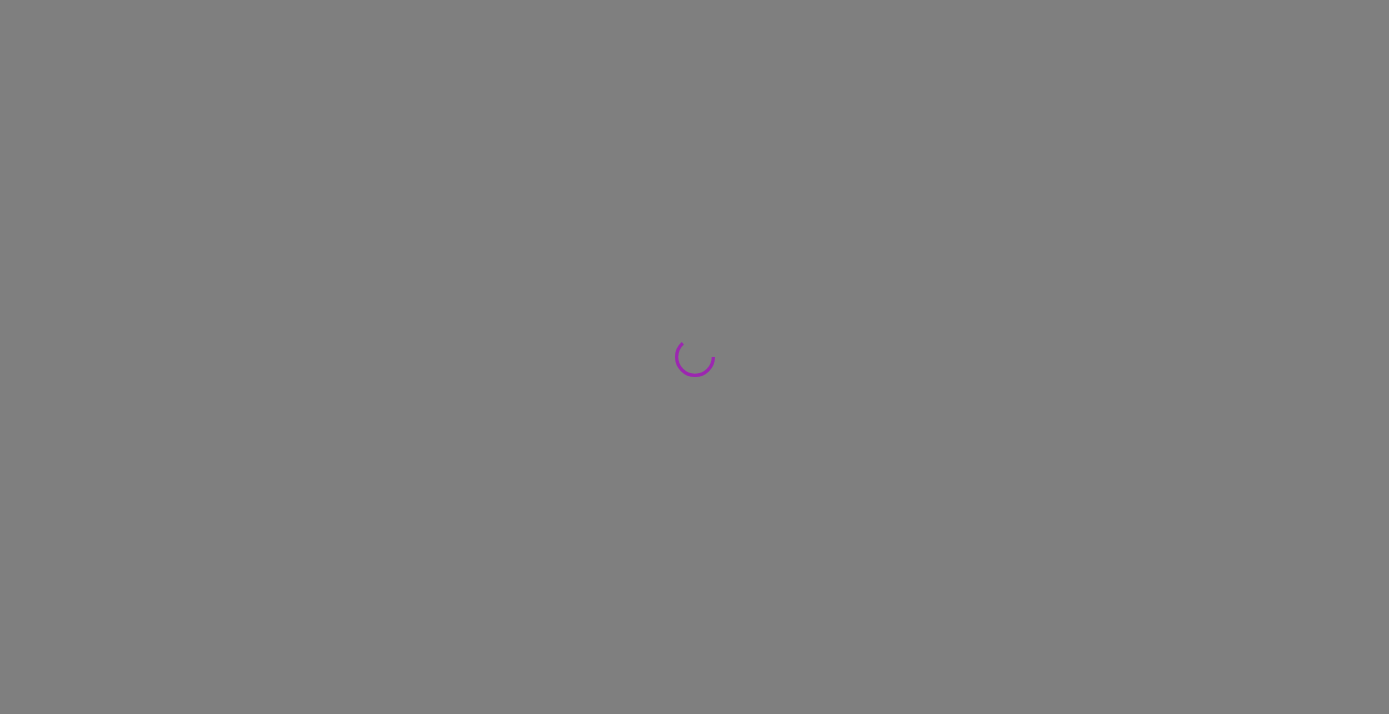 scroll, scrollTop: 0, scrollLeft: 0, axis: both 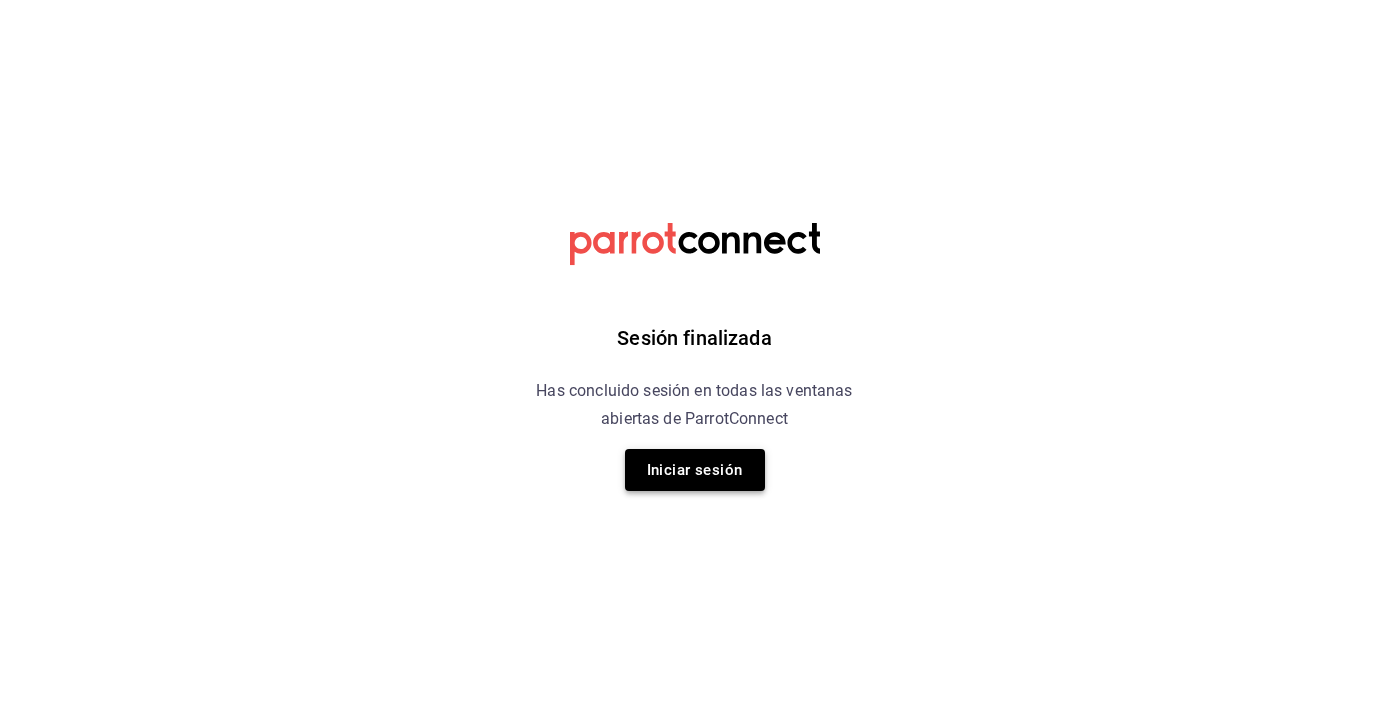 click on "Iniciar sesión" at bounding box center [695, 470] 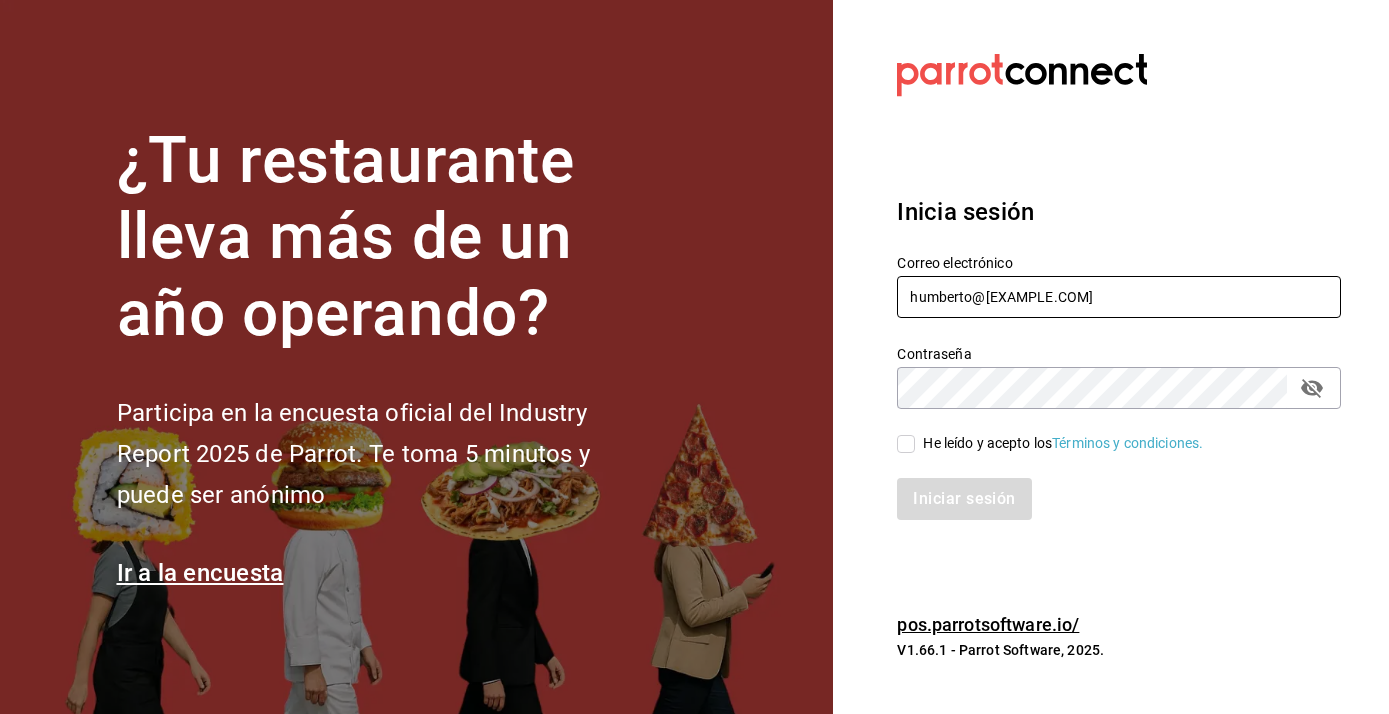 click on "humberto@itstemakita.com" at bounding box center [1119, 297] 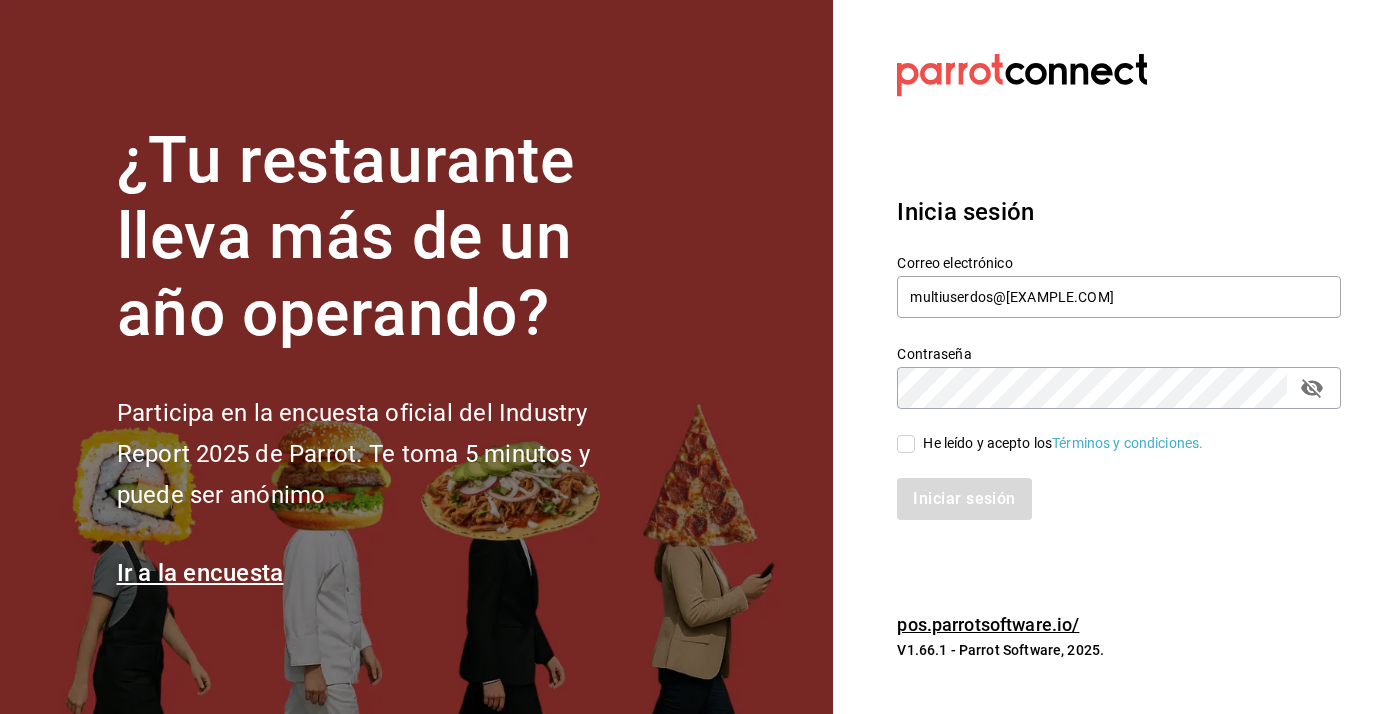 click on "He leído y acepto los  Términos y condiciones." at bounding box center [1059, 443] 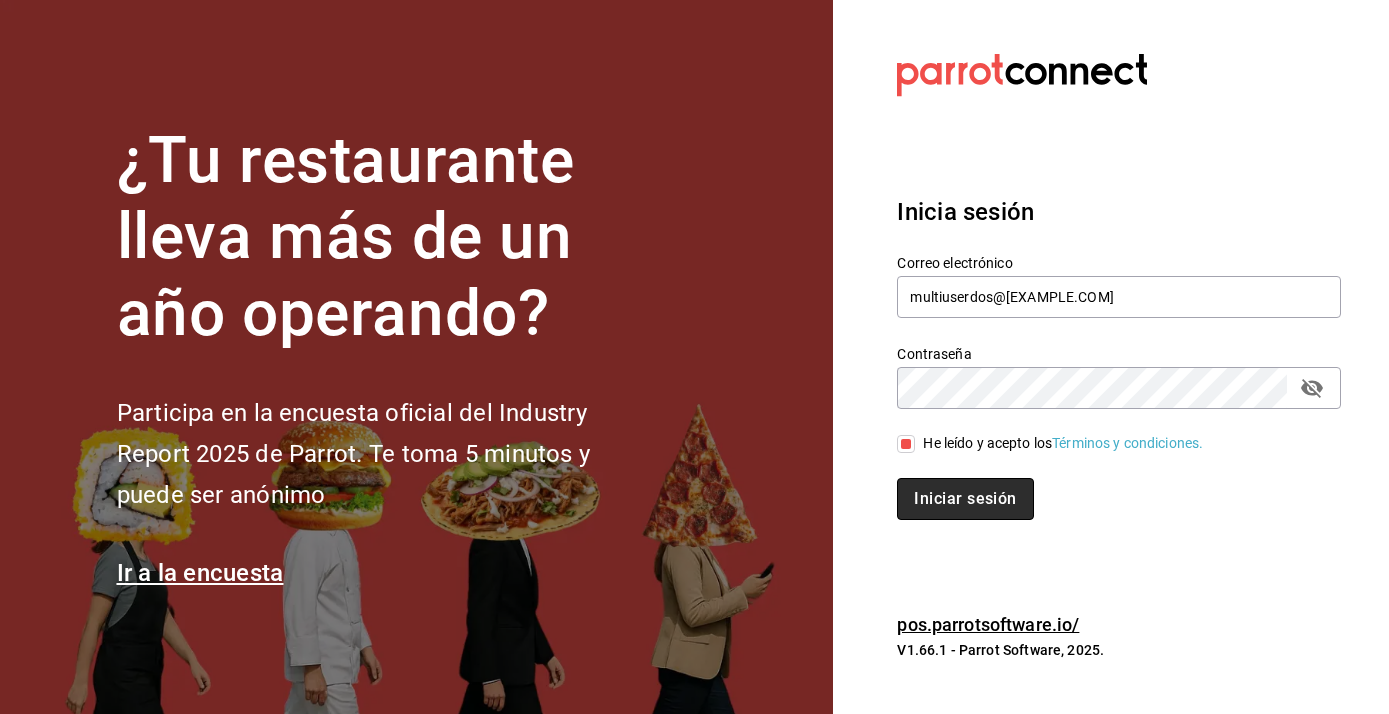 click on "Iniciar sesión" at bounding box center (965, 499) 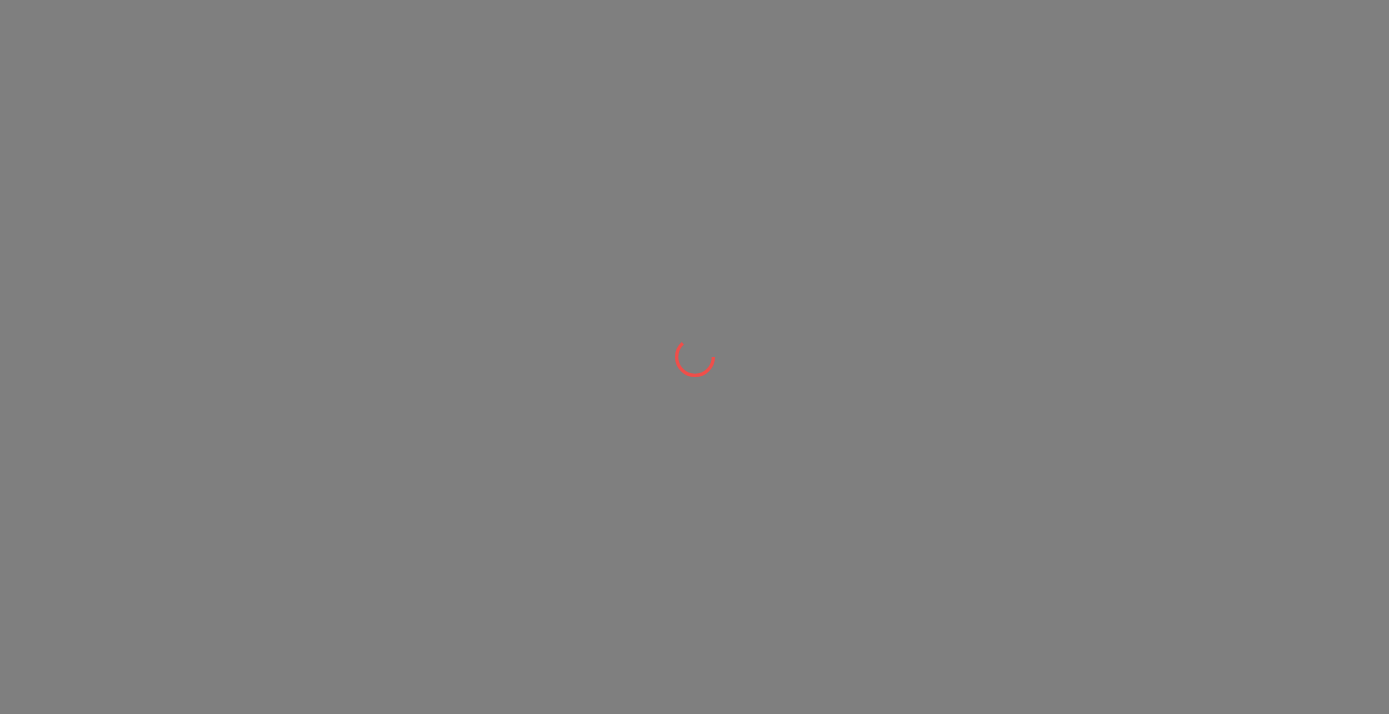 scroll, scrollTop: 0, scrollLeft: 0, axis: both 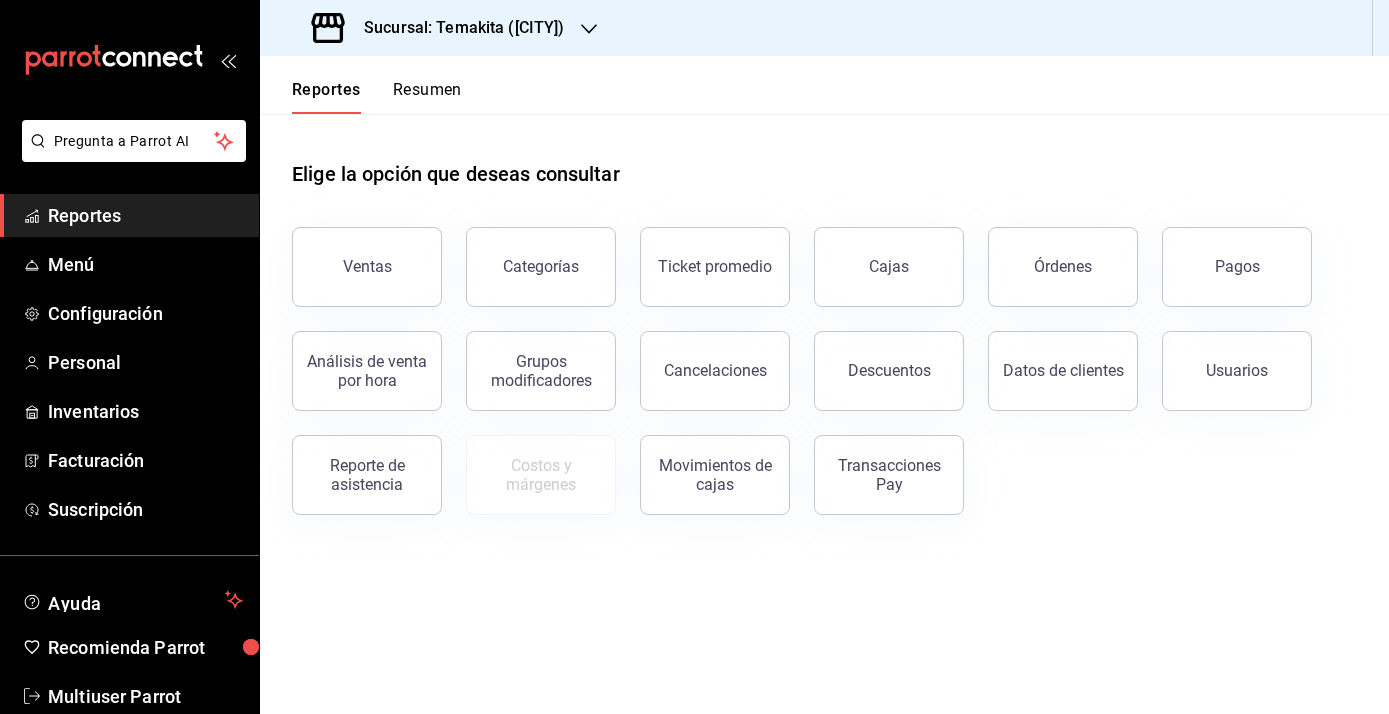 click 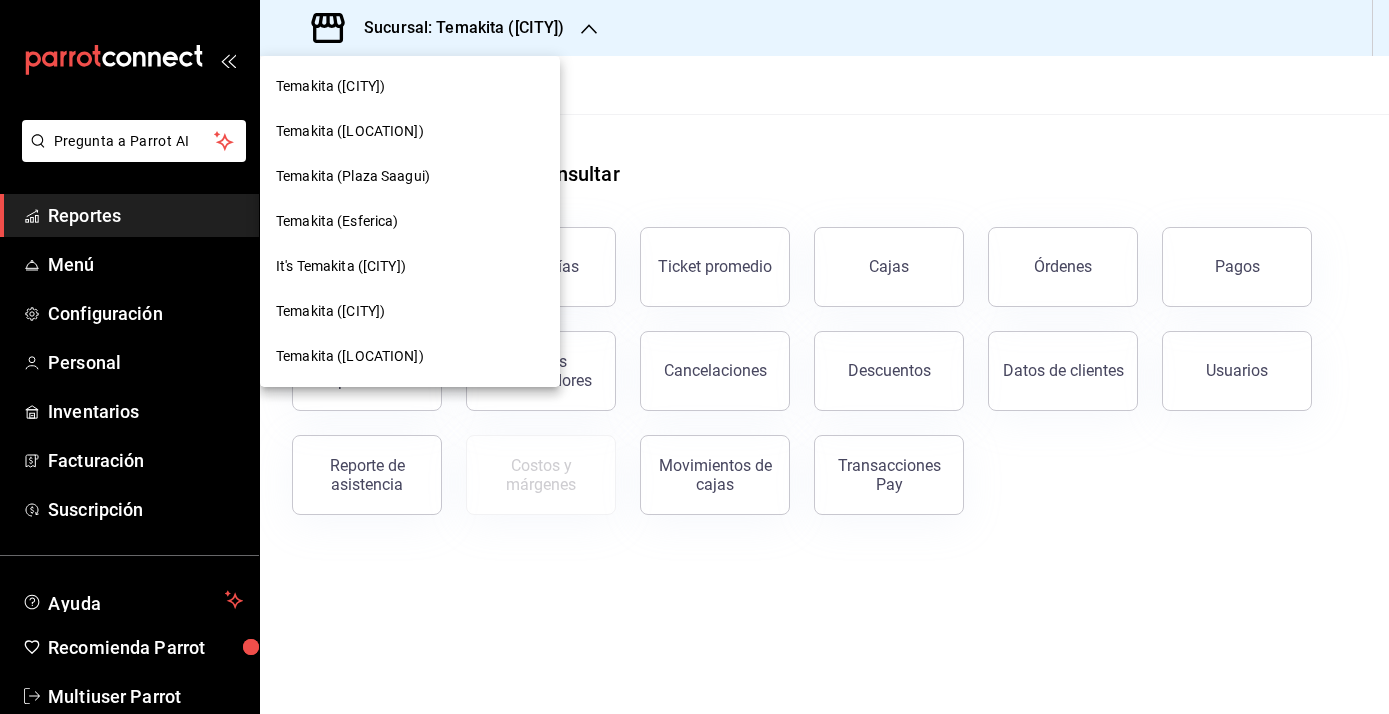 click on "Temakita ([CITY])" at bounding box center (330, 311) 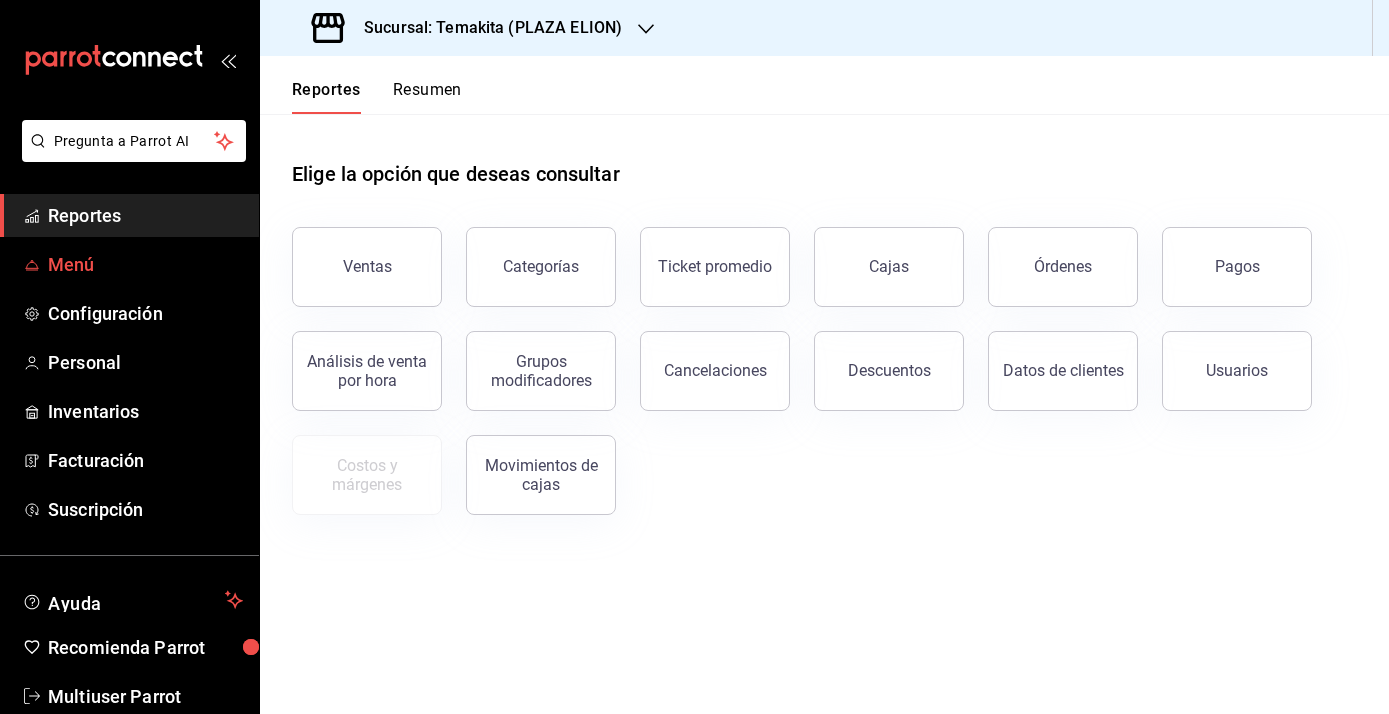 click on "Menú" at bounding box center [145, 264] 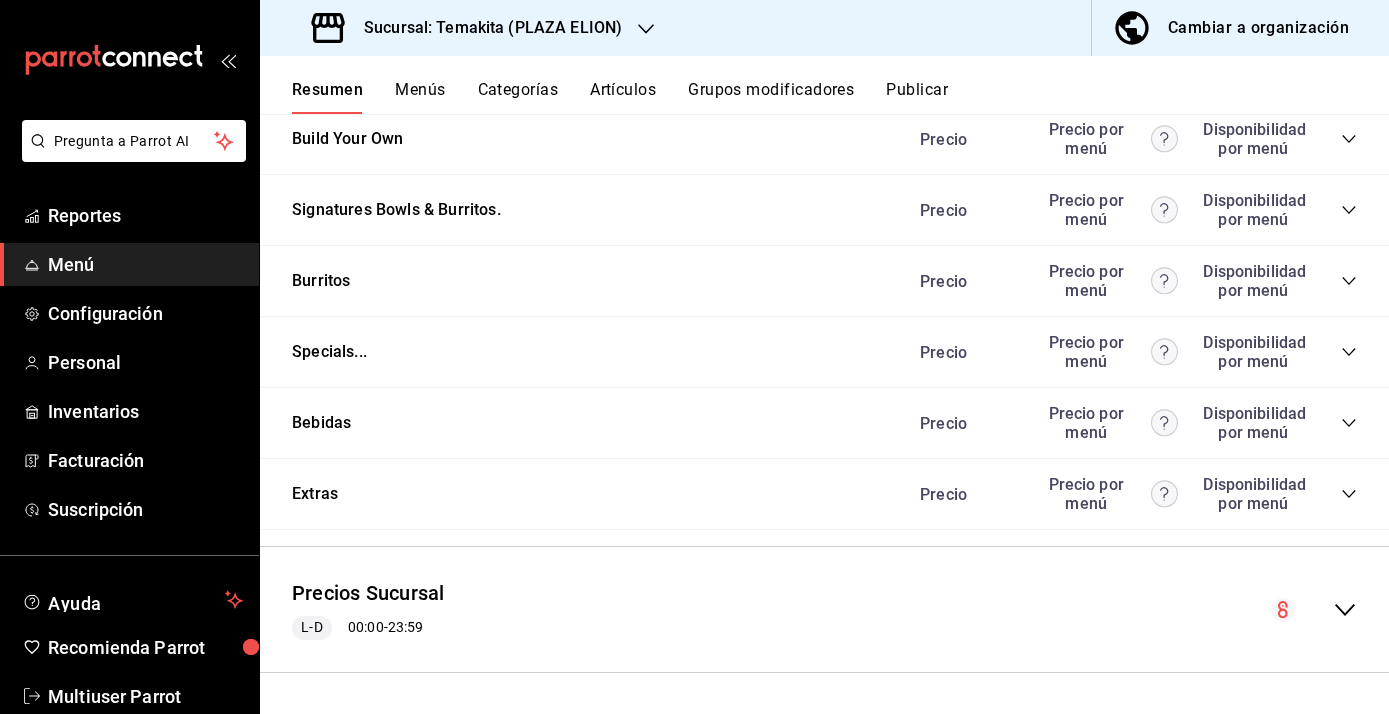 scroll, scrollTop: 1918, scrollLeft: 0, axis: vertical 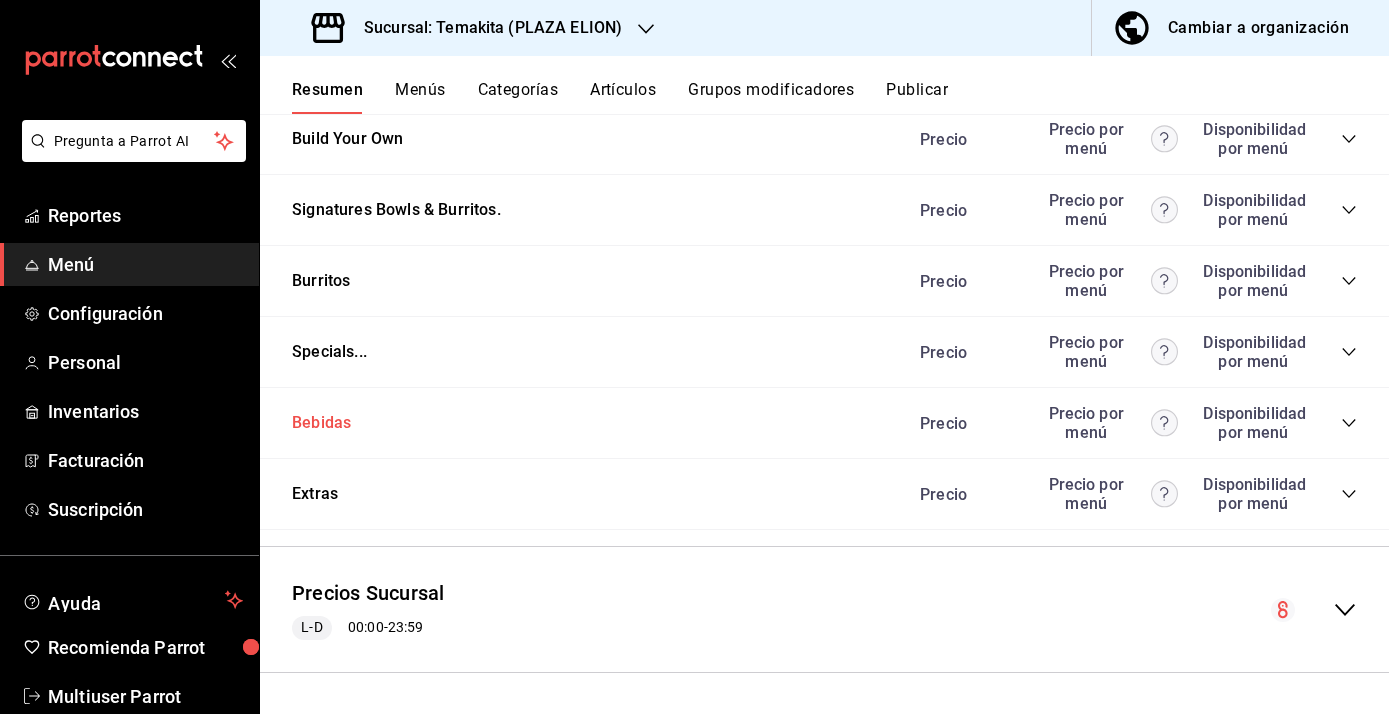 click on "Bebidas" at bounding box center (321, 423) 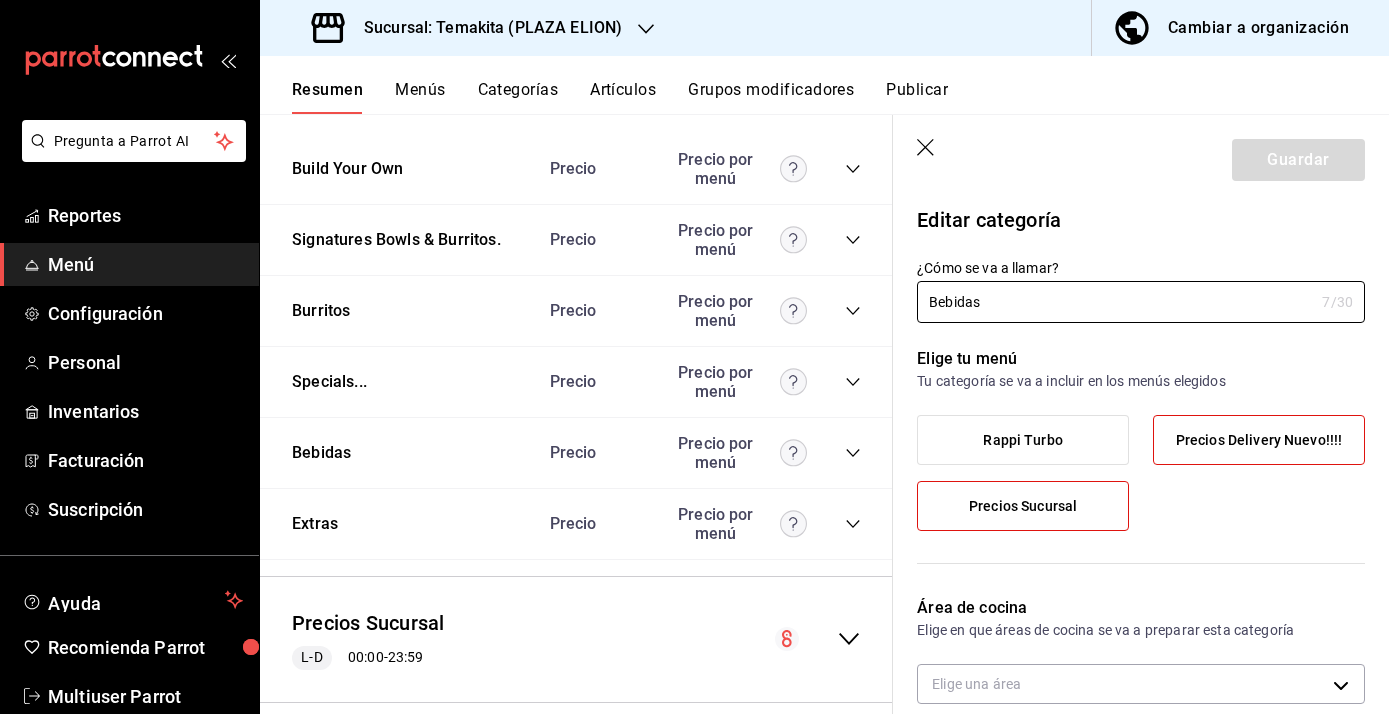 scroll, scrollTop: 2440, scrollLeft: 0, axis: vertical 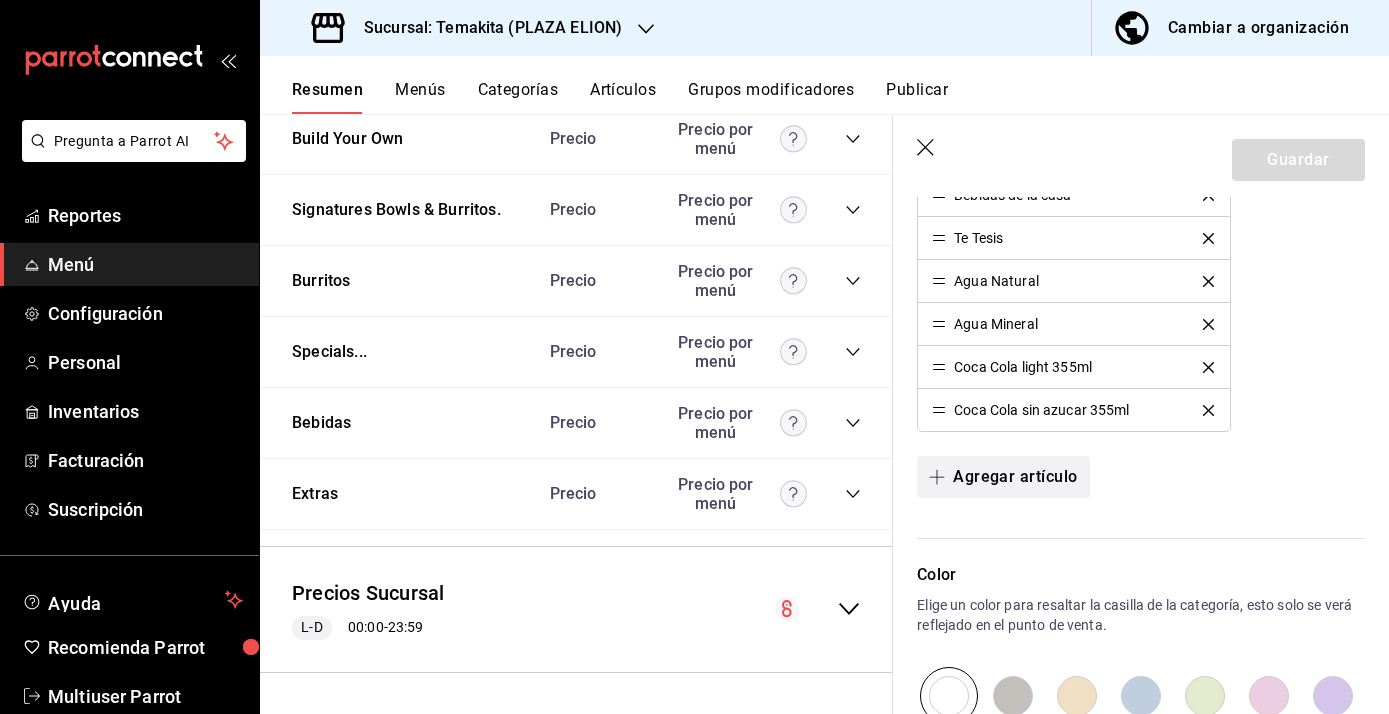 click on "Agregar artículo" at bounding box center (1003, 477) 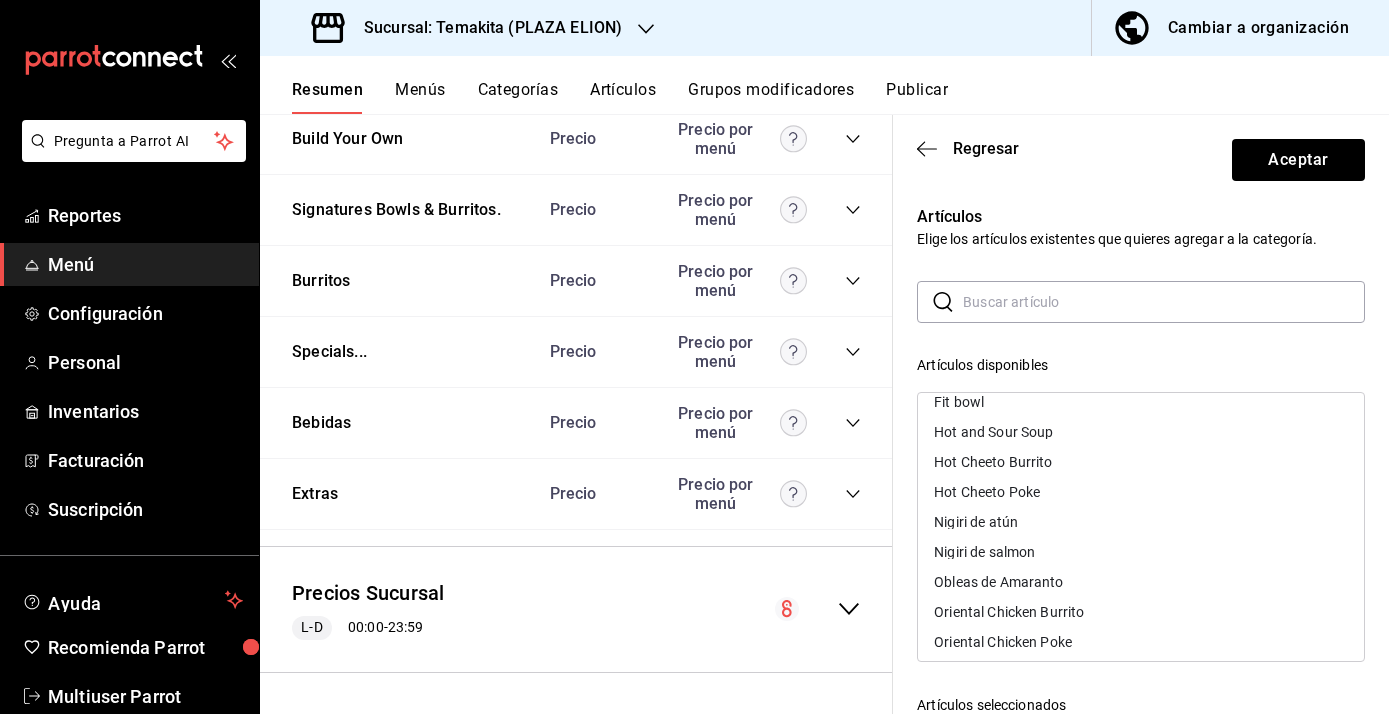 scroll, scrollTop: 558, scrollLeft: 0, axis: vertical 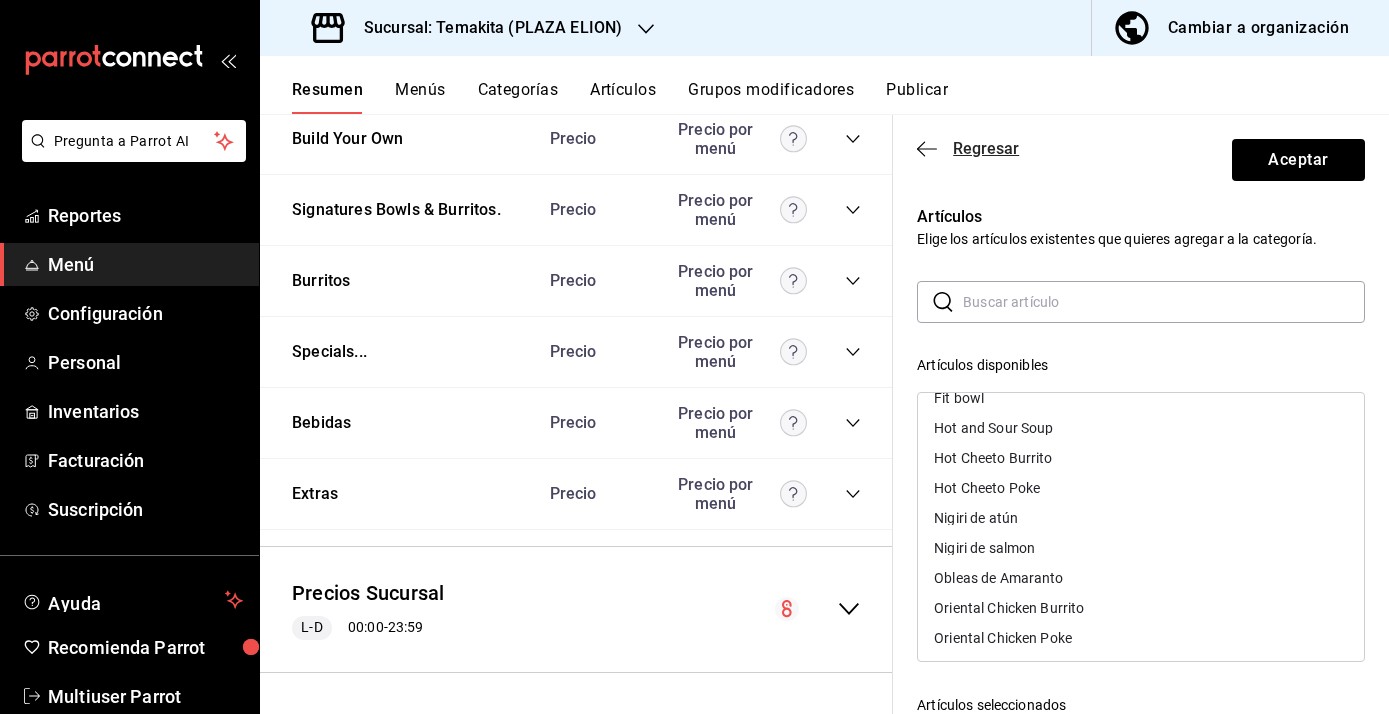 click on "Regresar" at bounding box center (986, 148) 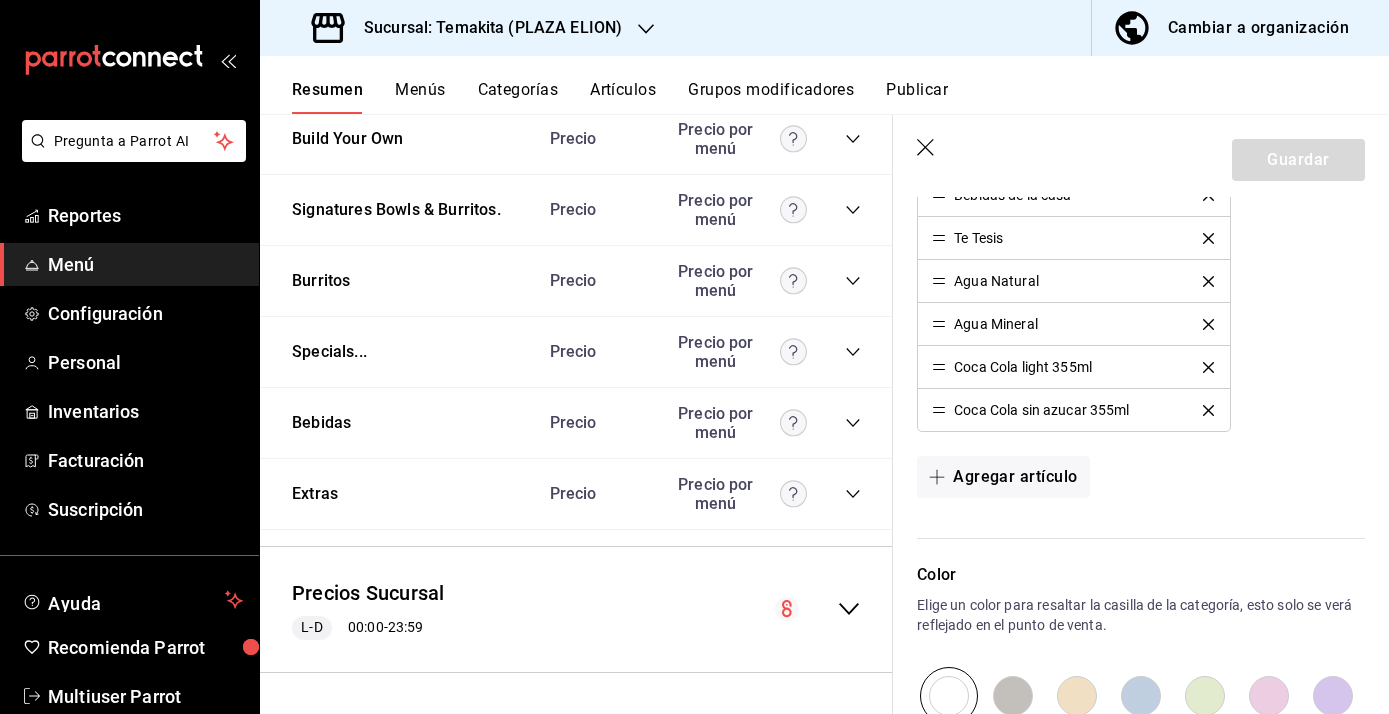 click on "Artículos" at bounding box center [623, 97] 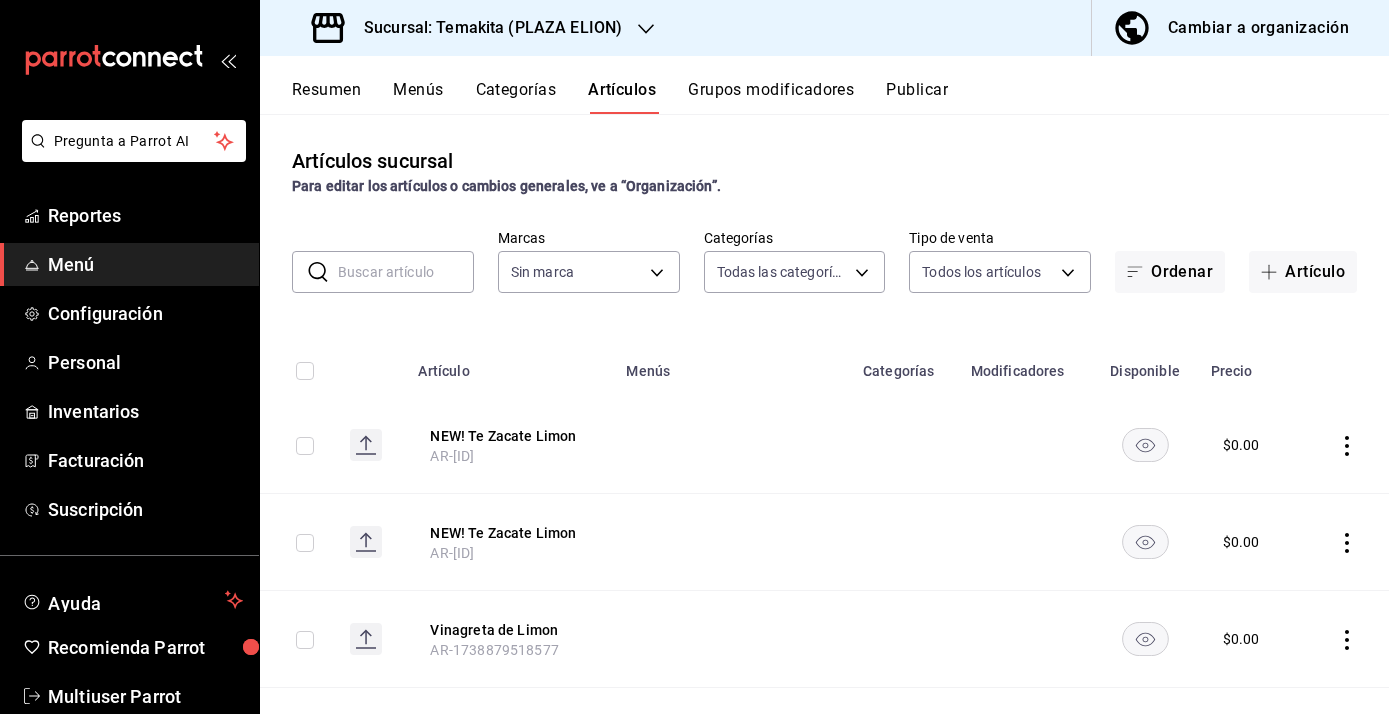 type on "[UUID],[UUID],[UUID],[UUID],[UUID],[UUID],[UUID],[UUID],[UUID],[UUID]" 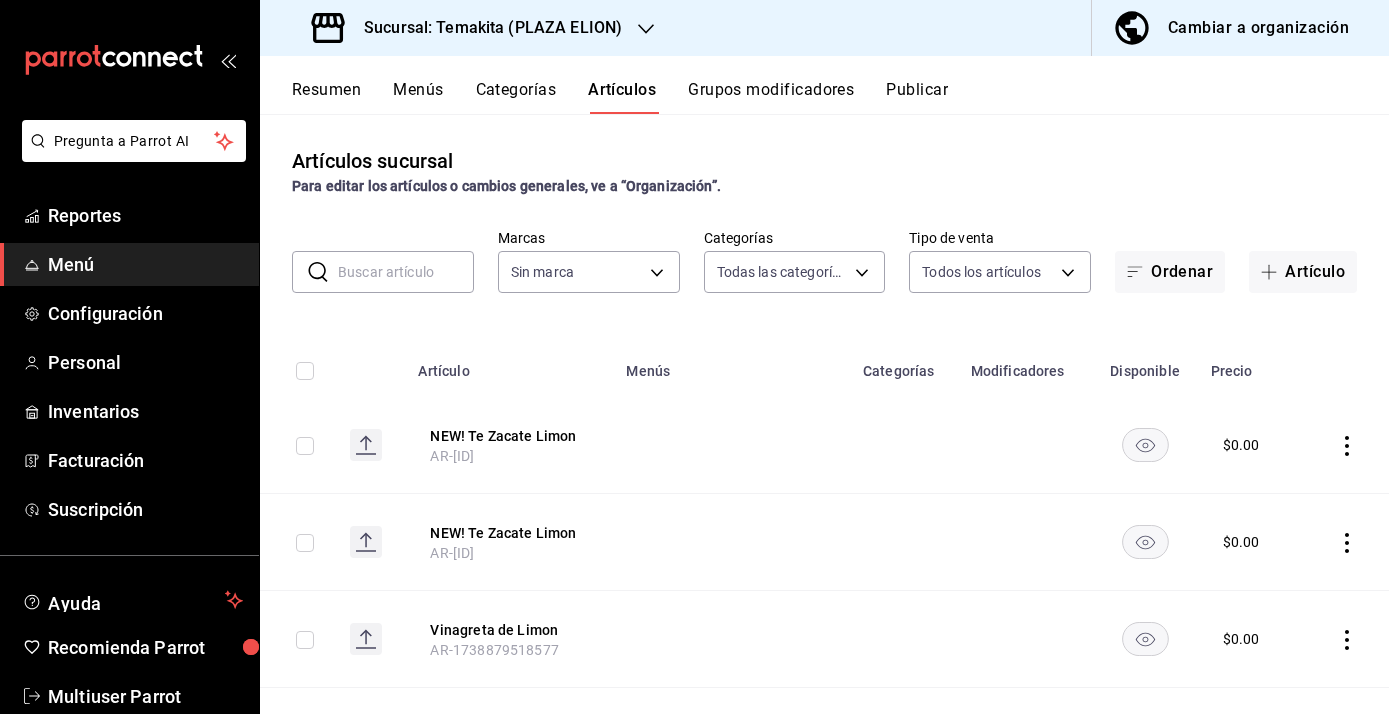 type on "[UUID],[UUID],[UUID],[UUID],[UUID],[UUID],[UUID],[UUID],[UUID],[UUID]" 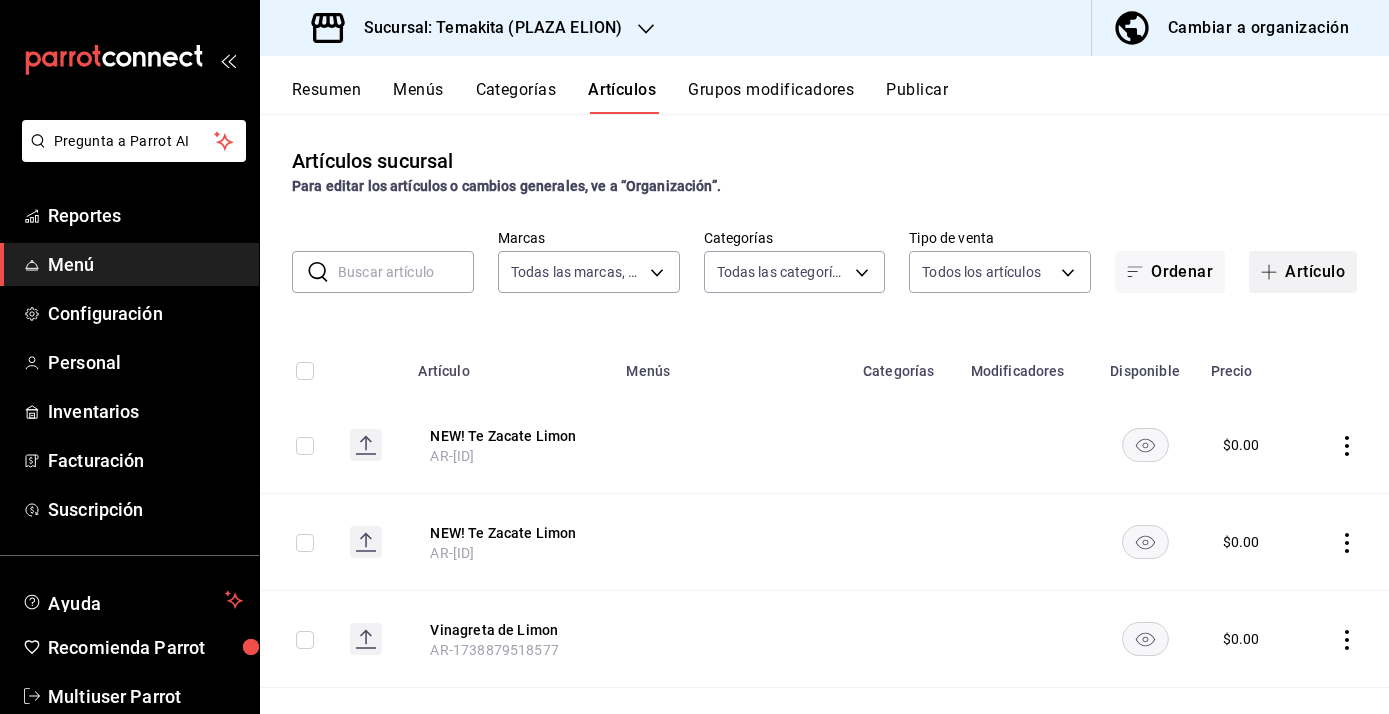 click on "Artículo" at bounding box center (1303, 272) 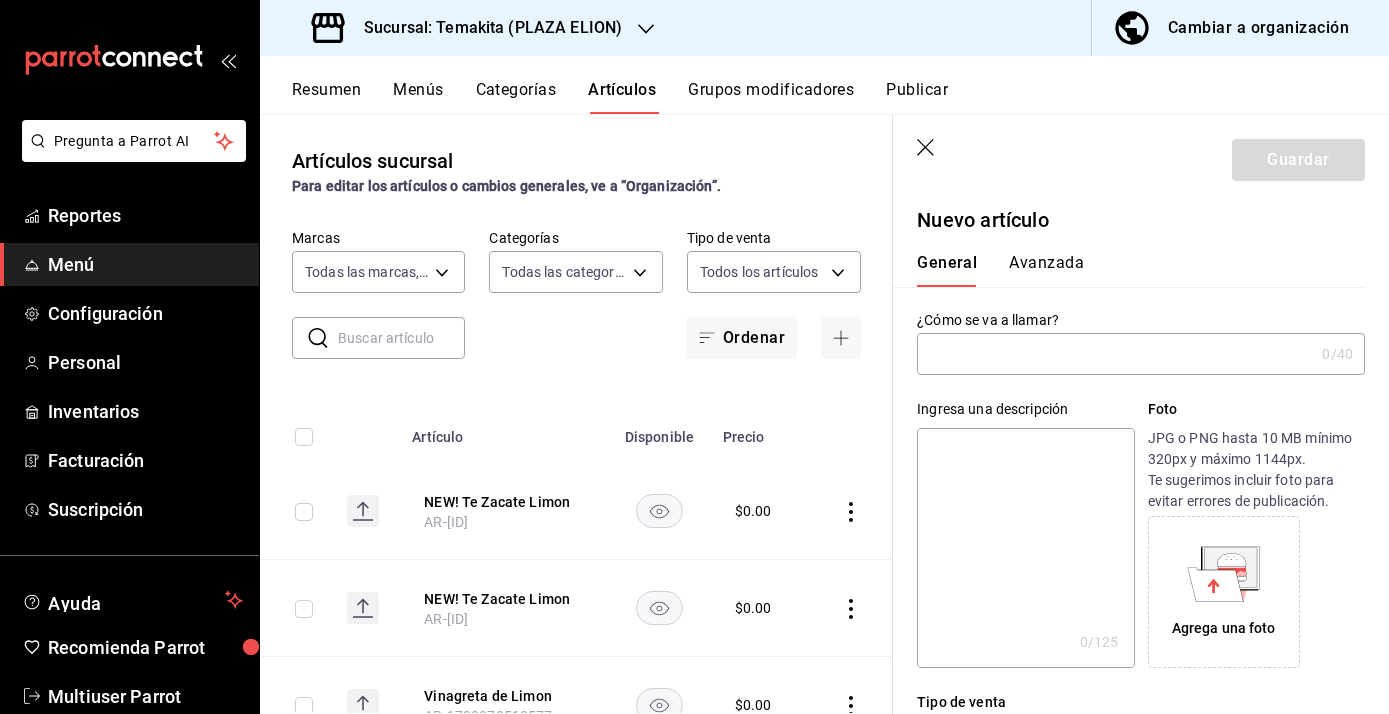 click at bounding box center [1115, 354] 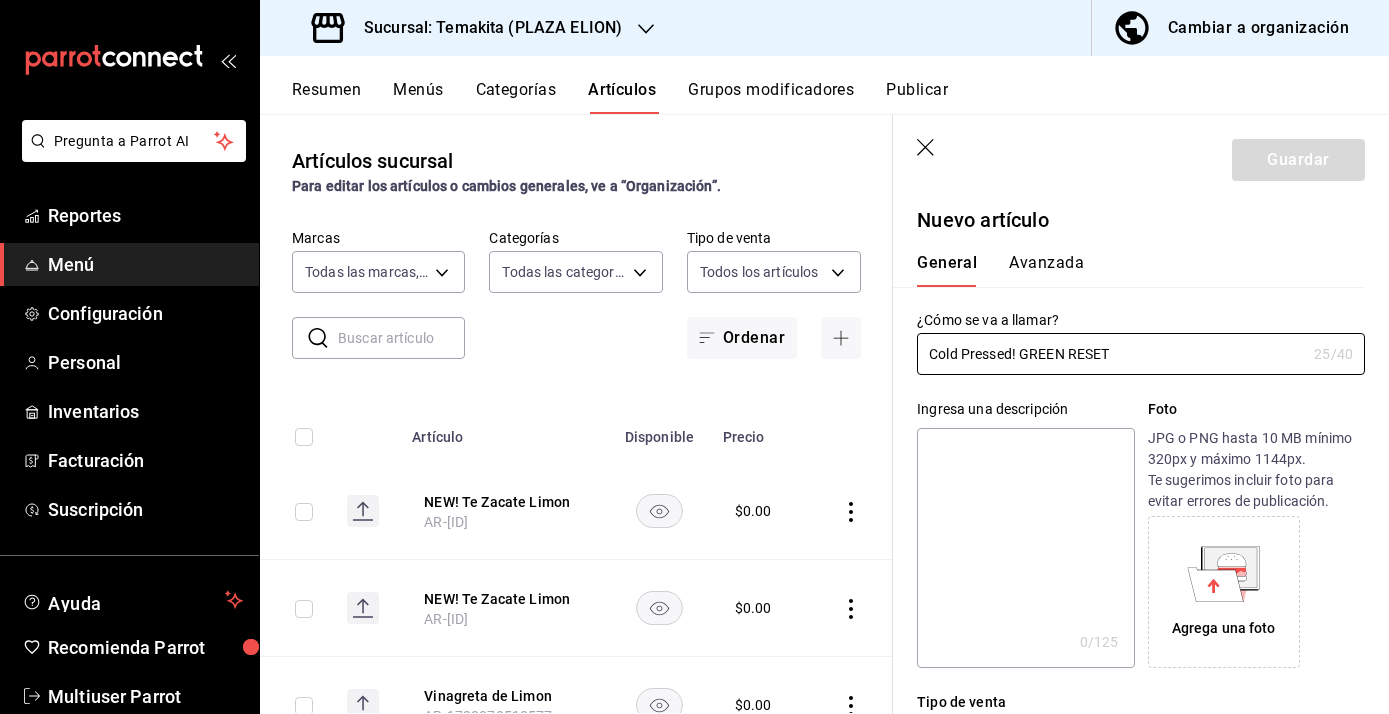type on "Cold Pressed! GREEN RESET" 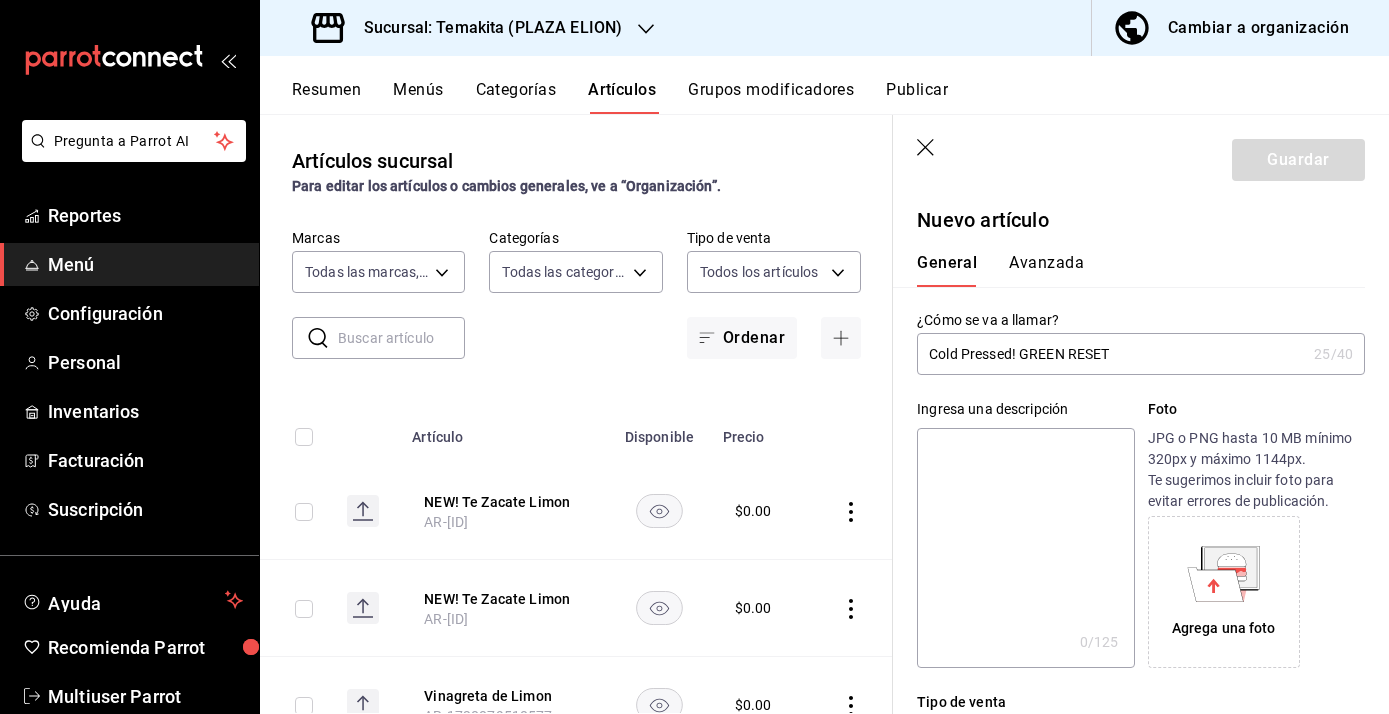 type on "D" 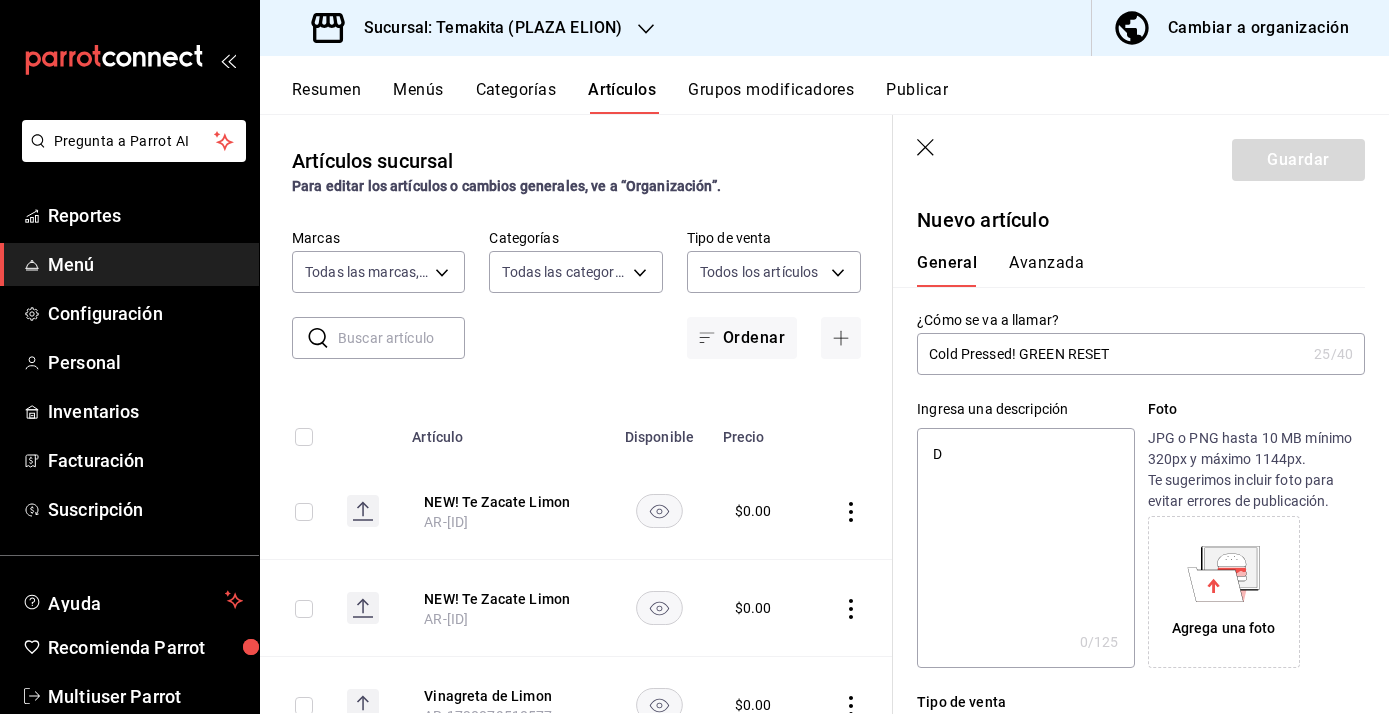 type on "x" 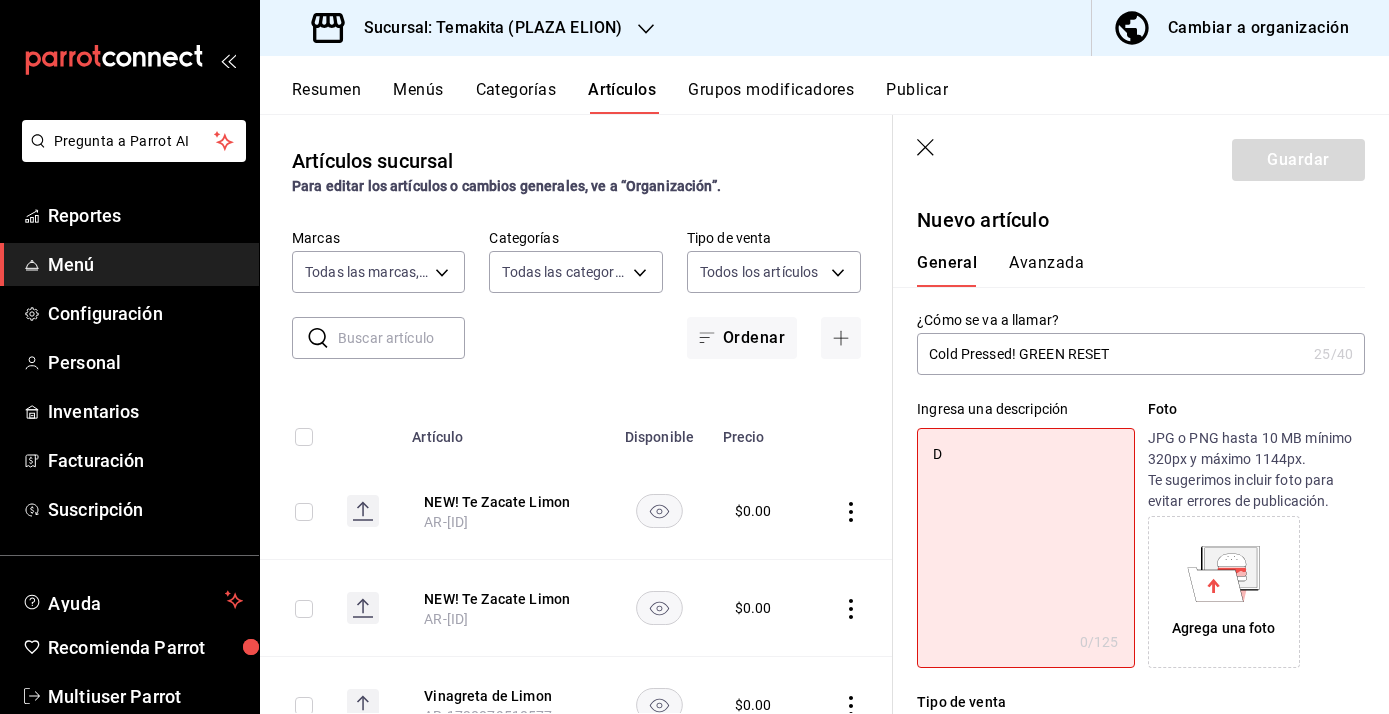 type on "De" 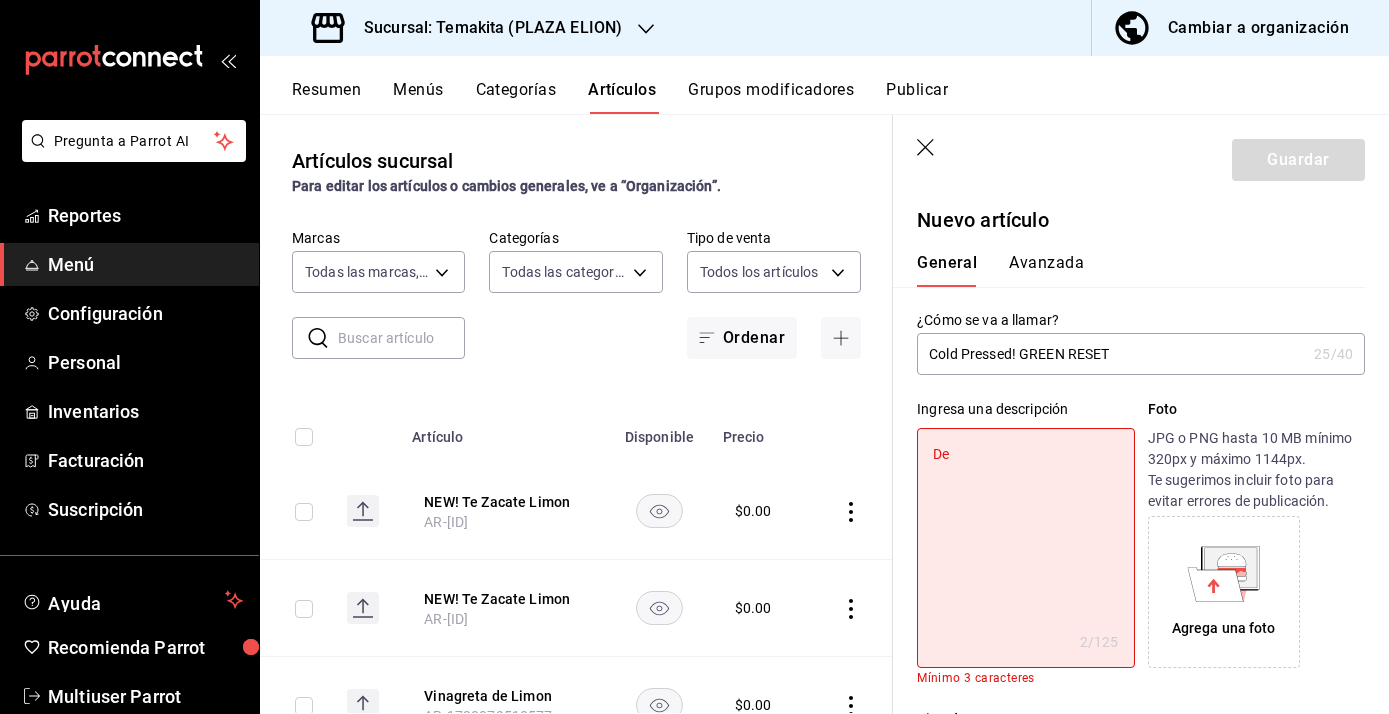 type on "Det" 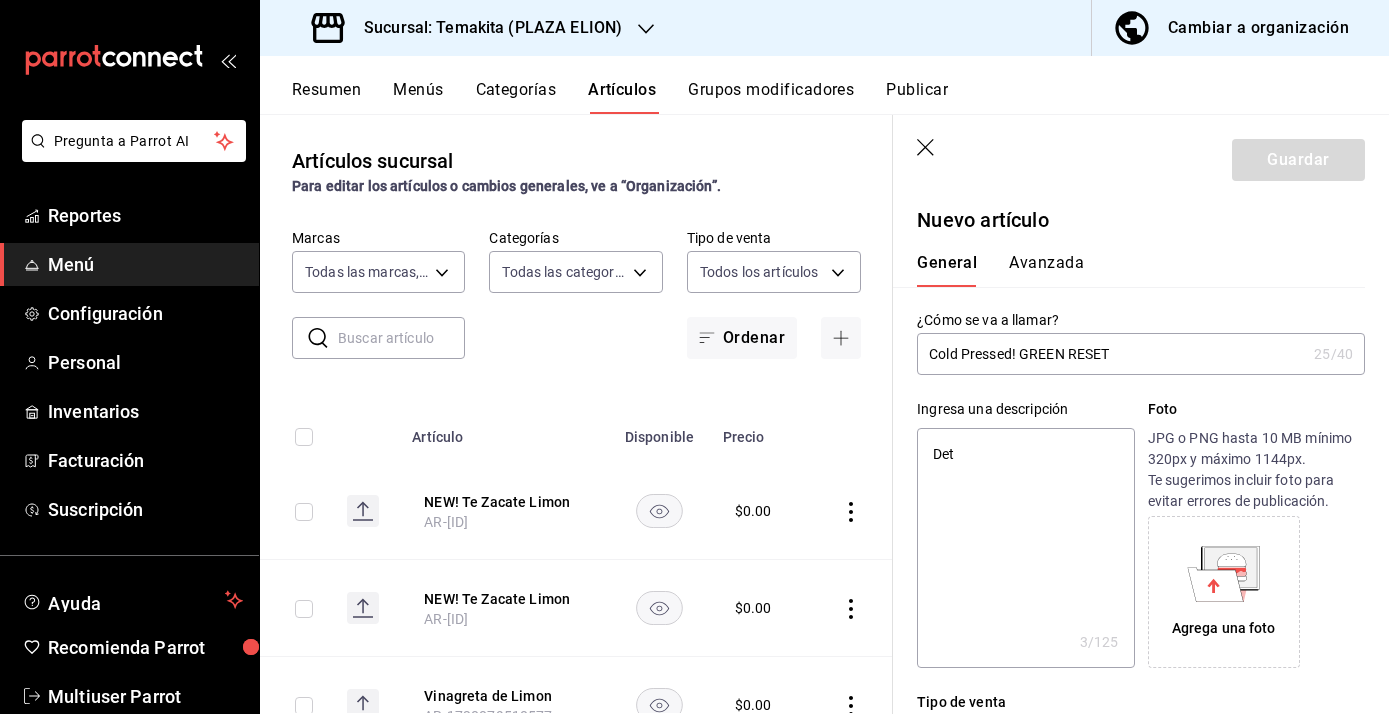 type on "Deto" 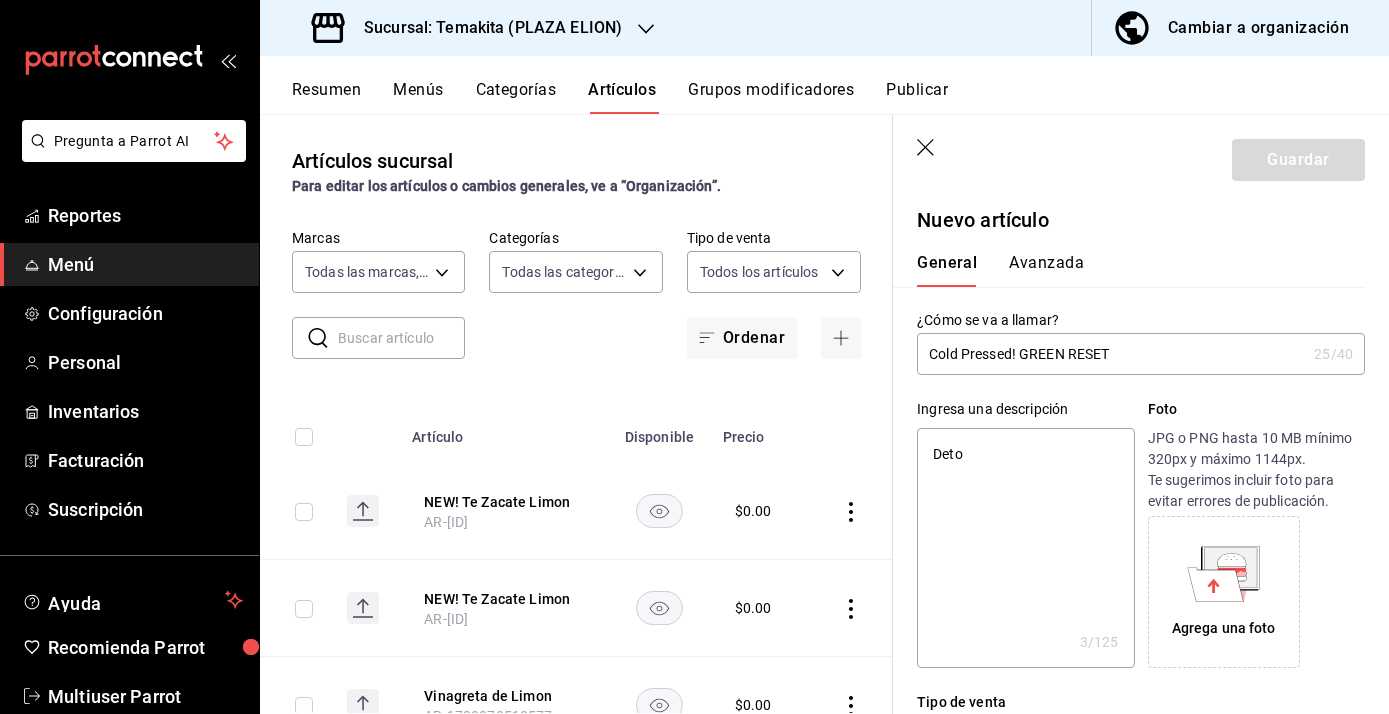 type on "x" 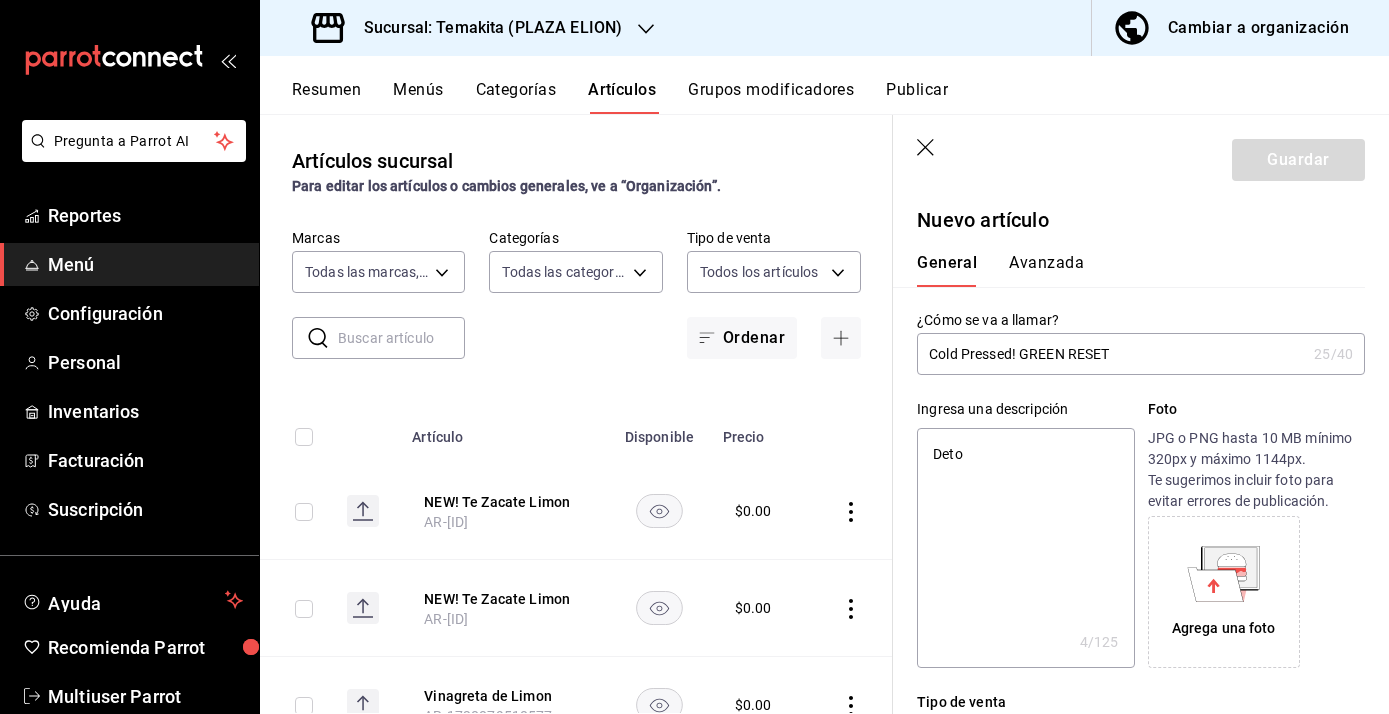 type on "Deto" 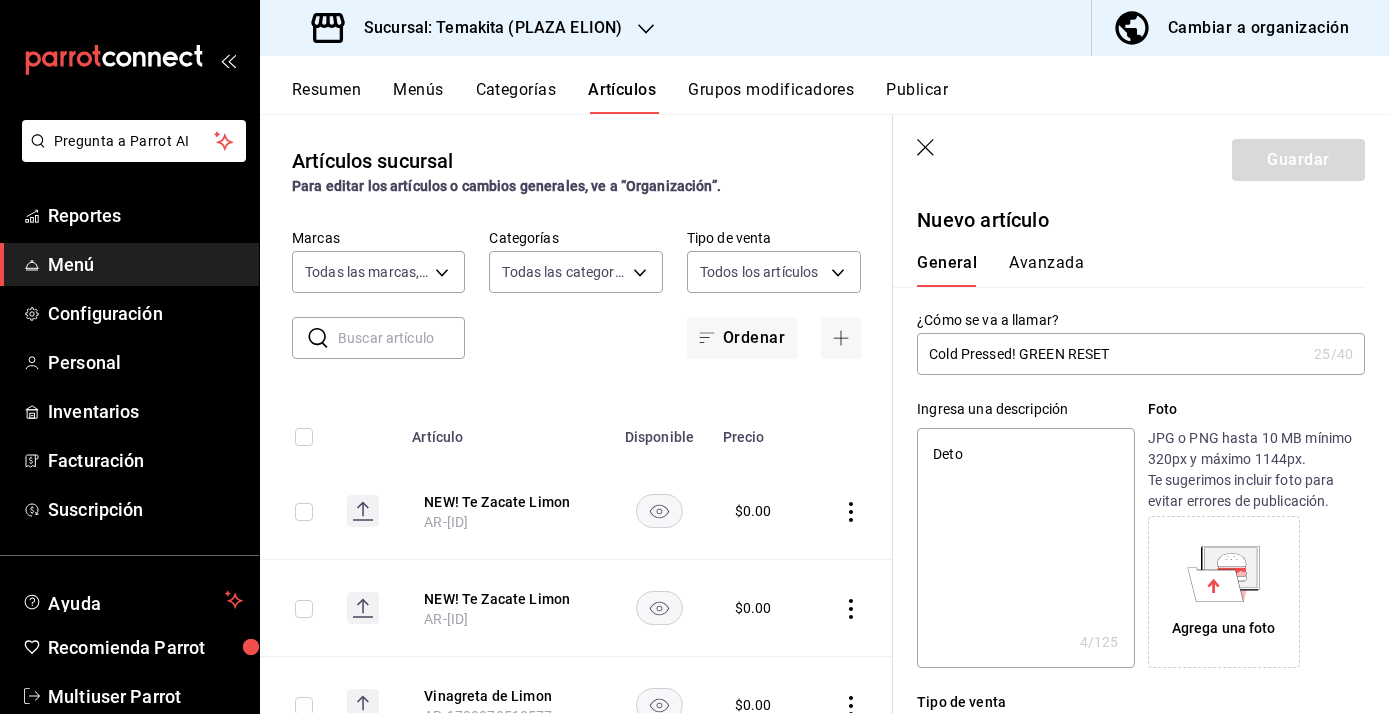 type on "Detox" 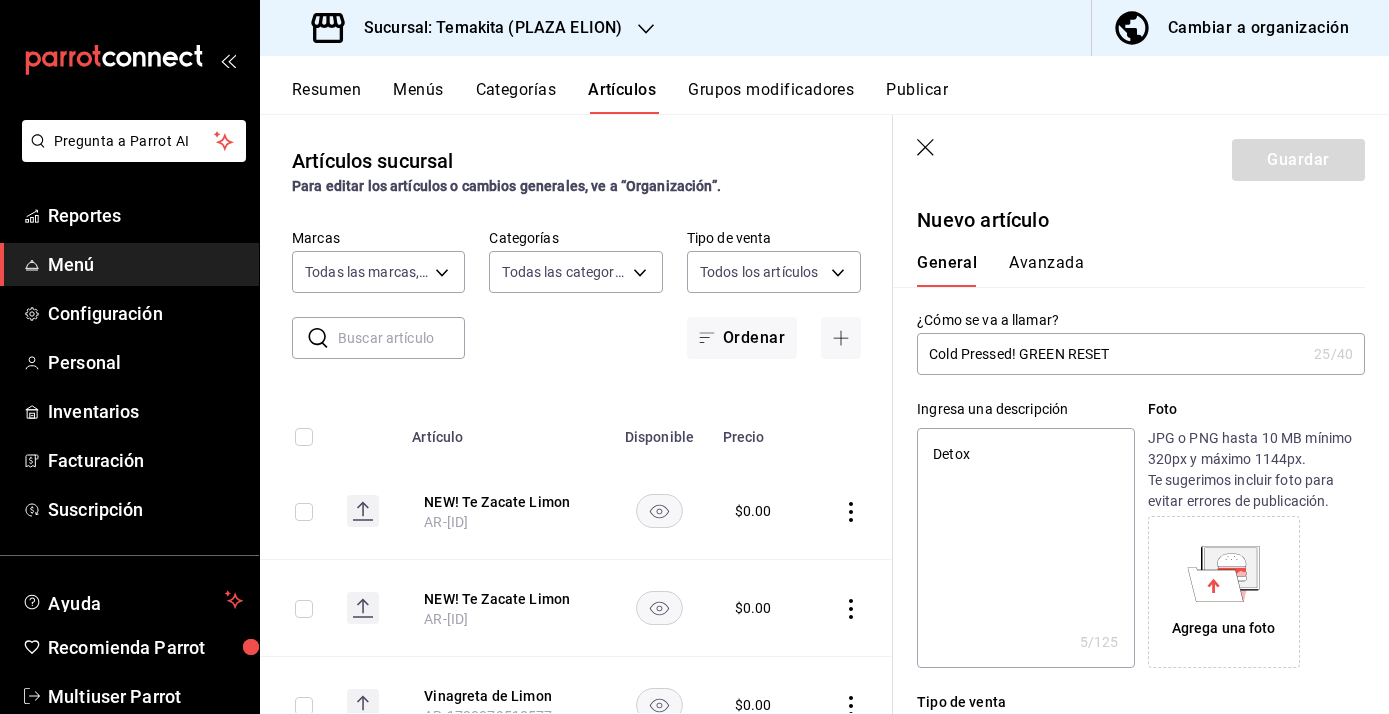 type on "Detox" 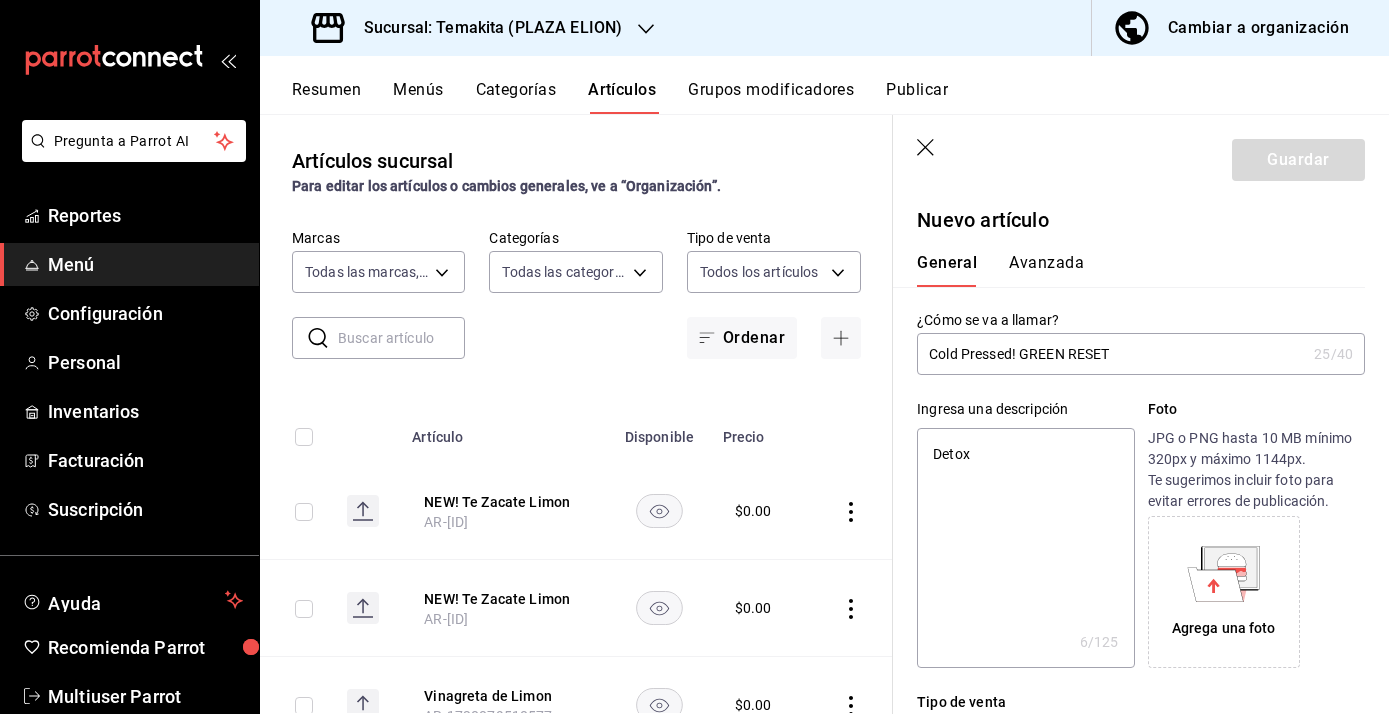 type on "Detox" 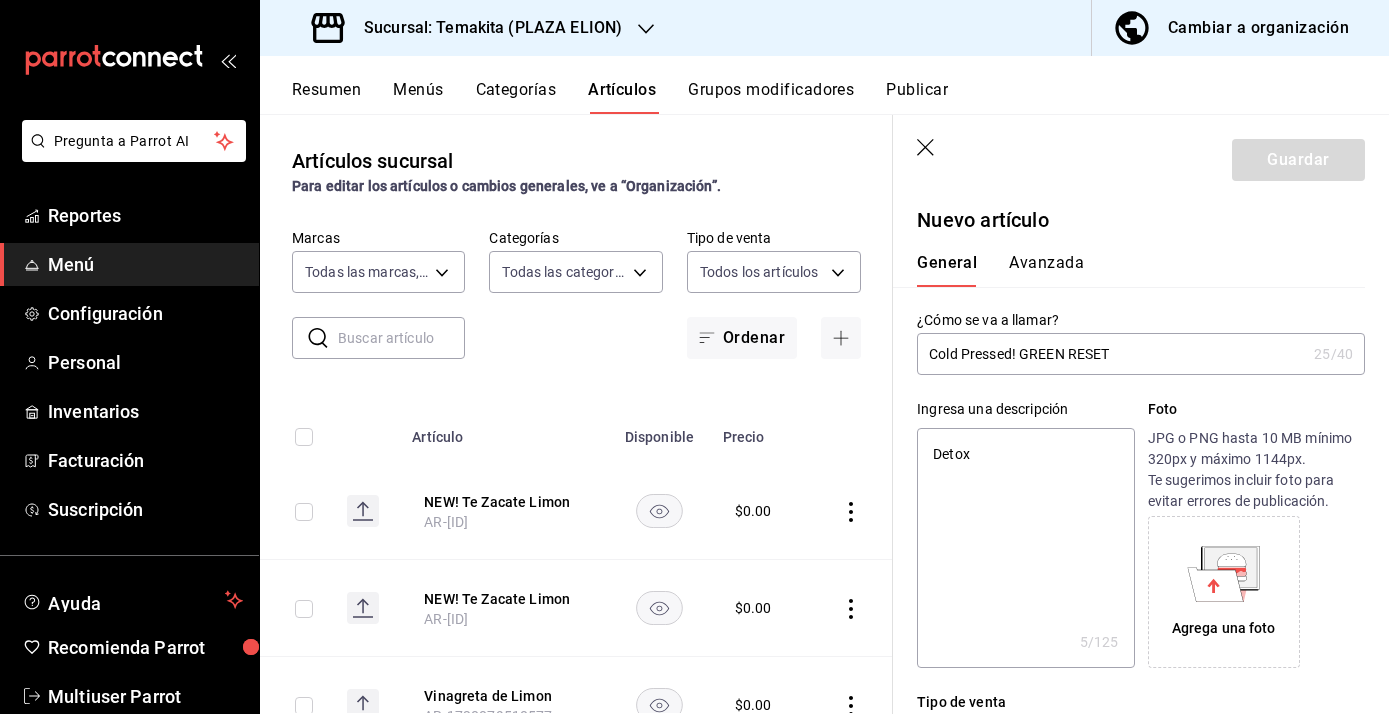 type on "Detox" 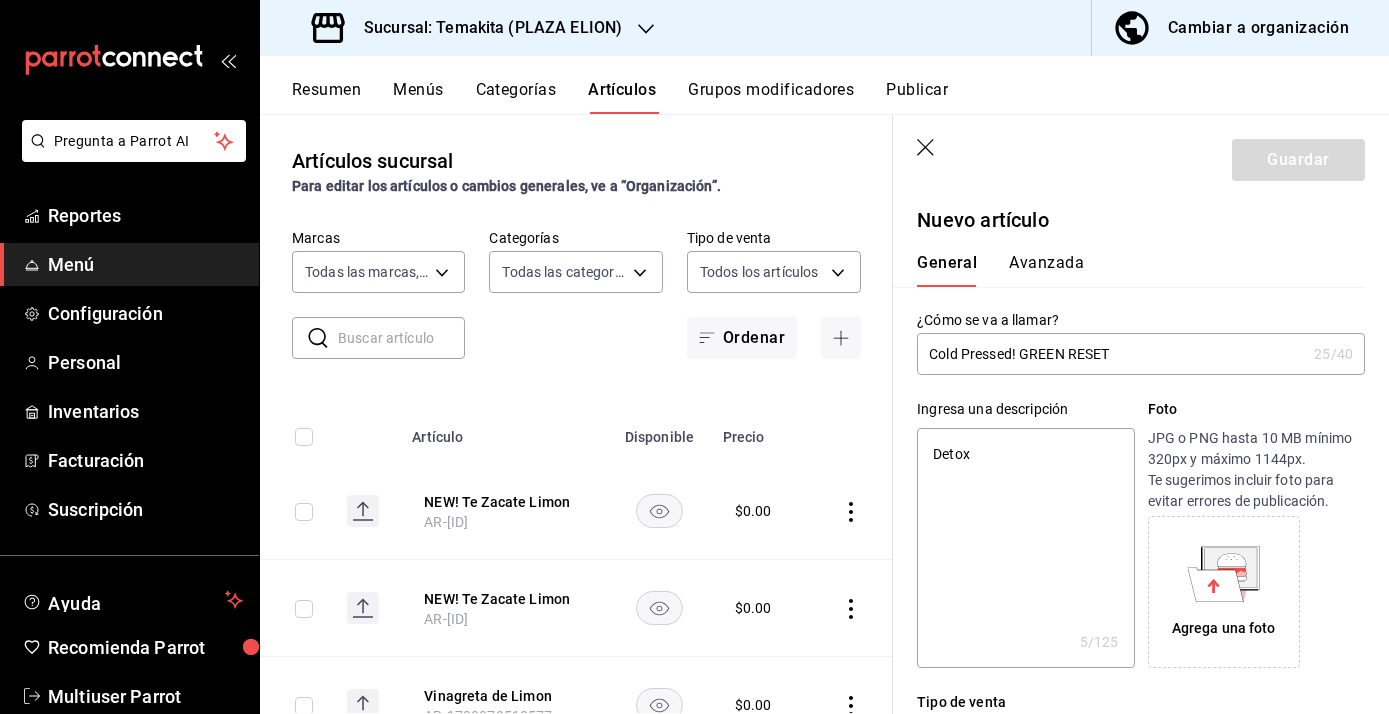 type on "Deto" 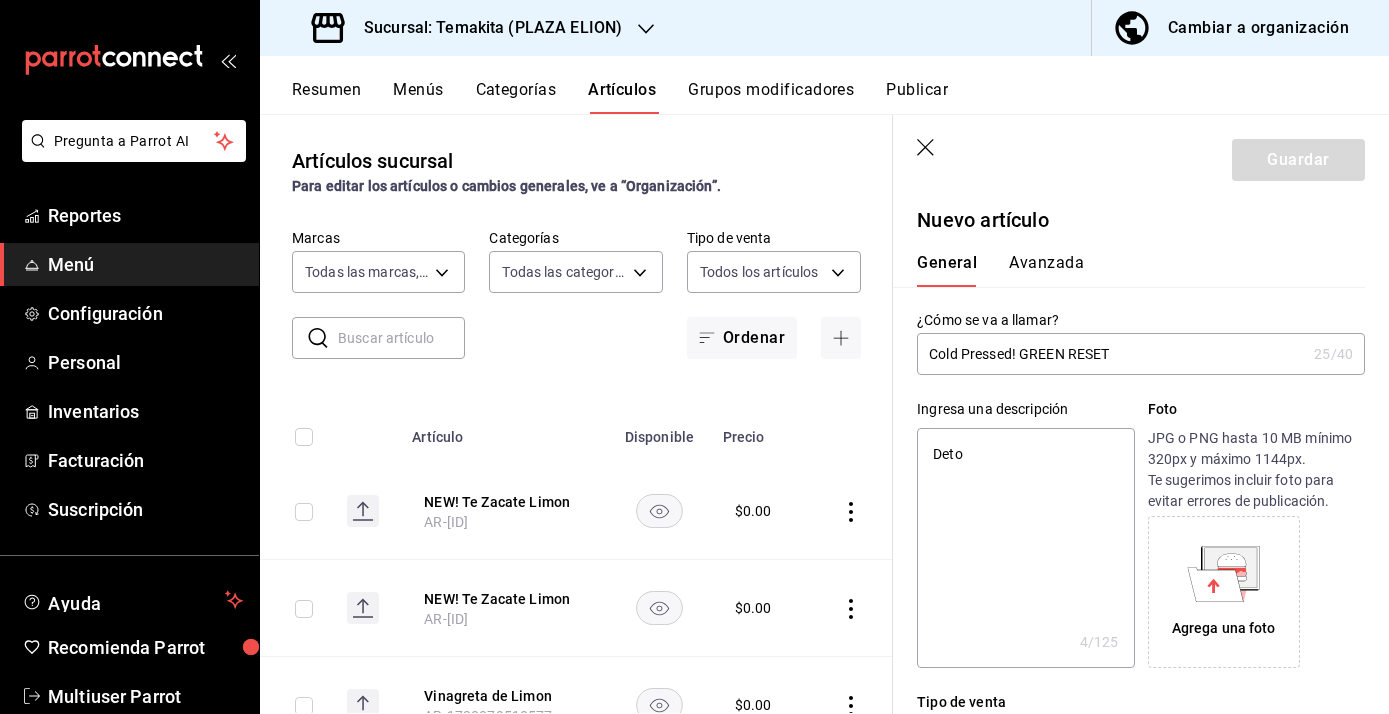 type on "Det" 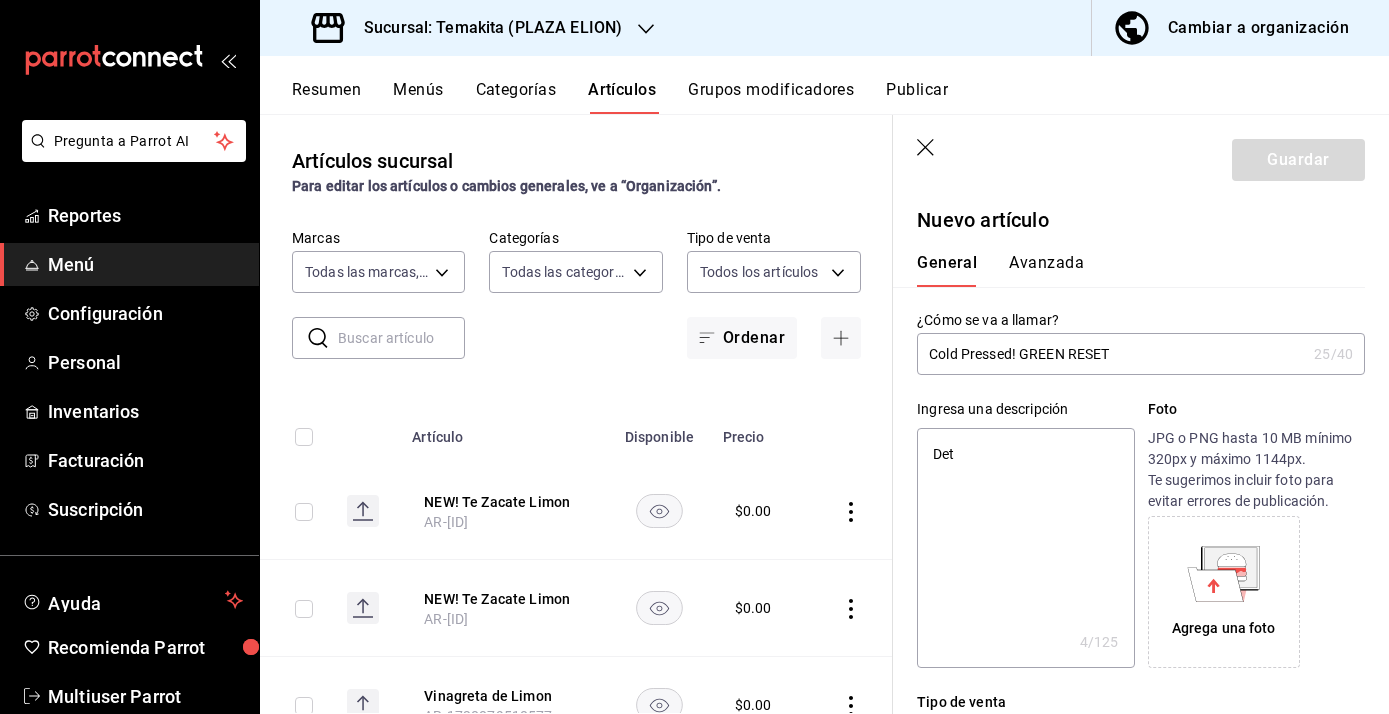 type on "x" 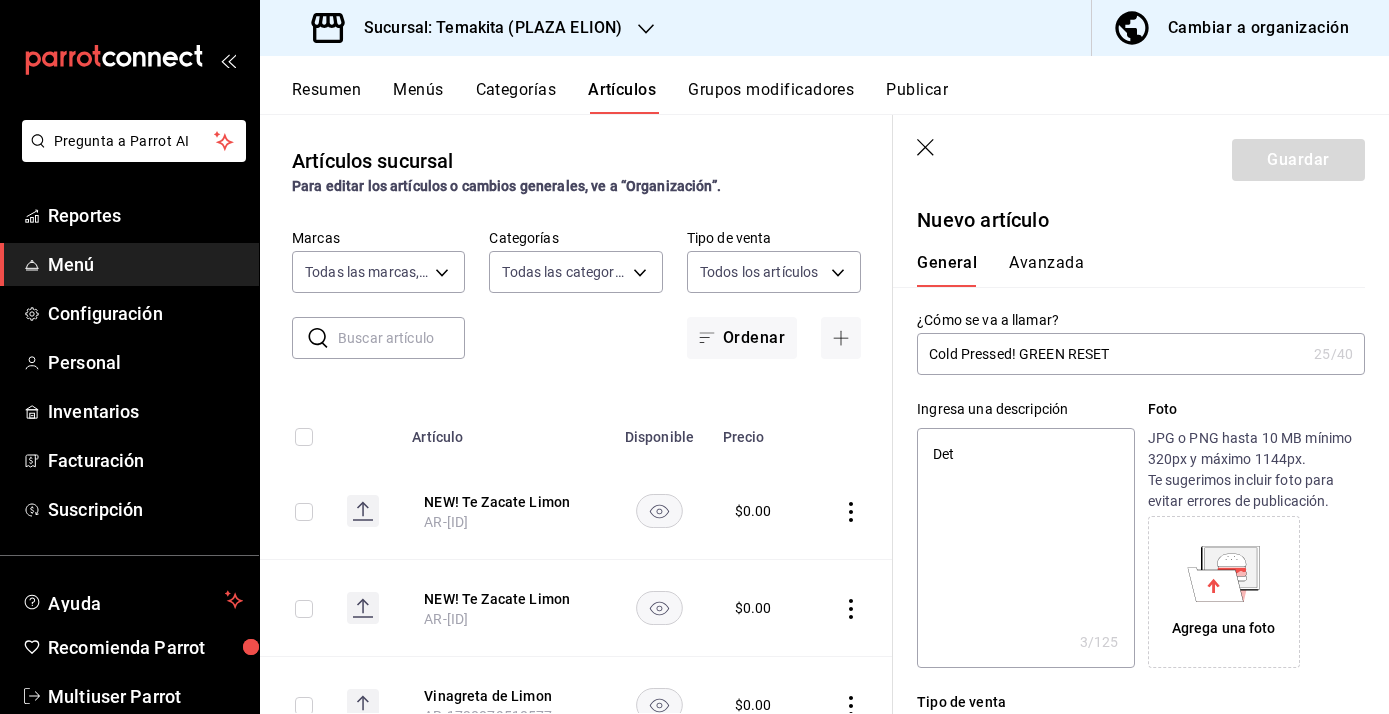 type on "De" 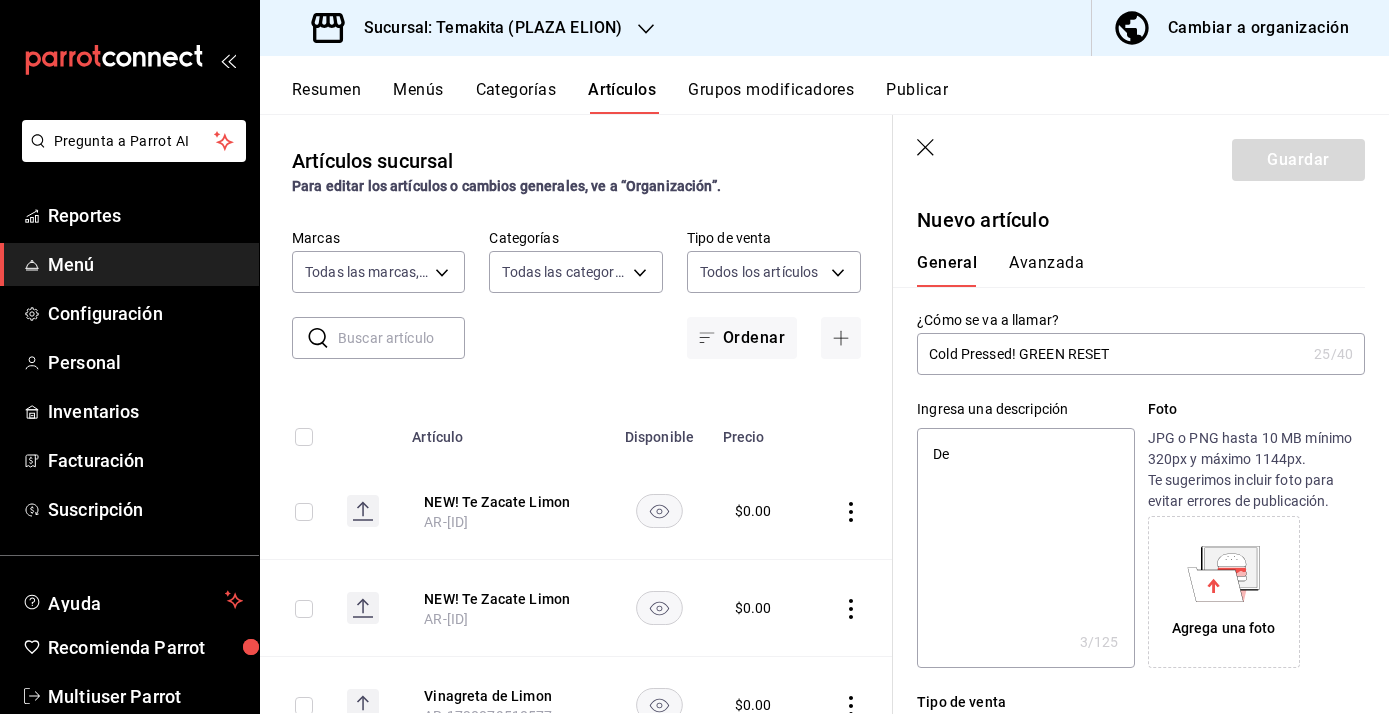 type on "x" 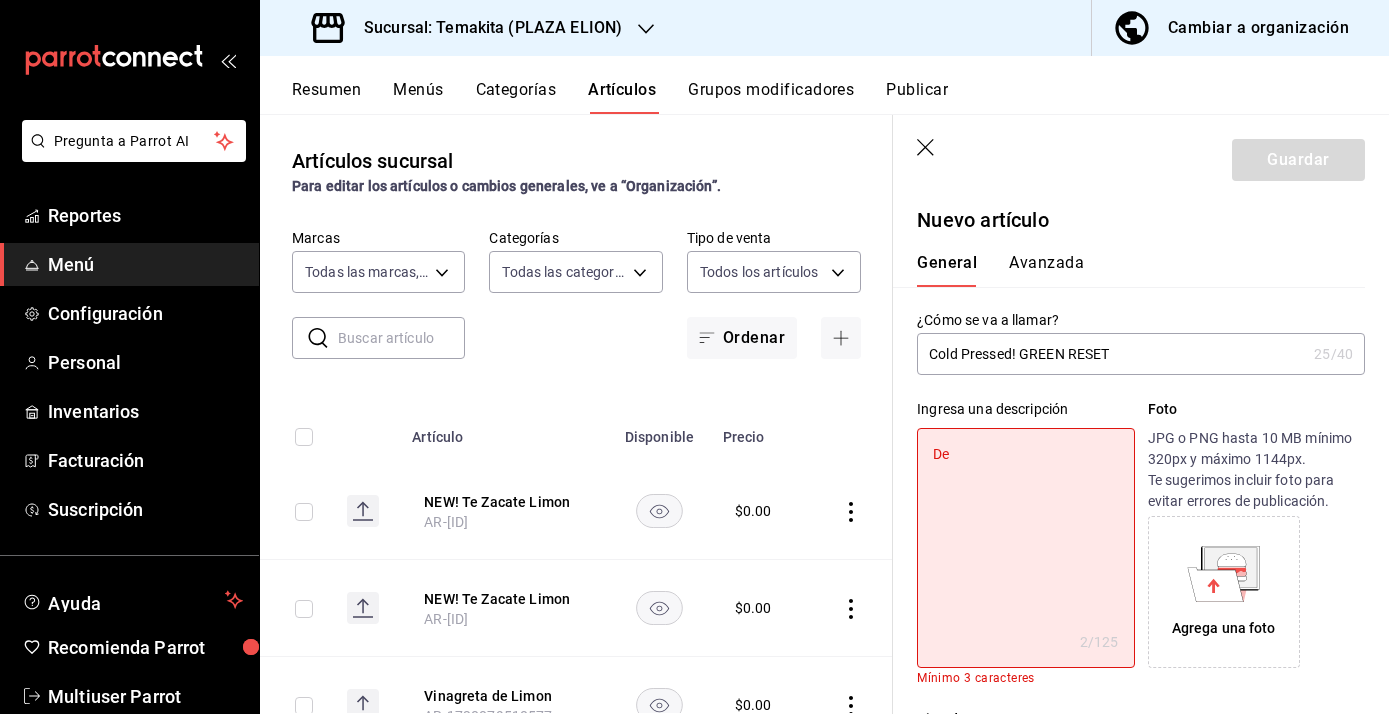 type on "D" 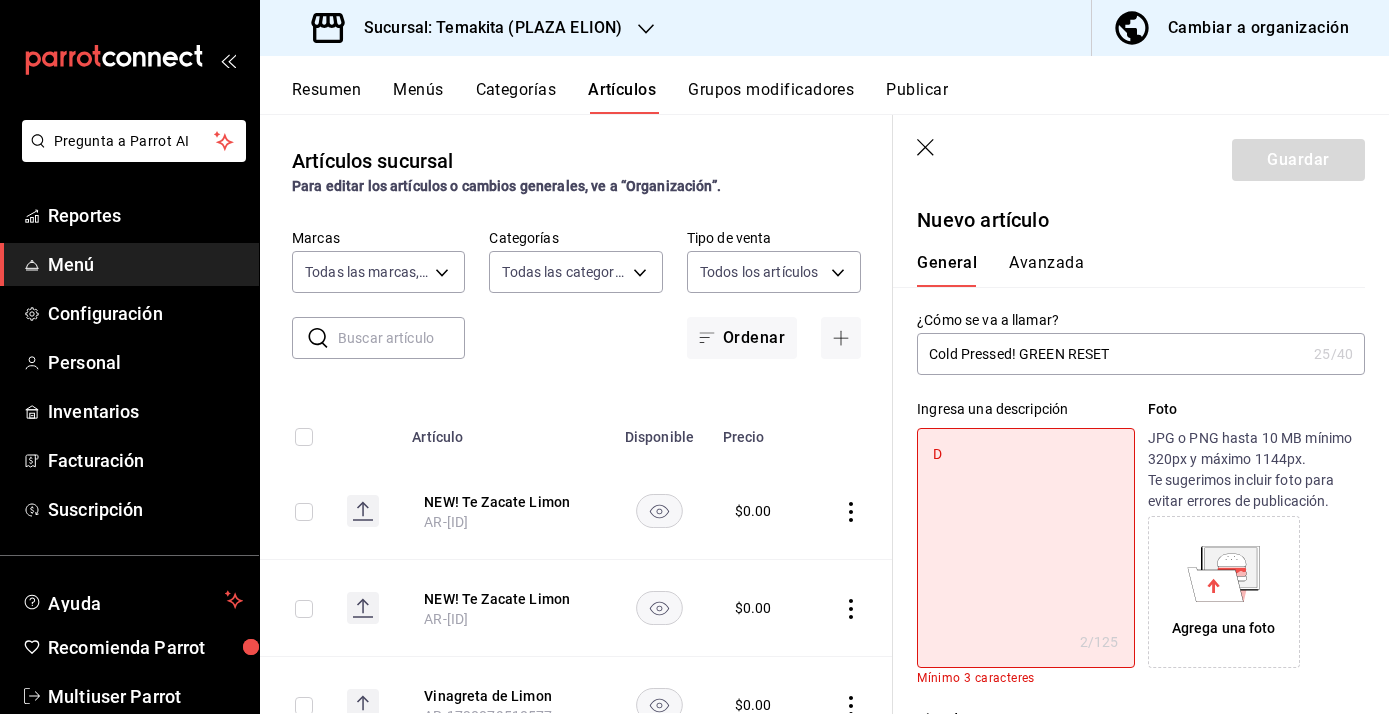 type on "x" 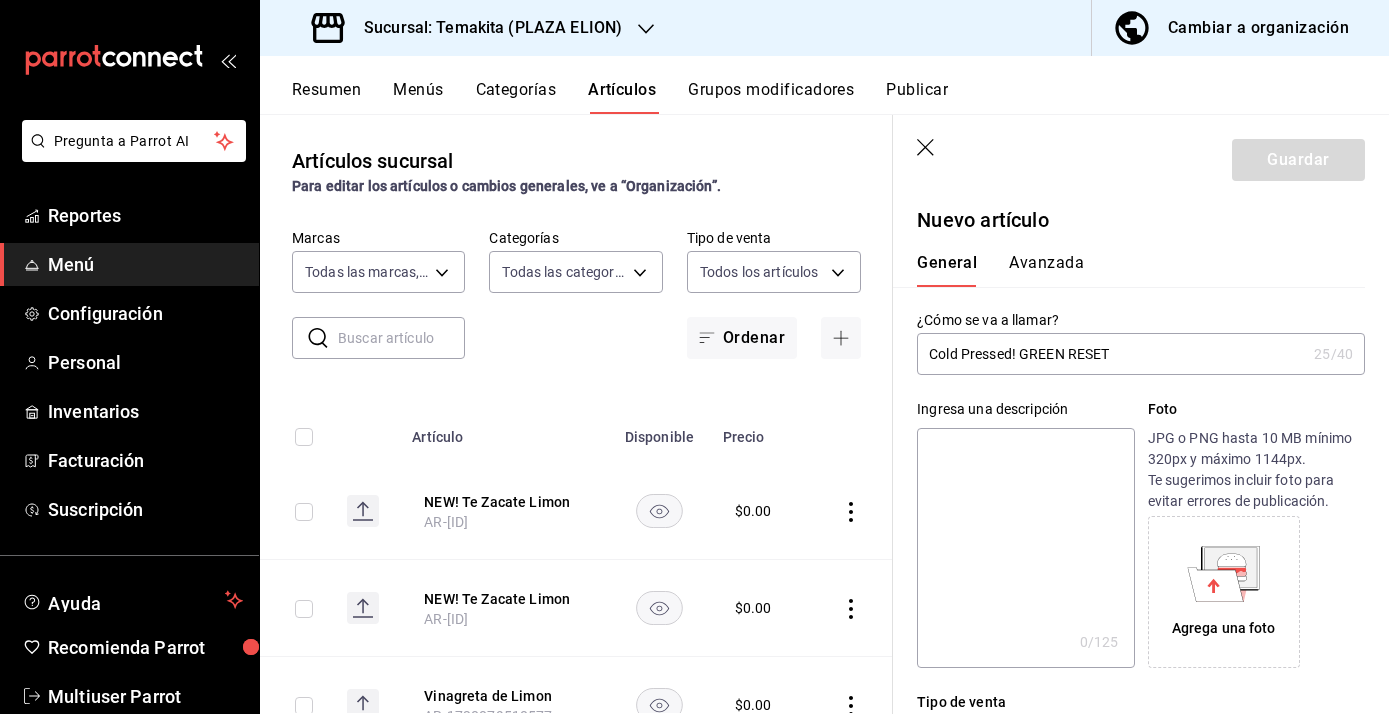 type on "M" 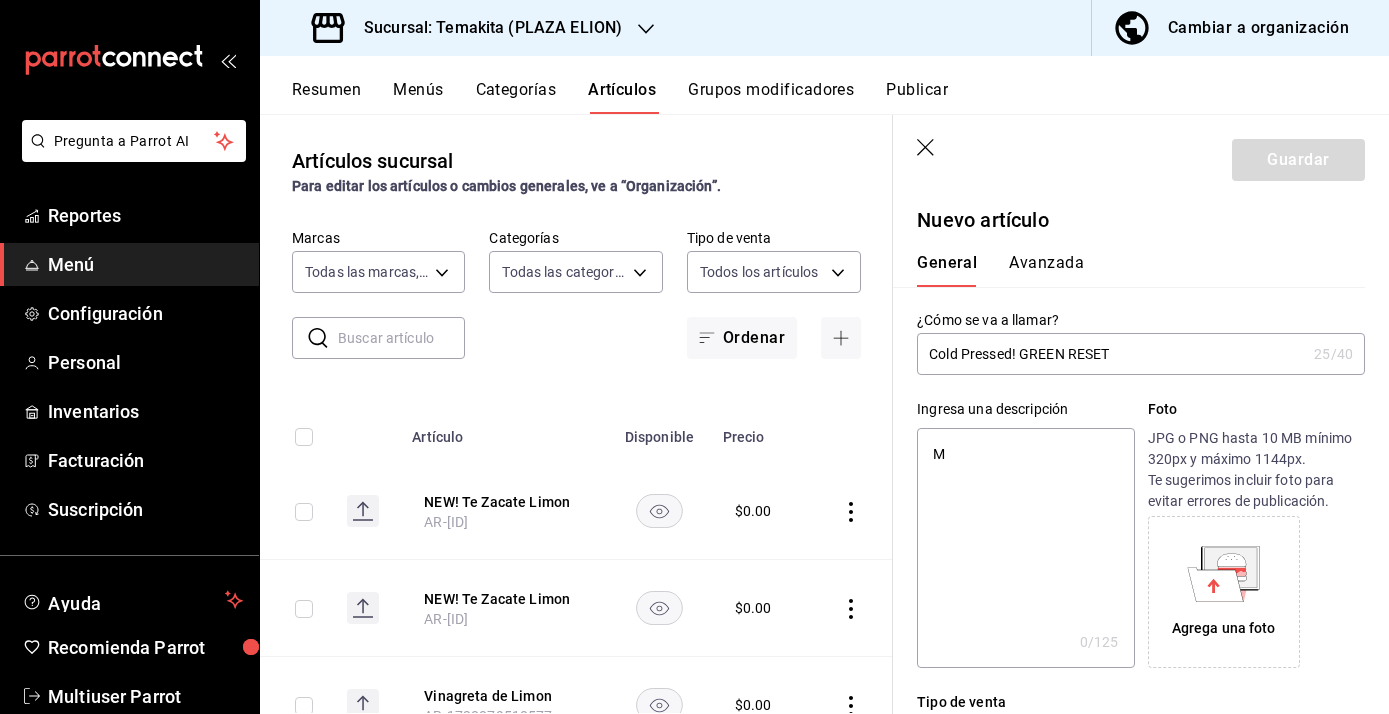 type on "x" 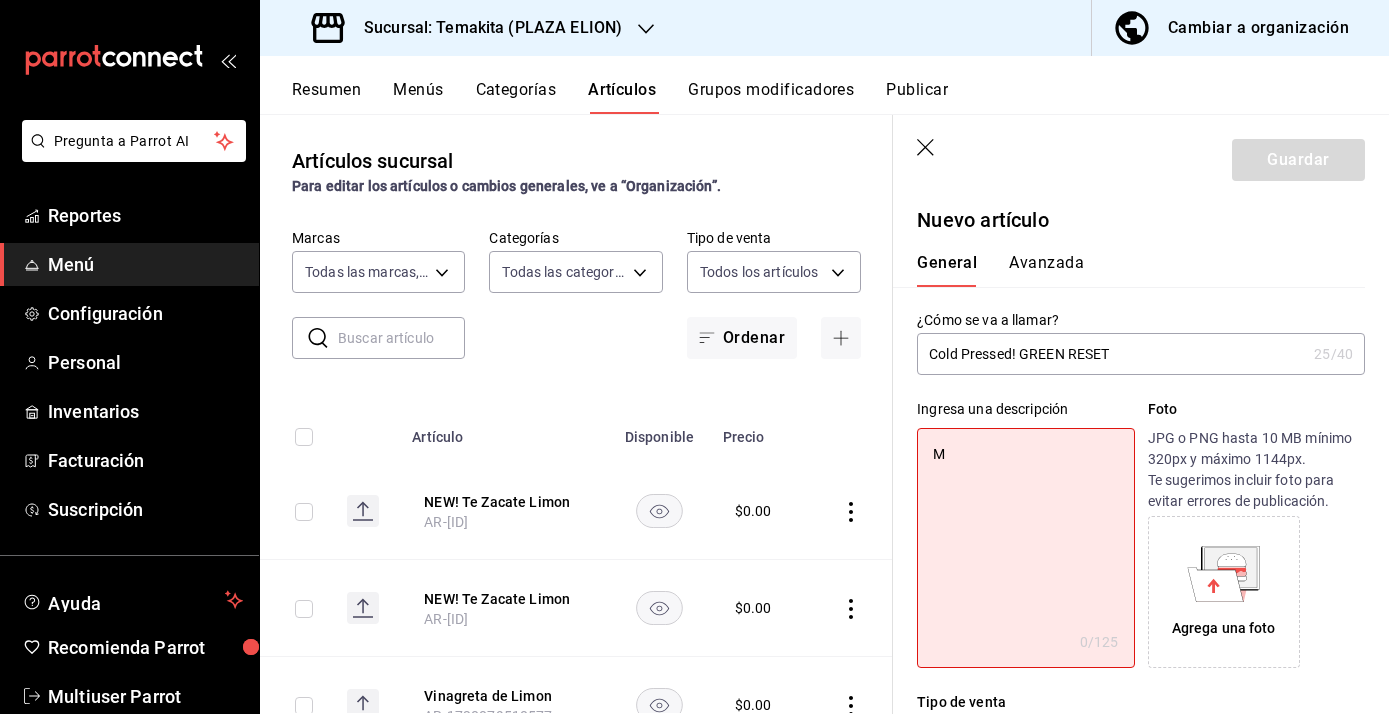 type on "Mo" 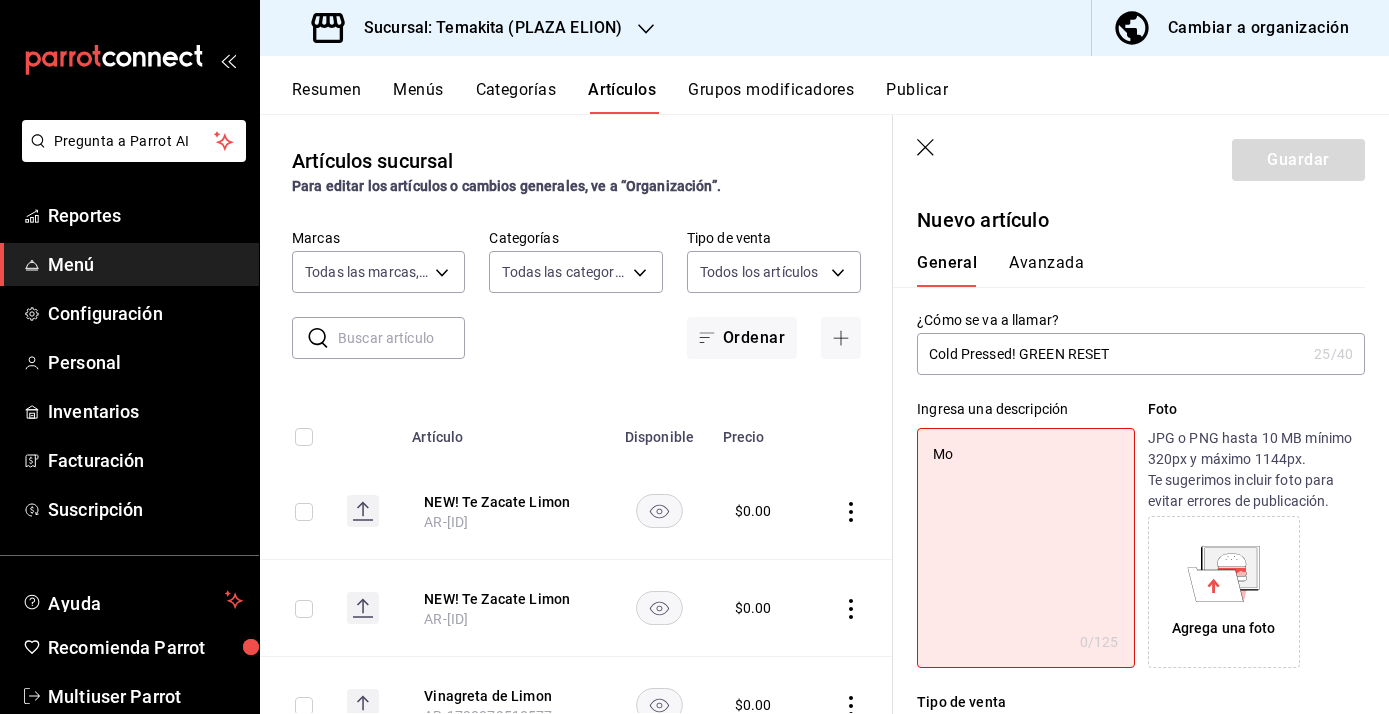 type on "x" 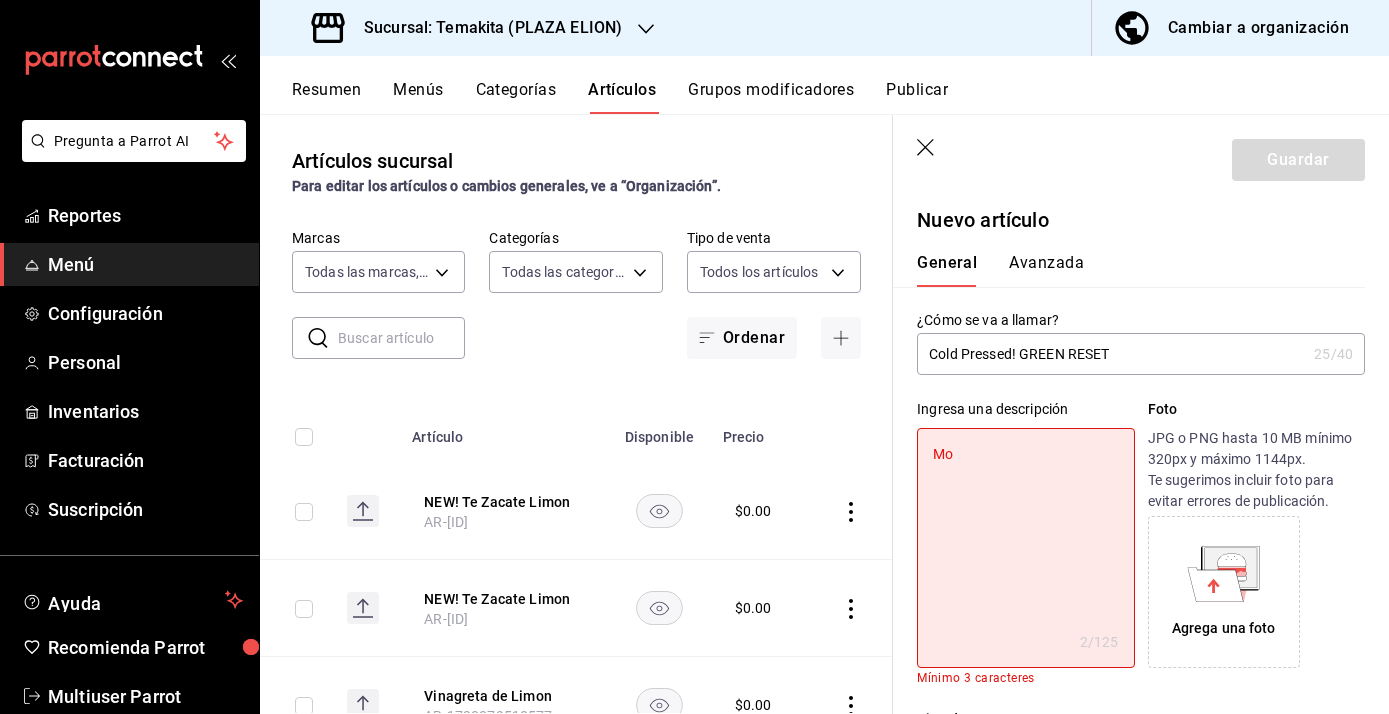 type on "Mod" 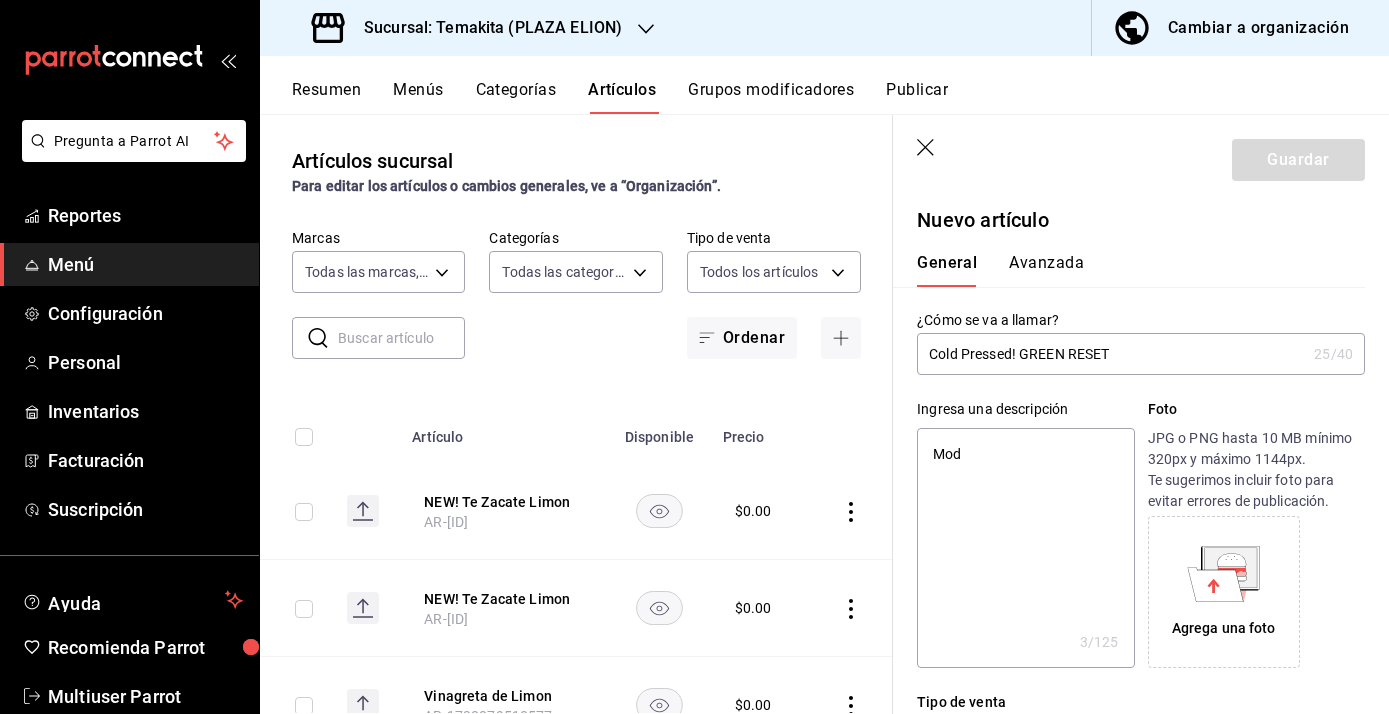 type on "Modo" 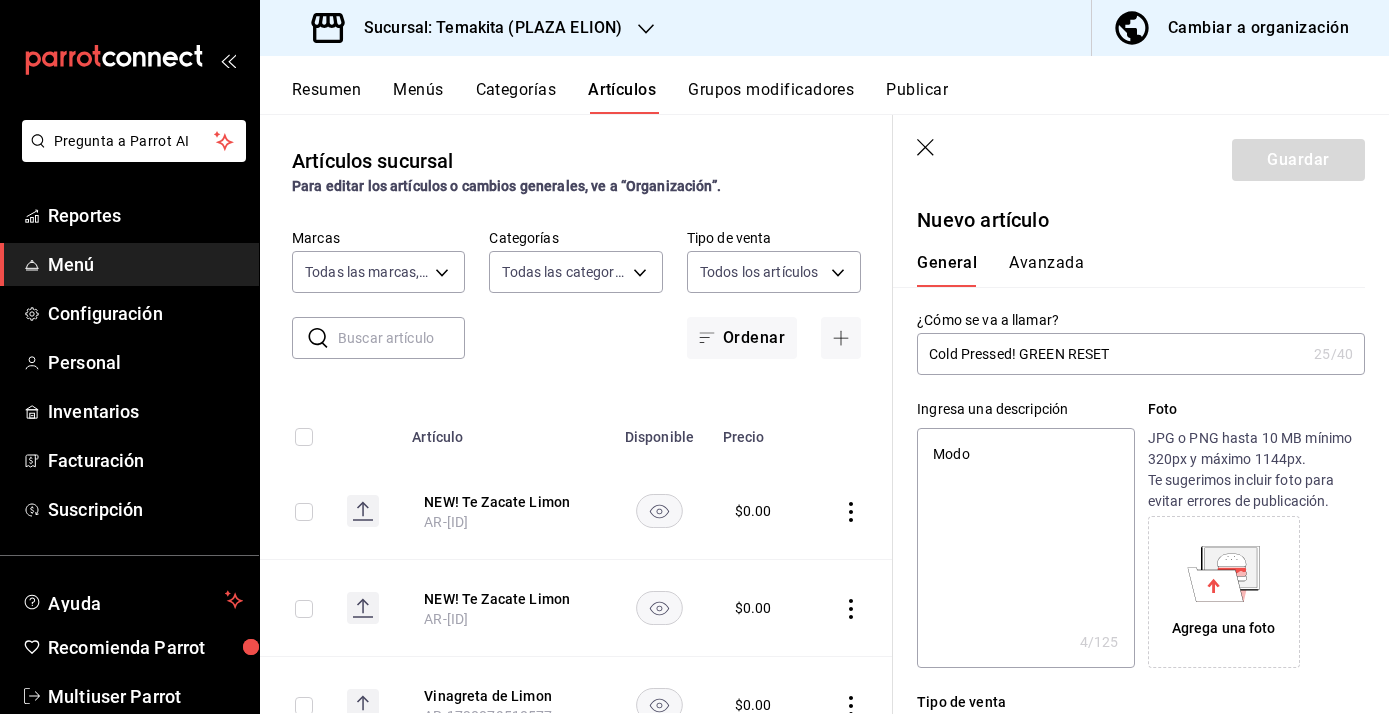 type on "Modo" 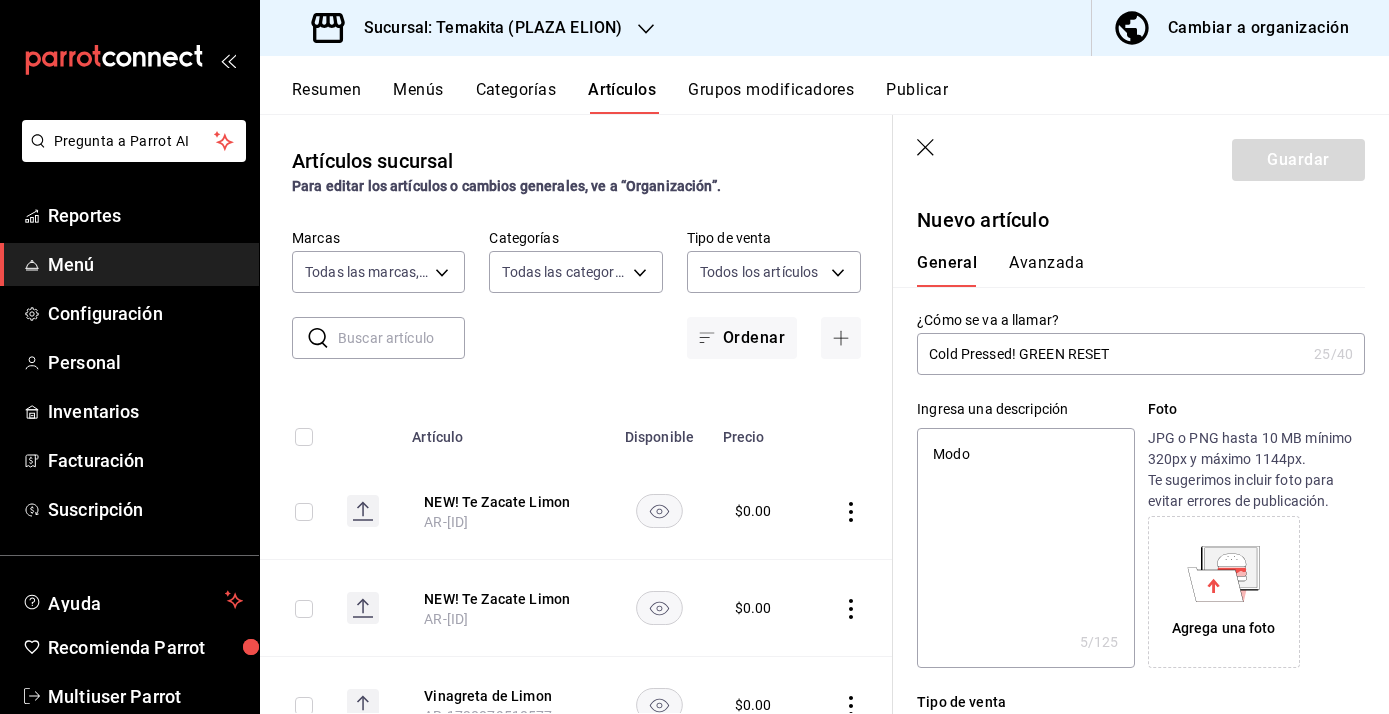 type on "Modo D" 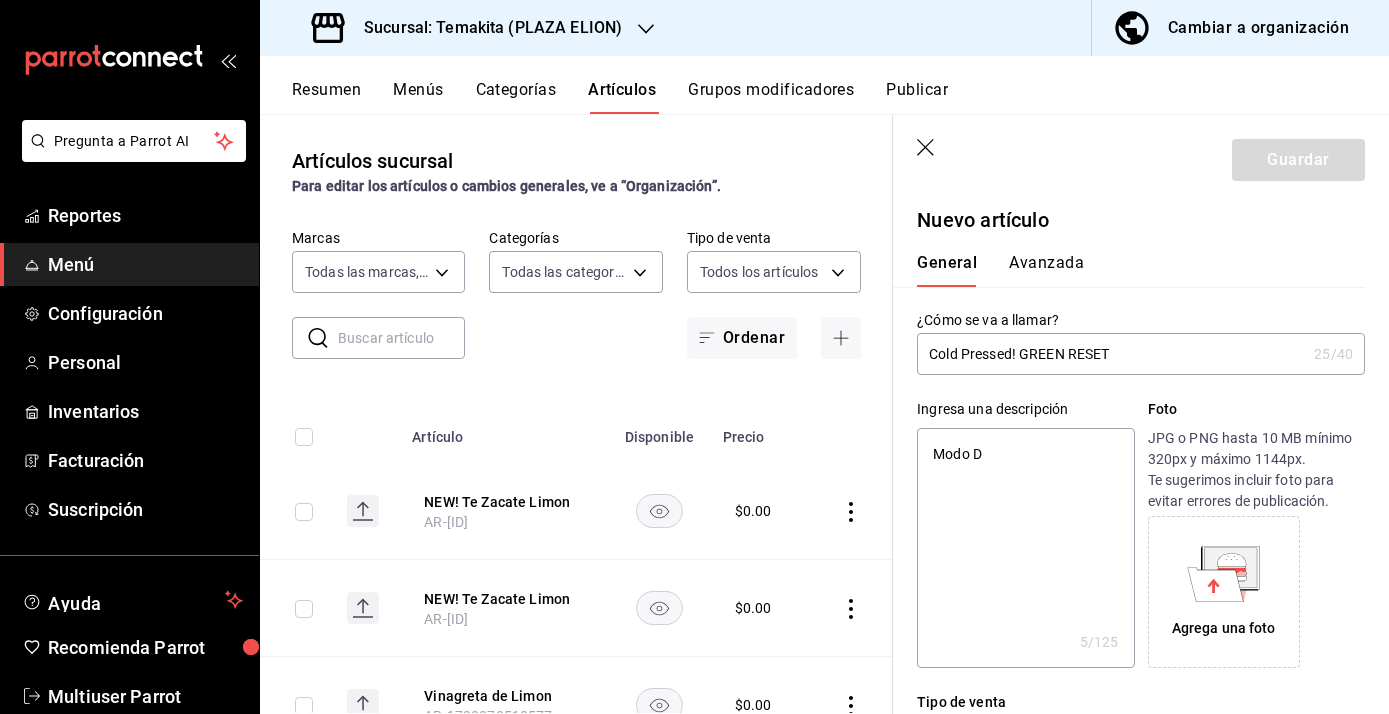 type on "x" 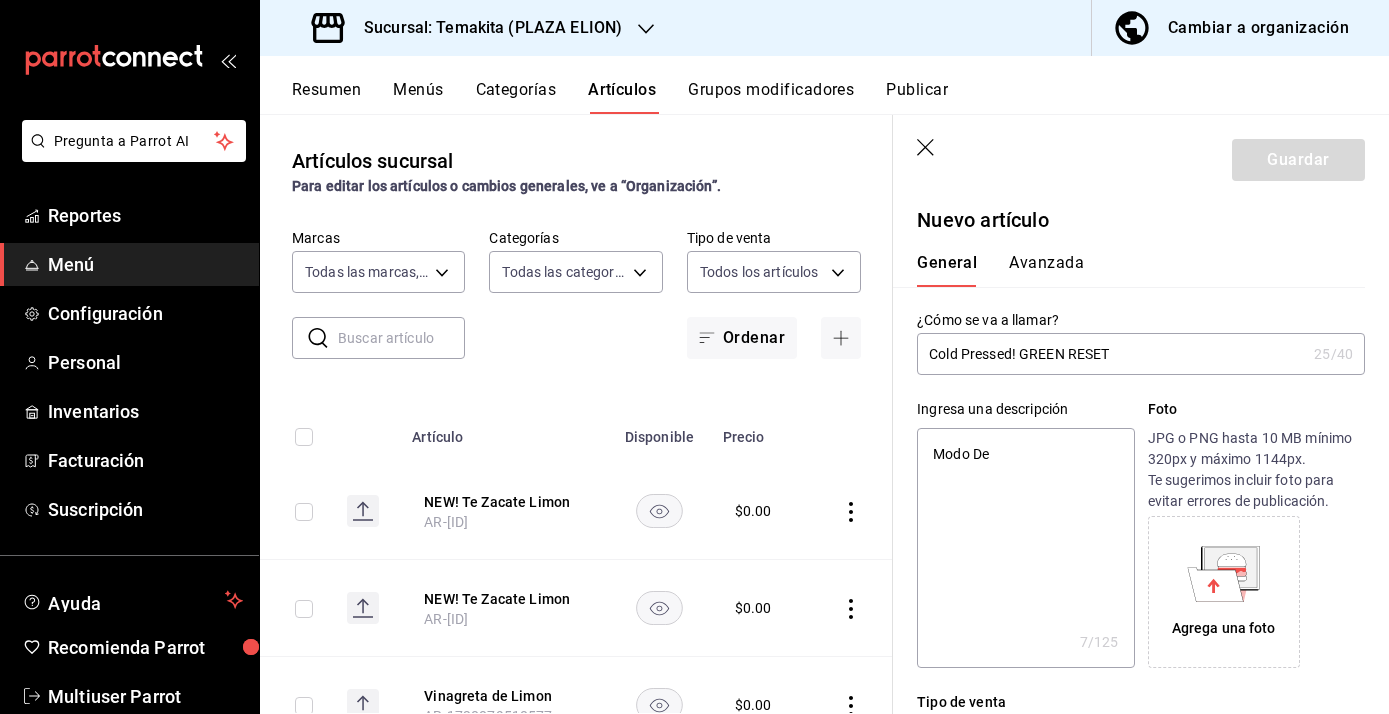 type on "Modo Det" 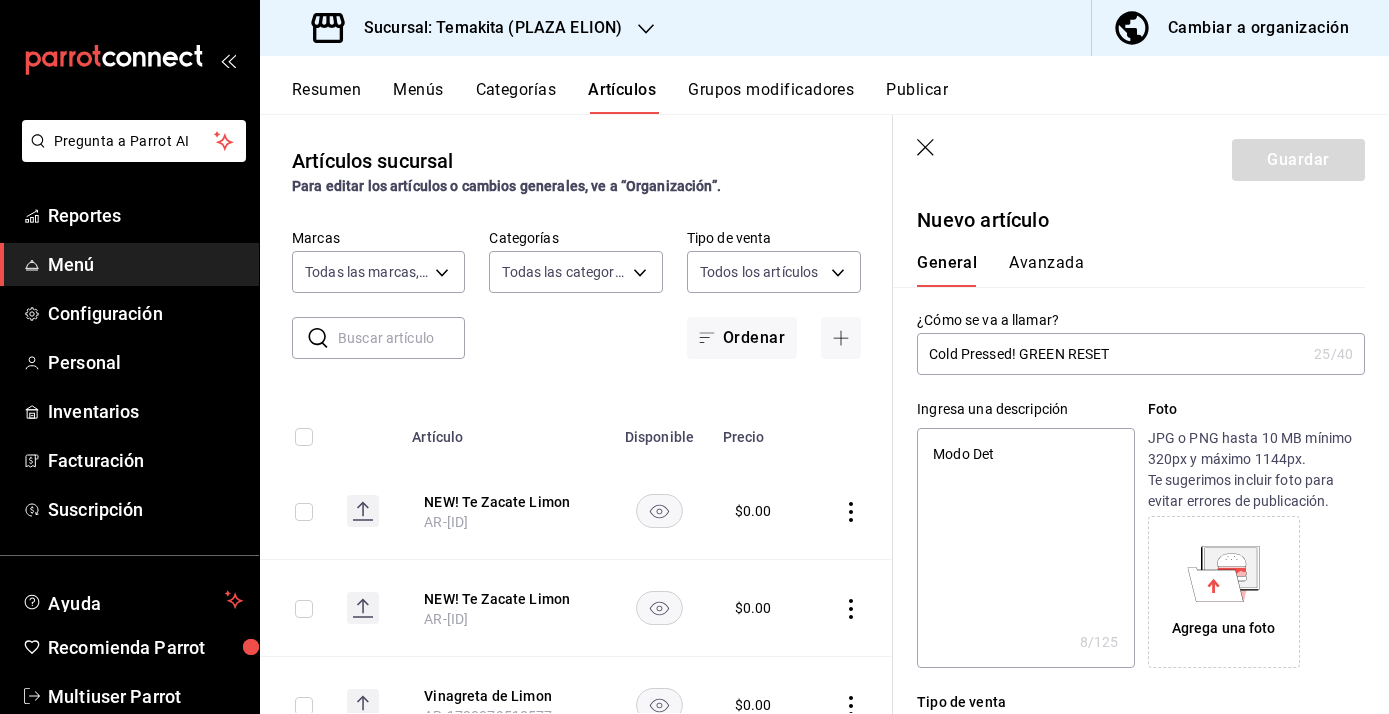 type on "Modo Deto" 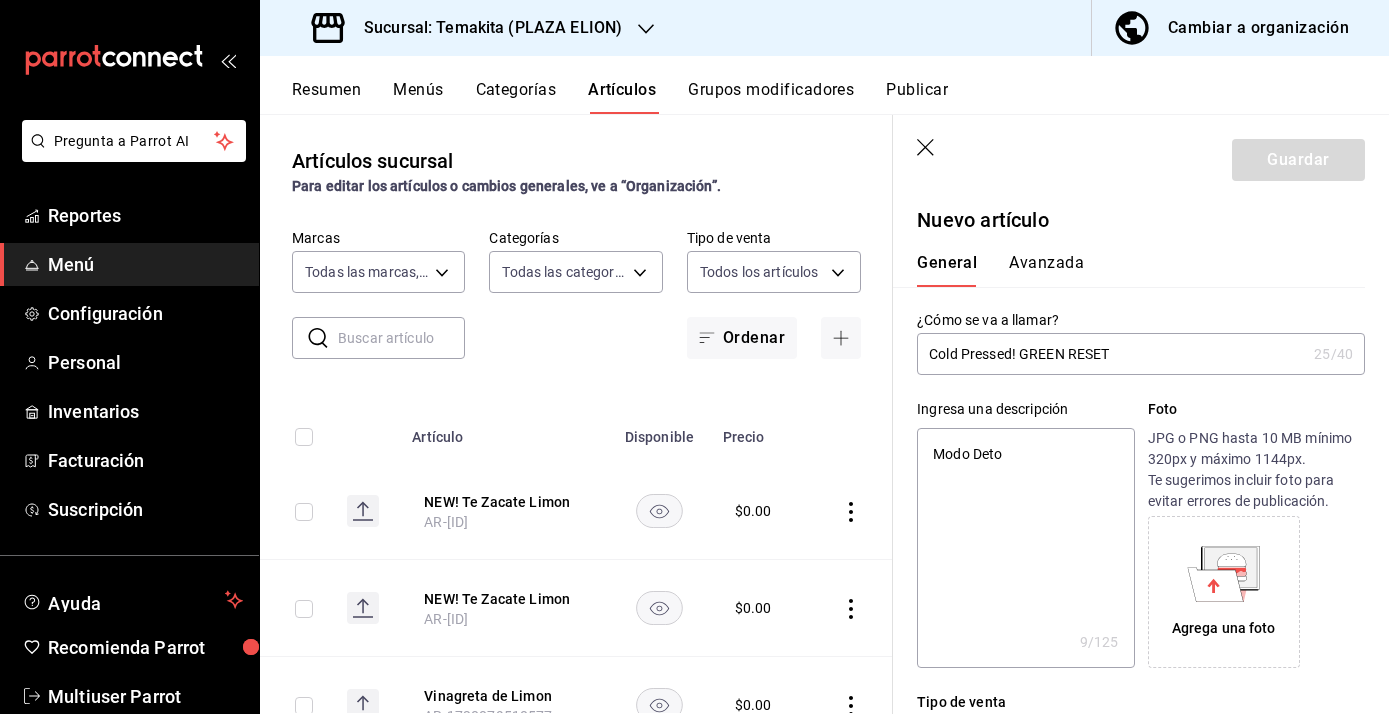 type on "Modo Detox" 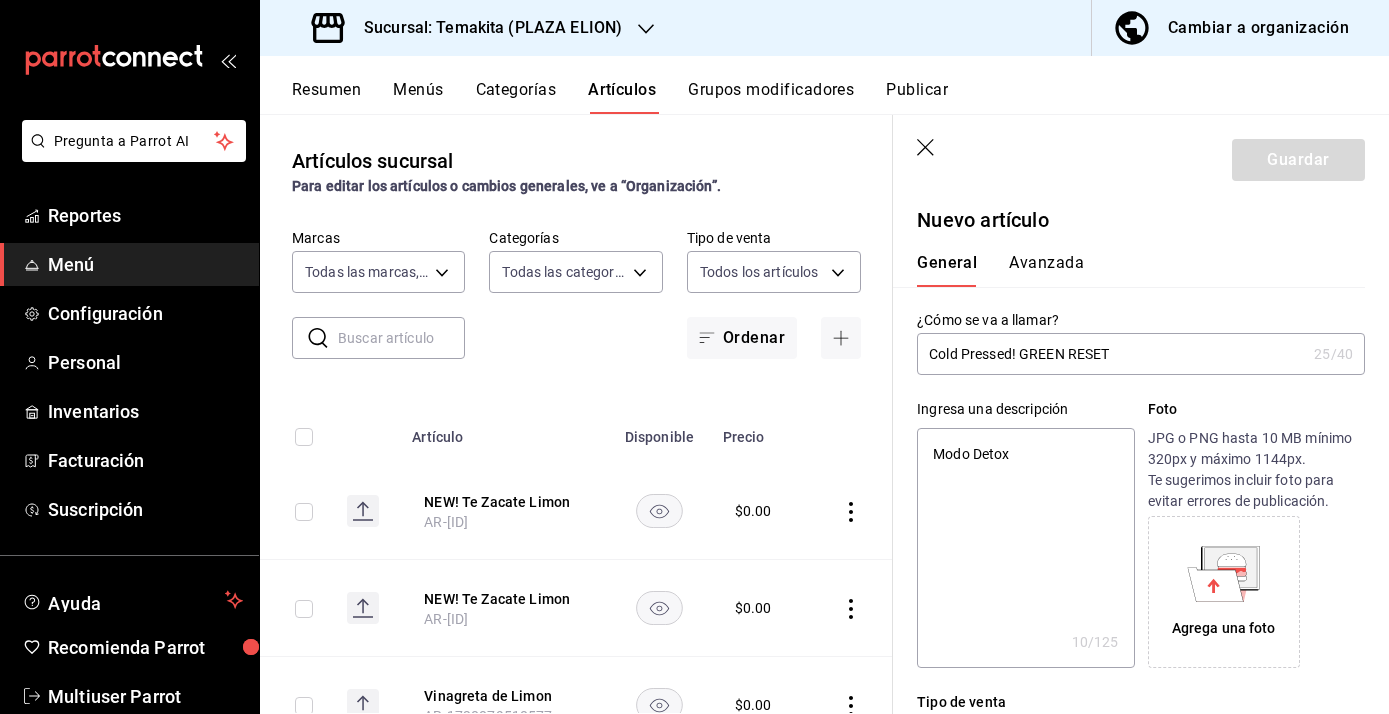 type on "Modo Detox," 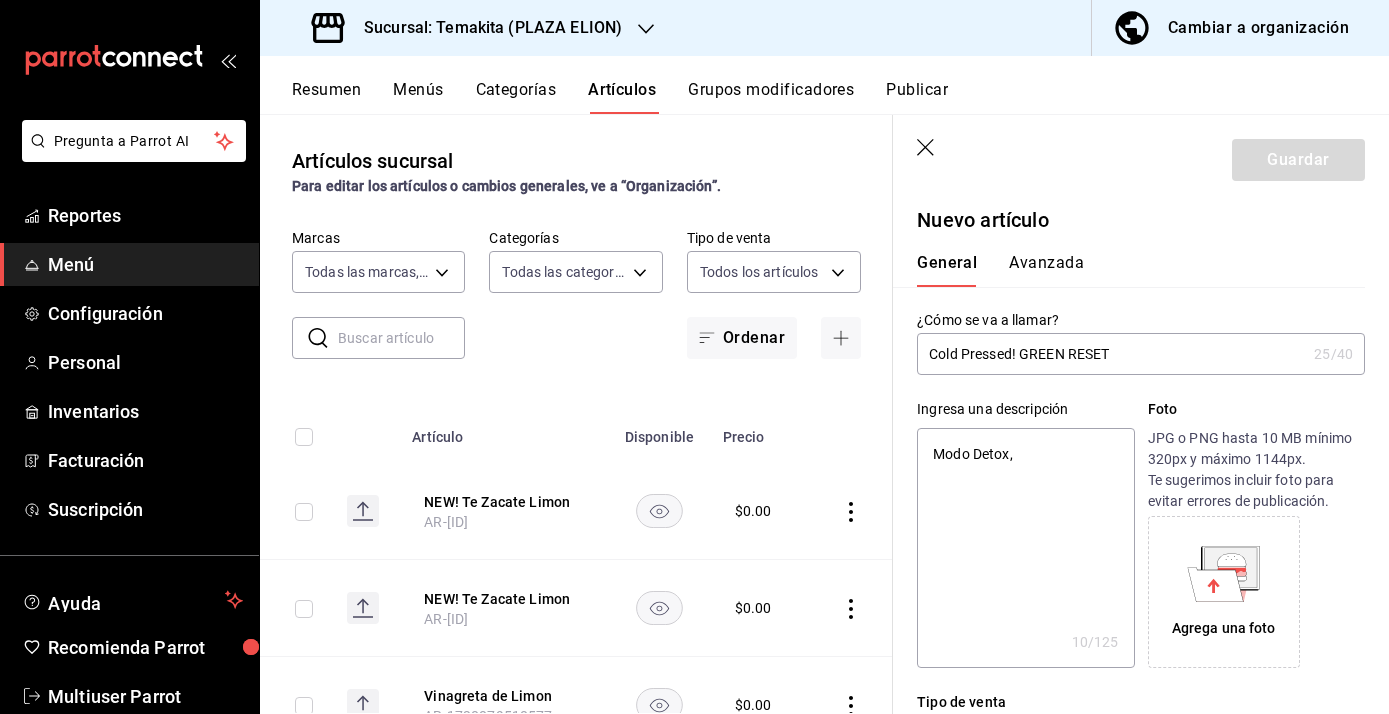 type on "Modo Detox," 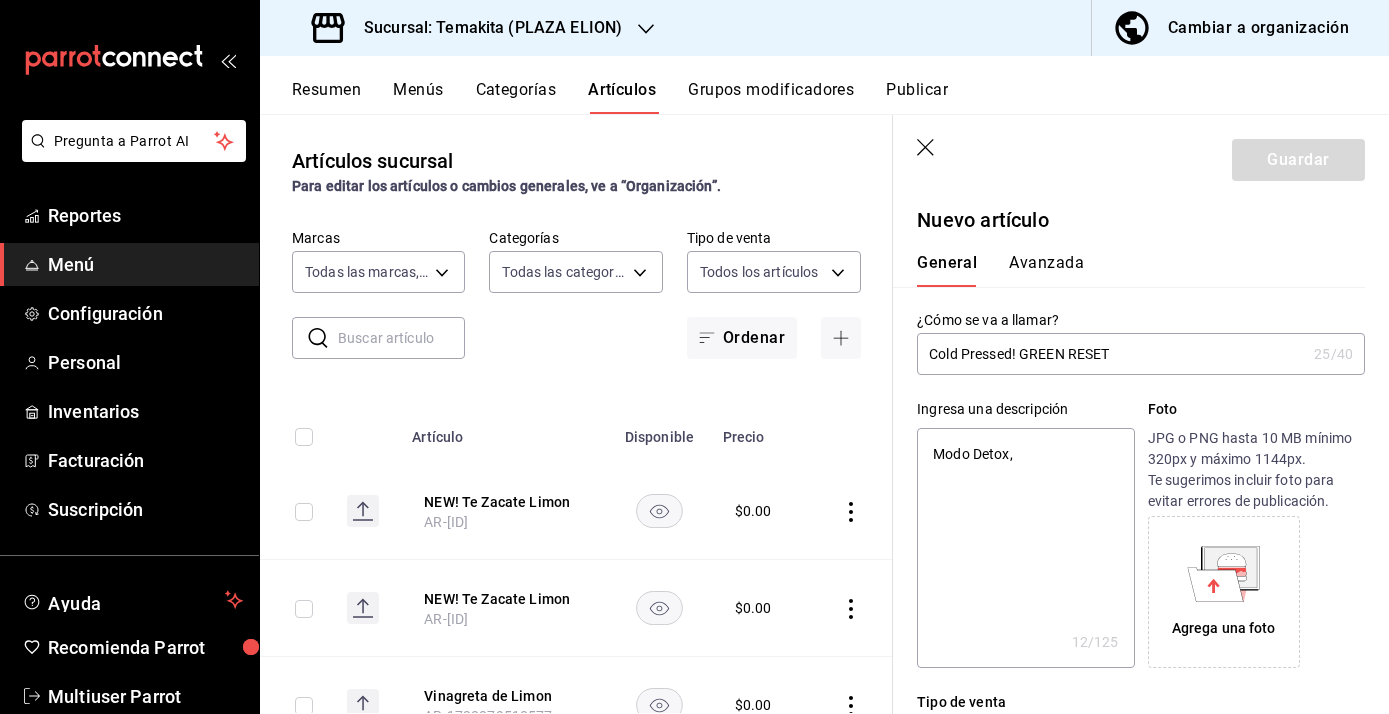 type on "Modo Detox," 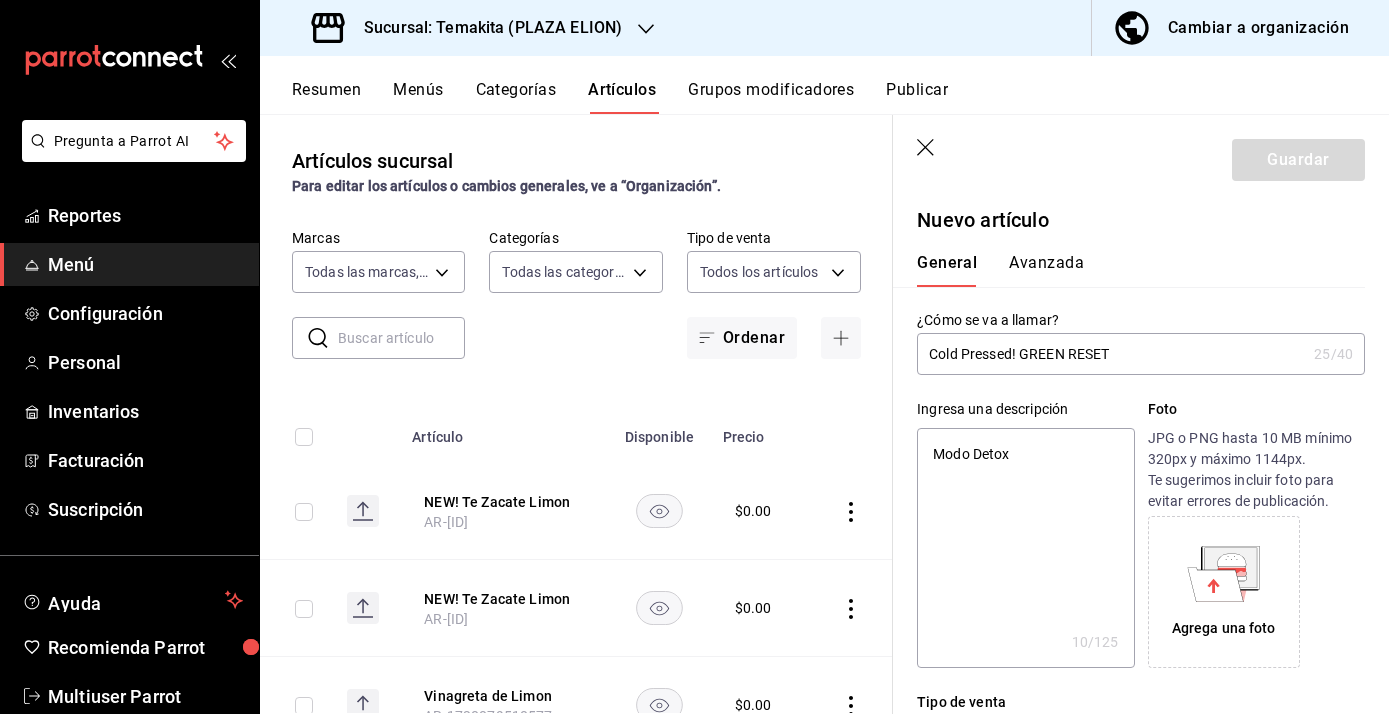 type on "Modo Detox" 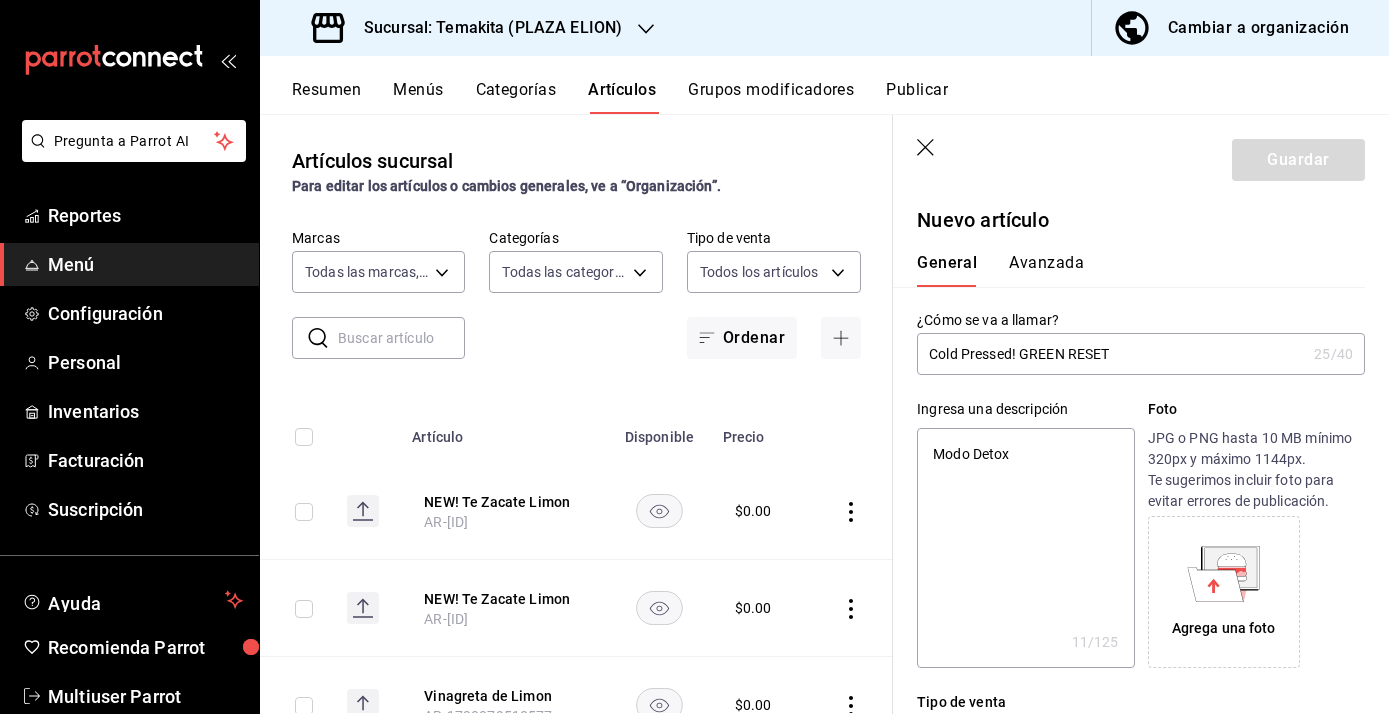 type on "Modo Detox" 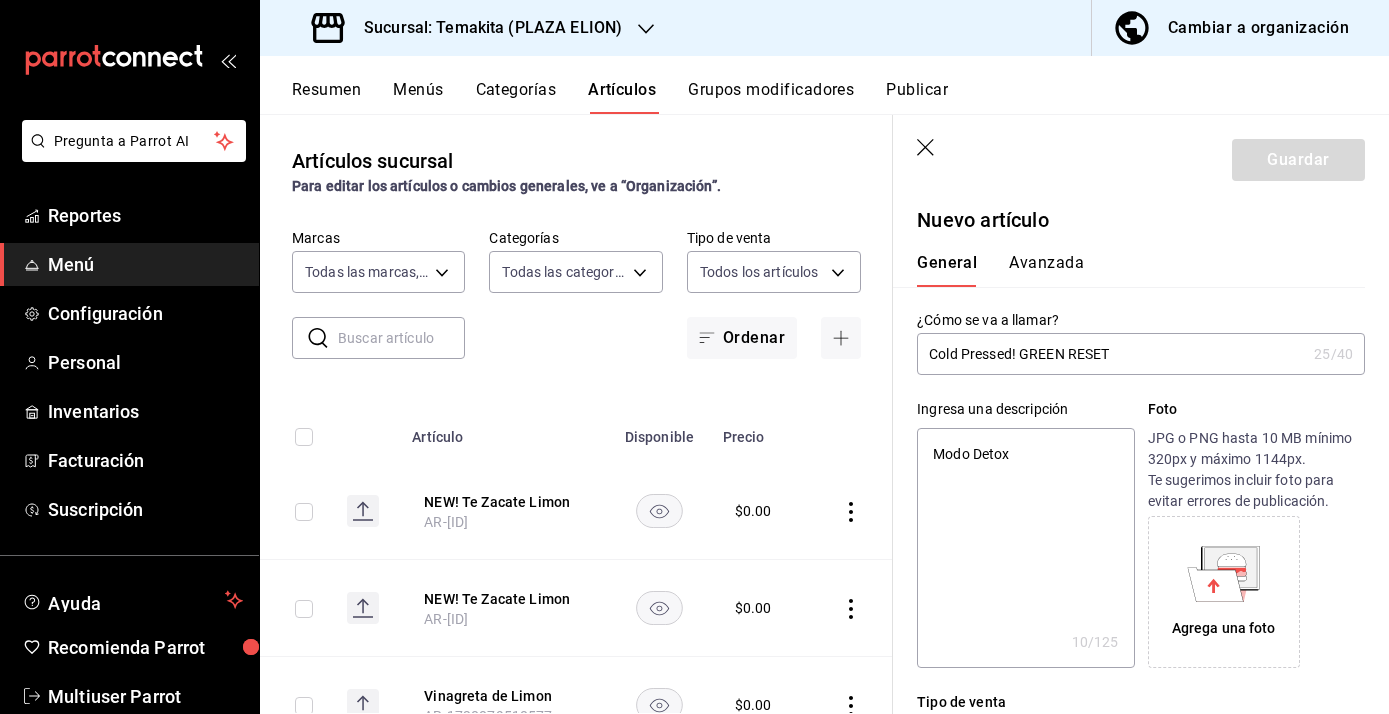 type on "Modo Detox," 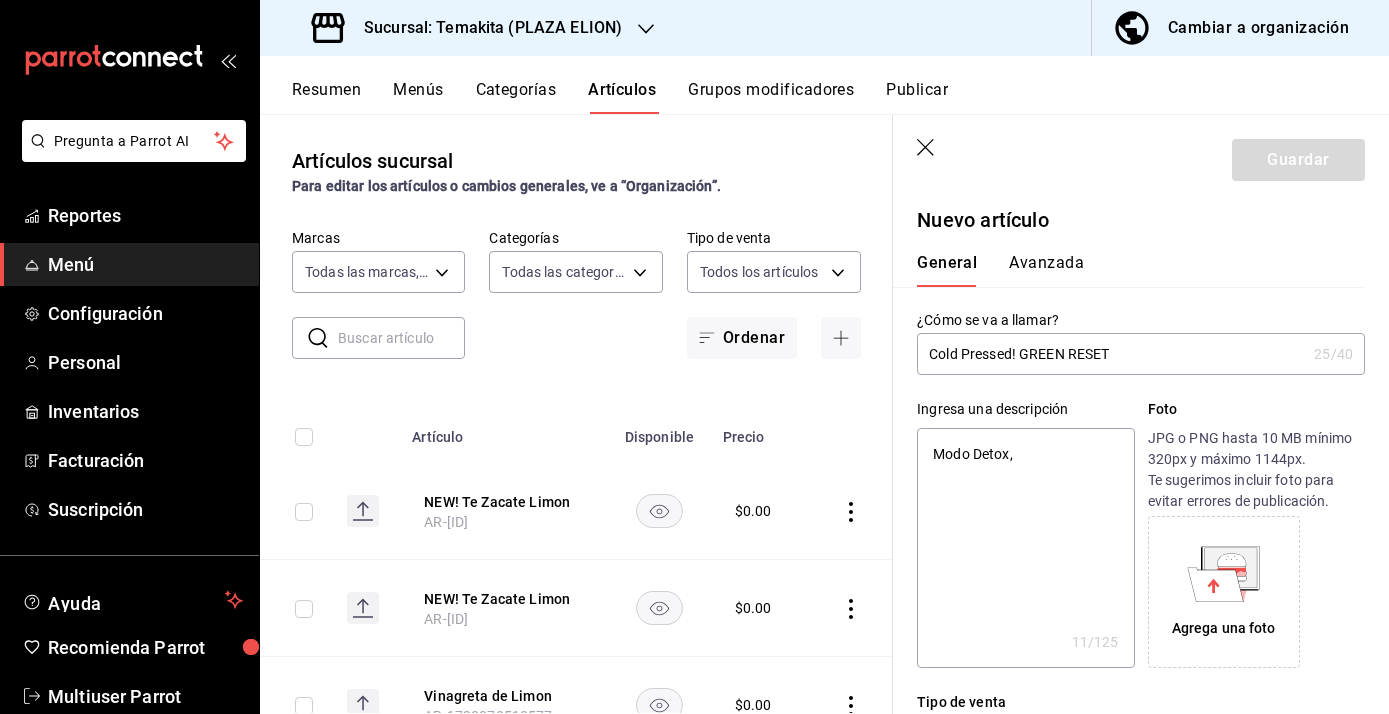 type on "Modo Detox," 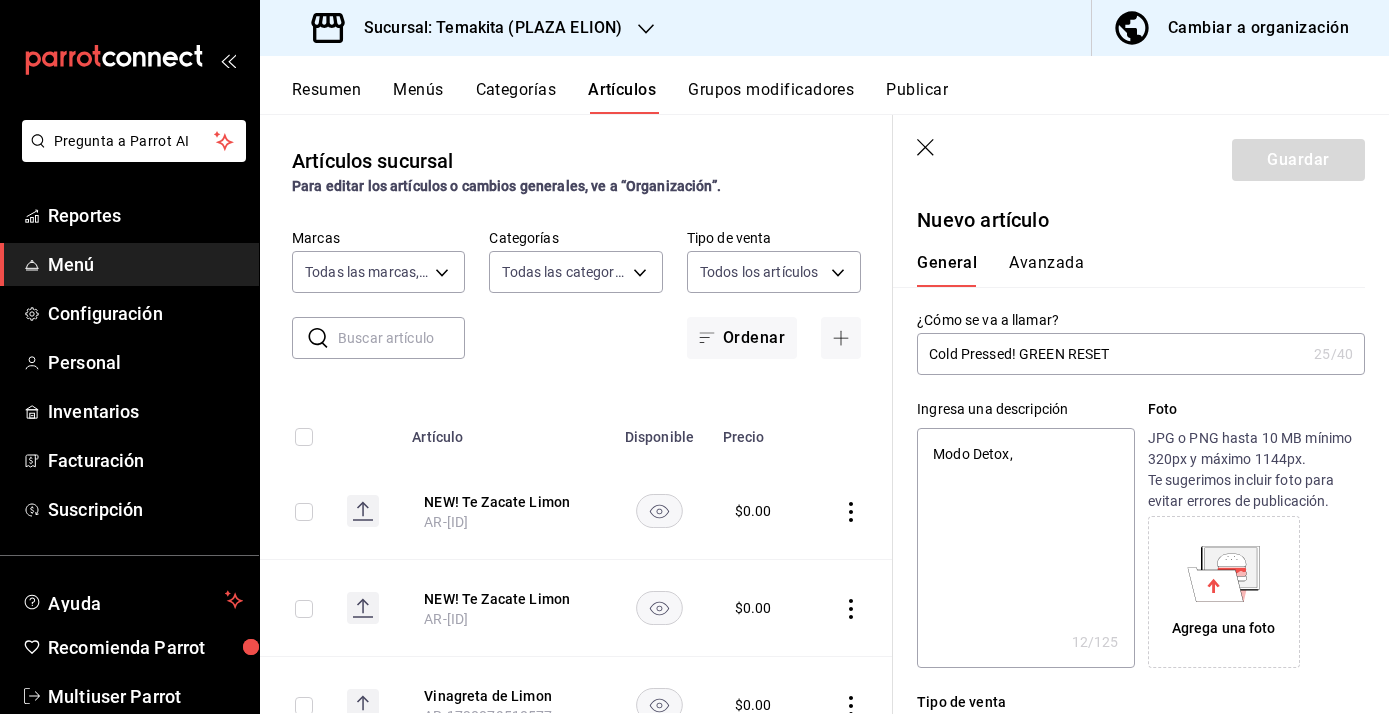 type on "Modo Detox, M" 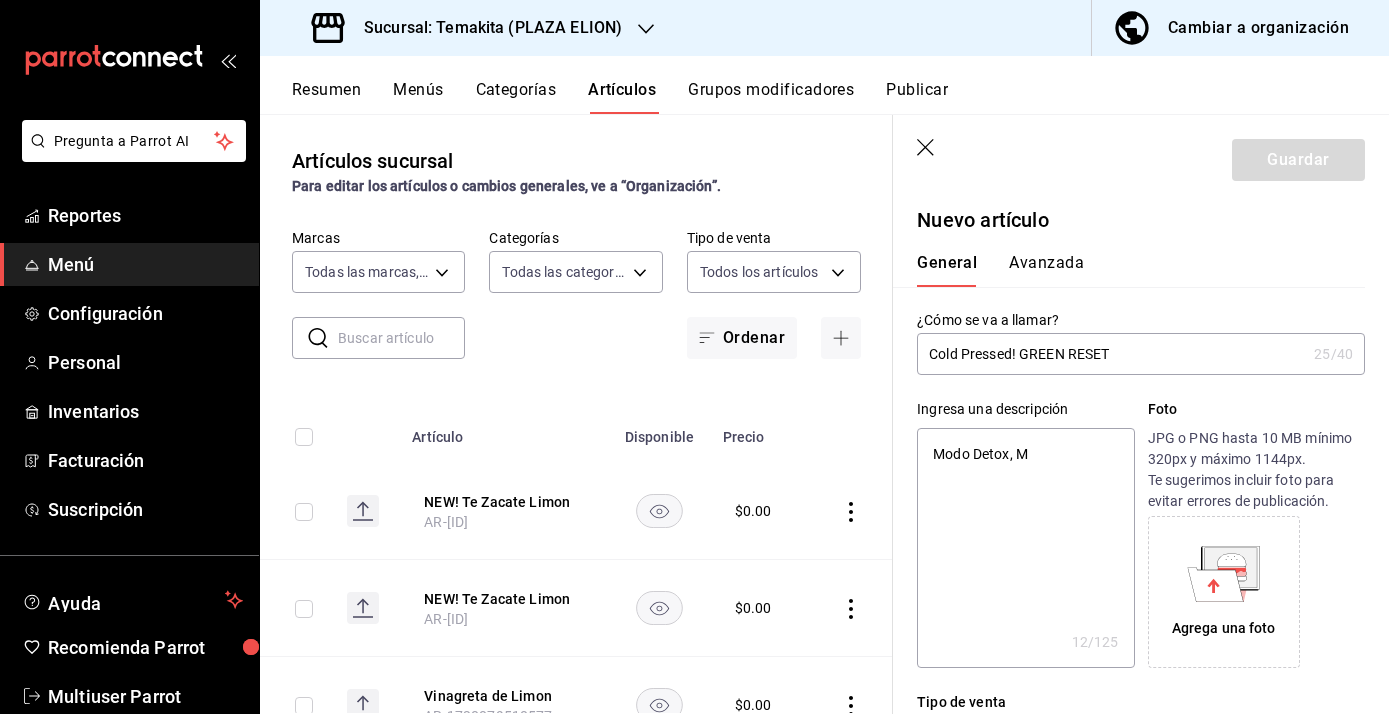 type on "x" 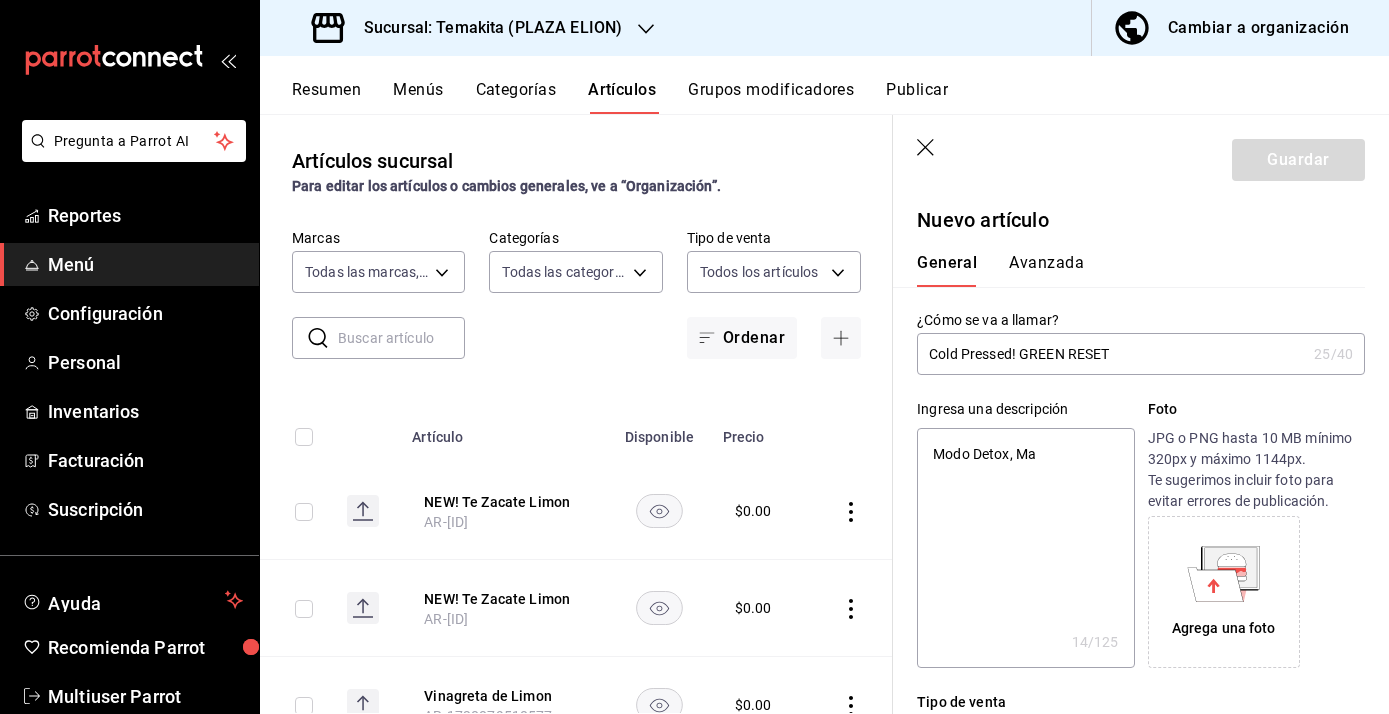 type on "Modo Detox, Man" 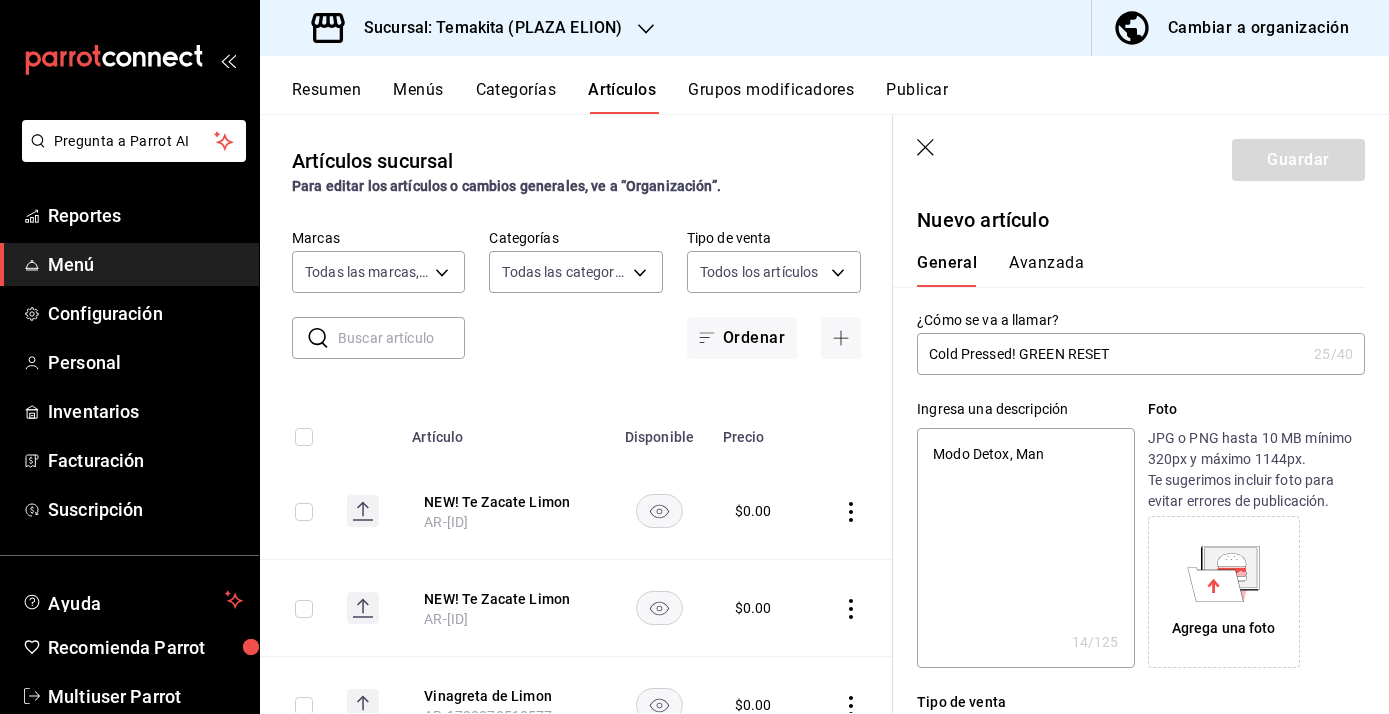 type on "Modo Detox, Manz" 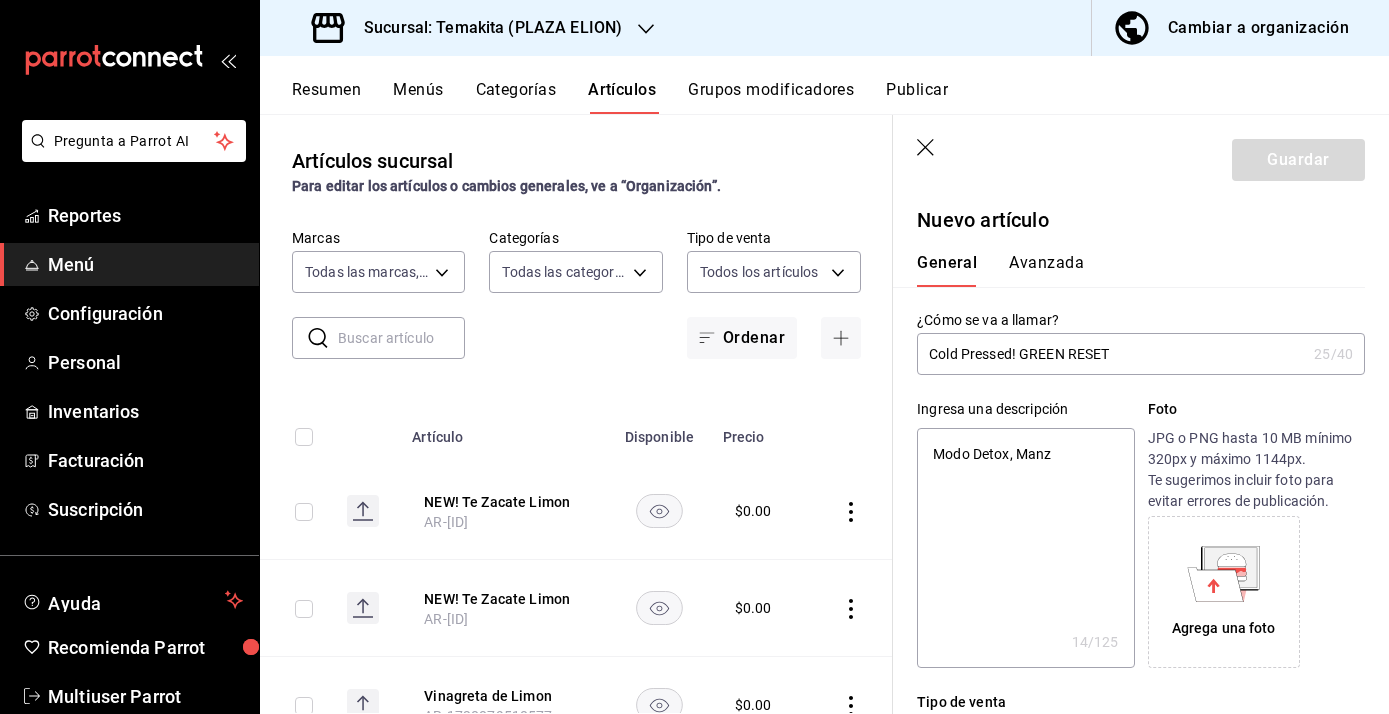 type on "x" 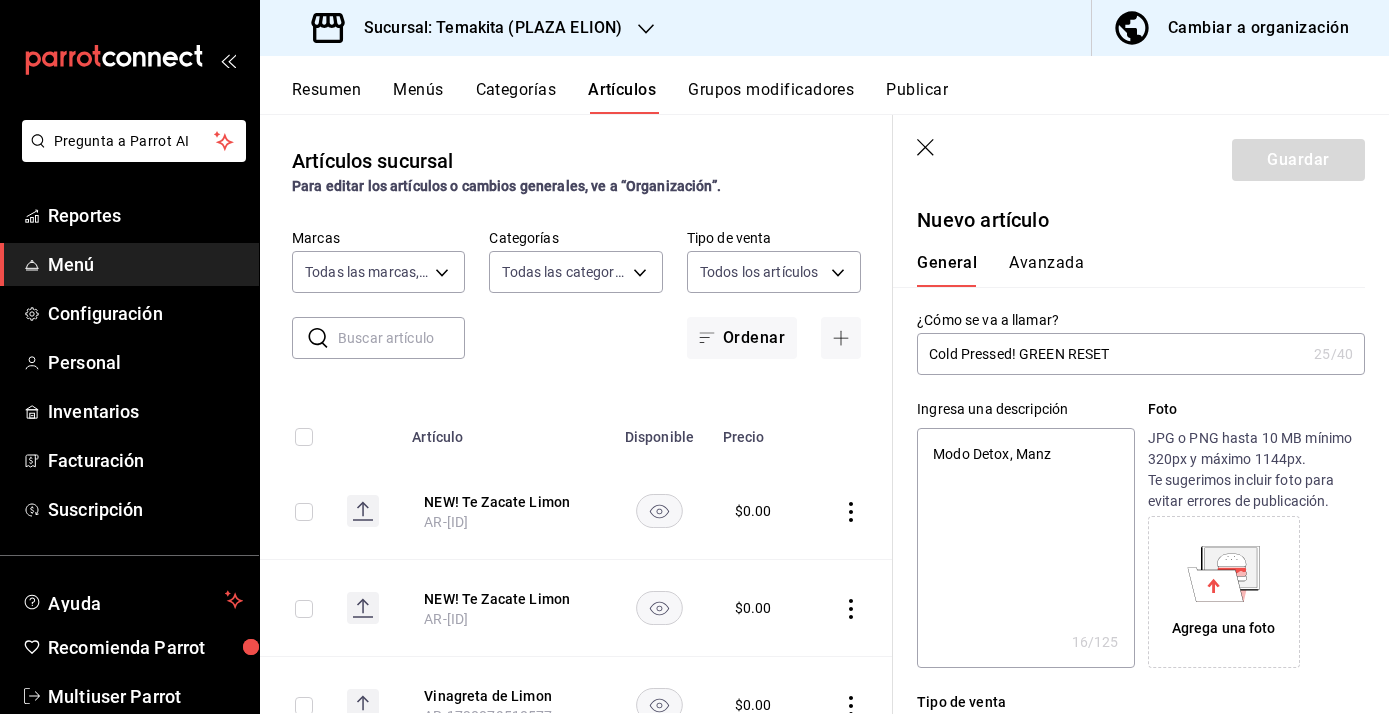 type on "Modo Detox, Manza" 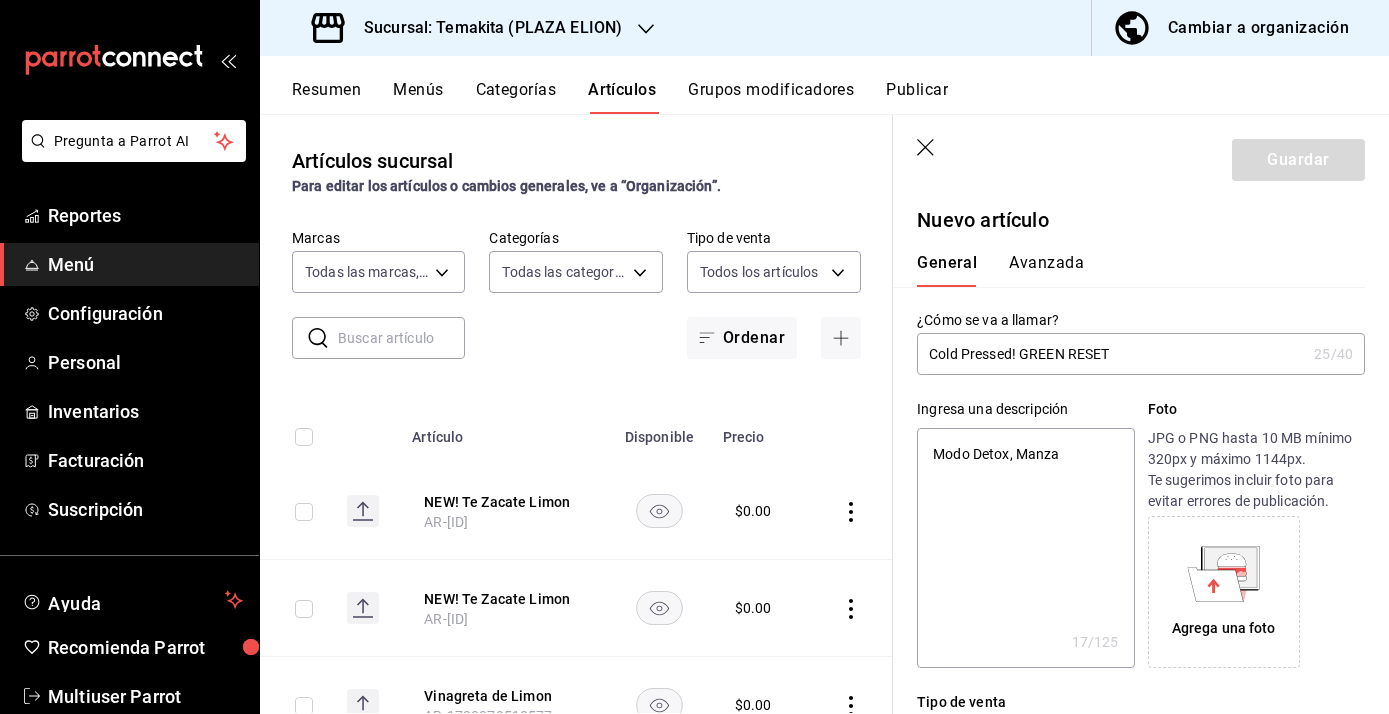 type on "Modo Detox, Manzan" 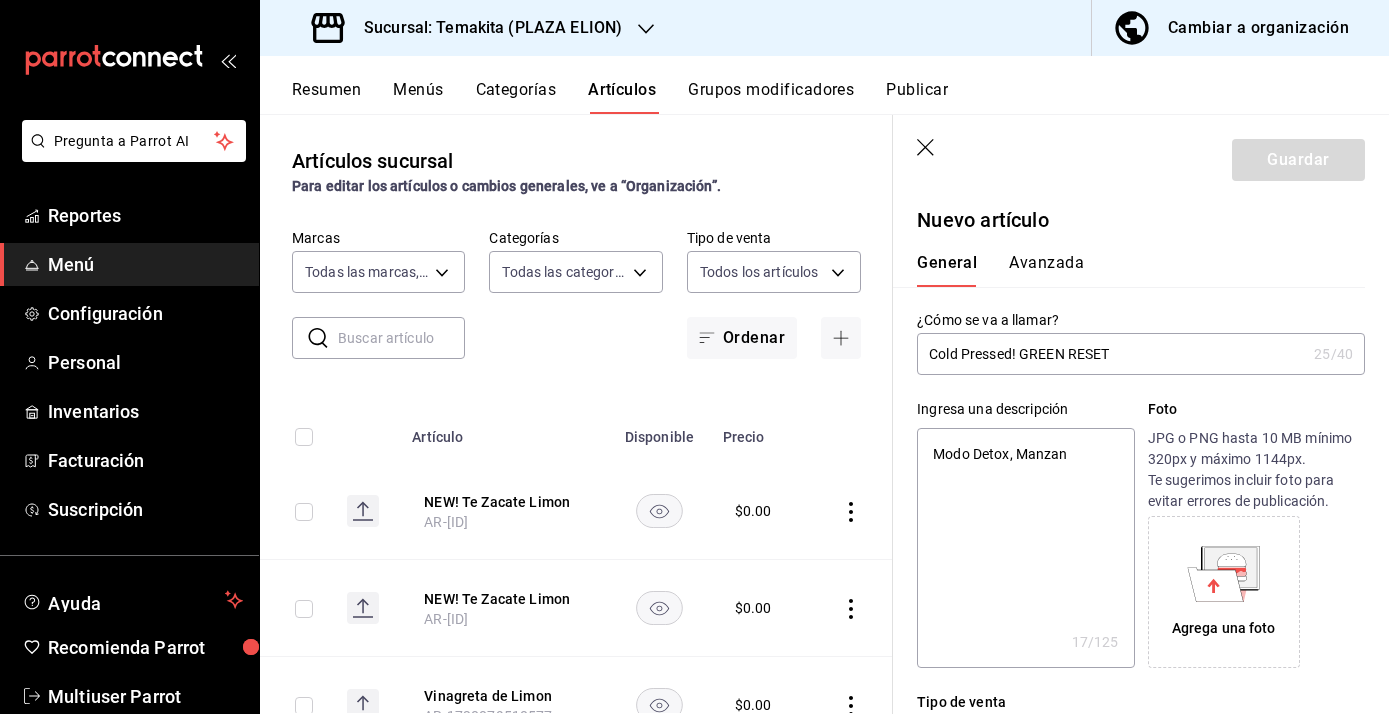 type on "Modo Detox, Manzana" 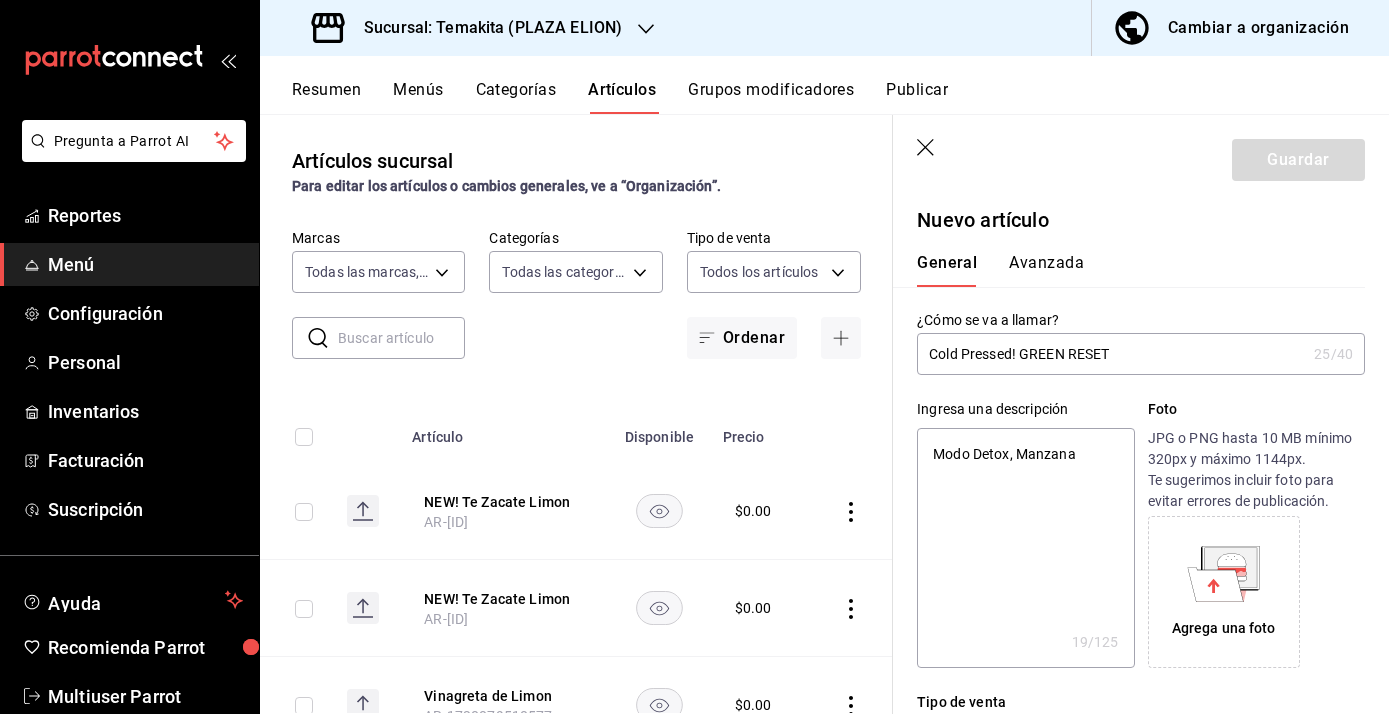 type on "Modo Detox, Manzana" 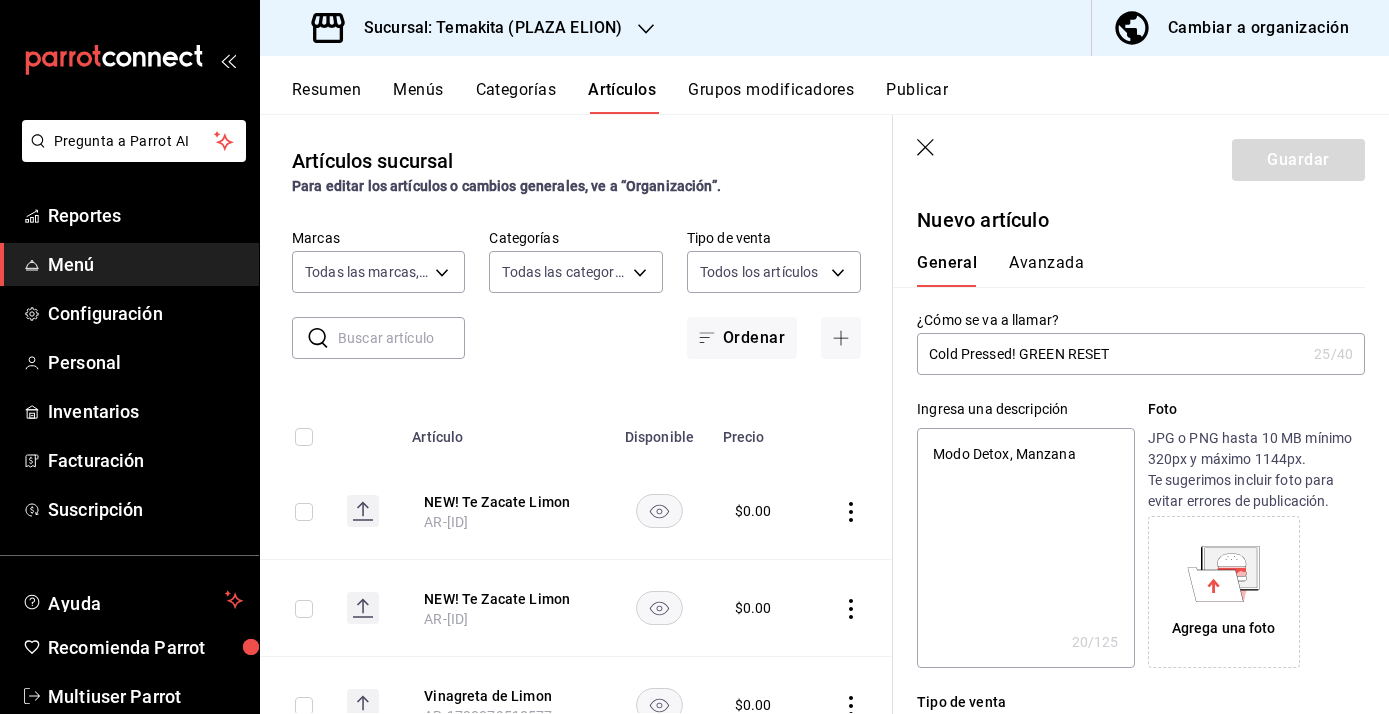 type on "Modo Detox, Manzana" 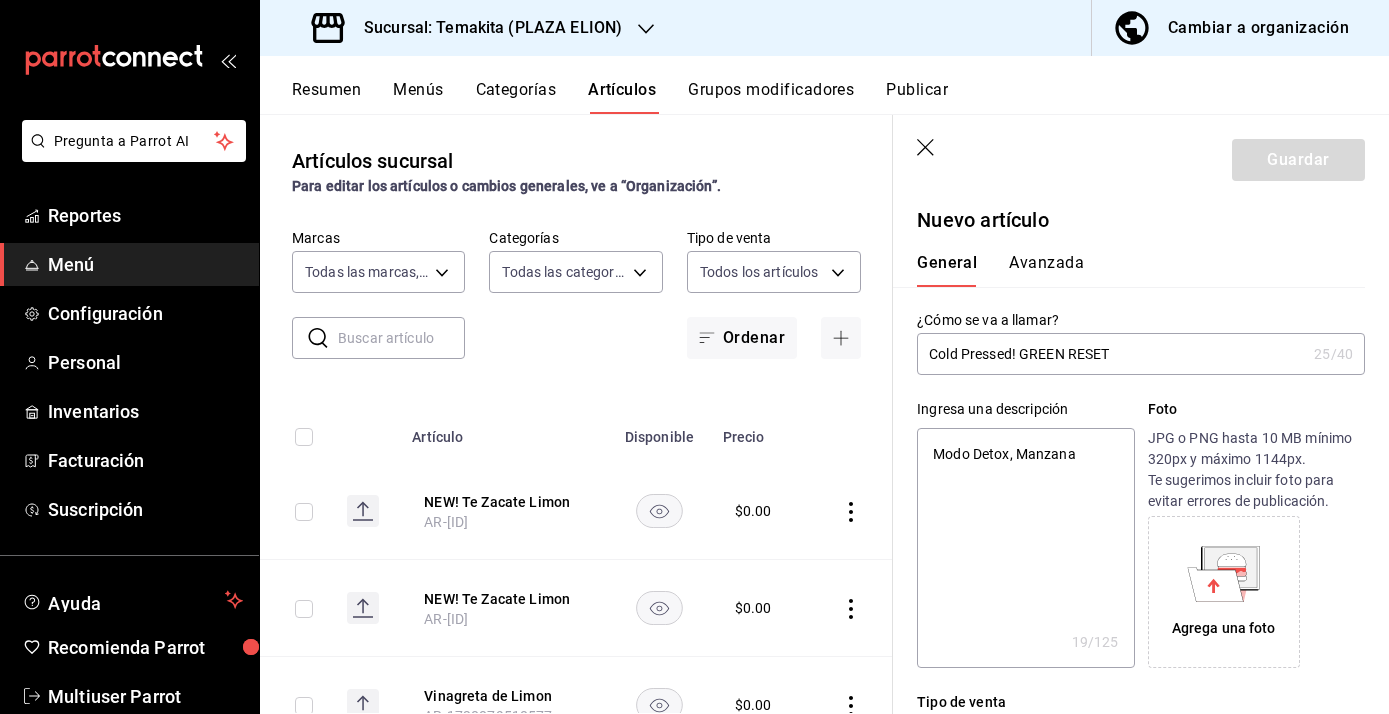 type on "Modo Detox, Manzan" 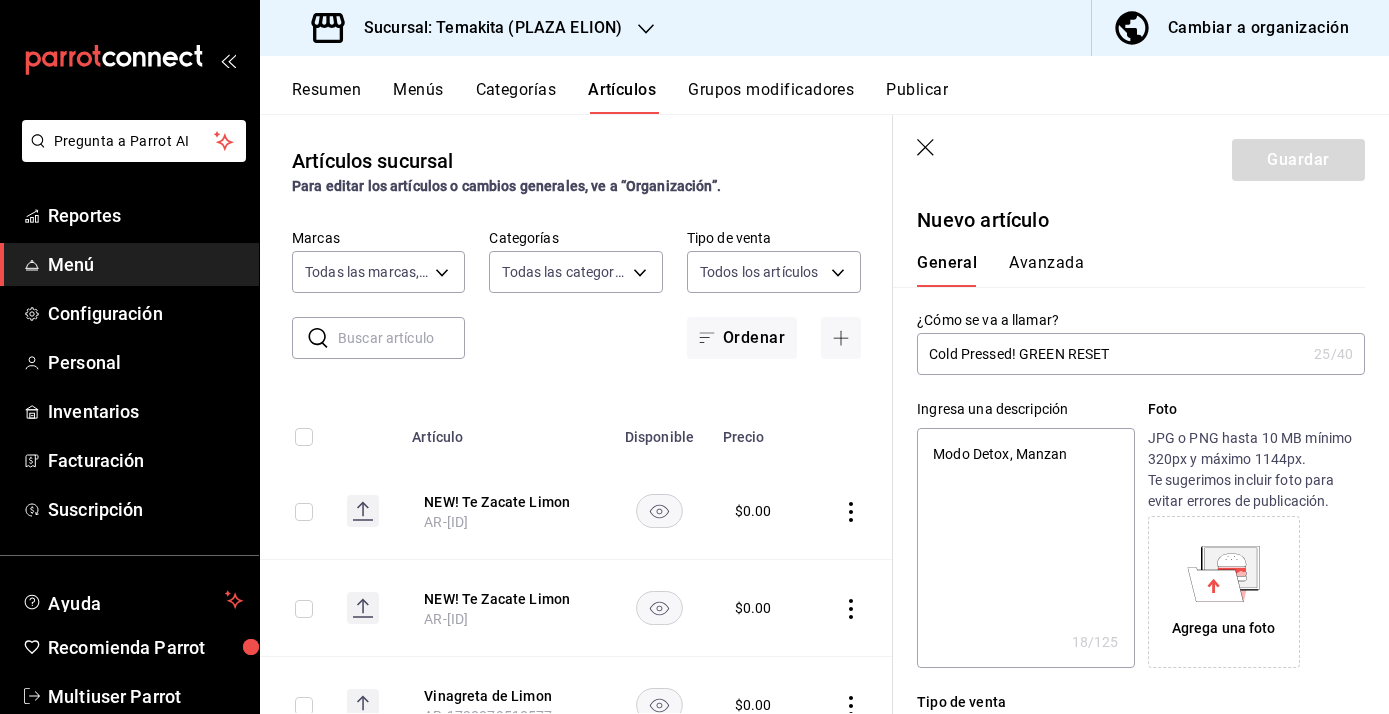 type on "Modo Detox, Manza" 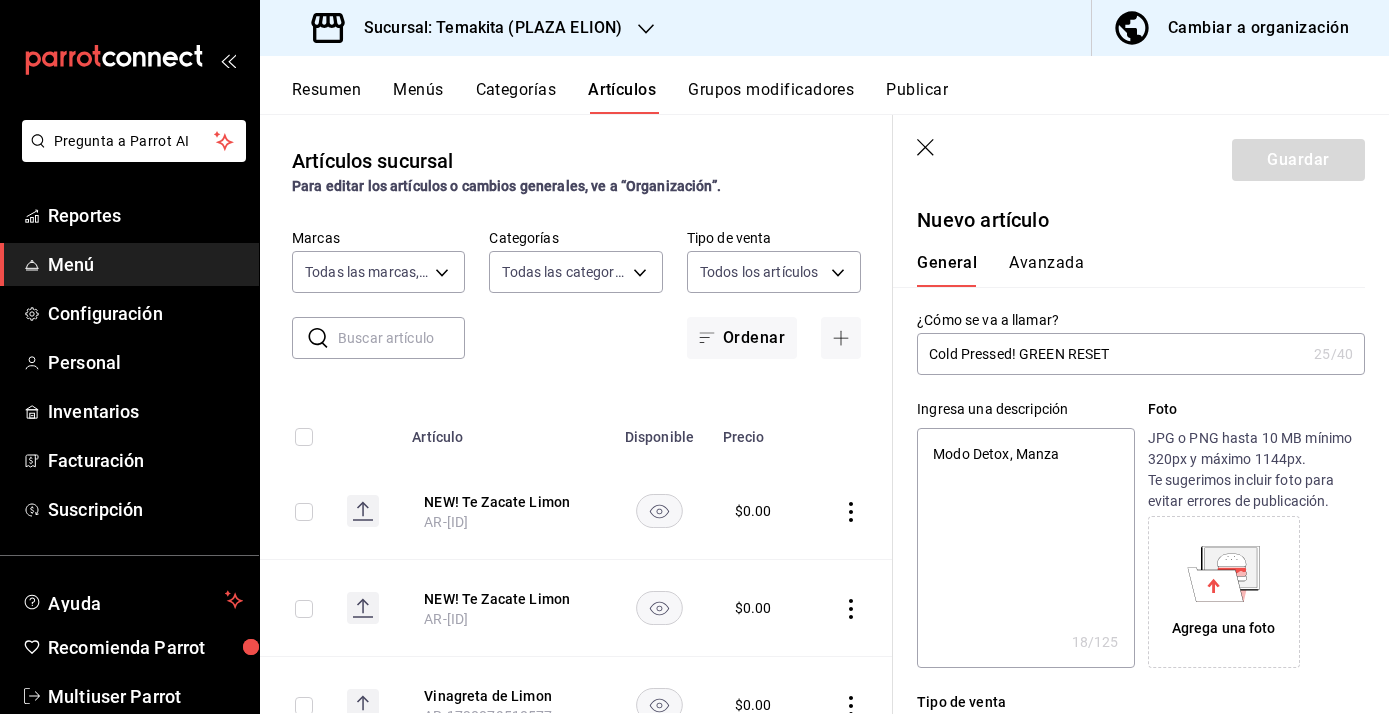 type on "Modo Detox, Manz" 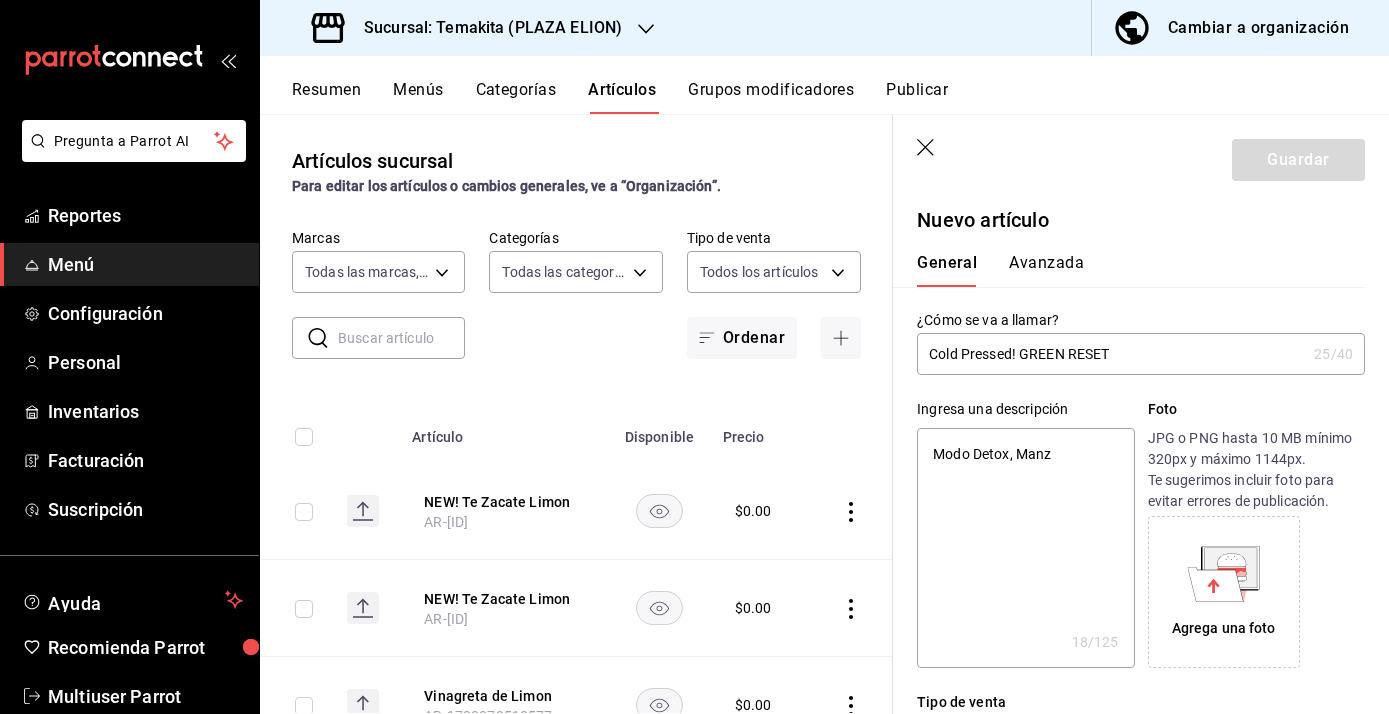 type on "Modo Detox, Man" 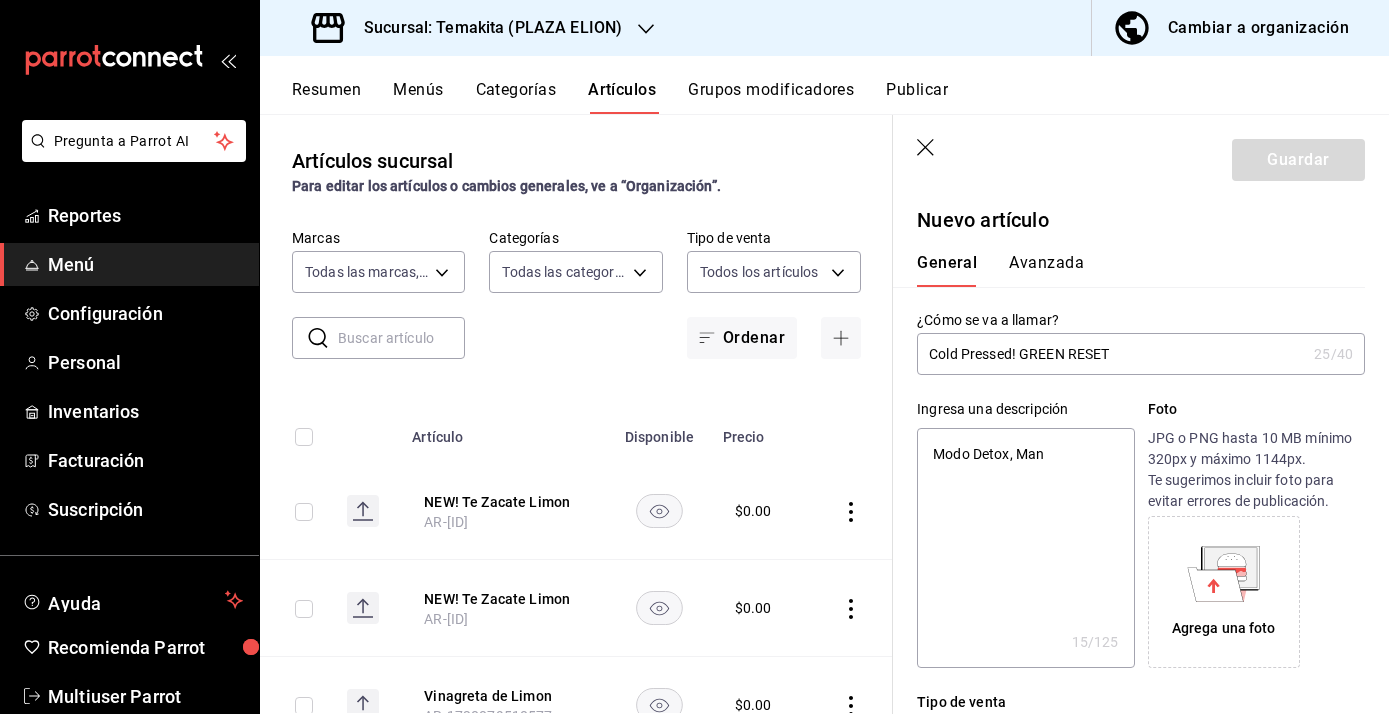 type on "Modo Detox, Ma" 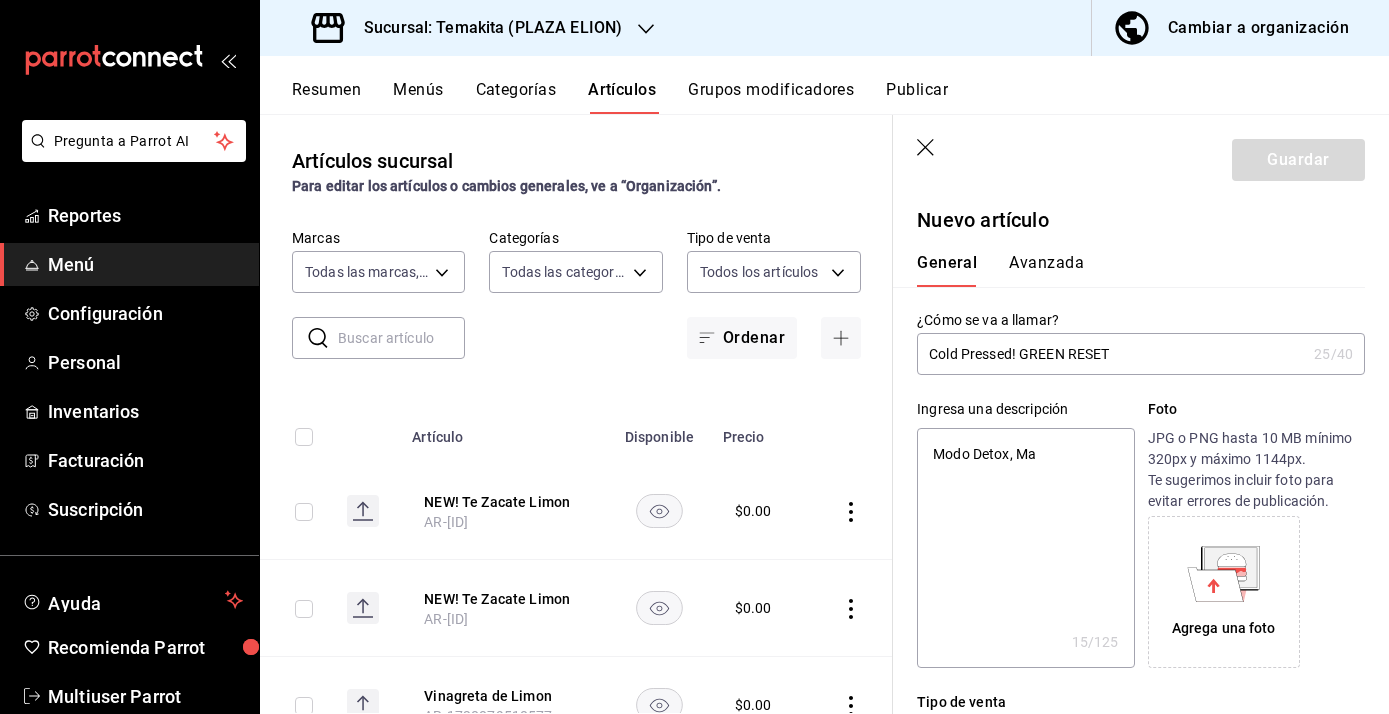 type on "Modo Detox, M" 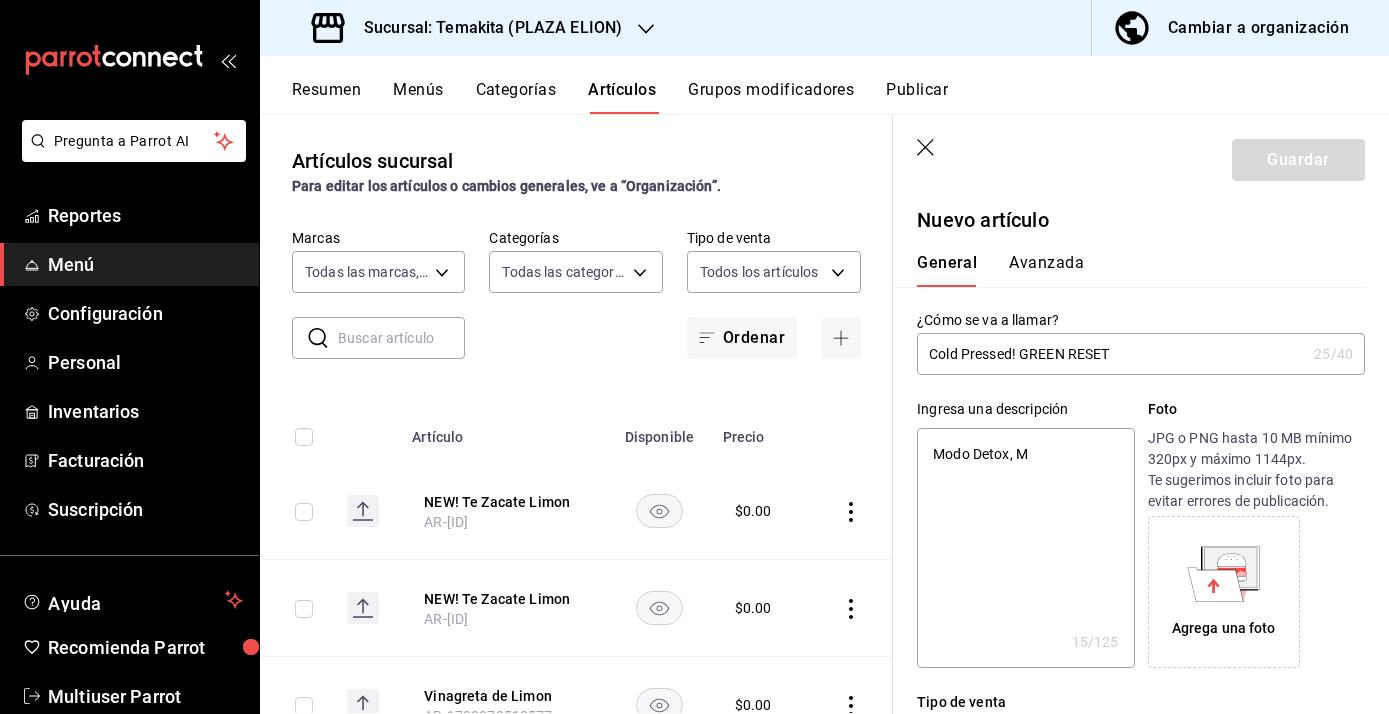 type on "Modo Detox," 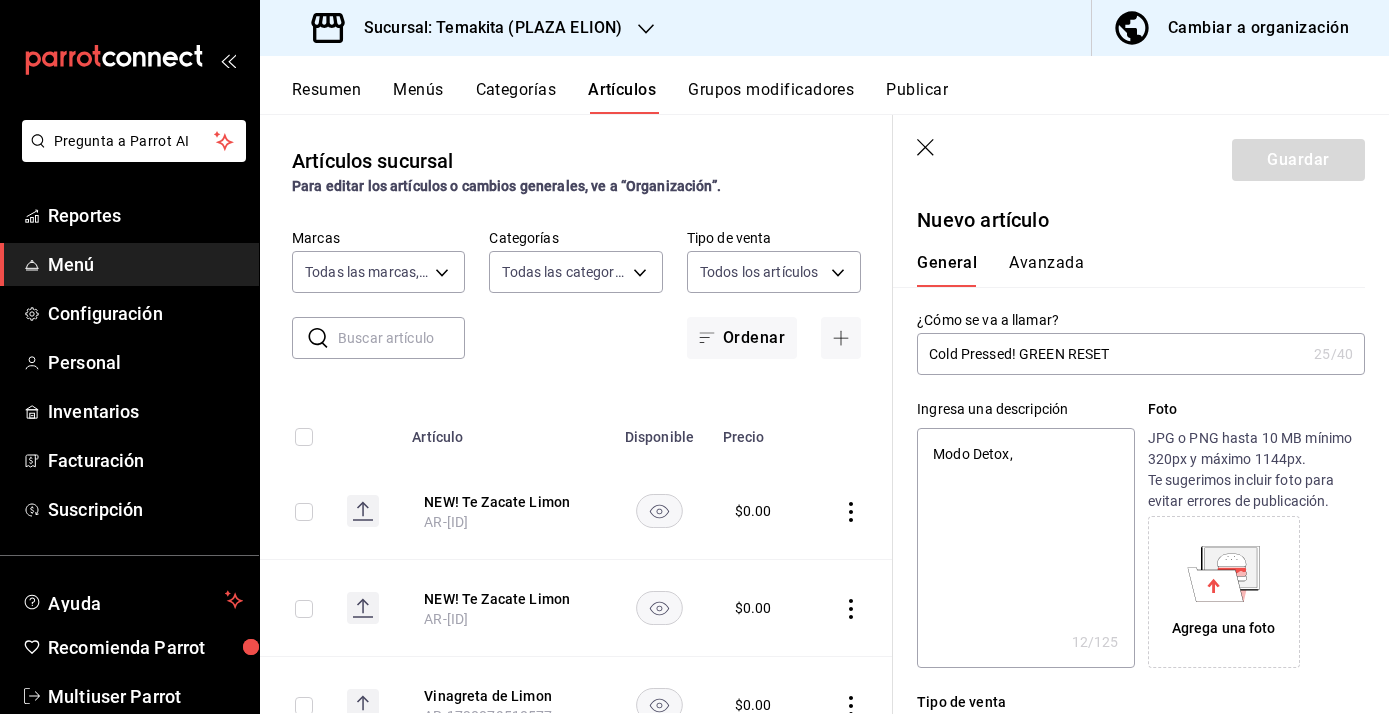 type on "Modo Detox," 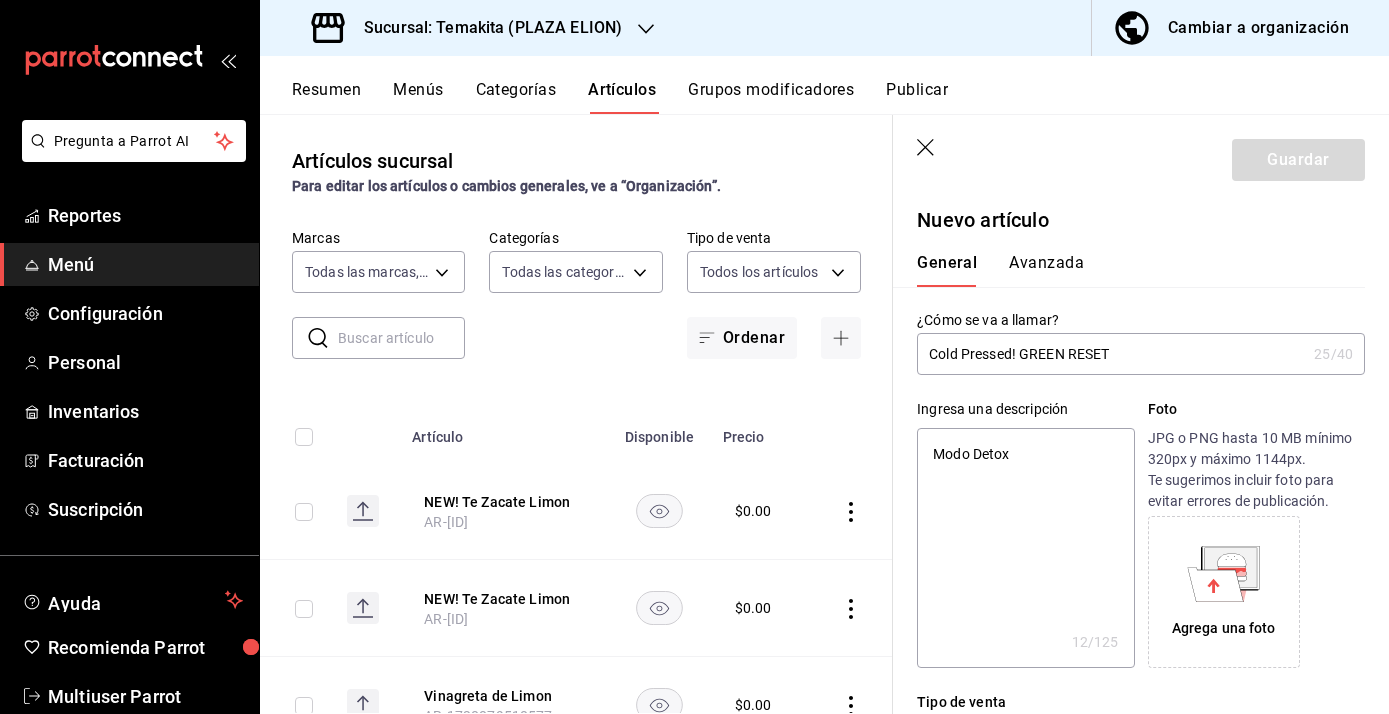 type on "Modo Deto" 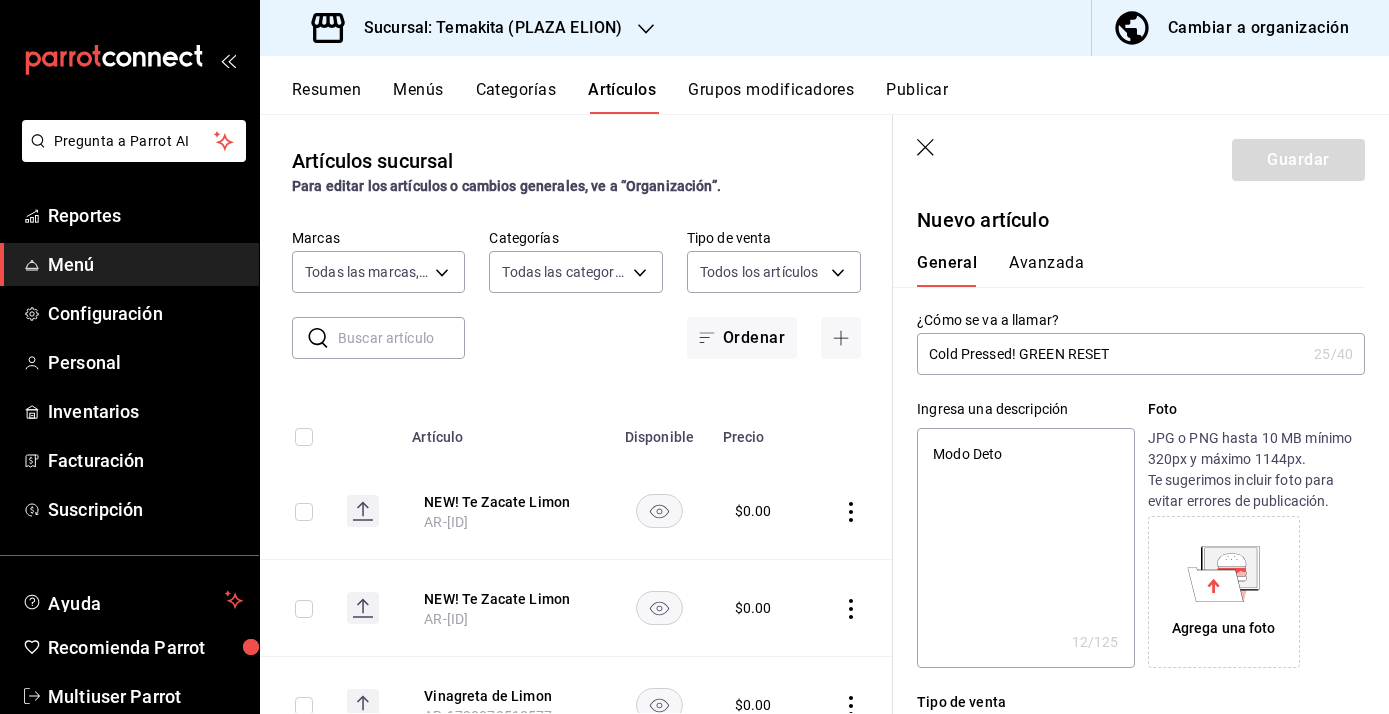 type on "x" 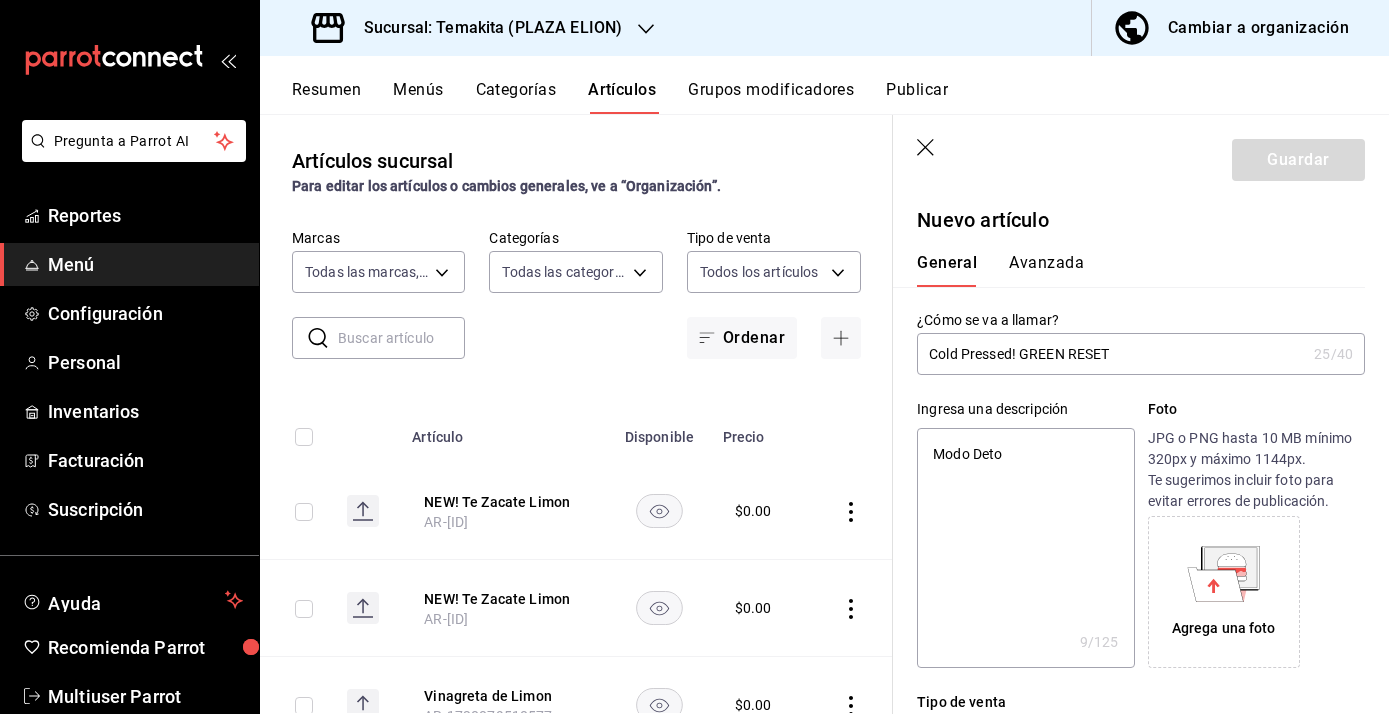 type on "Modo Det" 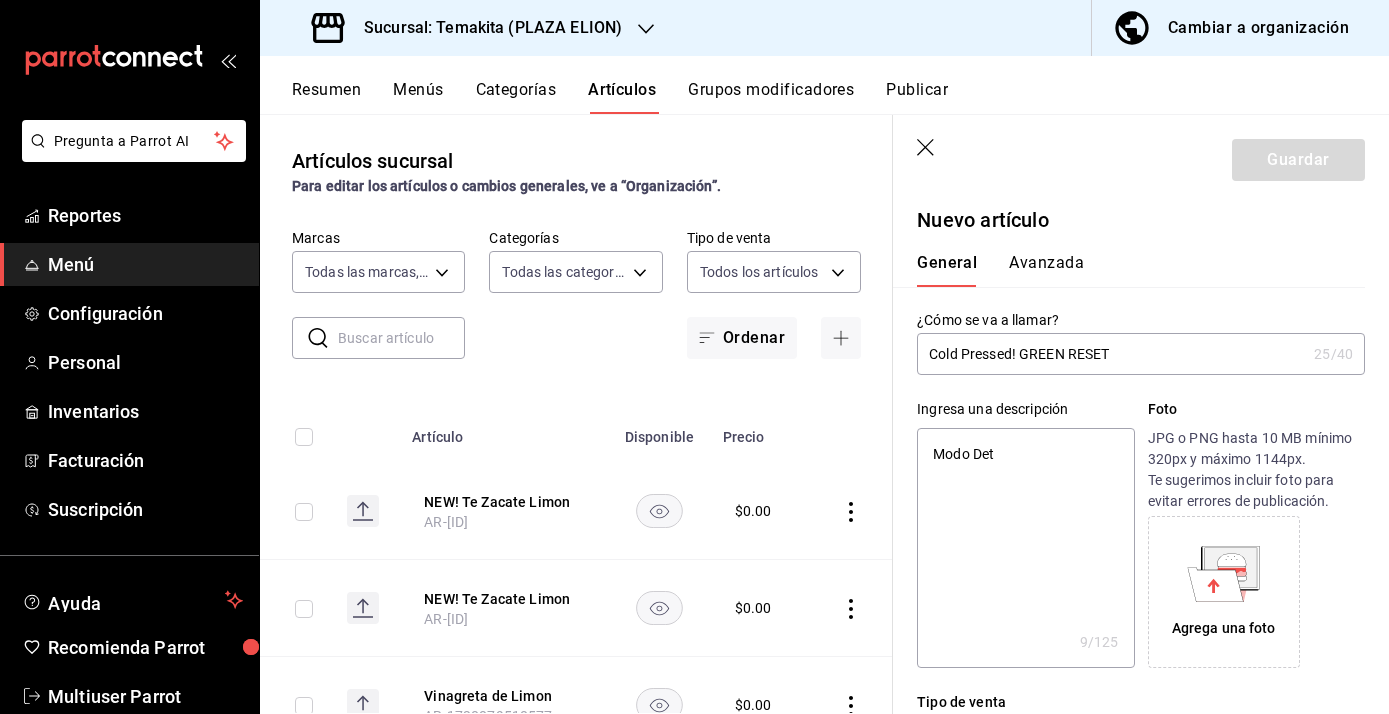 type on "x" 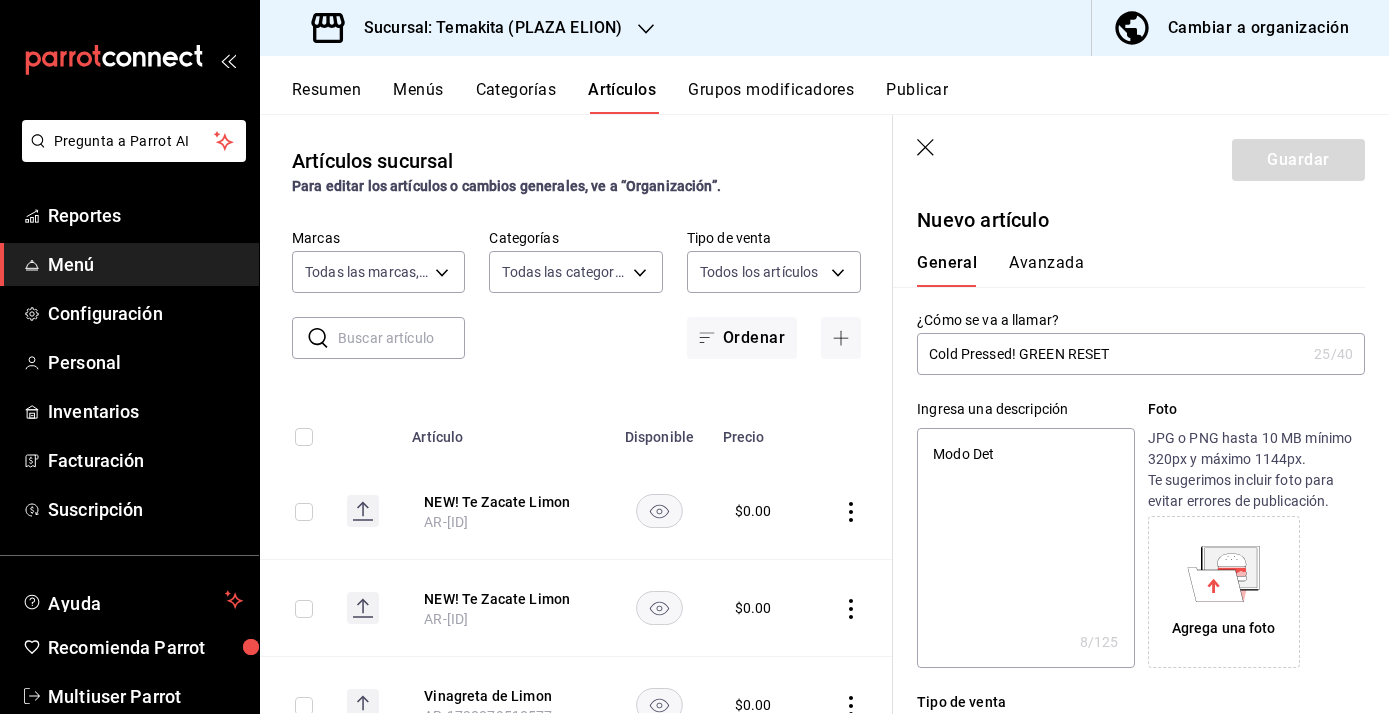 type on "Modo De" 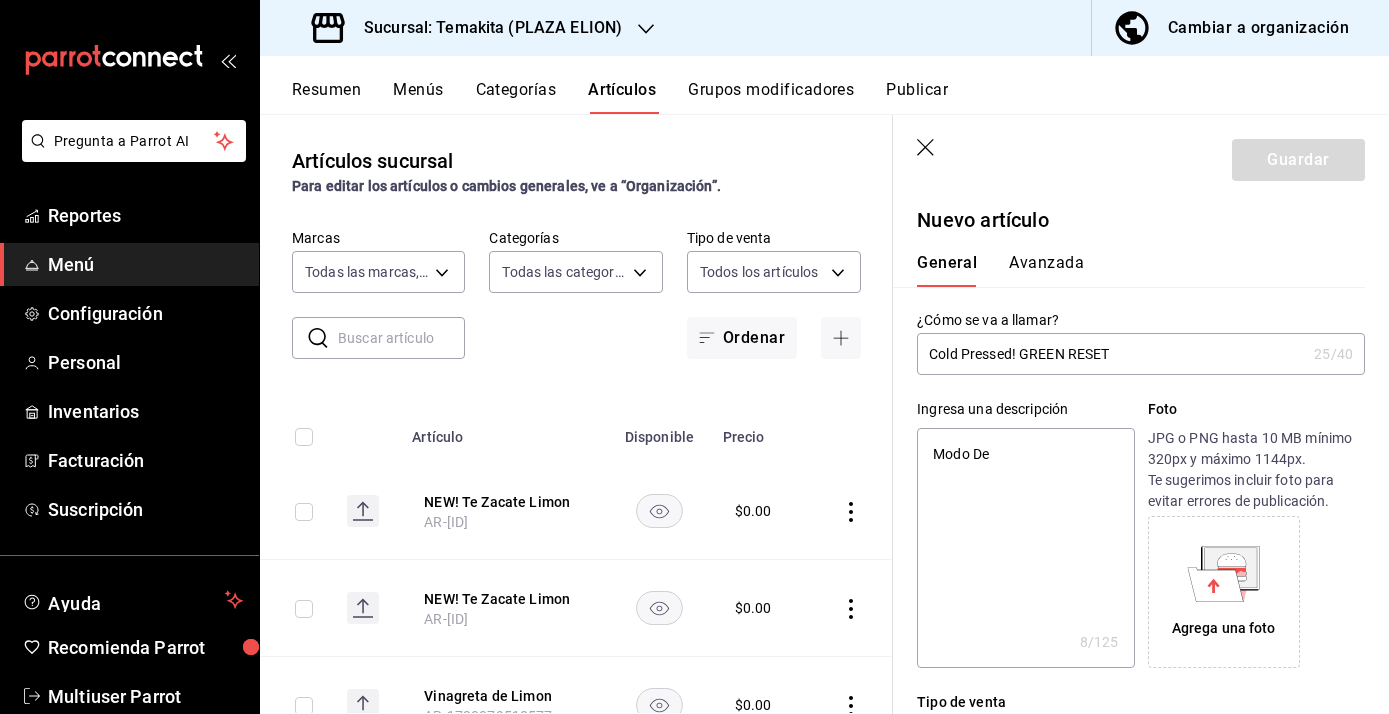 type on "x" 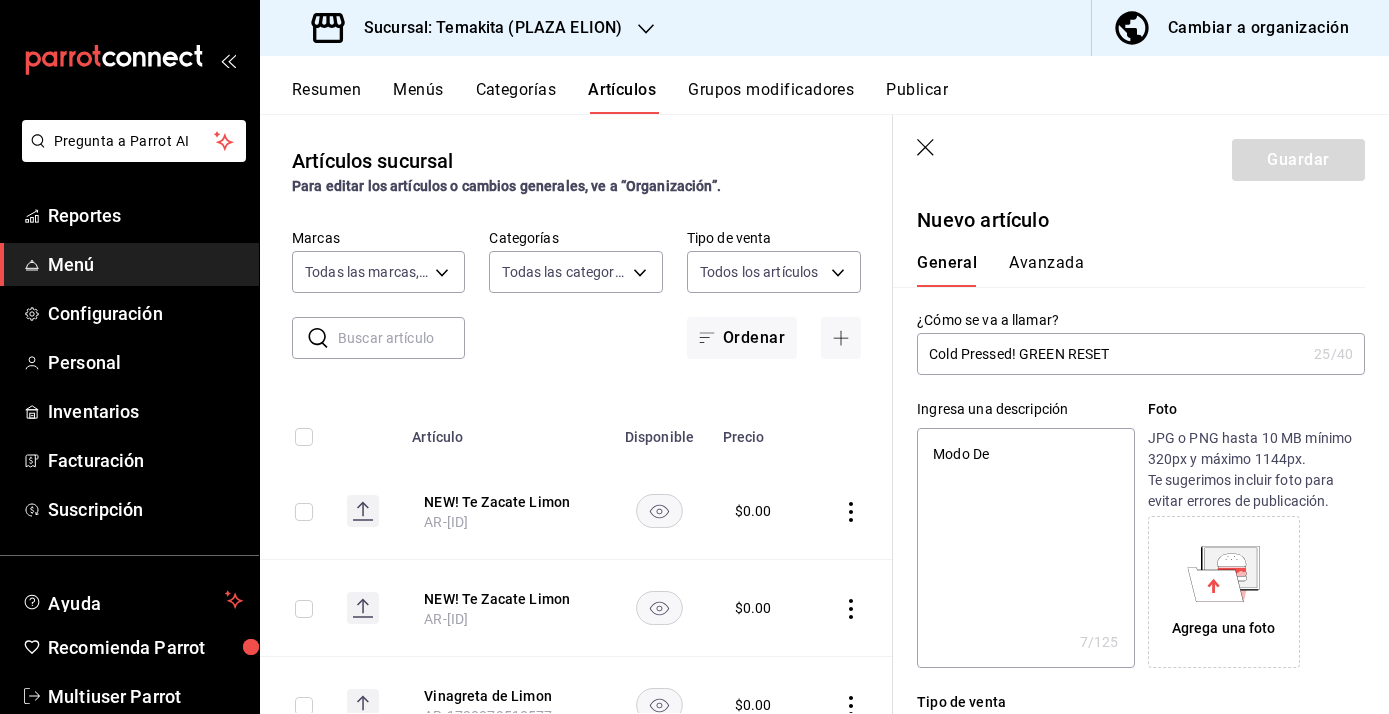 type on "Modo D" 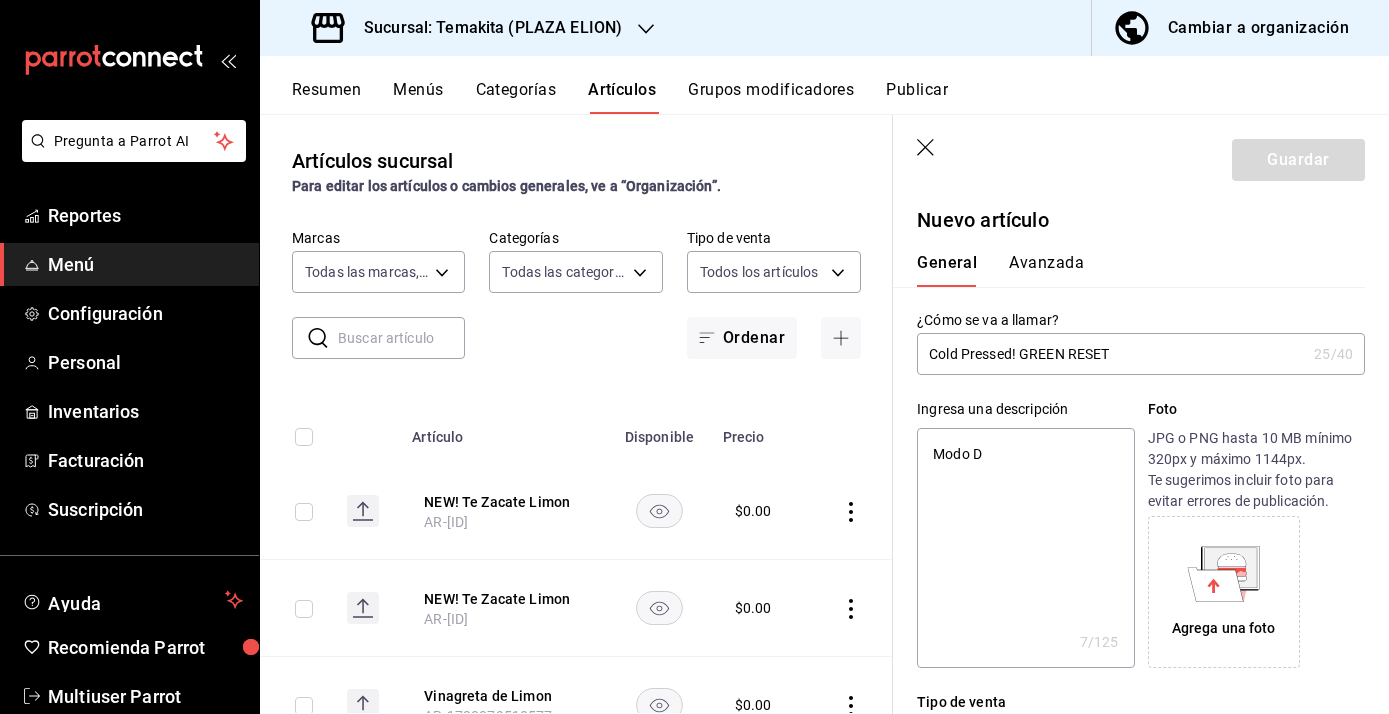 type on "x" 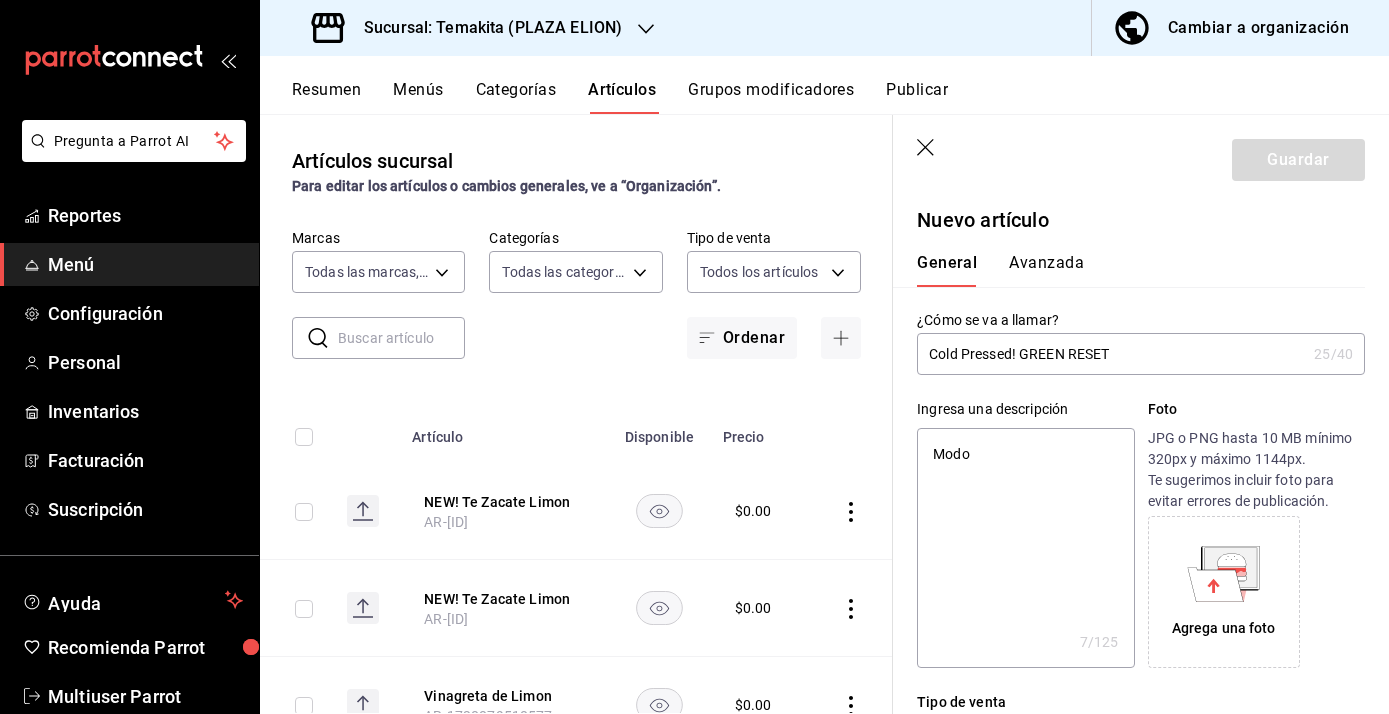 type on "x" 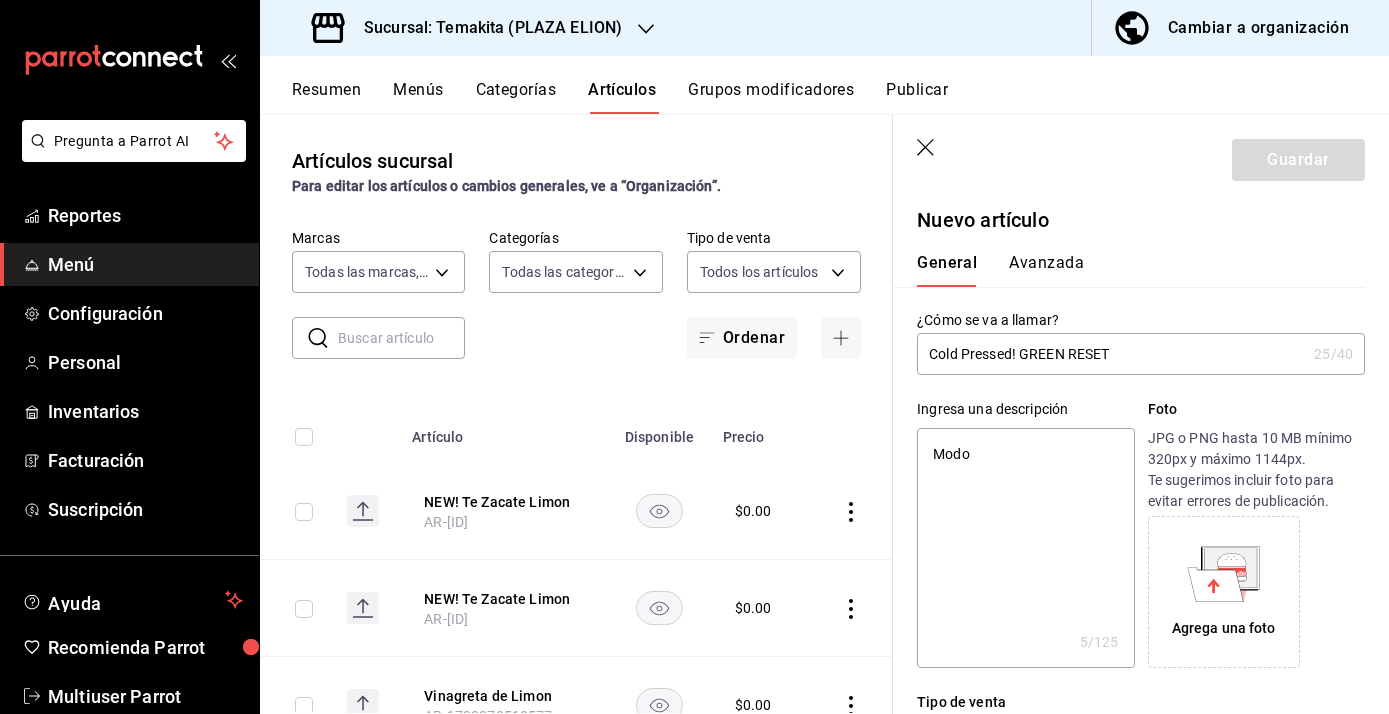 type on "Modo" 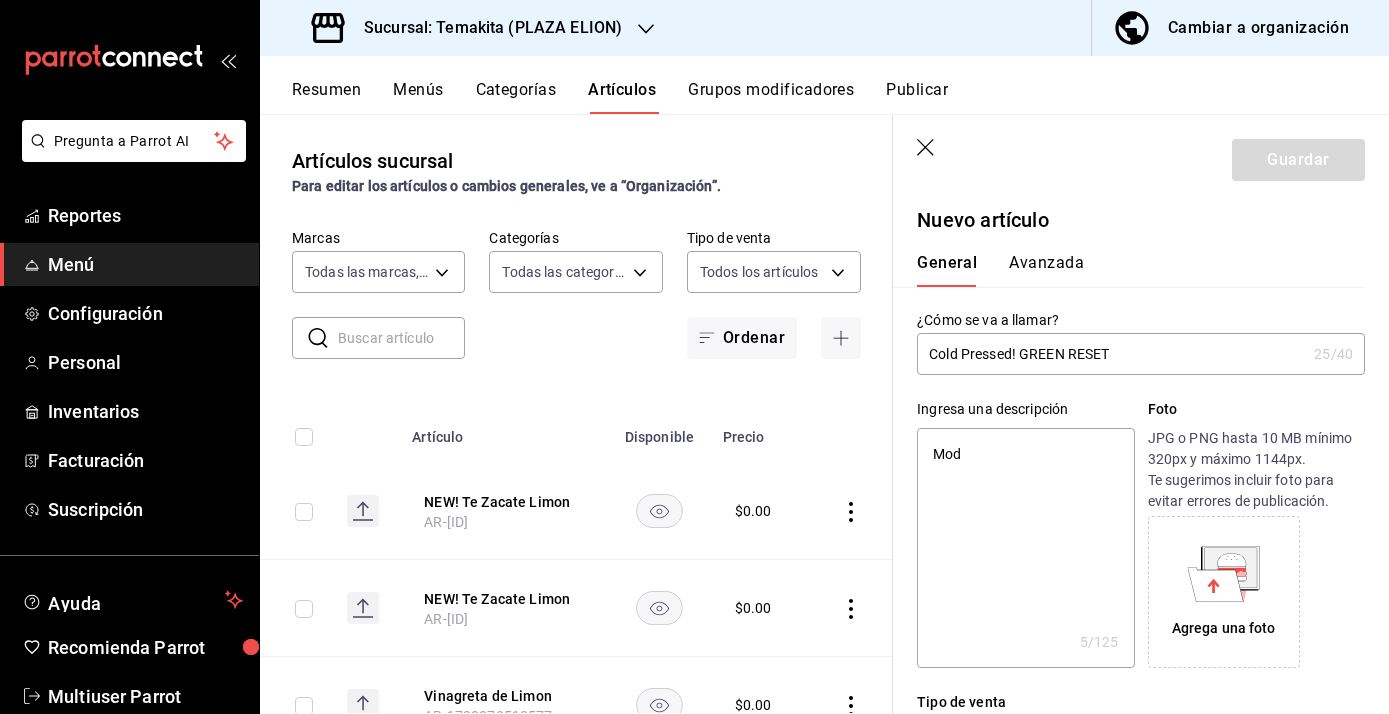 type on "x" 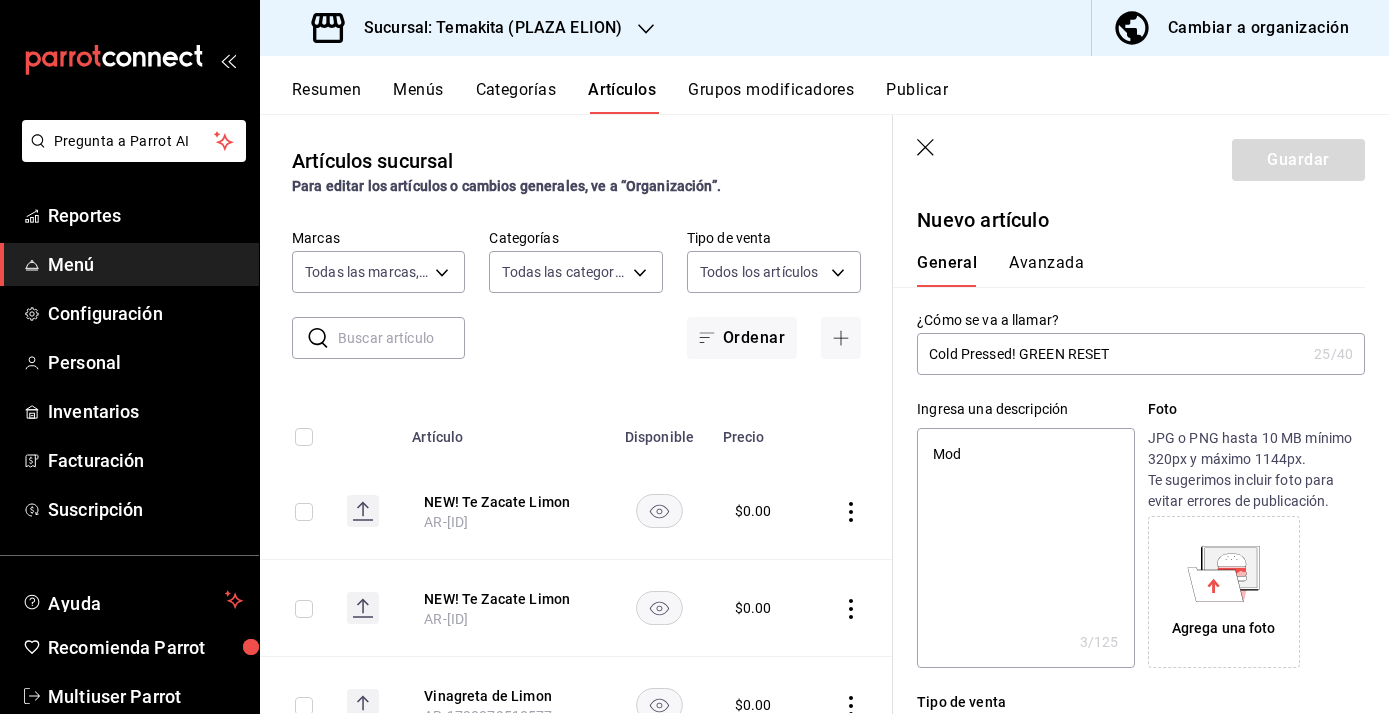 type on "Mo" 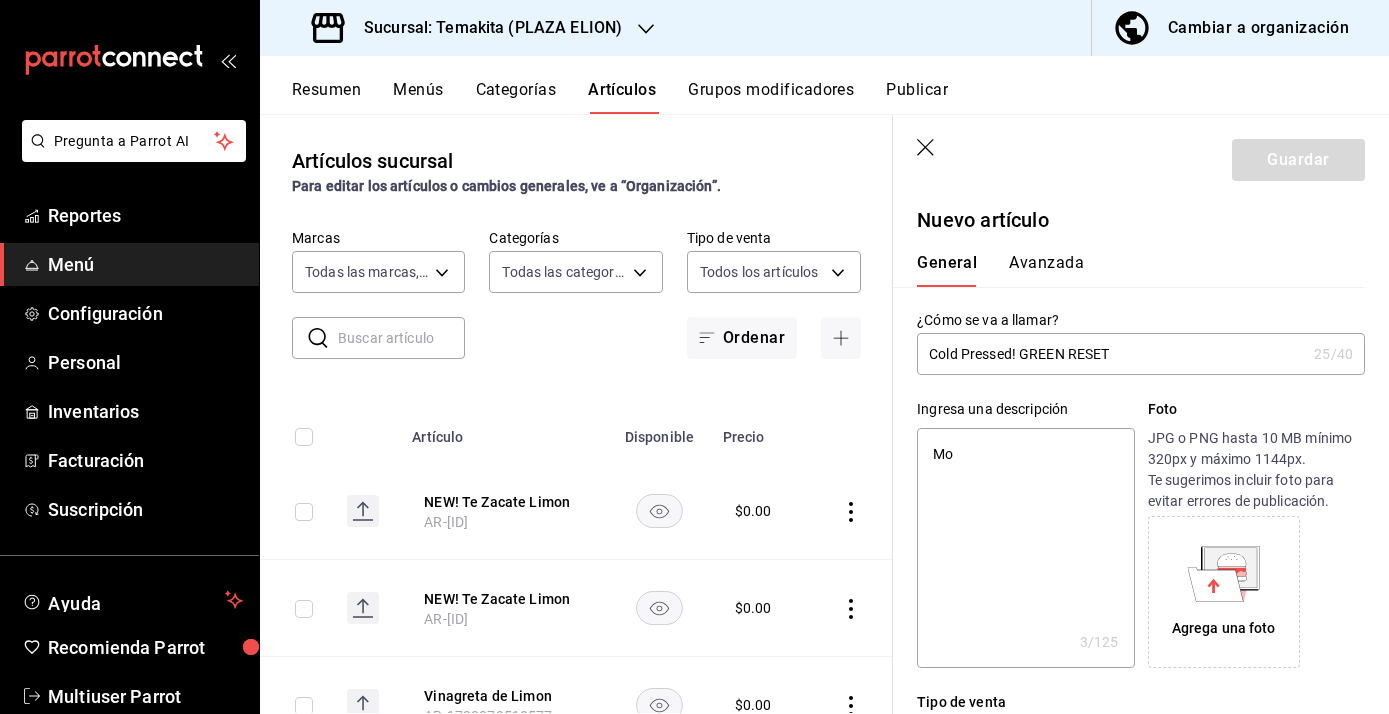type on "x" 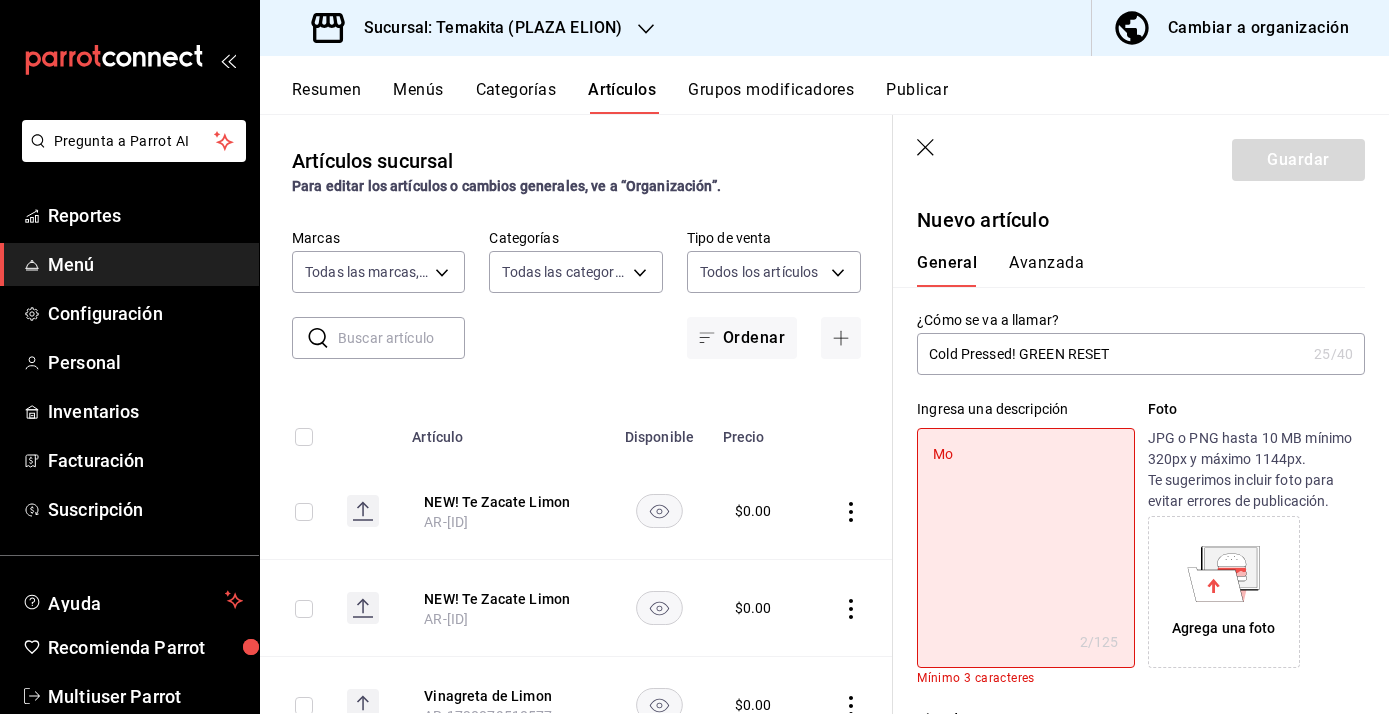 type on "M" 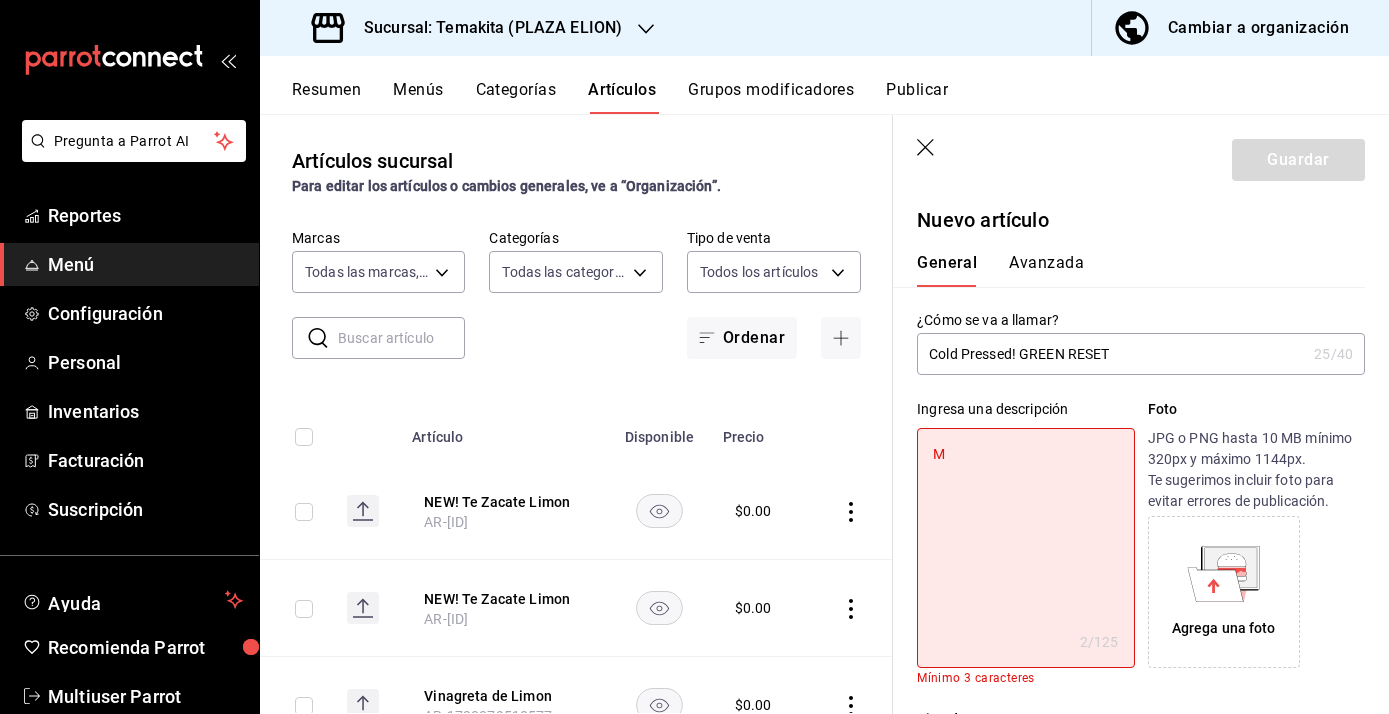 type on "x" 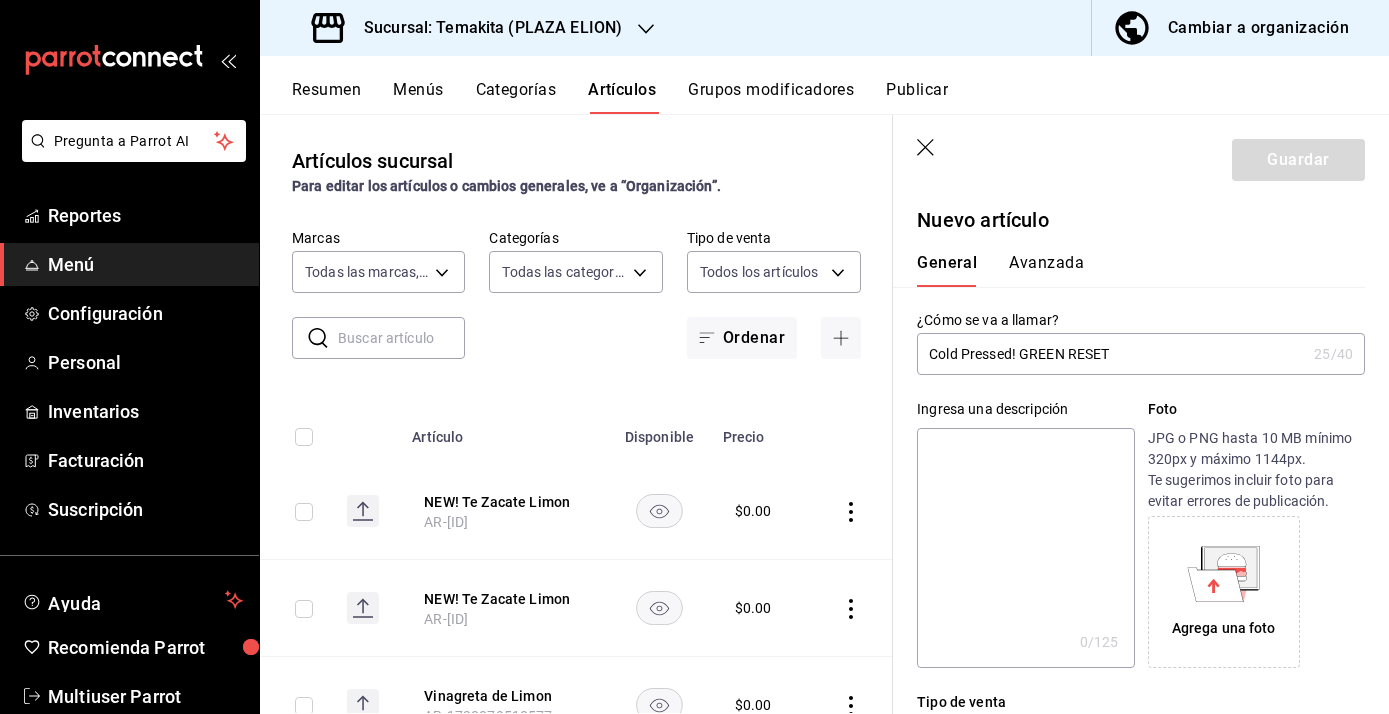 type on "M" 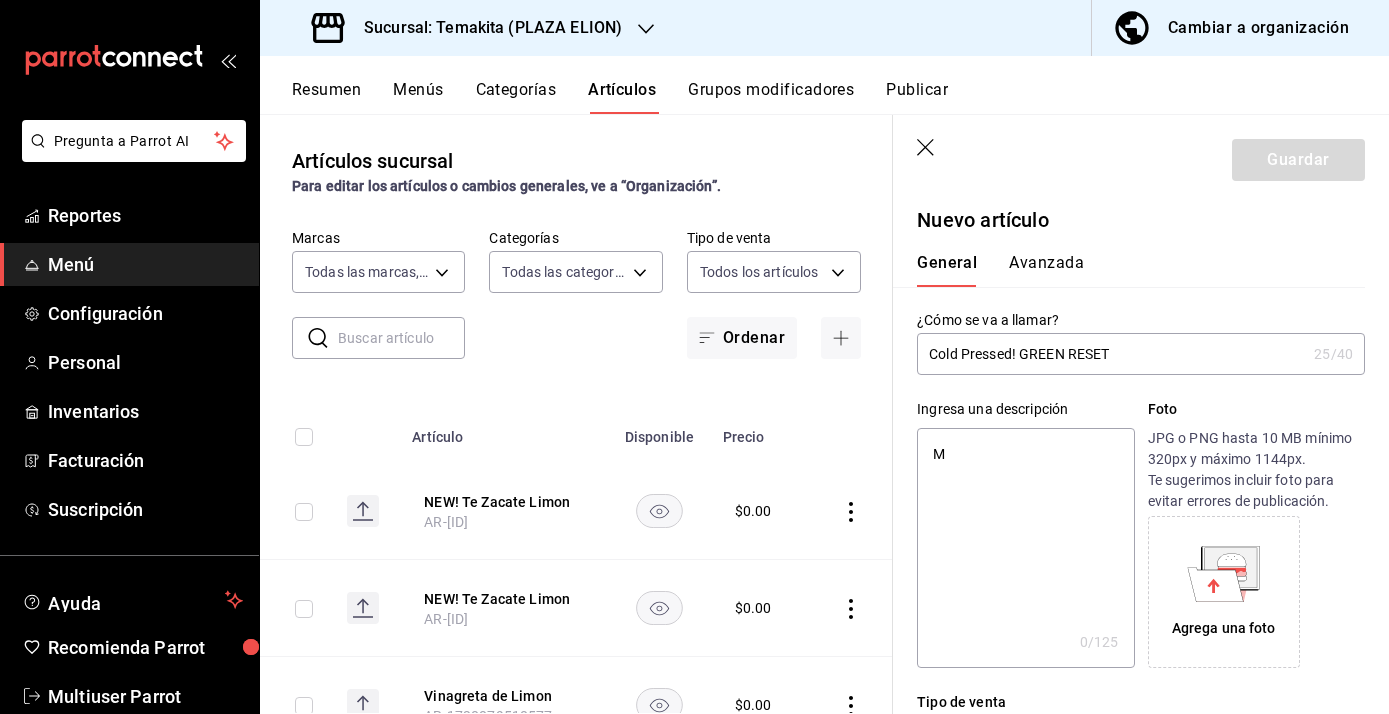type on "x" 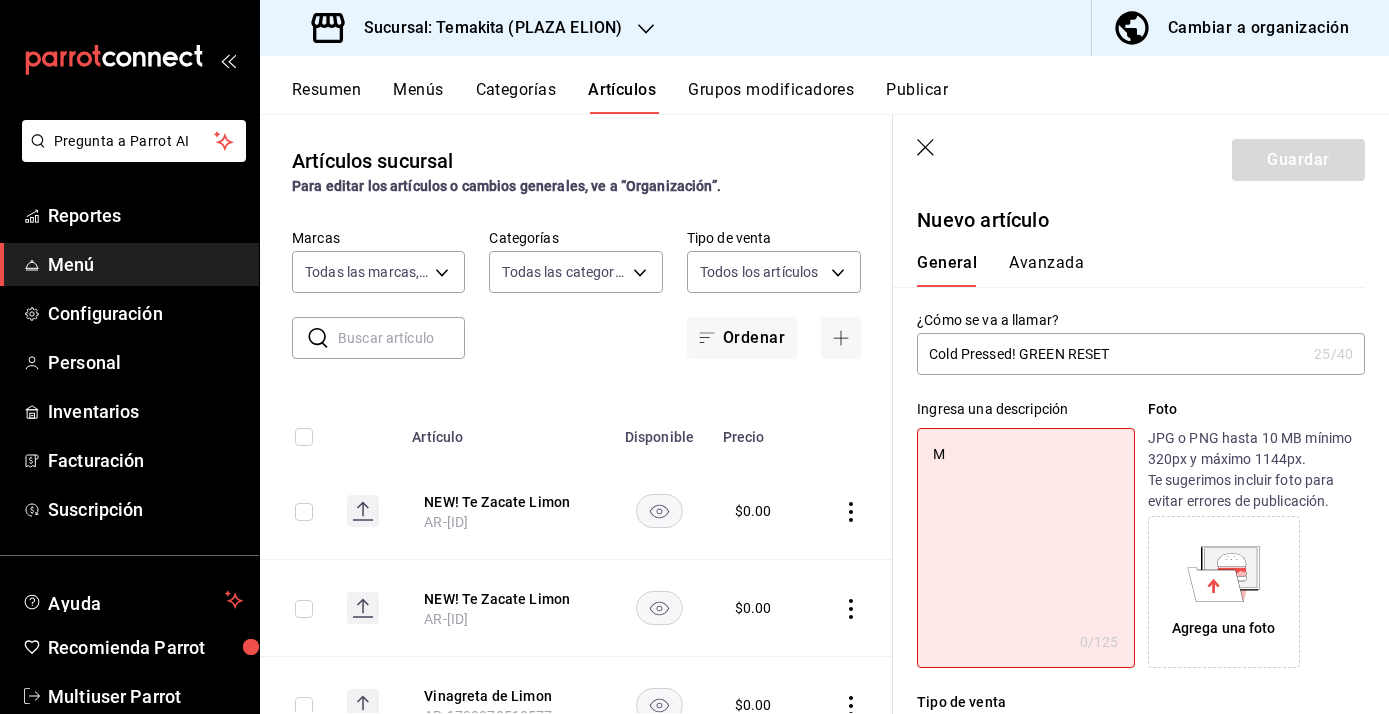 type on "Mo" 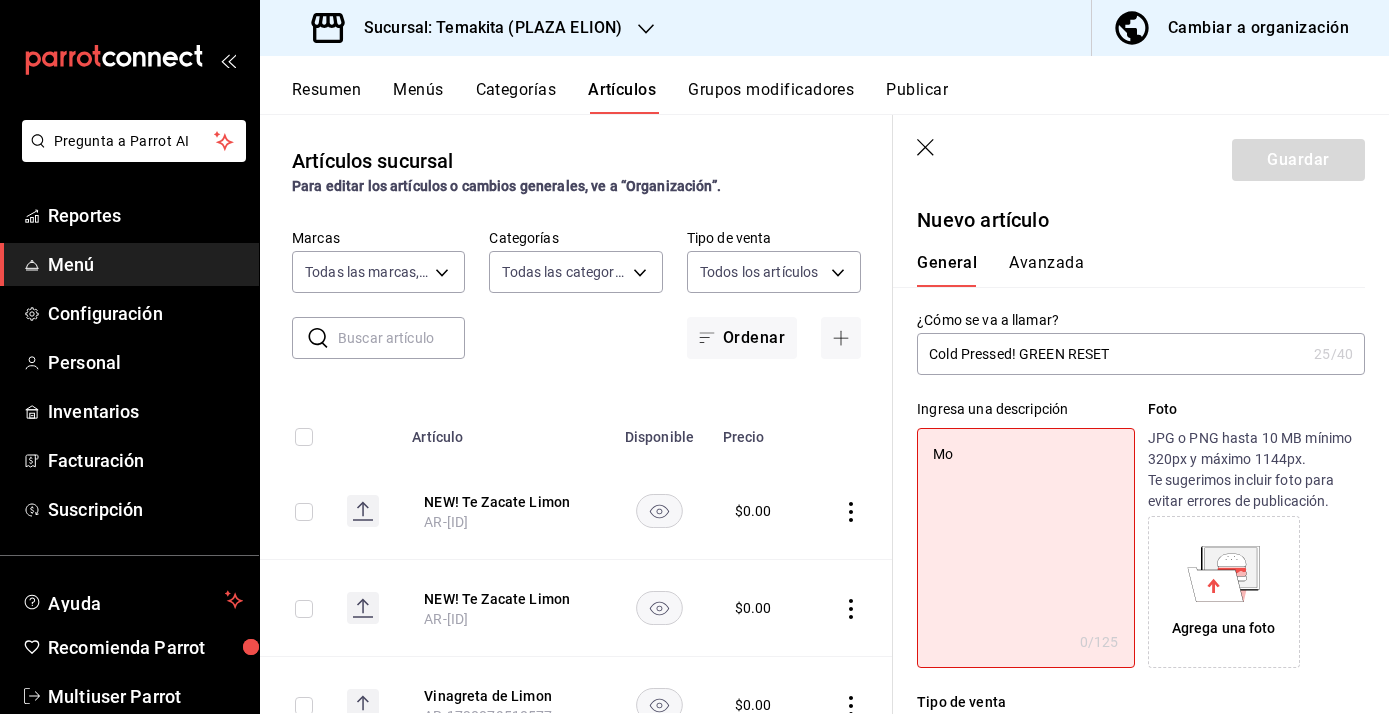 type on "x" 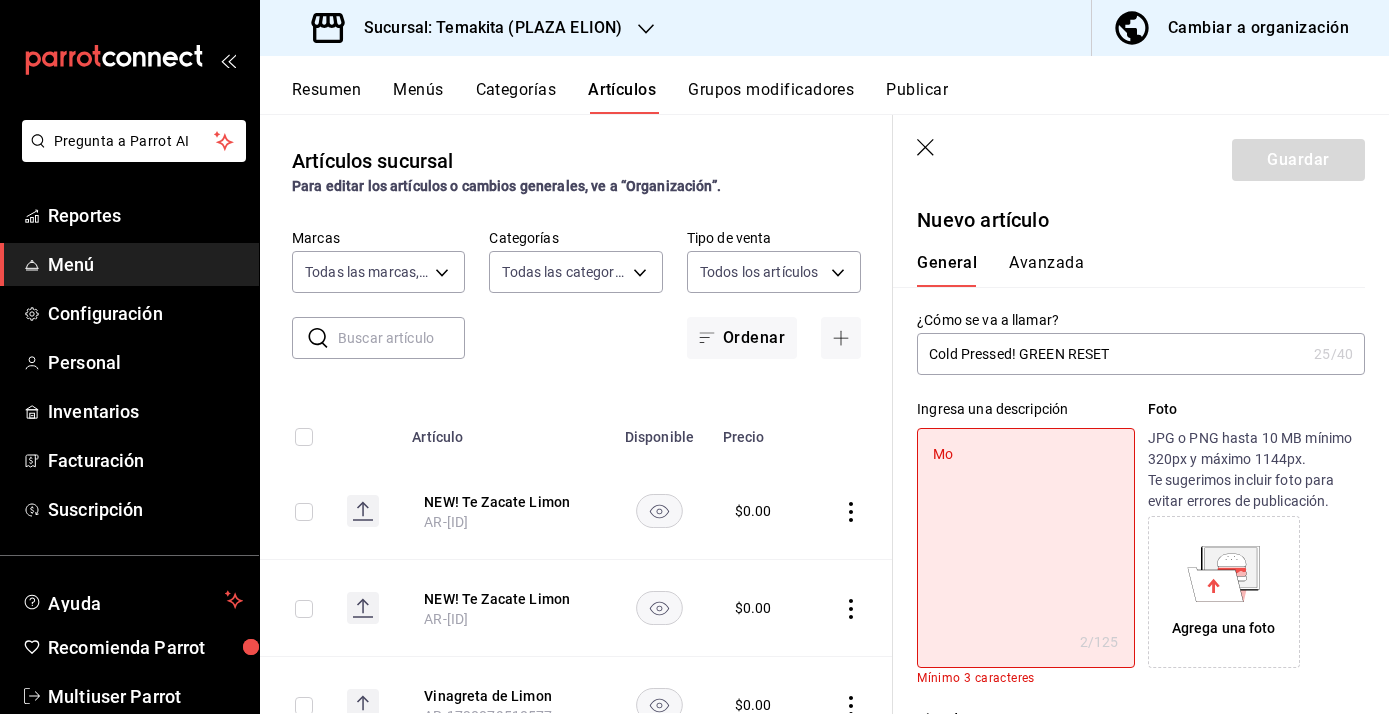 type on "Mod" 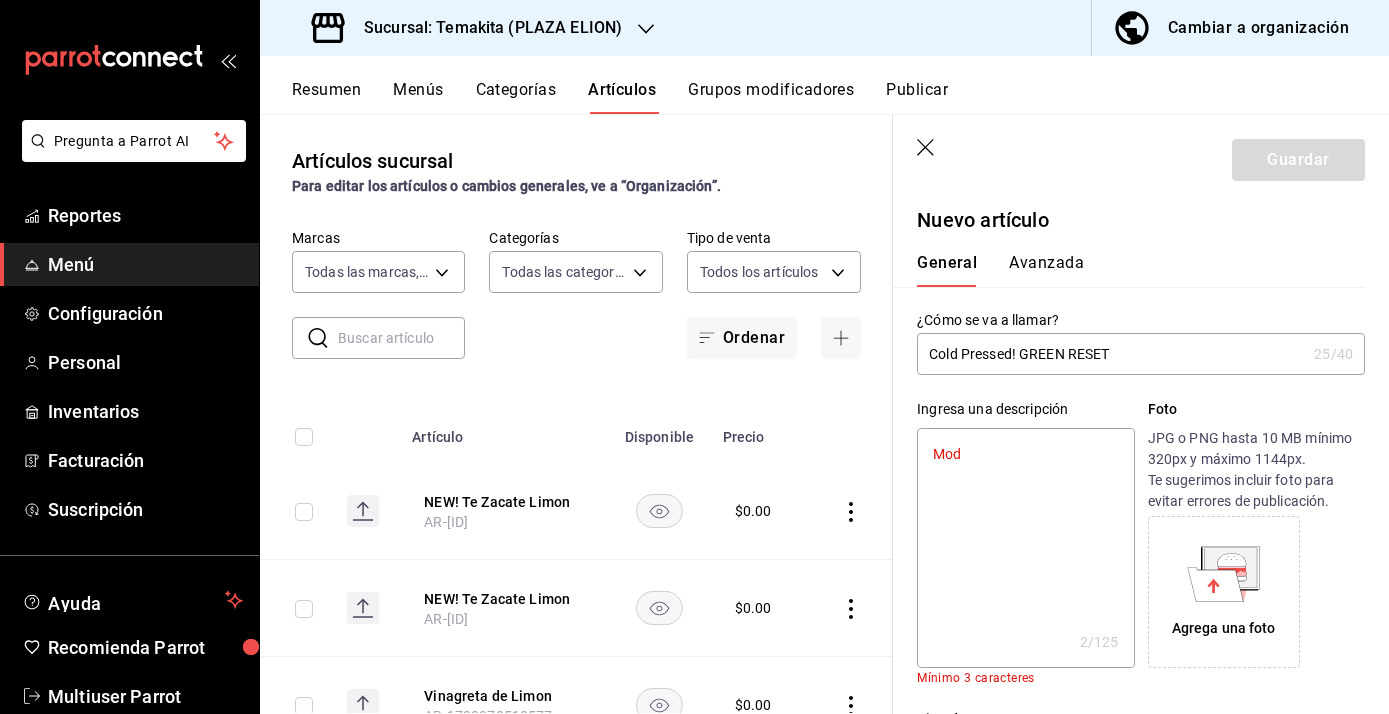 type on "Modo" 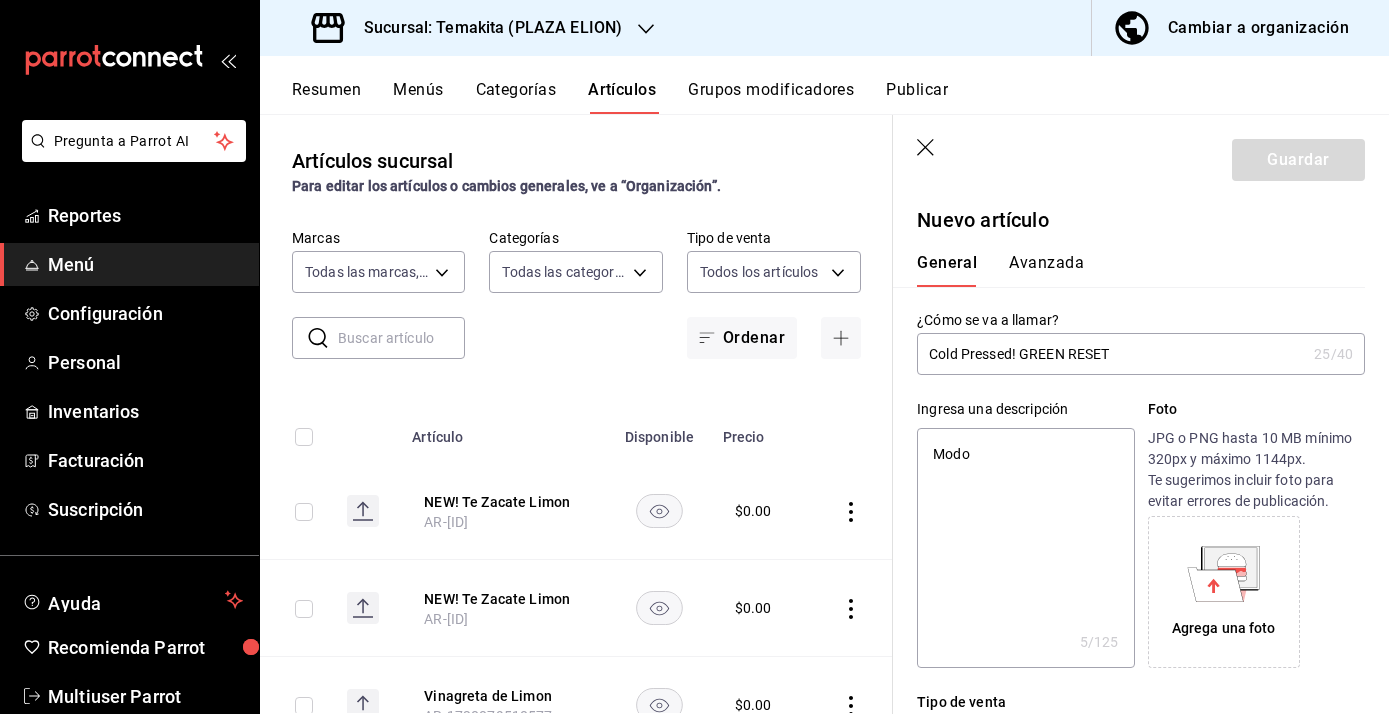type on "Modo" 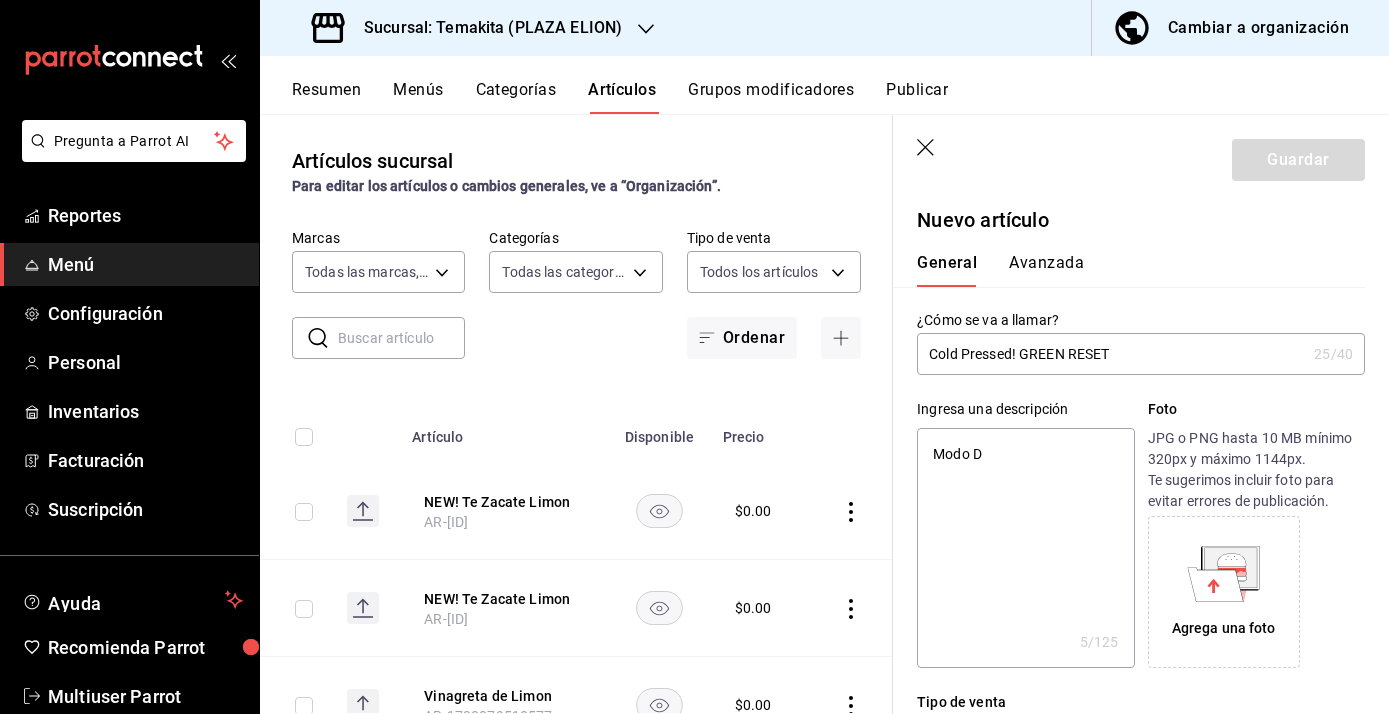 type on "Modo De" 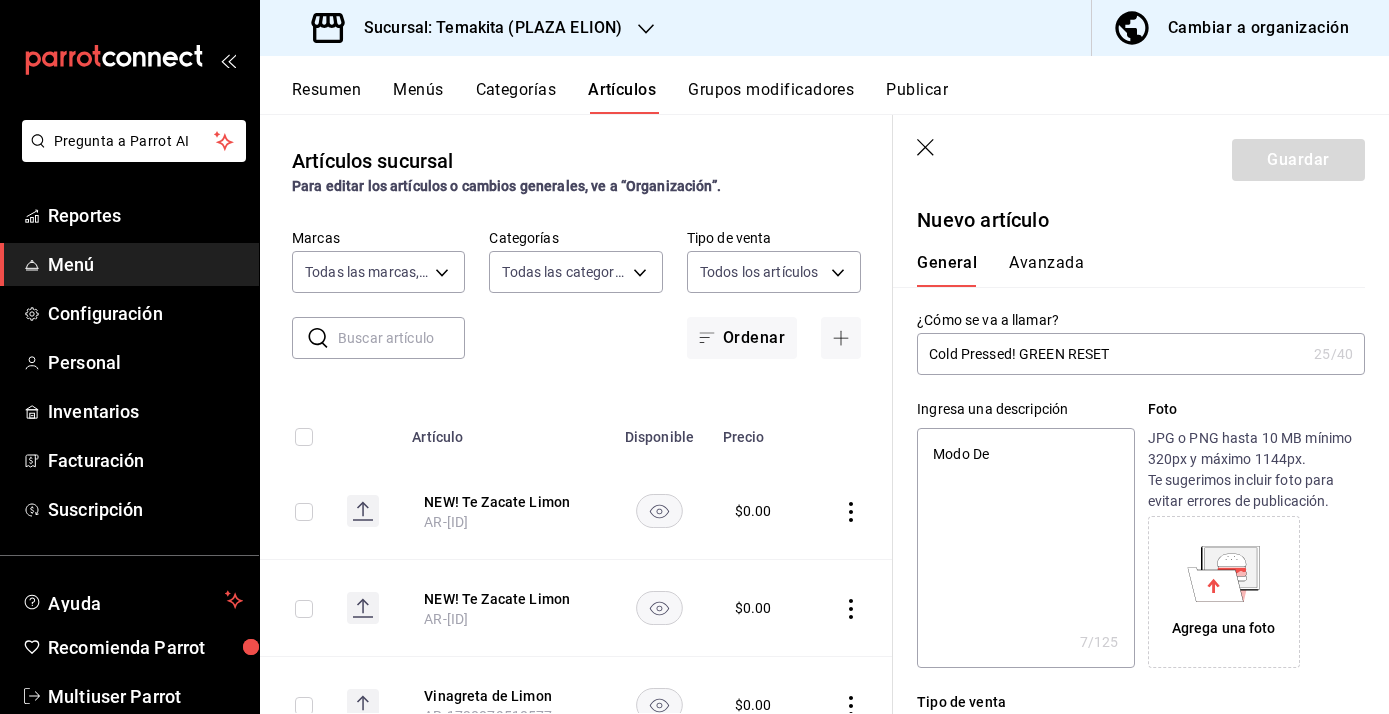 type on "Modo Det" 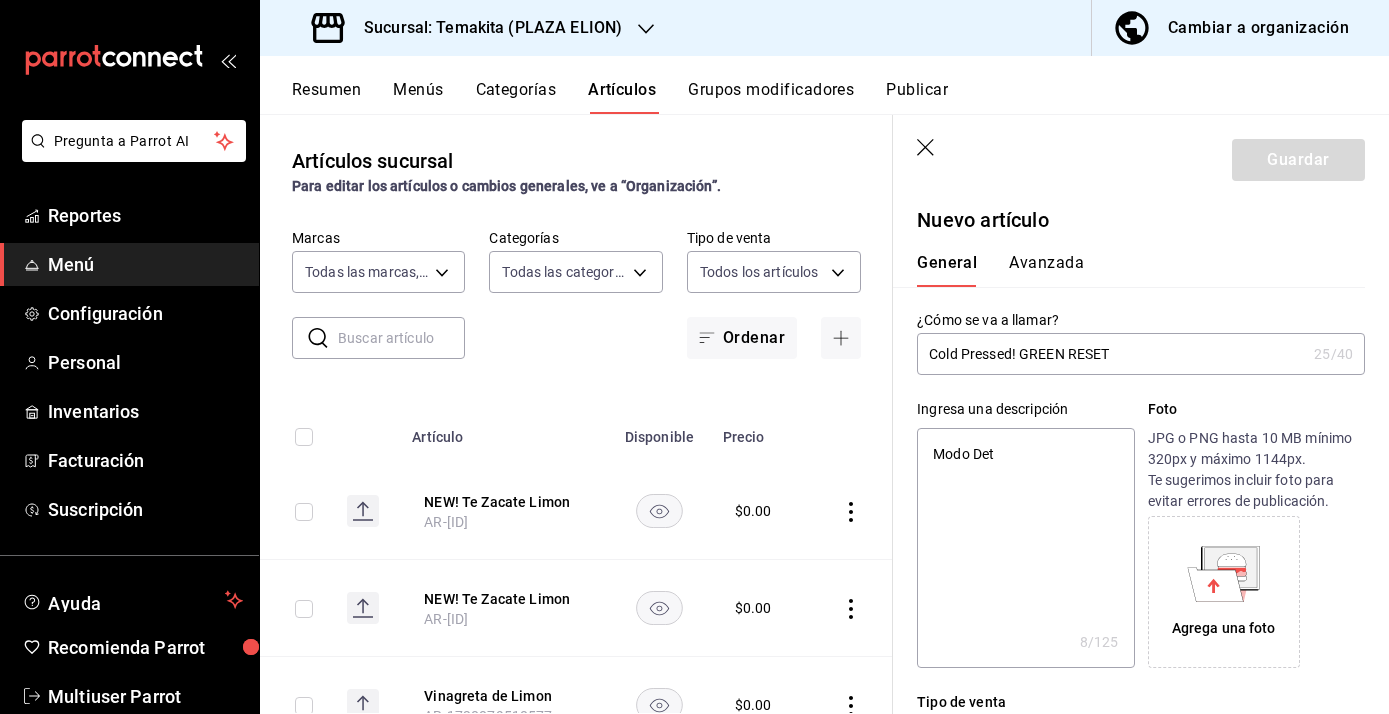 type on "Modo Deto" 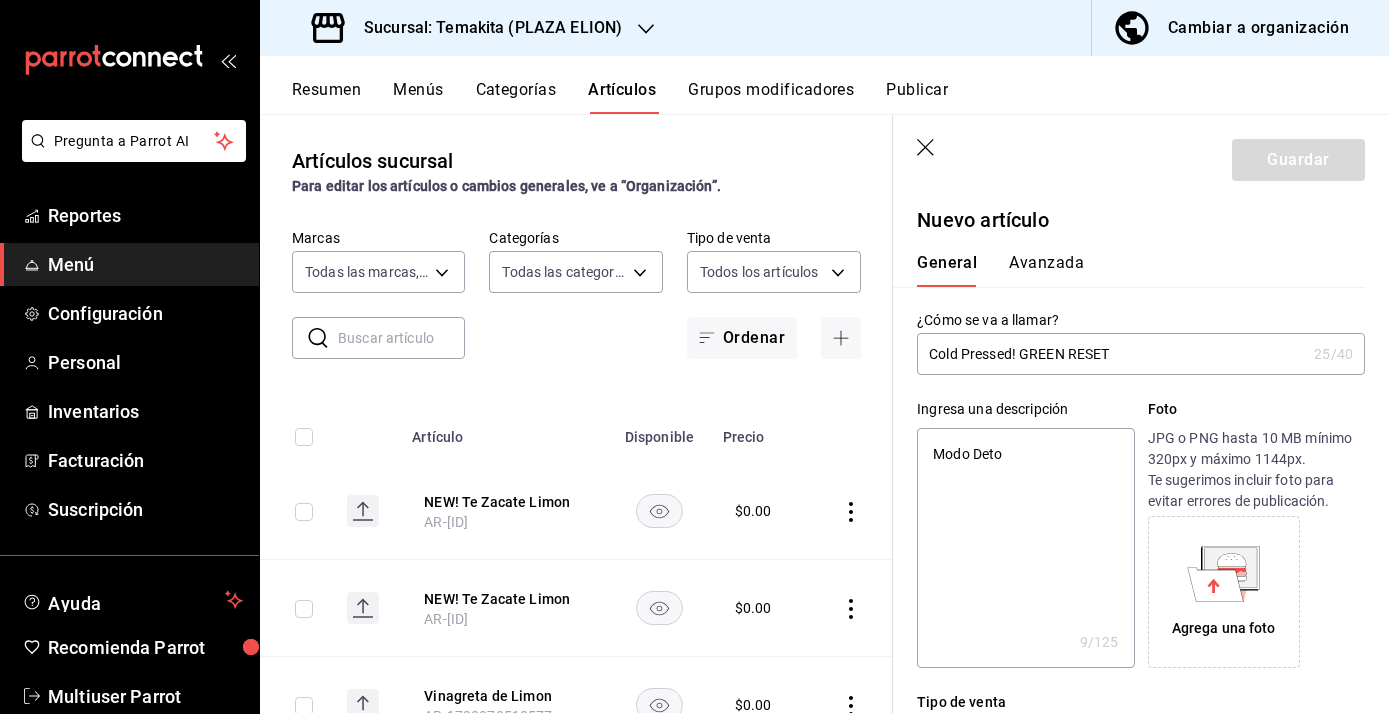 type on "Modo Detox" 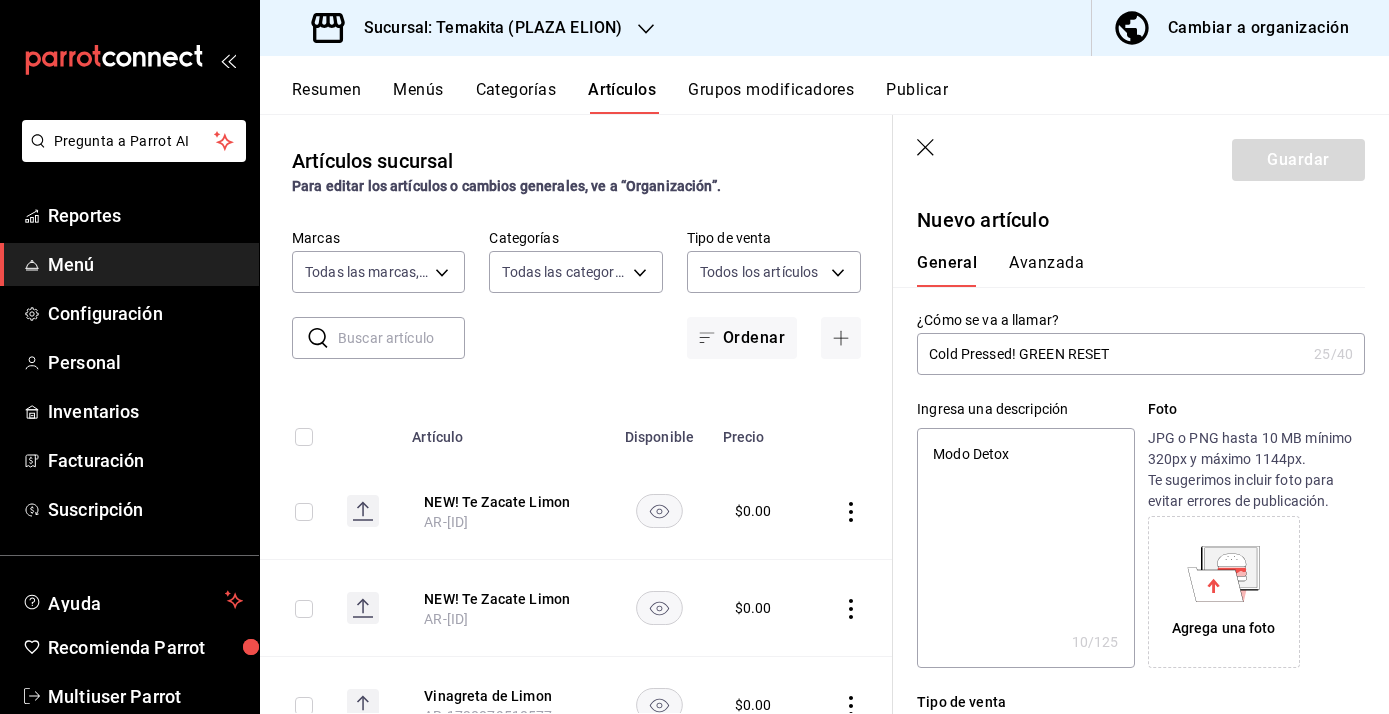 type on "Modo Detox." 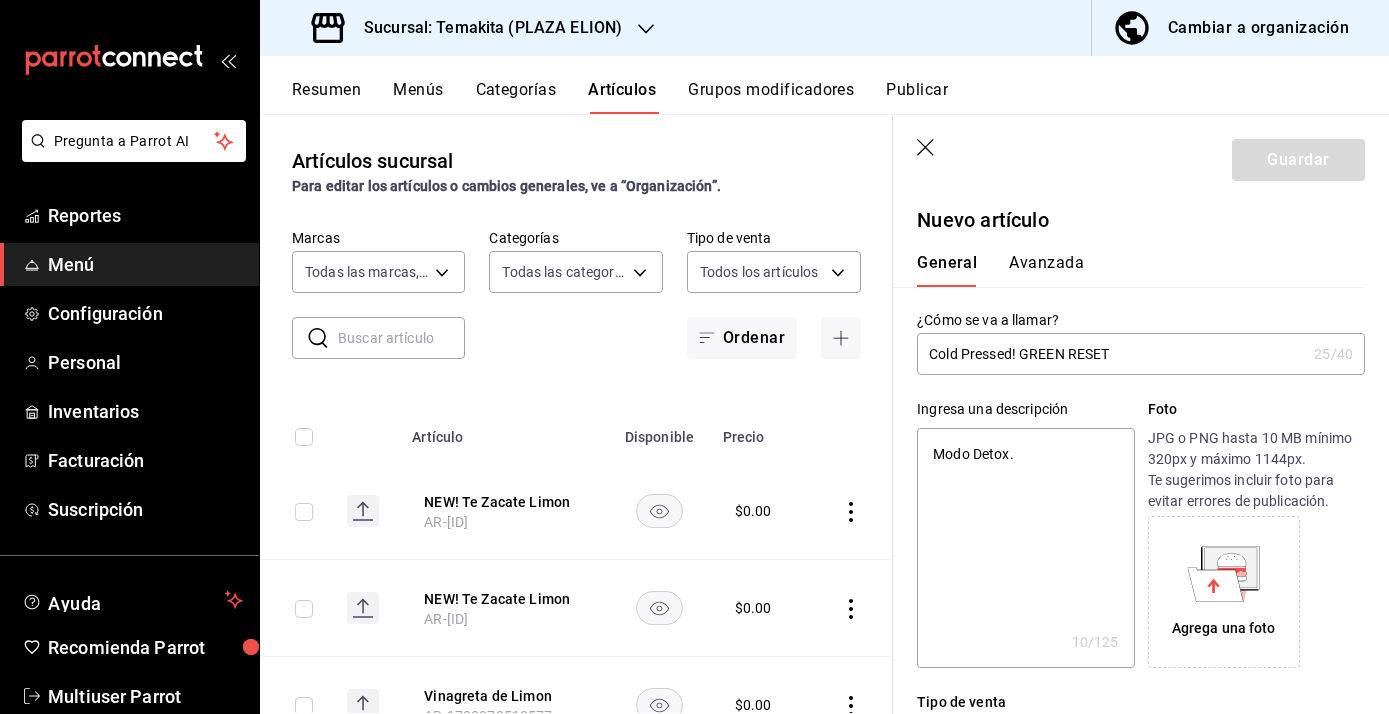 type on "Modo Detox." 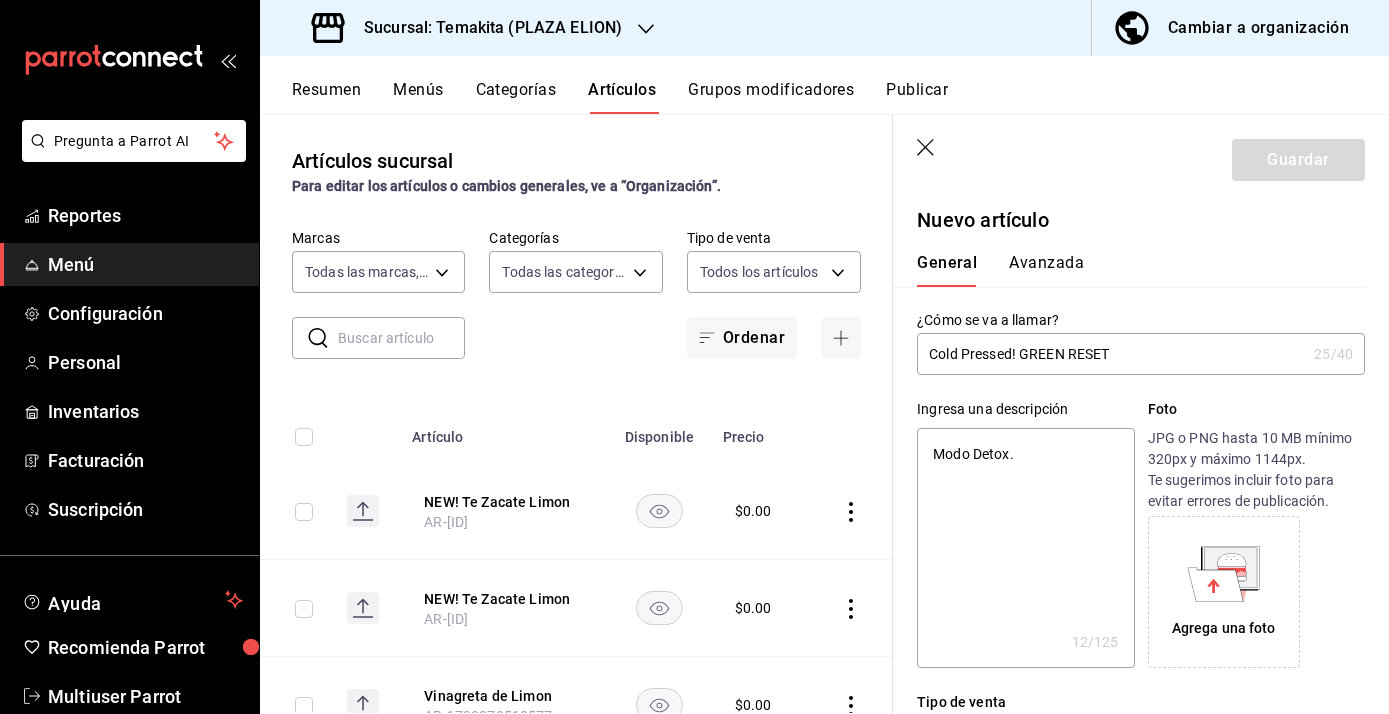 type on "Modo Detox. M" 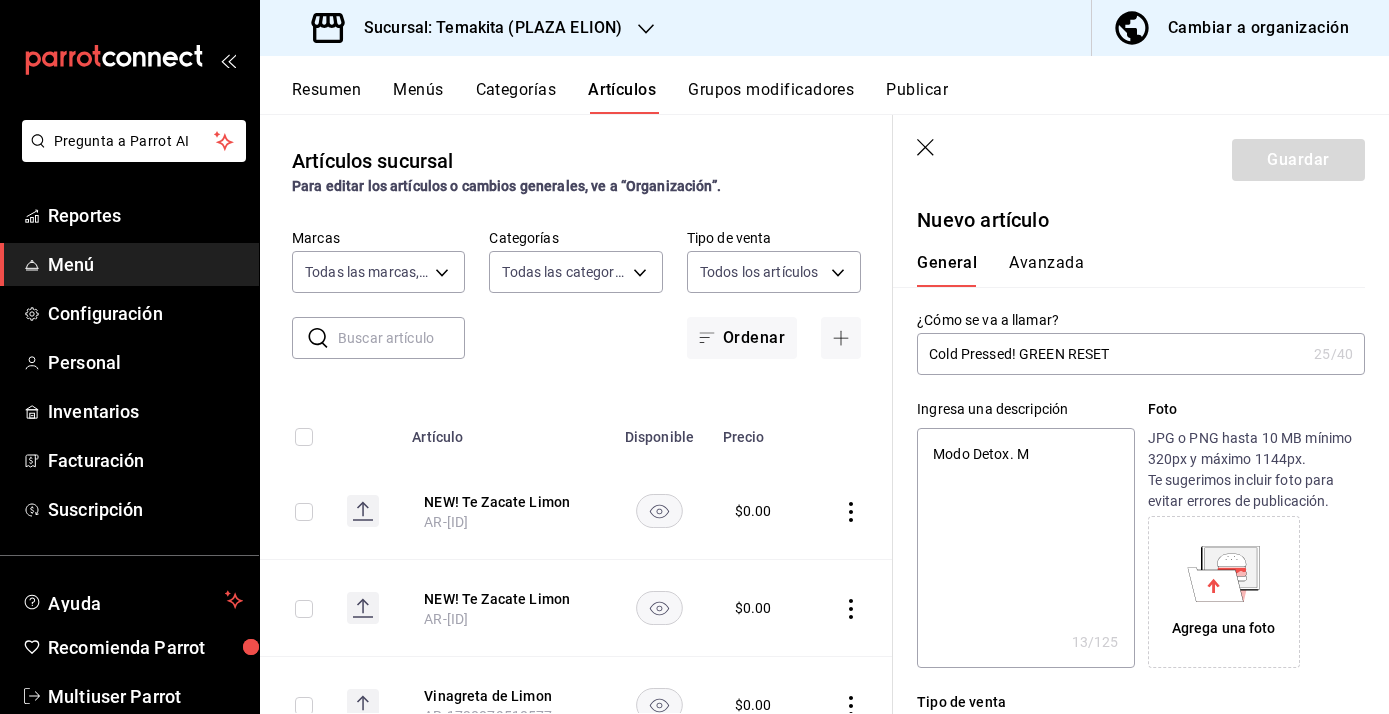 type on "Modo Detox. MA" 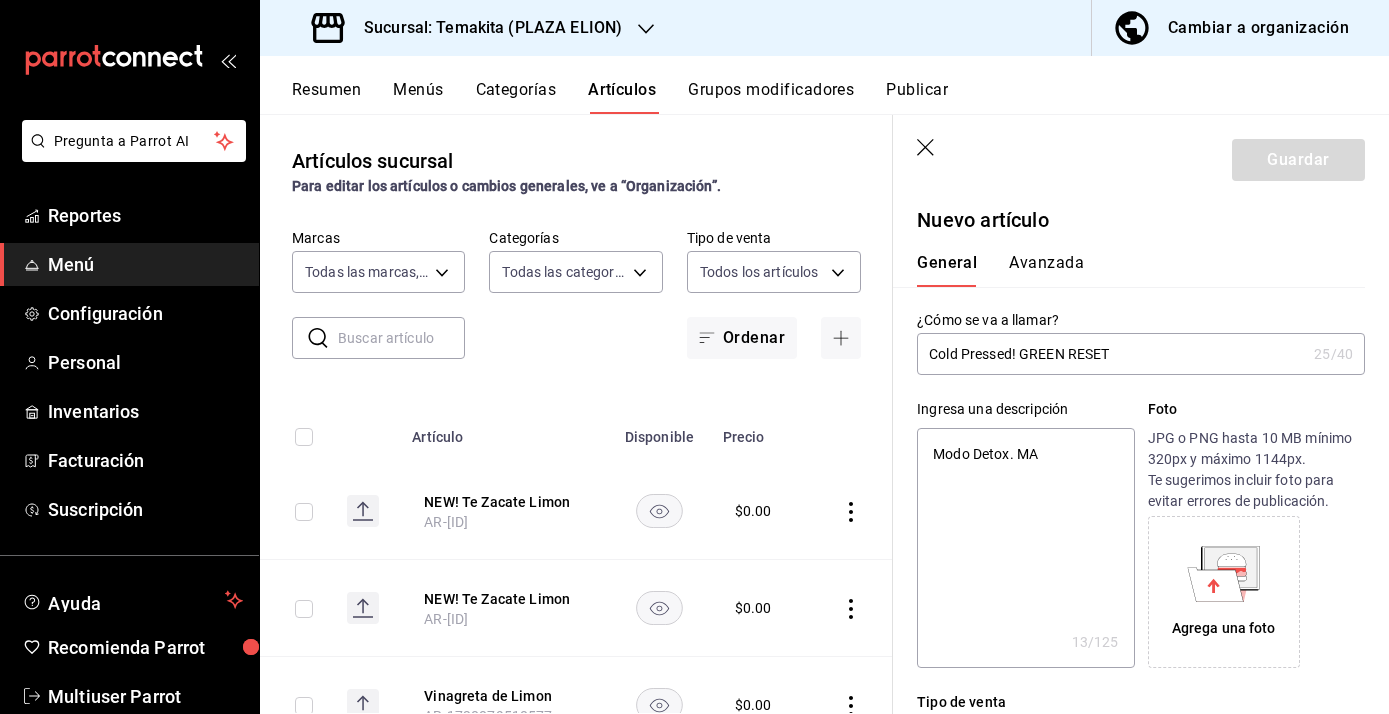 type on "x" 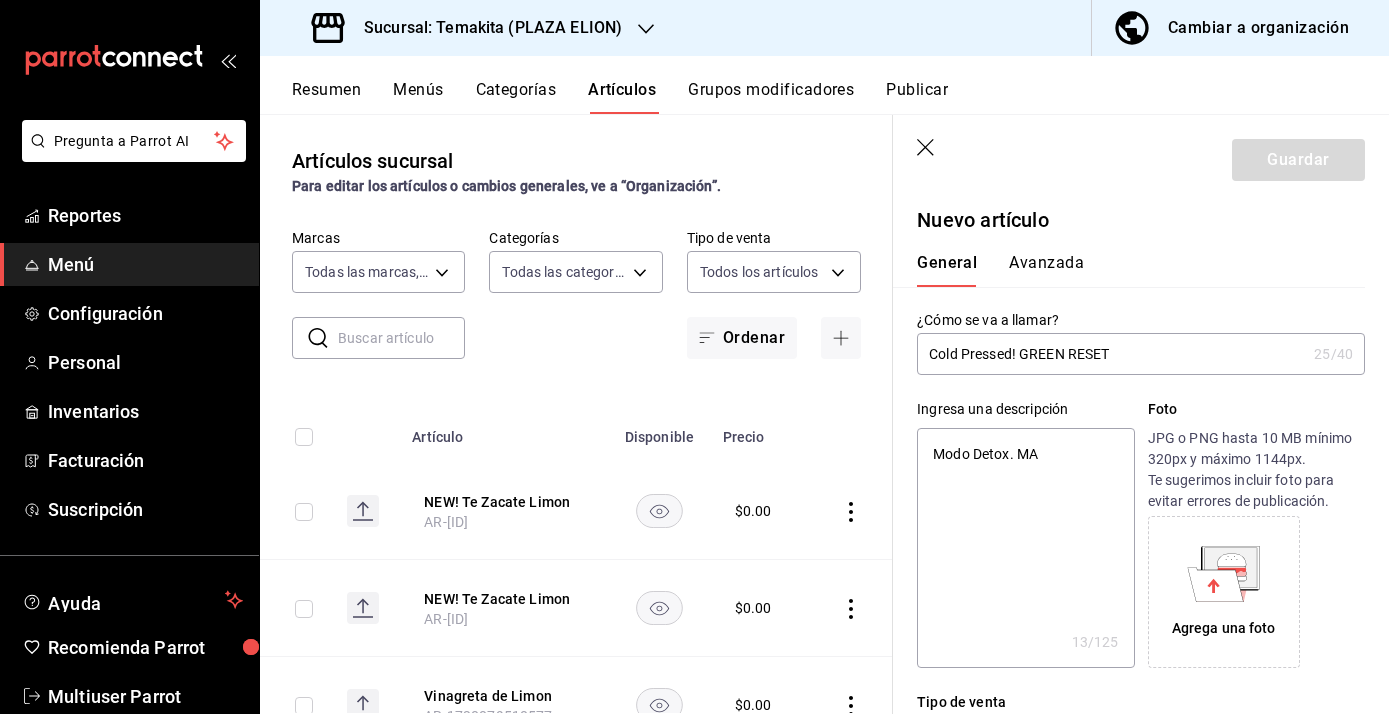 type on "Modo Detox. MAn" 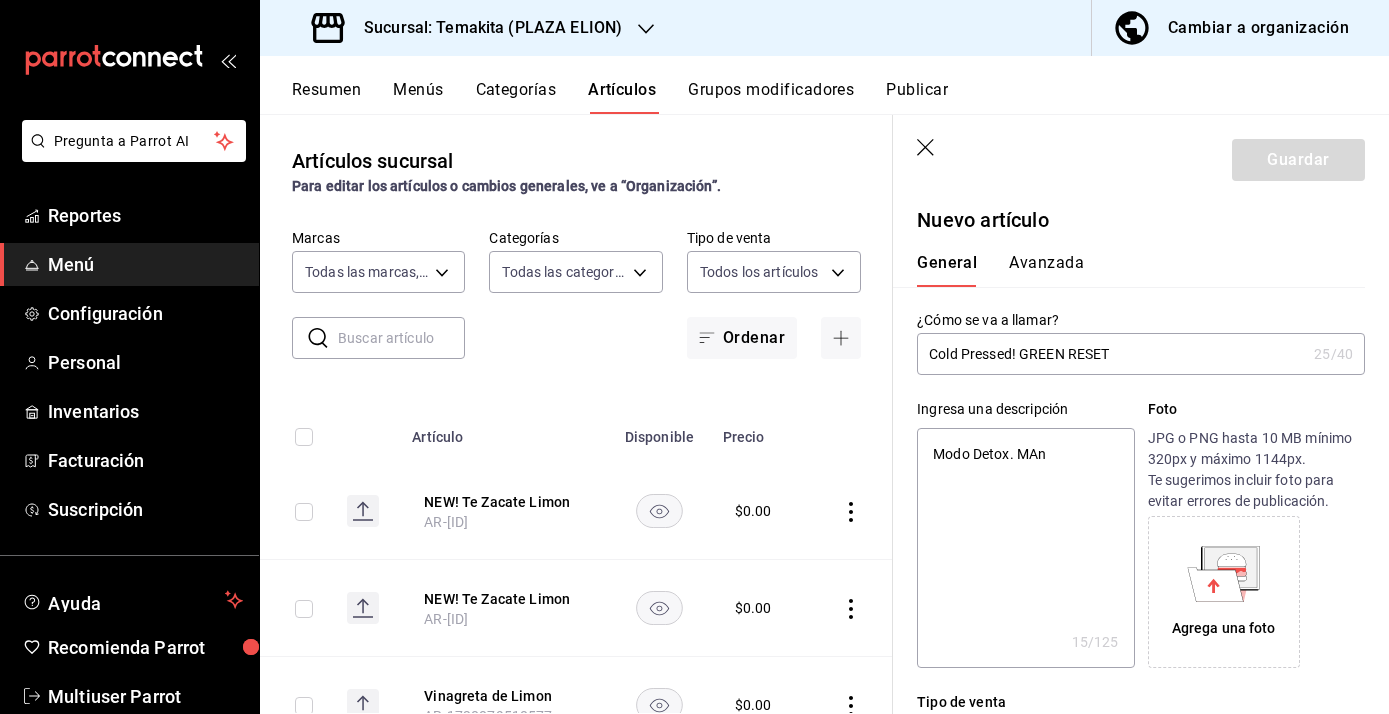 type on "Modo Detox. MAnz" 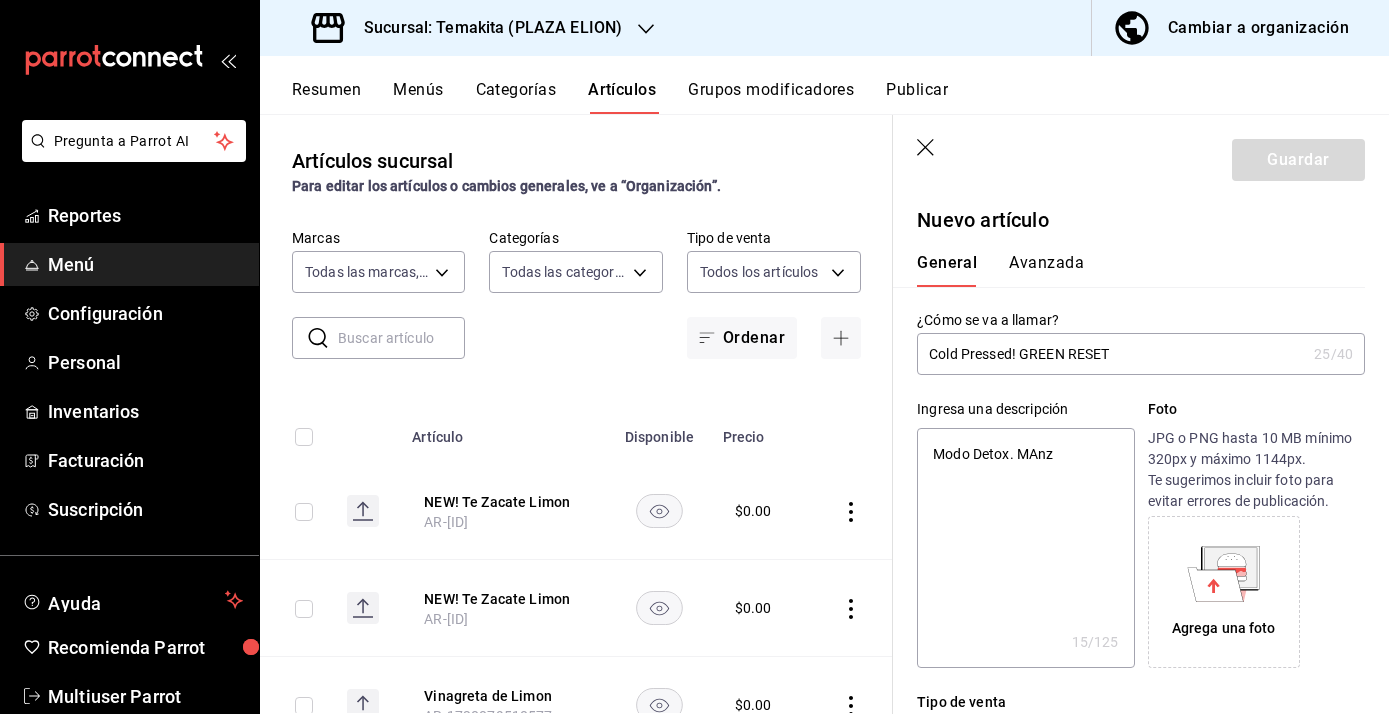 type on "x" 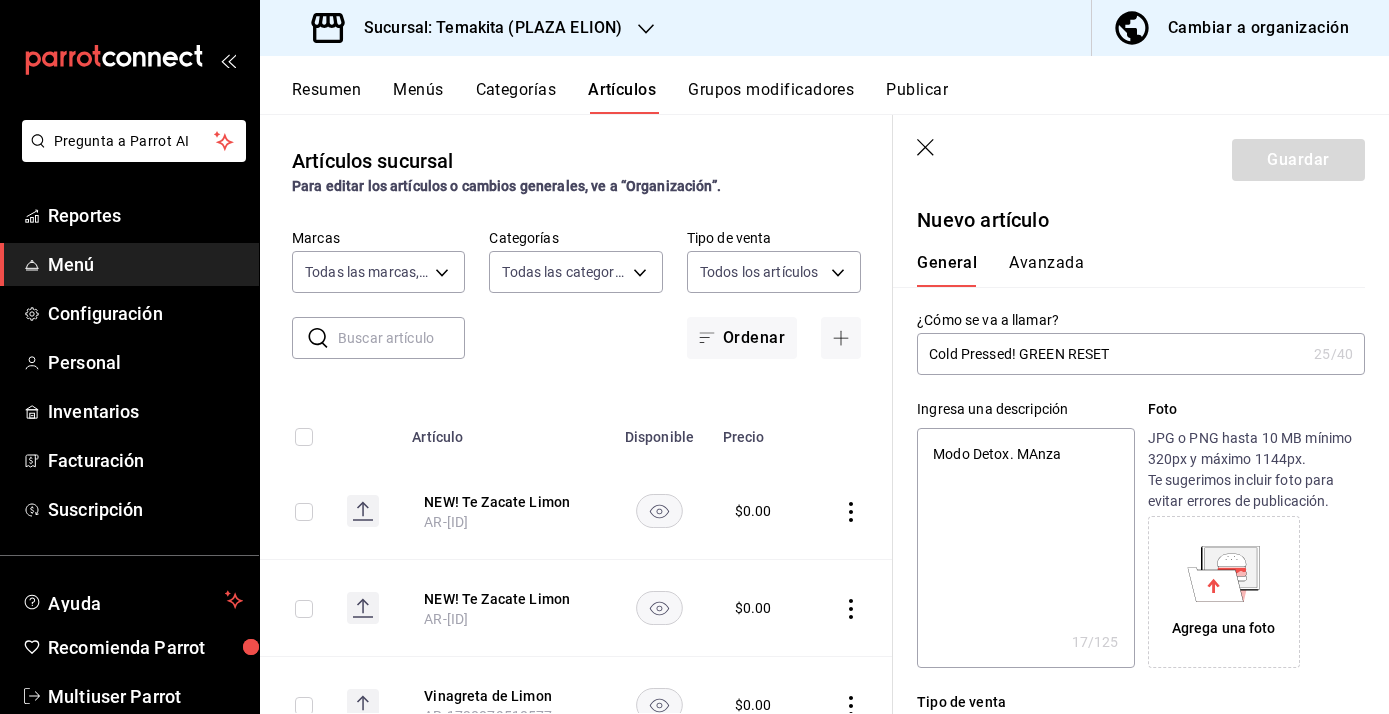 type on "Modo Detox. MAnzan" 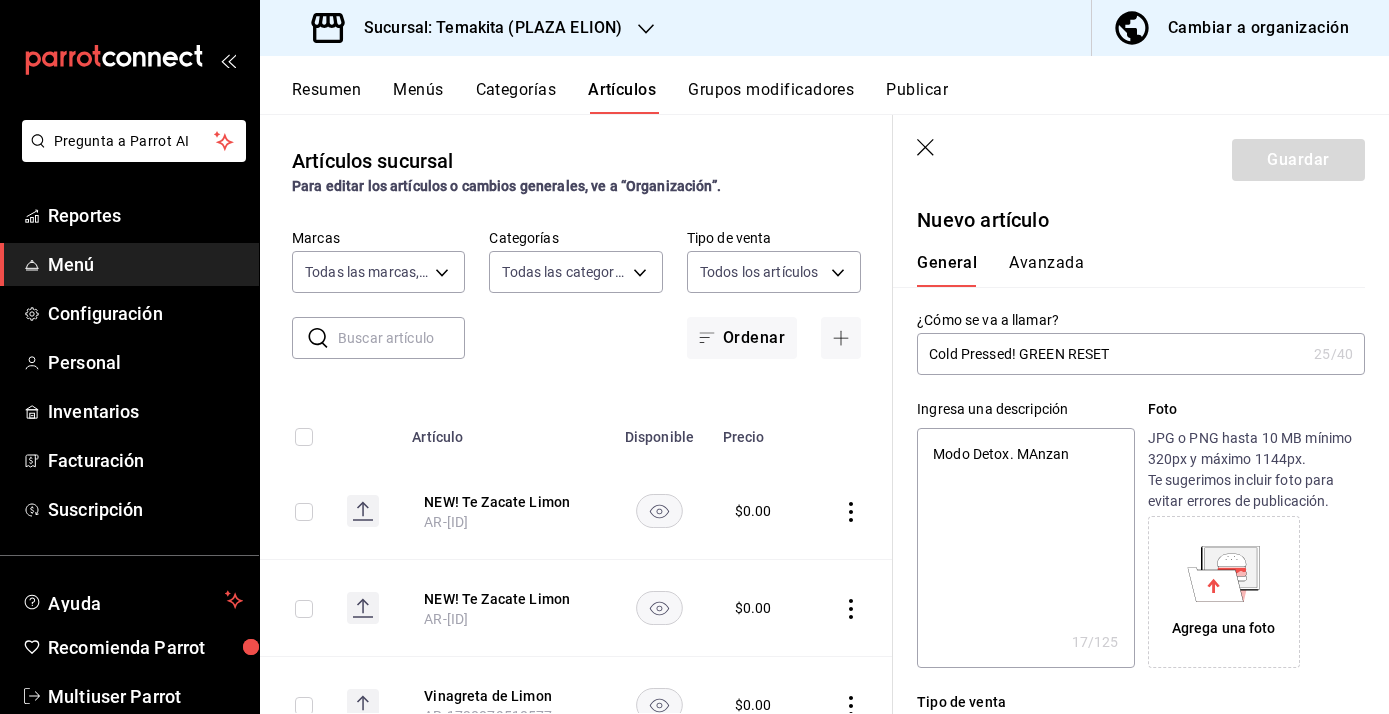 type on "x" 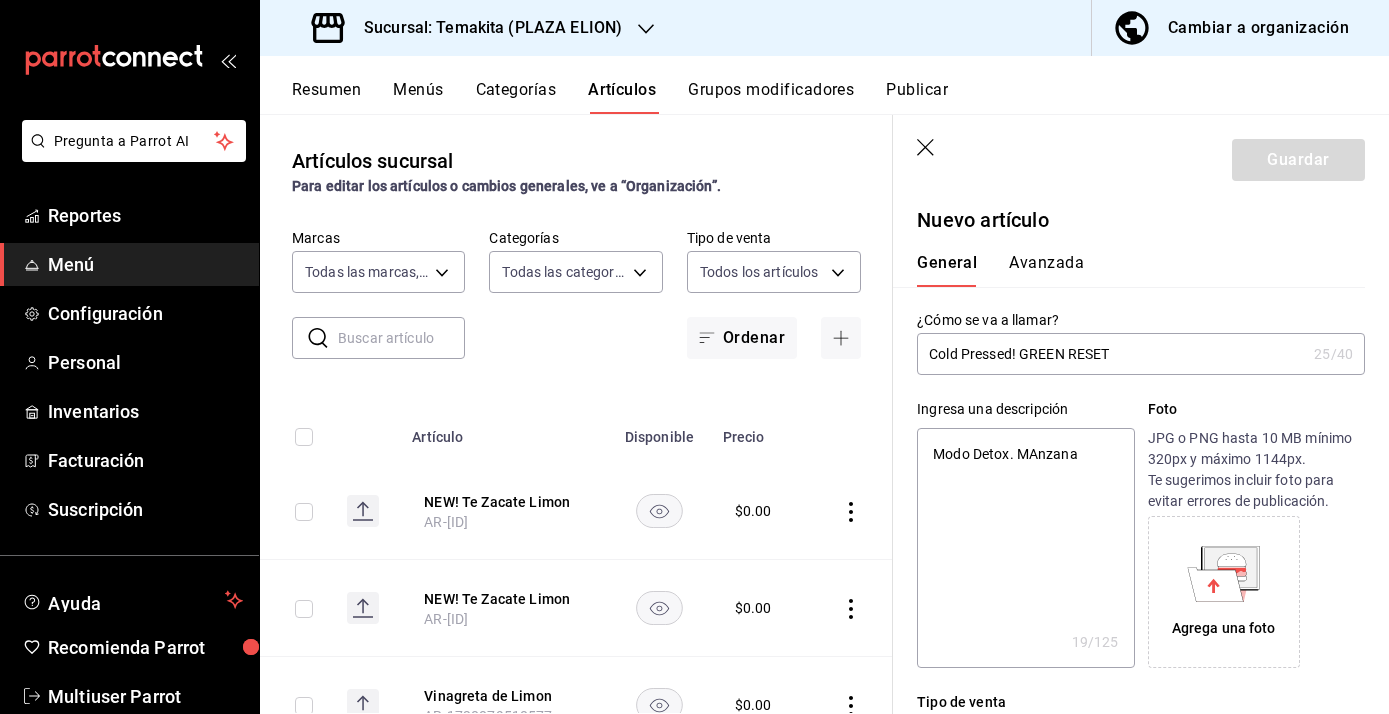 type on "Modo Detox. MAnzana," 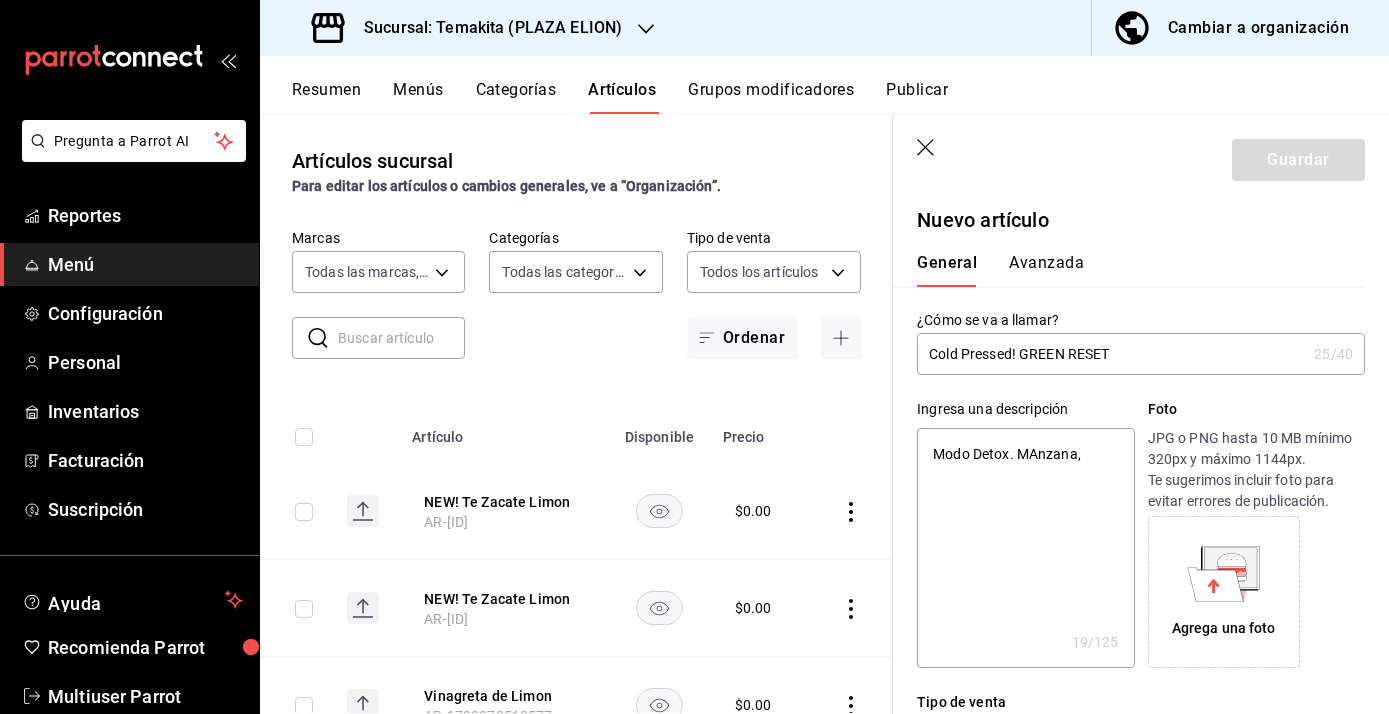 type on "Modo Detox. MAnzana," 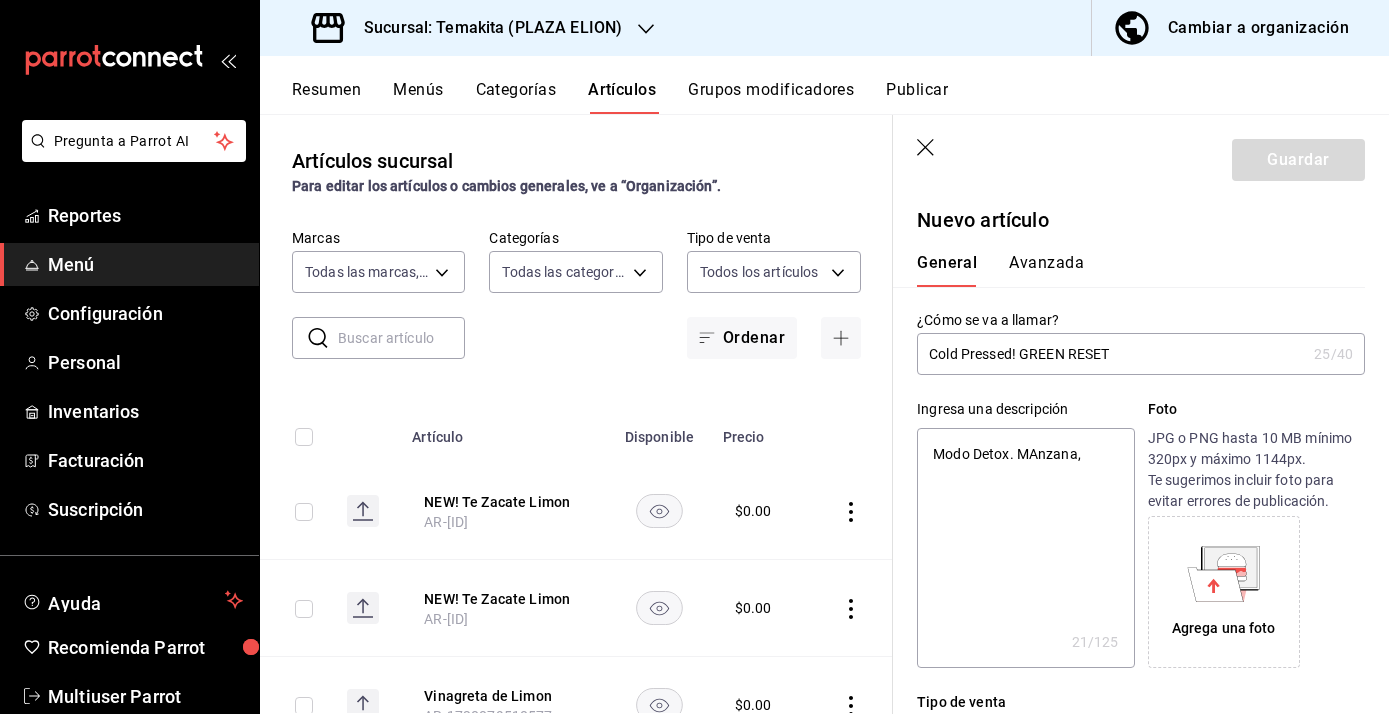 type on "Modo Detox. MAnzana, P" 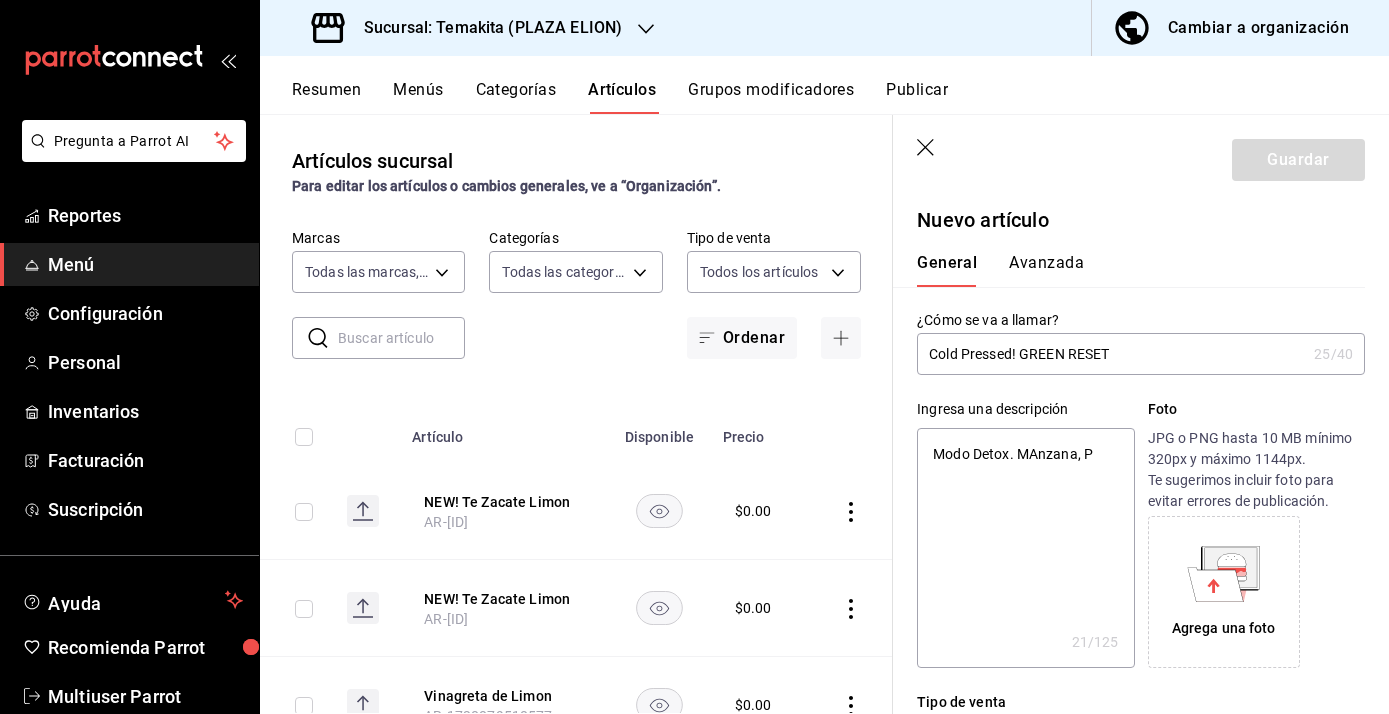 type on "x" 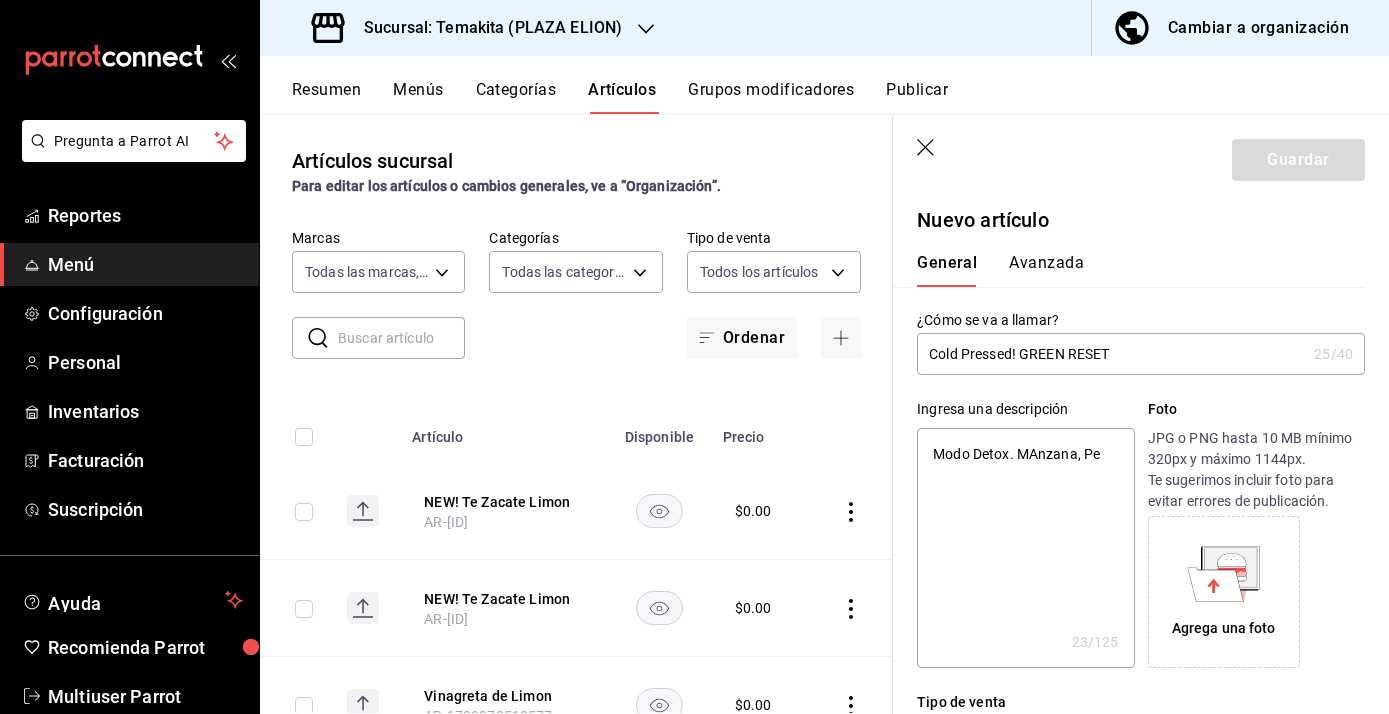 type on "Modo Detox. MAnzana, Pep" 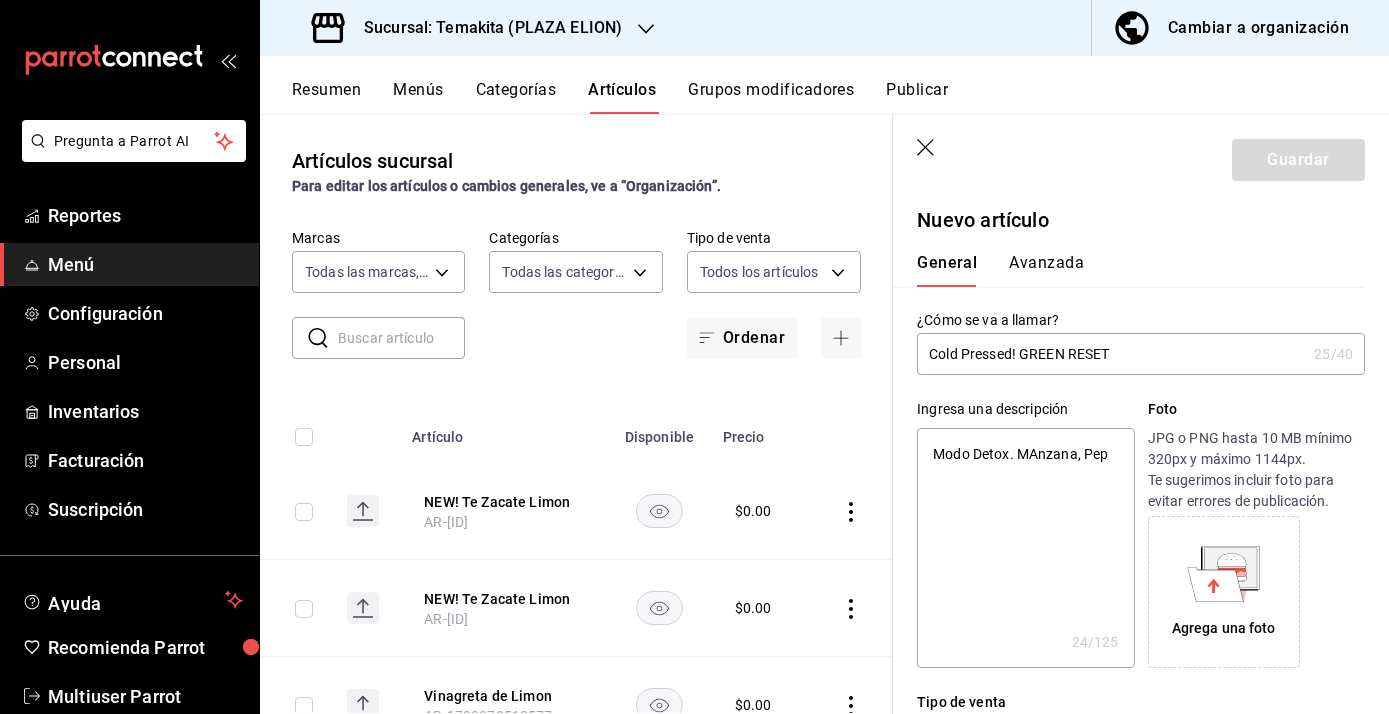type on "Modo Detox. MAnzana, Pepi" 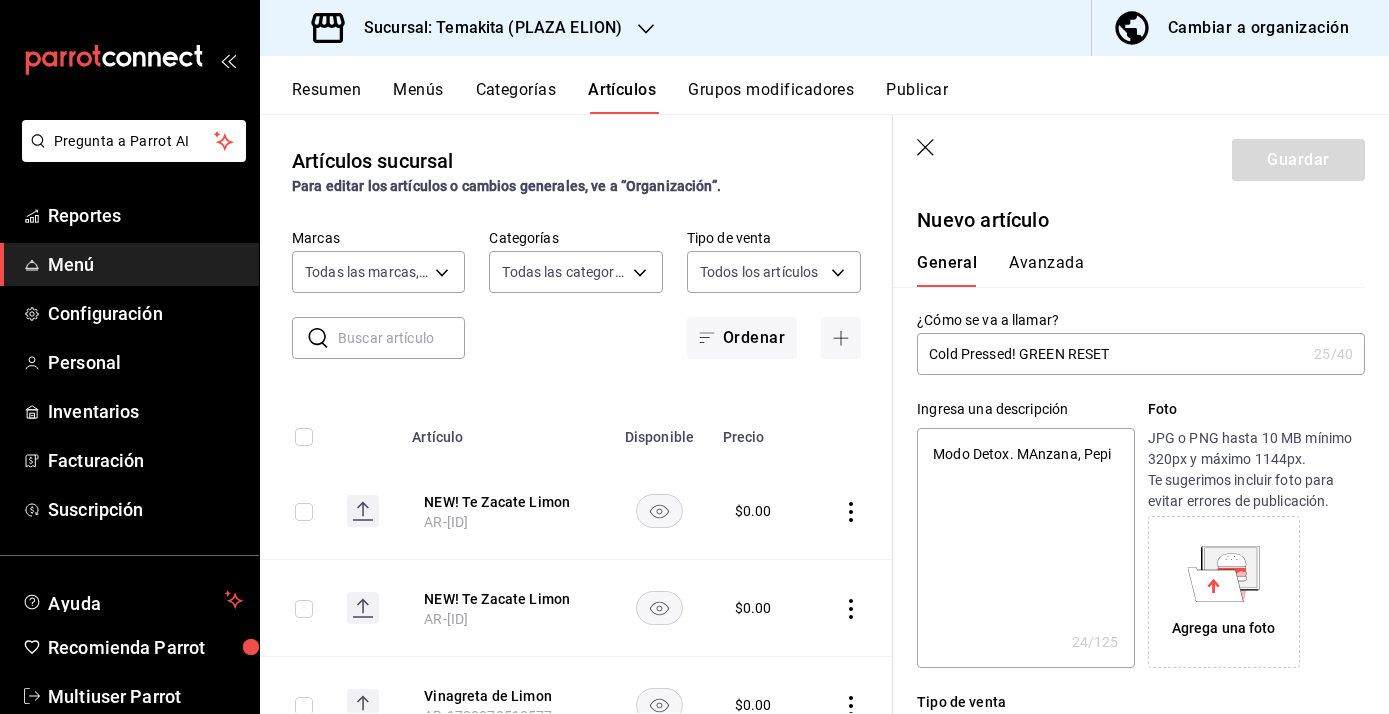 type on "x" 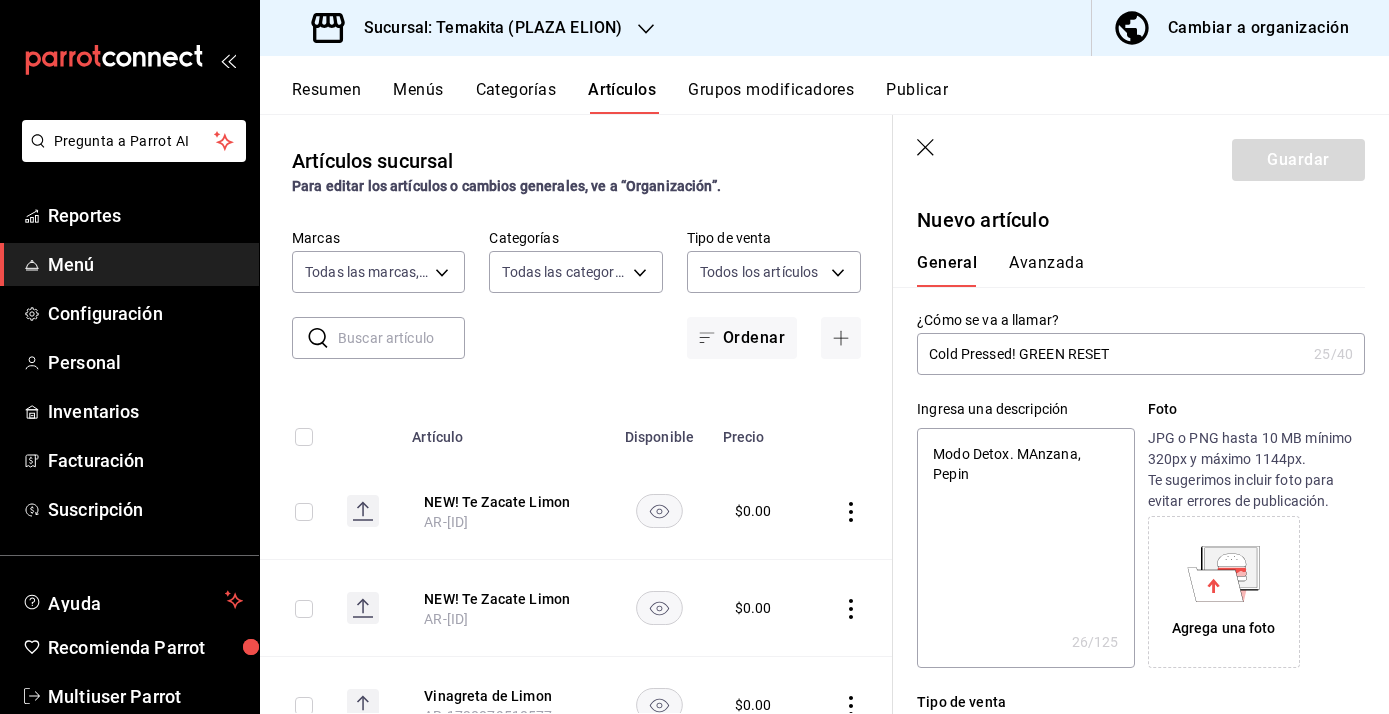 type on "Modo Detox. MAnzana, Pepino" 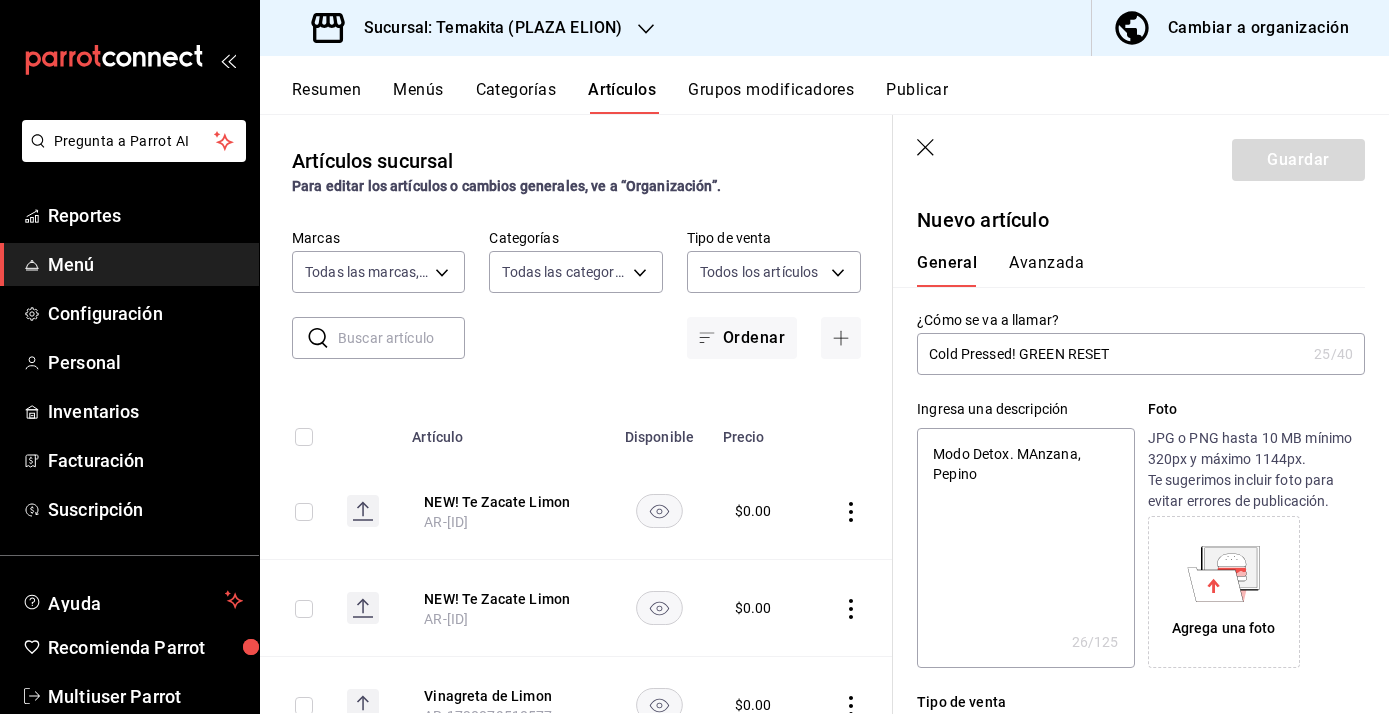 type on "x" 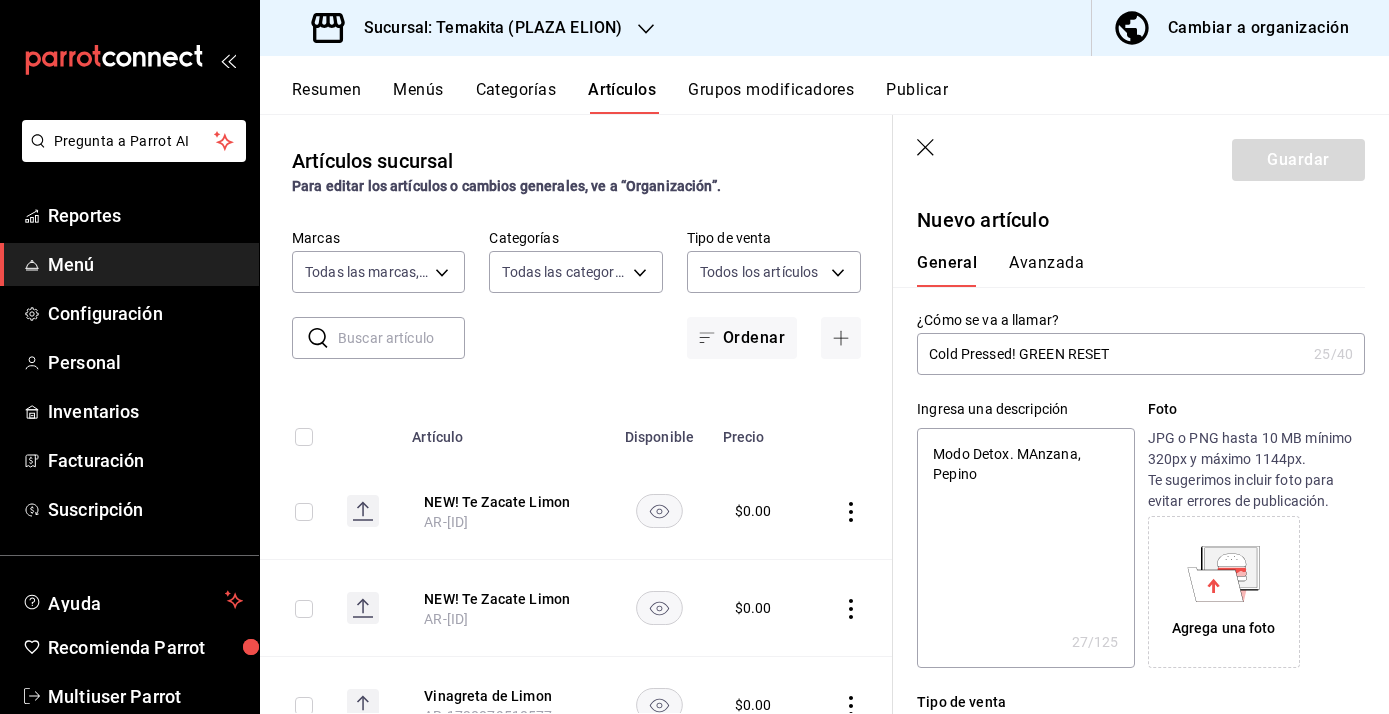 type on "Modo Detox. MAnzana, Pepino," 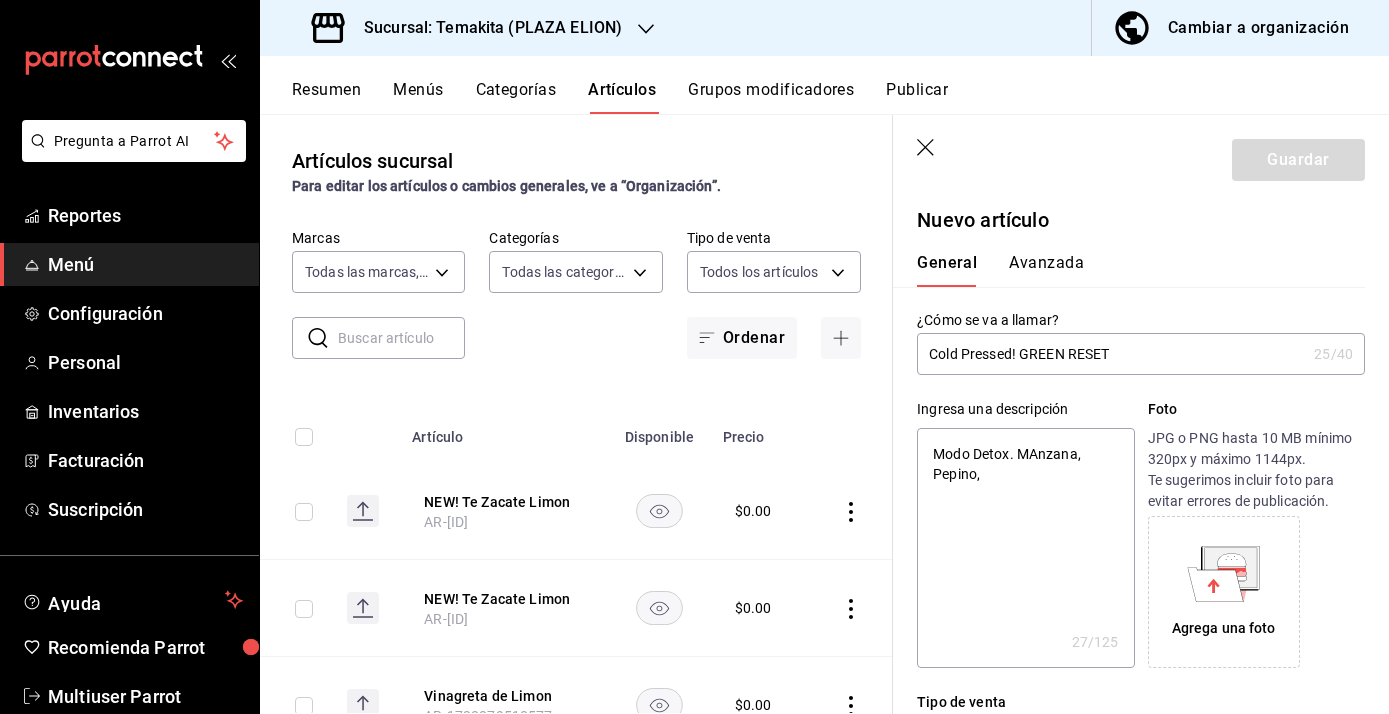 type on "Modo Detox. MAnzana, Pepino," 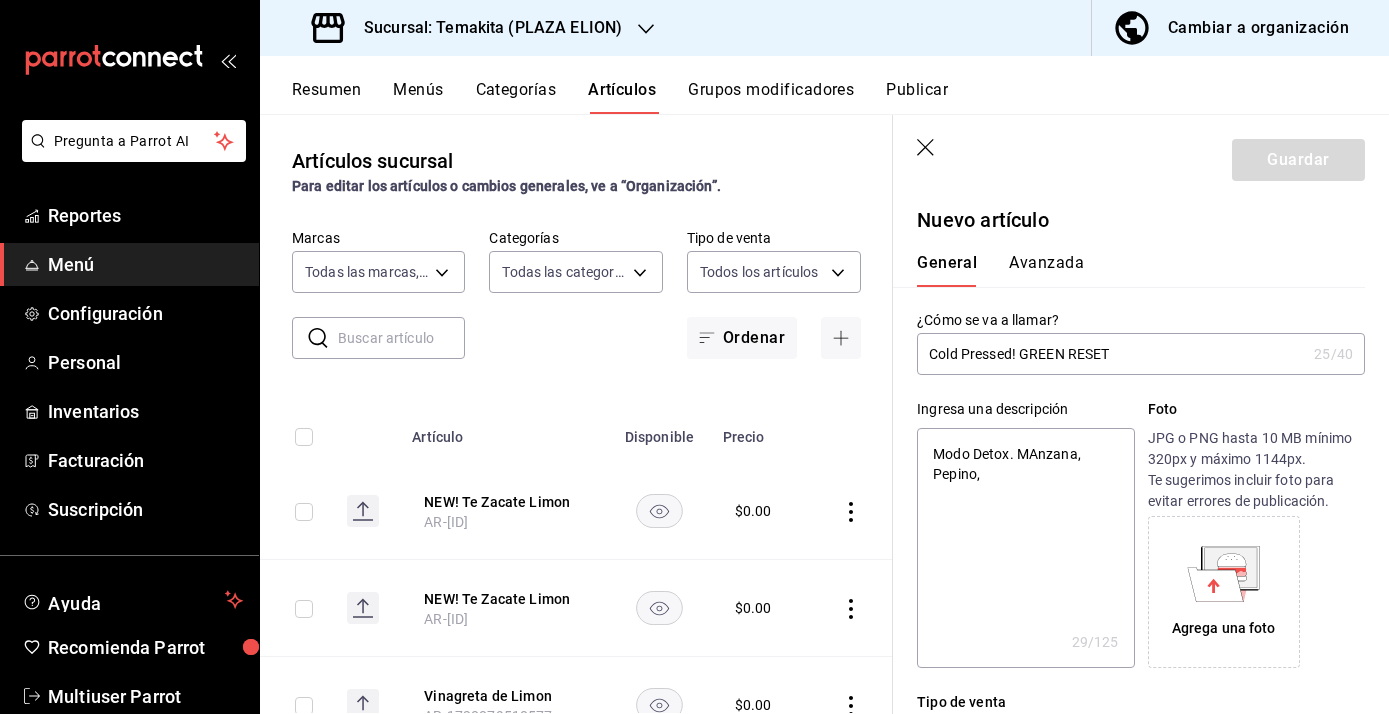 type on "Modo Detox. MAnzana, Pepino, A" 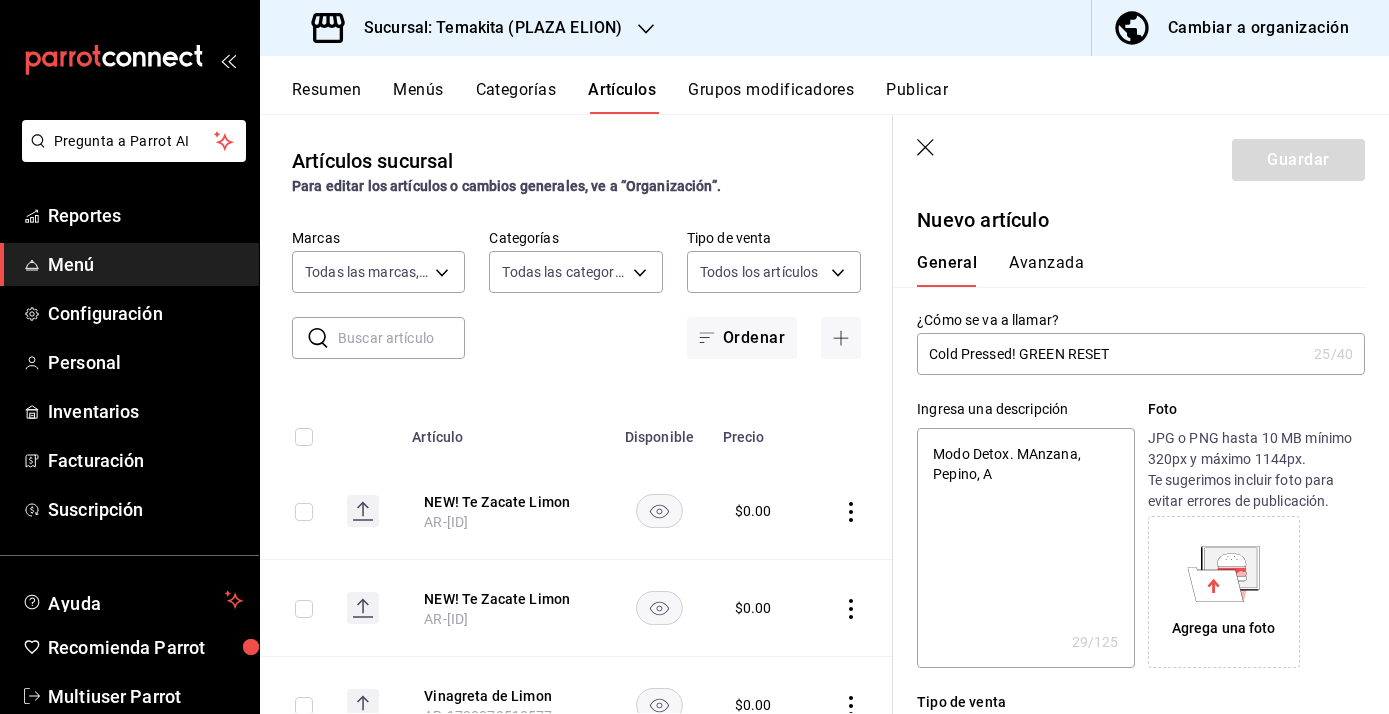 type on "x" 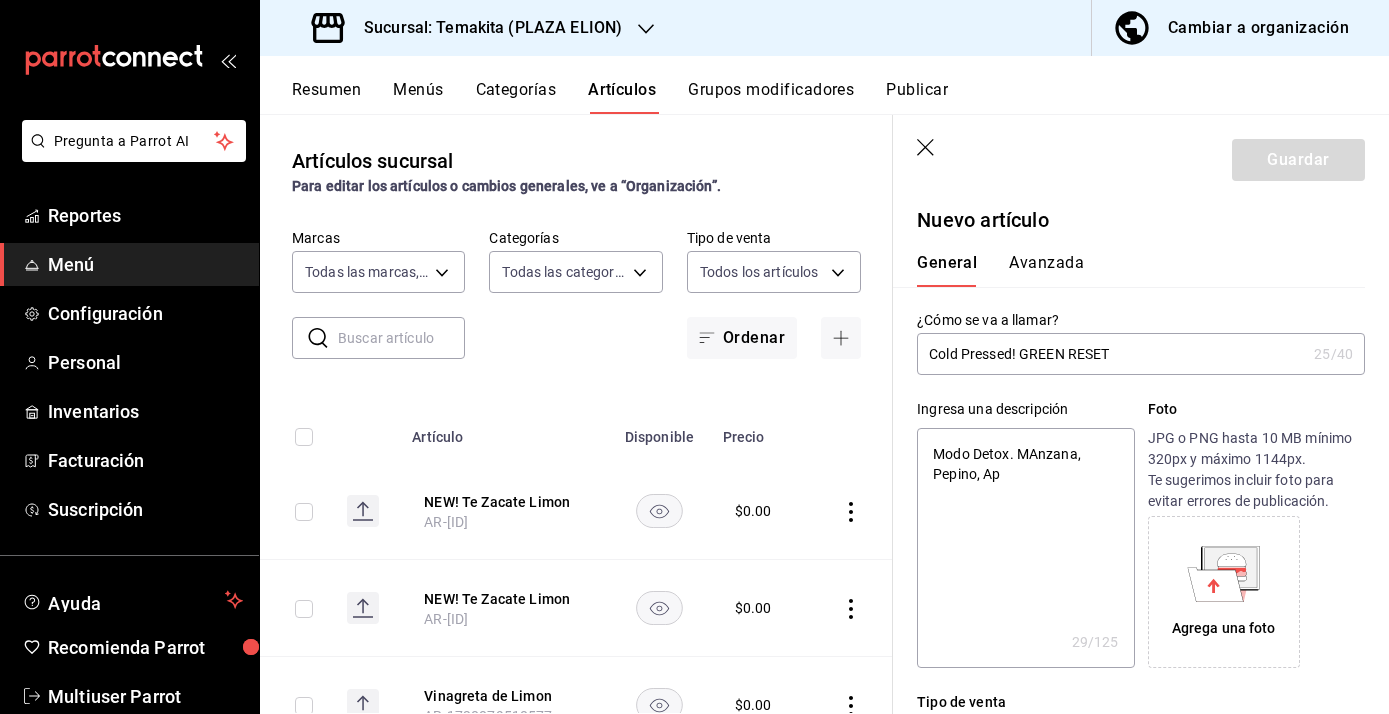 type on "x" 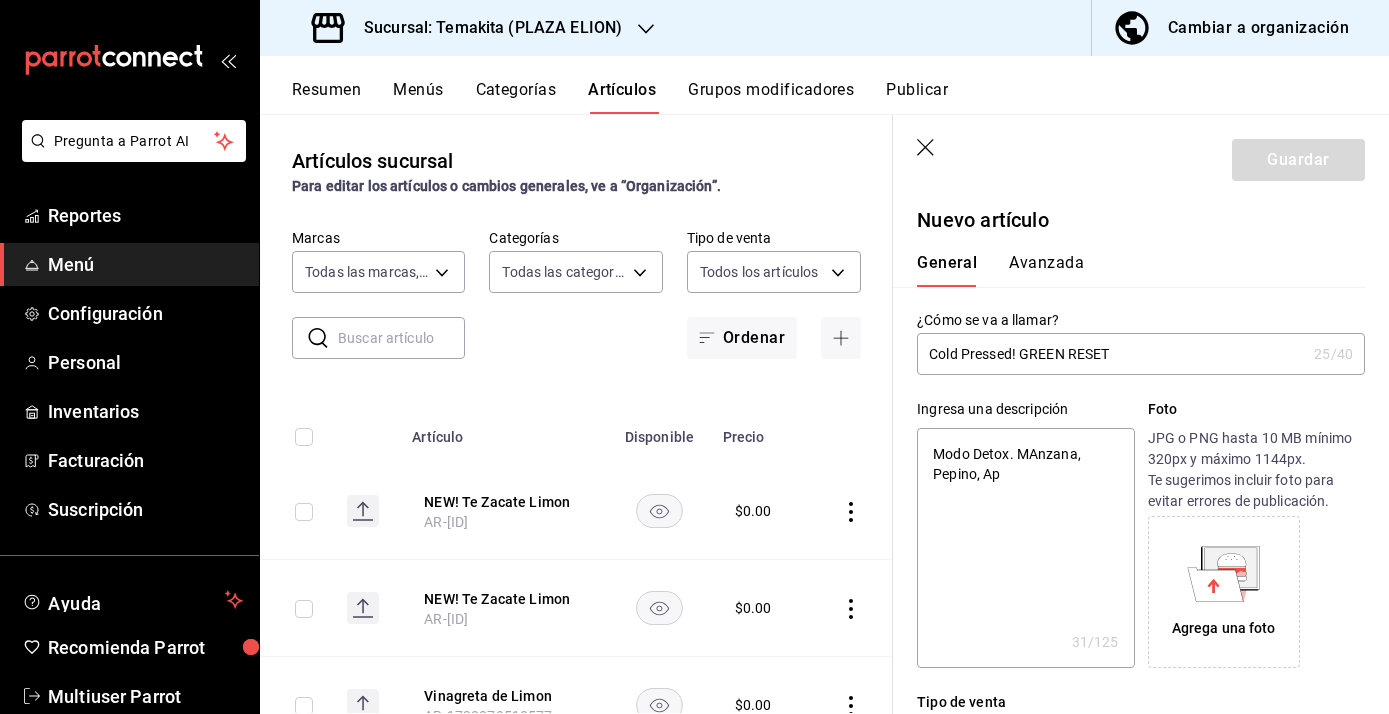 type on "Modo Detox. MAnzana, Pepino, Api" 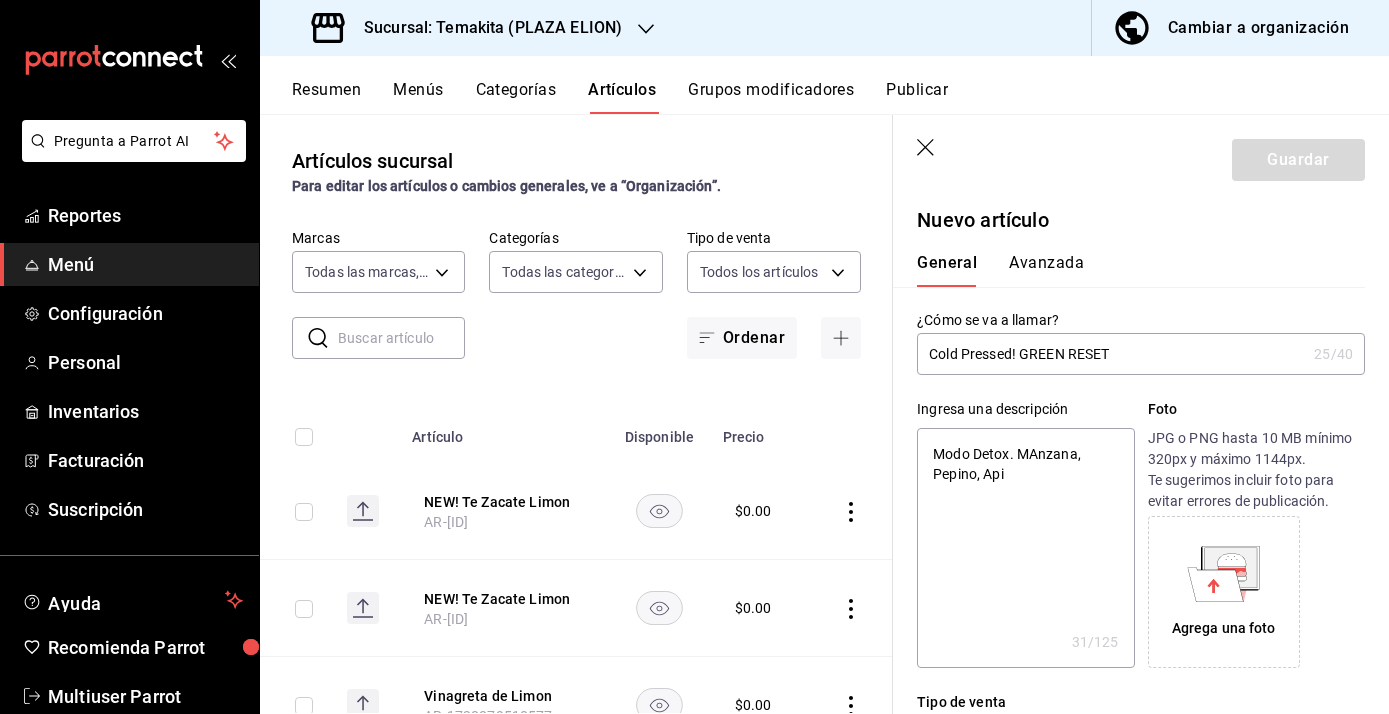 type on "x" 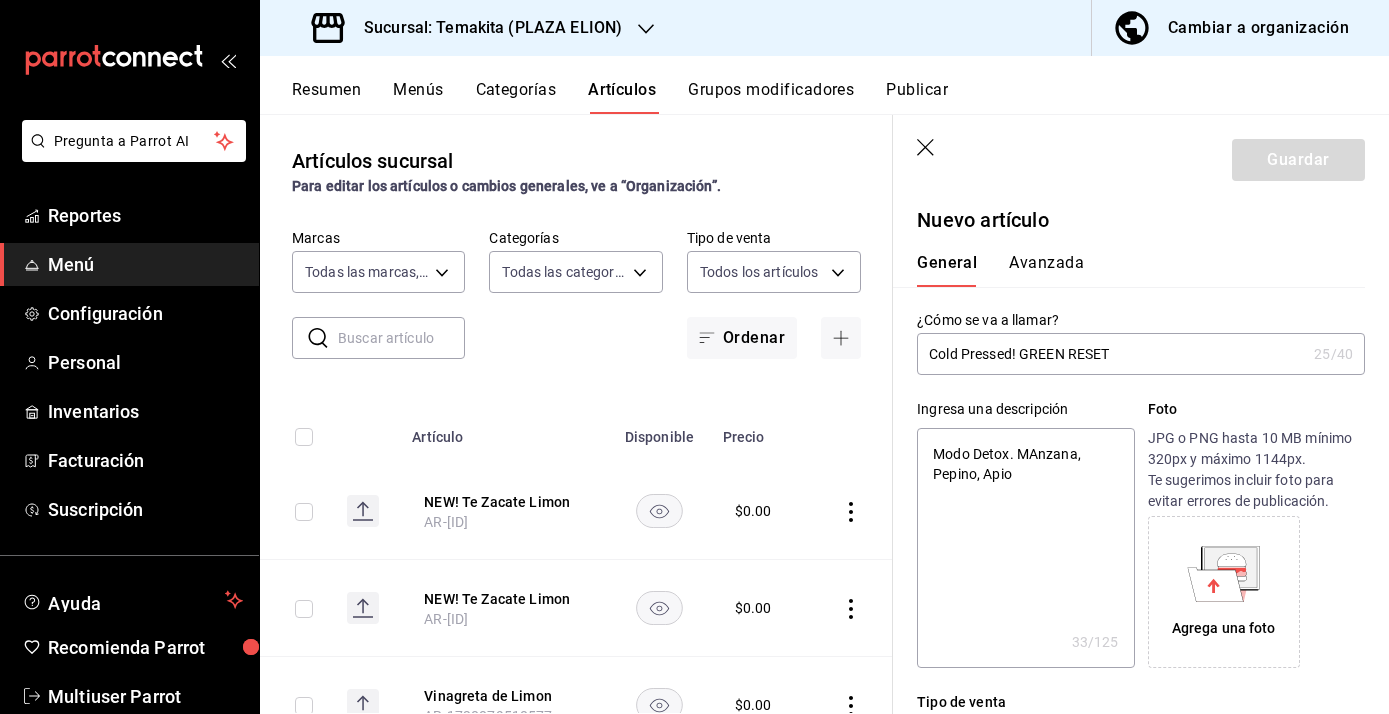 type on "Modo Detox. MAnzana, Pepino, Apio," 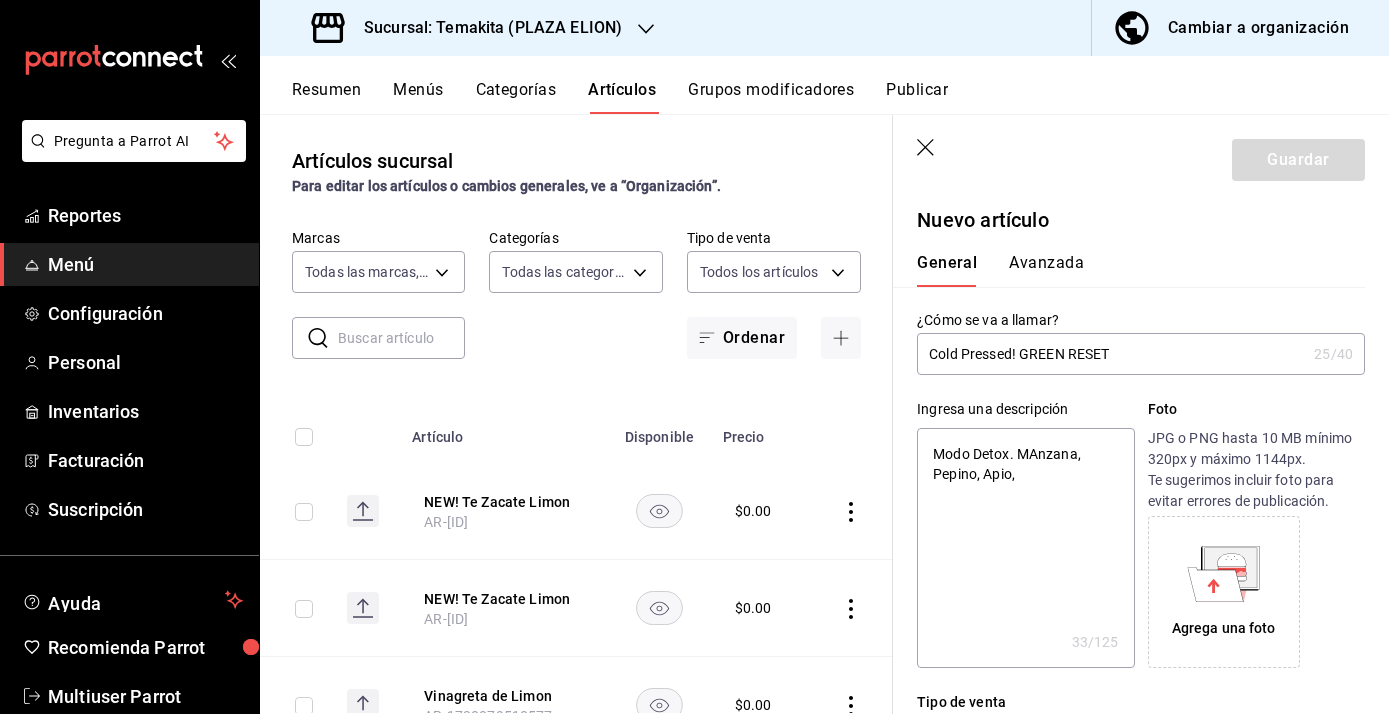 type on "Modo Detox. MAnzana, Pepino, Apio," 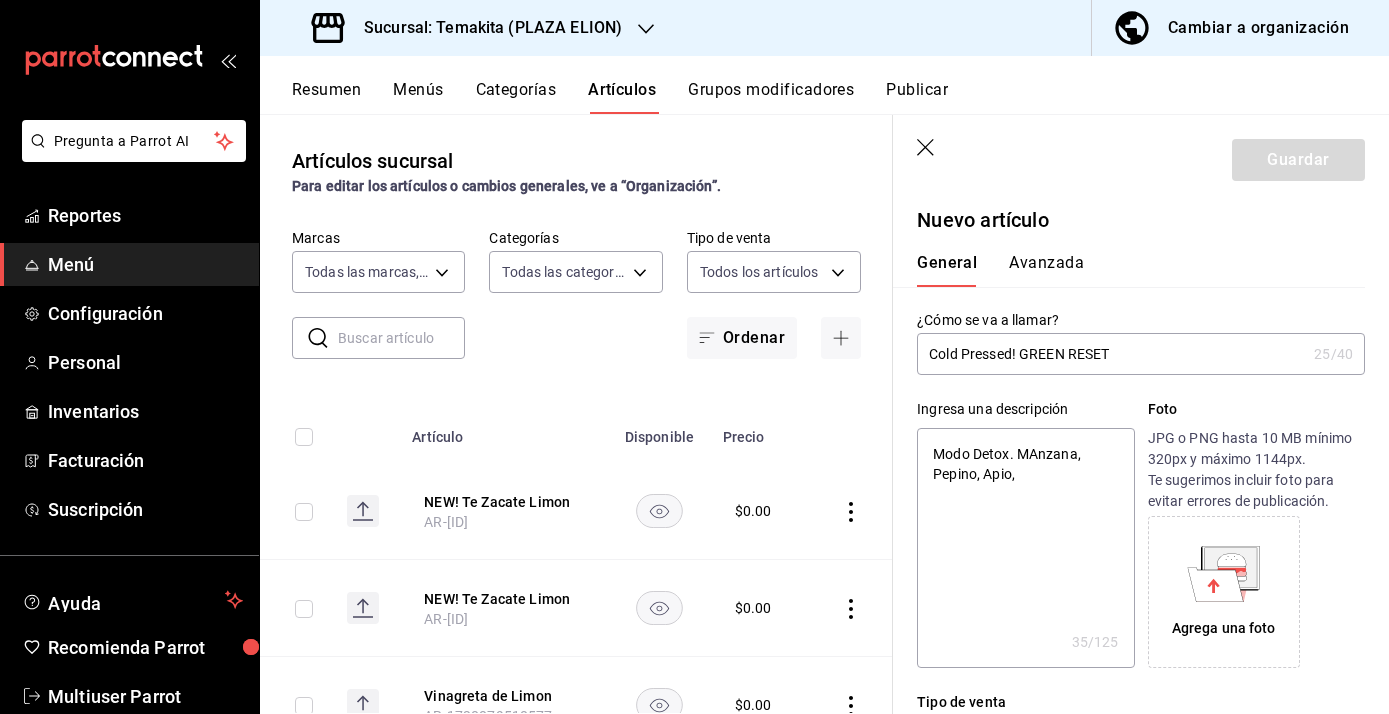 type on "Modo Detox. MAnzana, Pepino, Apio, E" 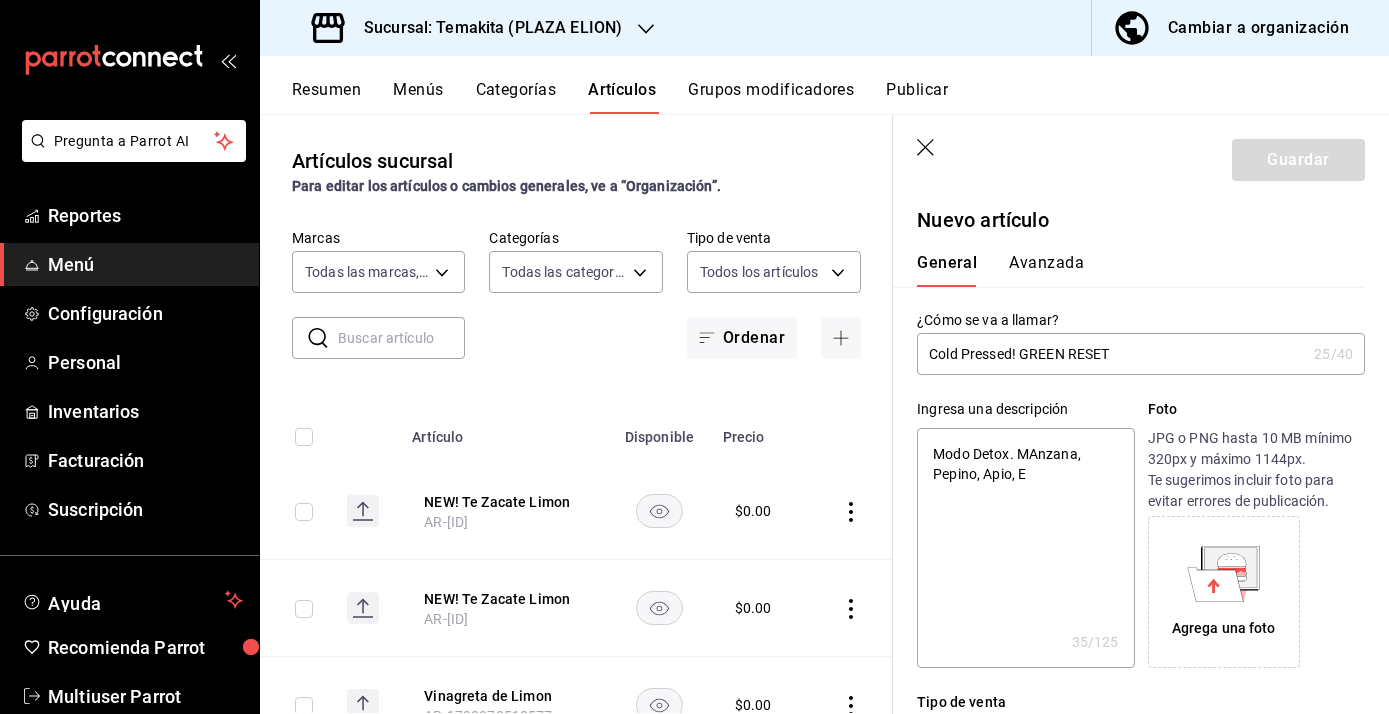 type on "x" 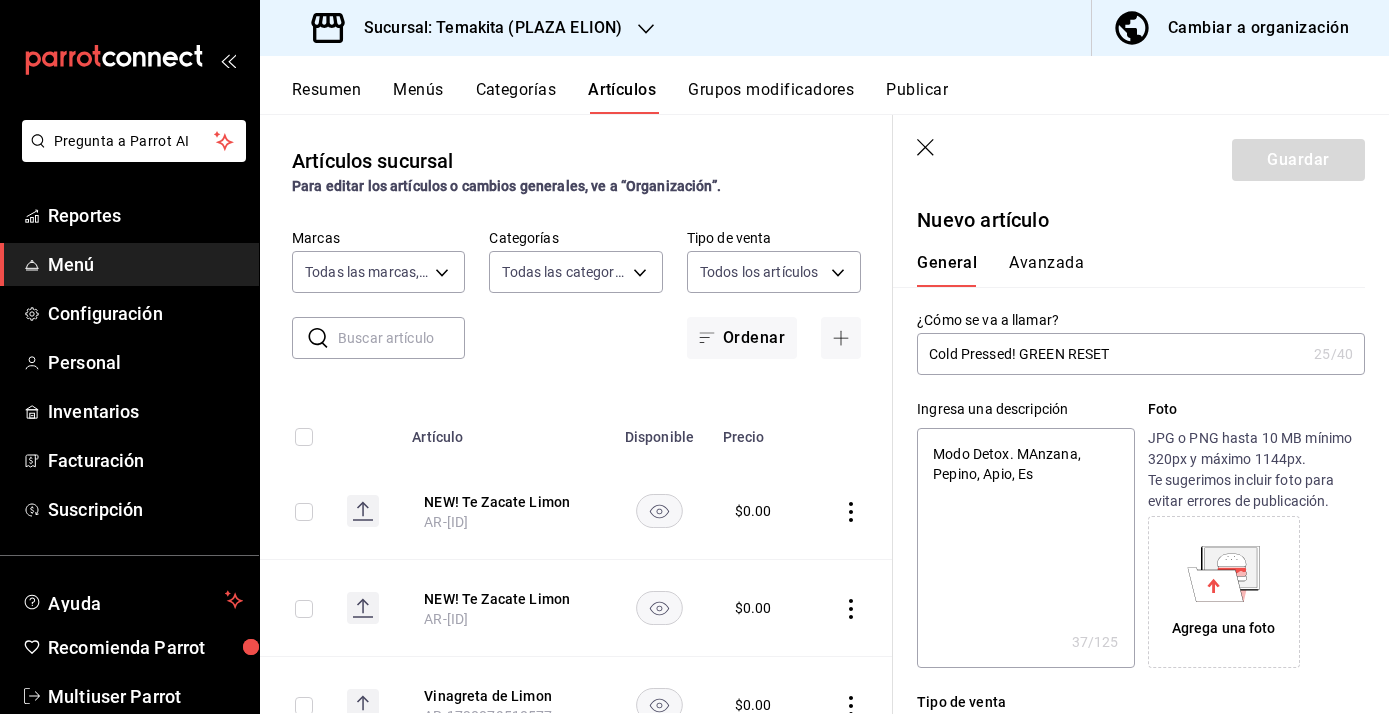 type on "Modo Detox. MAnzana, Pepino, Apio, Esp" 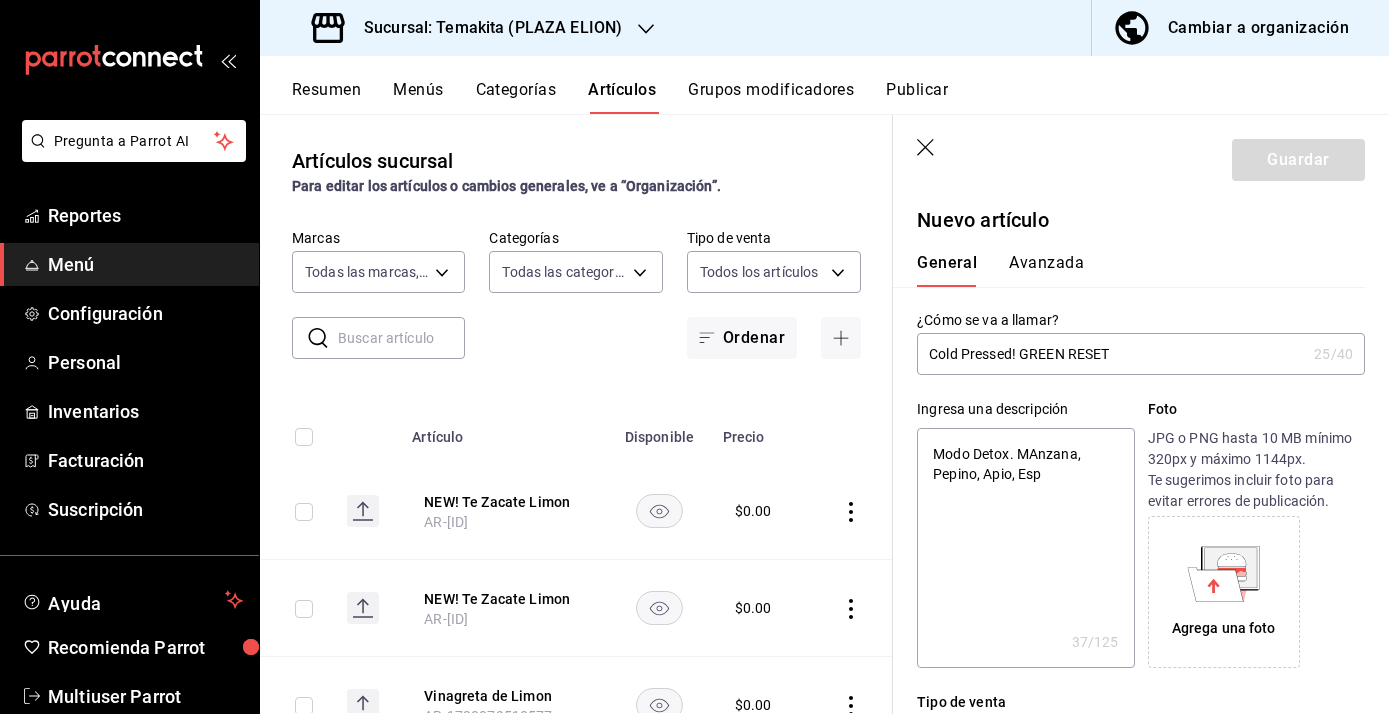 type on "x" 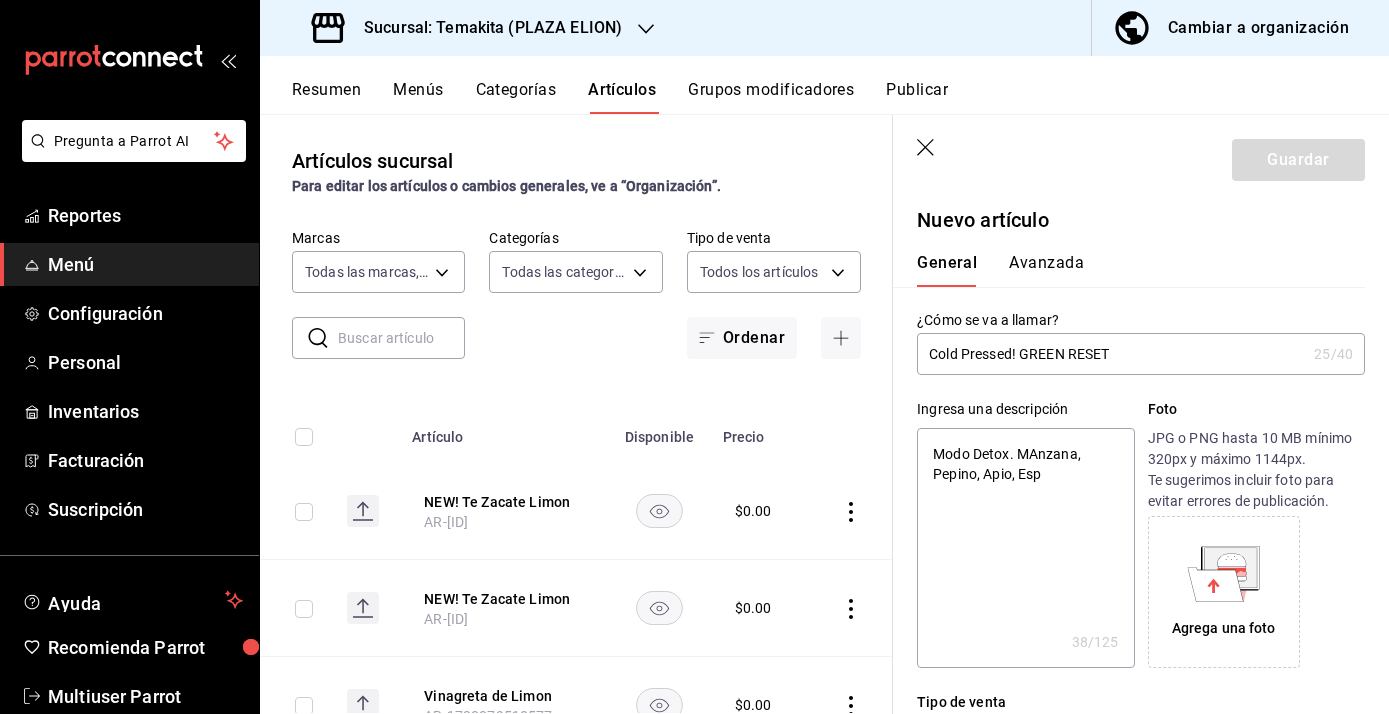 type on "Modo Detox. MAnzana, Pepino, Apio, Espi" 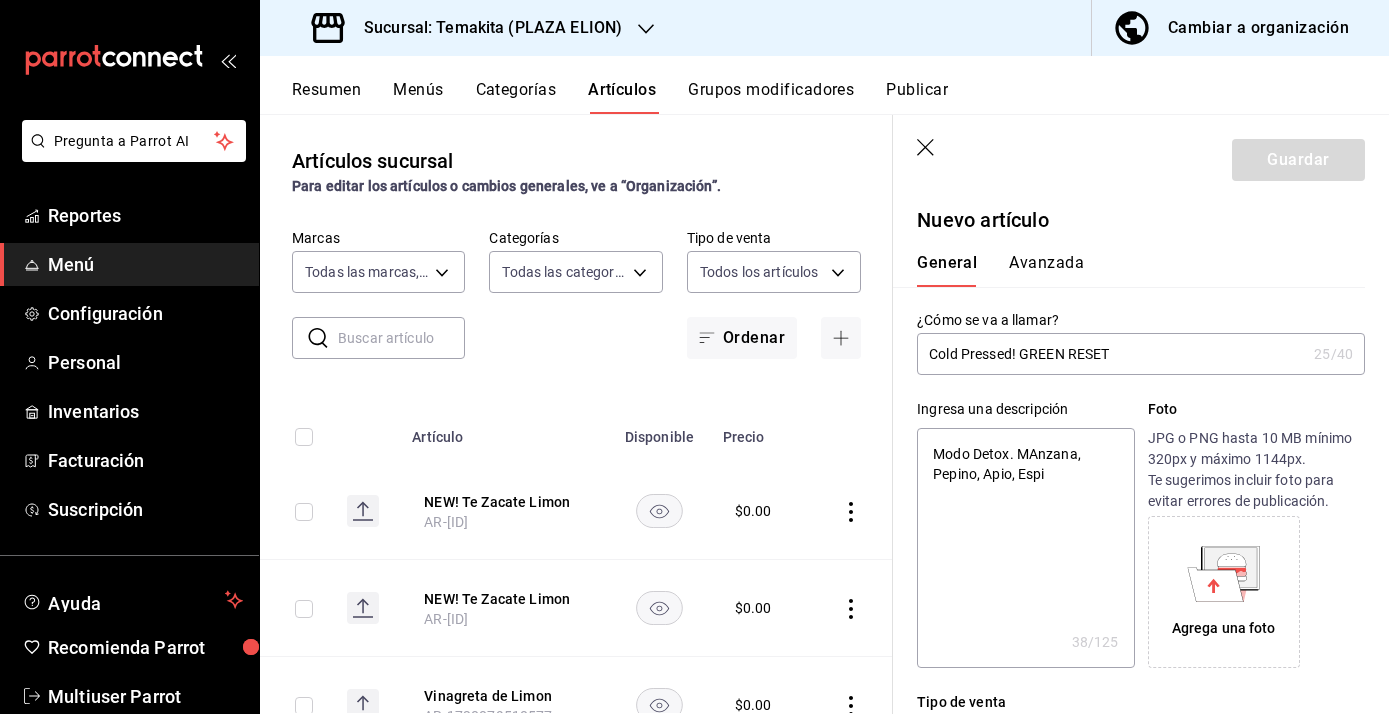 type 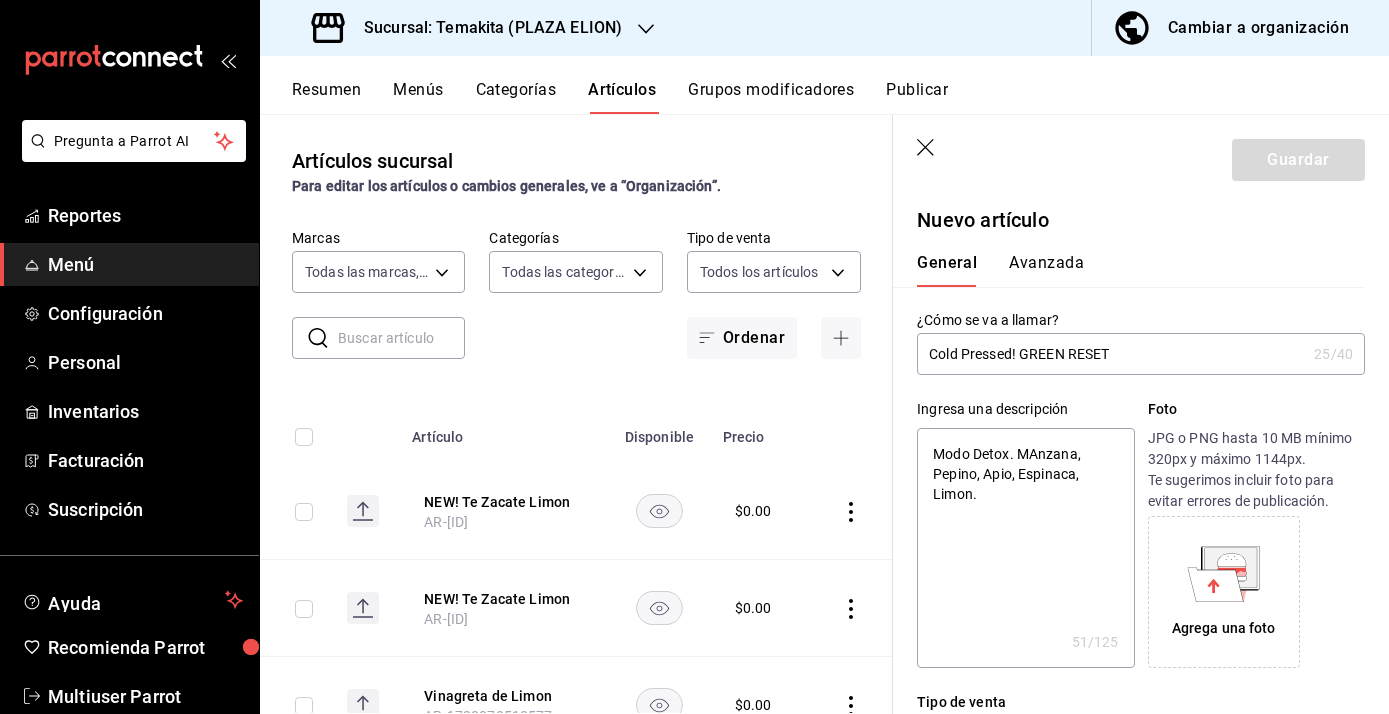click on "Modo Detox. MAnzana, Pepino, Apio, Espinaca, Limon." at bounding box center (1025, 548) 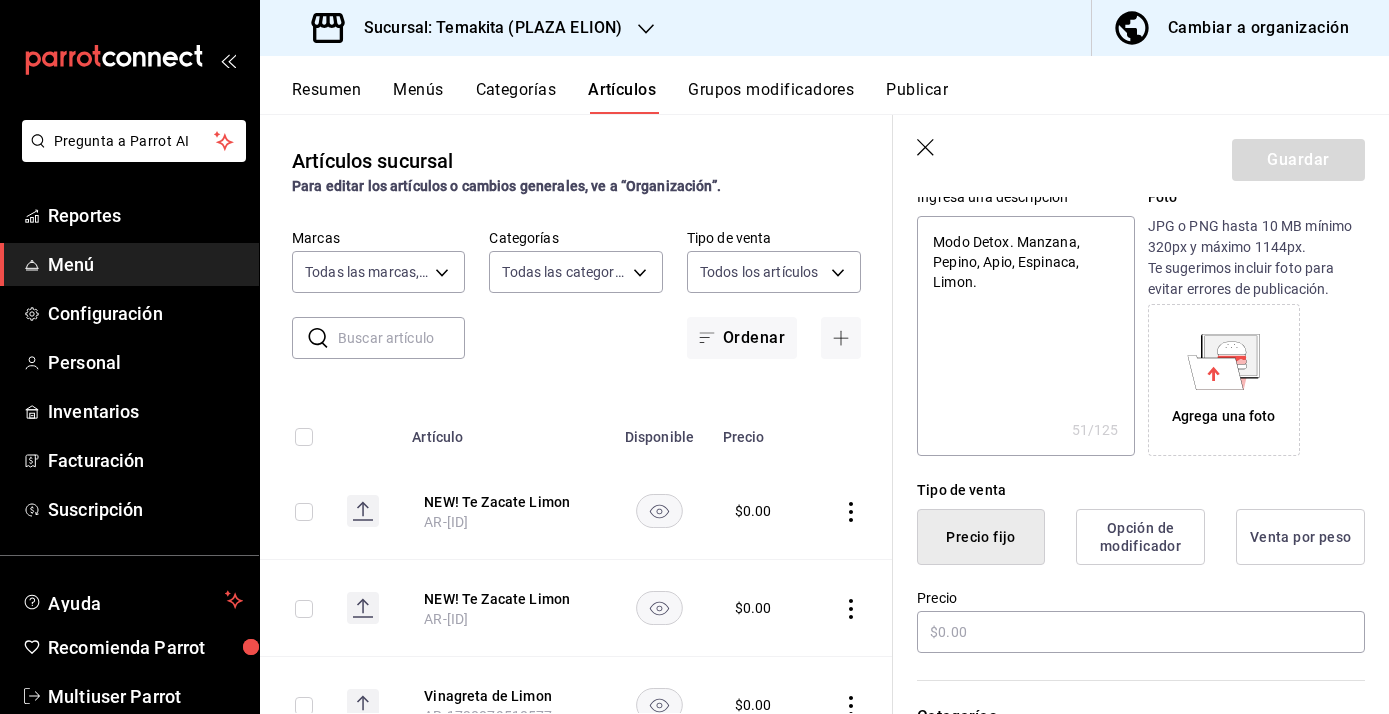 scroll, scrollTop: 281, scrollLeft: 0, axis: vertical 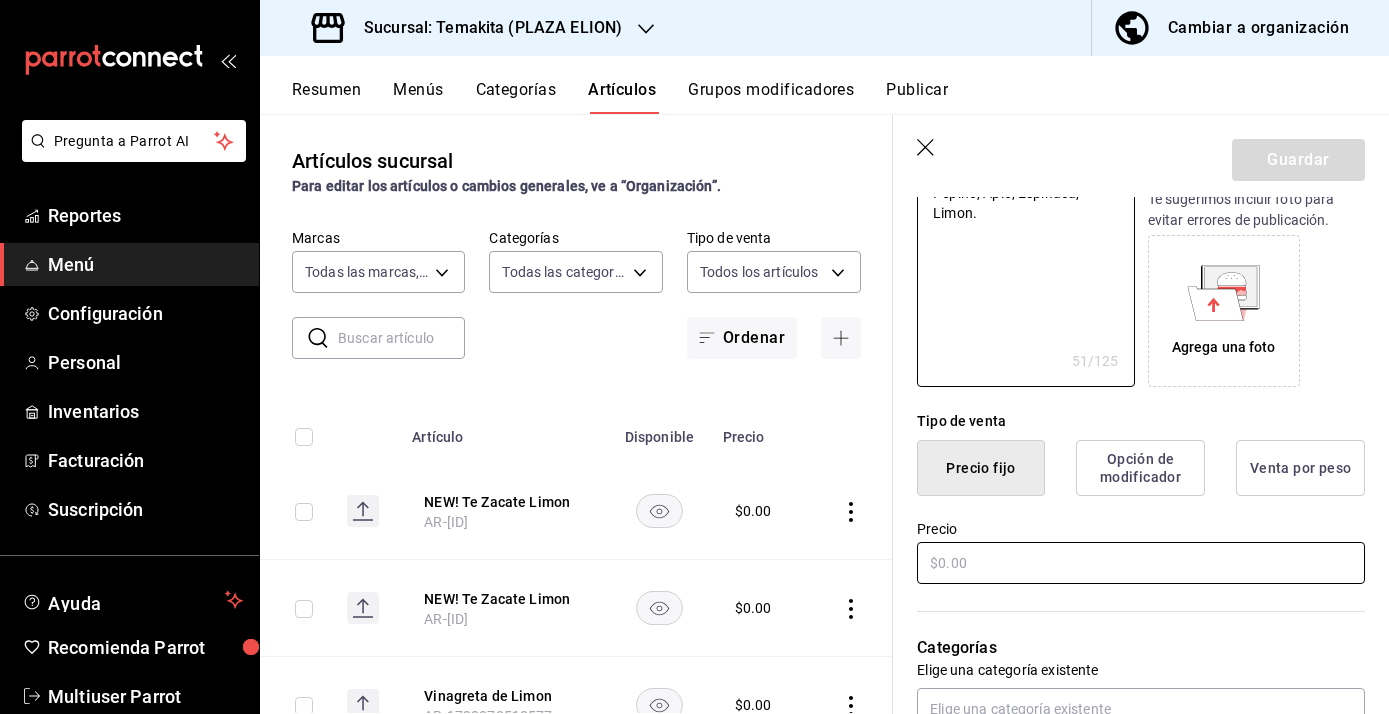 click at bounding box center (1141, 563) 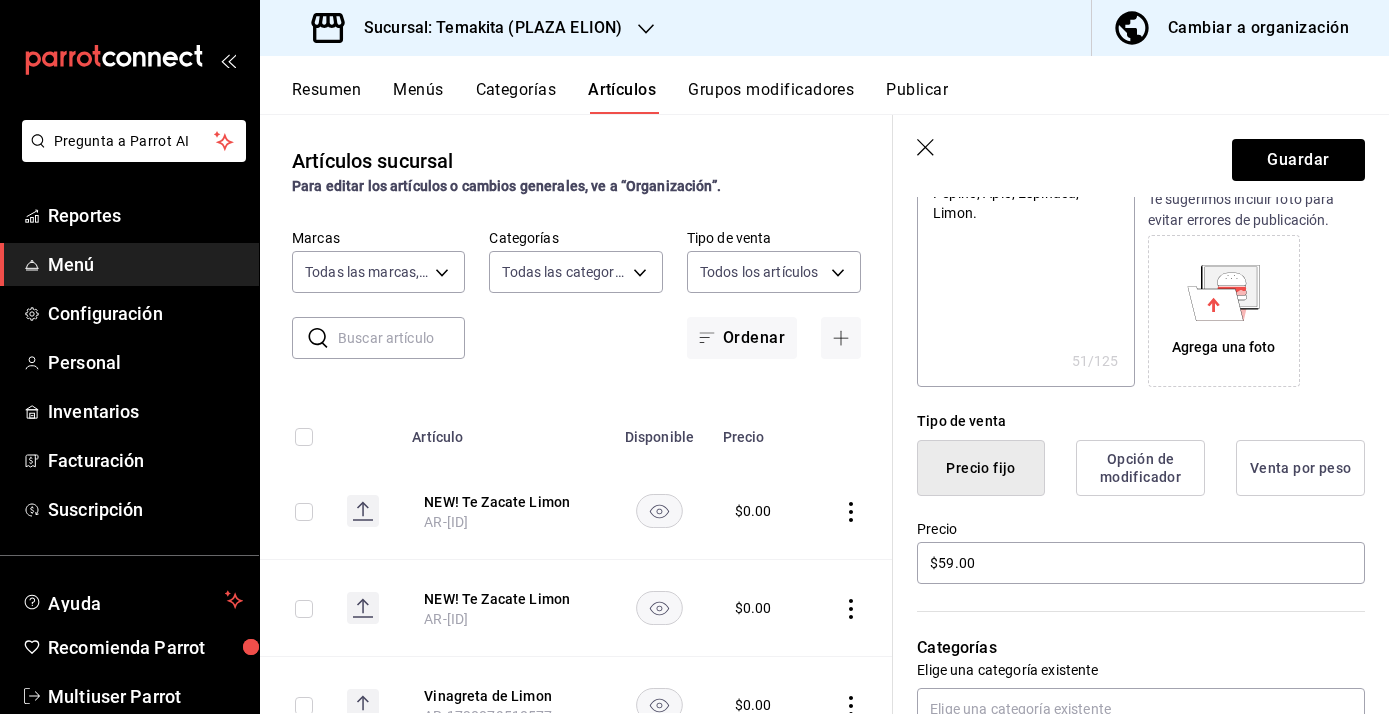 click on "Opción de modificador" at bounding box center (1140, 468) 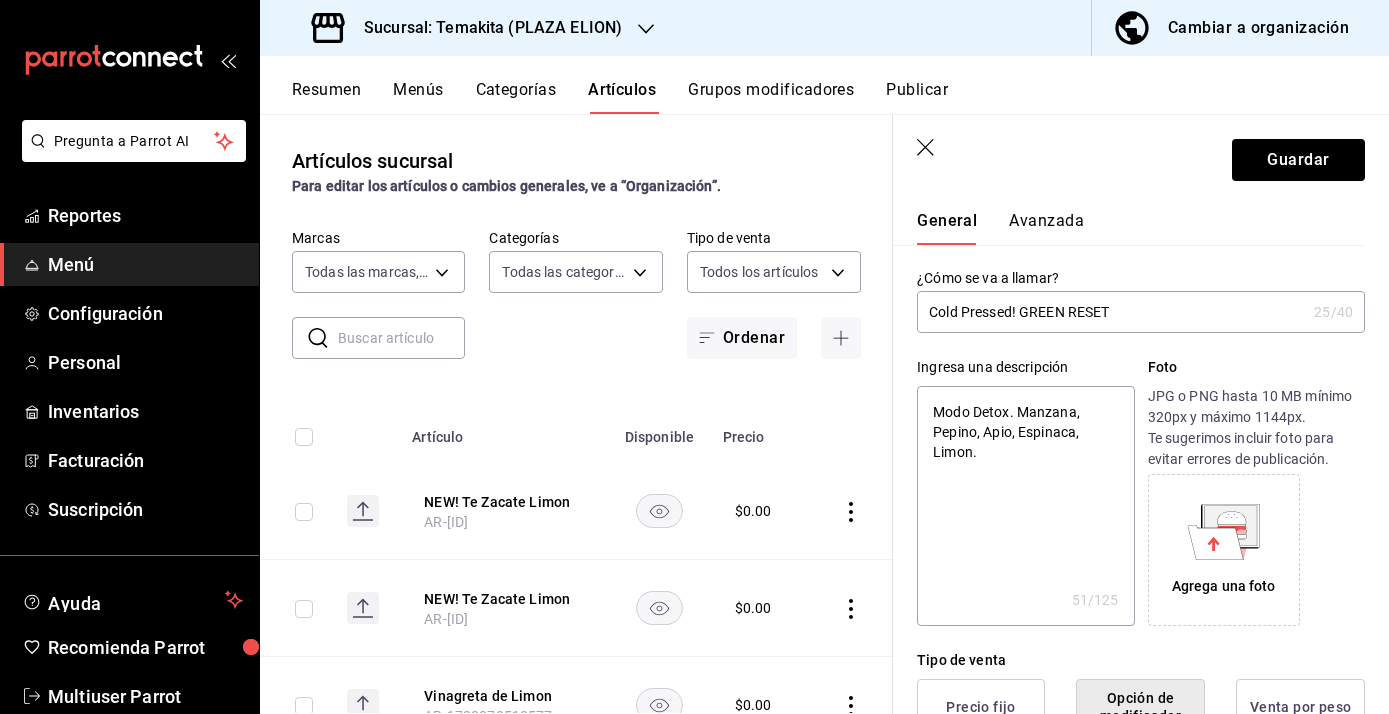 scroll, scrollTop: 35, scrollLeft: 0, axis: vertical 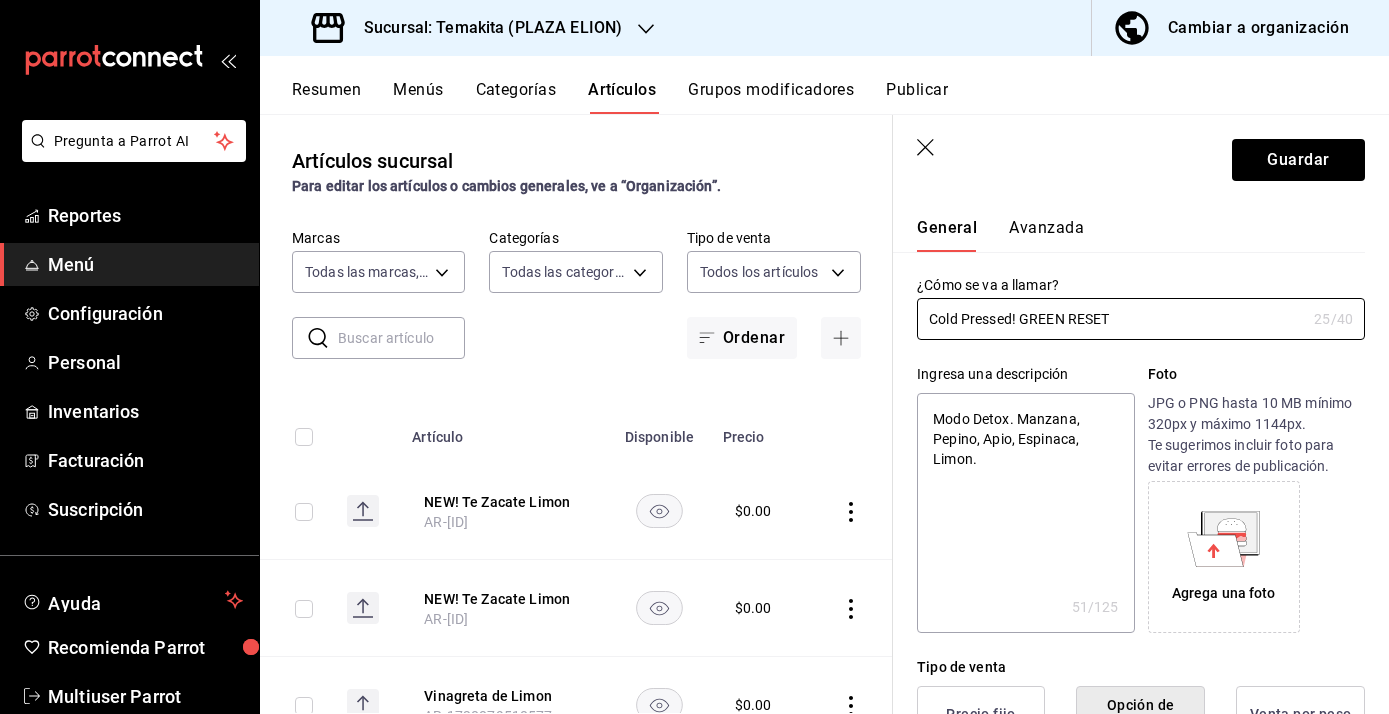 drag, startPoint x: 1119, startPoint y: 321, endPoint x: 905, endPoint y: 321, distance: 214 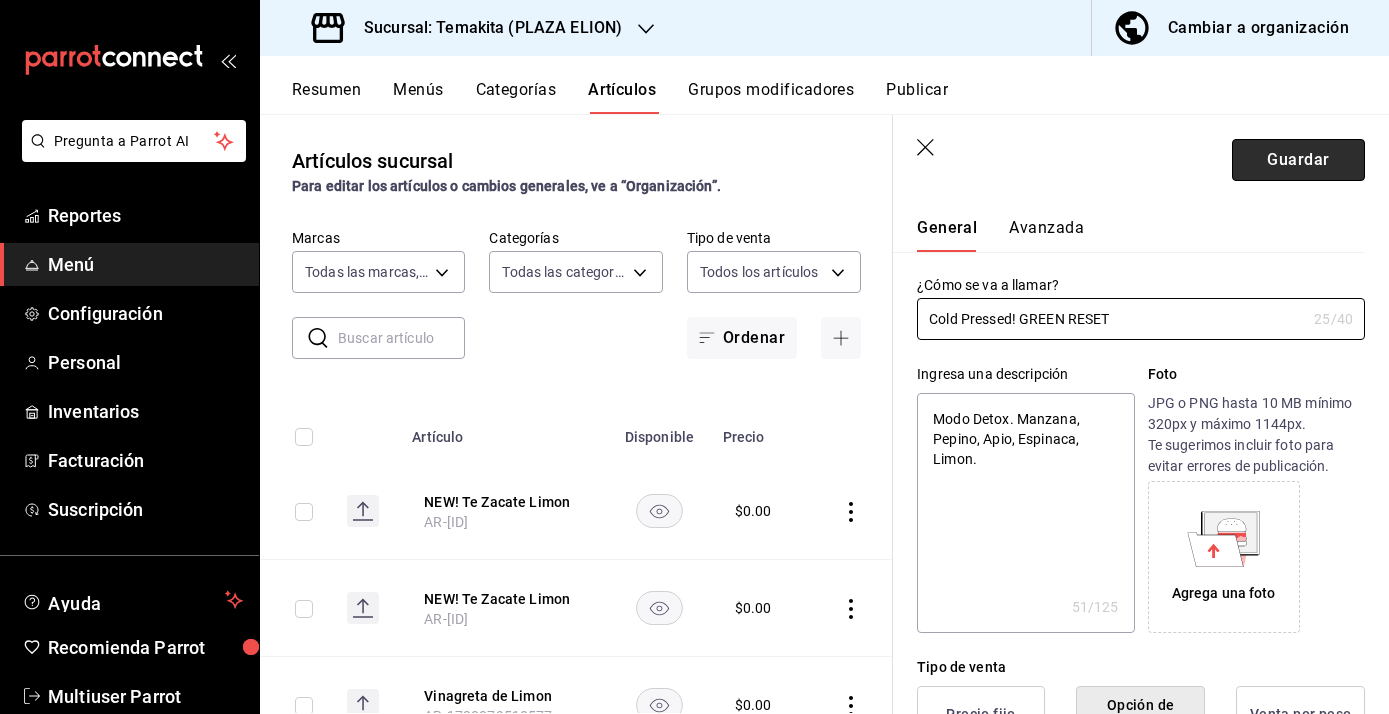 click on "Guardar" at bounding box center (1298, 160) 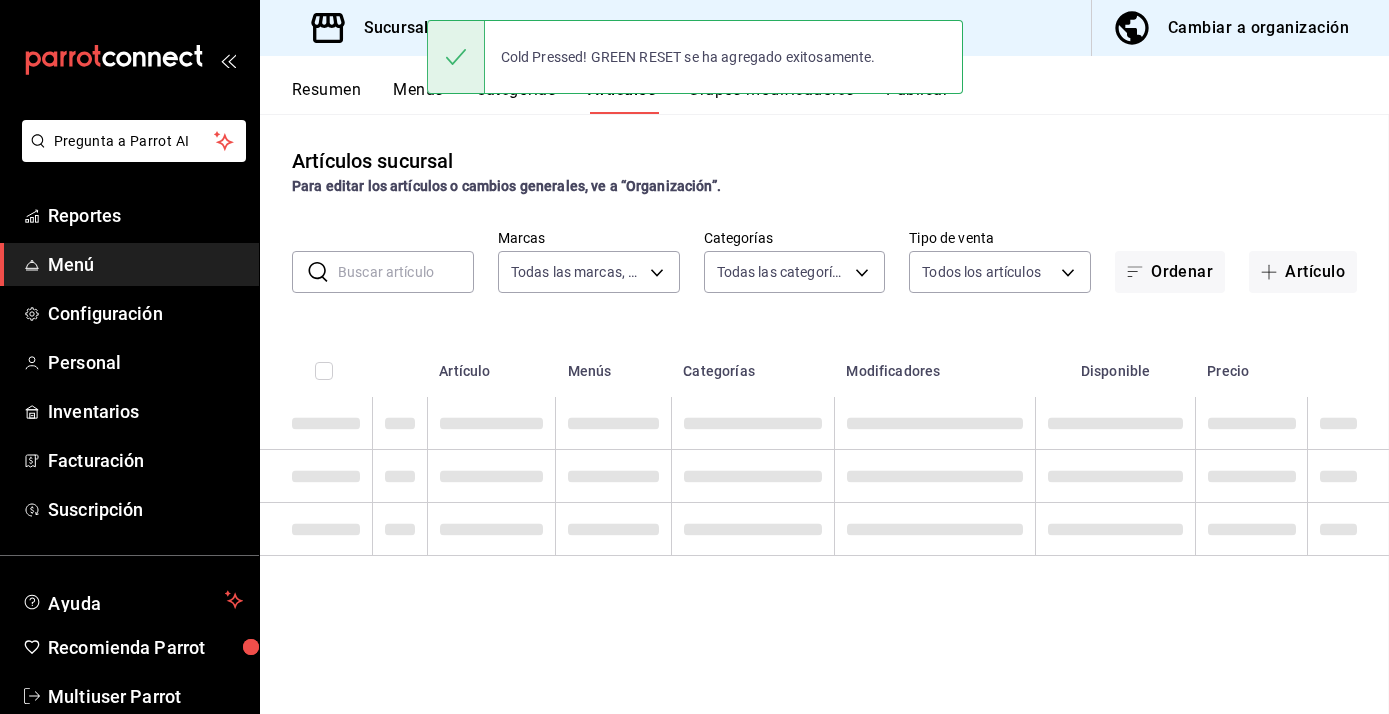 scroll, scrollTop: 0, scrollLeft: 0, axis: both 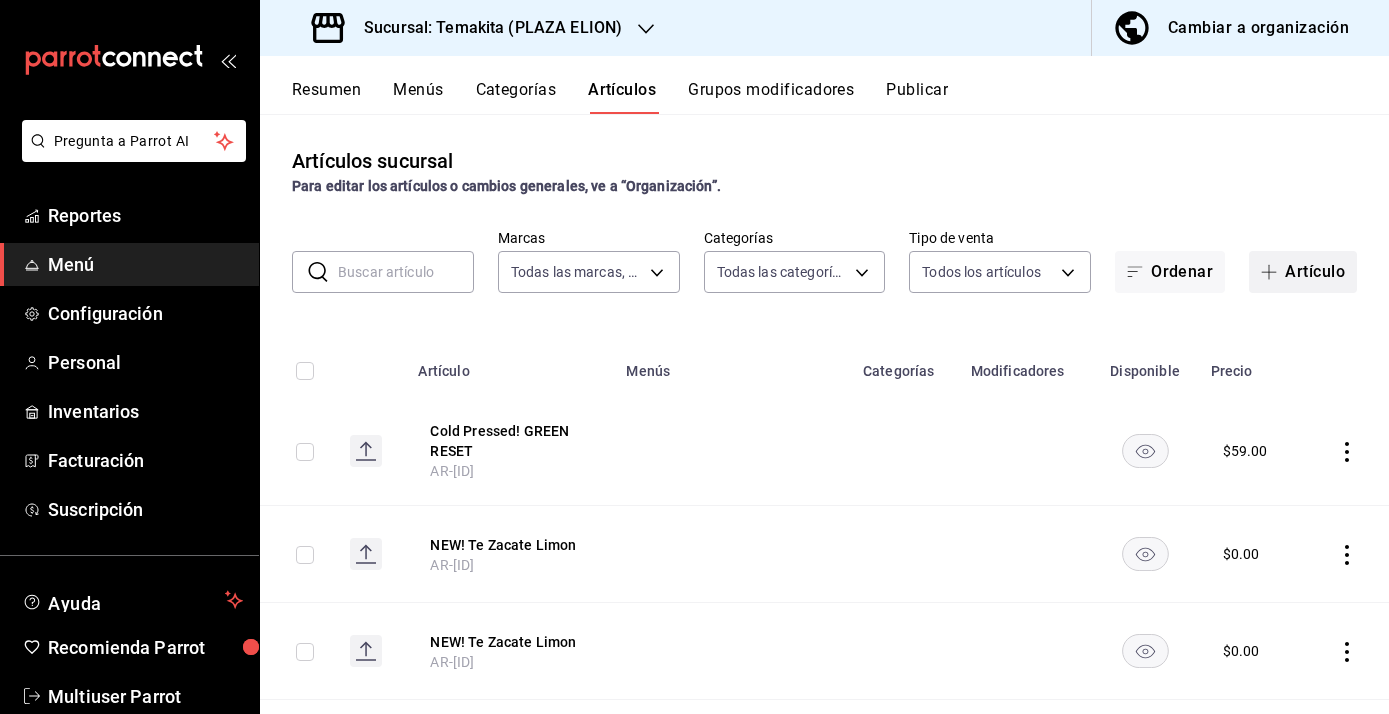 click on "Artículo" at bounding box center [1303, 272] 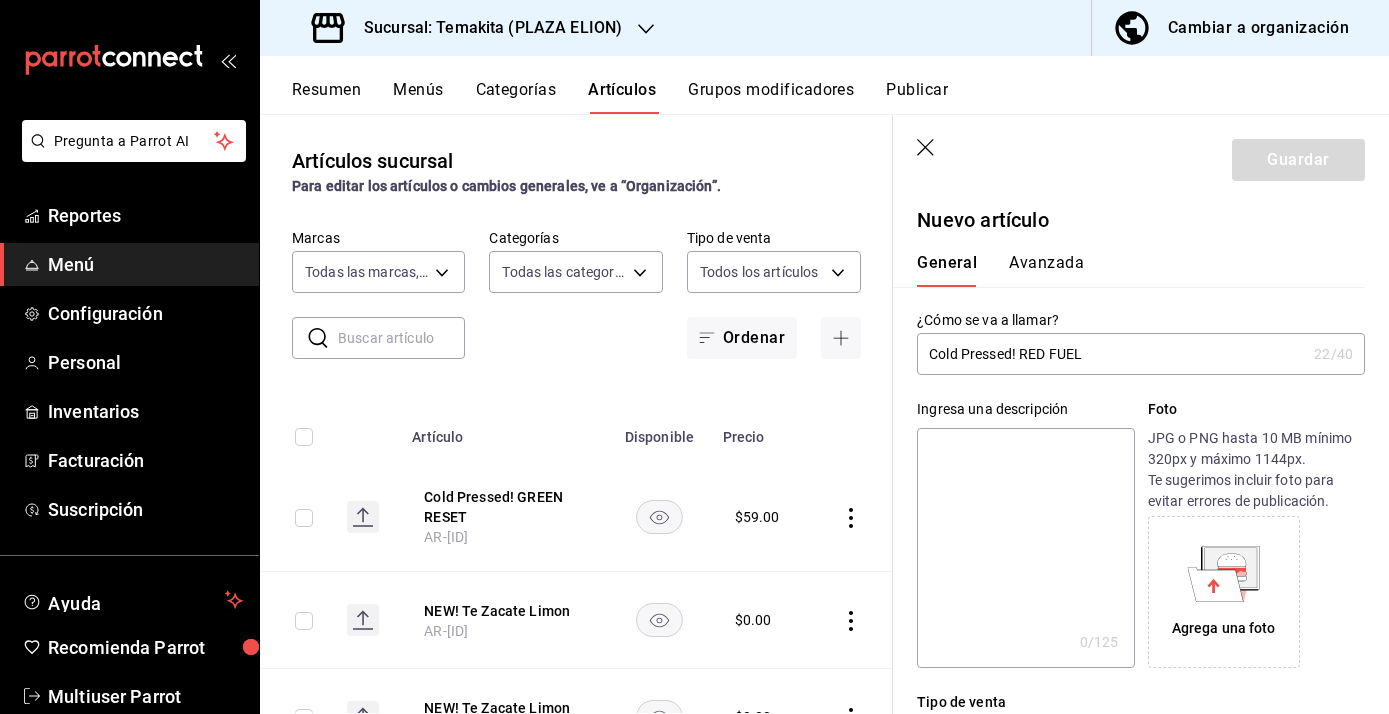 click at bounding box center (1025, 548) 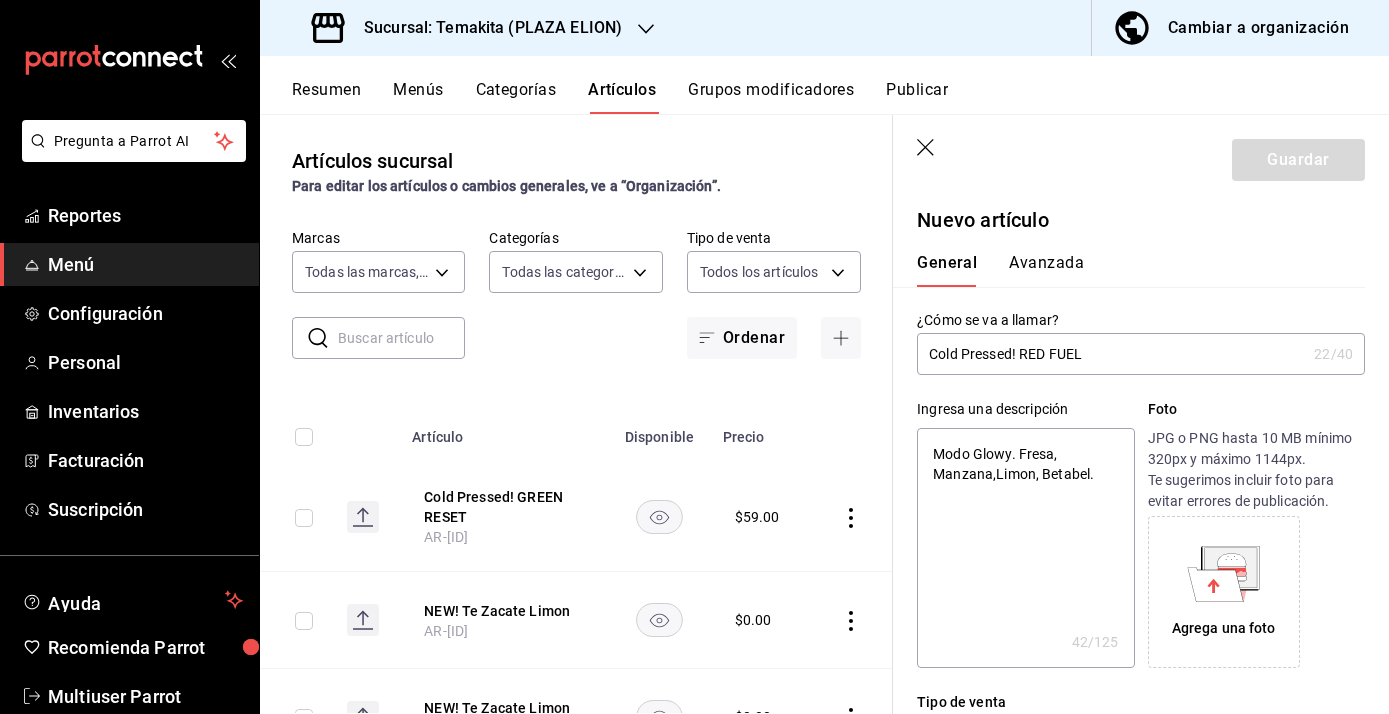 click on "Modo Glowy. Fresa, Manzana,Limon, Betabel." at bounding box center (1025, 548) 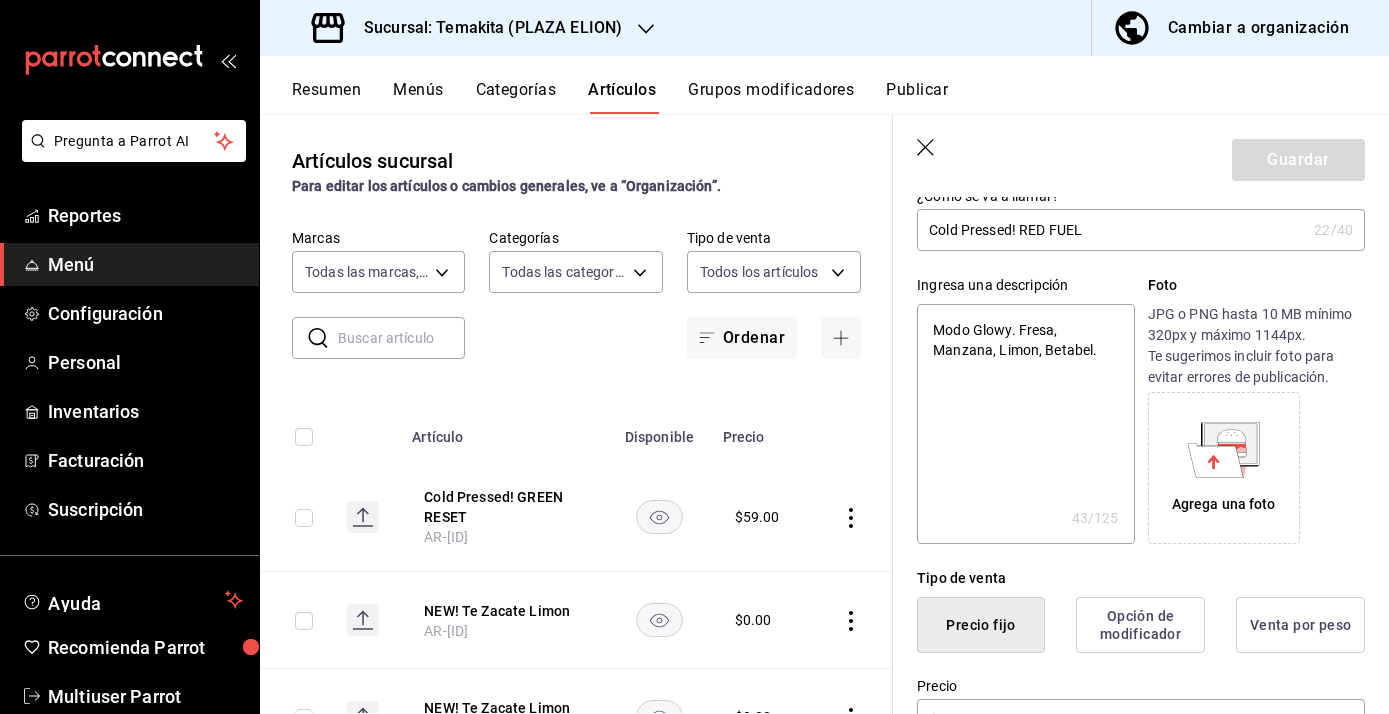 scroll, scrollTop: 125, scrollLeft: 0, axis: vertical 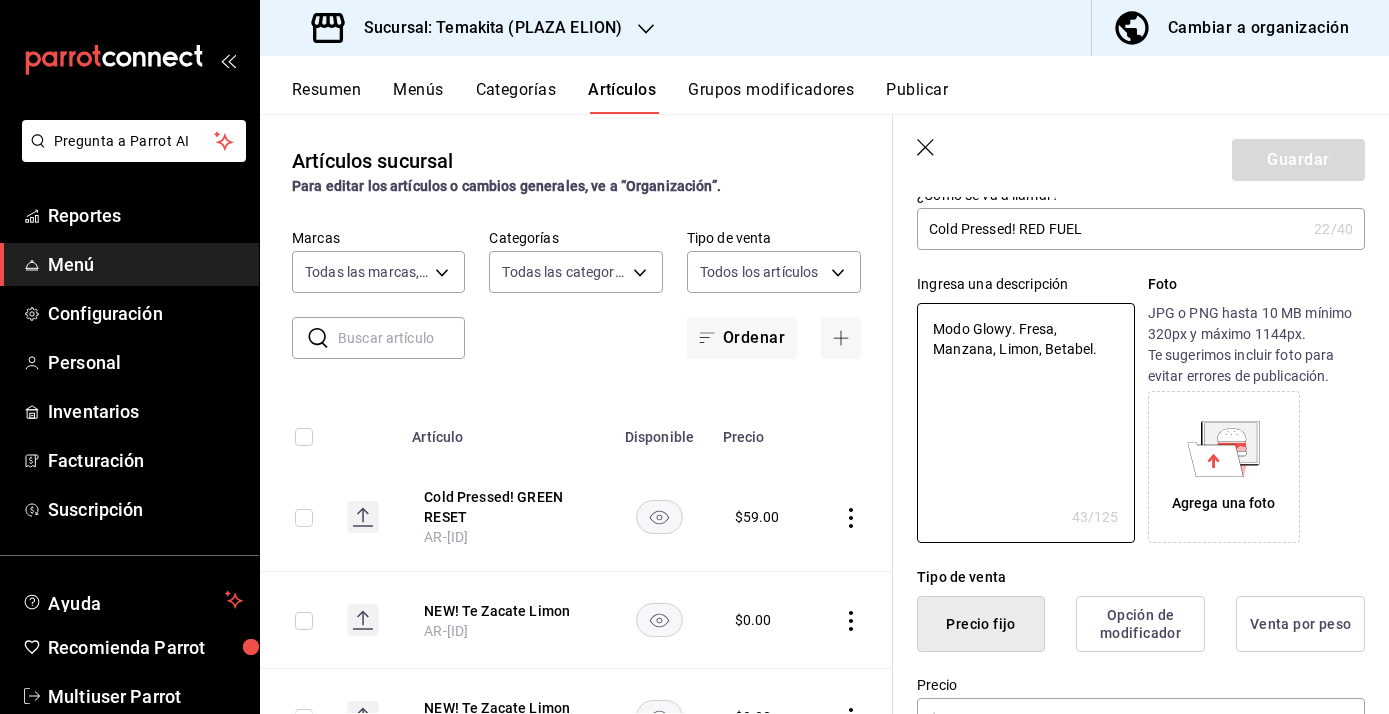 click on "Opción de modificador" at bounding box center [1140, 624] 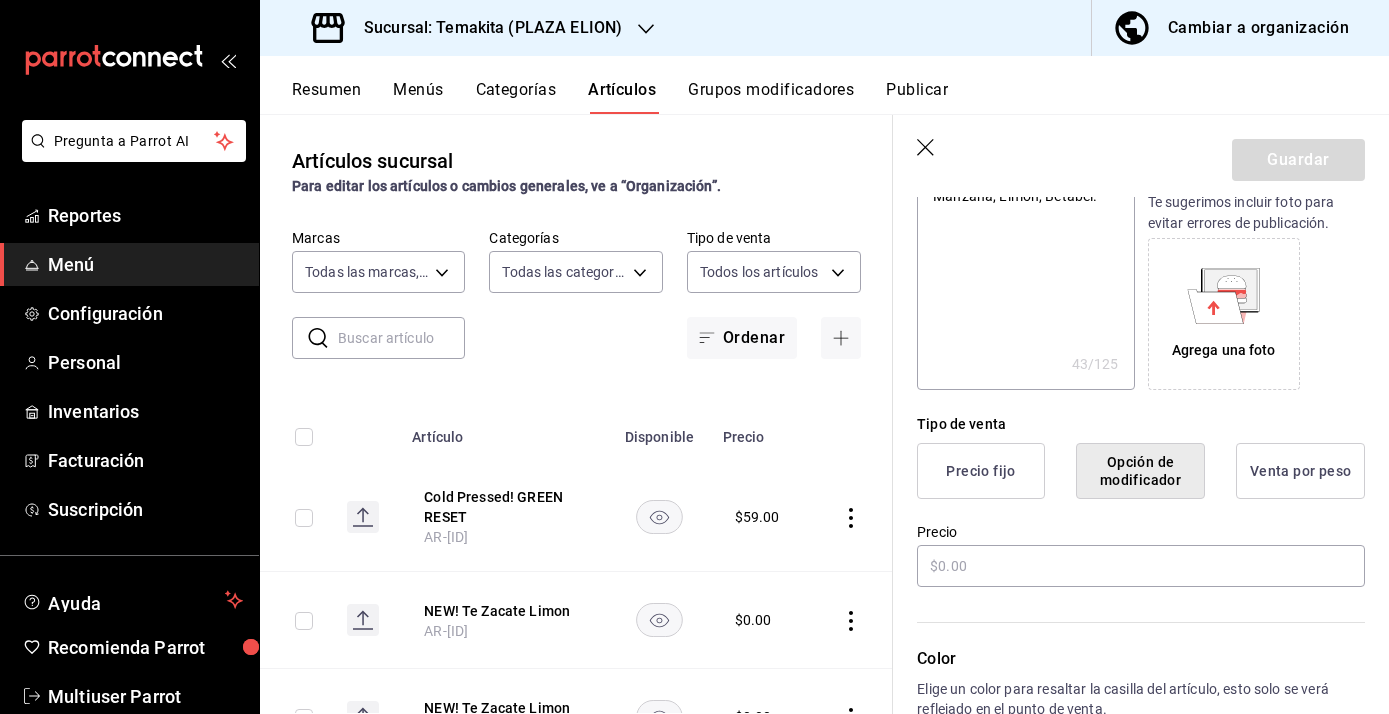 scroll, scrollTop: 329, scrollLeft: 0, axis: vertical 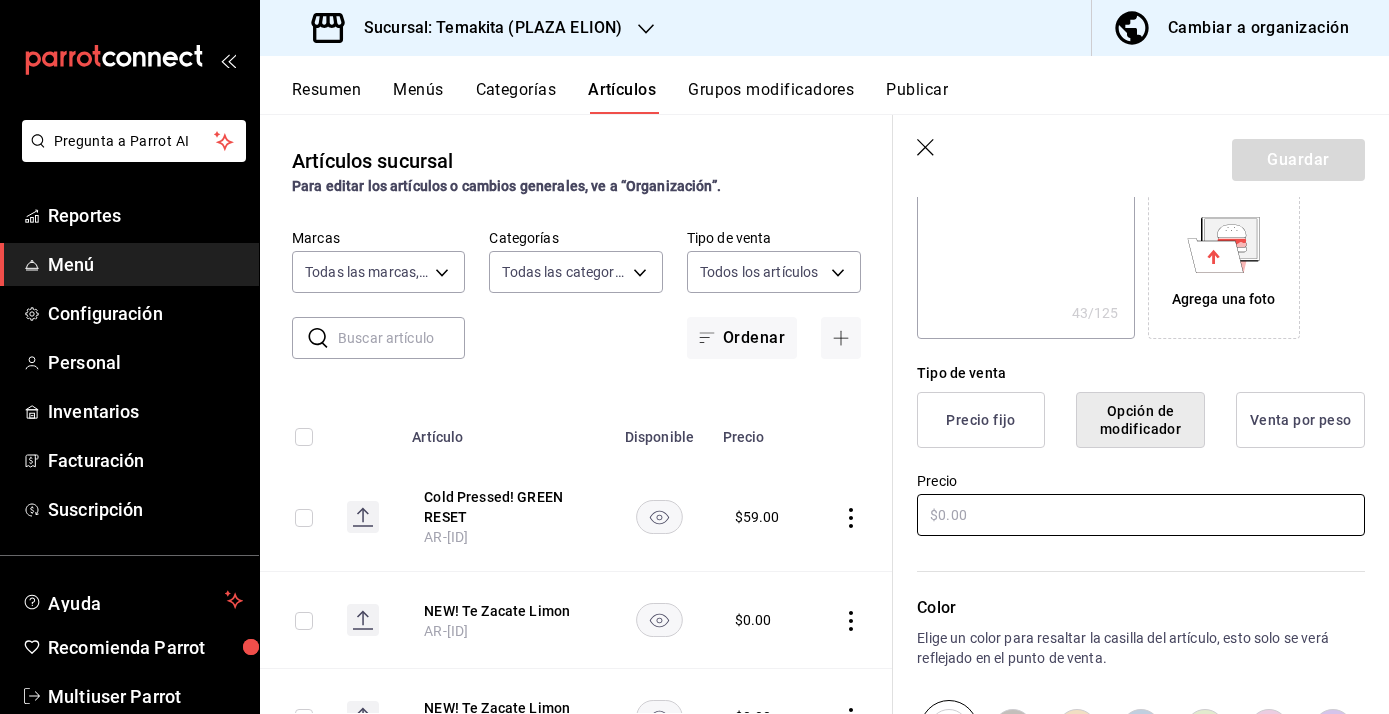 click at bounding box center [1141, 515] 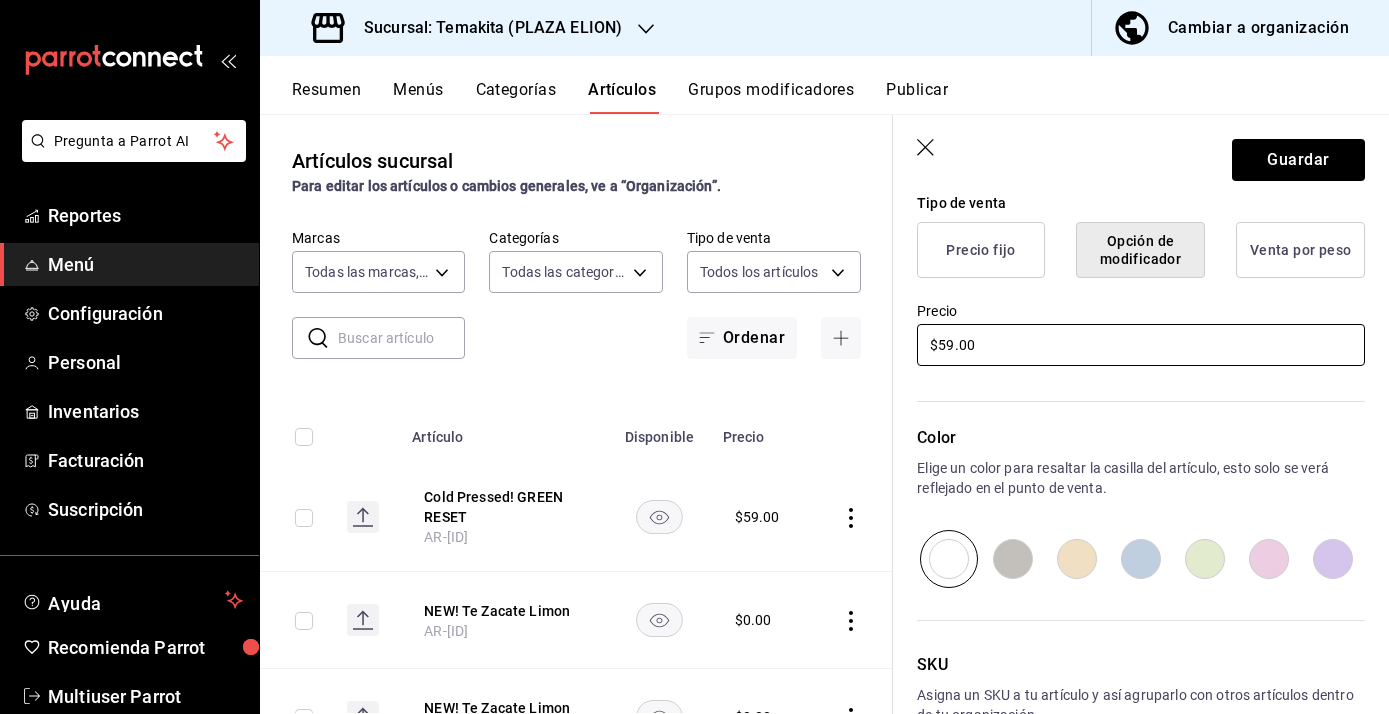 scroll, scrollTop: 502, scrollLeft: 0, axis: vertical 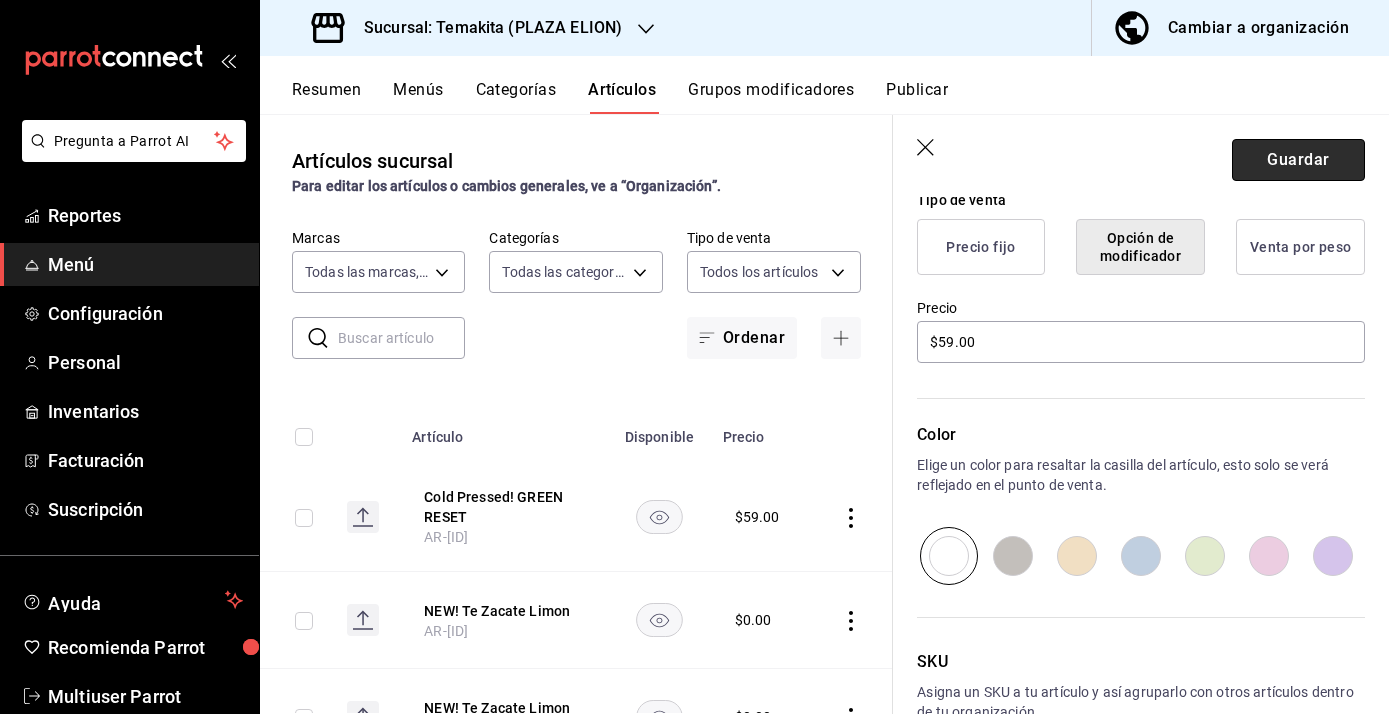 click on "Guardar" at bounding box center (1298, 160) 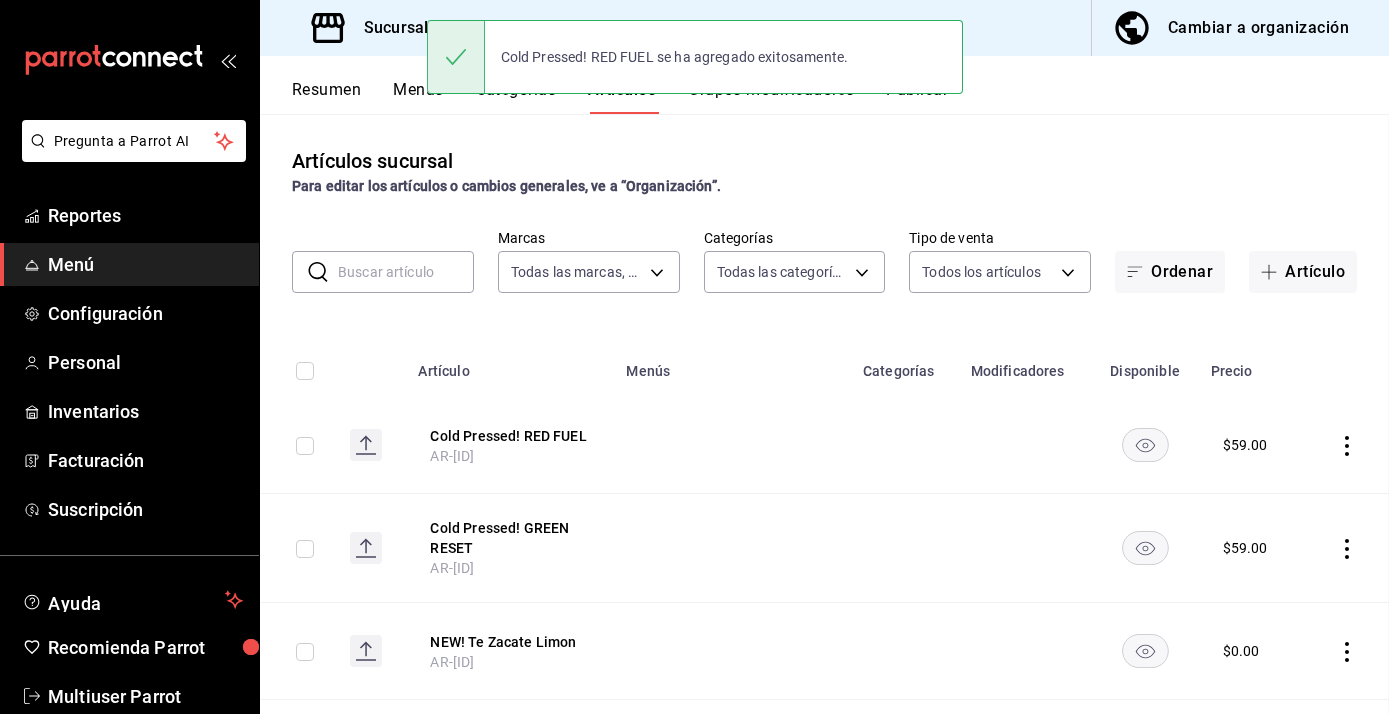 scroll, scrollTop: 0, scrollLeft: 0, axis: both 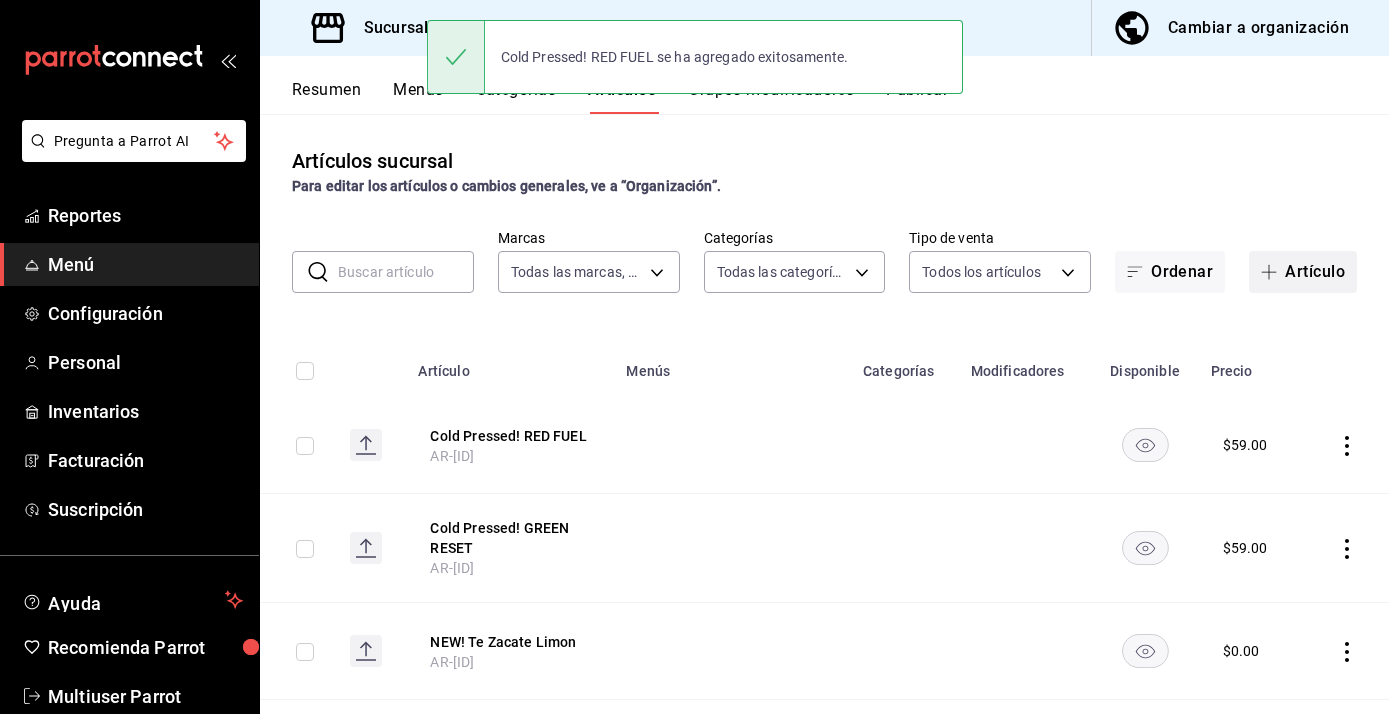 click on "Artículo" at bounding box center [1303, 272] 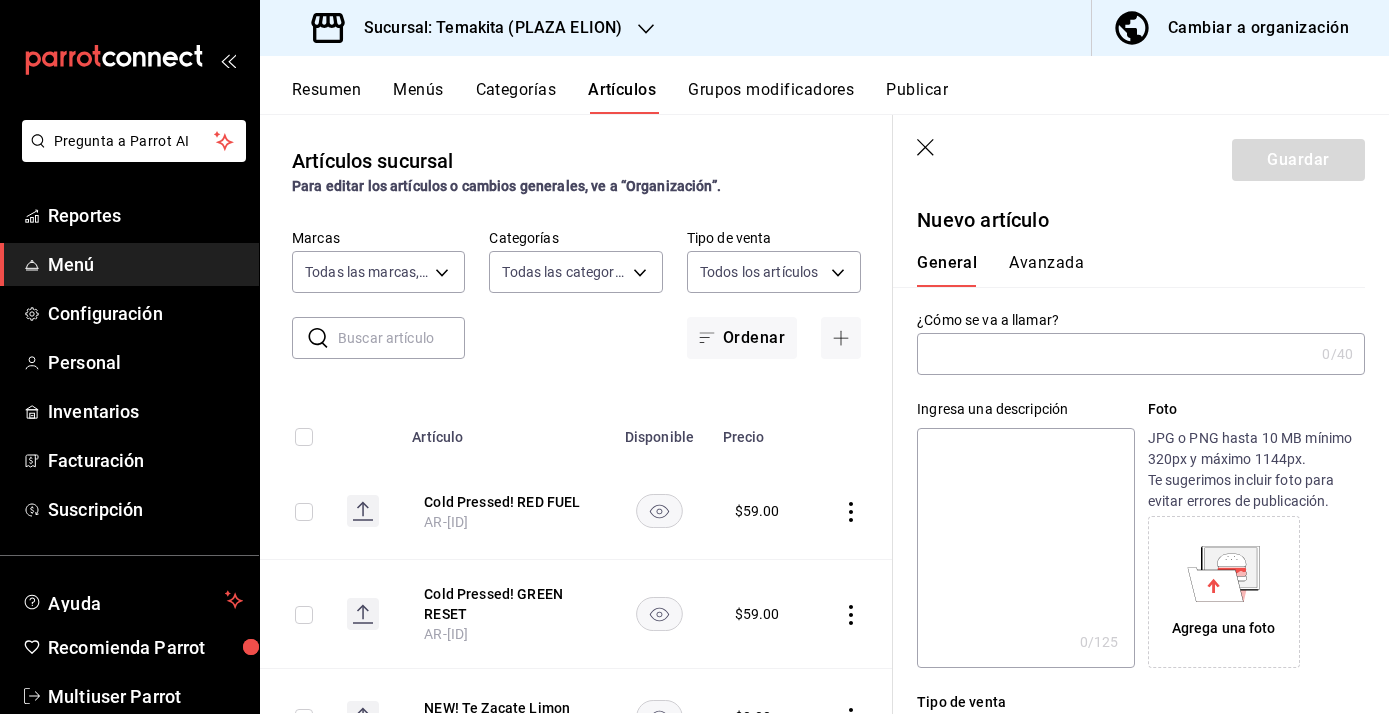 click at bounding box center [1115, 354] 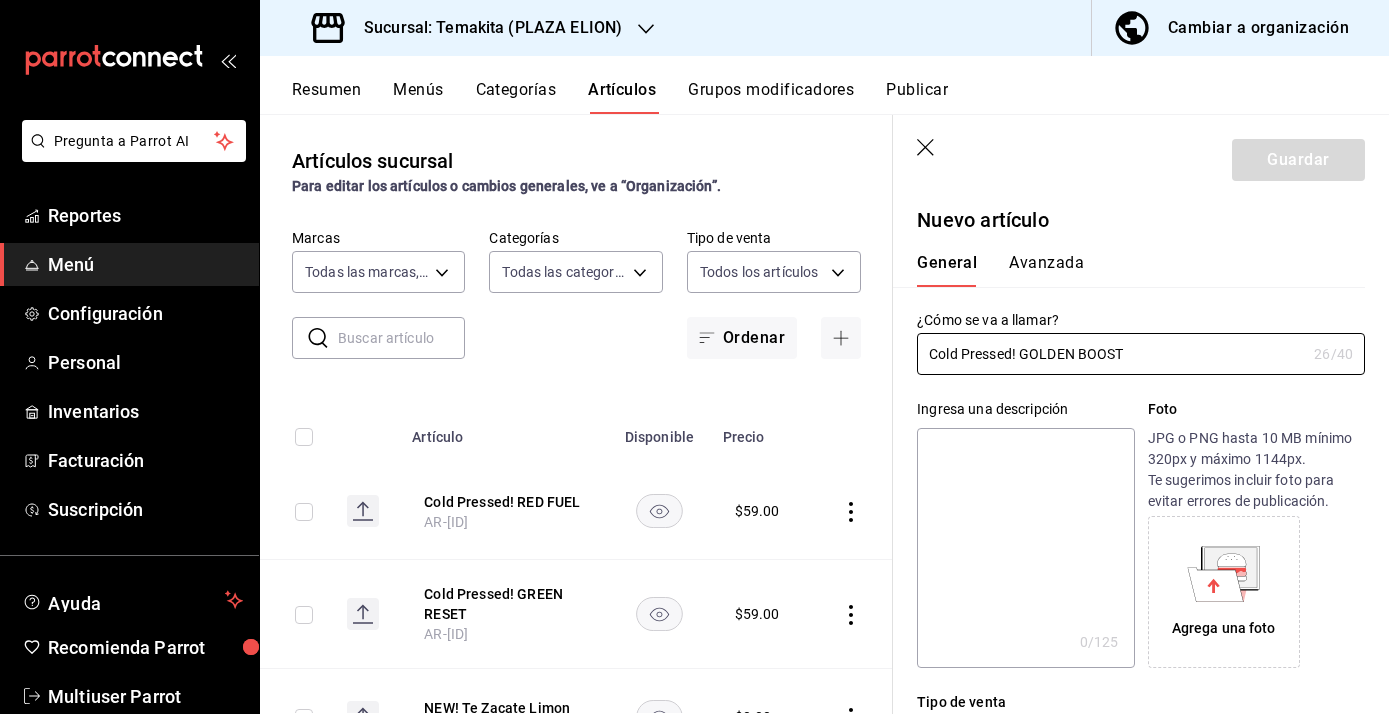 click at bounding box center [1025, 548] 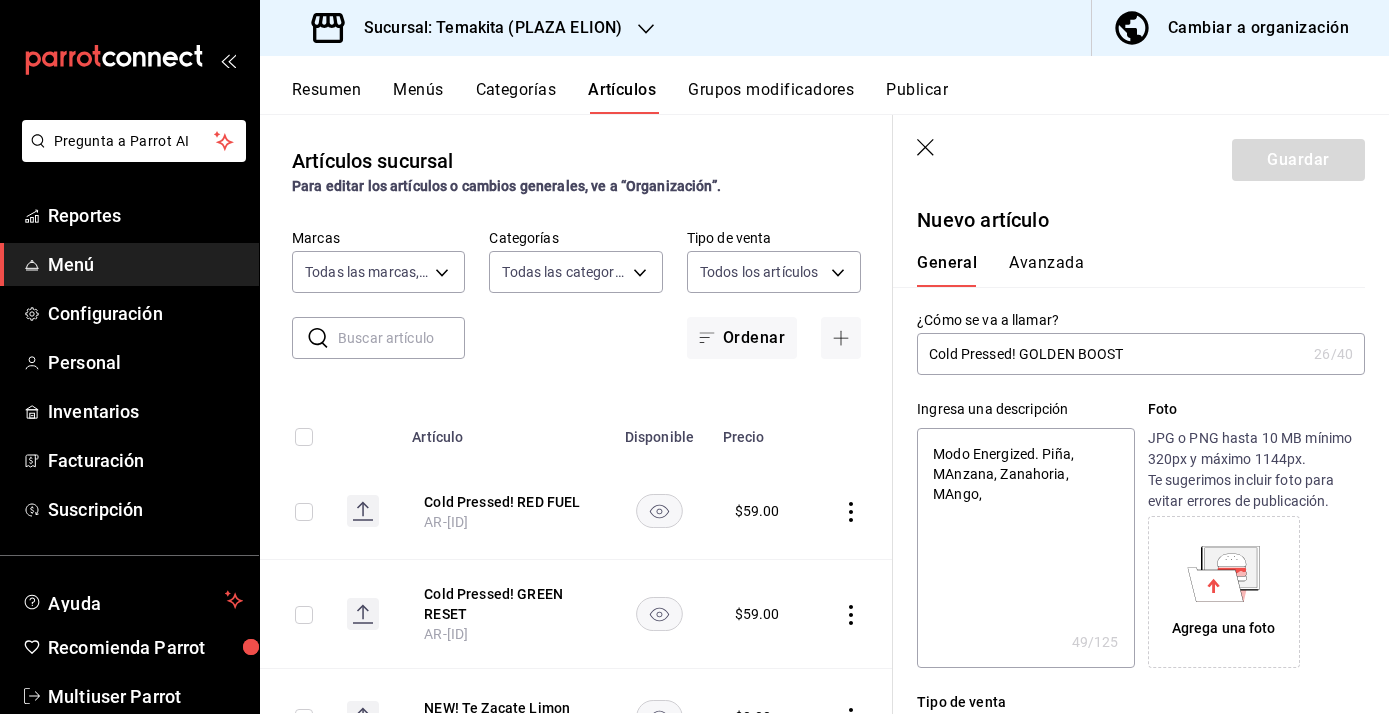 click on "Modo Energized. Piña, MAnzana, Zanahoria, MAngo," at bounding box center (1025, 548) 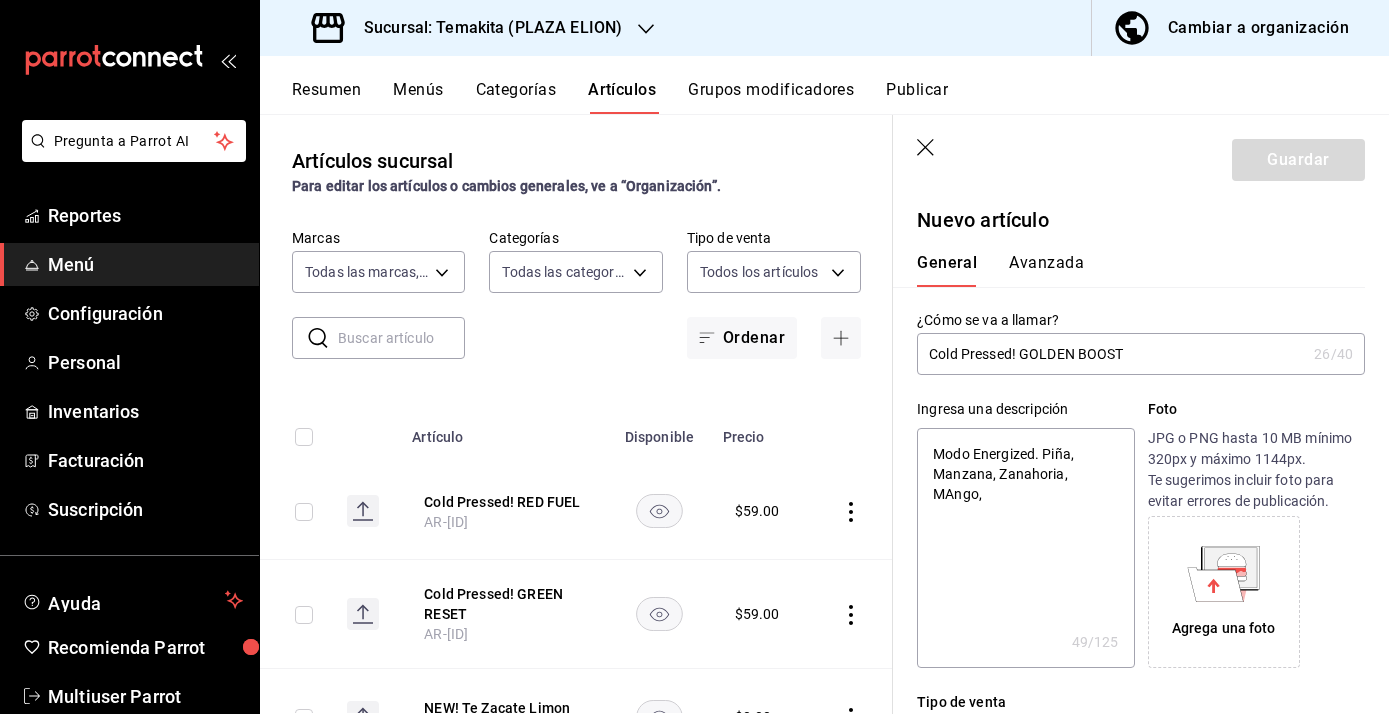 click on "Modo Energized. Piña, Manzana, Zanahoria, MAngo," at bounding box center [1025, 548] 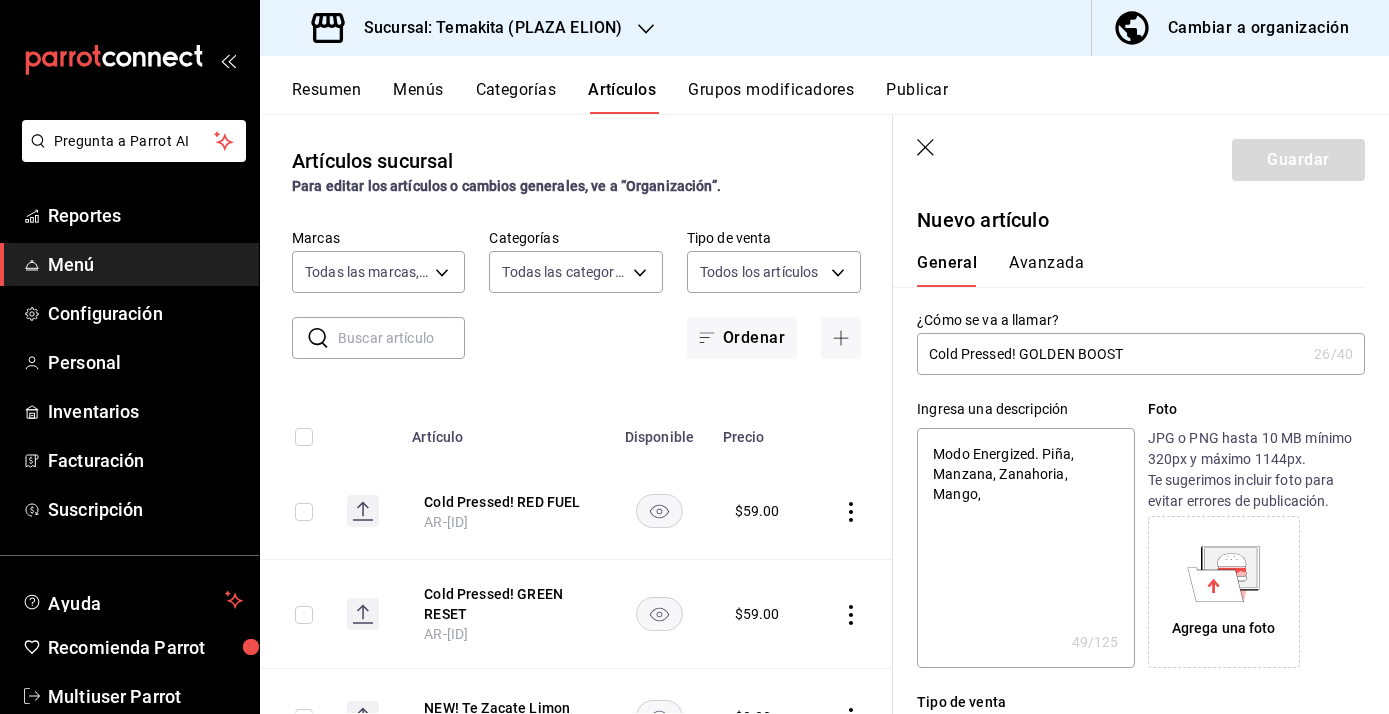 click on "Modo Energized. Piña, Manzana, Zanahoria, Mango," at bounding box center (1025, 548) 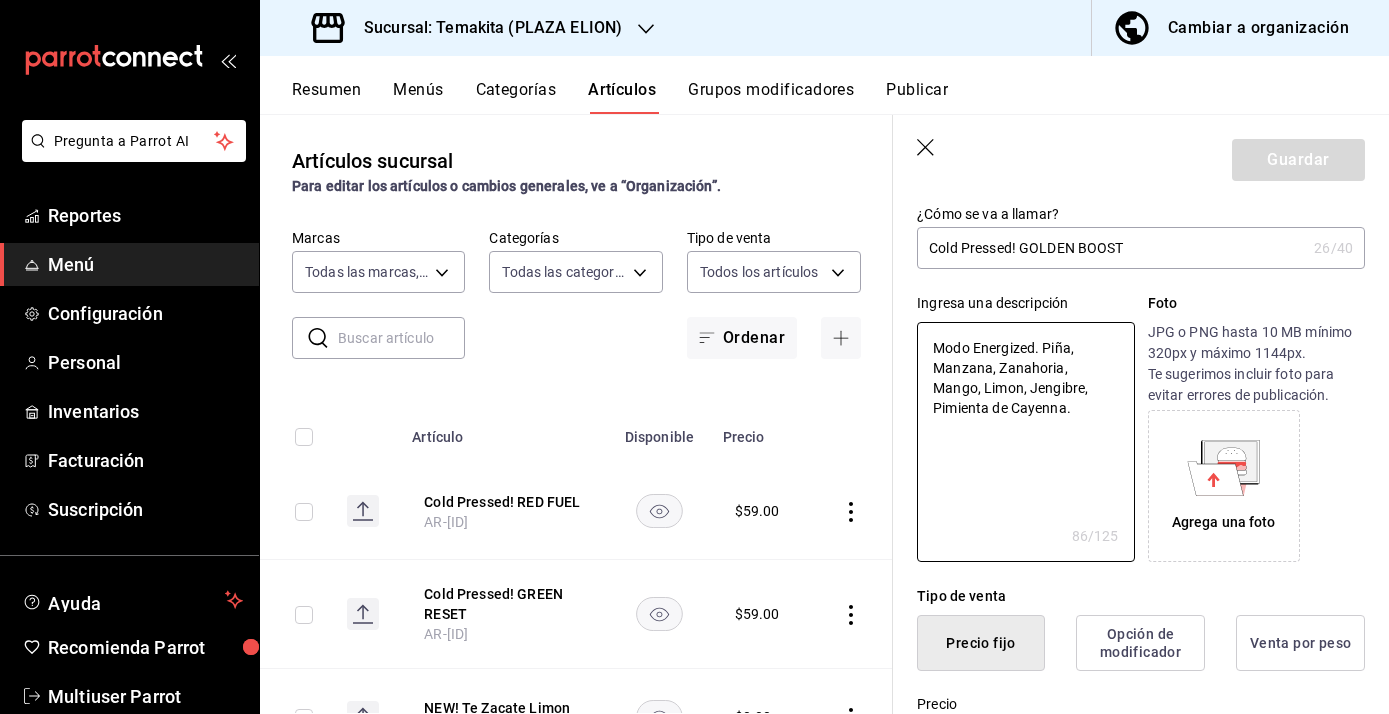 scroll, scrollTop: 113, scrollLeft: 0, axis: vertical 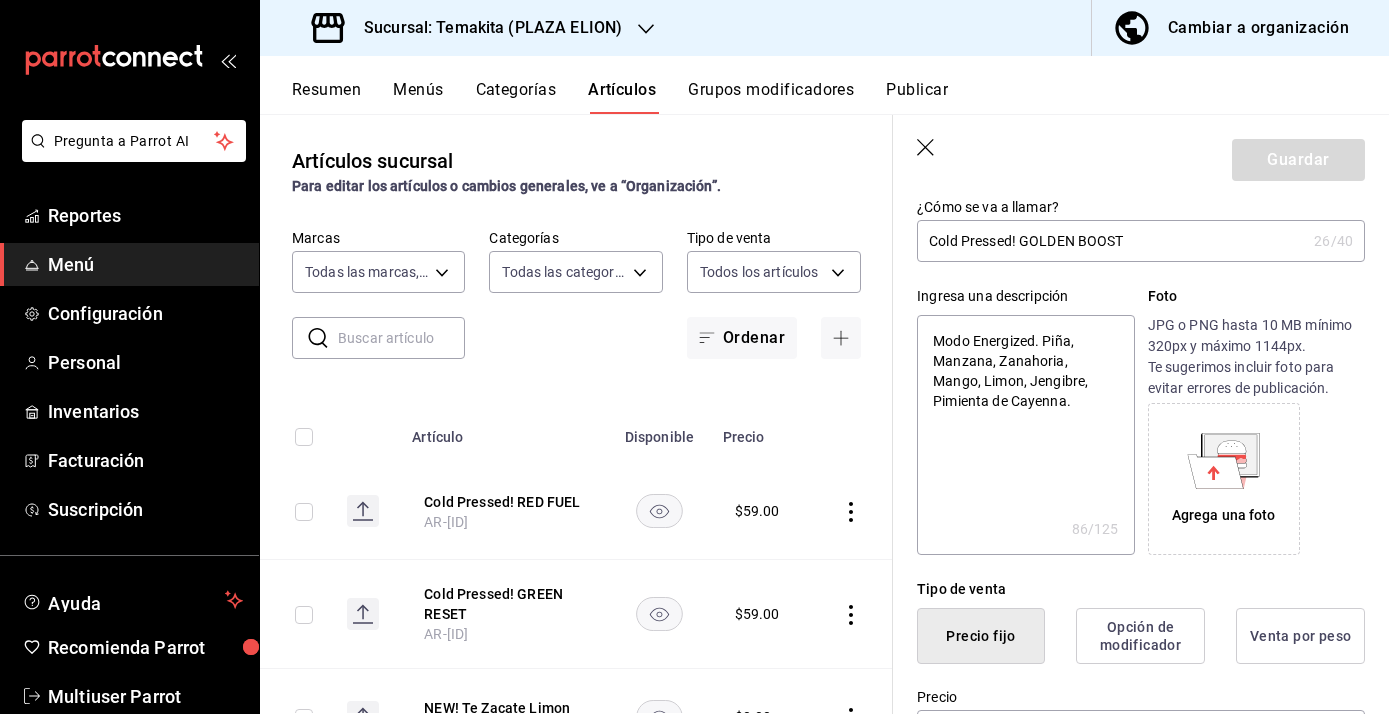 click on "Tipo de venta Precio fijo Opción de modificador Venta por peso" at bounding box center [1129, 609] 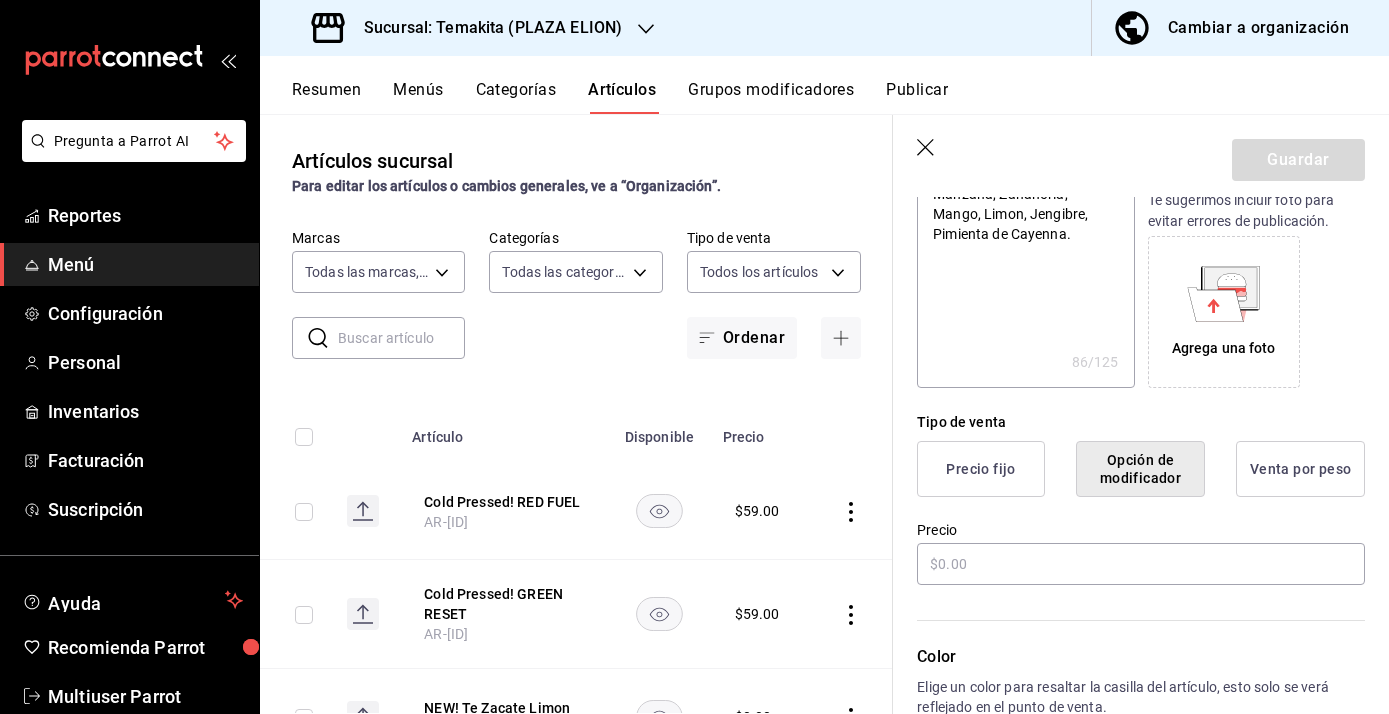 scroll, scrollTop: 306, scrollLeft: 0, axis: vertical 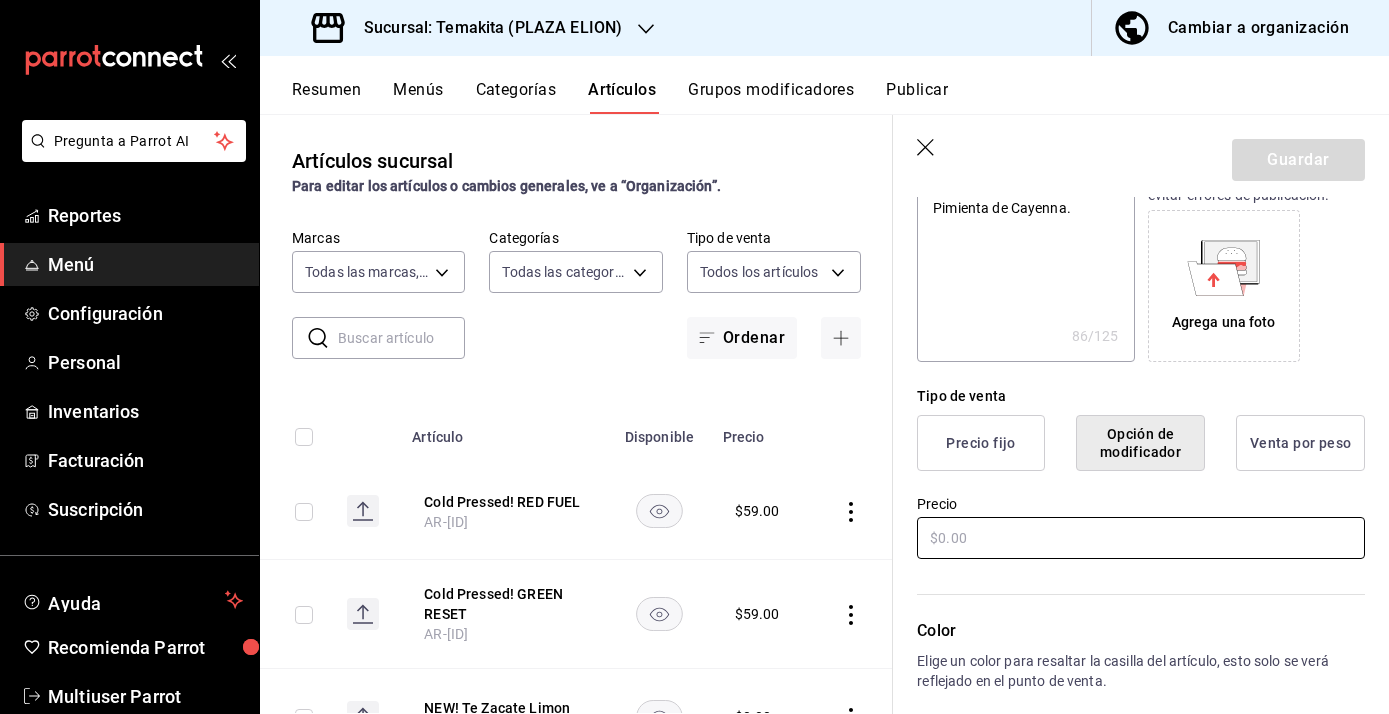 click at bounding box center (1141, 538) 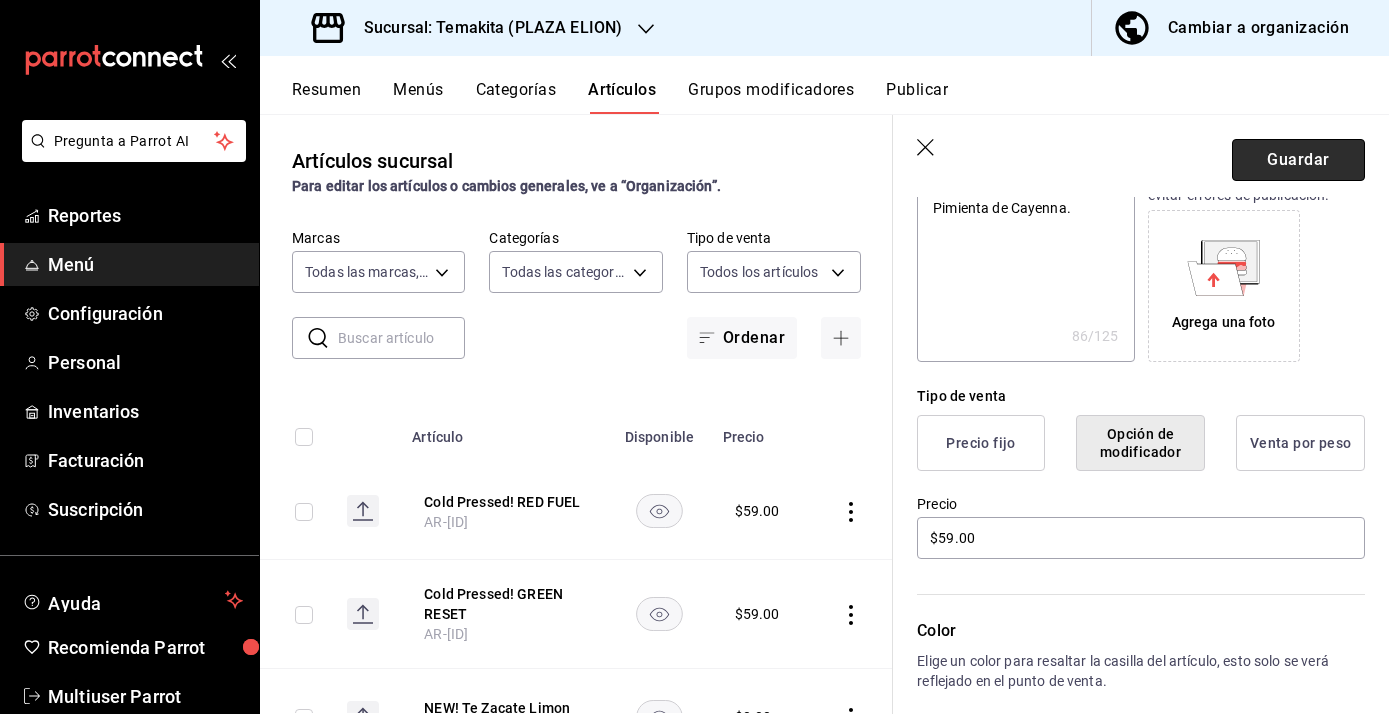 click on "Guardar" at bounding box center [1298, 160] 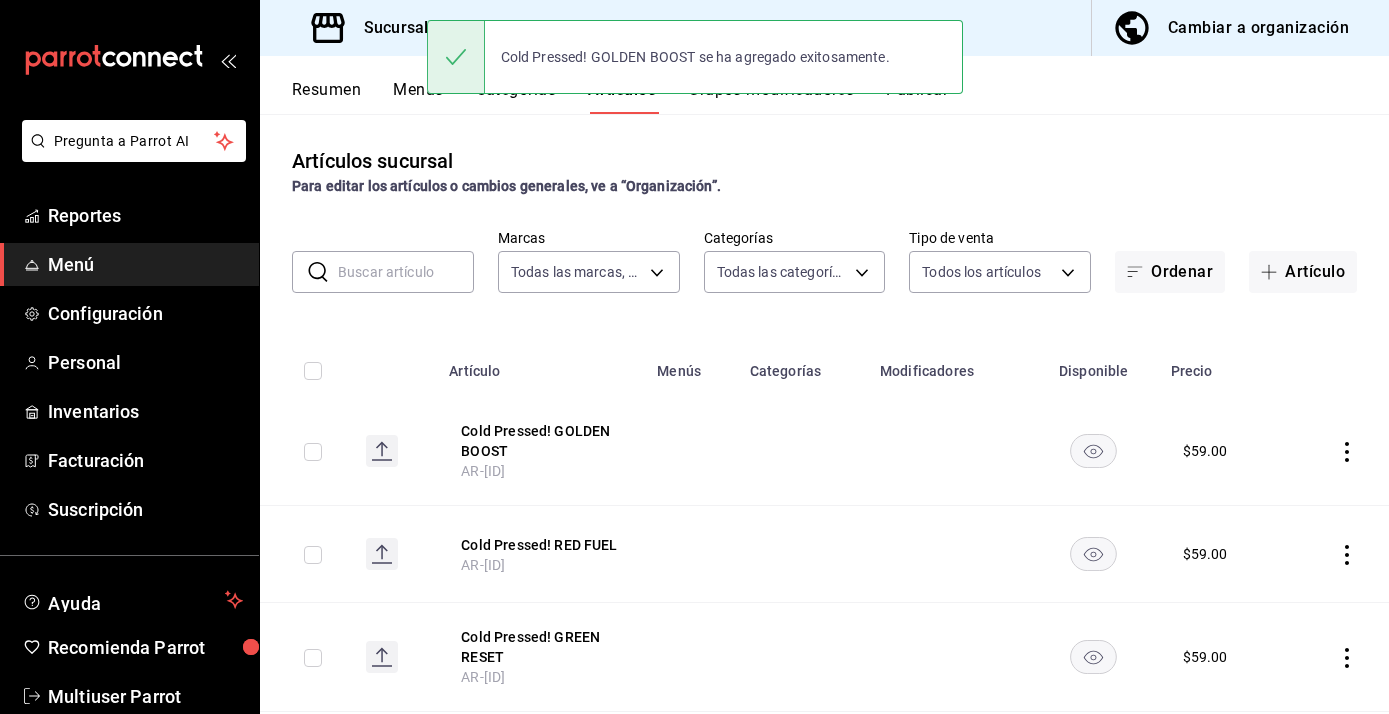 scroll, scrollTop: 0, scrollLeft: 0, axis: both 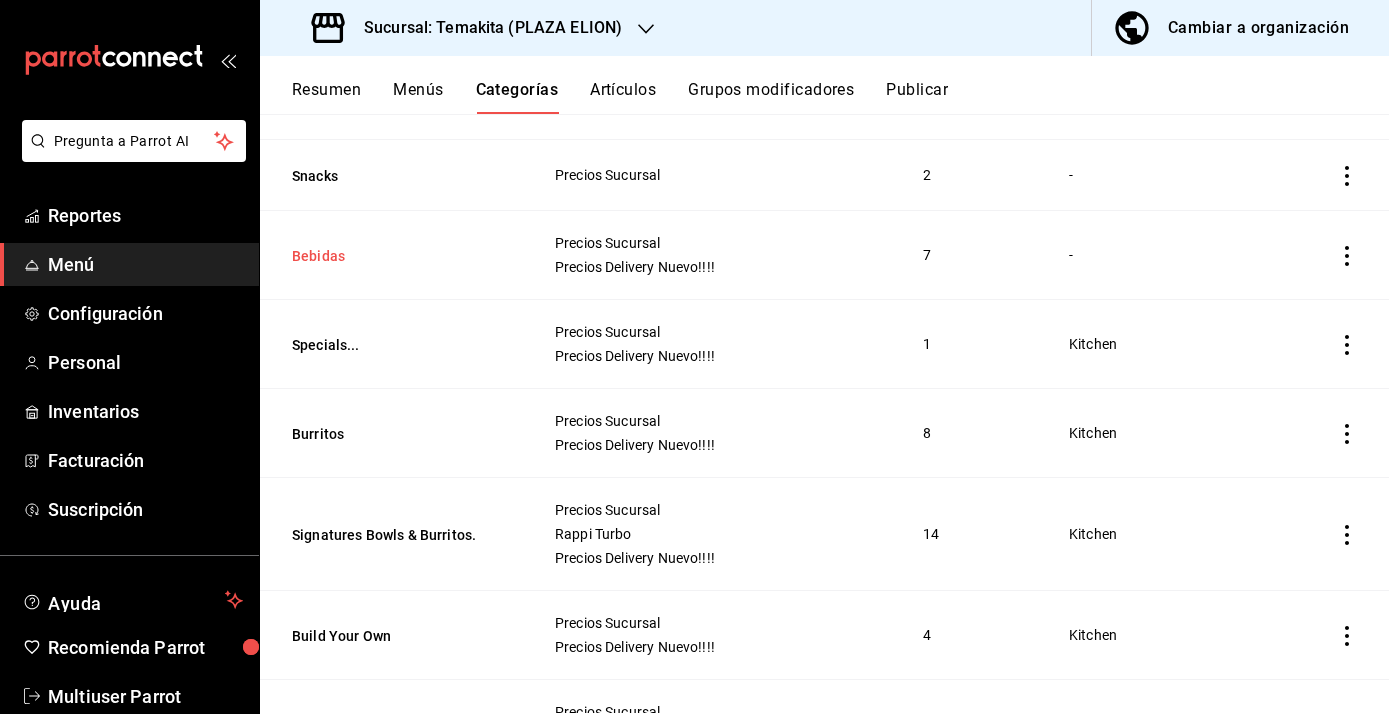 click on "Bebidas" at bounding box center (392, 256) 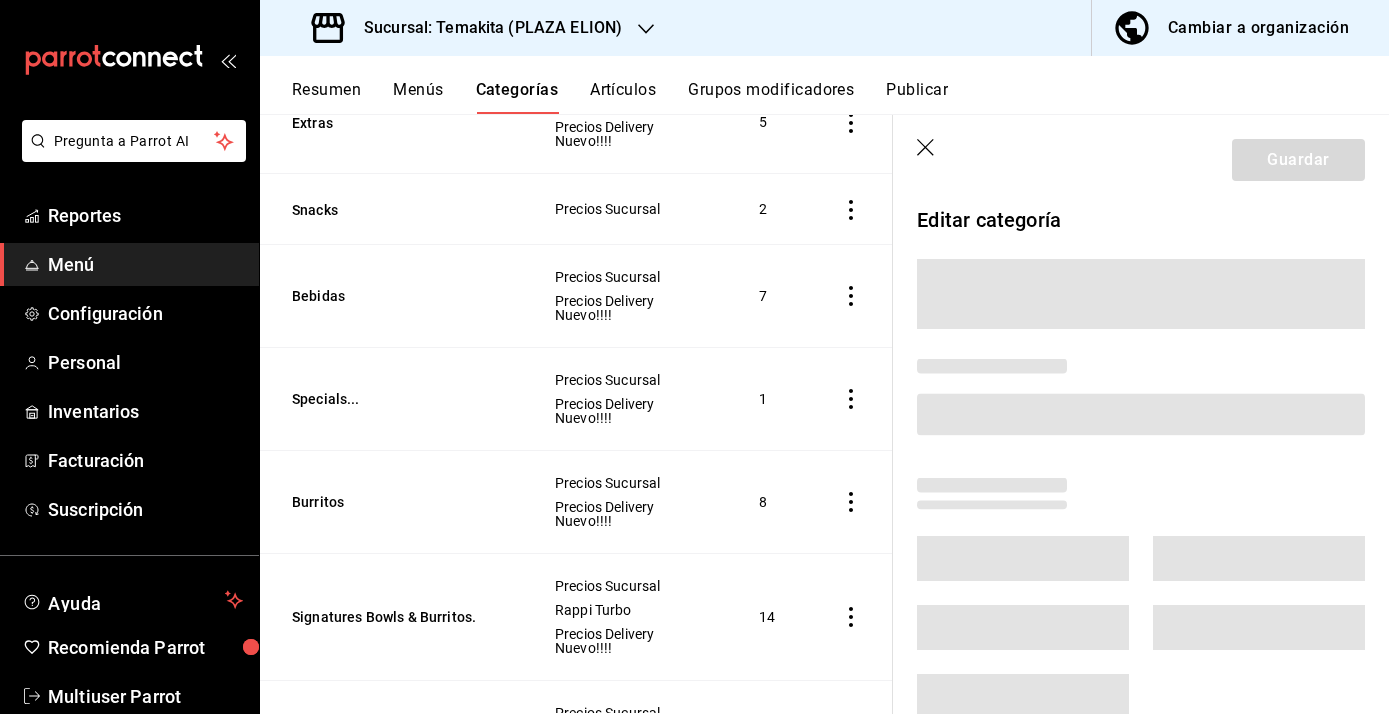 scroll, scrollTop: 334, scrollLeft: 0, axis: vertical 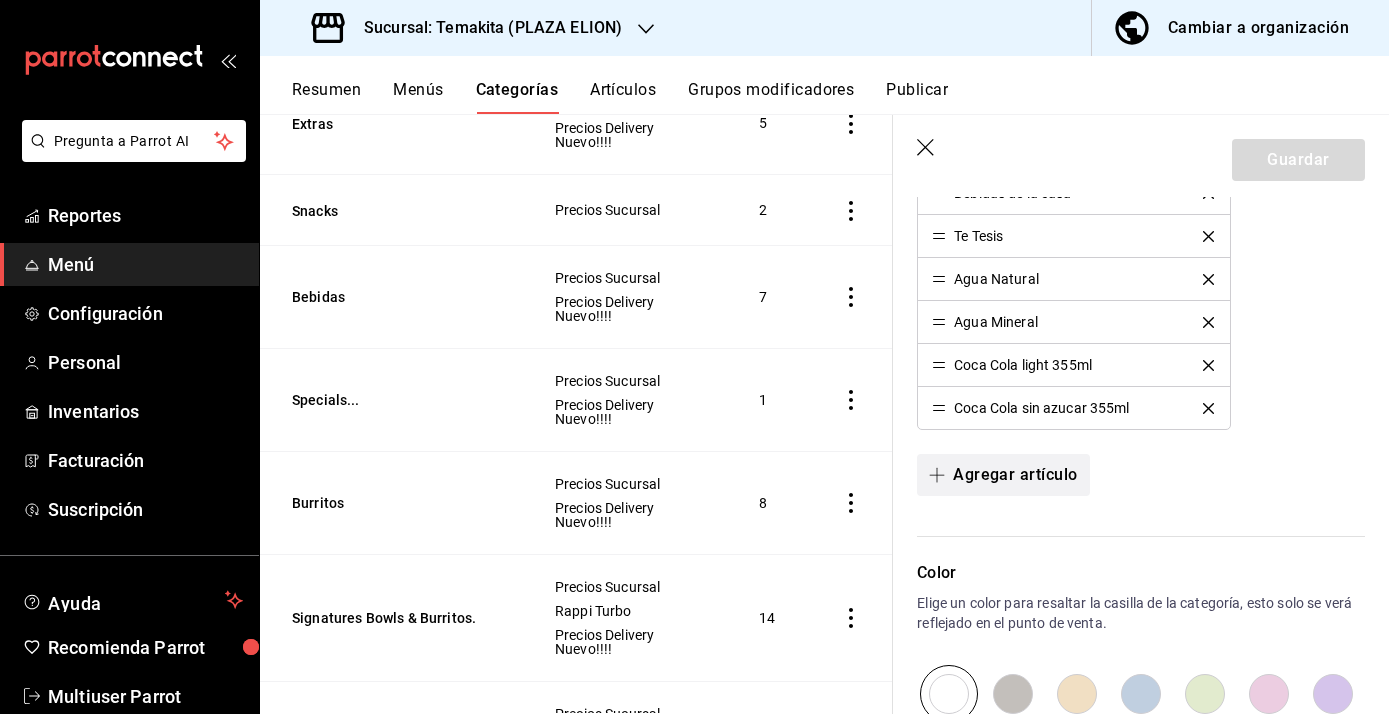 click on "Agregar artículo" at bounding box center [1003, 475] 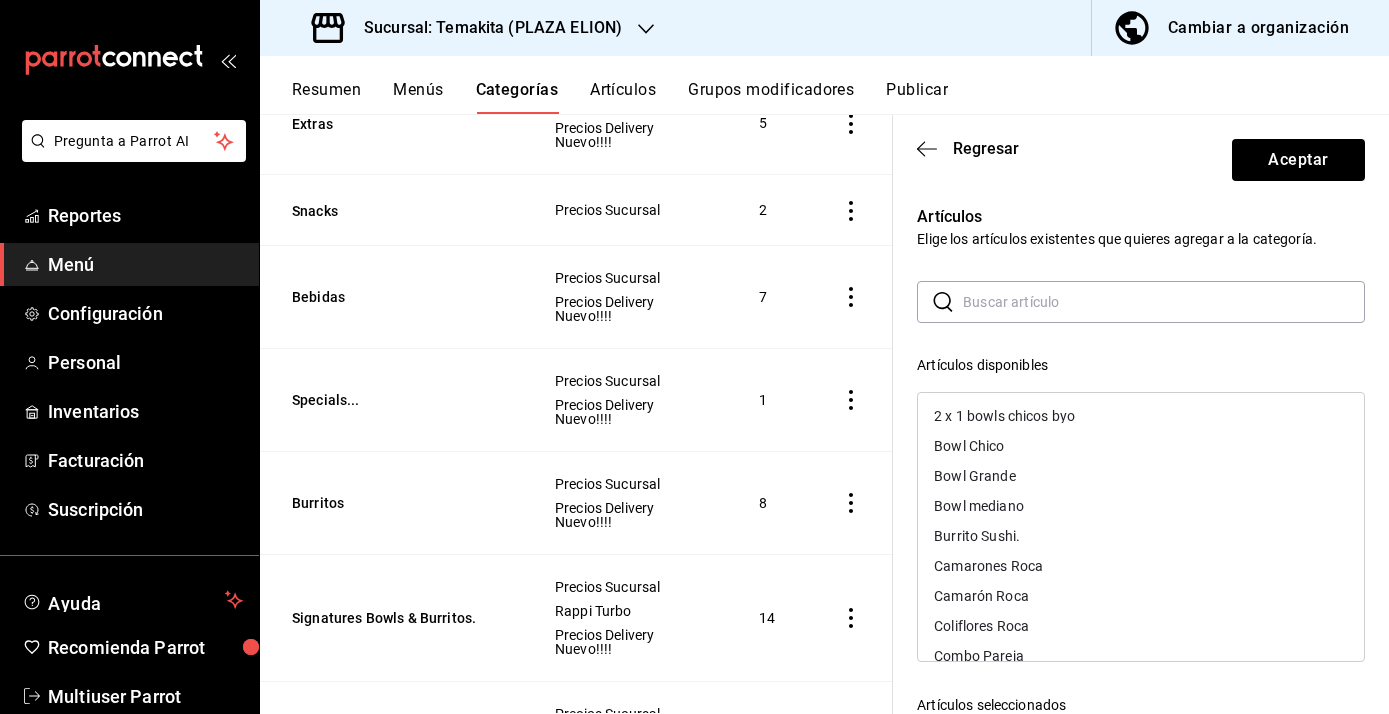 click at bounding box center (1164, 302) 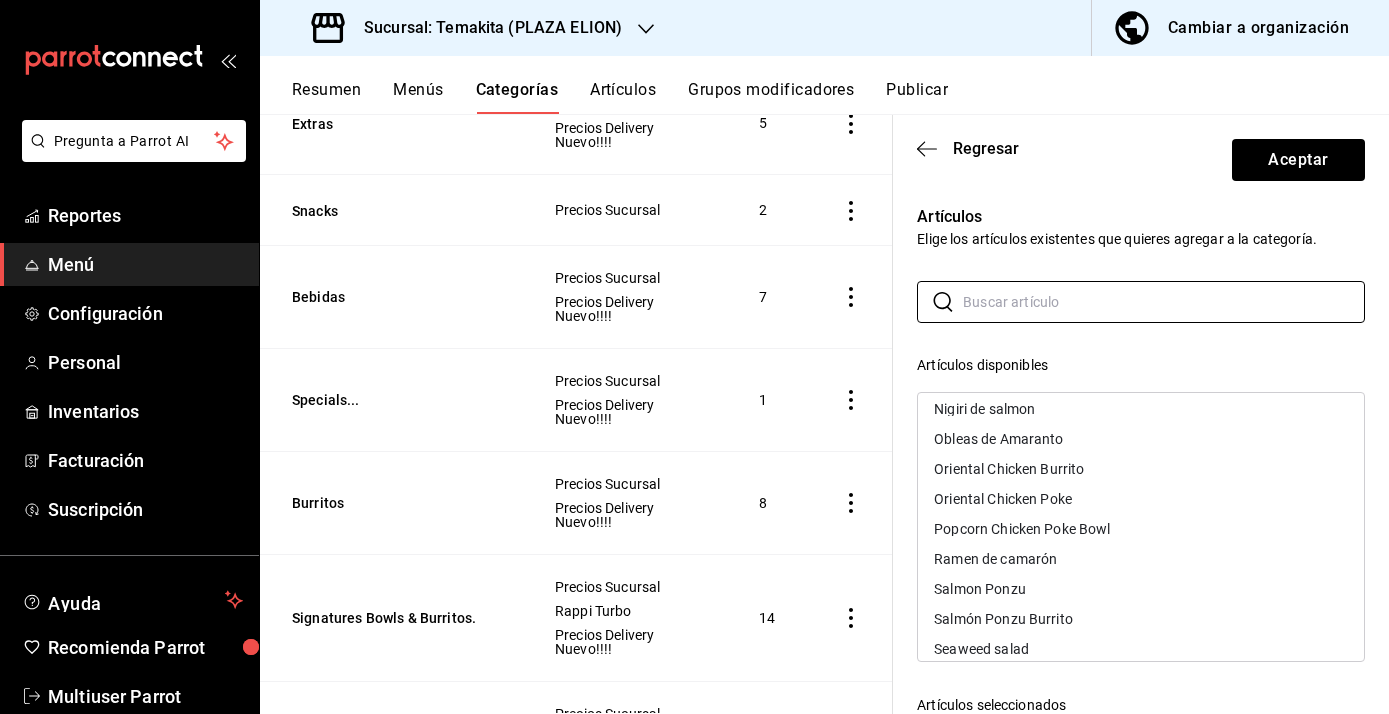 scroll, scrollTop: 1226, scrollLeft: 0, axis: vertical 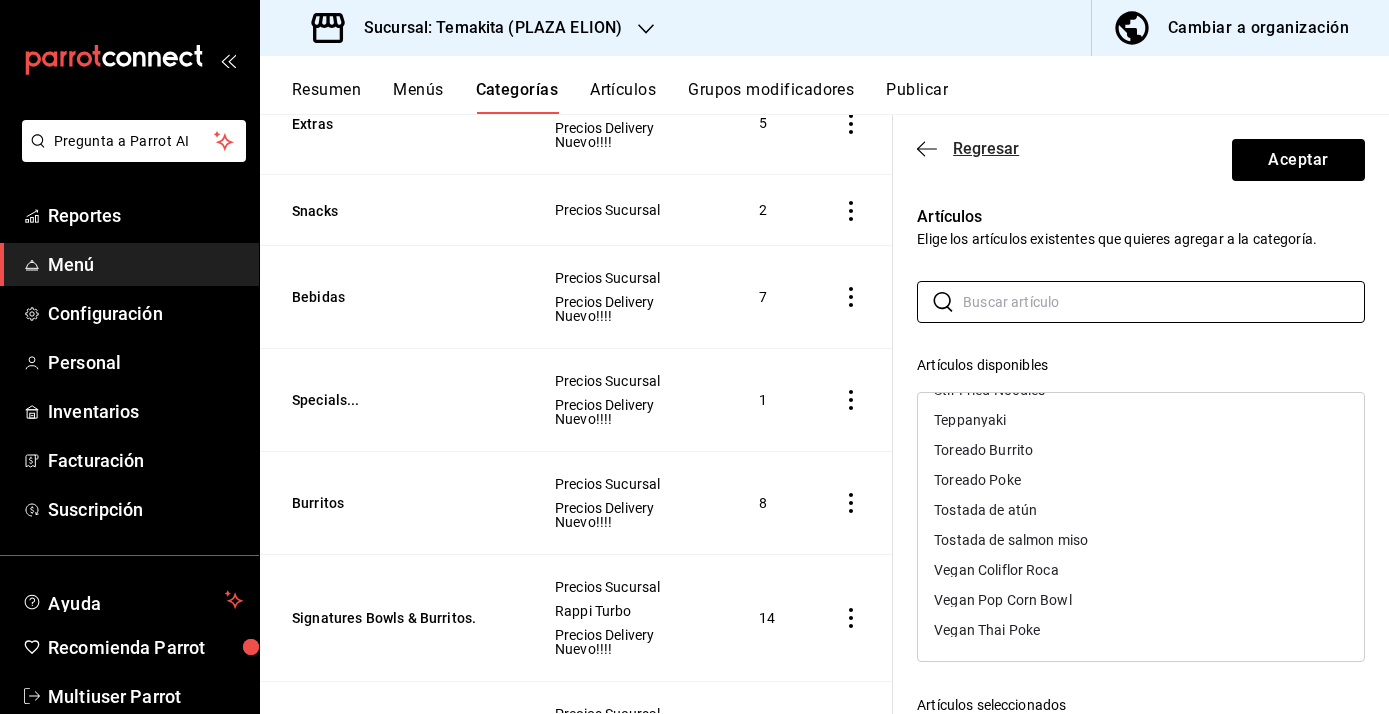 click 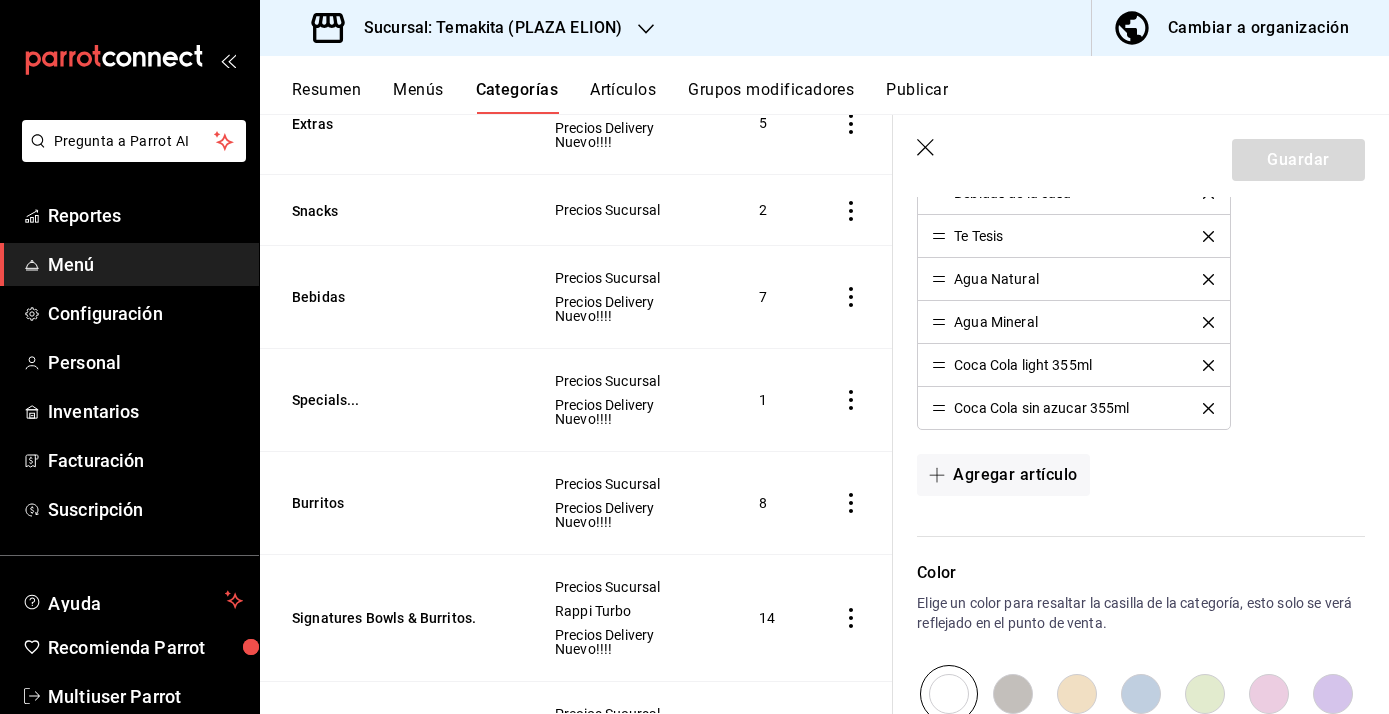 click on "Grupos modificadores" at bounding box center (771, 97) 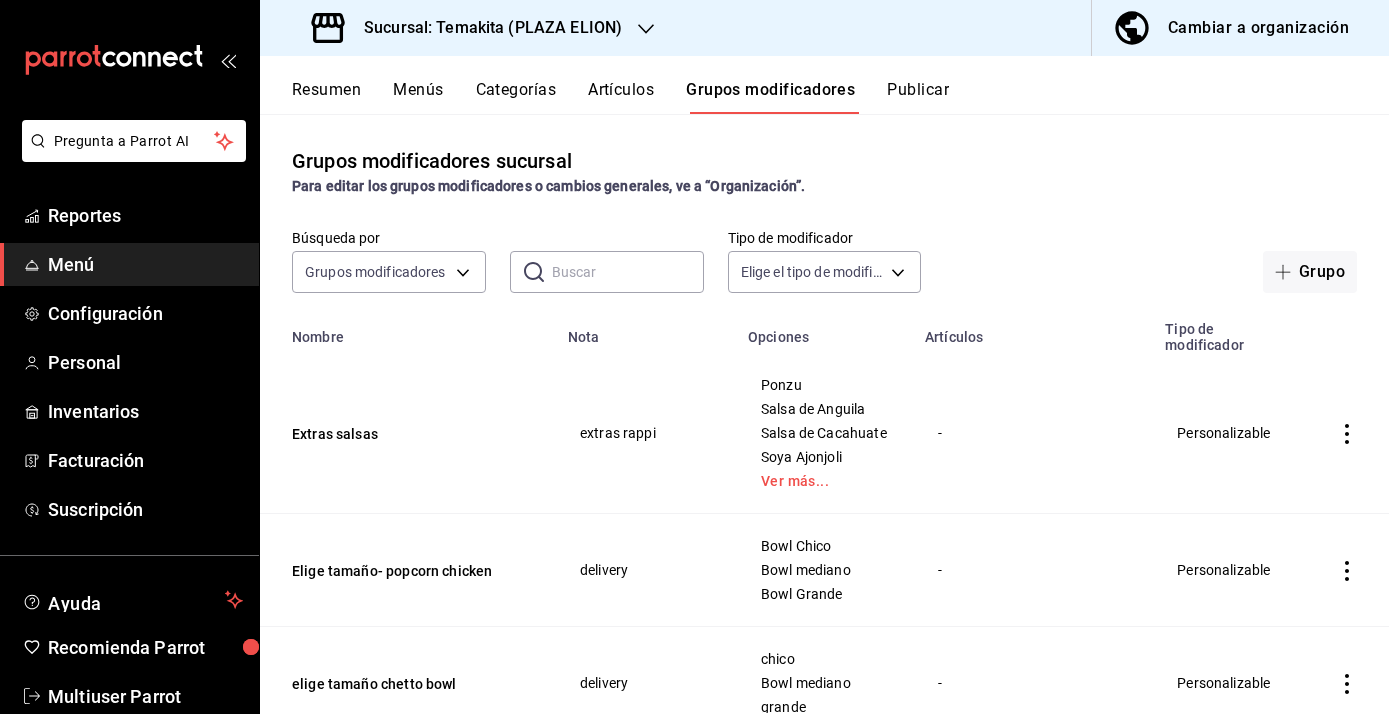 click at bounding box center [628, 272] 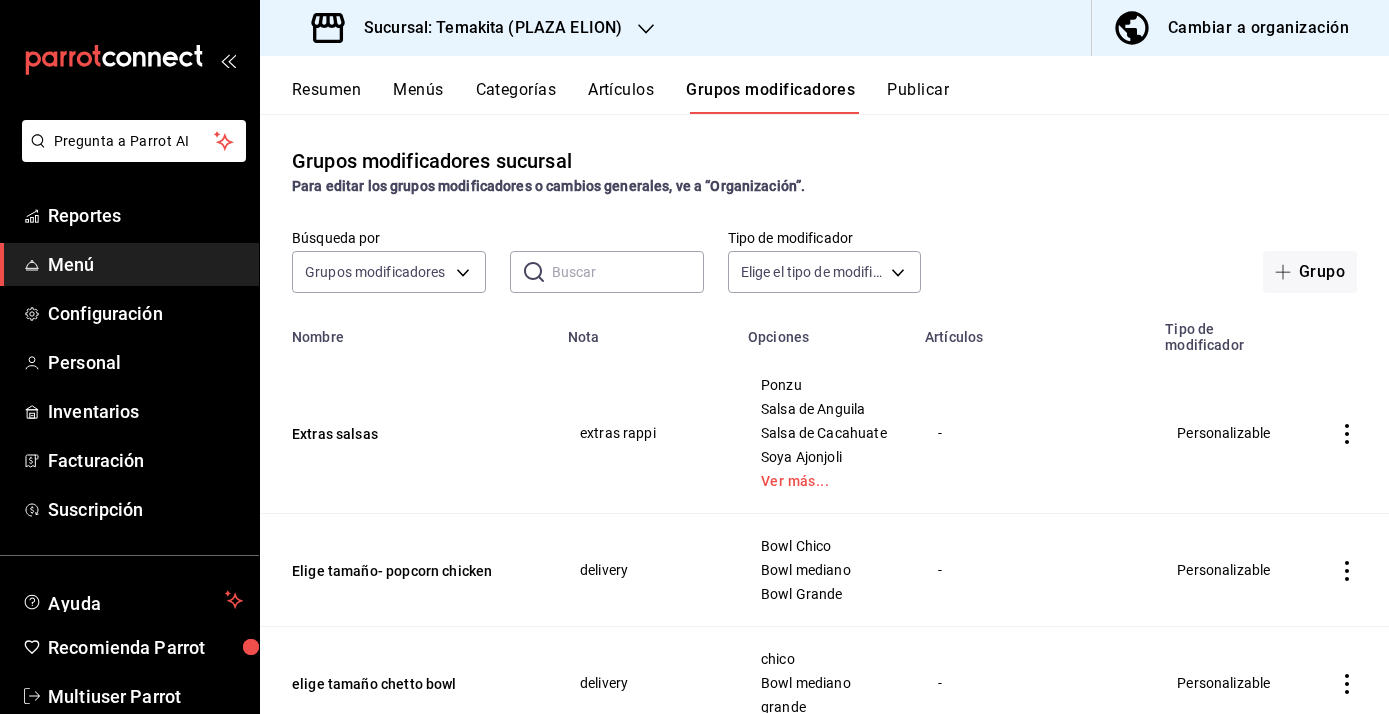 click on "Artículos" at bounding box center (621, 97) 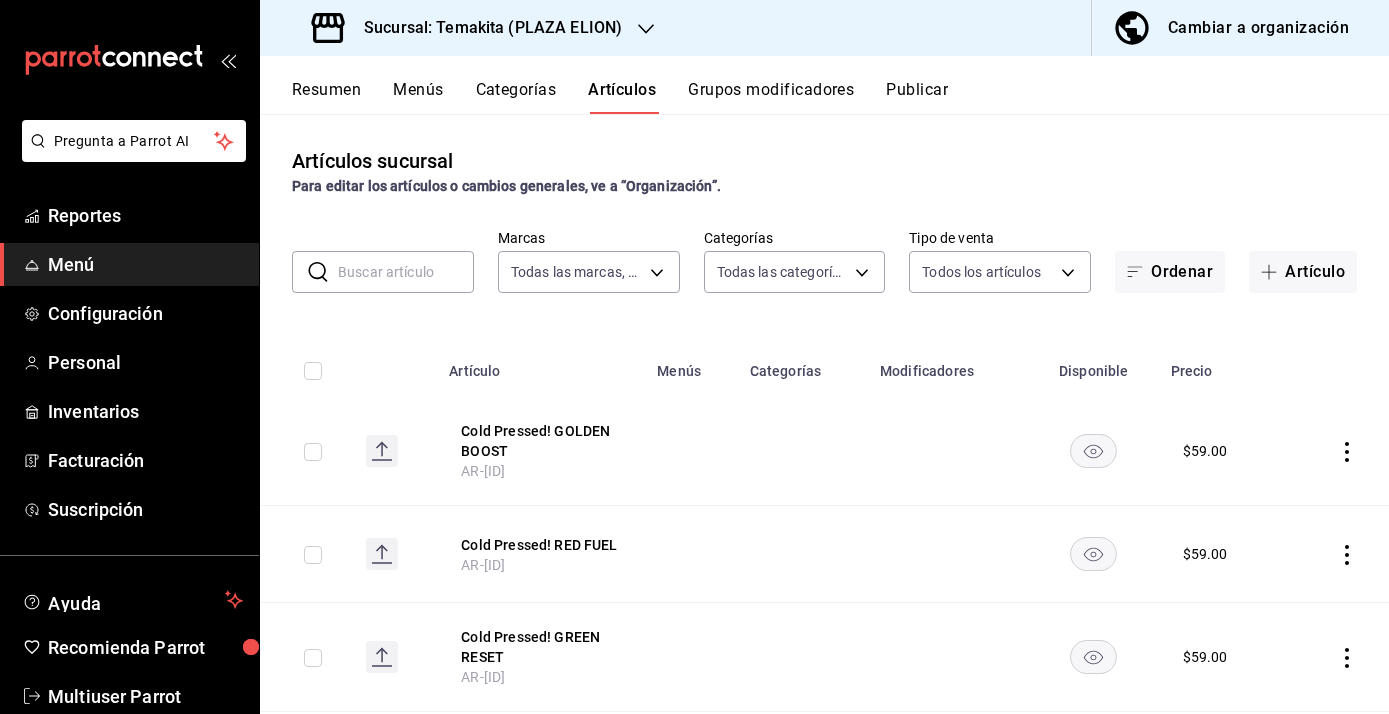 click 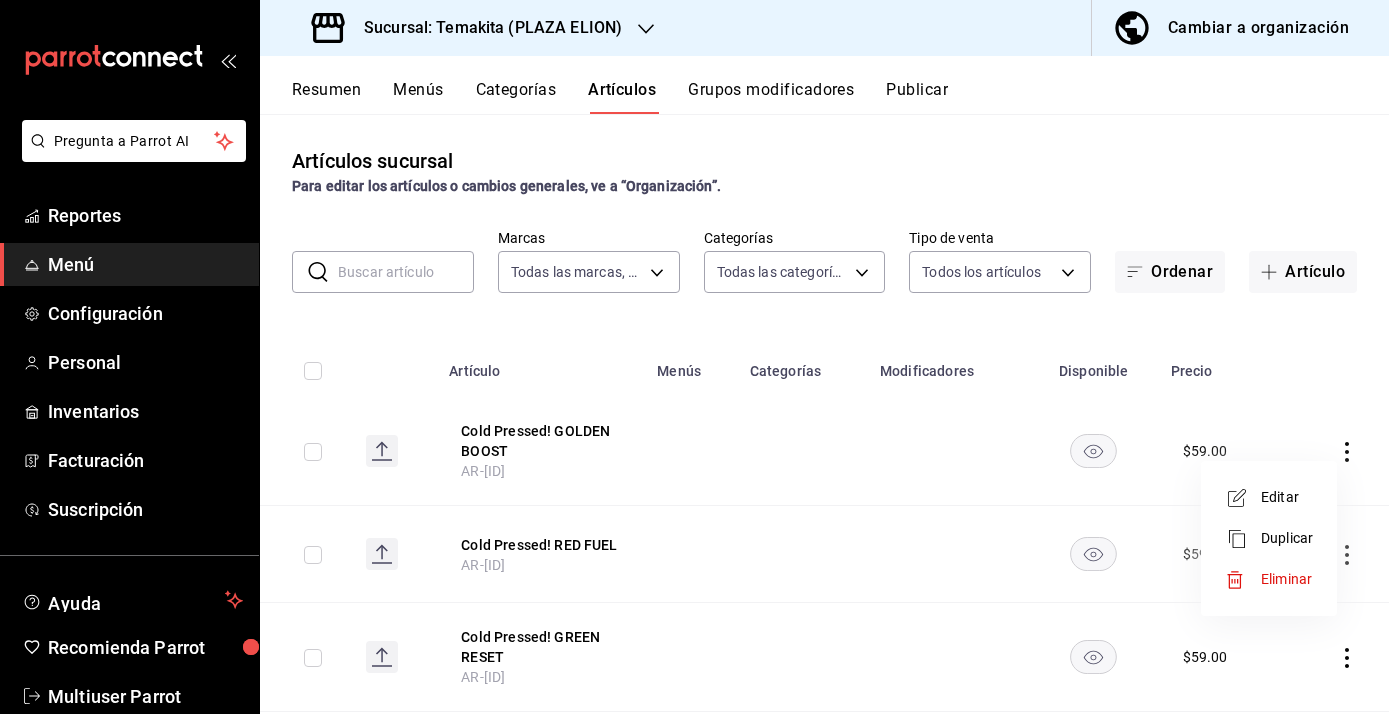 click on "Editar" at bounding box center [1269, 497] 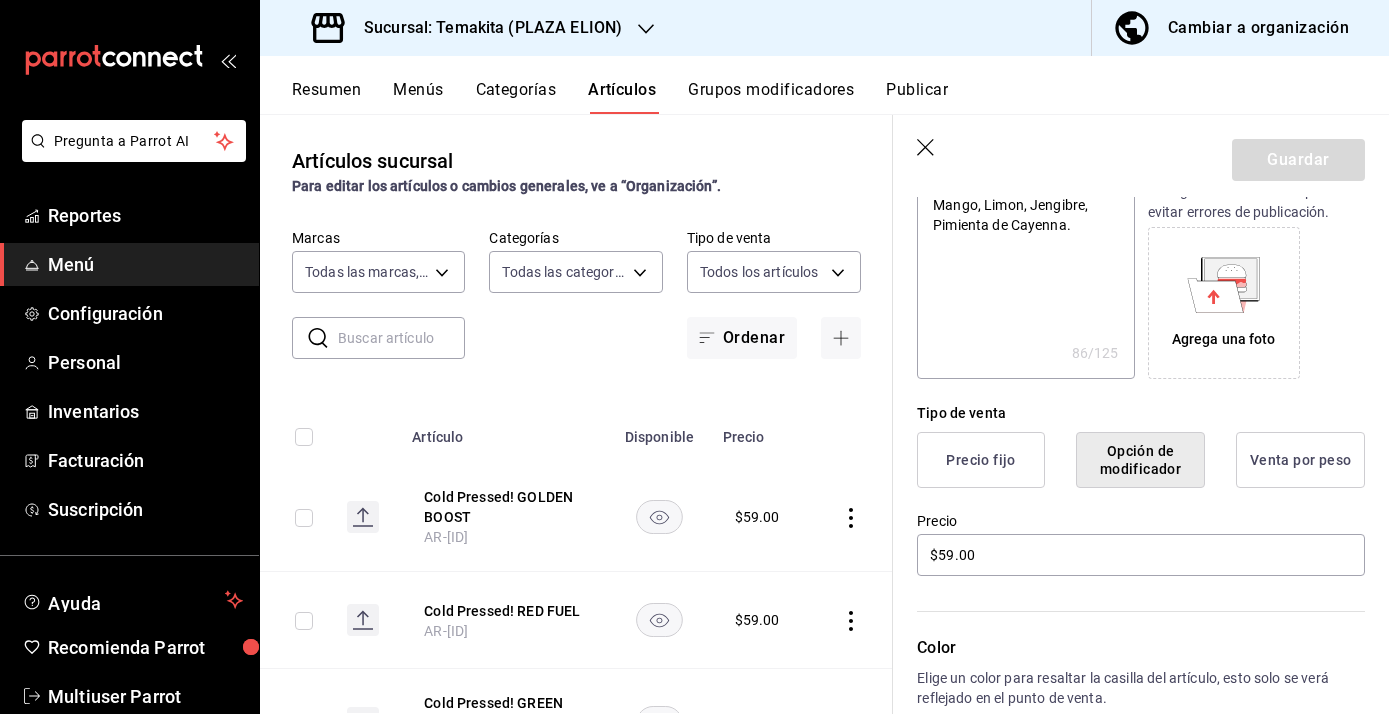 scroll, scrollTop: 288, scrollLeft: 0, axis: vertical 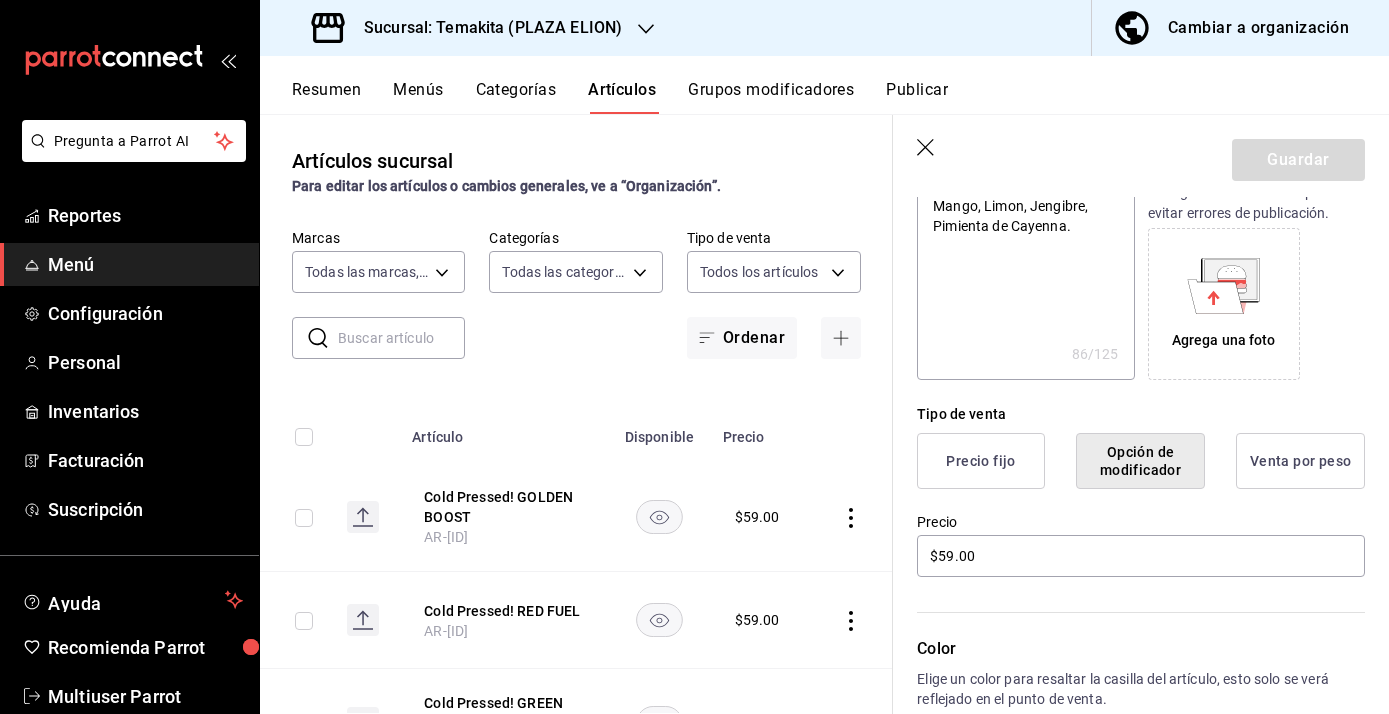 click on "Precio fijo" at bounding box center [981, 461] 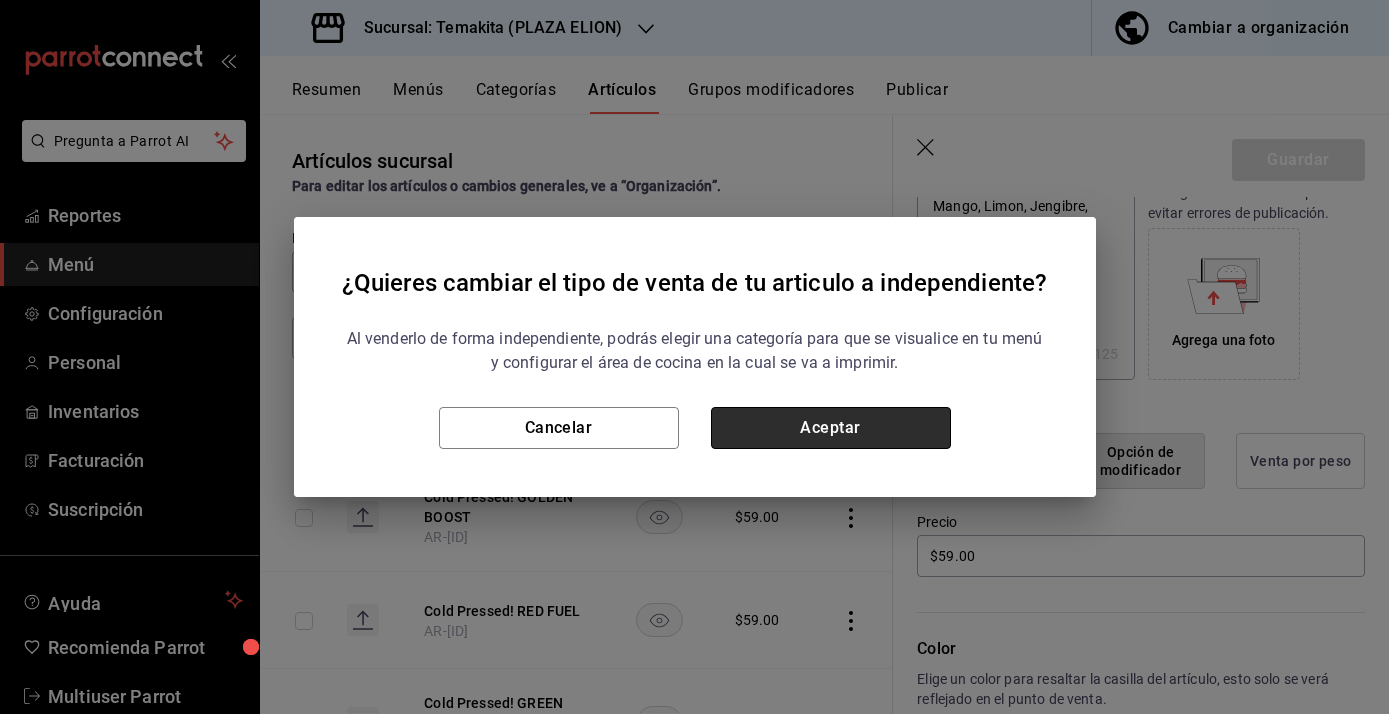 click on "Aceptar" at bounding box center [831, 428] 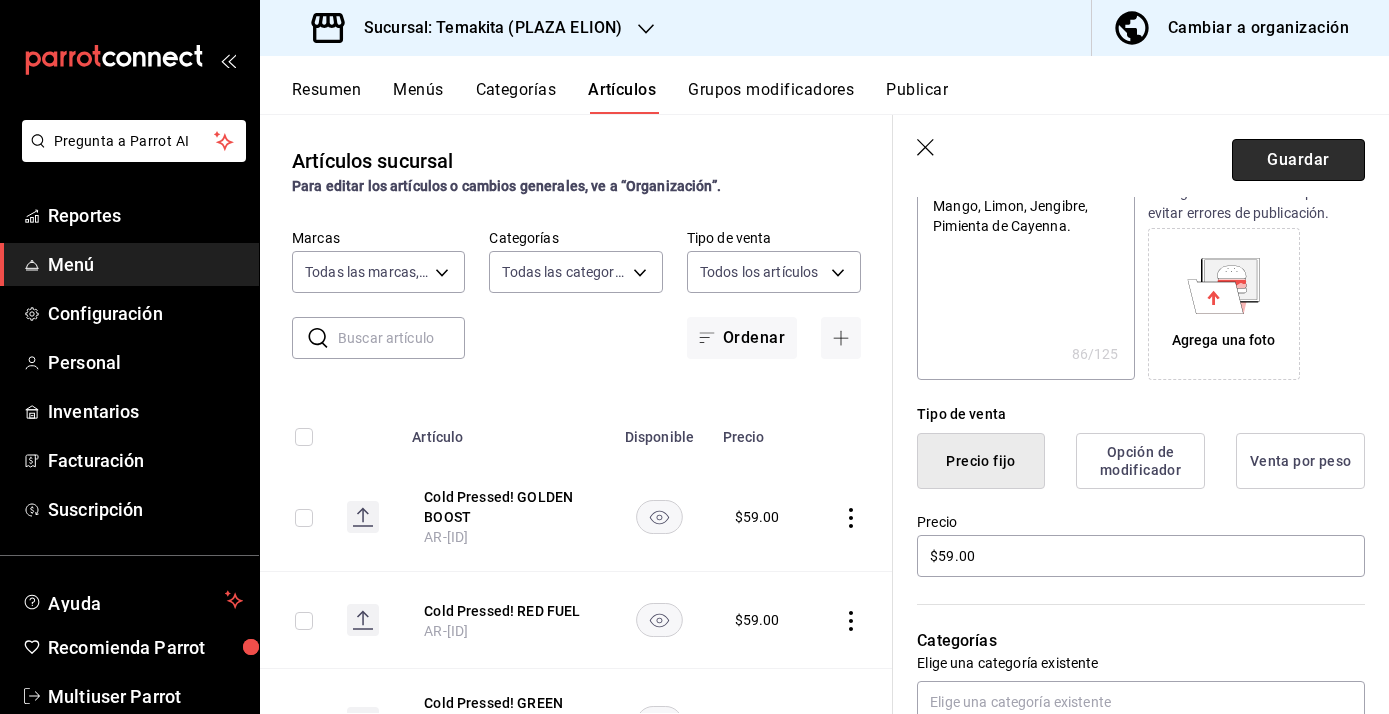 click on "Guardar" at bounding box center [1298, 160] 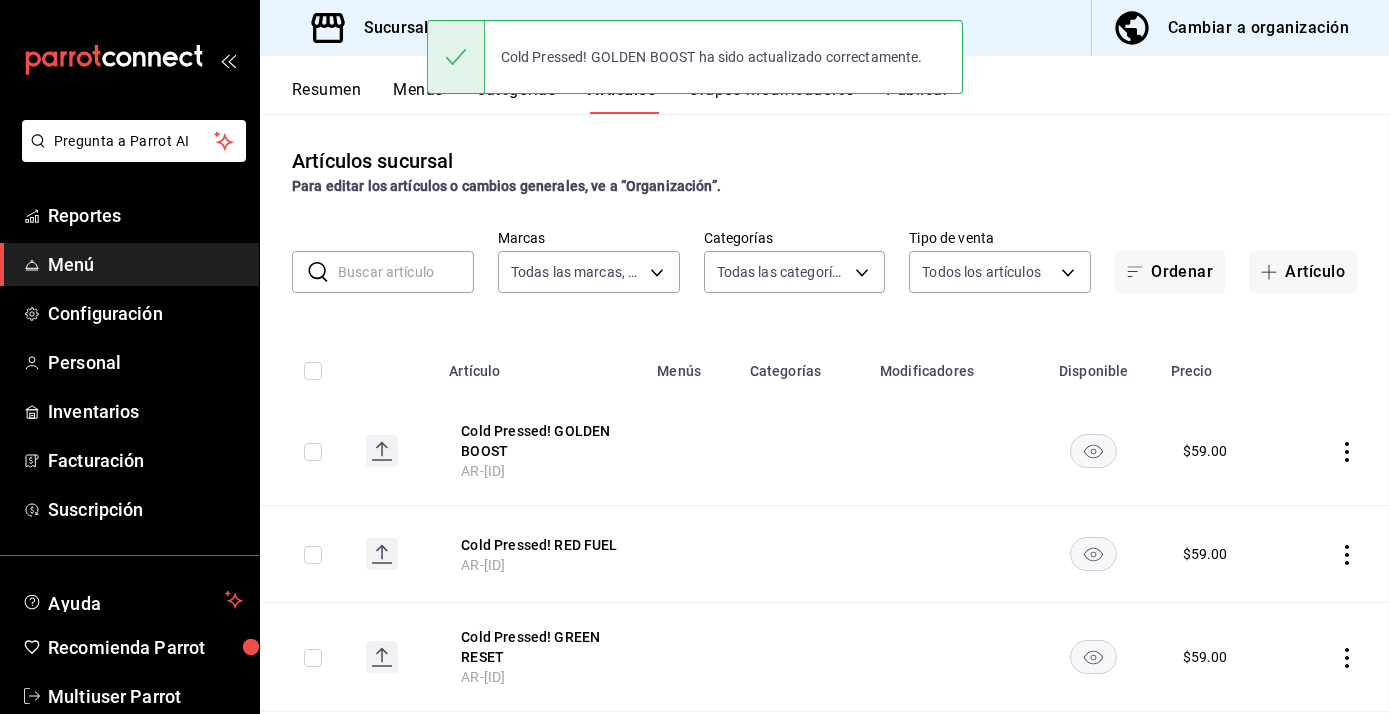 scroll, scrollTop: 0, scrollLeft: 0, axis: both 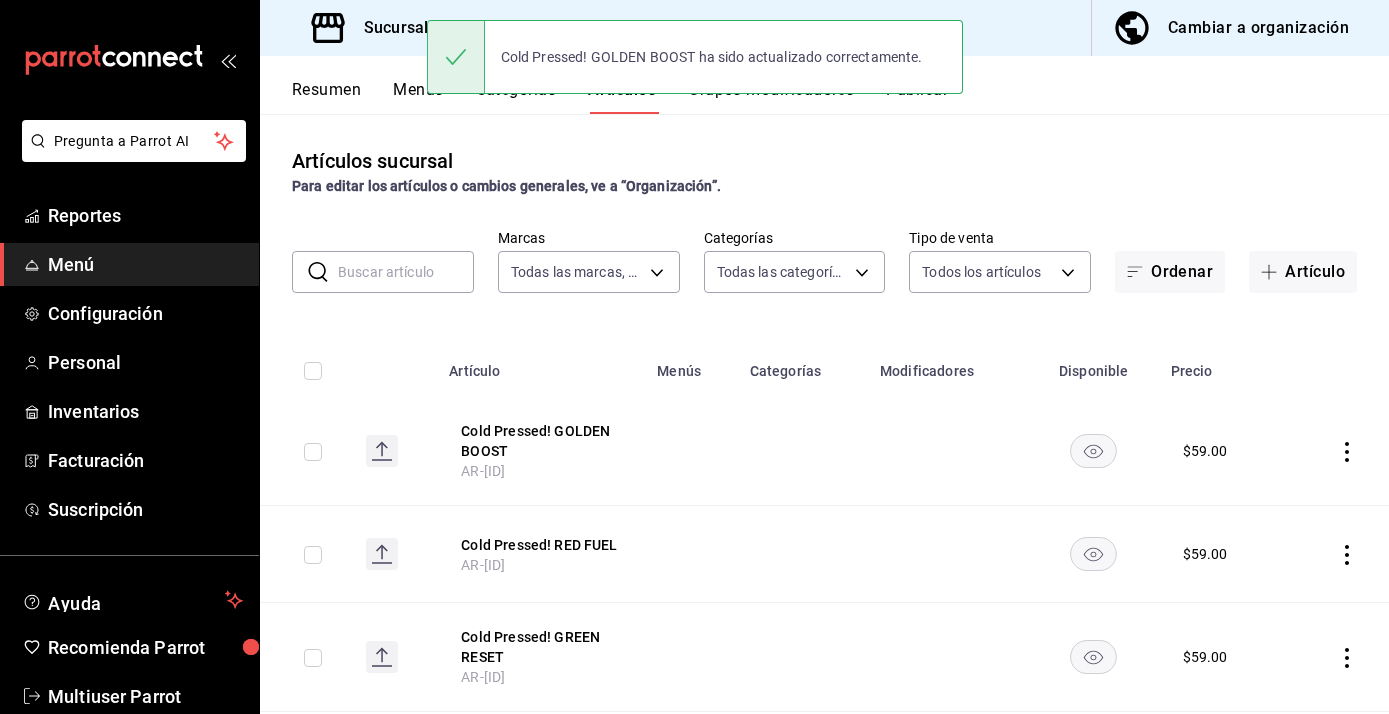 click 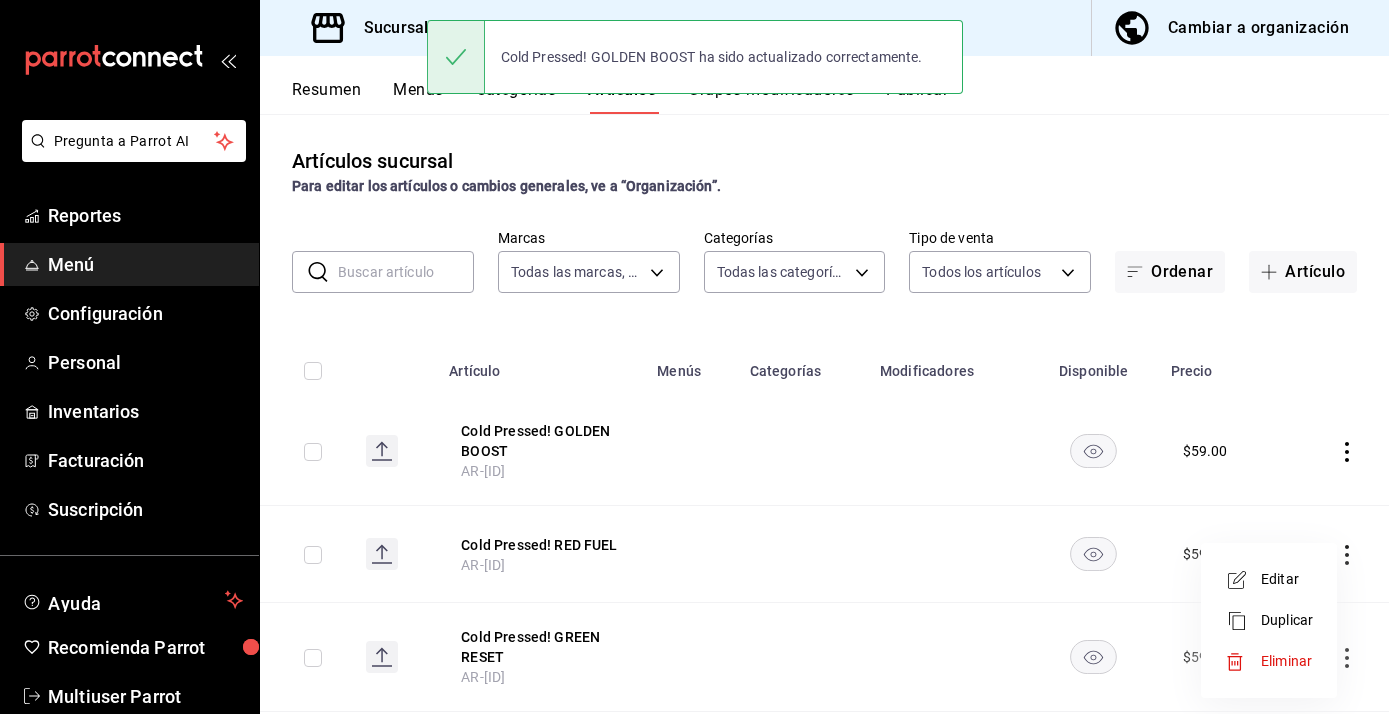 click on "Editar" at bounding box center [1287, 579] 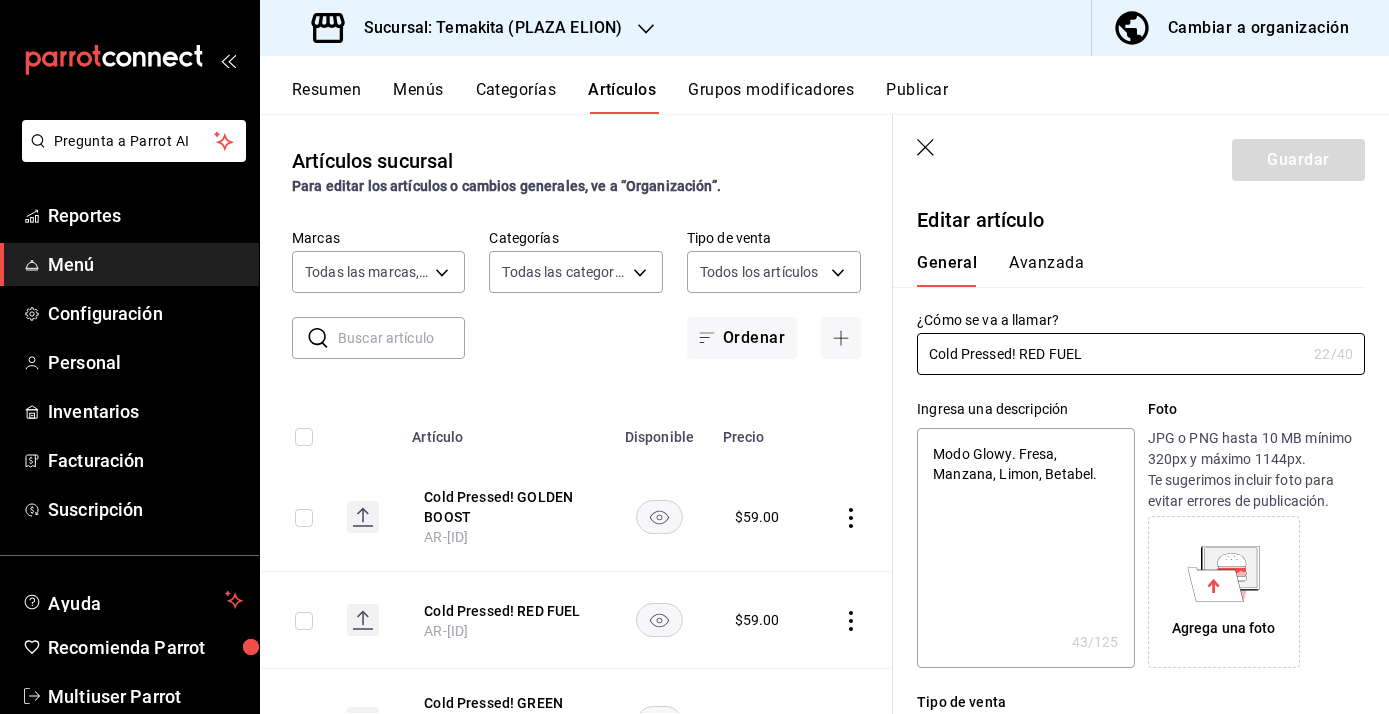 scroll, scrollTop: 188, scrollLeft: 0, axis: vertical 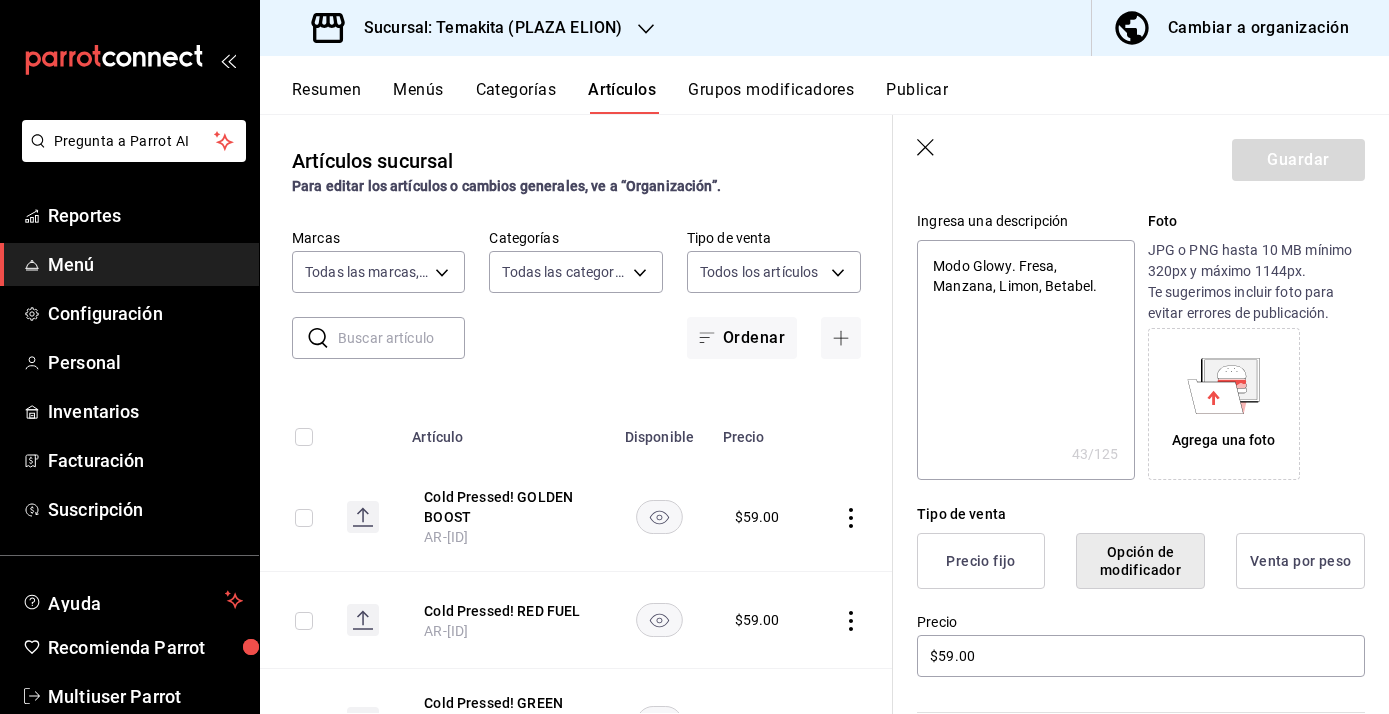 click on "Precio fijo" at bounding box center (981, 561) 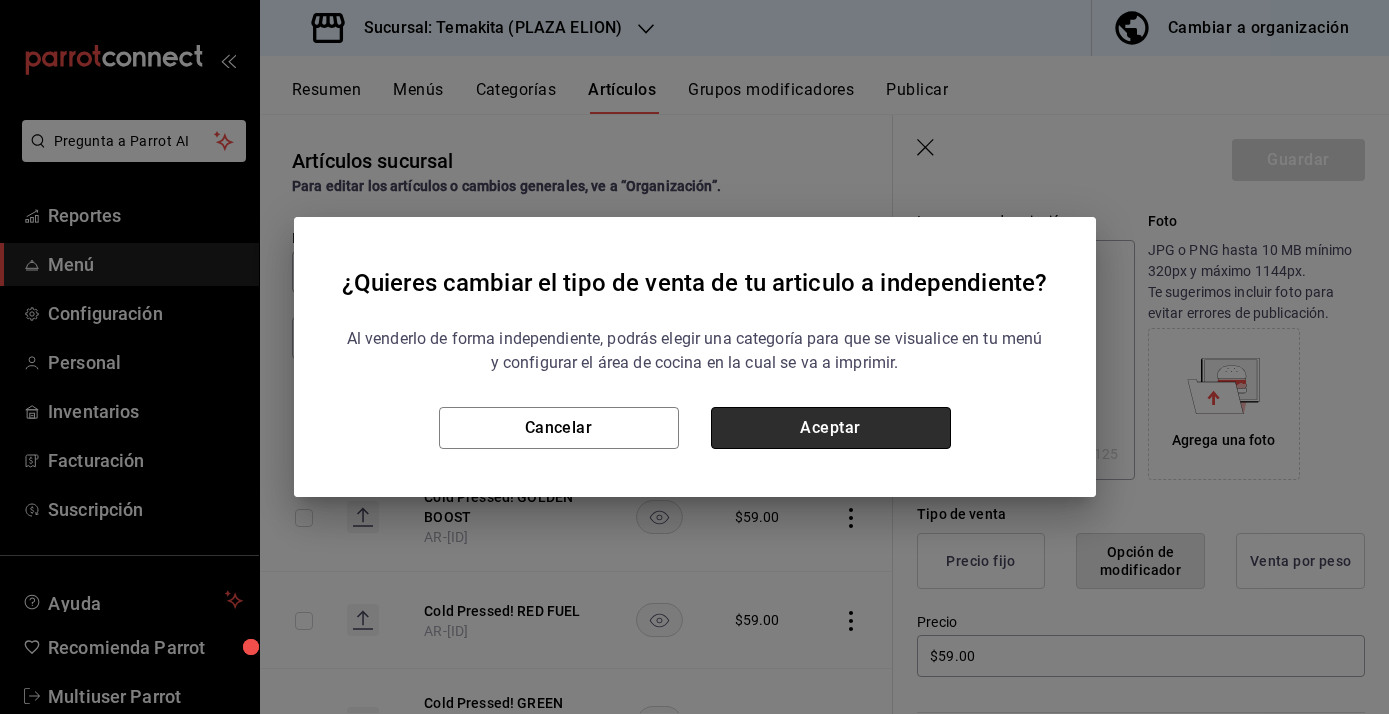 click on "Aceptar" at bounding box center (831, 428) 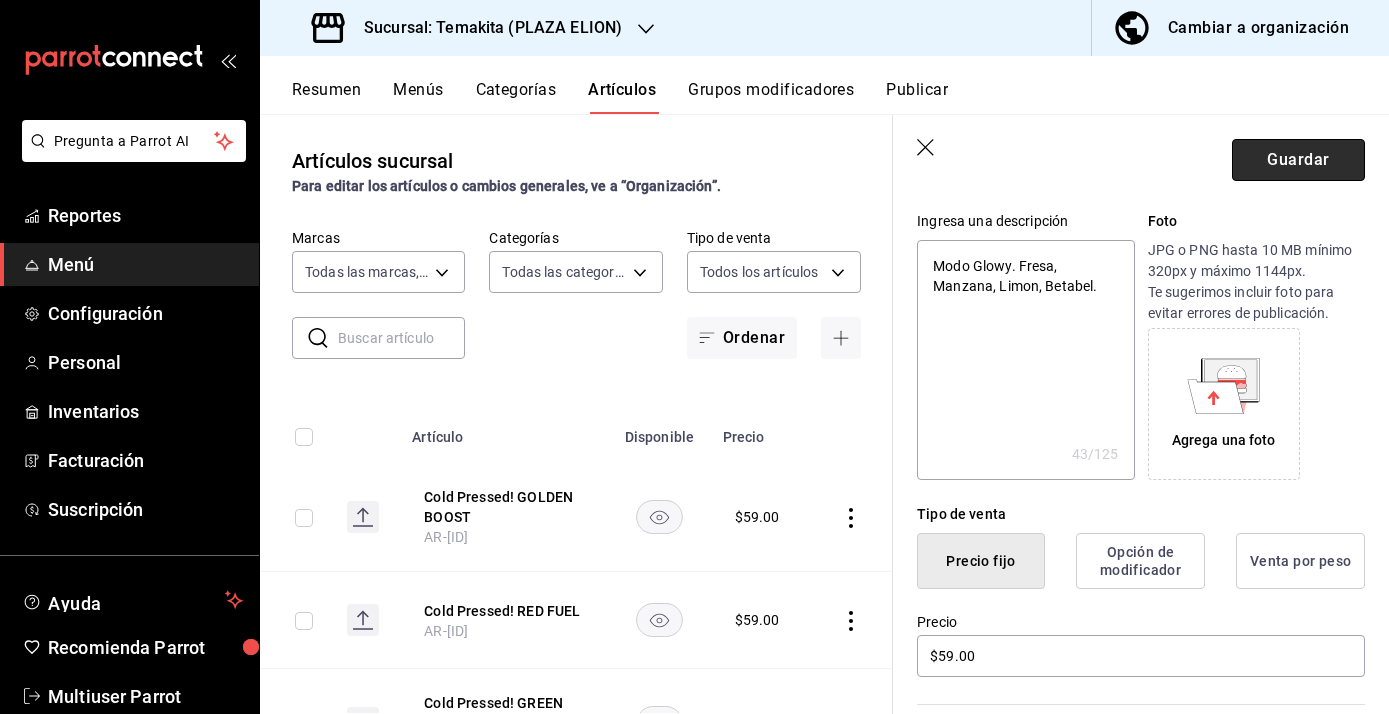 click on "Guardar" at bounding box center (1298, 160) 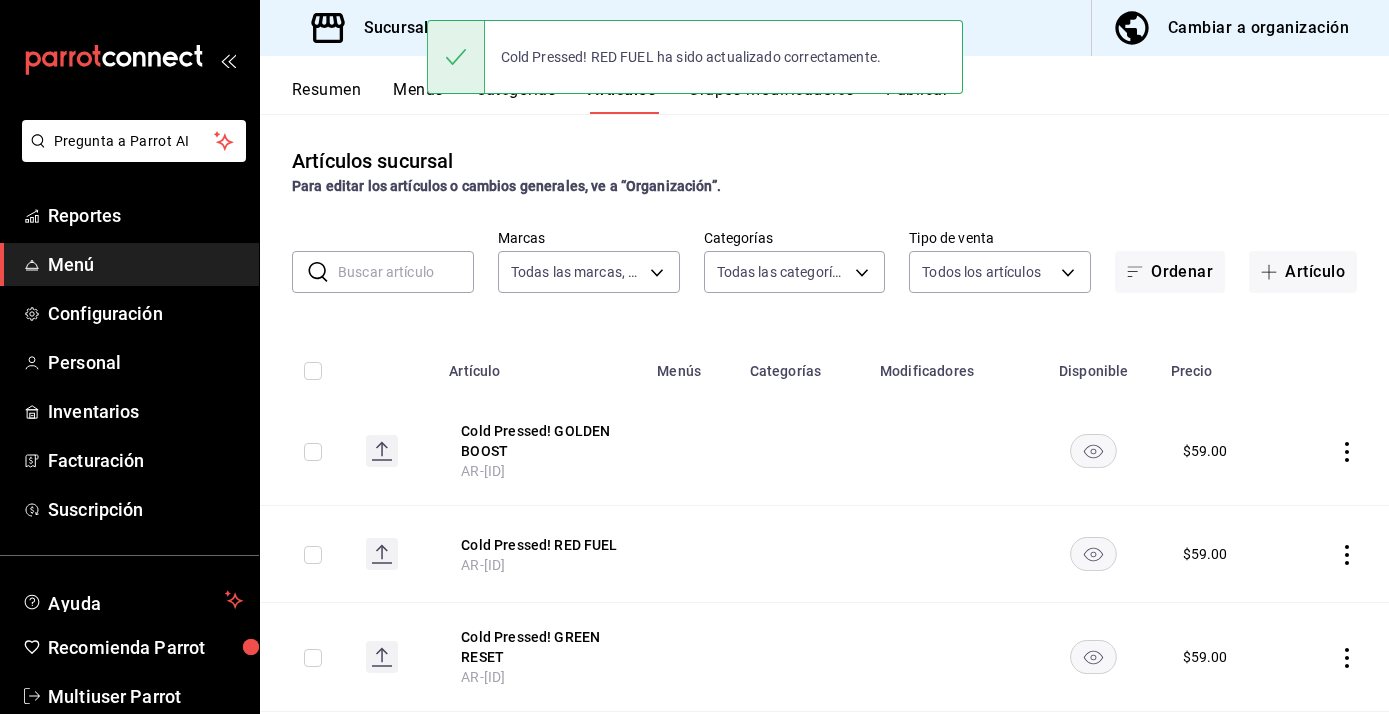 scroll, scrollTop: 0, scrollLeft: 0, axis: both 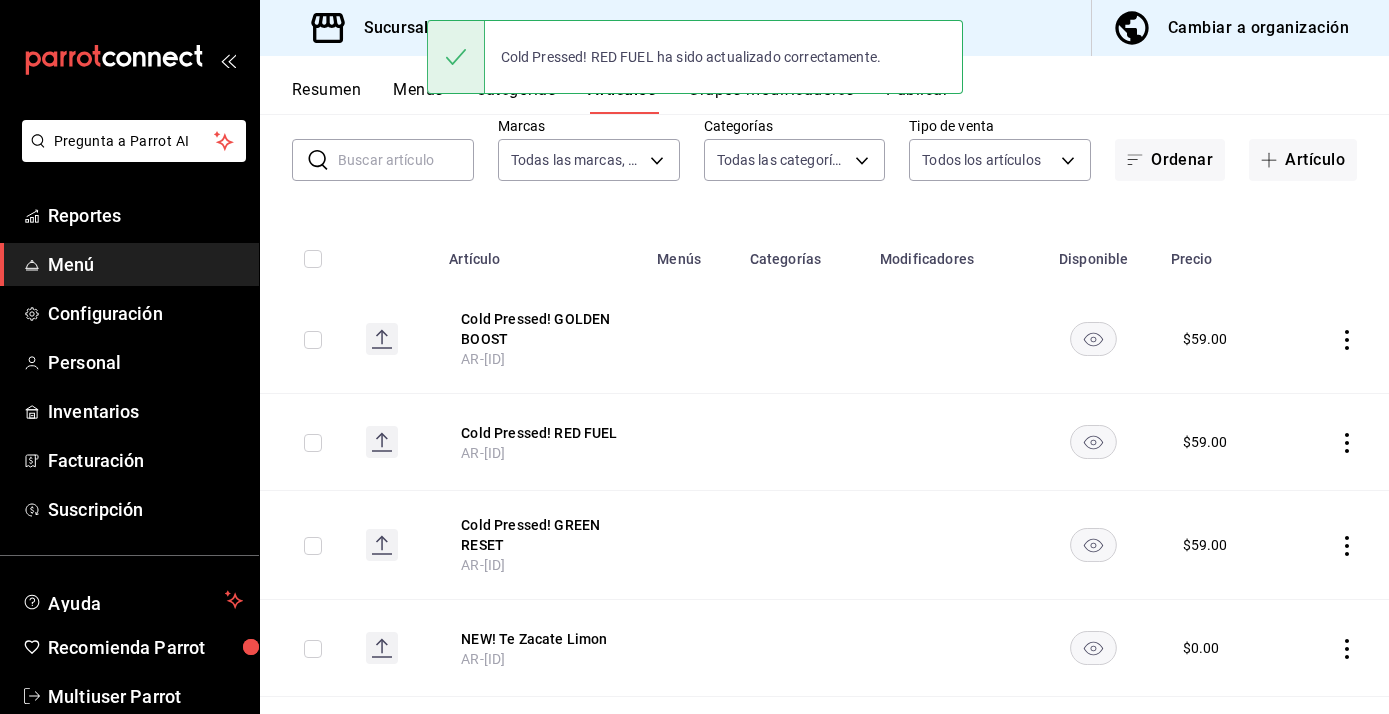 click 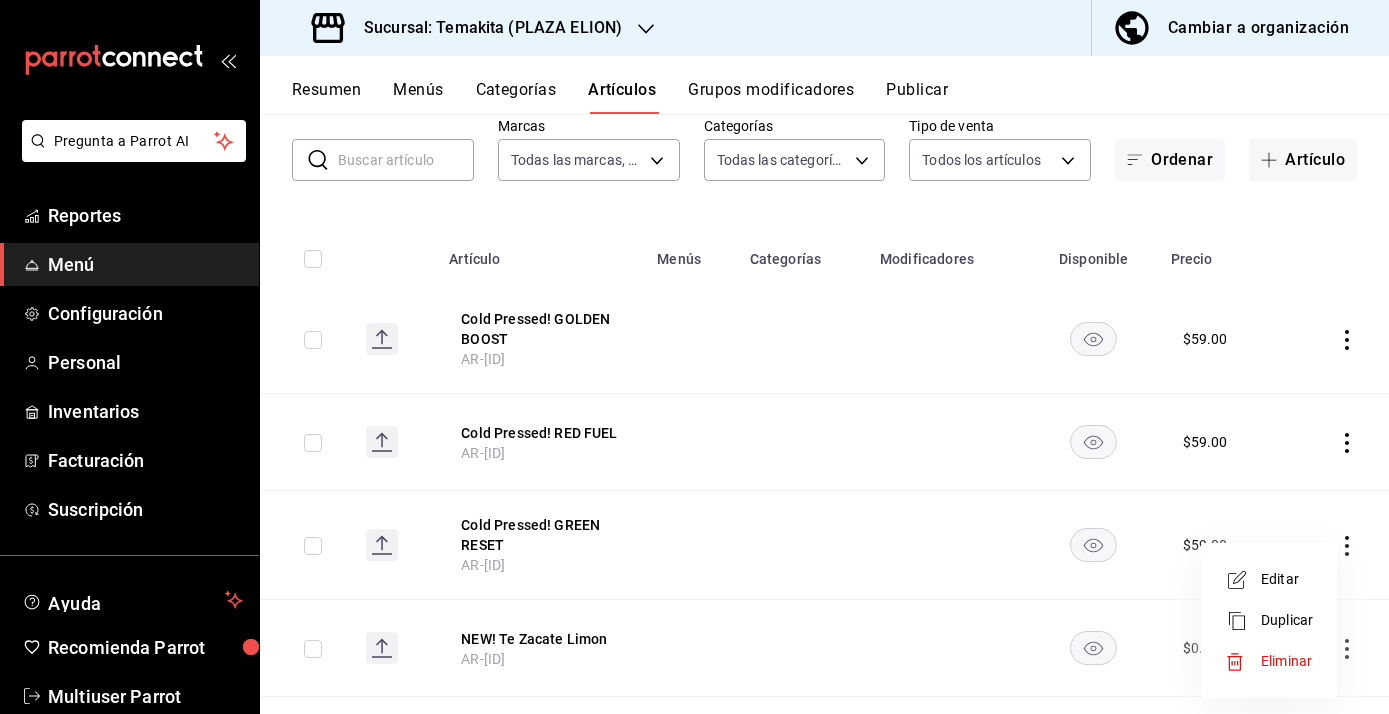 click on "Editar" at bounding box center (1287, 579) 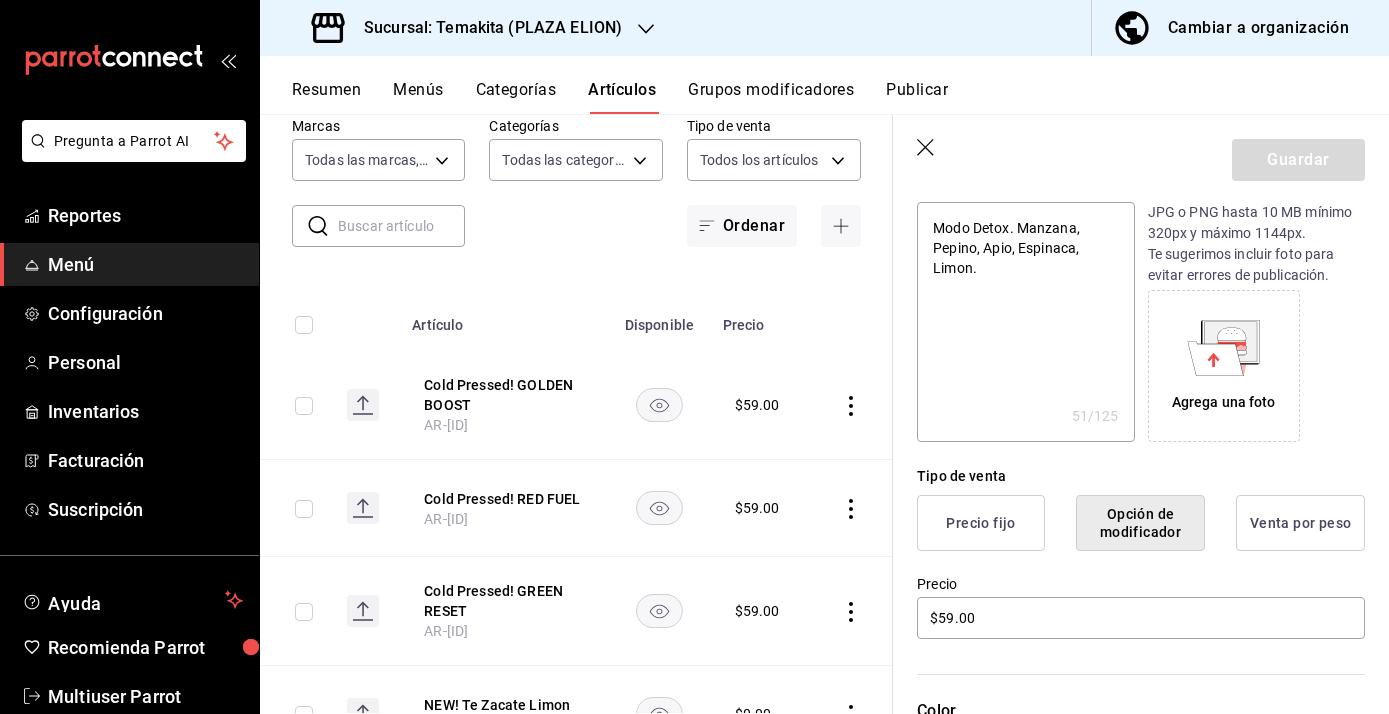 scroll, scrollTop: 223, scrollLeft: 0, axis: vertical 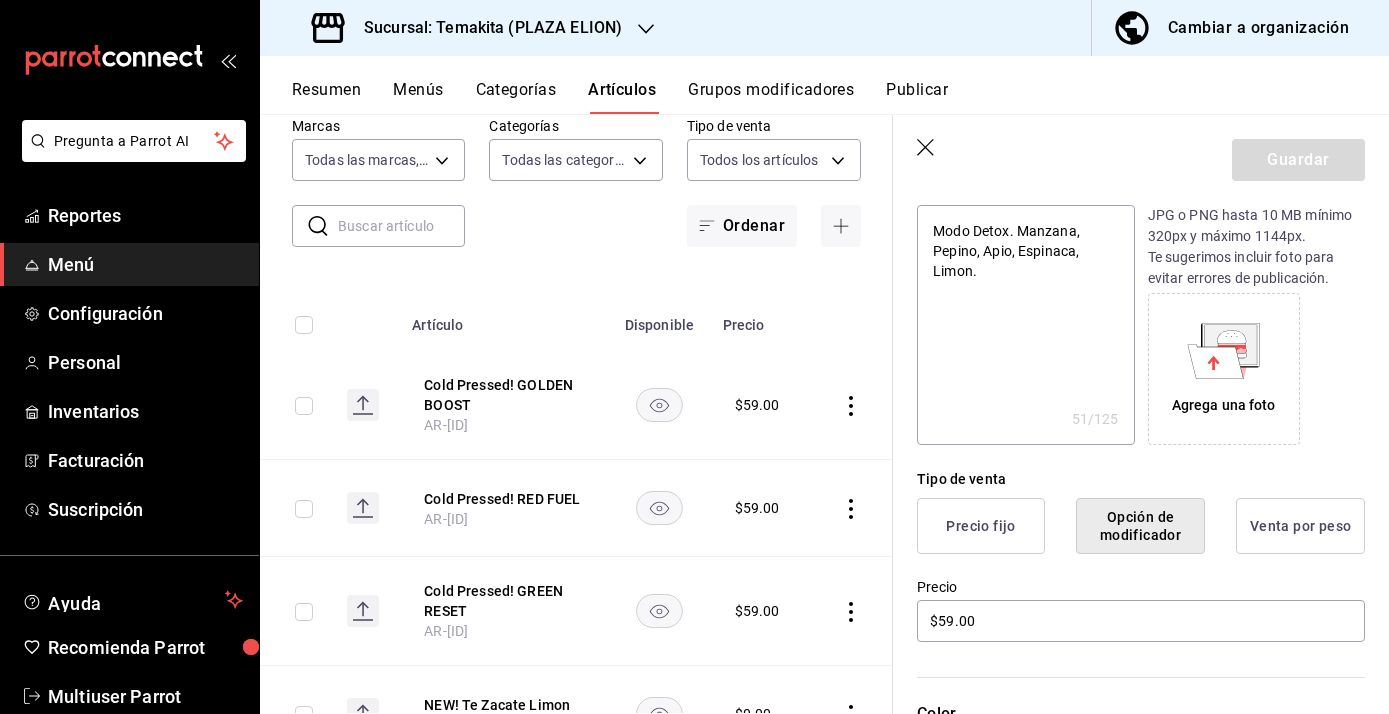 click on "Precio fijo" at bounding box center (981, 526) 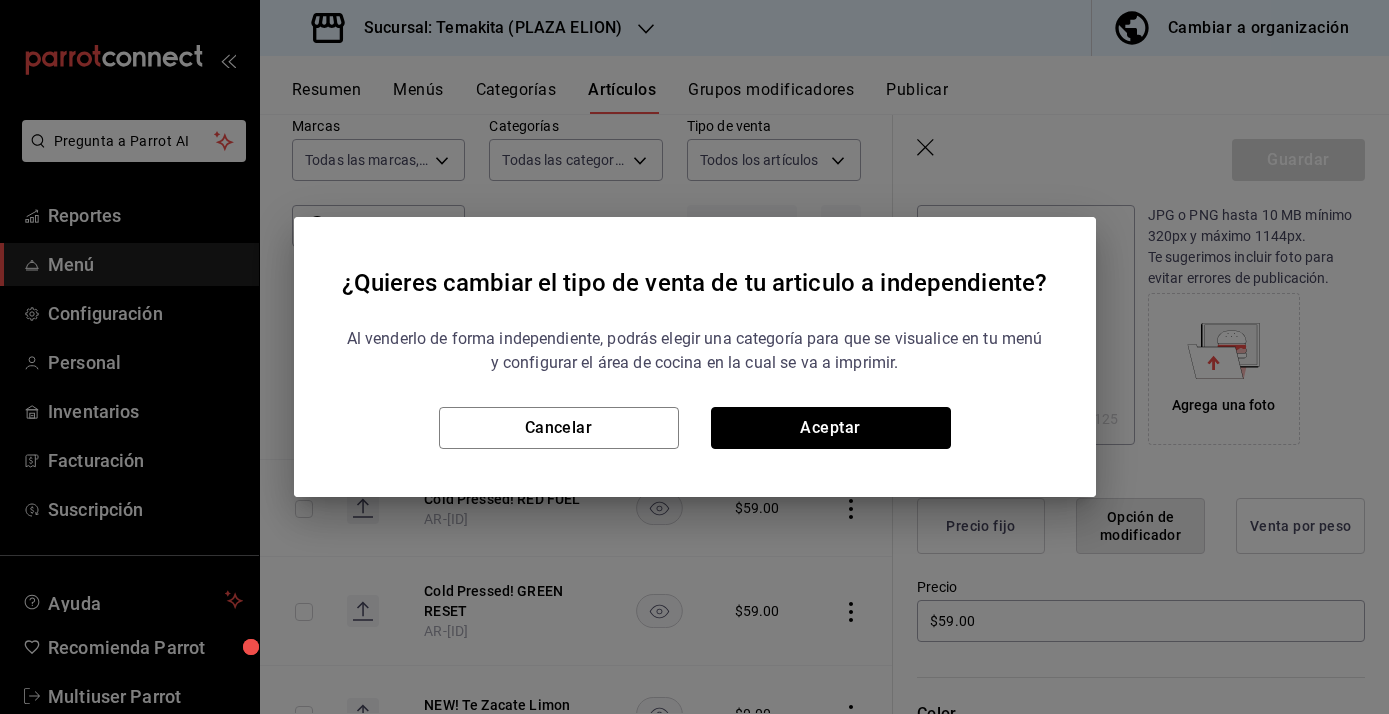 click on "Aceptar" at bounding box center [831, 428] 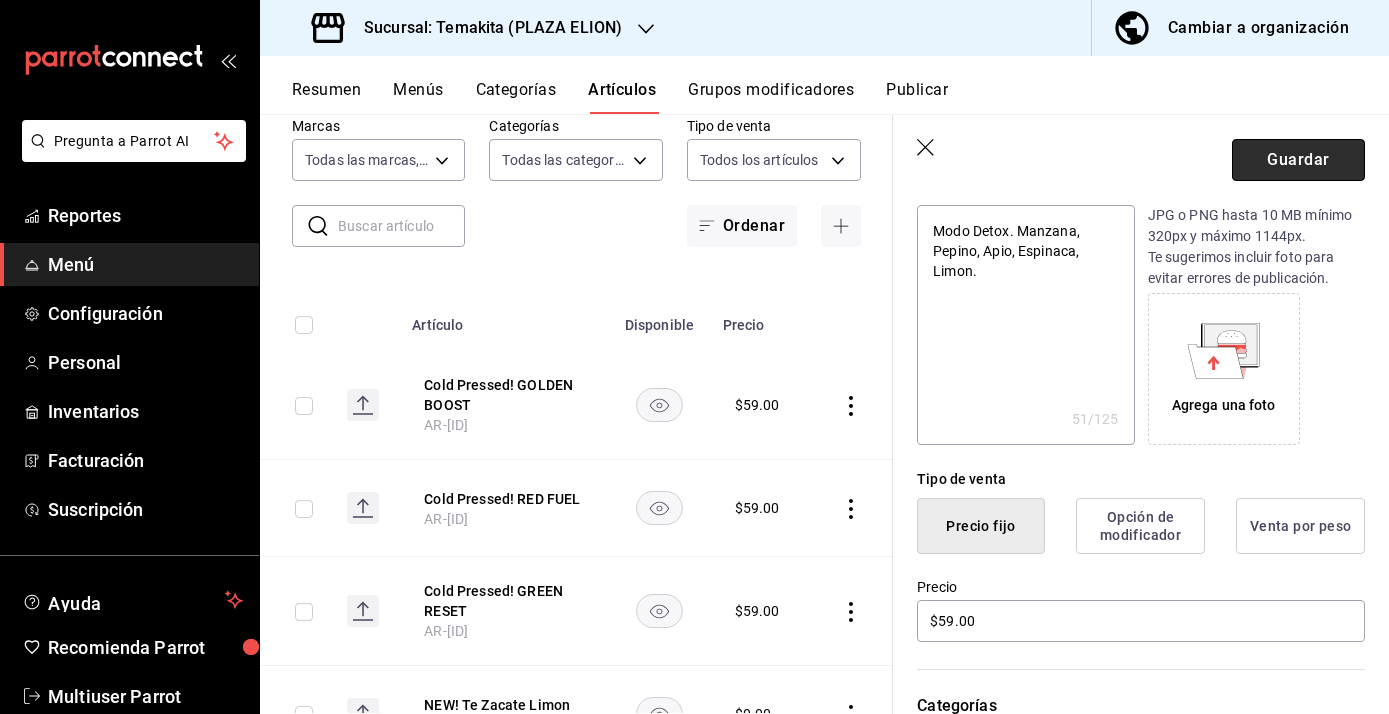click on "Guardar" at bounding box center (1298, 160) 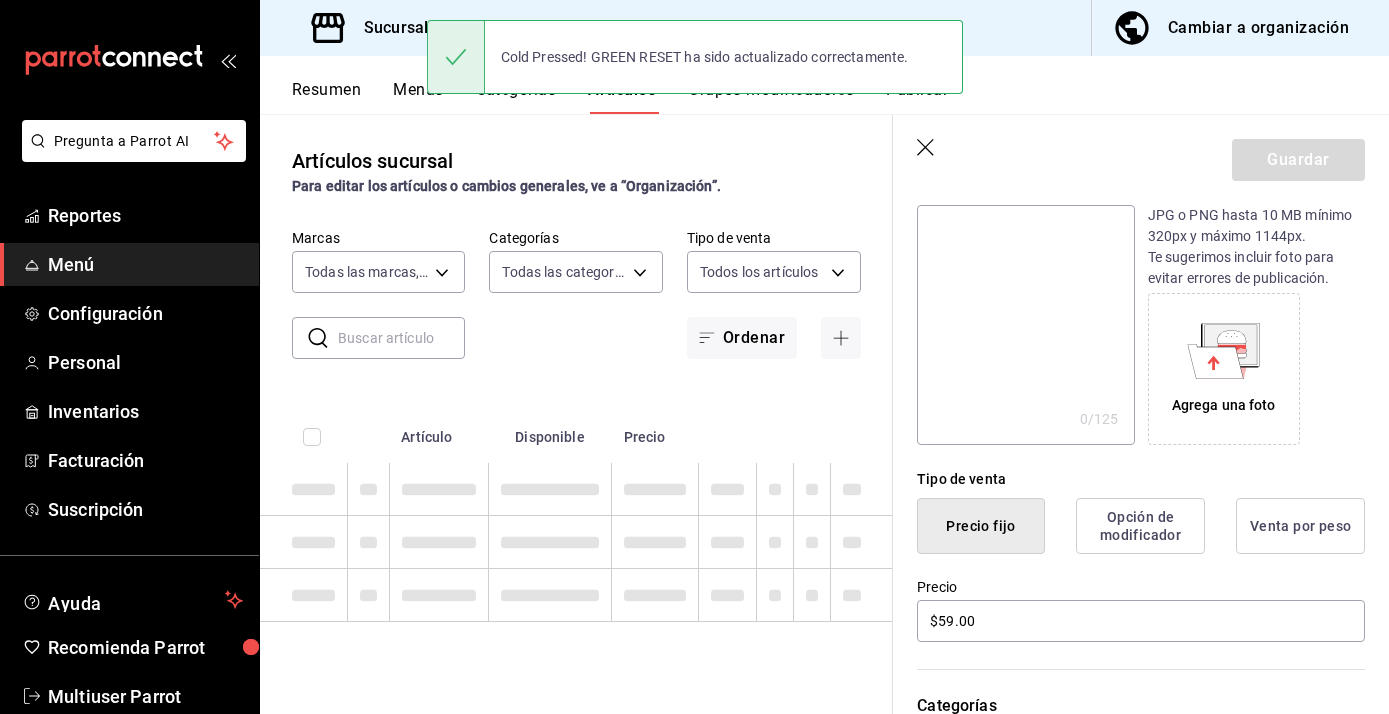scroll, scrollTop: 0, scrollLeft: 0, axis: both 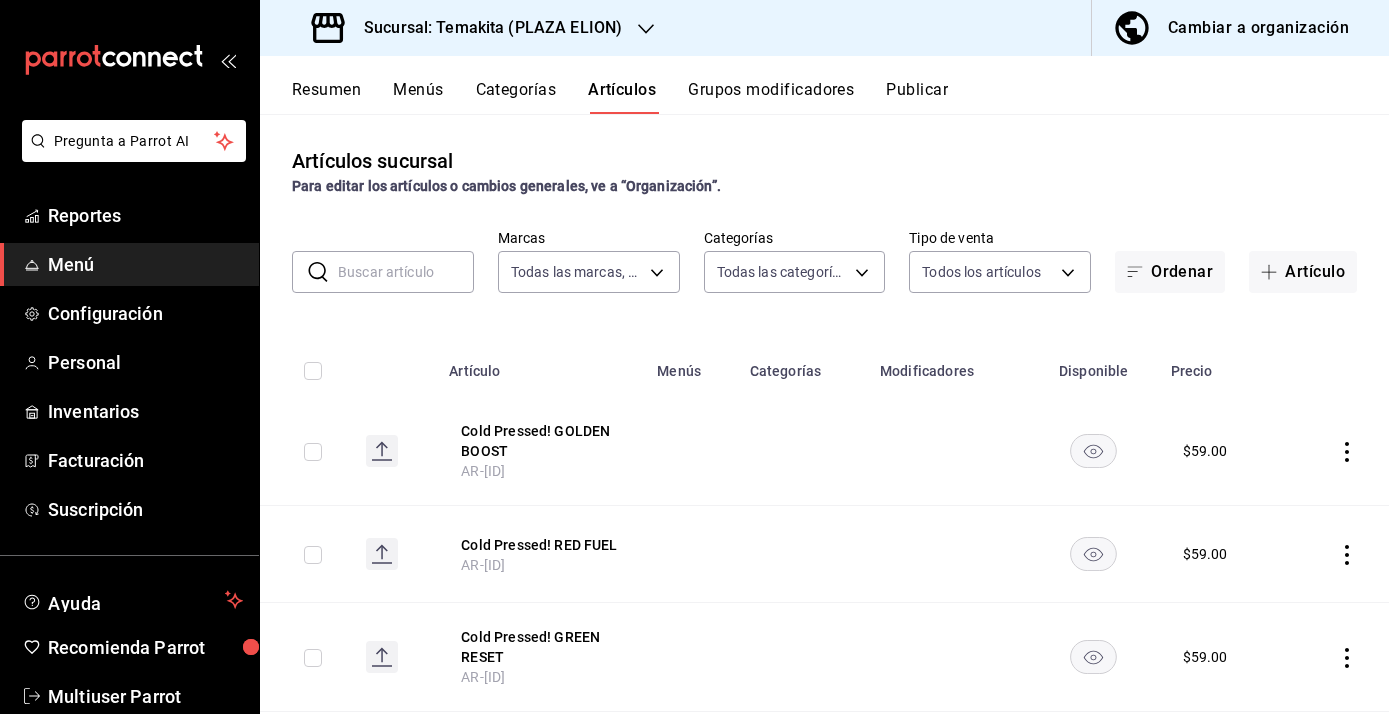 click on "Grupos modificadores" at bounding box center [771, 97] 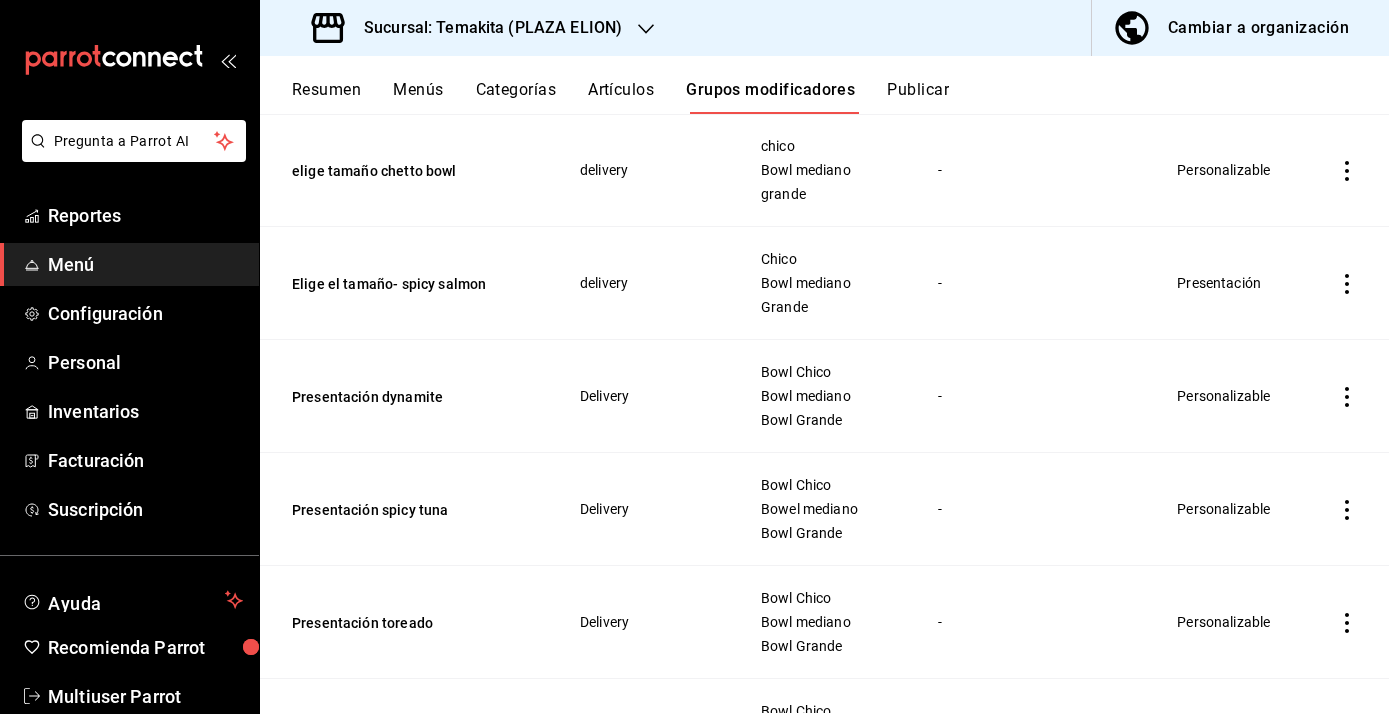 scroll, scrollTop: 0, scrollLeft: 0, axis: both 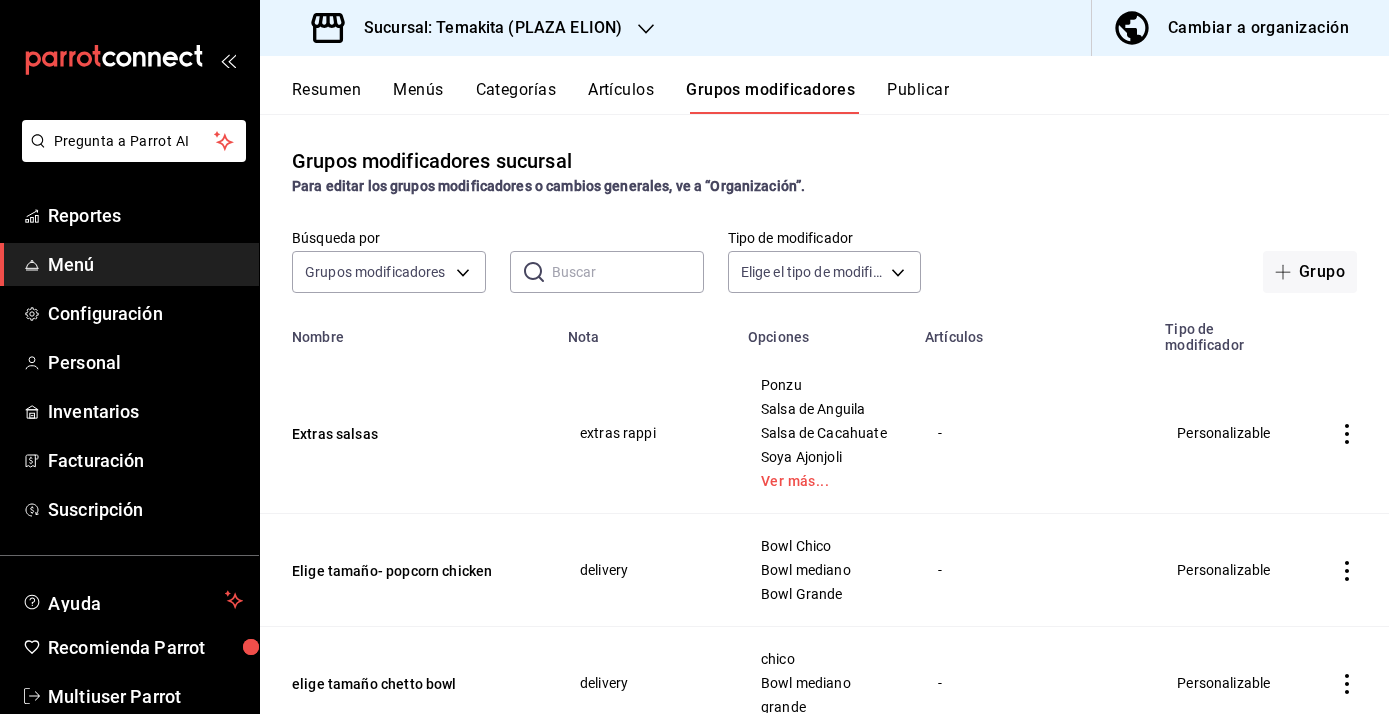 click on "Artículos" at bounding box center [621, 97] 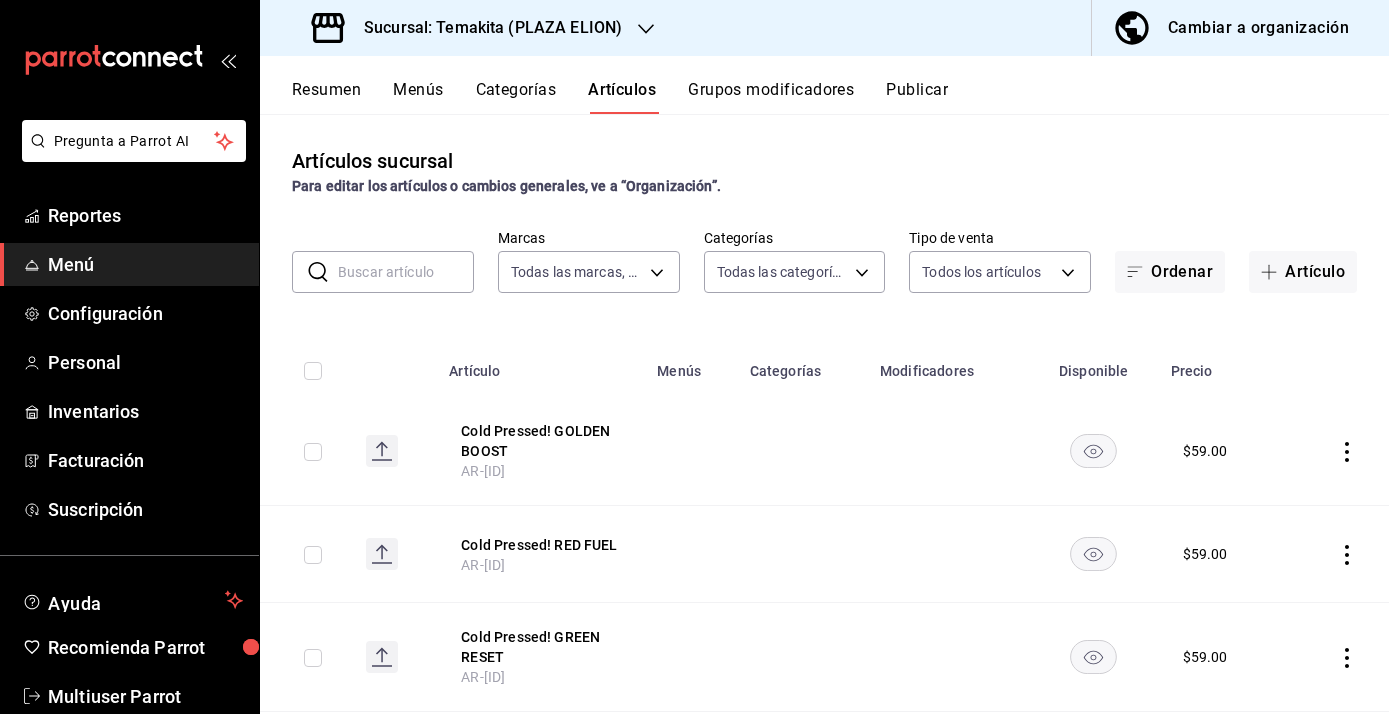 click on "Categorías" at bounding box center (516, 97) 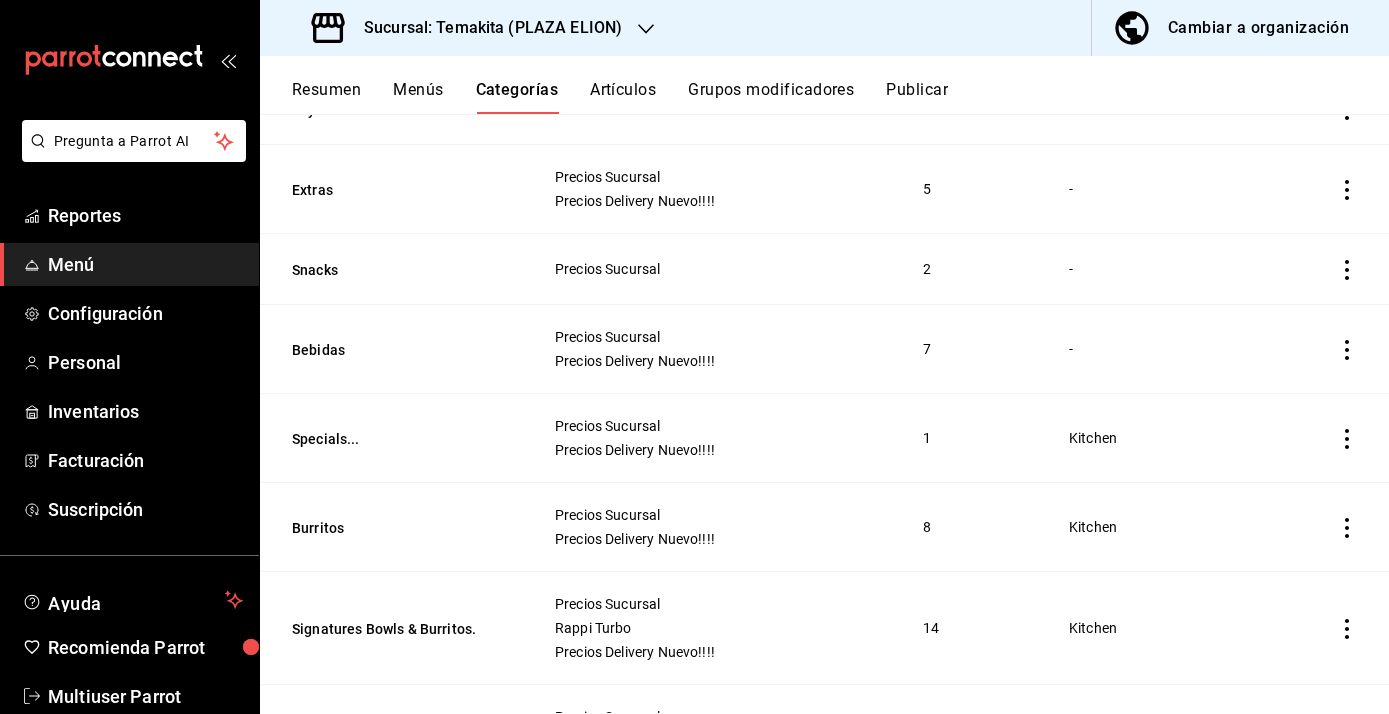 scroll, scrollTop: 242, scrollLeft: 0, axis: vertical 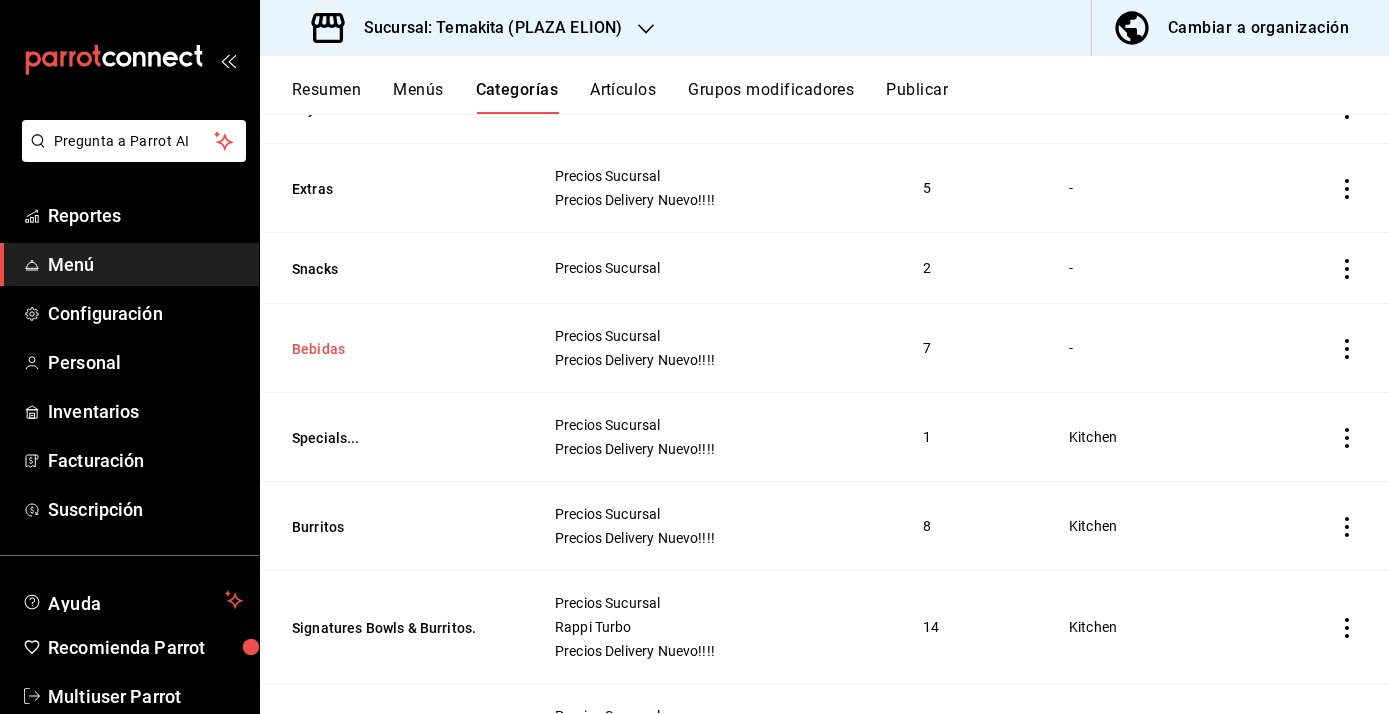 click on "Bebidas" at bounding box center [392, 349] 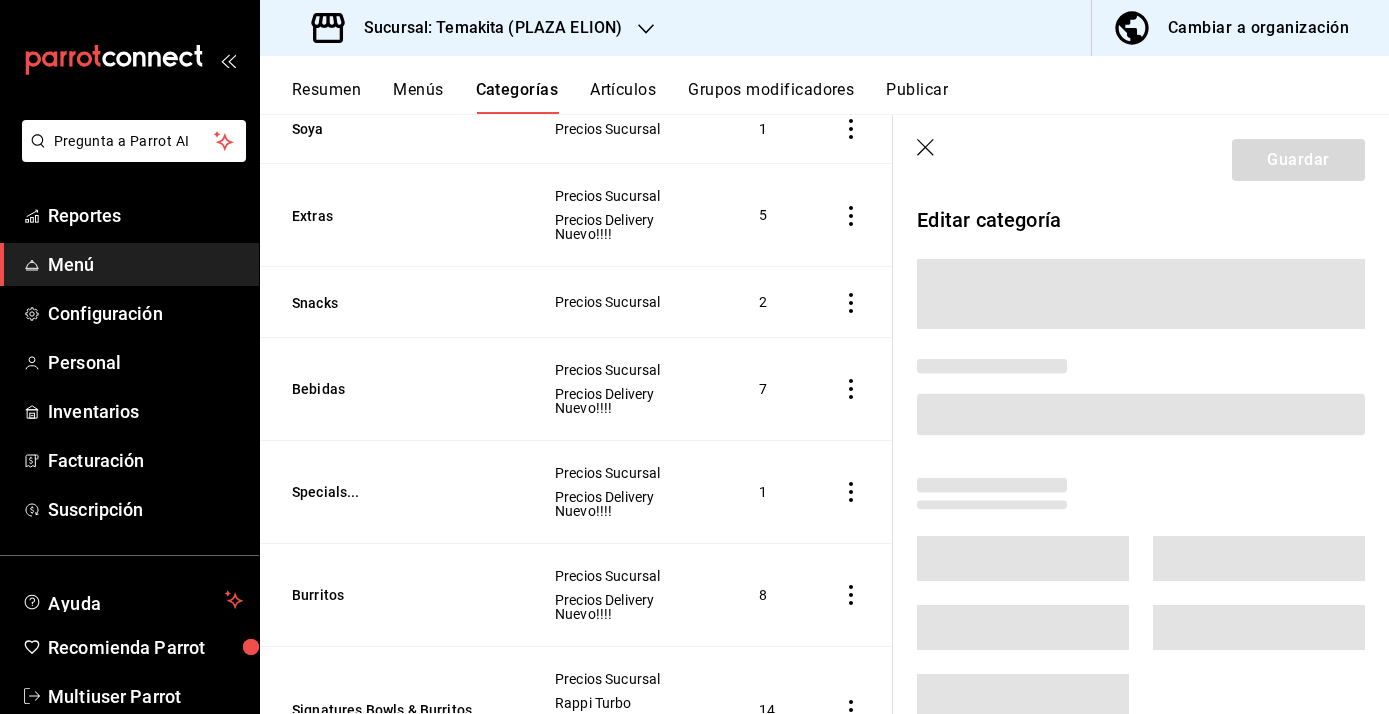 scroll, scrollTop: 241, scrollLeft: 0, axis: vertical 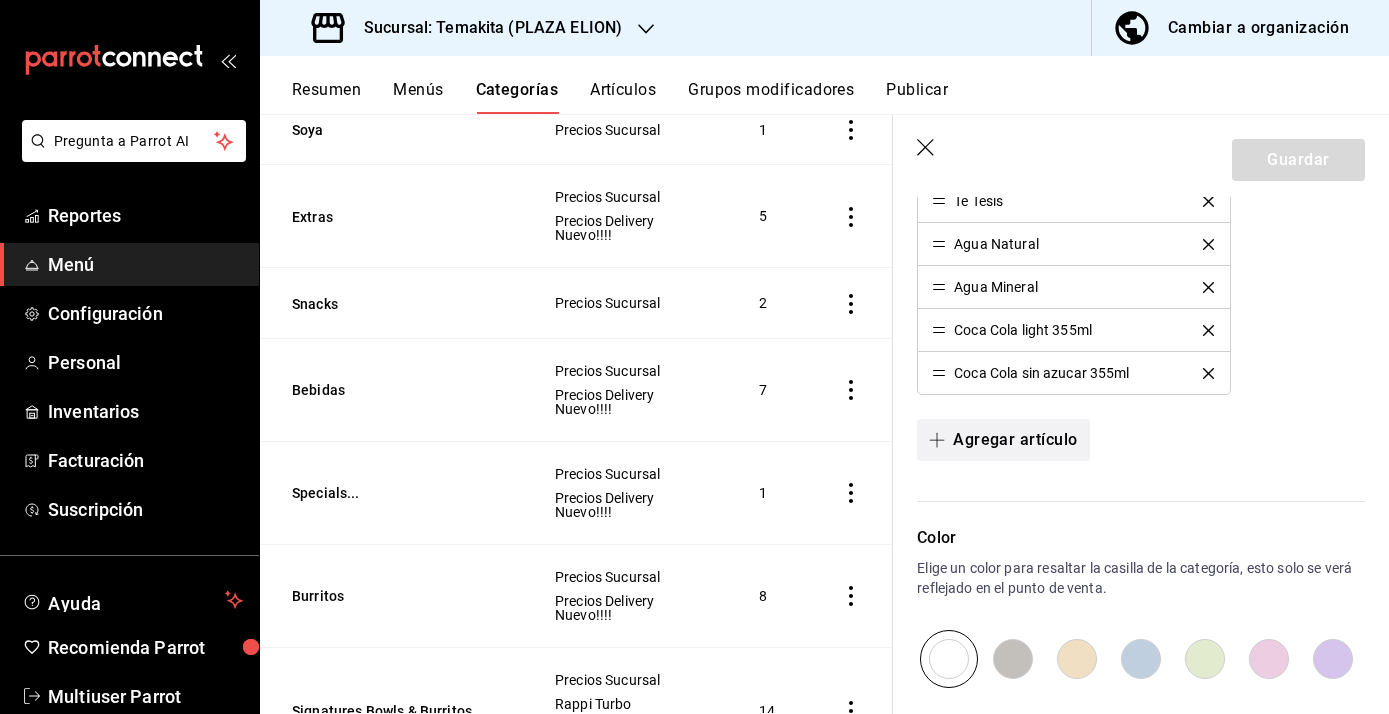 click on "Agregar artículo" at bounding box center (1003, 440) 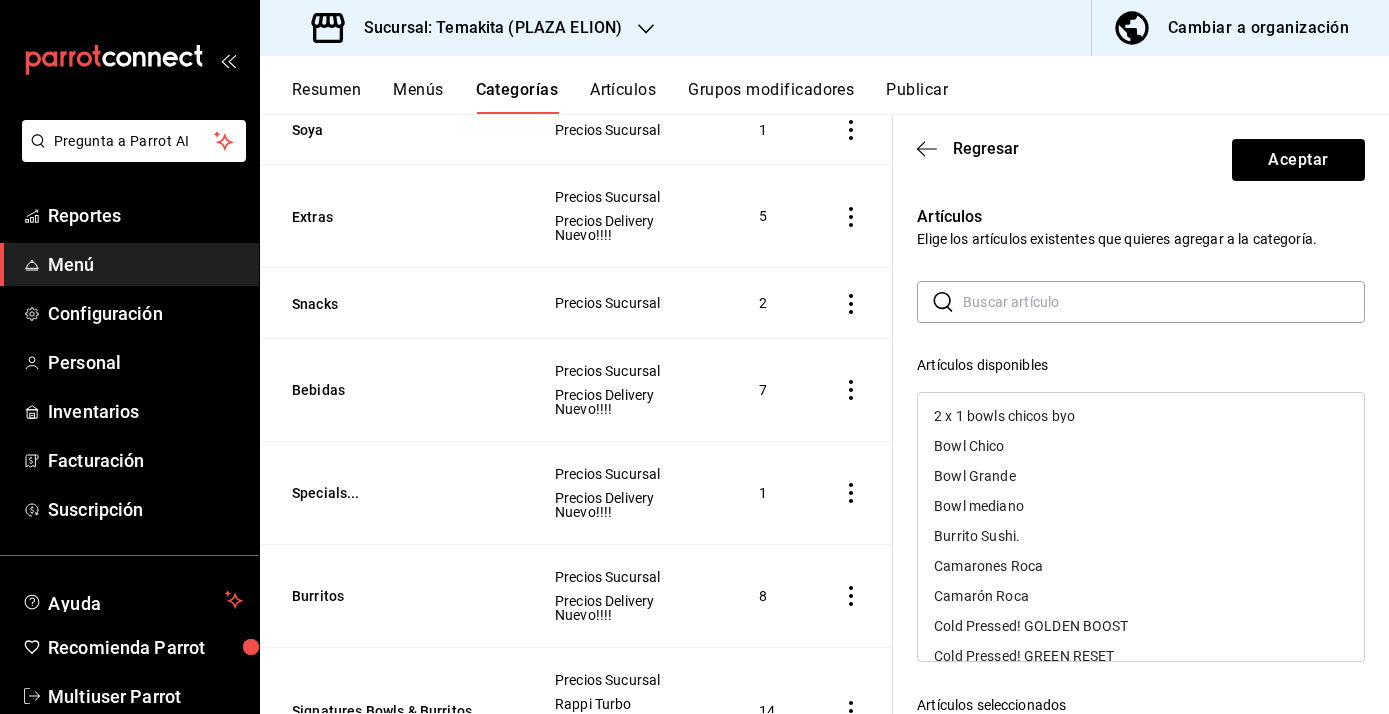 click at bounding box center [1164, 302] 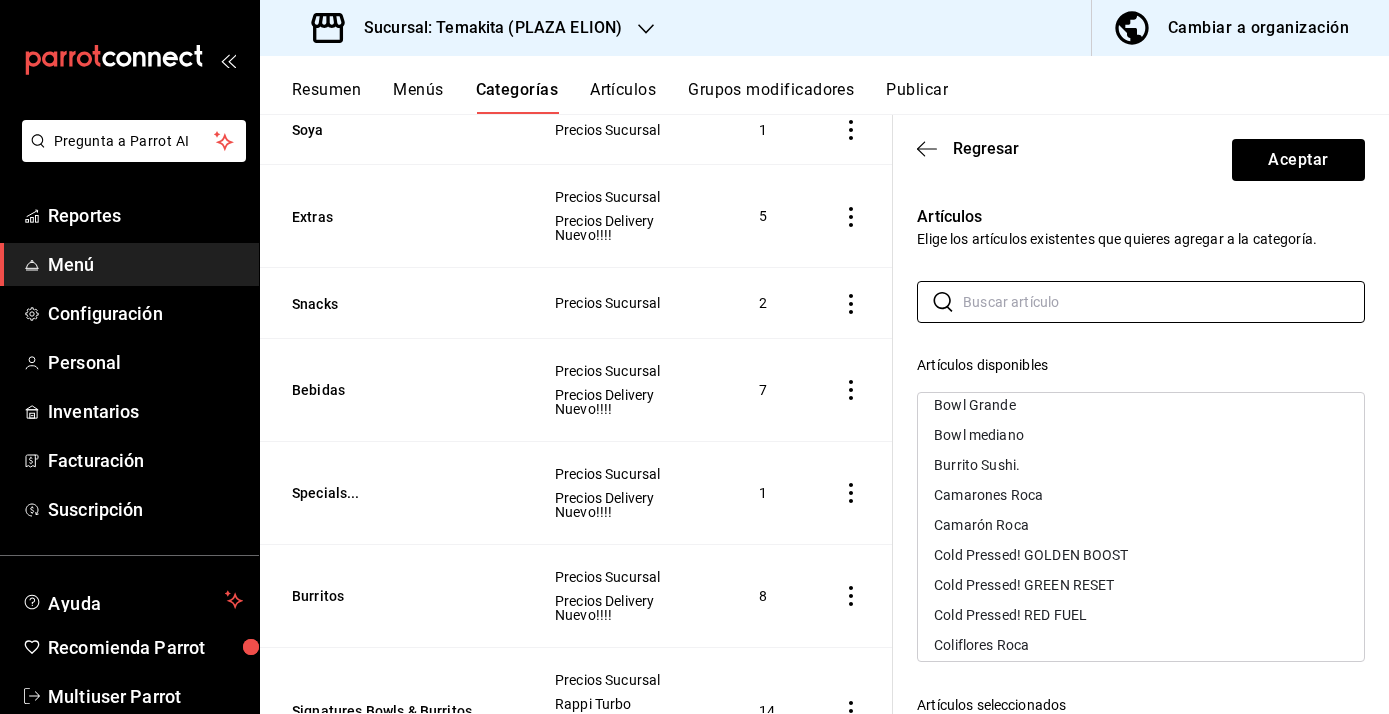 scroll, scrollTop: 97, scrollLeft: 0, axis: vertical 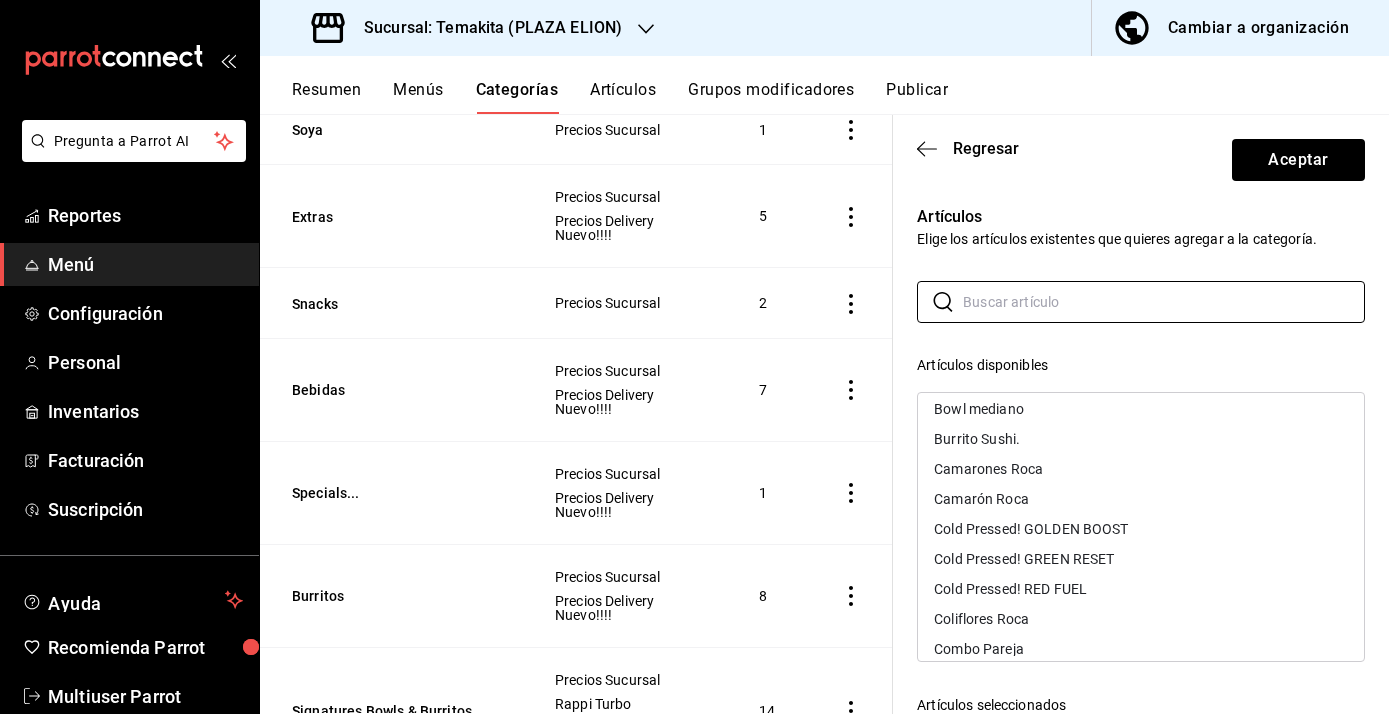 click on "Cold Pressed! GOLDEN BOOST" at bounding box center [1031, 529] 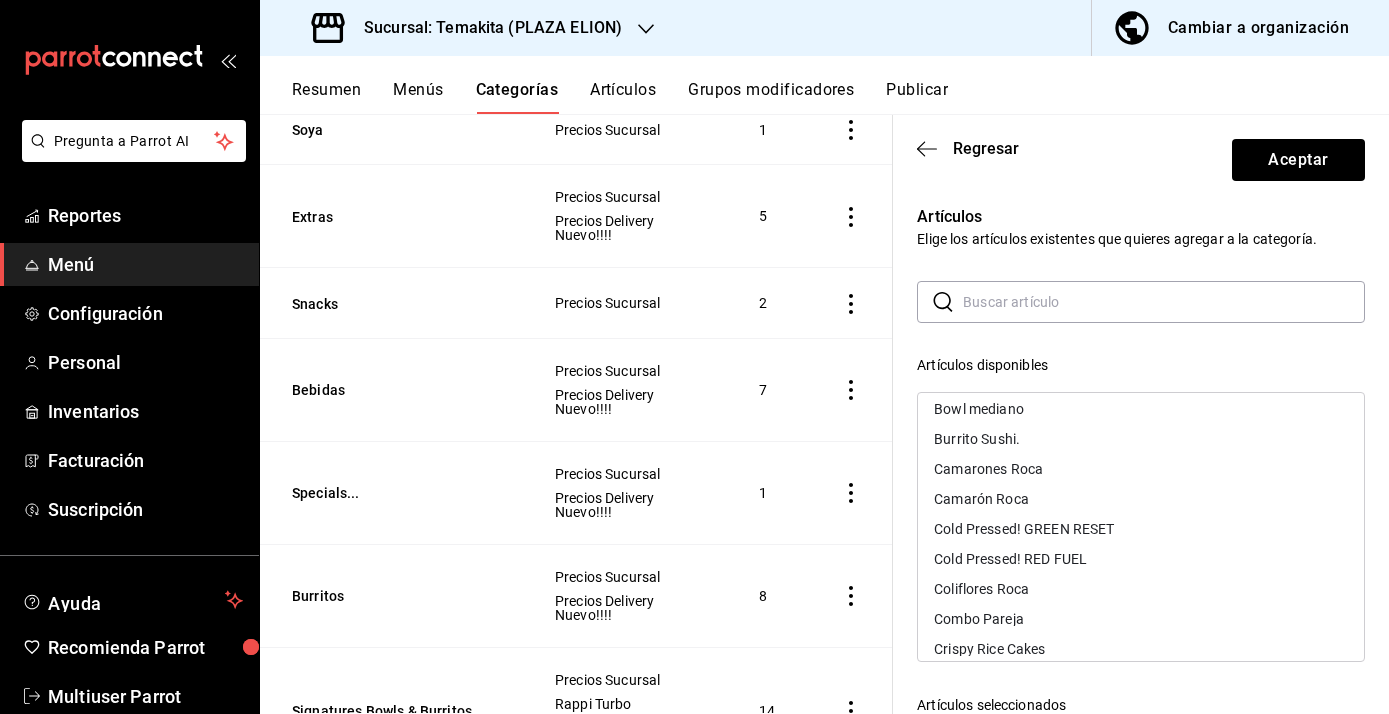 click on "Cold Pressed! GREEN RESET" at bounding box center [1024, 529] 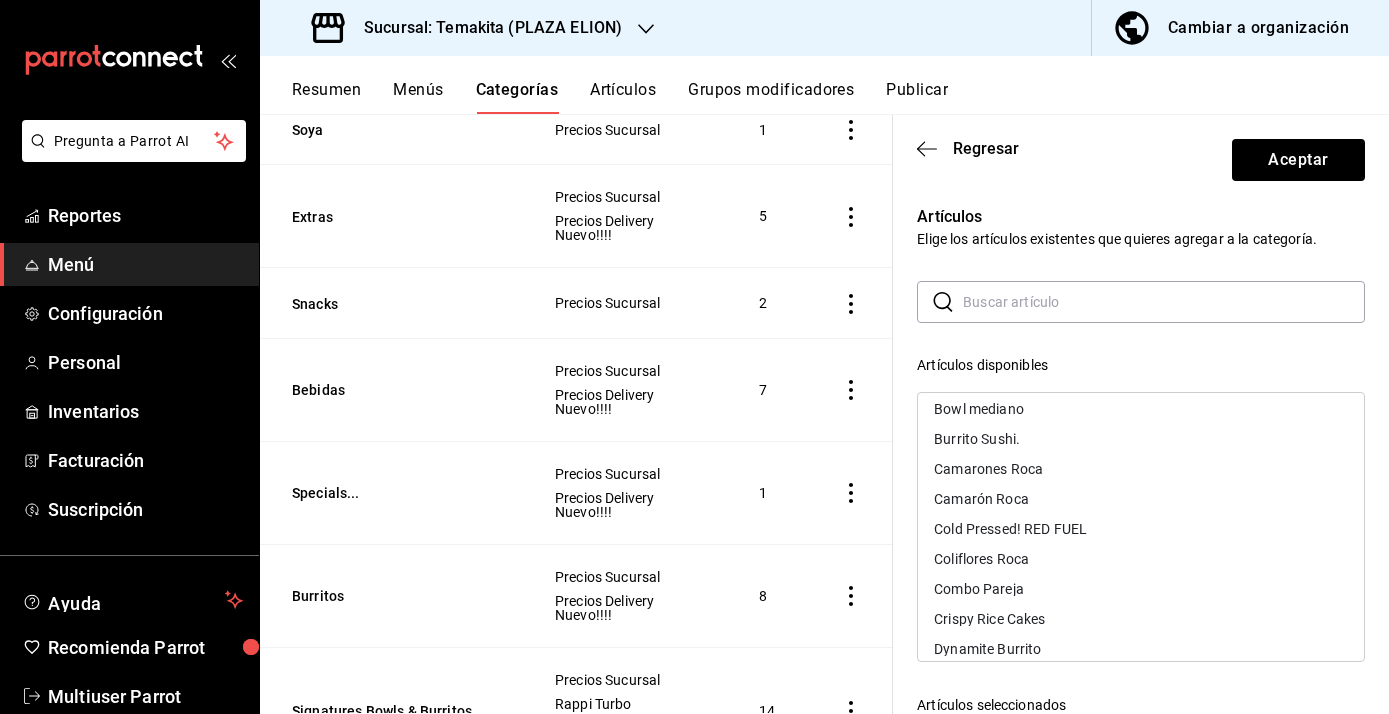 click on "Cold Pressed! RED FUEL" at bounding box center [1010, 529] 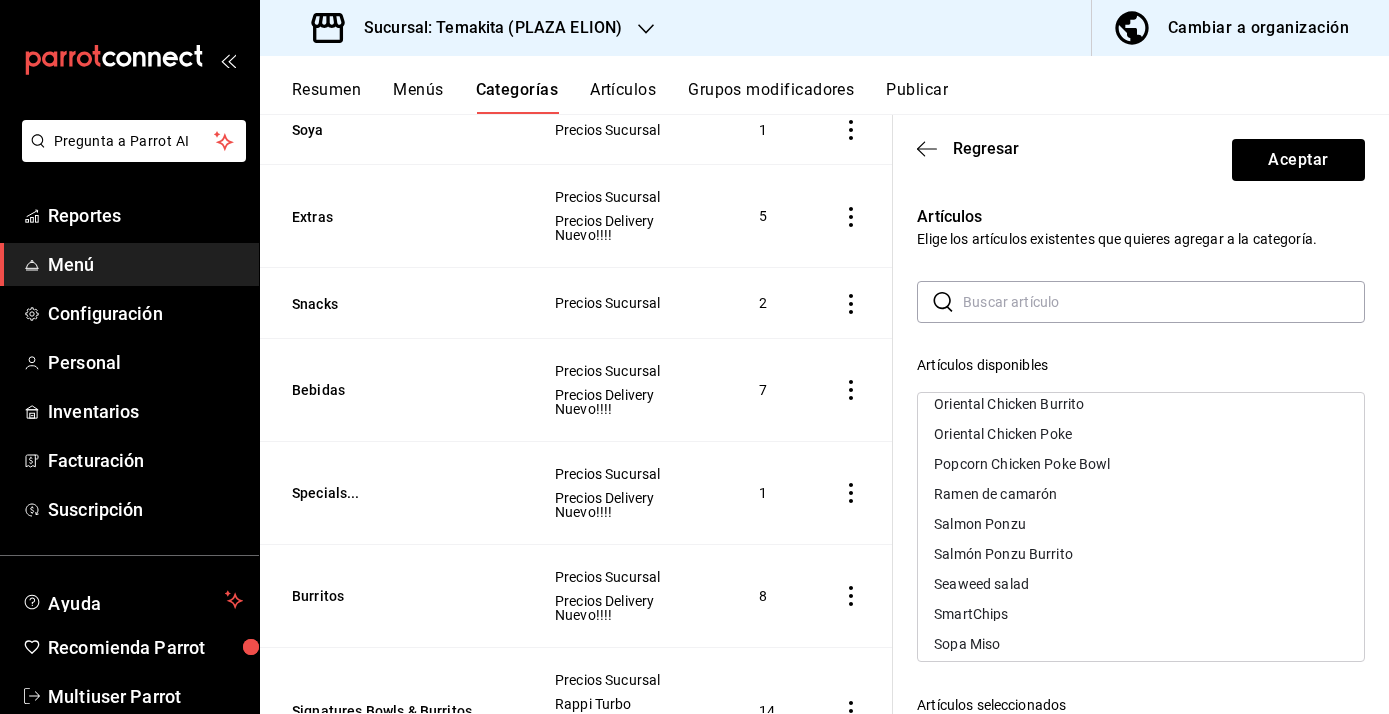 scroll, scrollTop: 765, scrollLeft: 0, axis: vertical 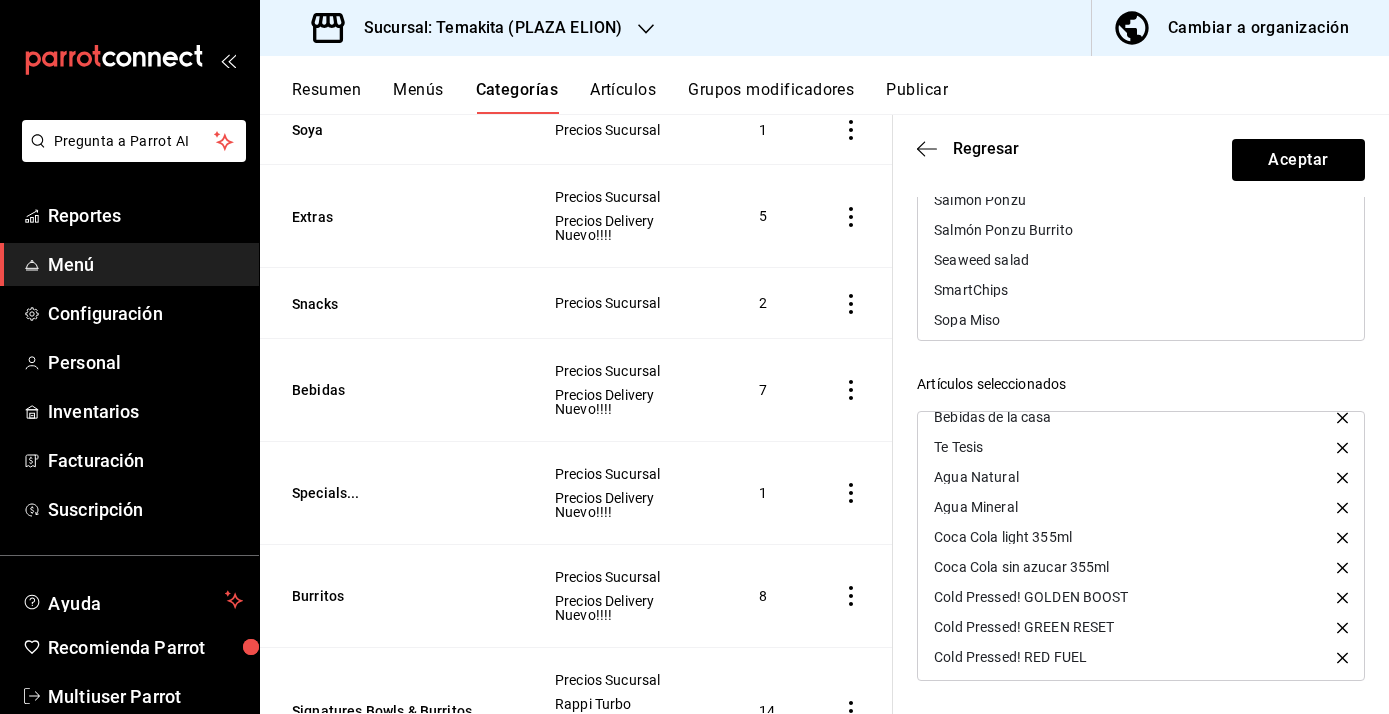 click 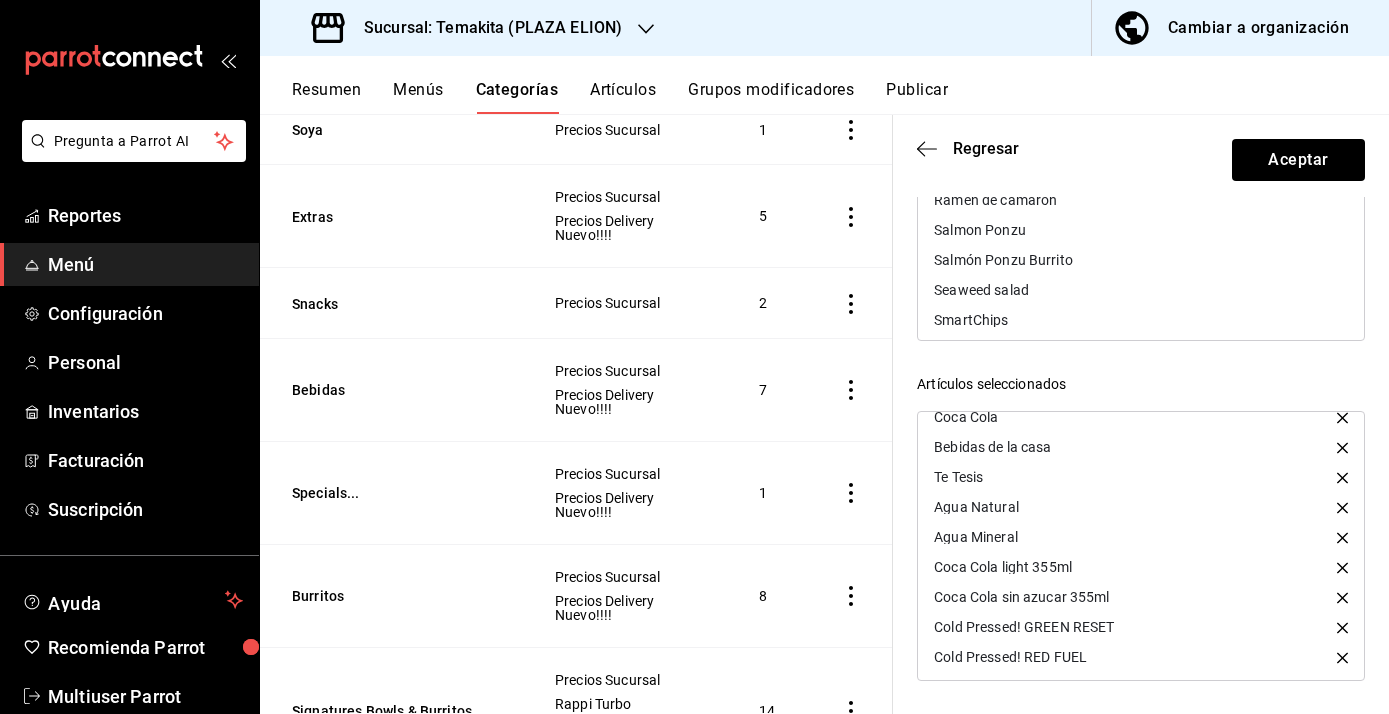scroll, scrollTop: 18, scrollLeft: 0, axis: vertical 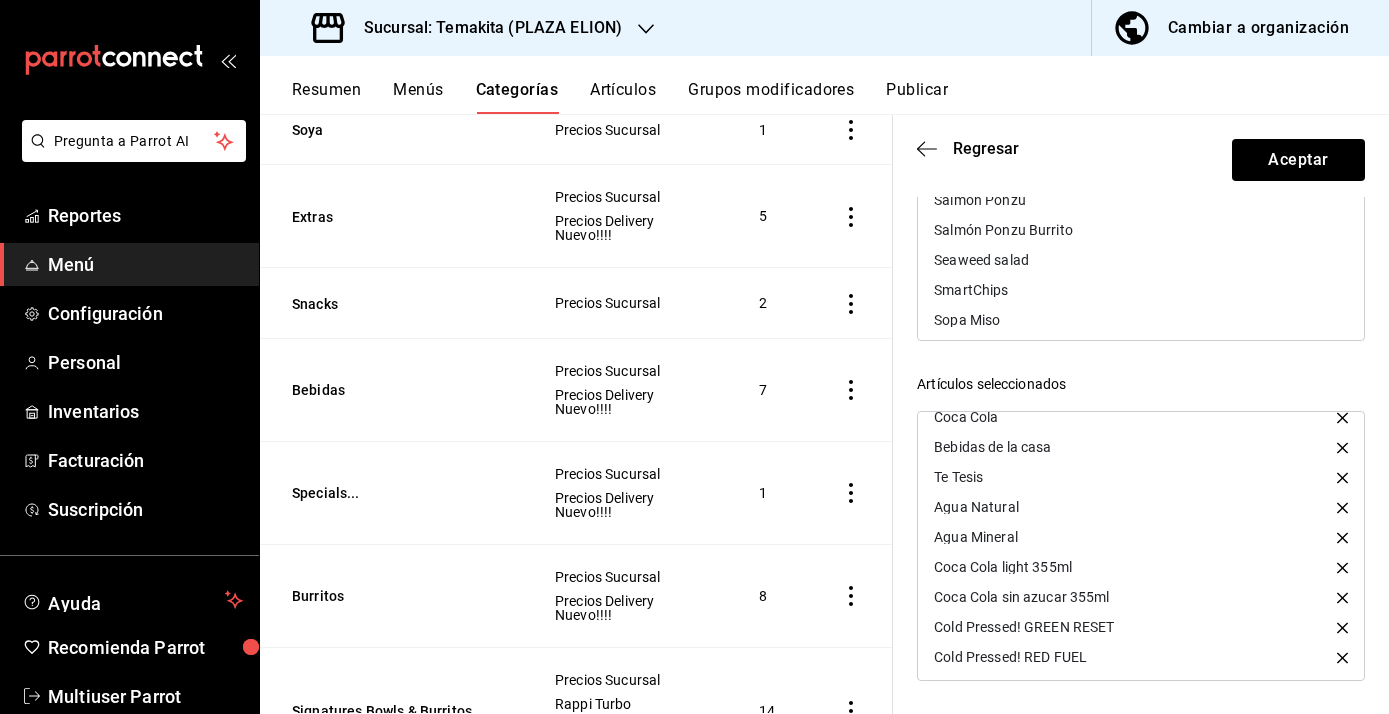 click 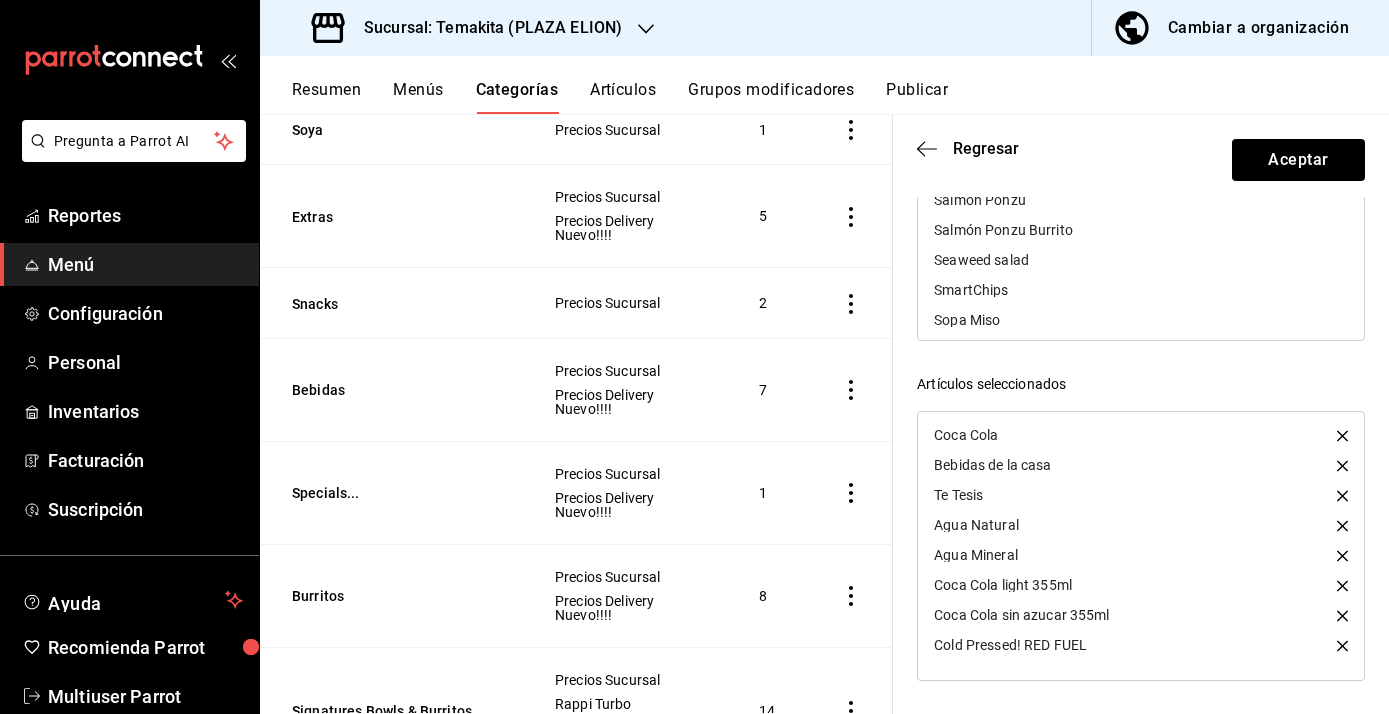 click 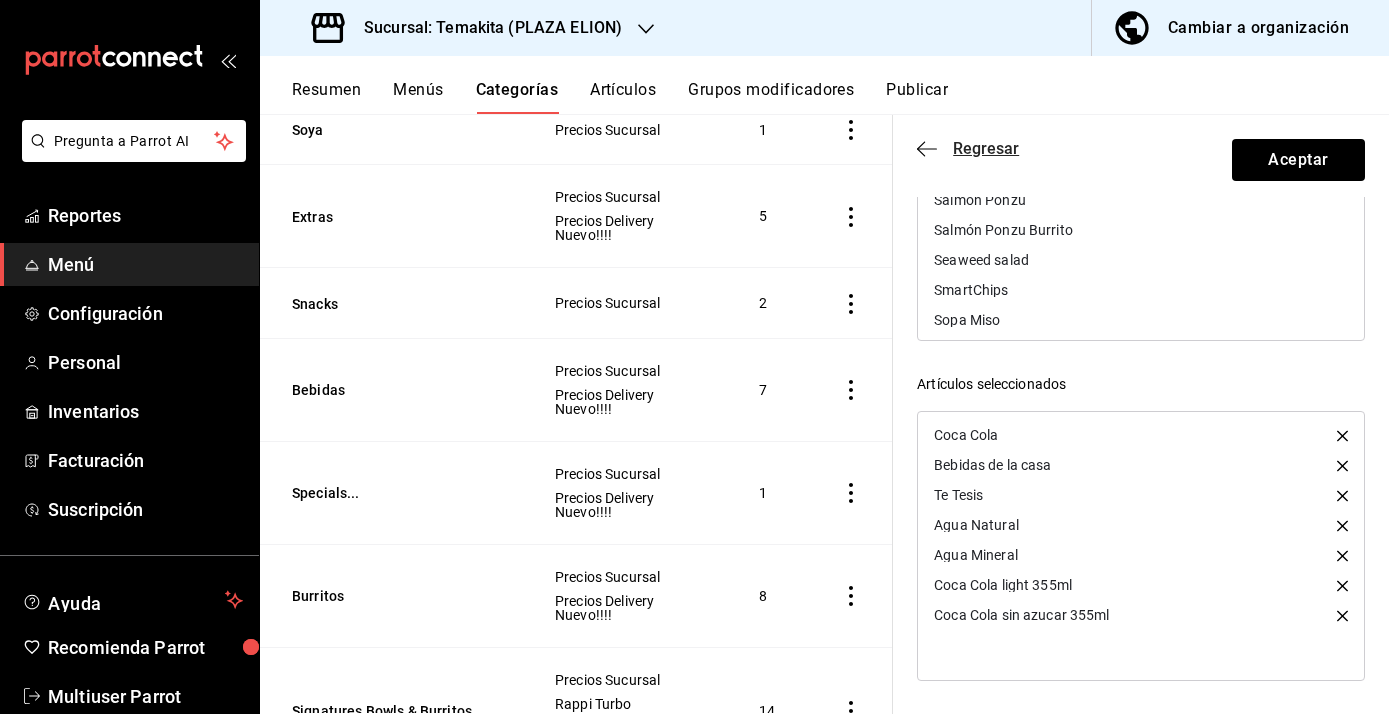 click 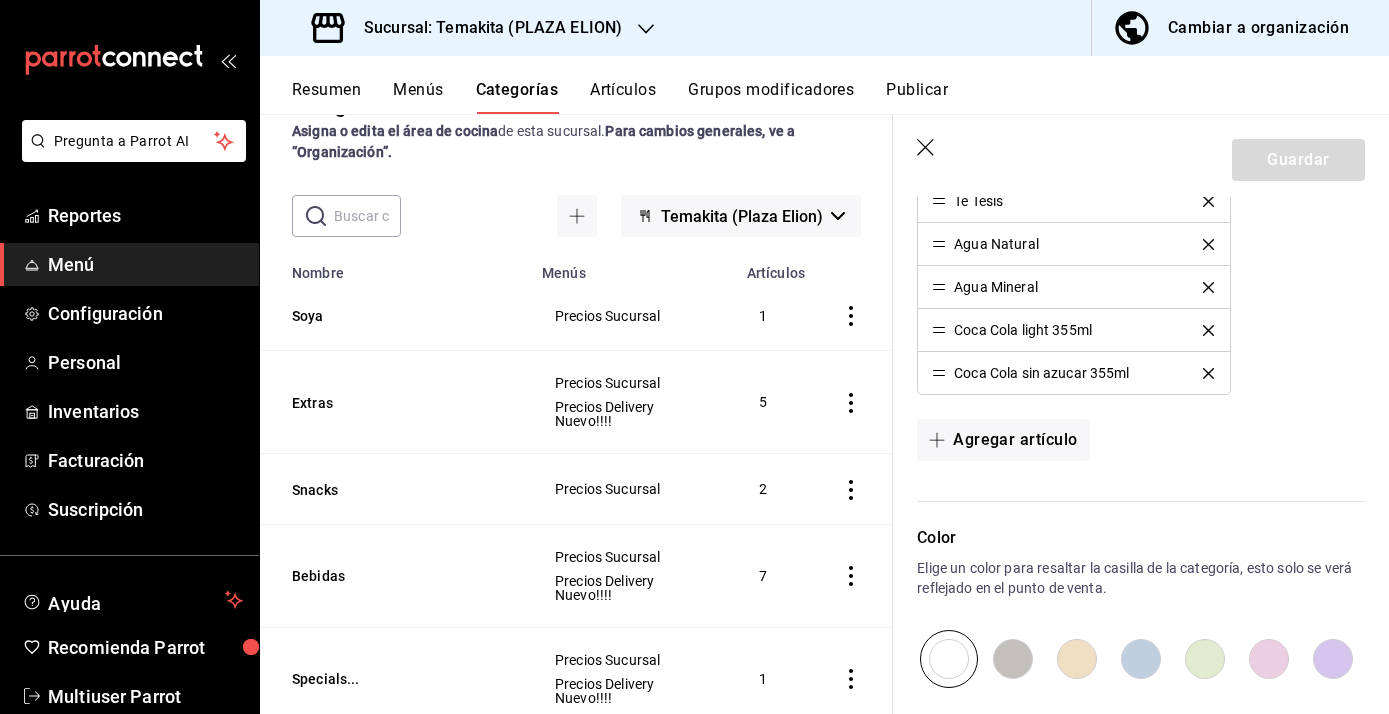scroll, scrollTop: 0, scrollLeft: 0, axis: both 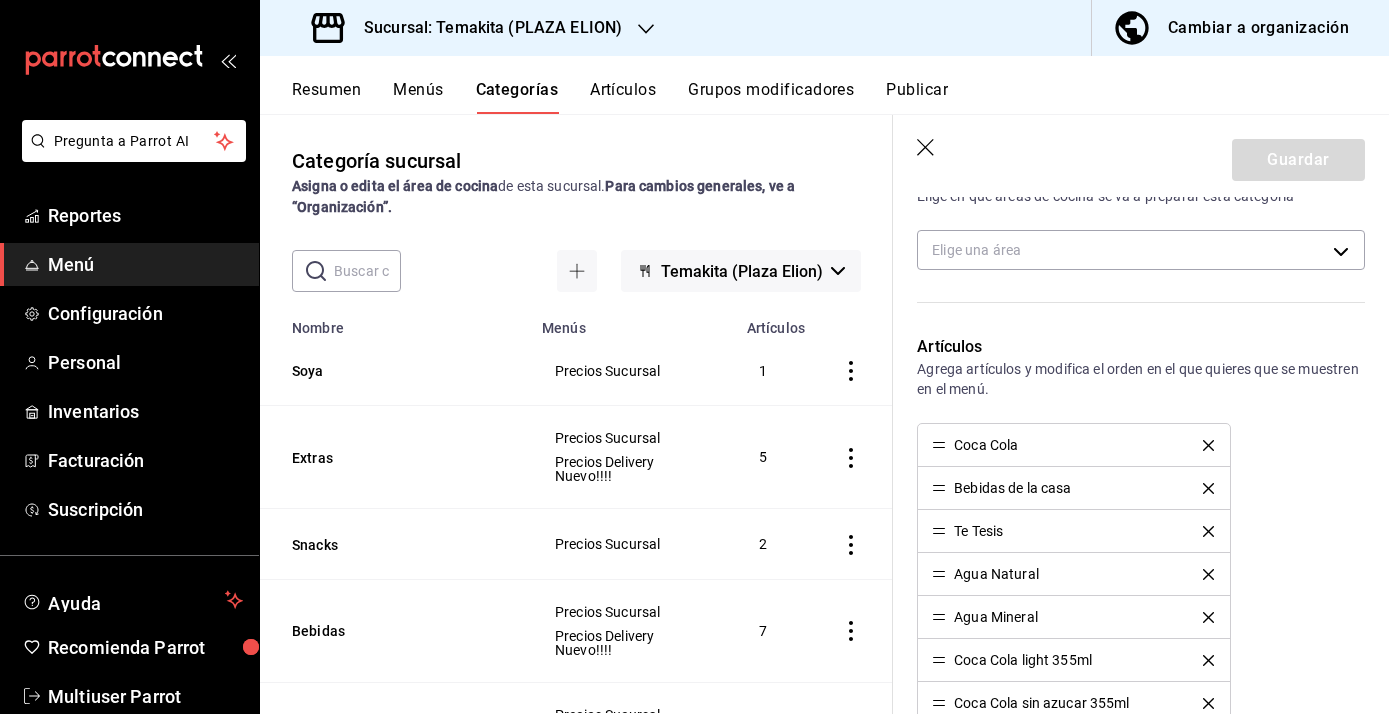 click on "Guardar" at bounding box center [1141, 156] 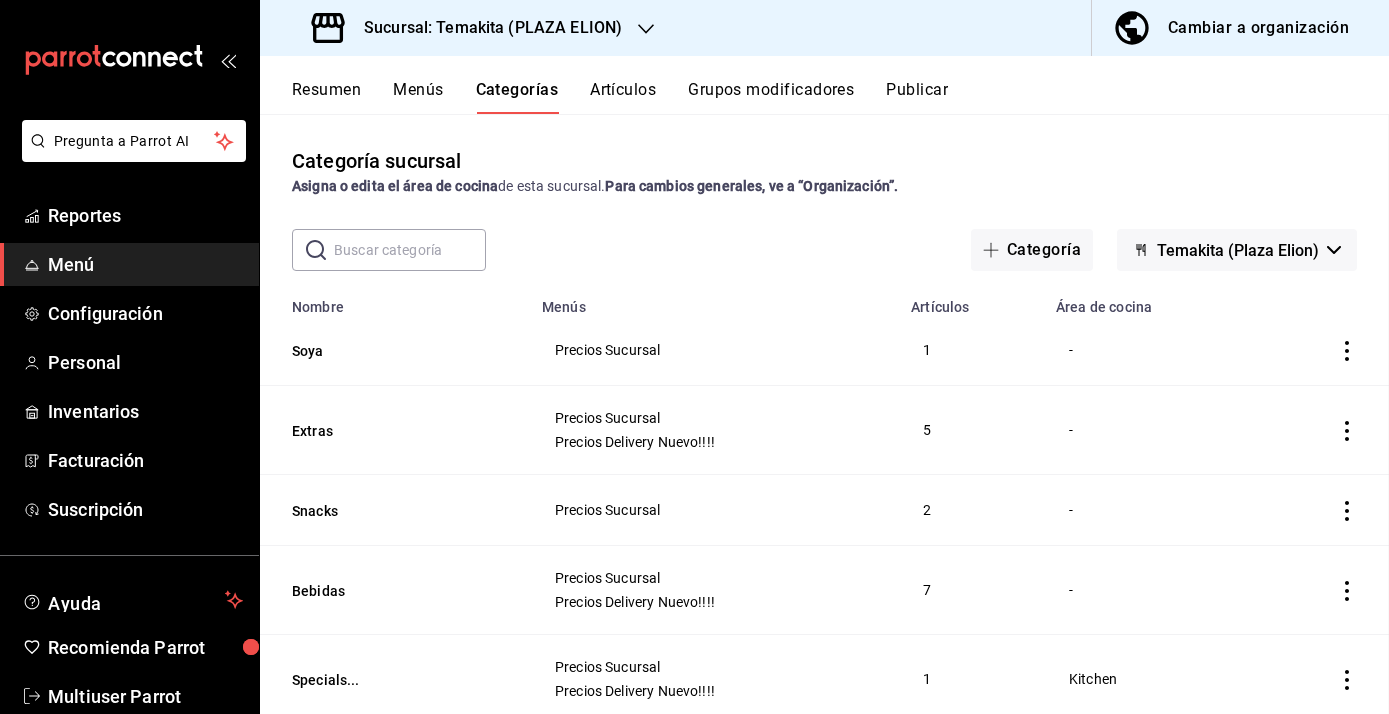 scroll, scrollTop: 0, scrollLeft: 0, axis: both 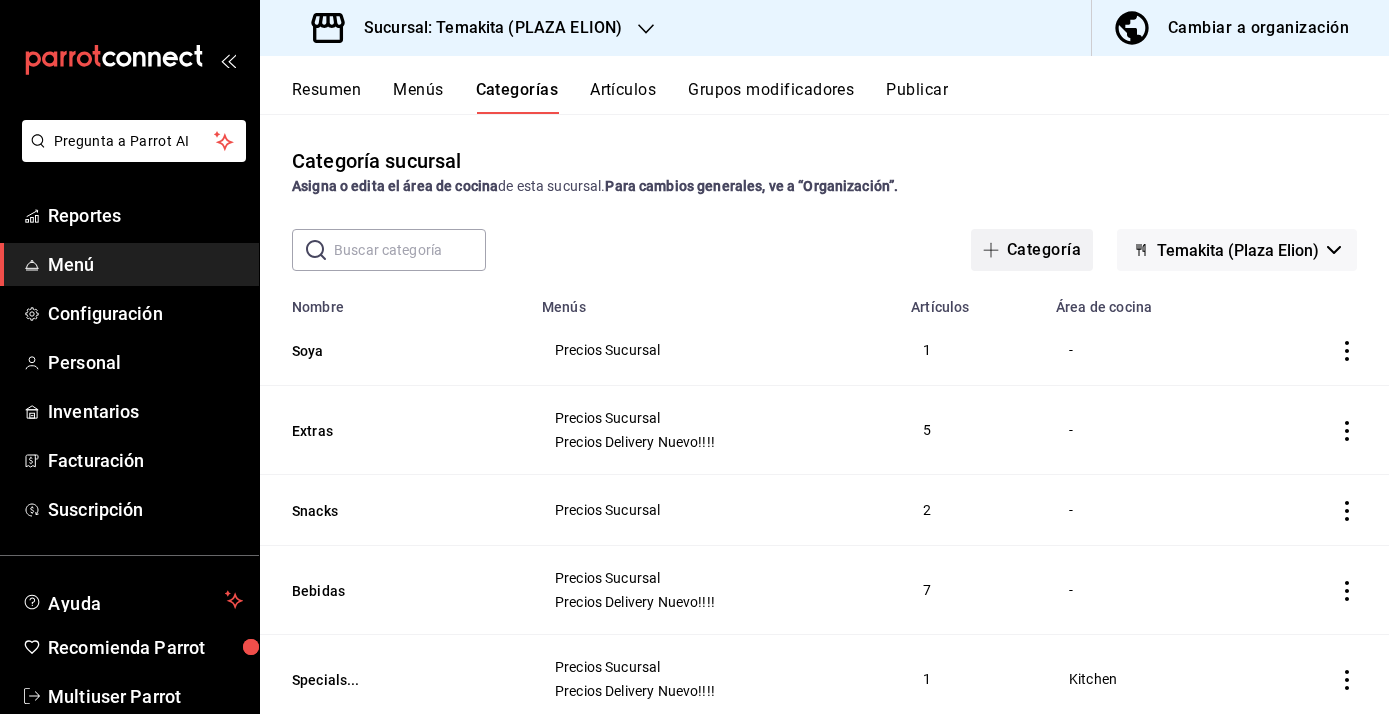 click at bounding box center (995, 250) 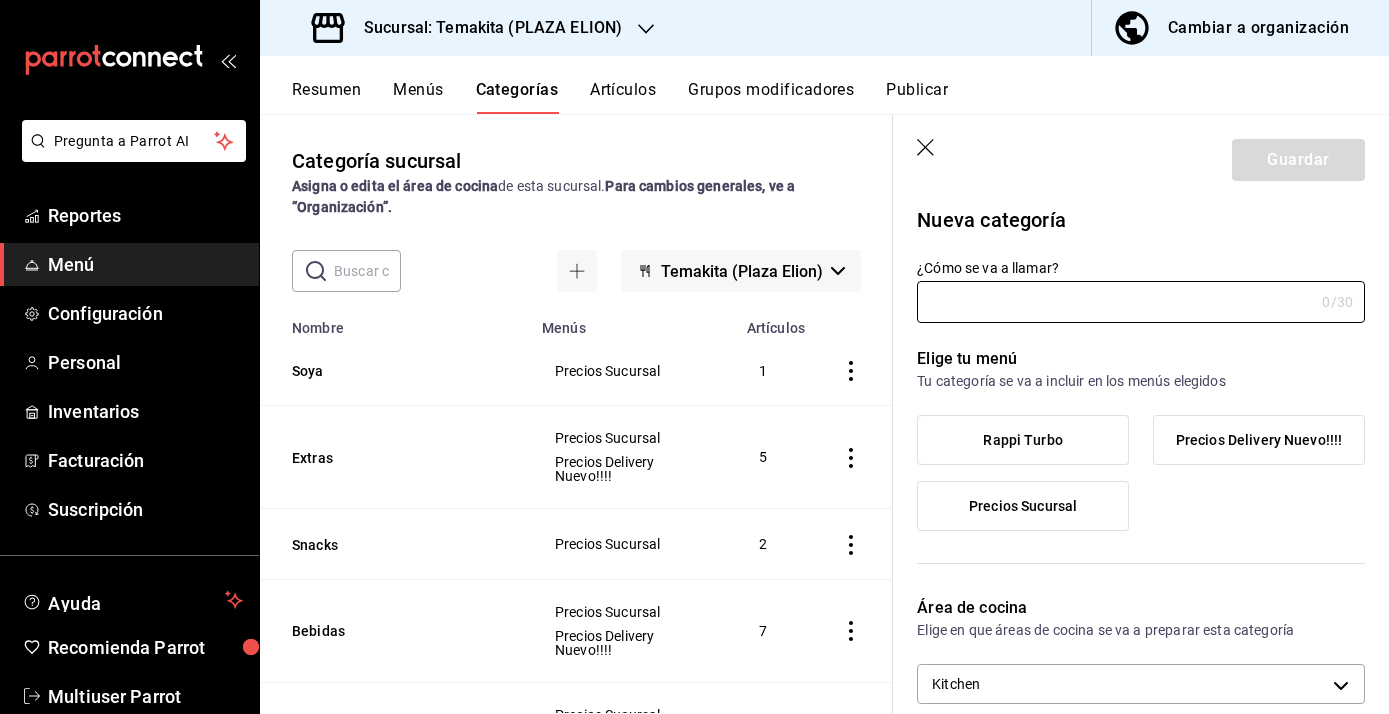 click on "Precios Delivery Nuevo!!!!" at bounding box center [1259, 440] 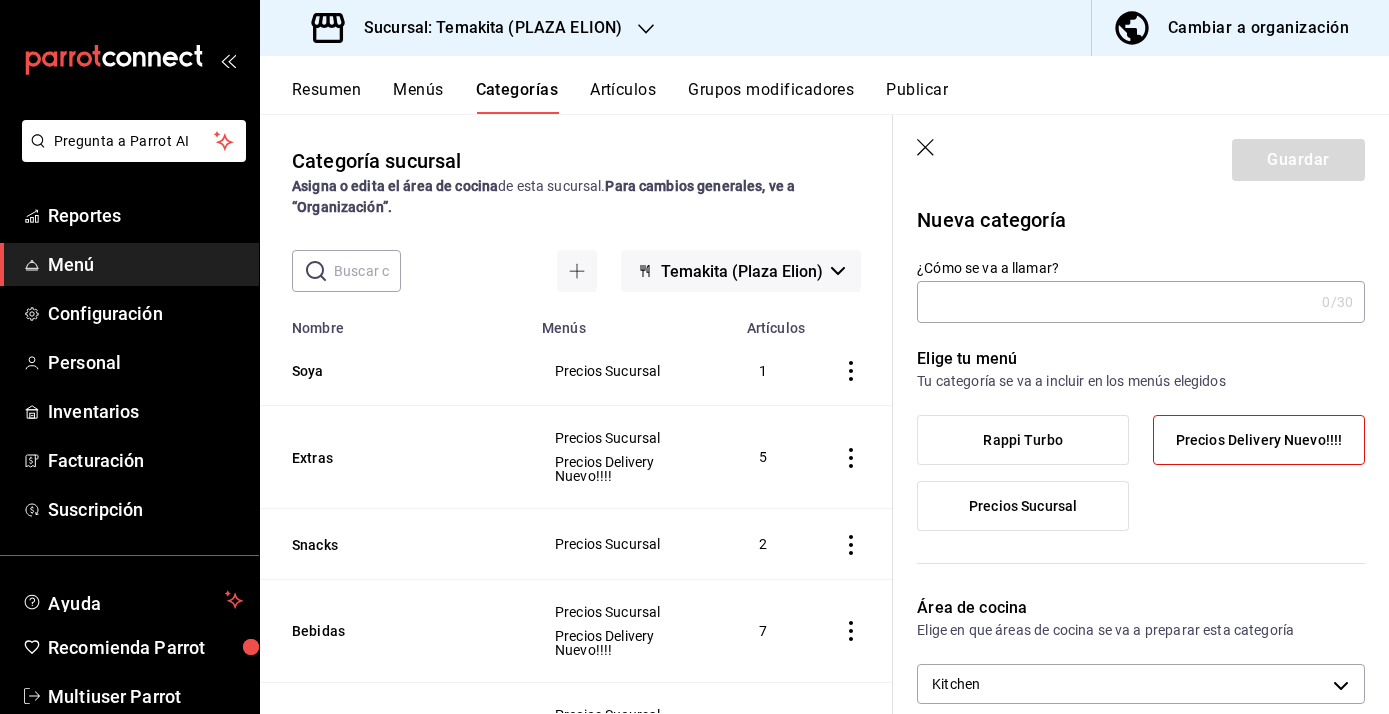 click on "Precios Sucursal" at bounding box center [1023, 506] 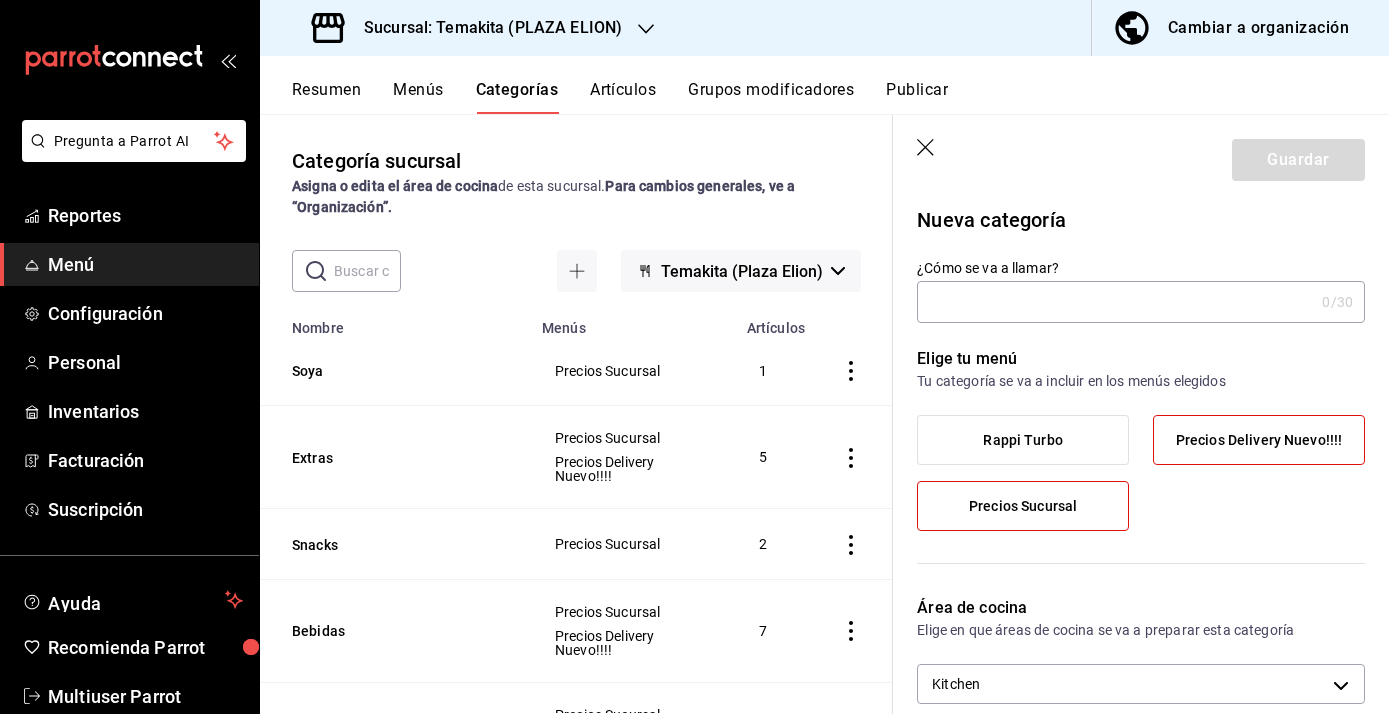 click on "¿Cómo se va a llamar?" at bounding box center (1115, 302) 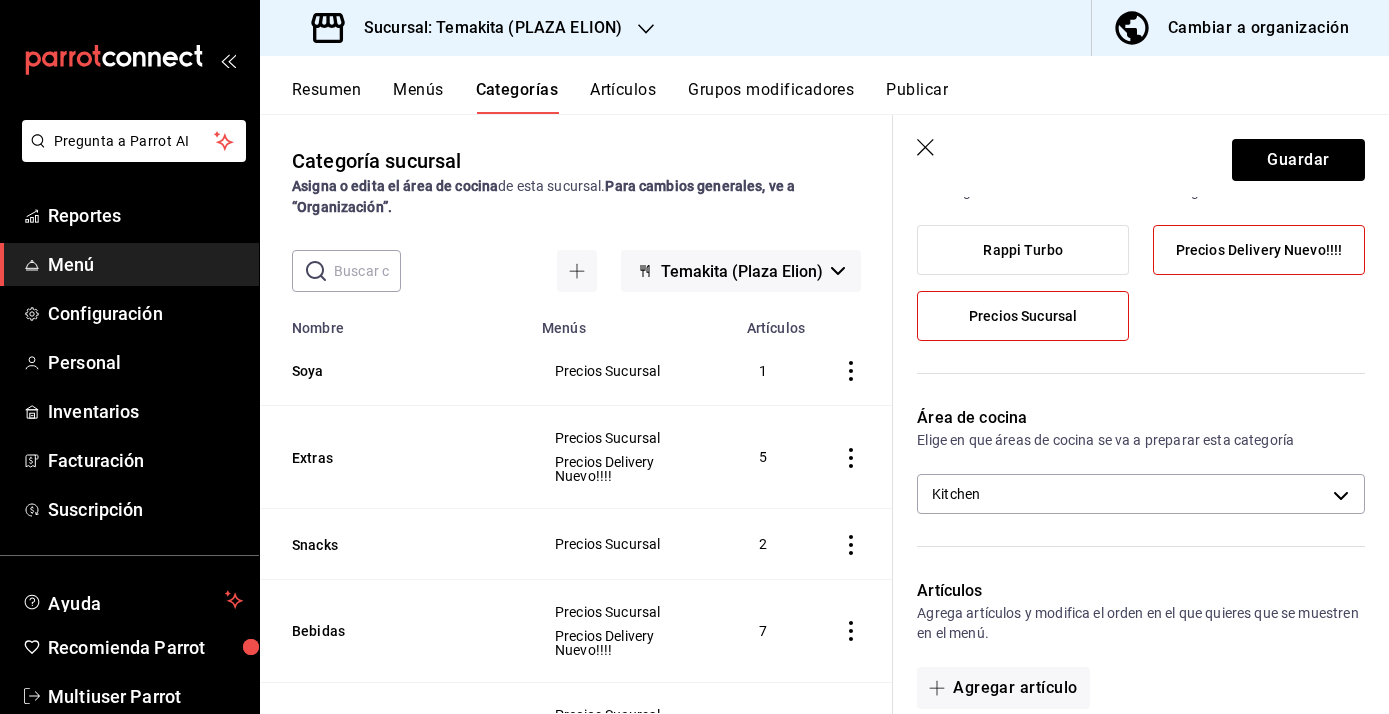 scroll, scrollTop: 193, scrollLeft: 0, axis: vertical 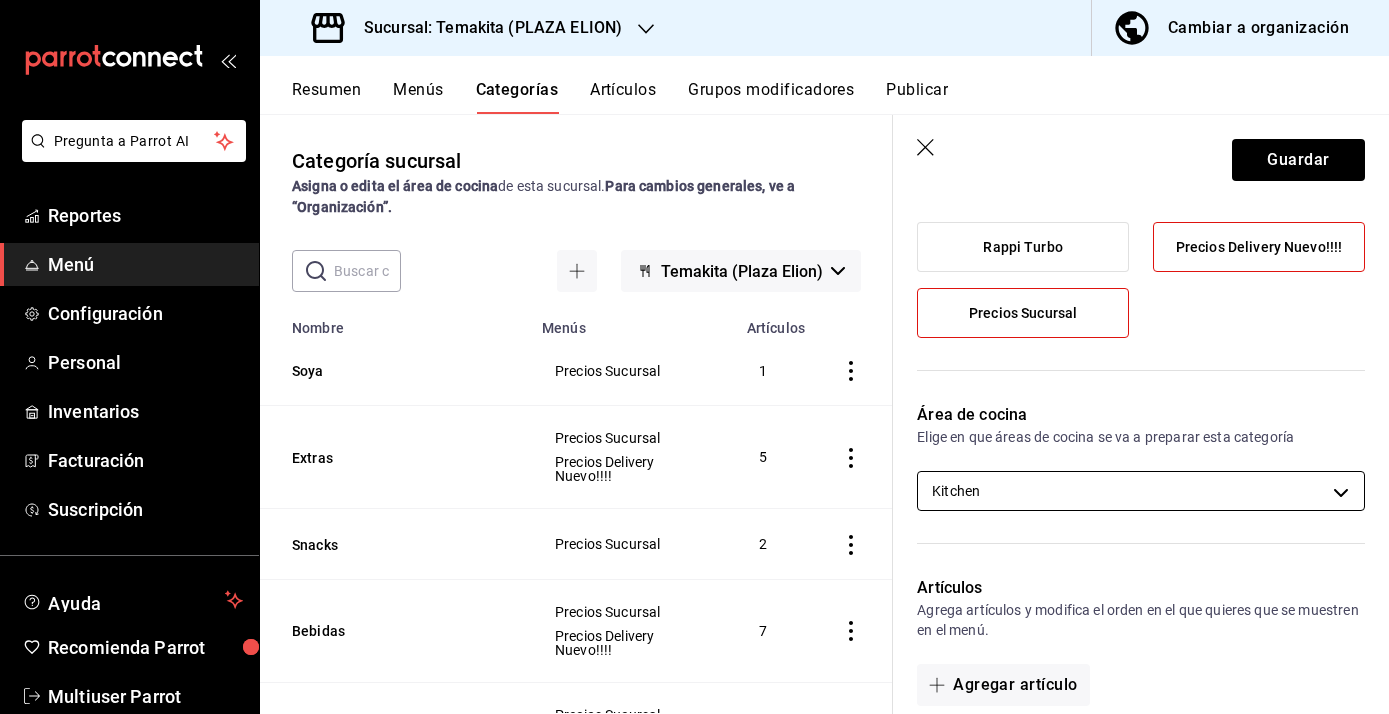 click on "Pregunta a Parrot AI Reportes   Menú   Configuración   Personal   Inventarios   Facturación   Suscripción   Ayuda Recomienda Parrot   Multiuser Parrot   Sugerir nueva función   Sucursal: Temakita ([CITY]) Cambiar a organización Resumen Menús Categorías Artículos Grupos modificadores Publicar Categoría sucursal Asigna o edita el área de cocina  de esta sucursal.  Para cambios generales, ve a “Organización”. ​ ​ Temakita (Plaza Elion) Nombre Menús Artículos Soya Precios Sucursal 1 Extras Precios Sucursal Precios Delivery Nuevo!!!! 5 Snacks Precios Sucursal 2 Bebidas Precios Sucursal Precios Delivery Nuevo!!!! 7 Specials... Precios Sucursal Precios Delivery Nuevo!!!! 1 Burritos Precios Sucursal Precios Delivery Nuevo!!!! 8 Signatures Bowls & Burritos. Precios Sucursal Rappi Turbo Precios Delivery Nuevo!!!! 14 Build Your Own Precios Sucursal Precios Delivery Nuevo!!!! 4 Entradas Precios Sucursal Precios Delivery Nuevo!!!! 14 Promociones Precios Sucursal Precios Delivery Nuevo!!!! 1 13 /" at bounding box center [694, 357] 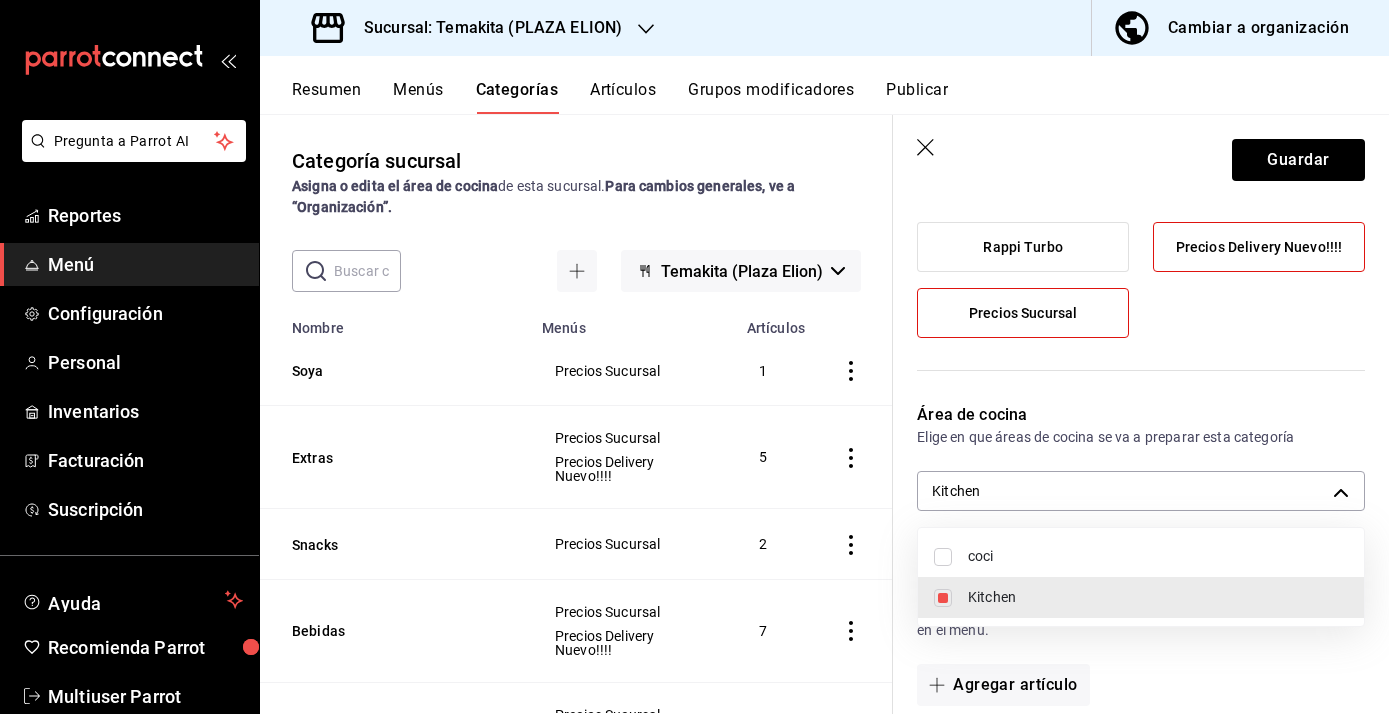 click at bounding box center [943, 598] 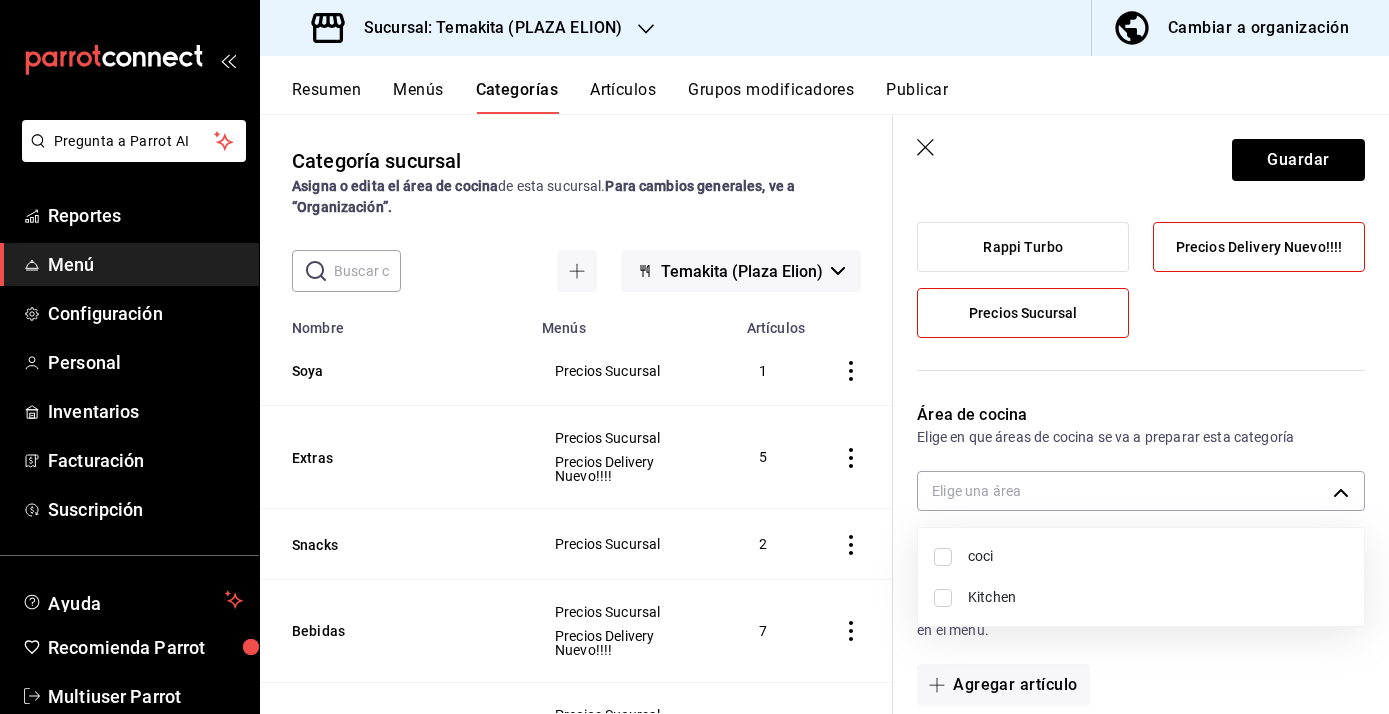 click at bounding box center (694, 357) 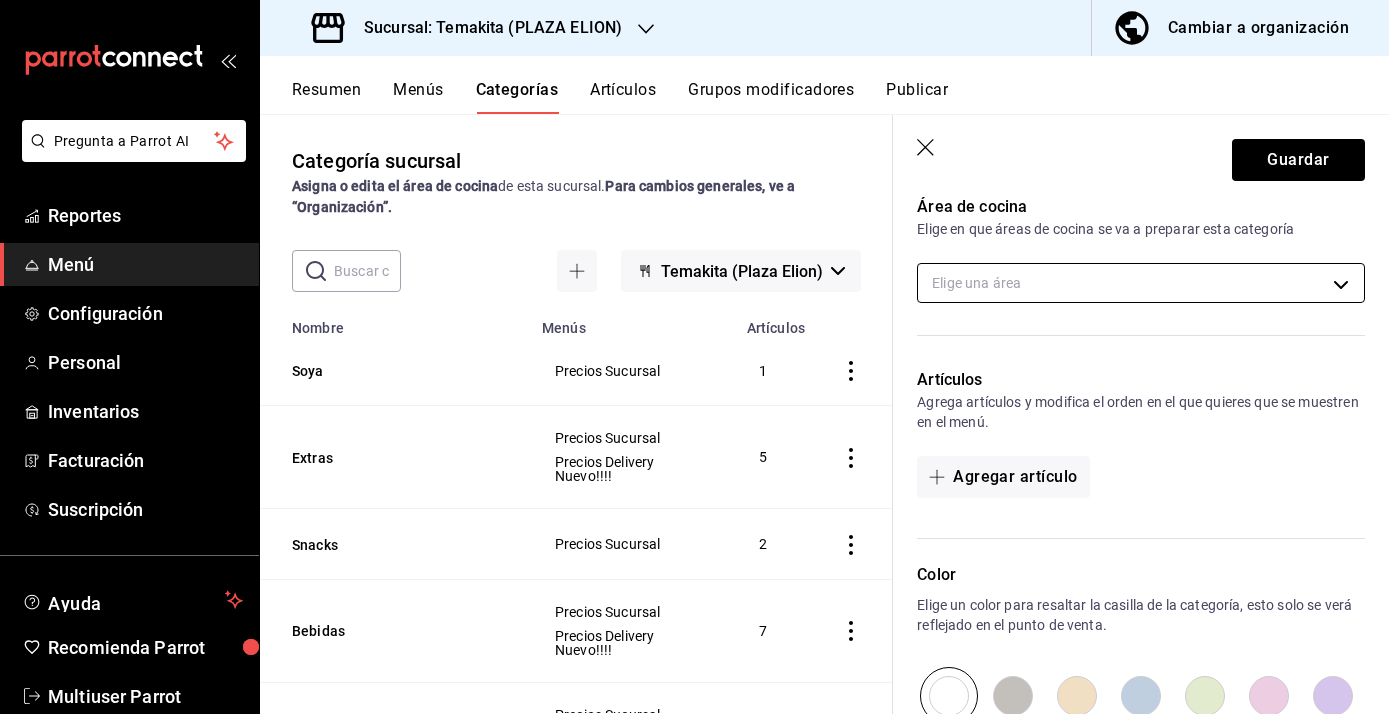 scroll, scrollTop: 422, scrollLeft: 0, axis: vertical 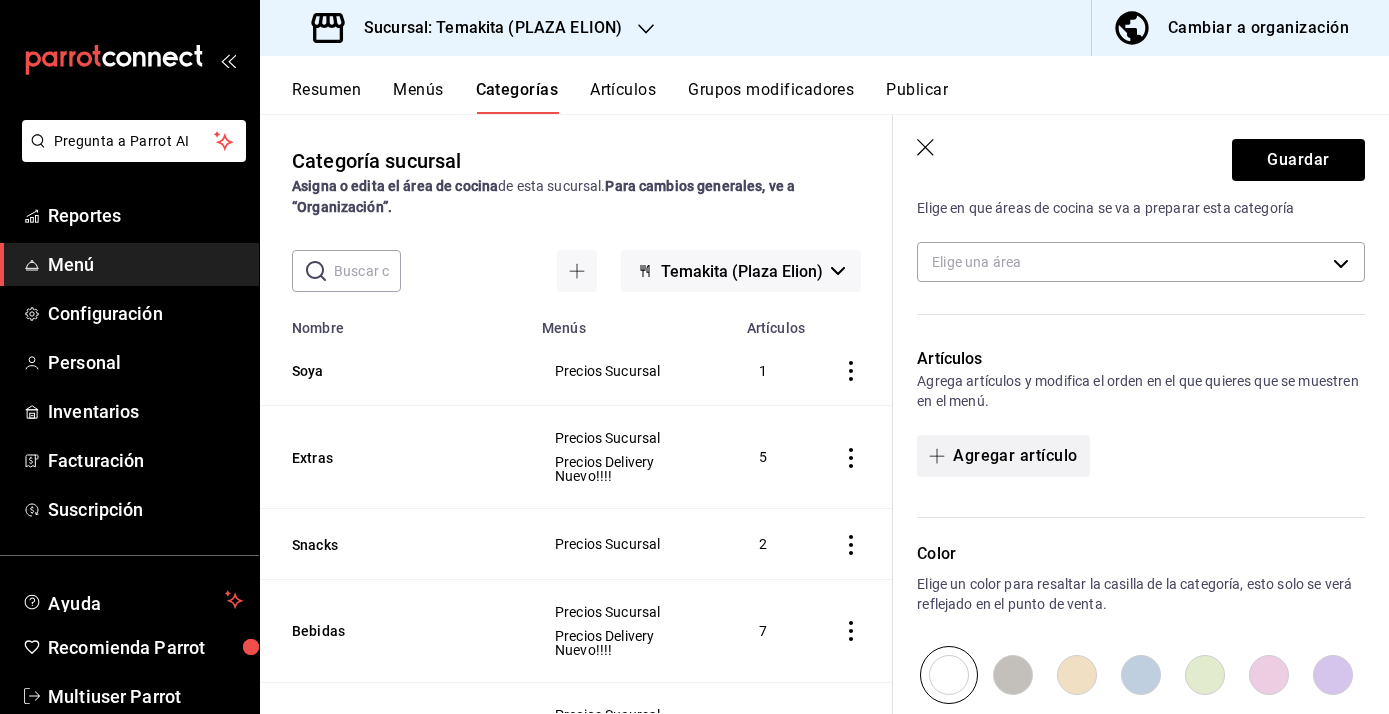 click on "Agregar artículo" at bounding box center (1003, 456) 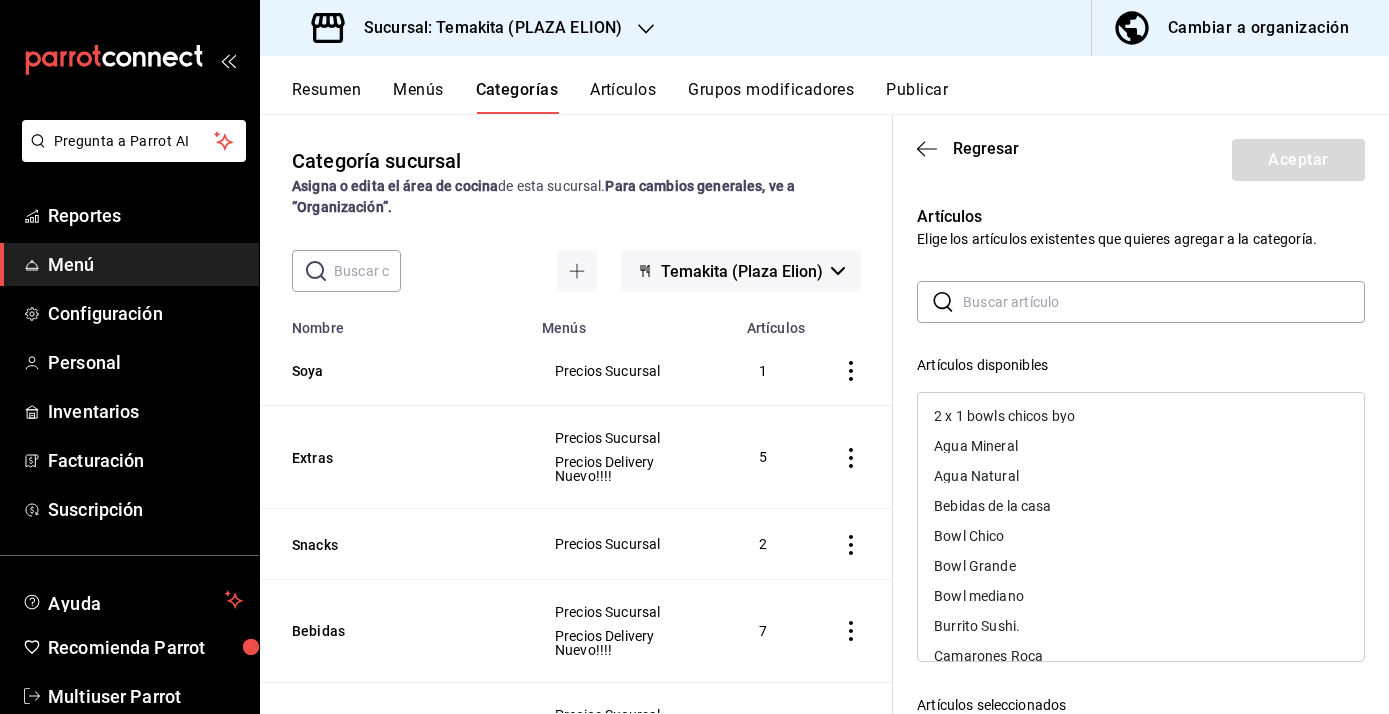 click at bounding box center (1164, 302) 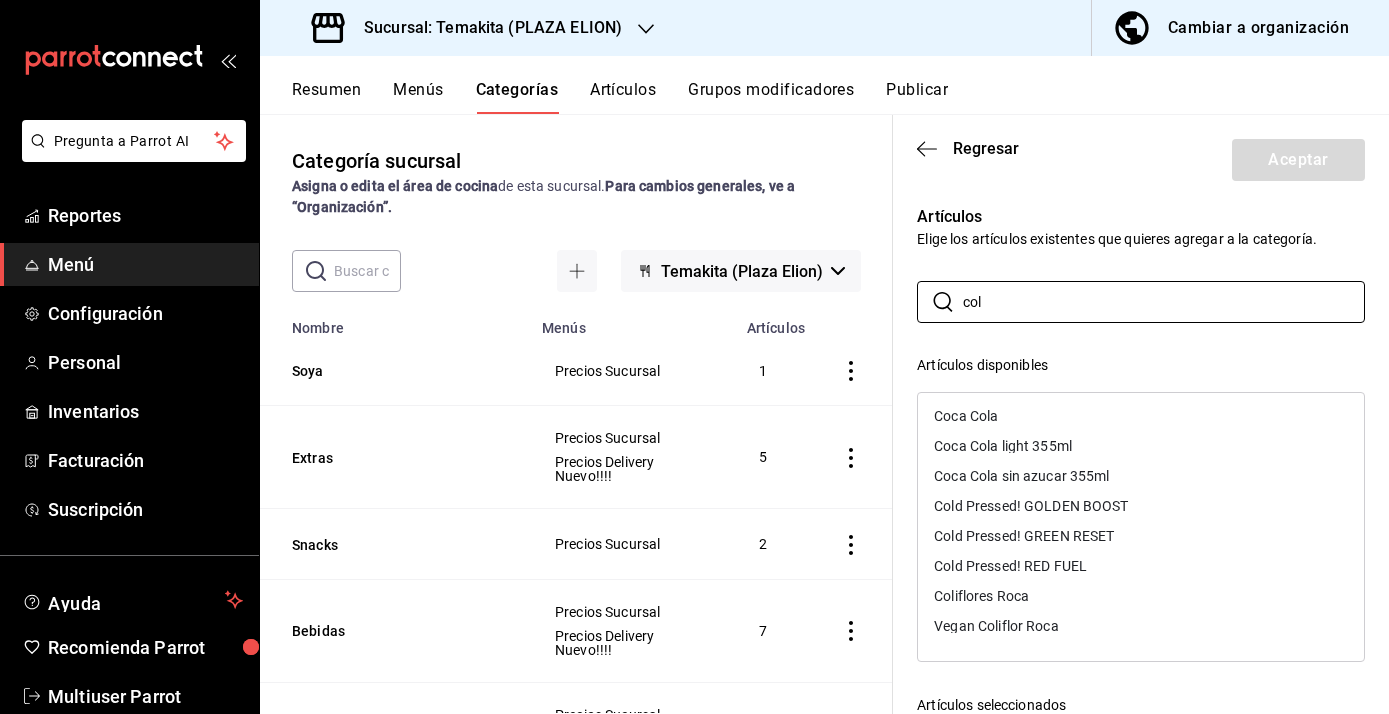 click on "Cold Pressed! GOLDEN BOOST" at bounding box center (1031, 506) 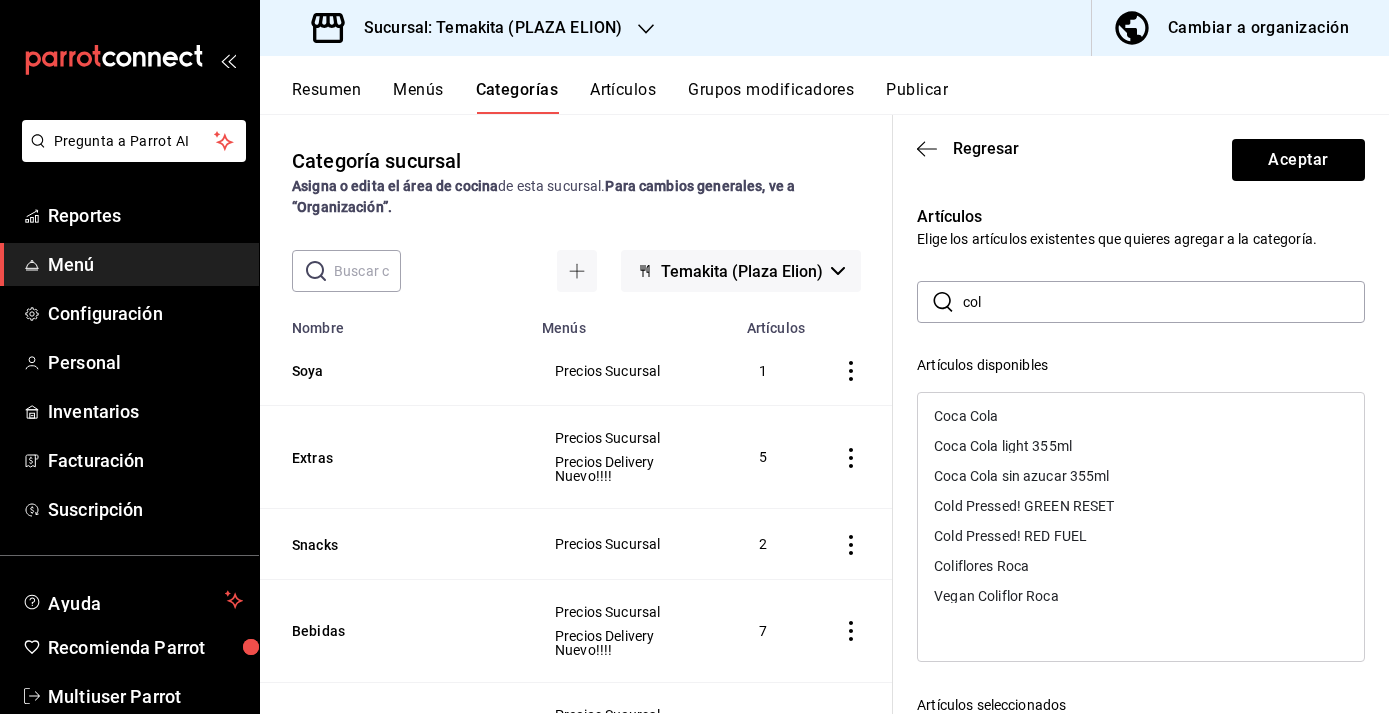 click on "Cold Pressed! GREEN RESET" at bounding box center (1024, 506) 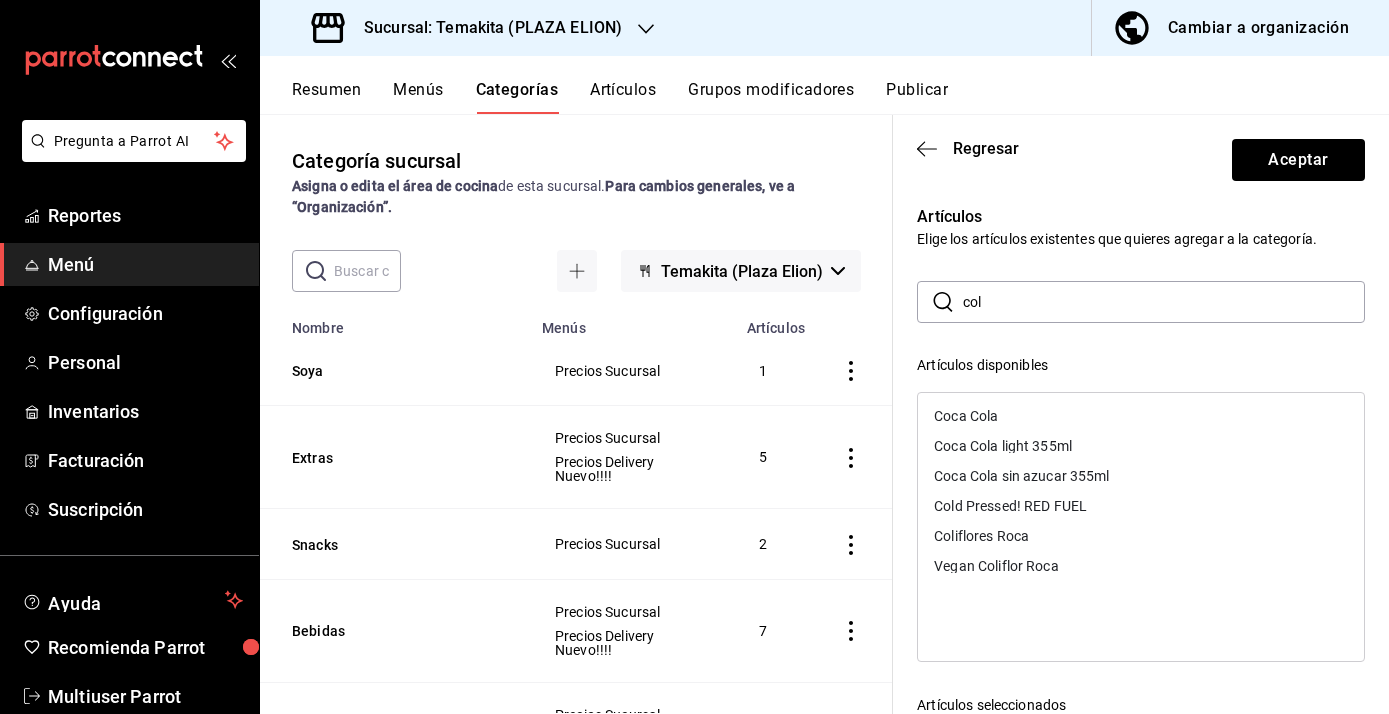 click on "Cold Pressed! RED FUEL" at bounding box center (1010, 506) 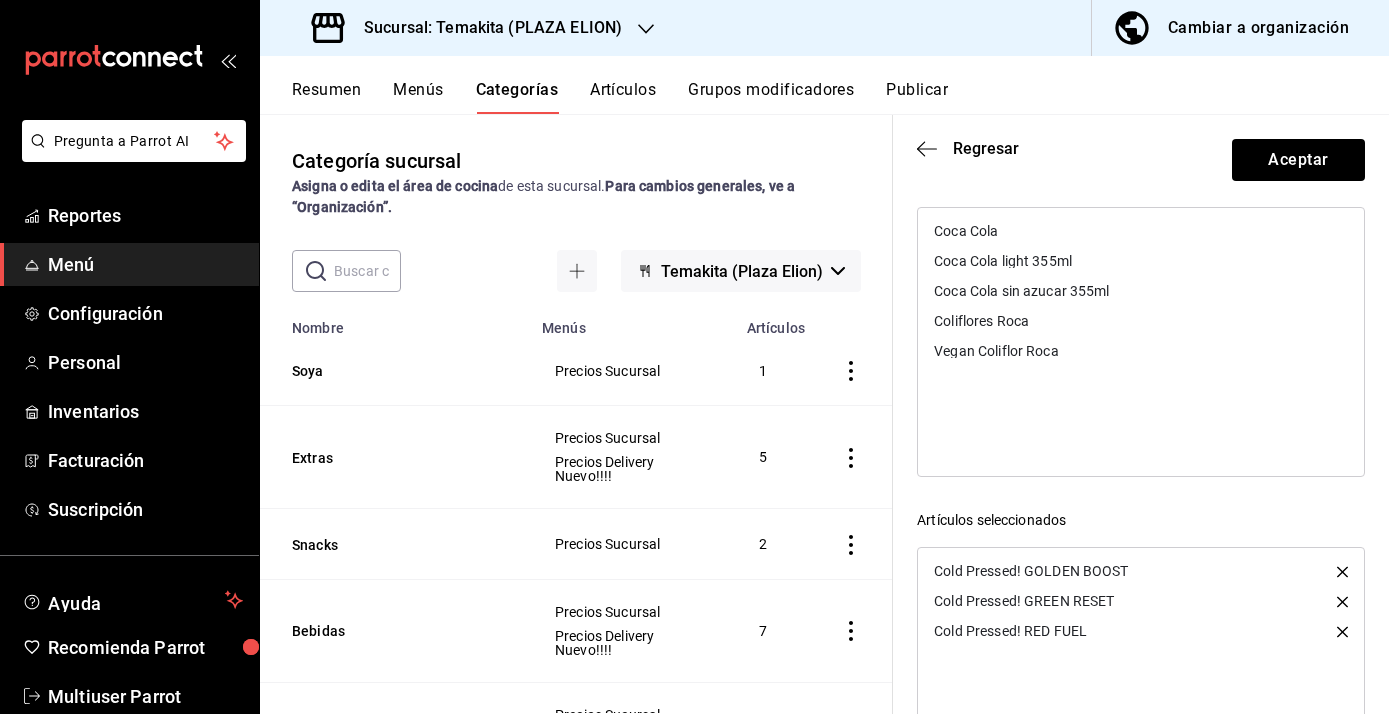 scroll, scrollTop: 321, scrollLeft: 0, axis: vertical 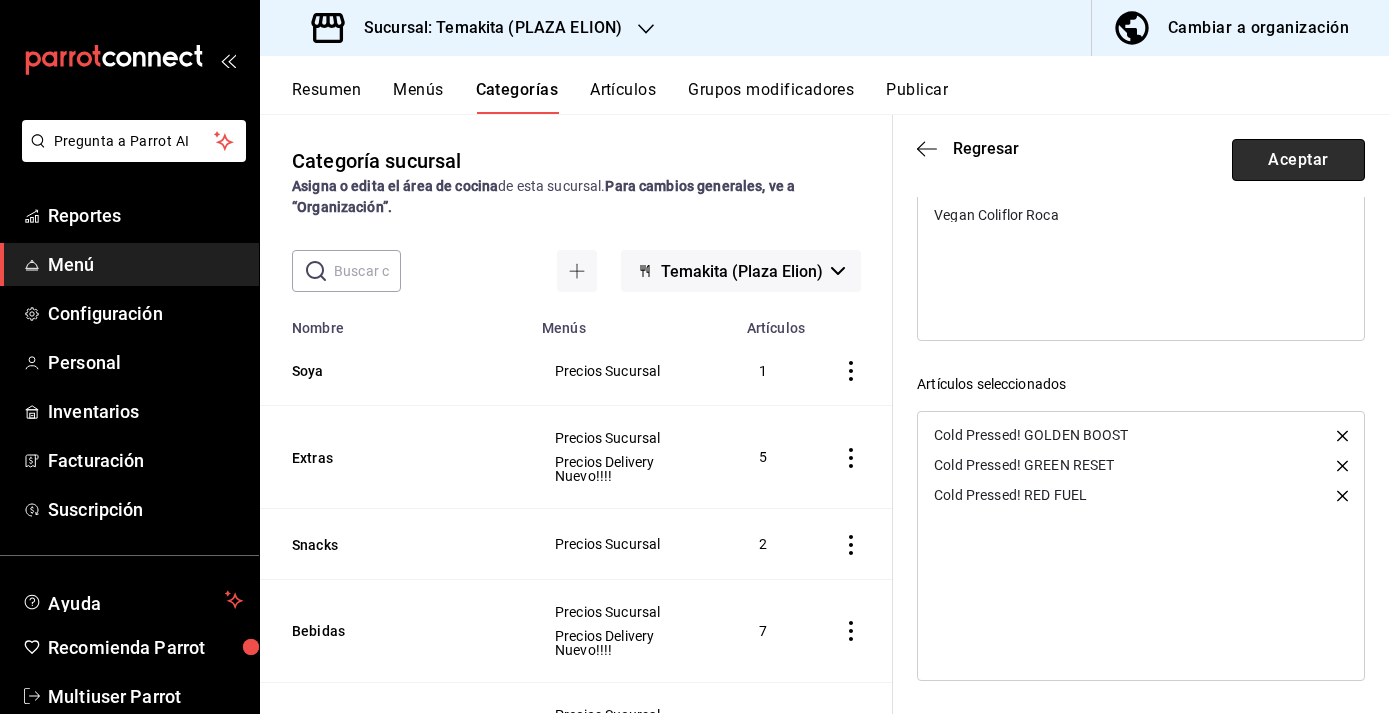 click on "Aceptar" at bounding box center (1298, 160) 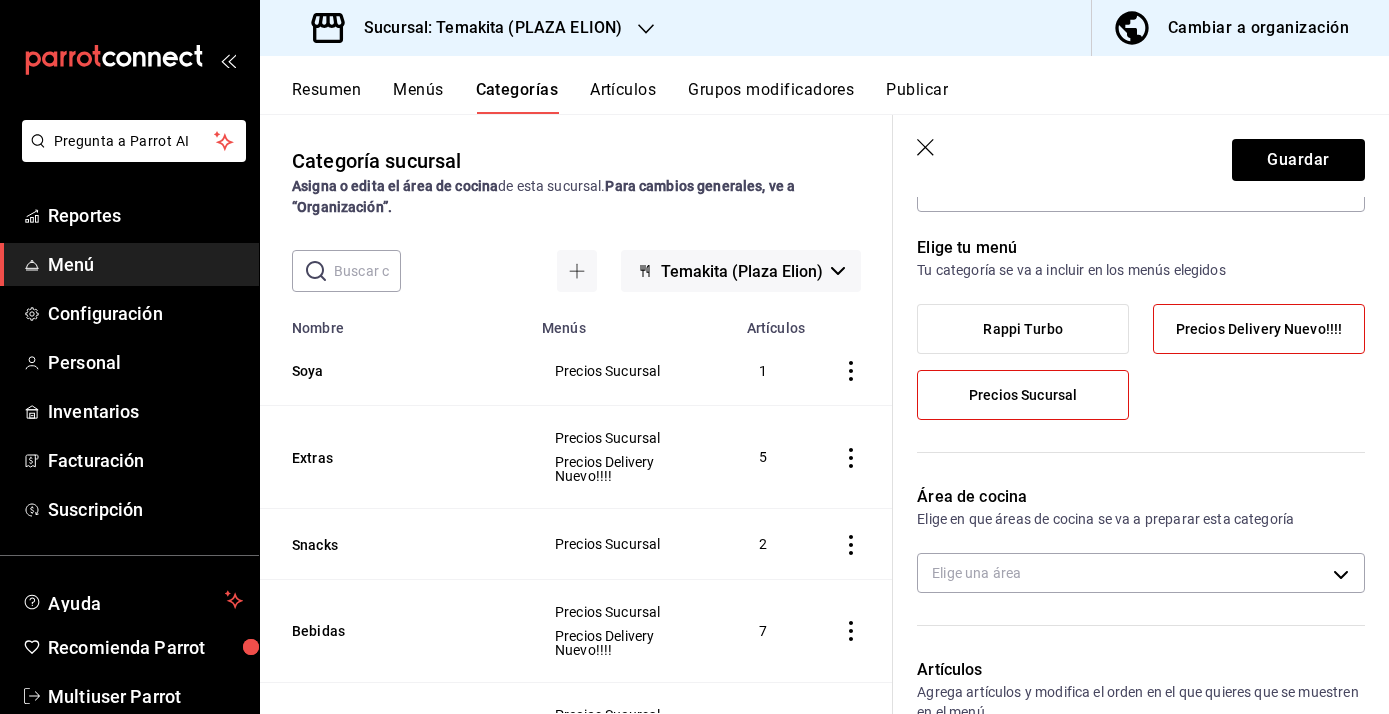 scroll, scrollTop: 0, scrollLeft: 0, axis: both 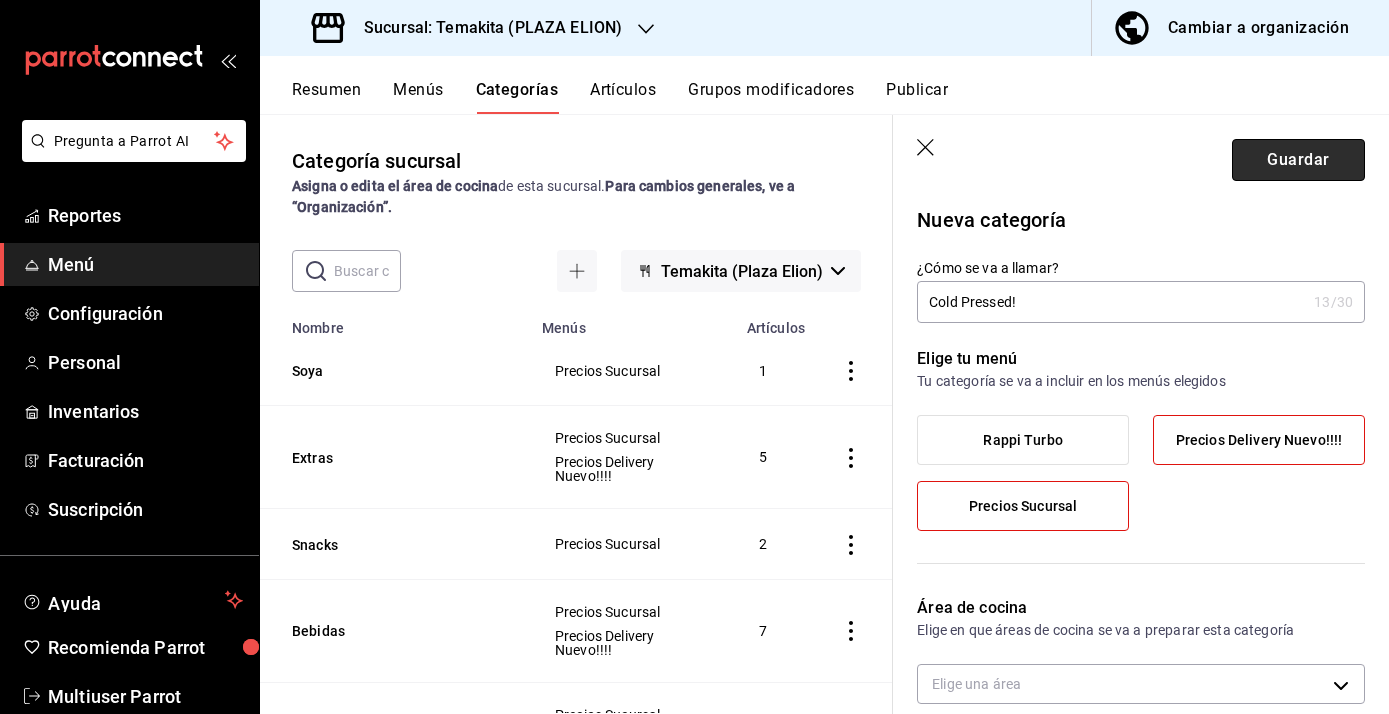click on "Guardar" at bounding box center [1298, 160] 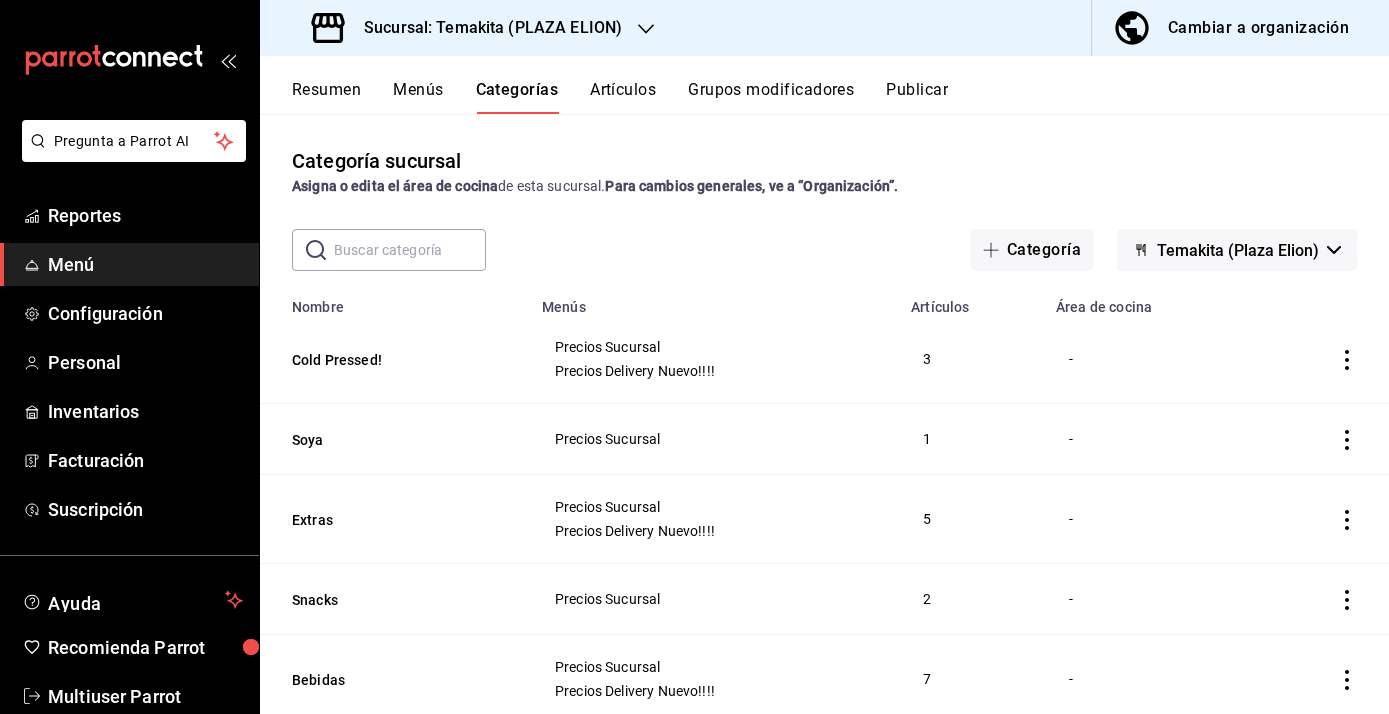 click on "Publicar" at bounding box center [917, 97] 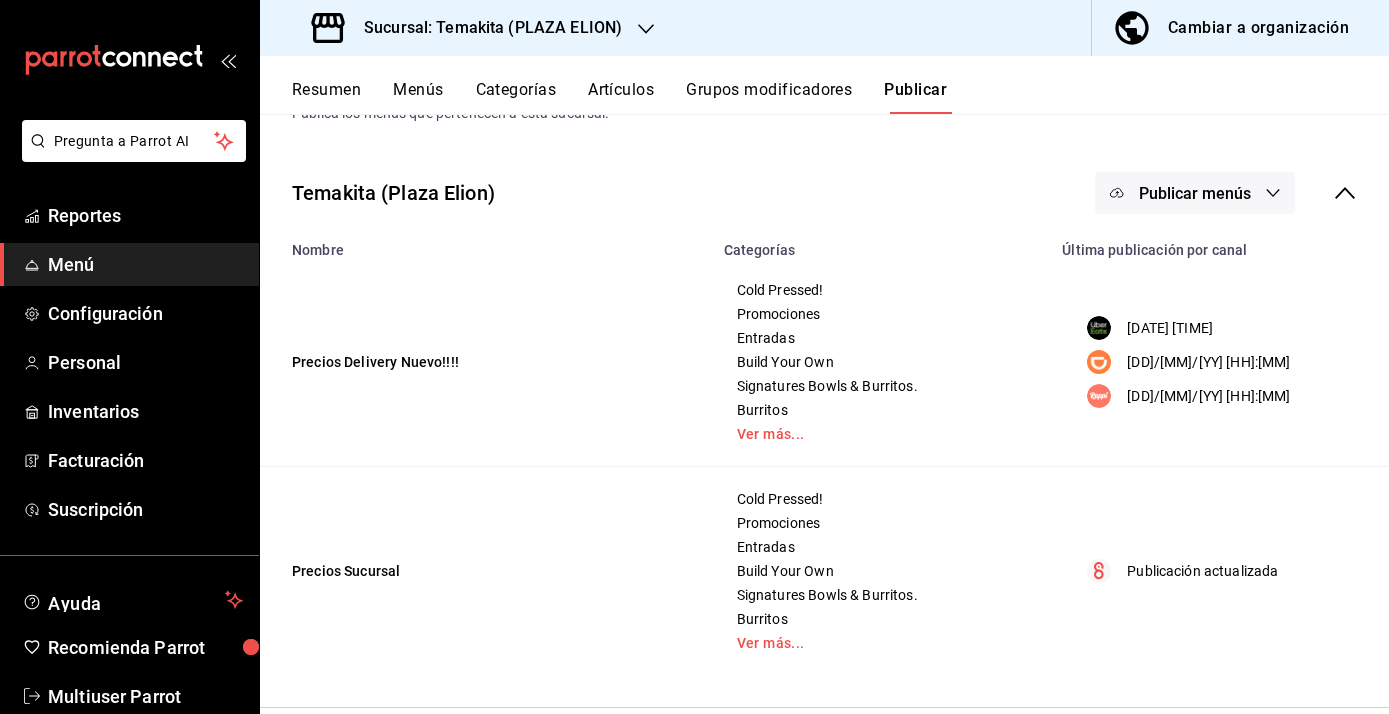 scroll, scrollTop: 0, scrollLeft: 0, axis: both 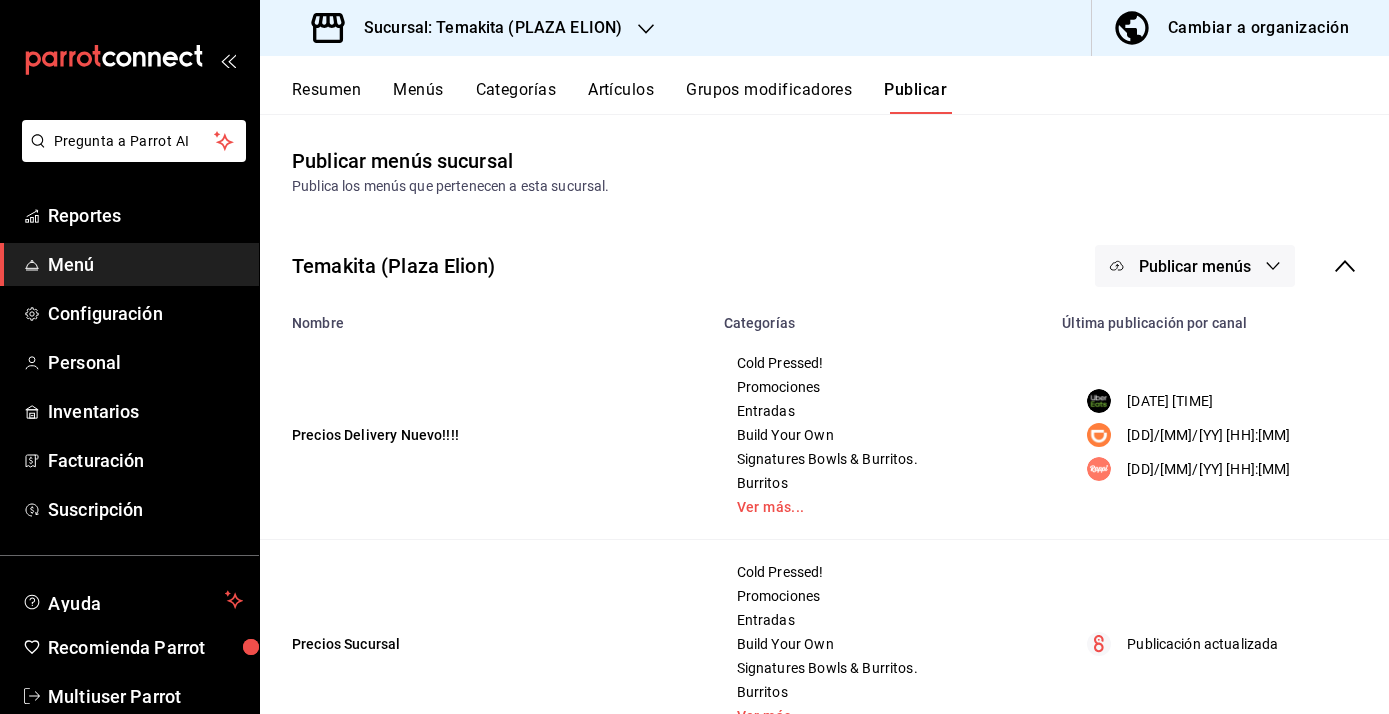 click on "Publicar menús" at bounding box center (1195, 266) 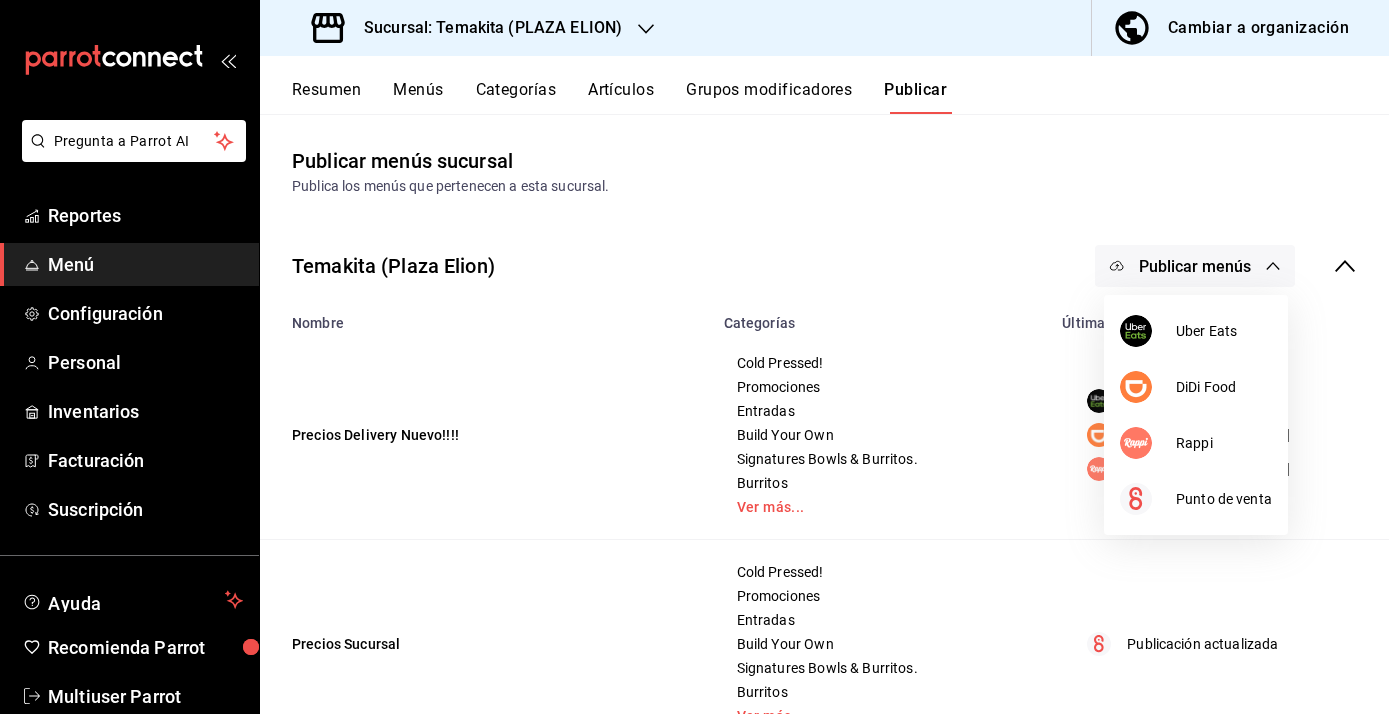 click at bounding box center [694, 357] 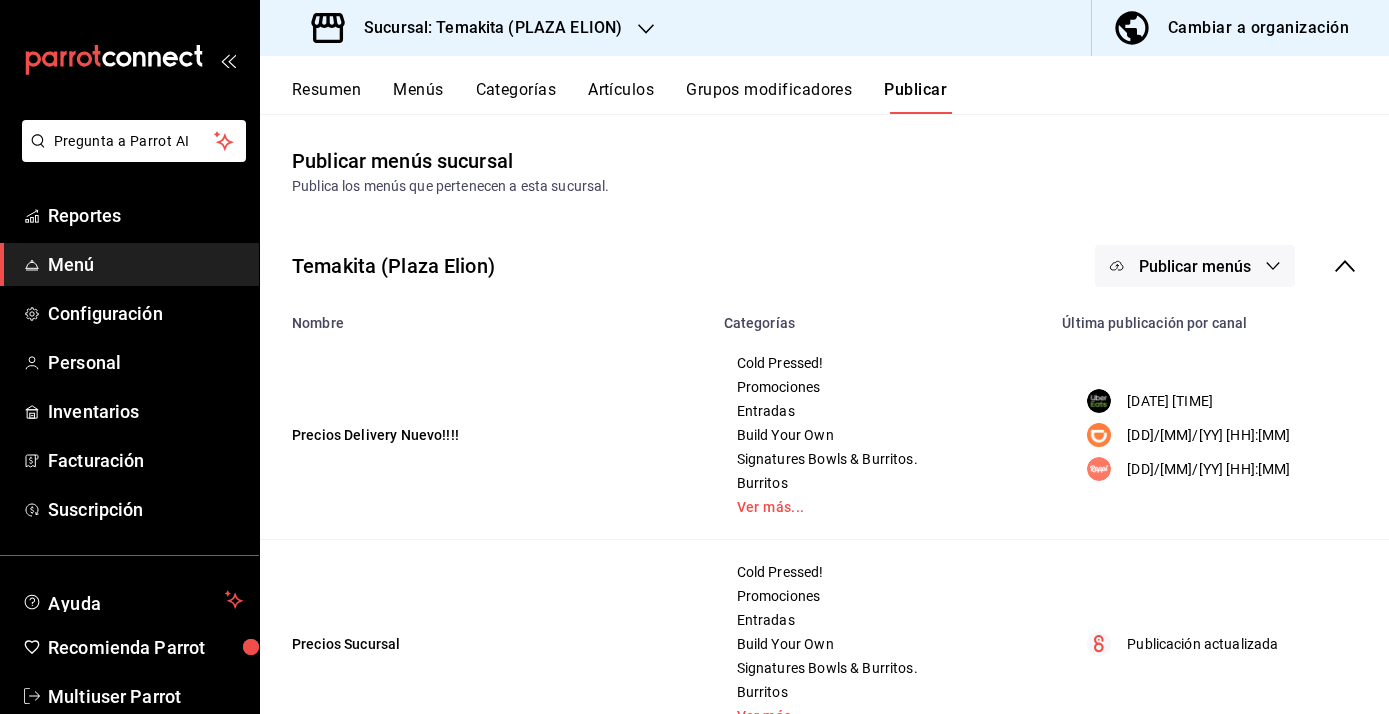 click 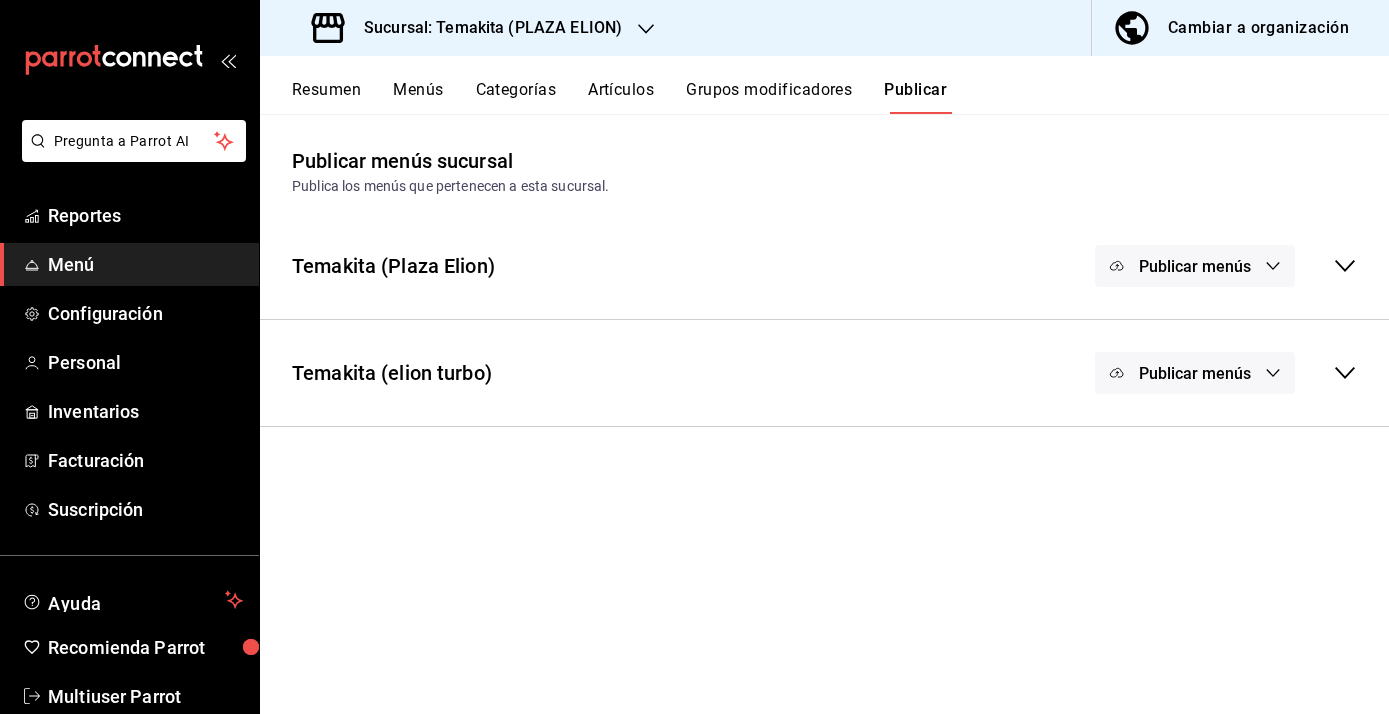 click on "Publicar menús" at bounding box center [1195, 266] 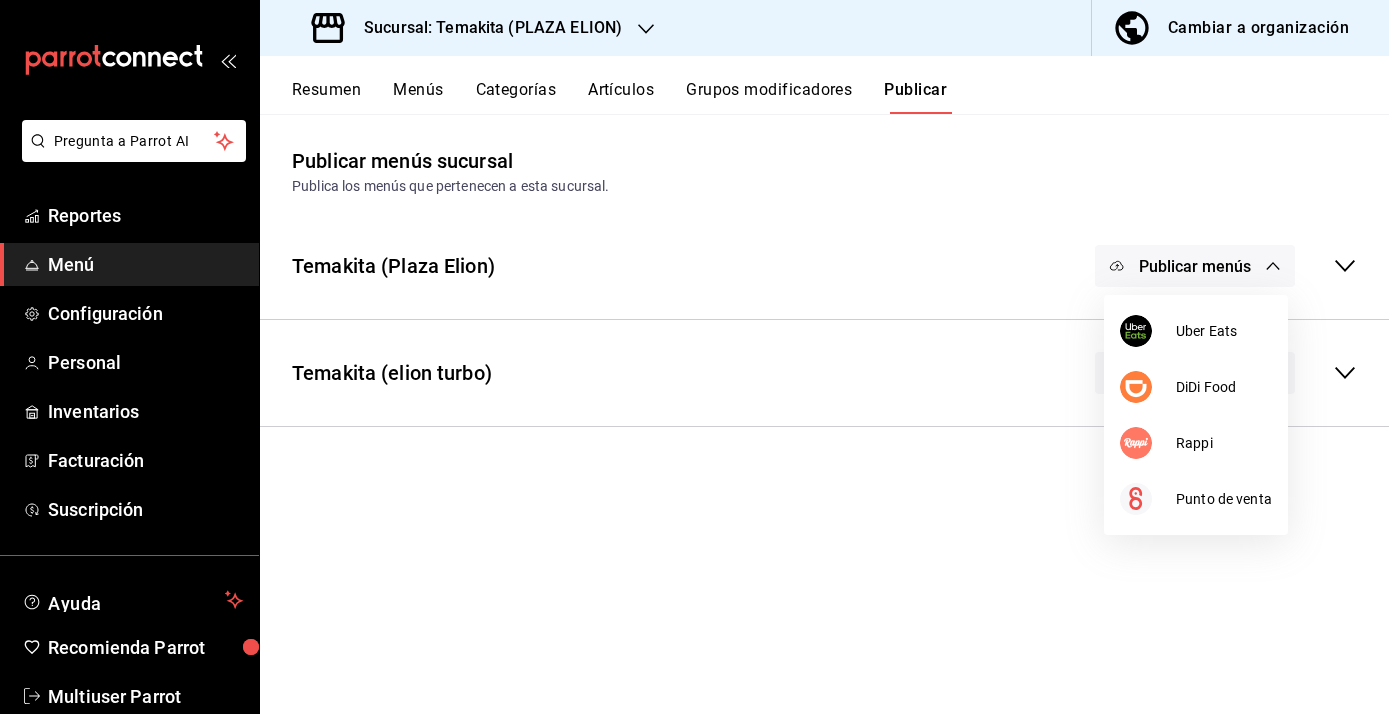 click at bounding box center [694, 357] 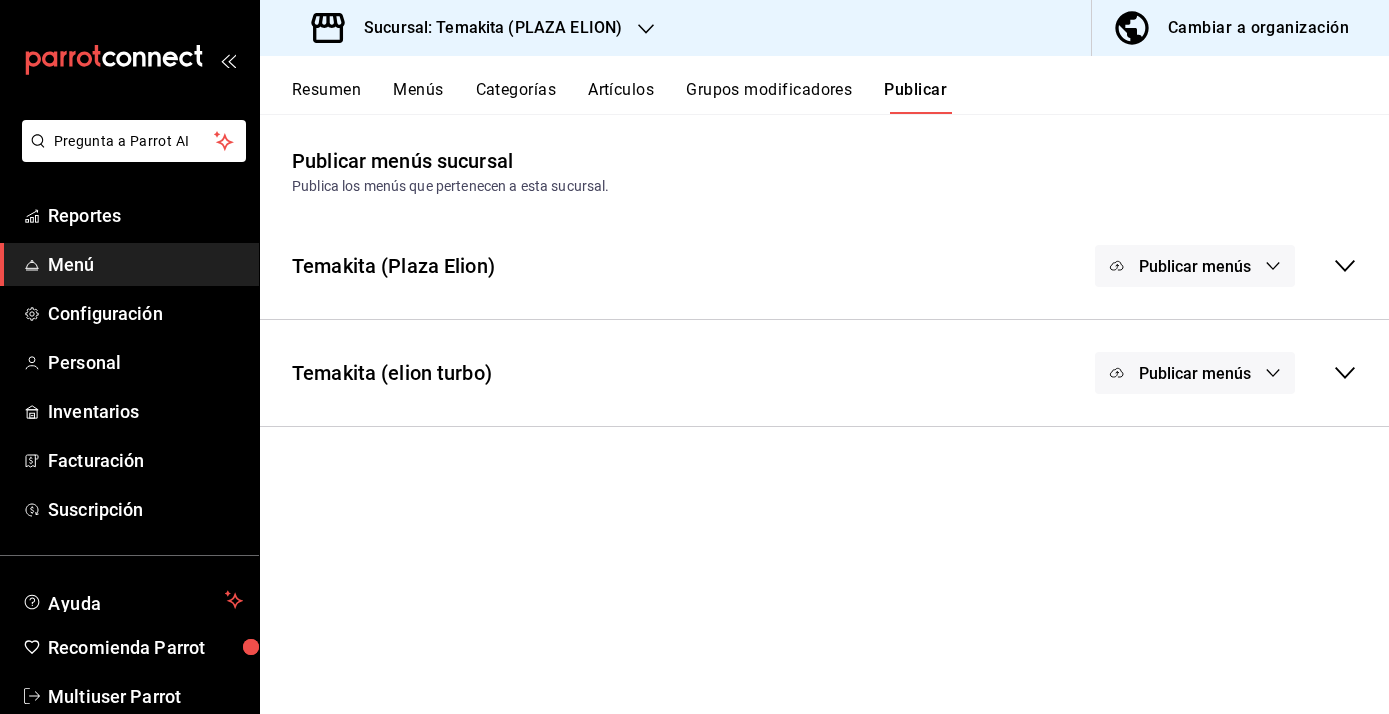 click on "Grupos modificadores" at bounding box center [769, 97] 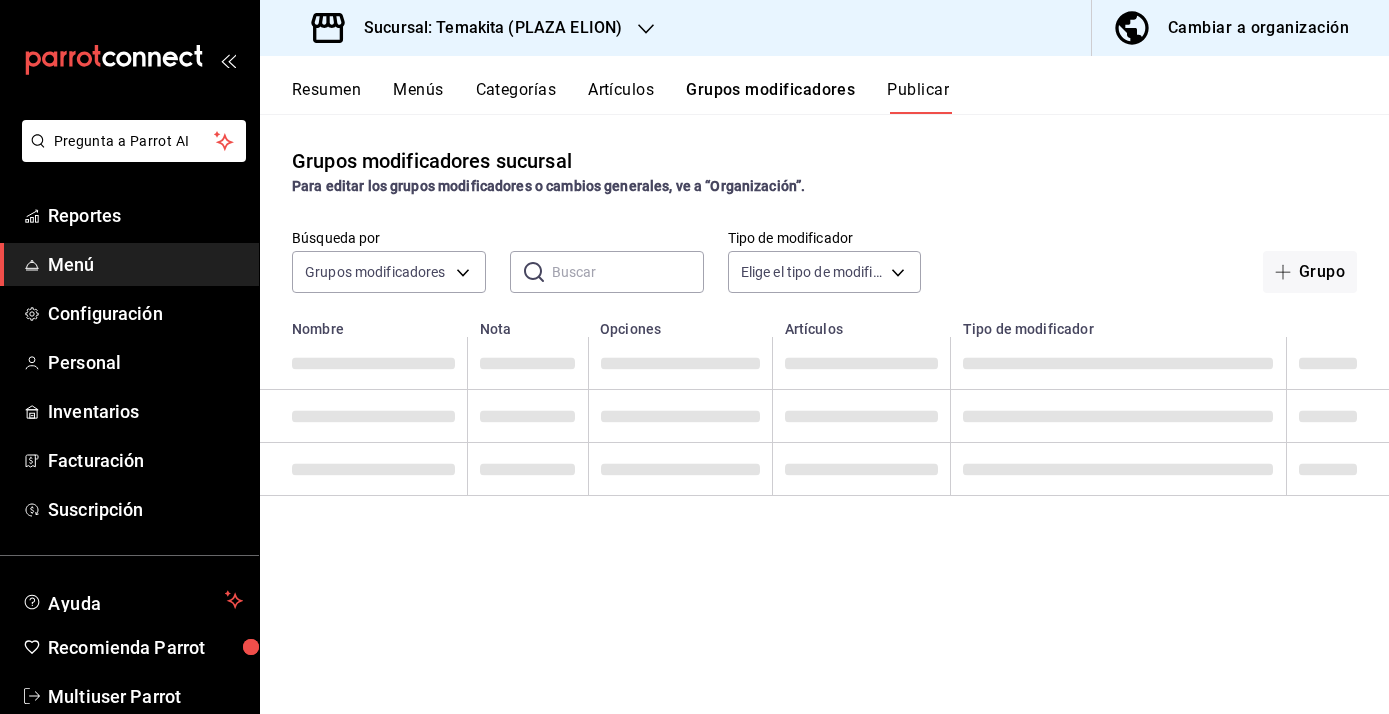 click on "Categorías" at bounding box center [516, 97] 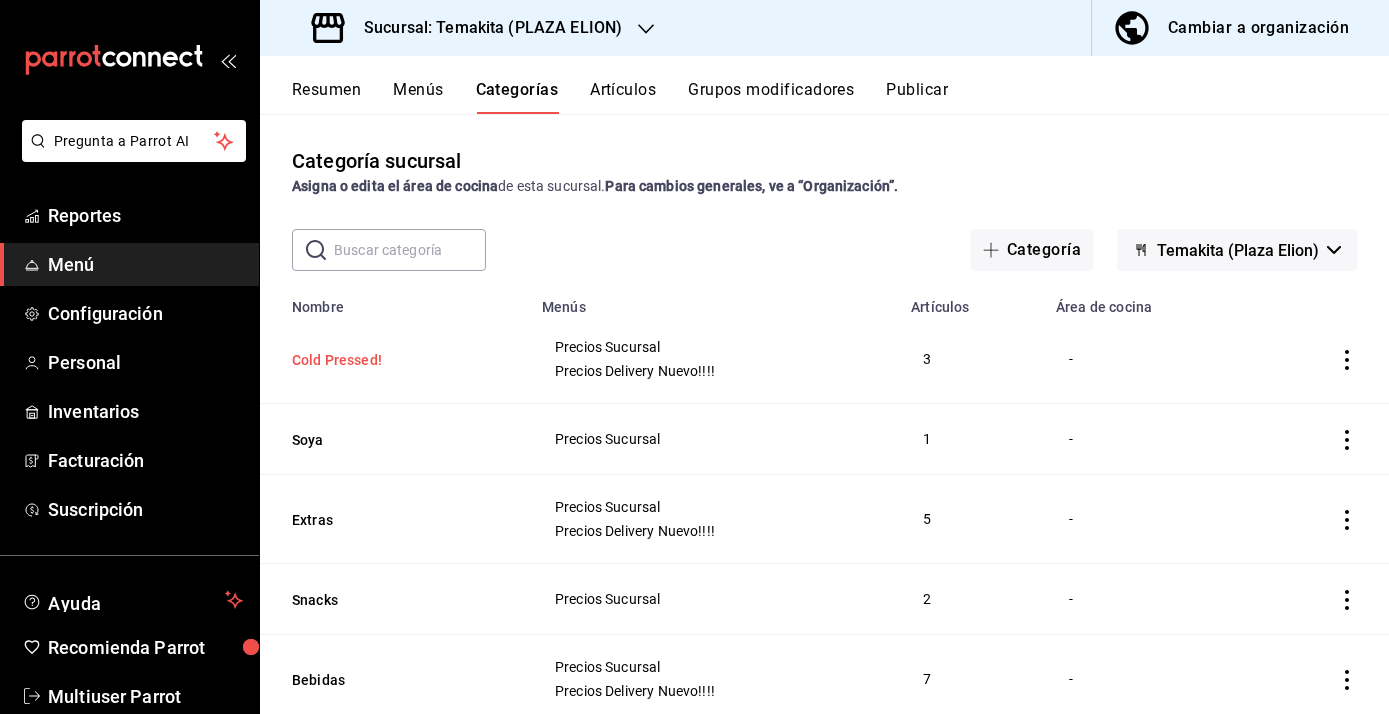 click on "Cold Pressed!" at bounding box center (392, 360) 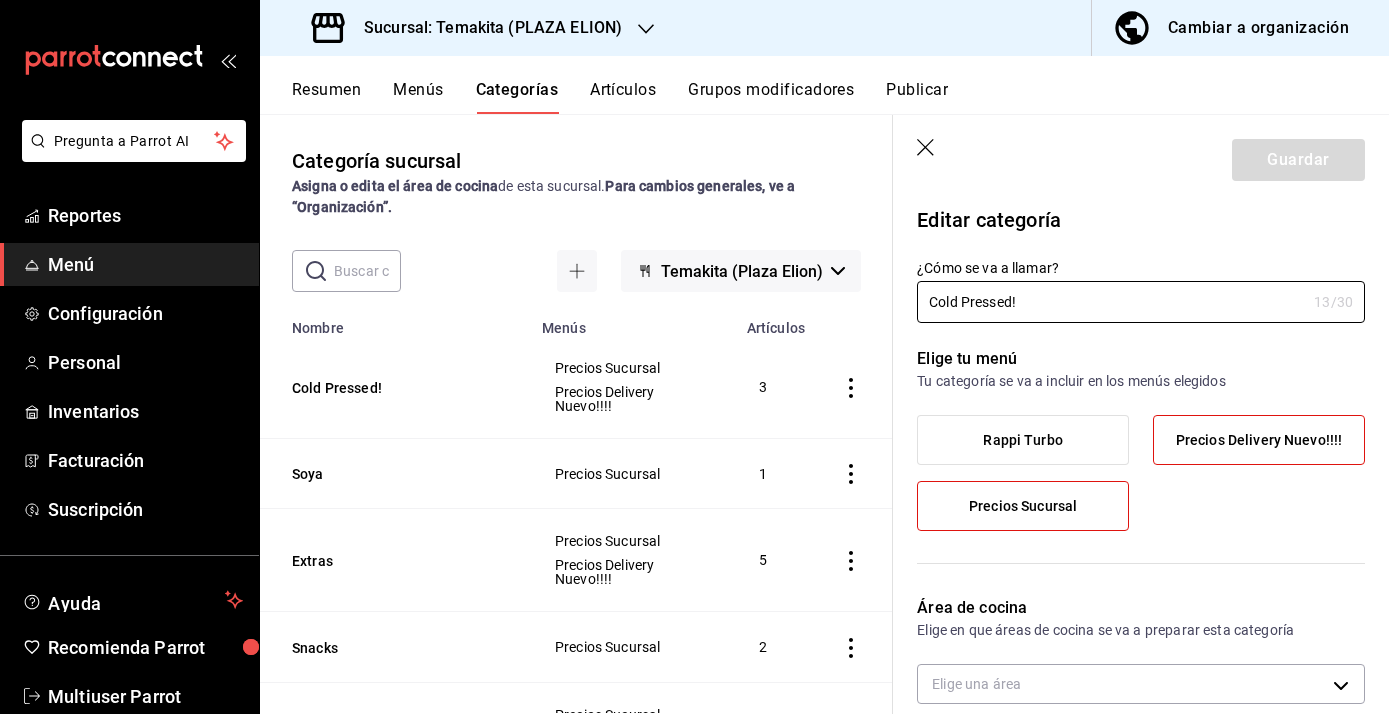 click on "Rappi Turbo" at bounding box center [1022, 440] 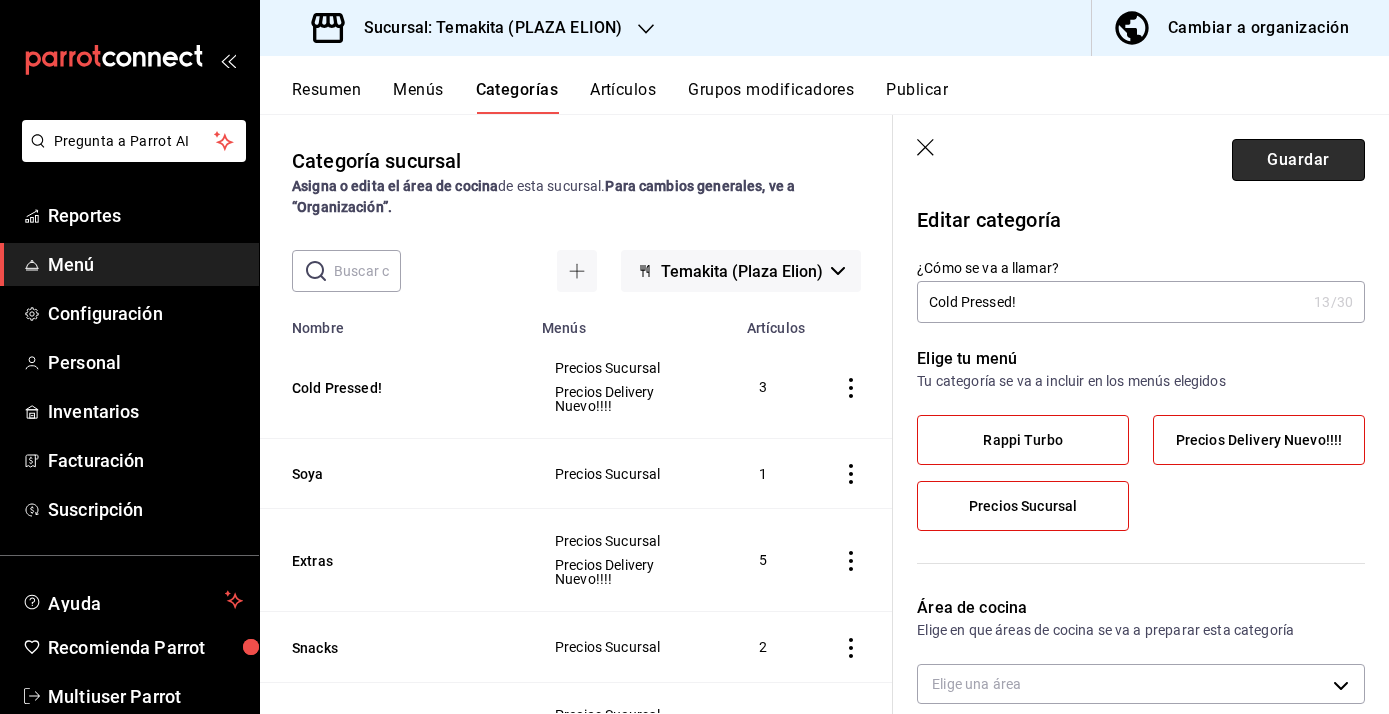 click on "Guardar" at bounding box center [1298, 160] 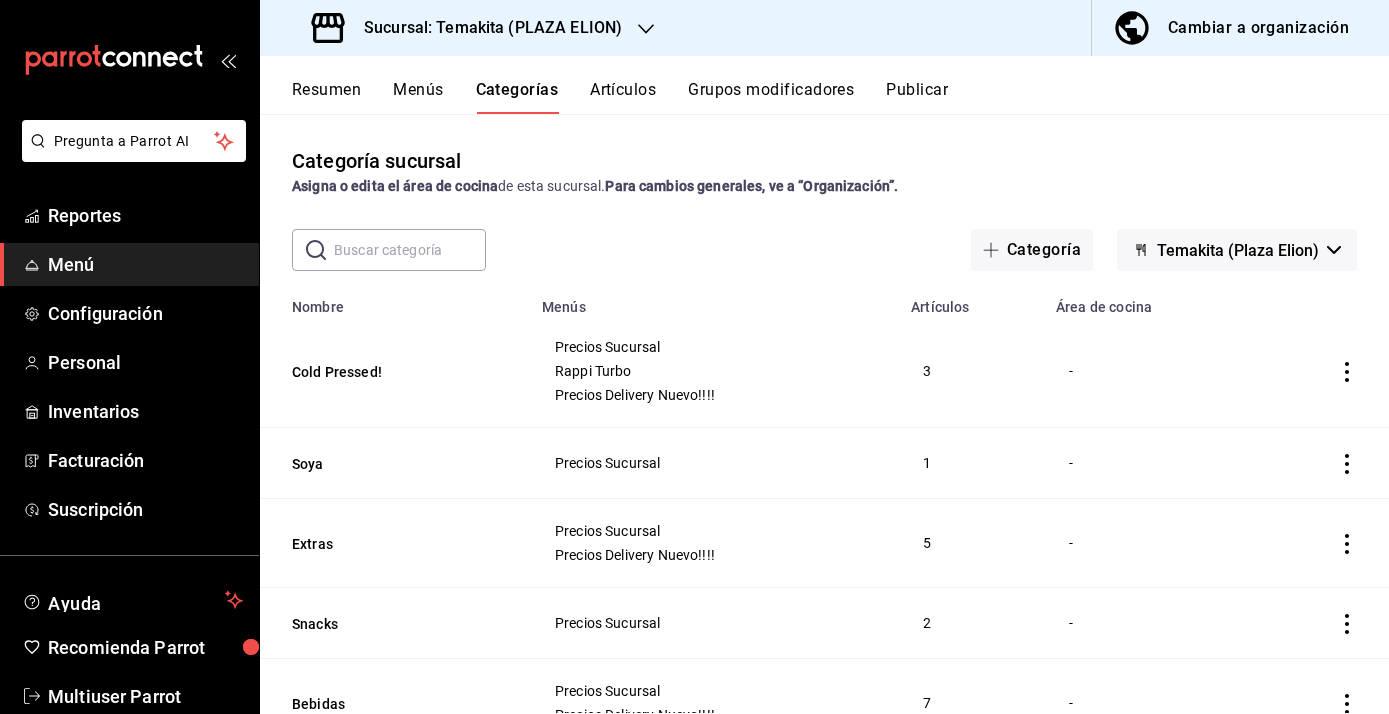 click on "Publicar" at bounding box center [917, 97] 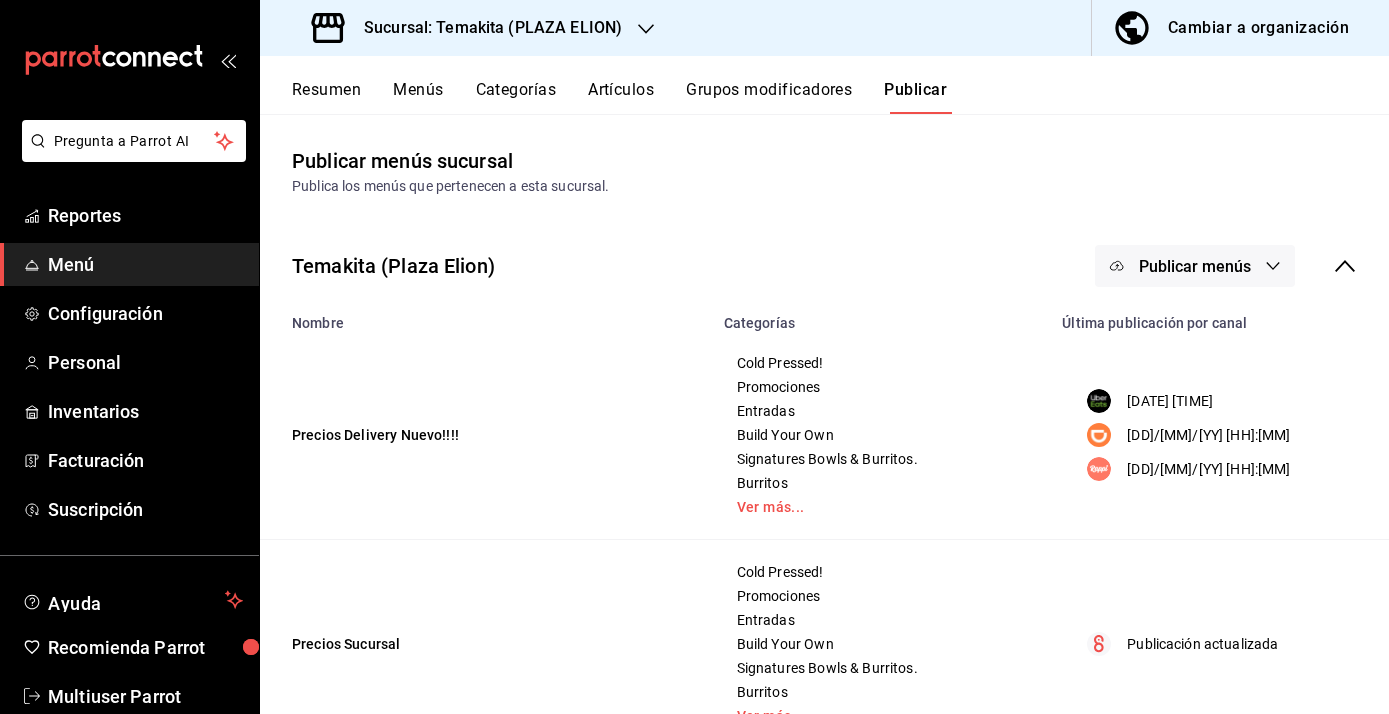 click on "Publicar menús" at bounding box center [1195, 266] 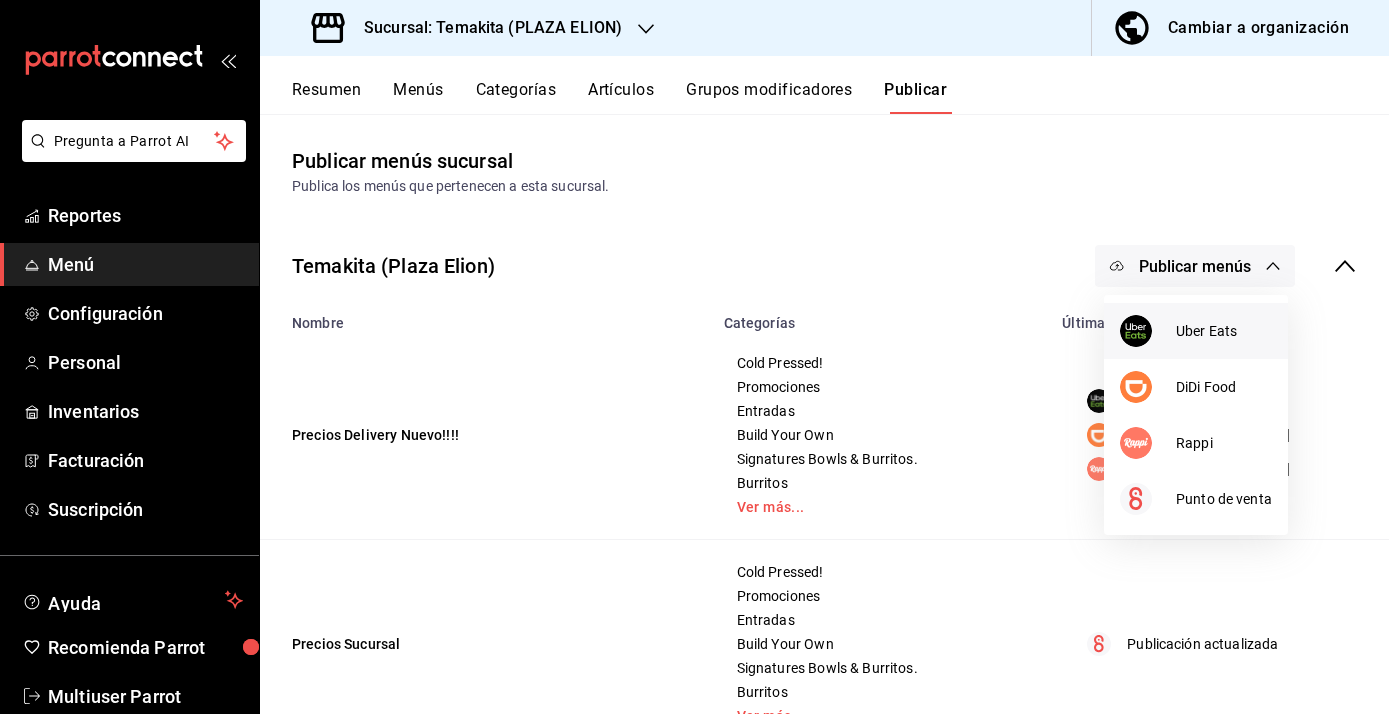 click on "Uber Eats" at bounding box center (1196, 331) 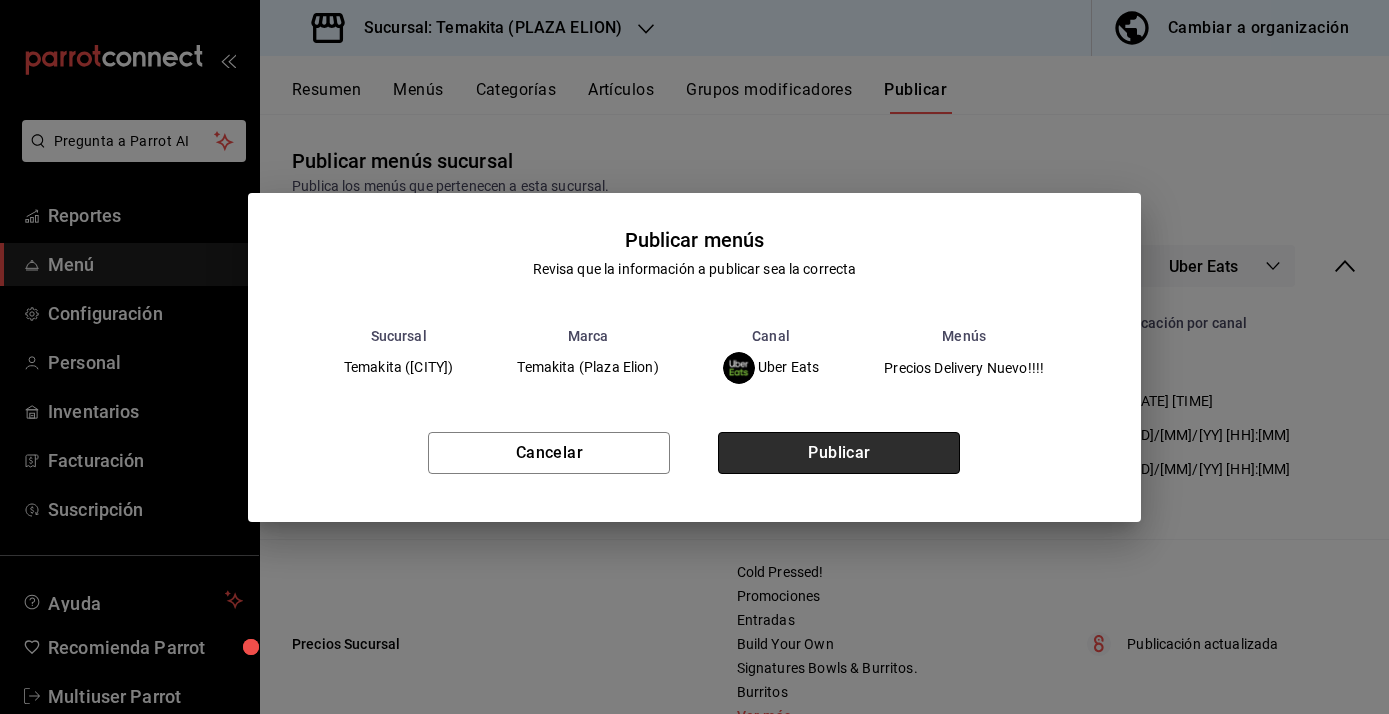 click on "Publicar" at bounding box center (839, 453) 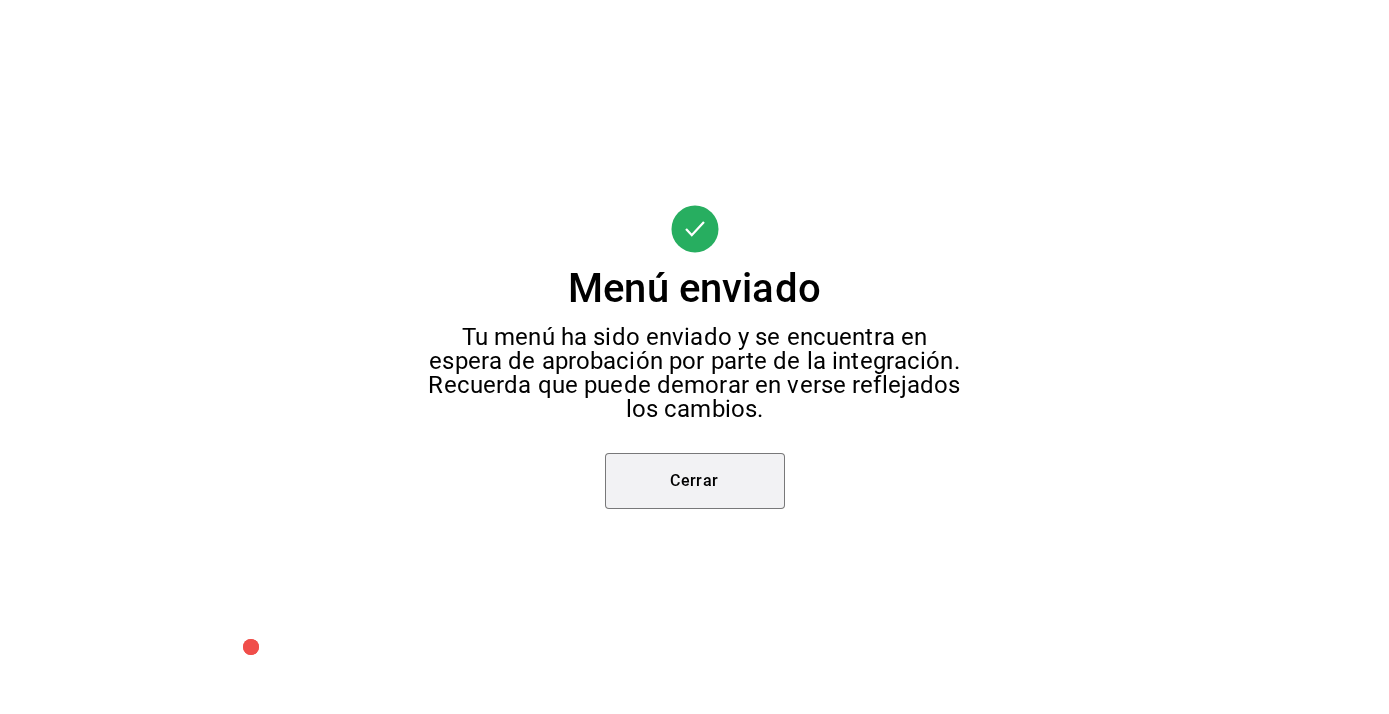click on "Cerrar" at bounding box center [695, 481] 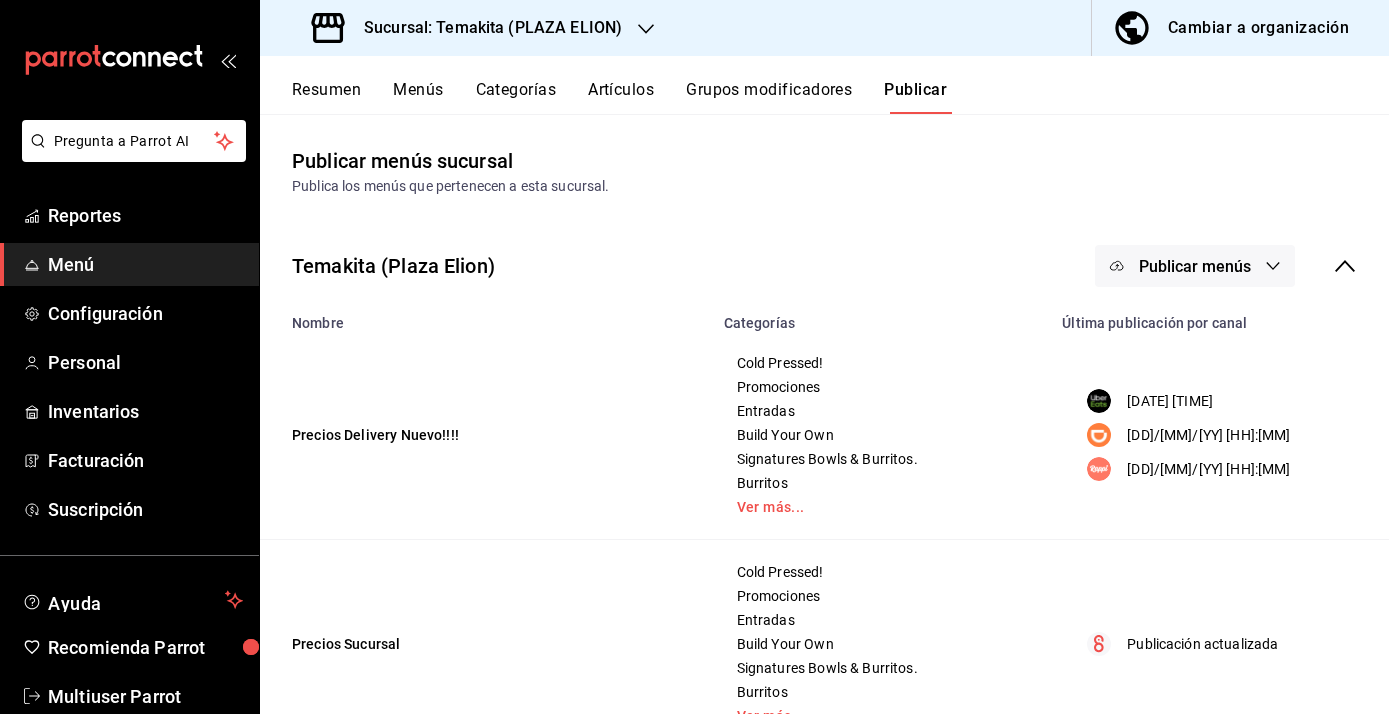 click on "Publicar menús" at bounding box center [1195, 266] 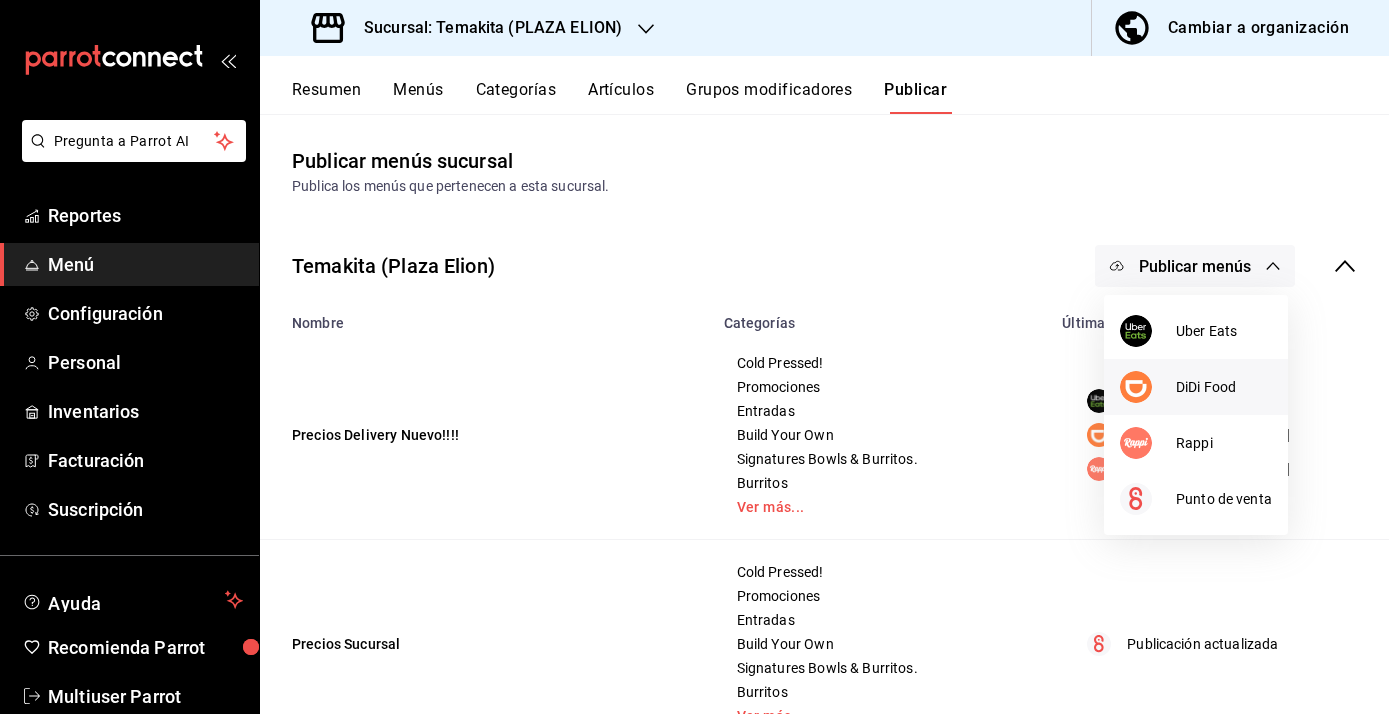 click on "DiDi Food" at bounding box center (1196, 387) 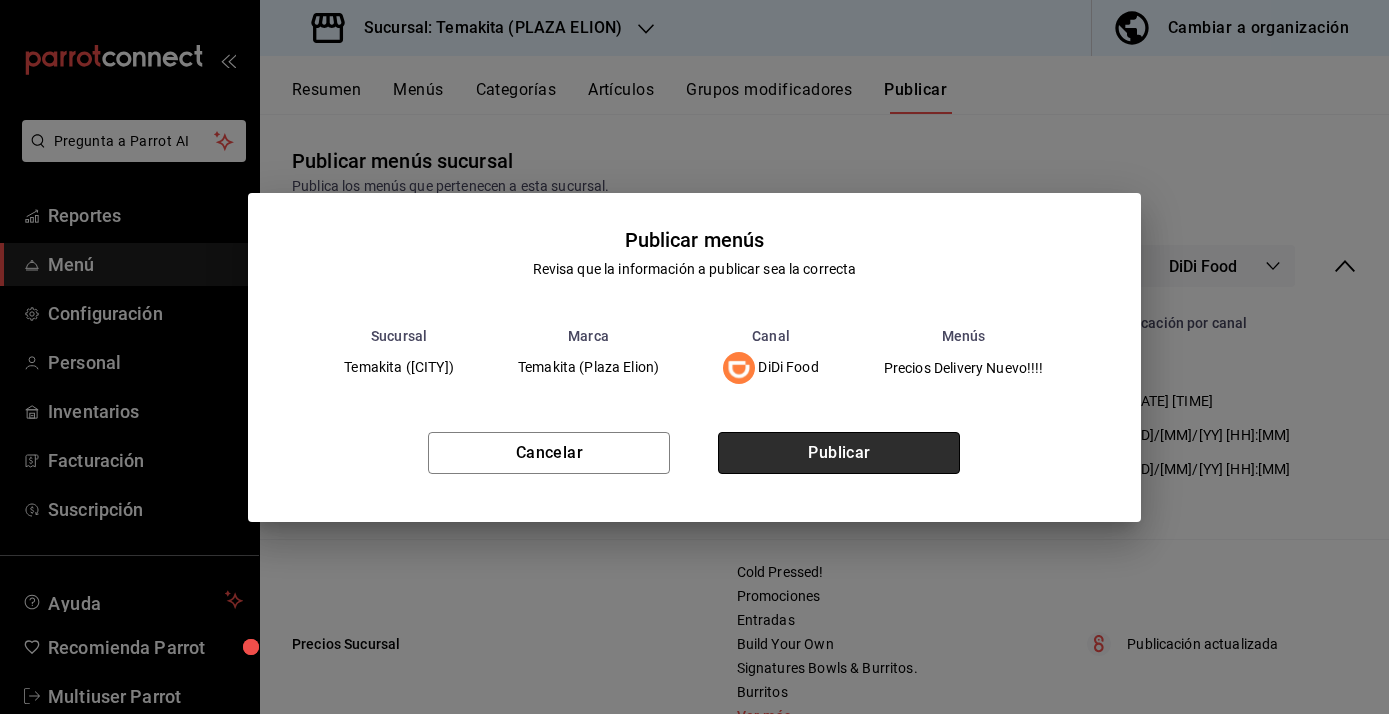 click on "Publicar" at bounding box center [839, 453] 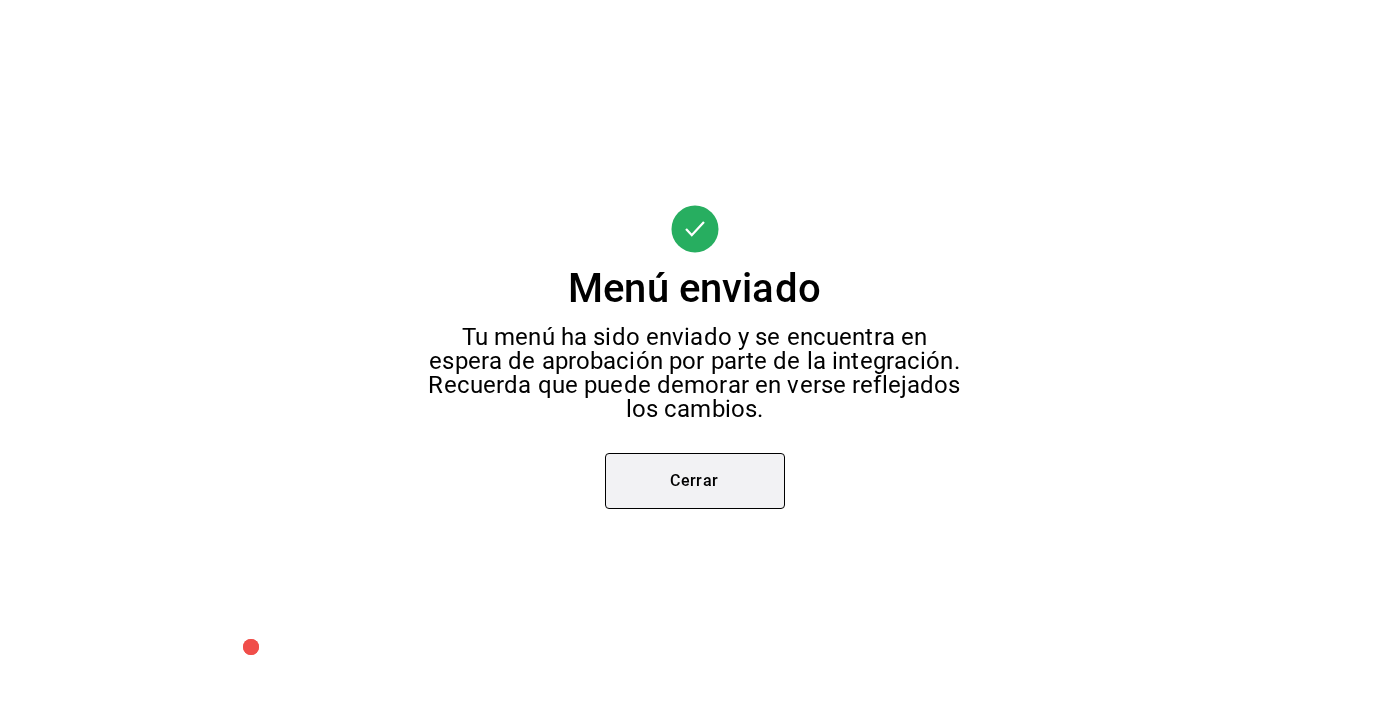 click on "Cerrar" at bounding box center (695, 481) 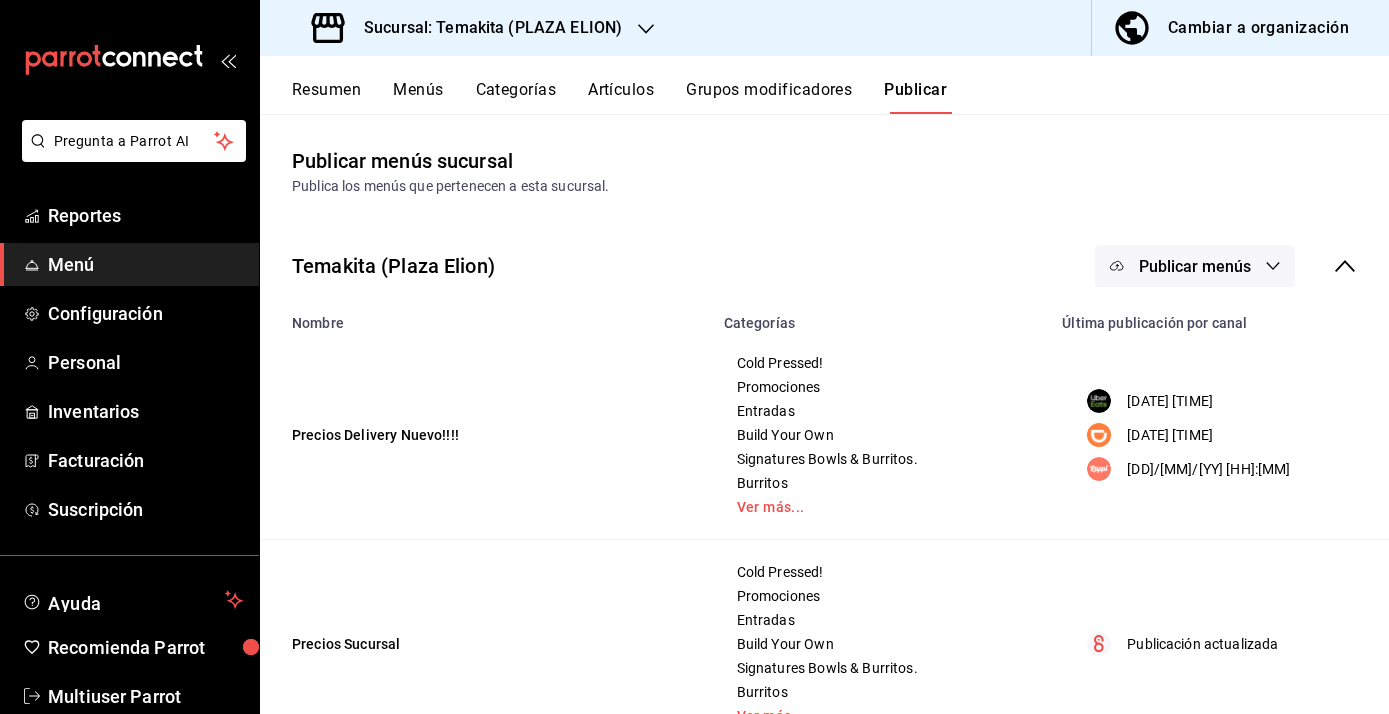 click on "Publicar menús" at bounding box center [1195, 266] 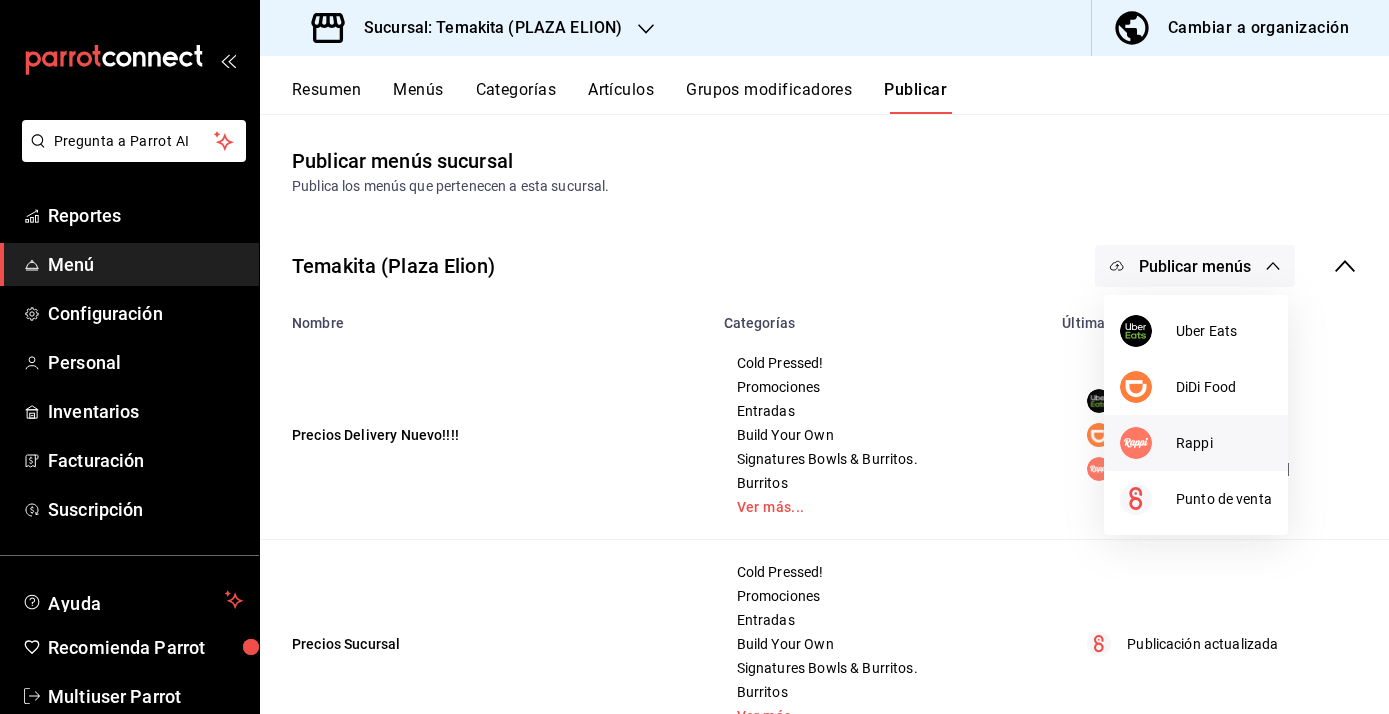 click on "Rappi" at bounding box center [1224, 443] 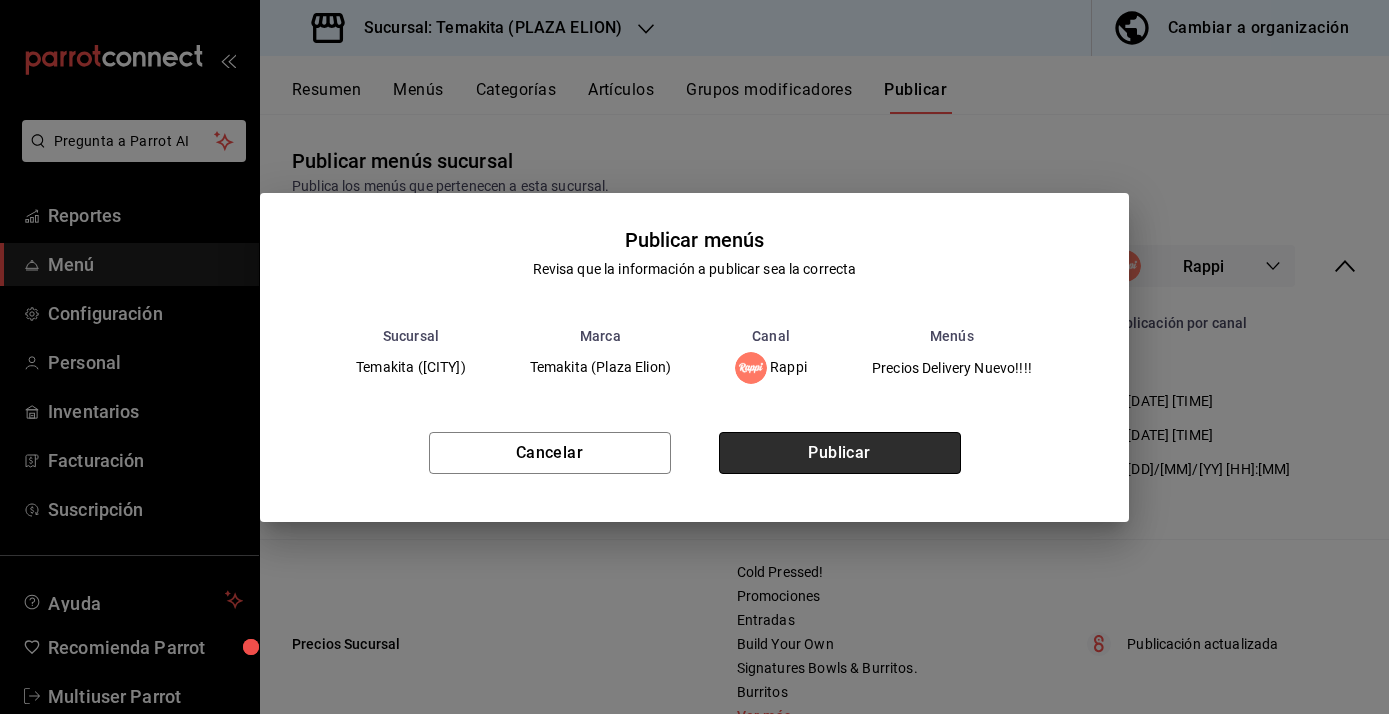 click on "Publicar" at bounding box center (840, 453) 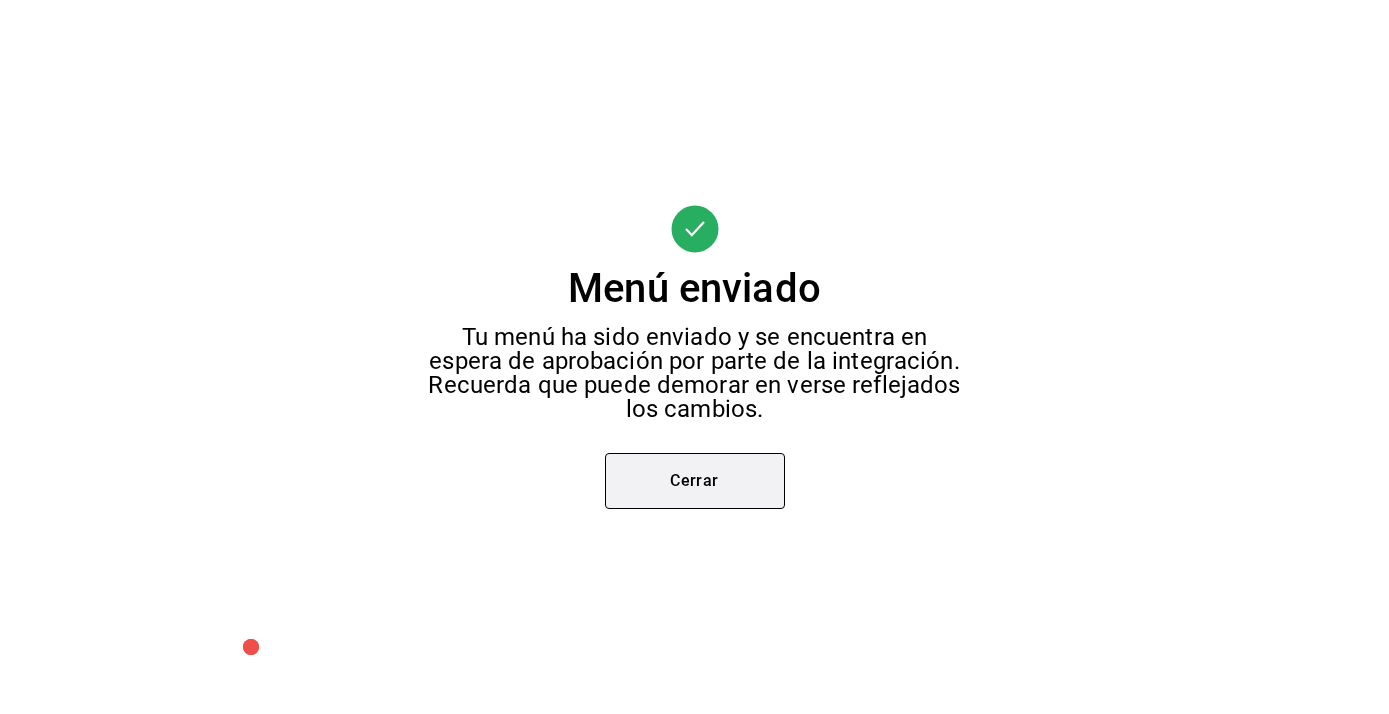 click on "Cerrar" at bounding box center (695, 481) 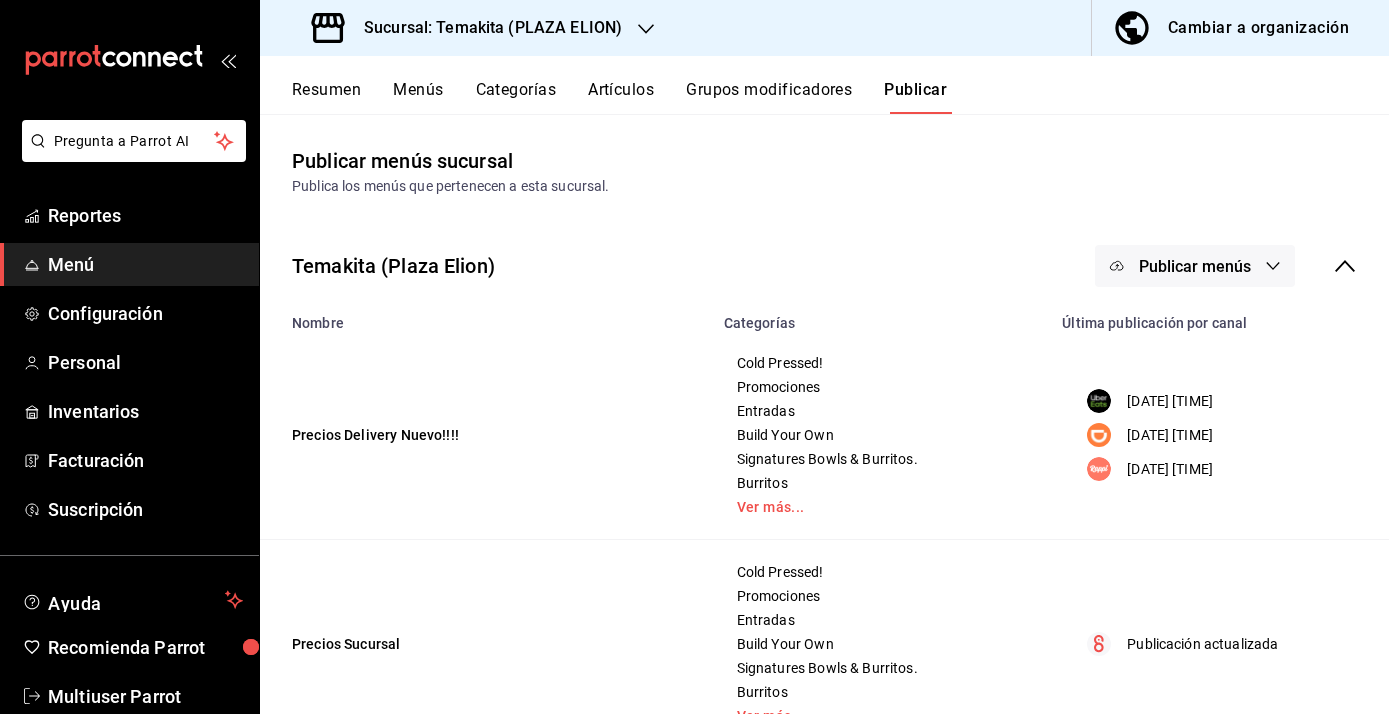 click 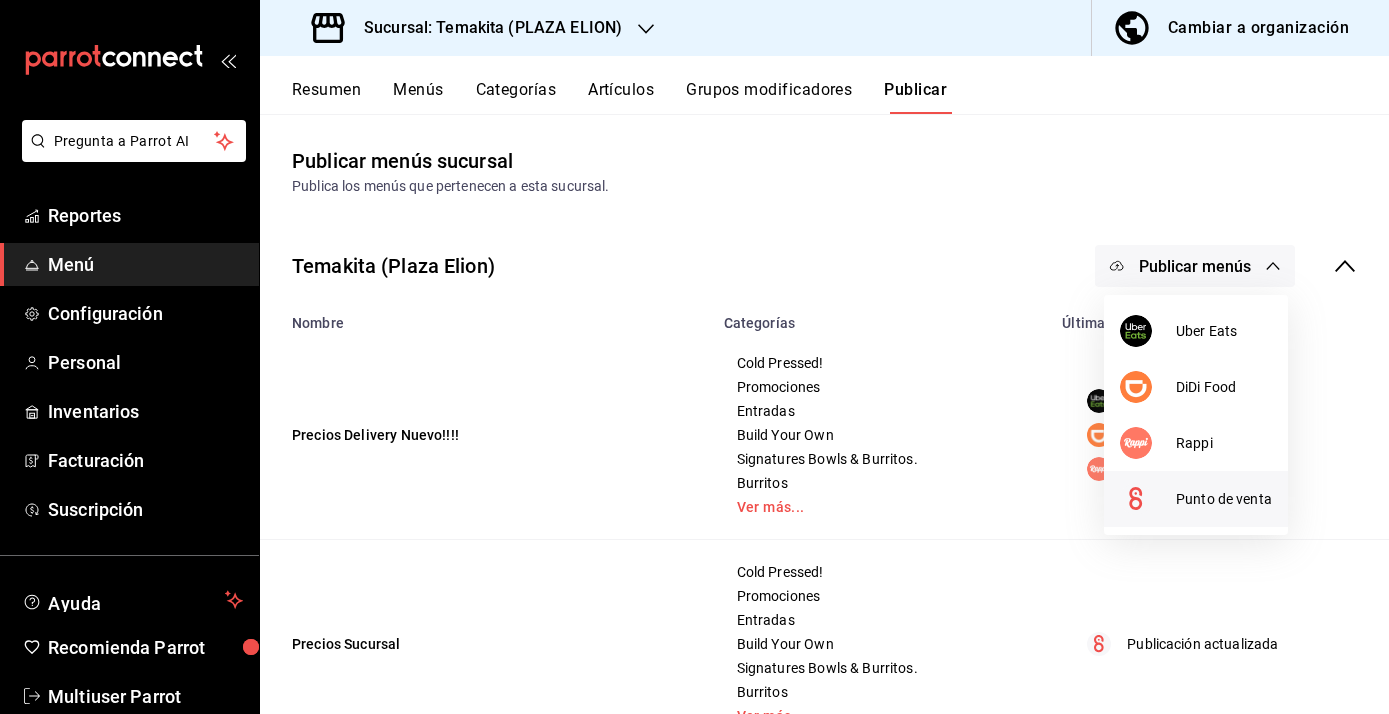 click at bounding box center [1148, 499] 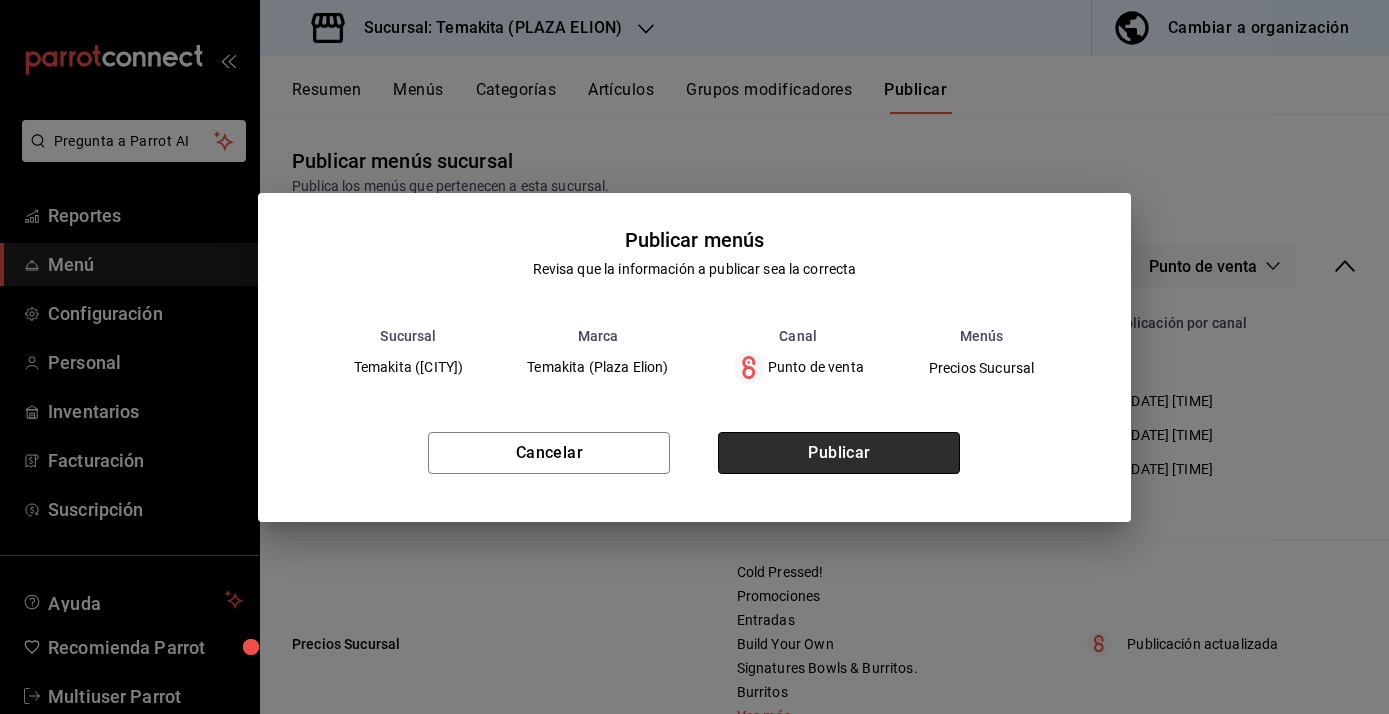 click on "Publicar" at bounding box center (839, 453) 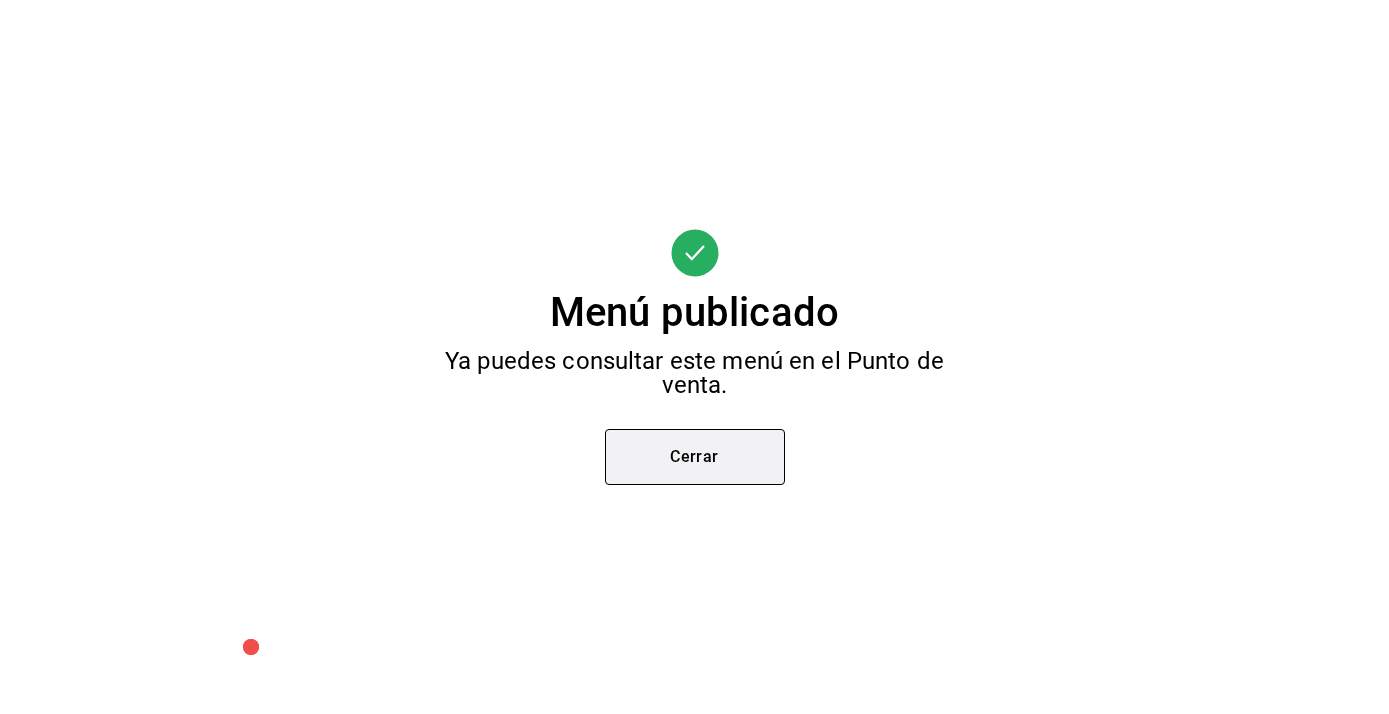 click on "Cerrar" at bounding box center (695, 457) 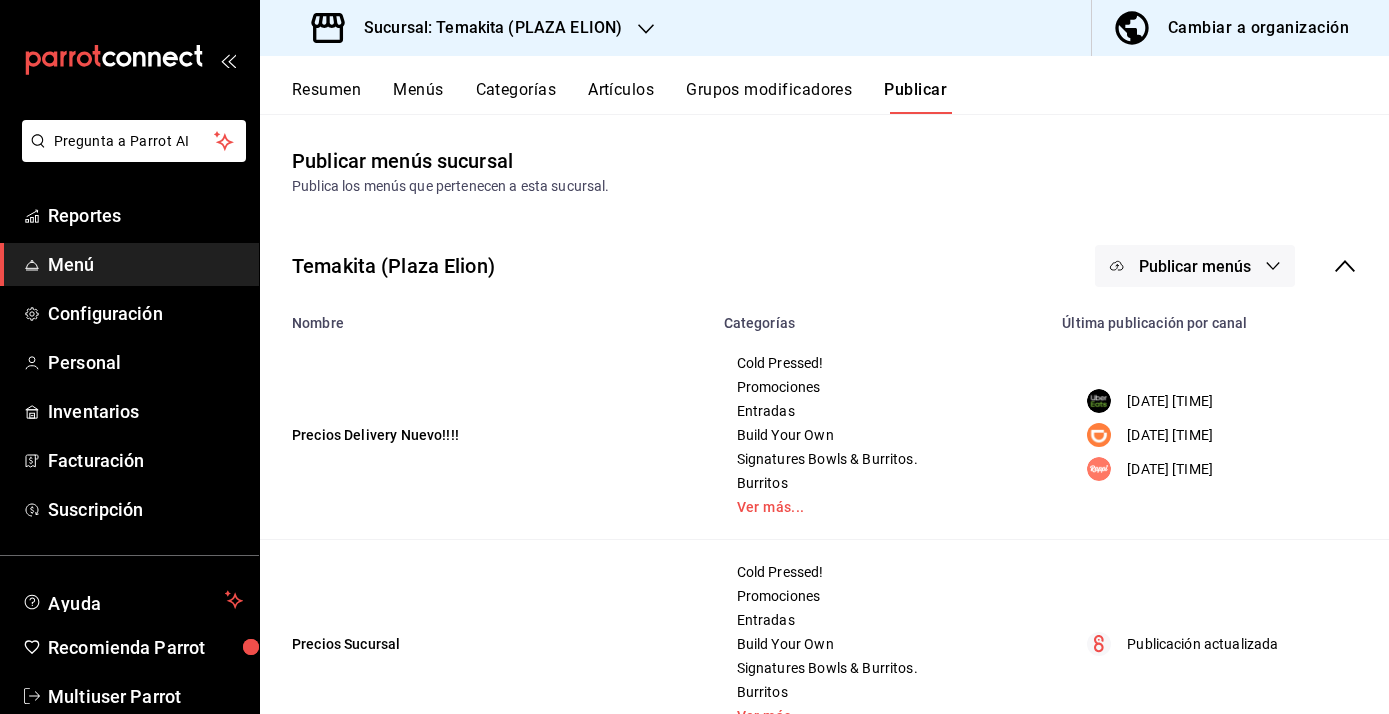 click on "Categorías" at bounding box center [516, 97] 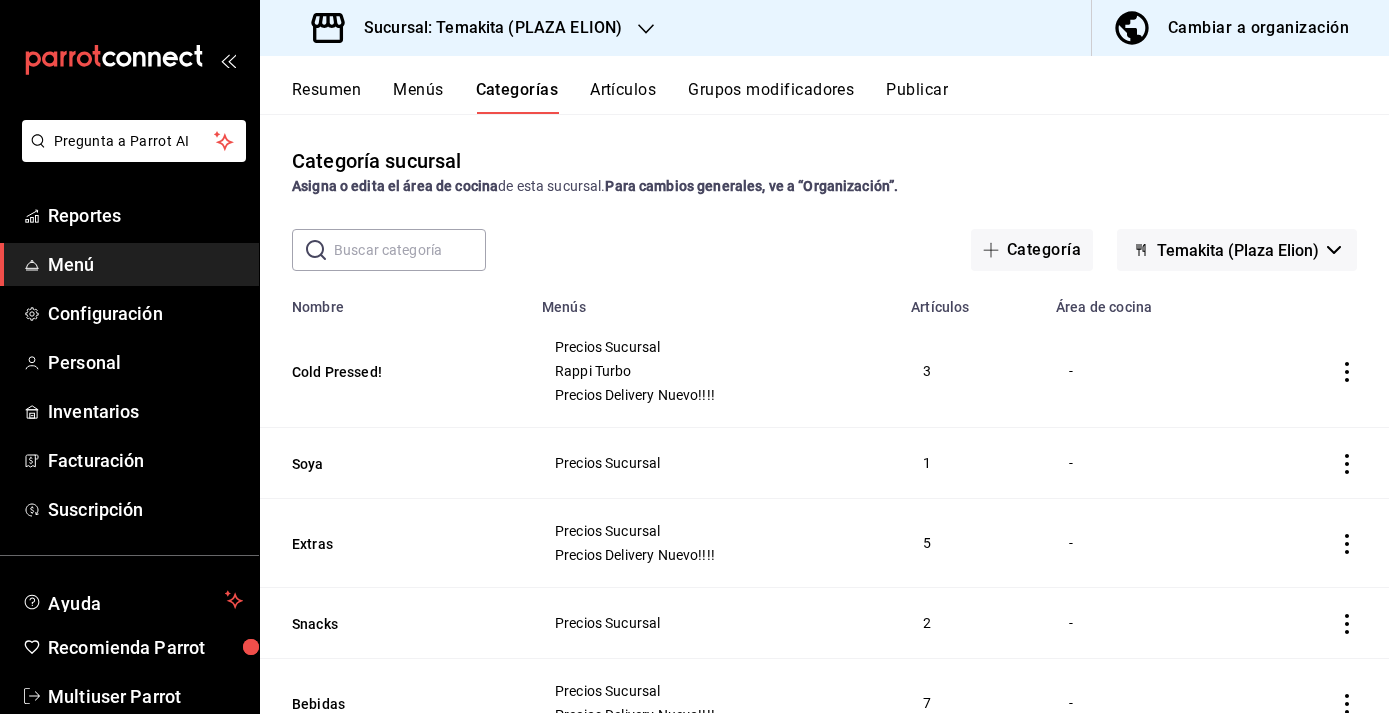 click 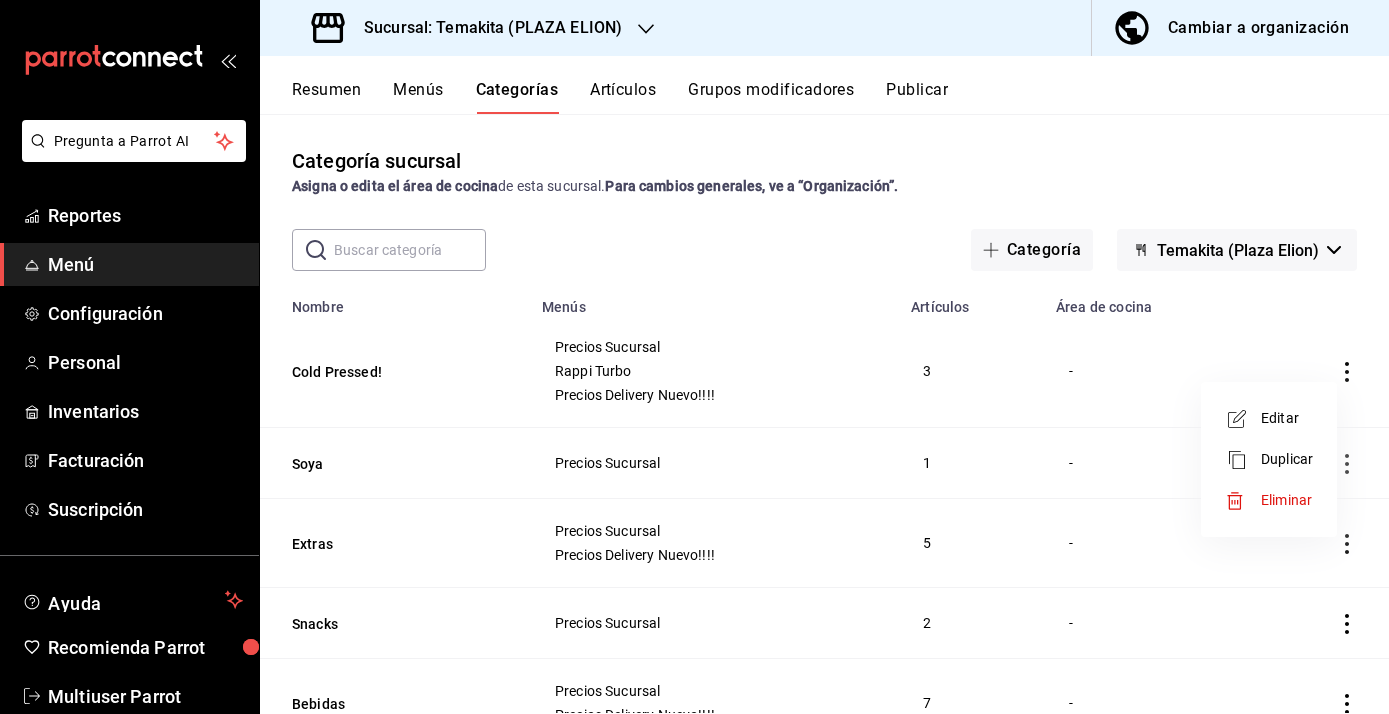 click at bounding box center [694, 357] 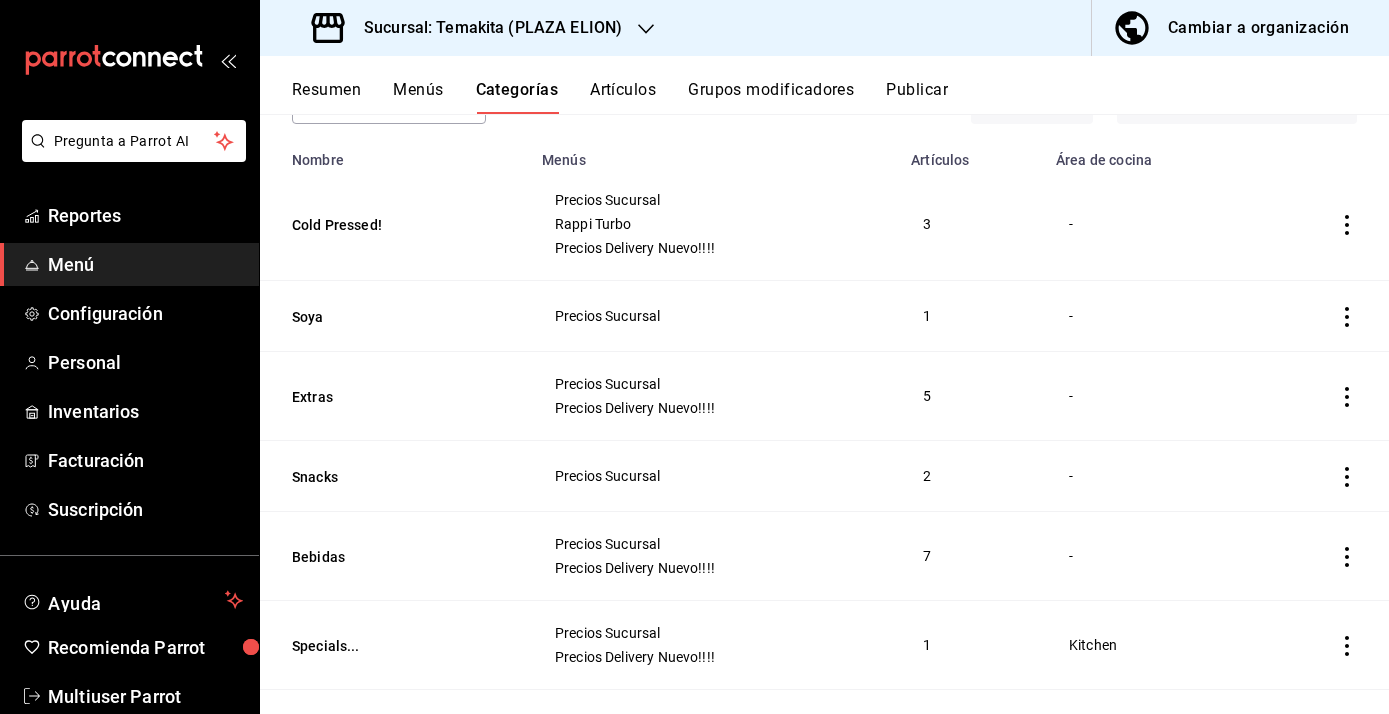 scroll, scrollTop: 225, scrollLeft: 0, axis: vertical 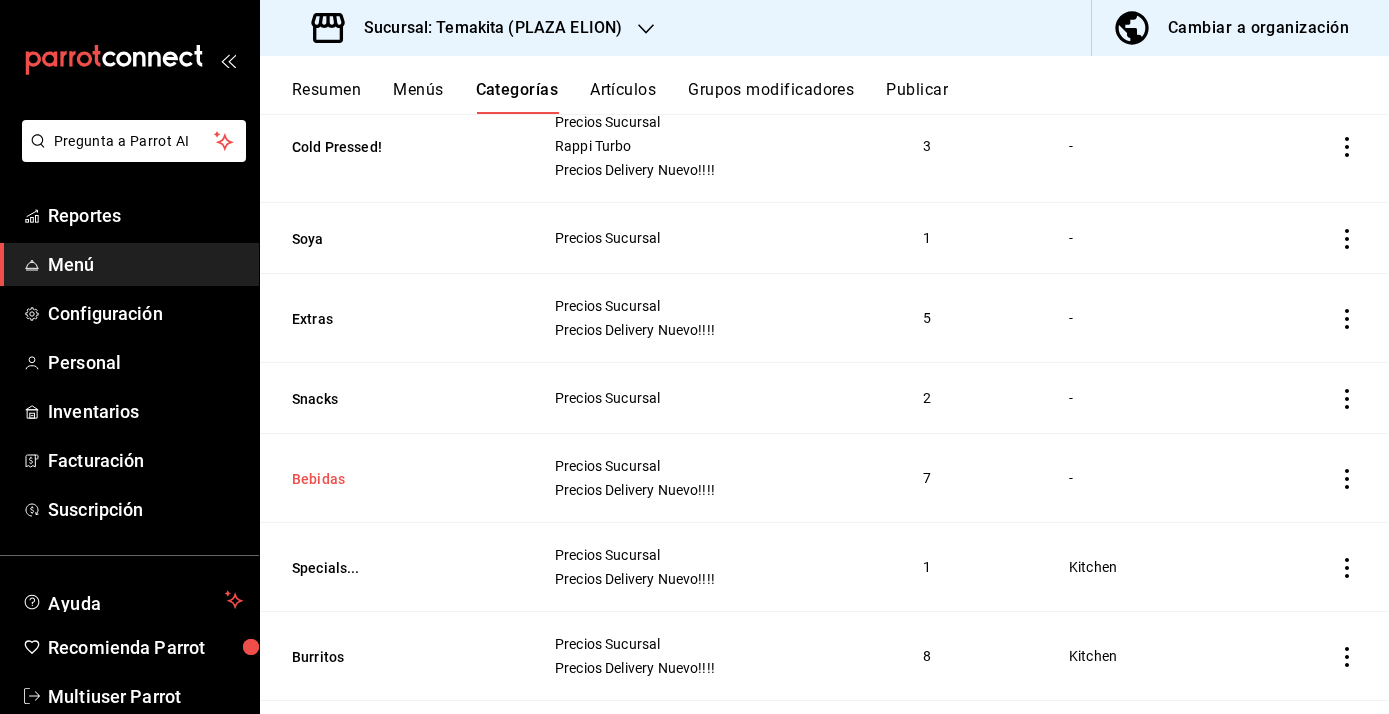 click on "Bebidas" at bounding box center [392, 479] 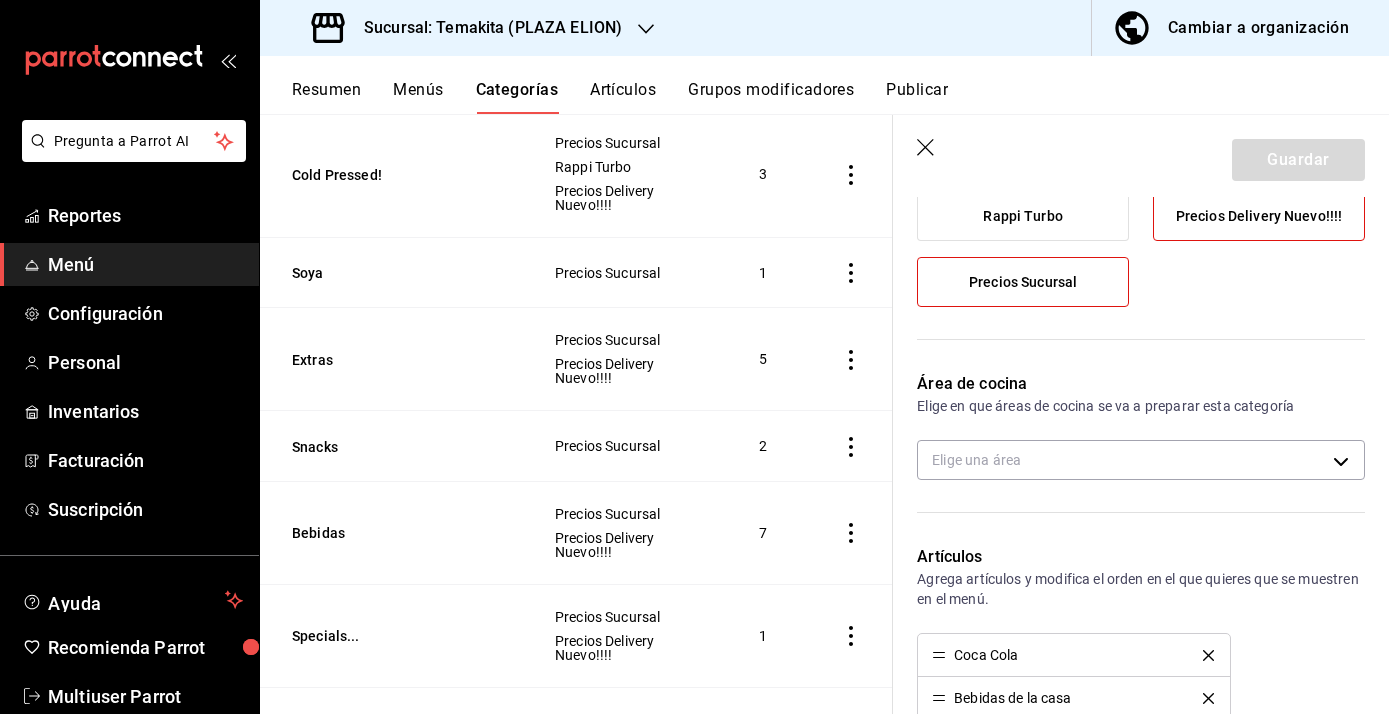 scroll, scrollTop: 478, scrollLeft: 0, axis: vertical 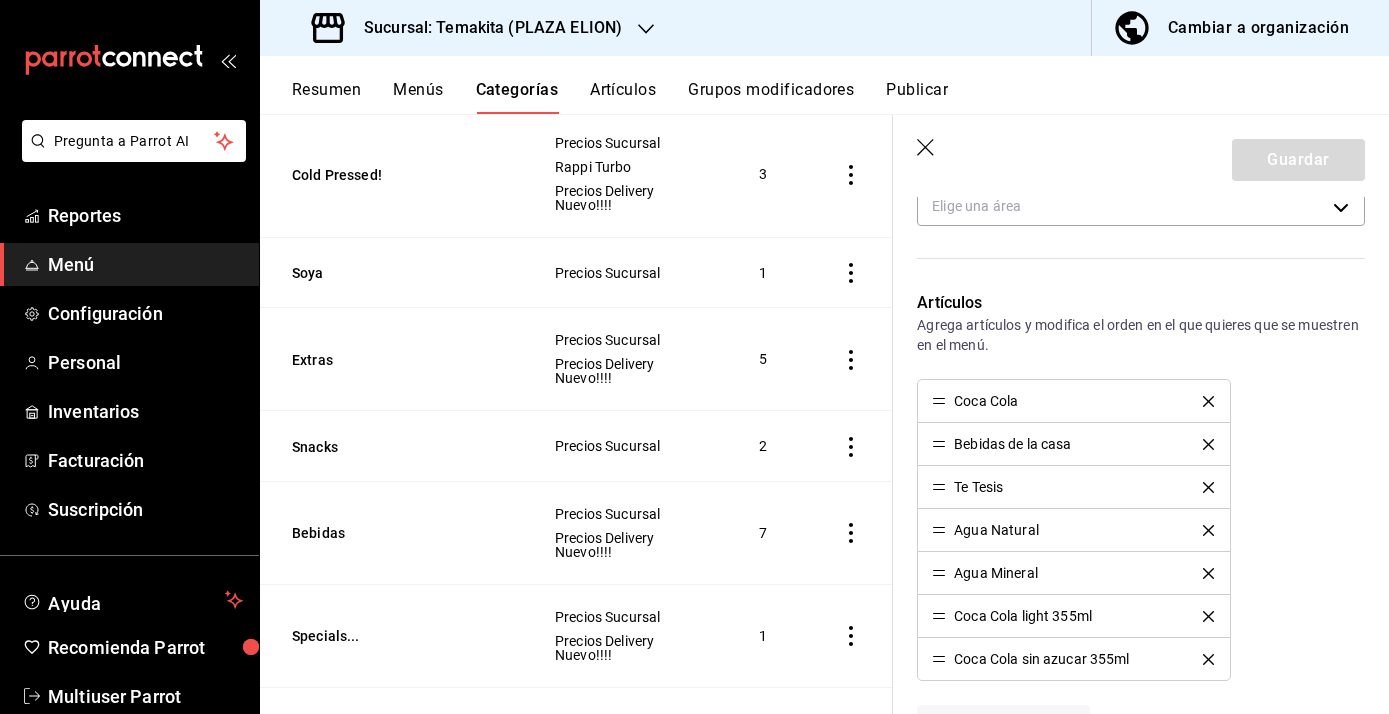 click on "Bebidas de la casa" at bounding box center (1012, 444) 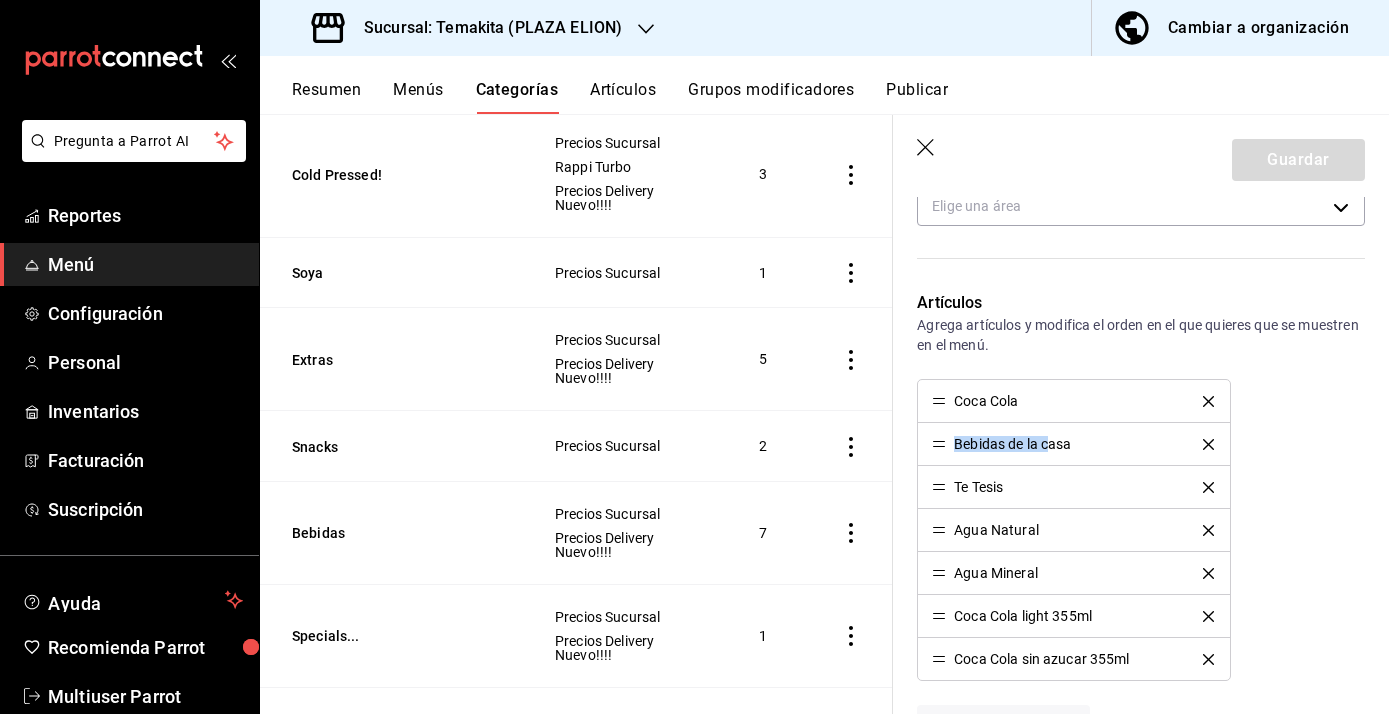 drag, startPoint x: 1053, startPoint y: 445, endPoint x: 1056, endPoint y: 397, distance: 48.09366 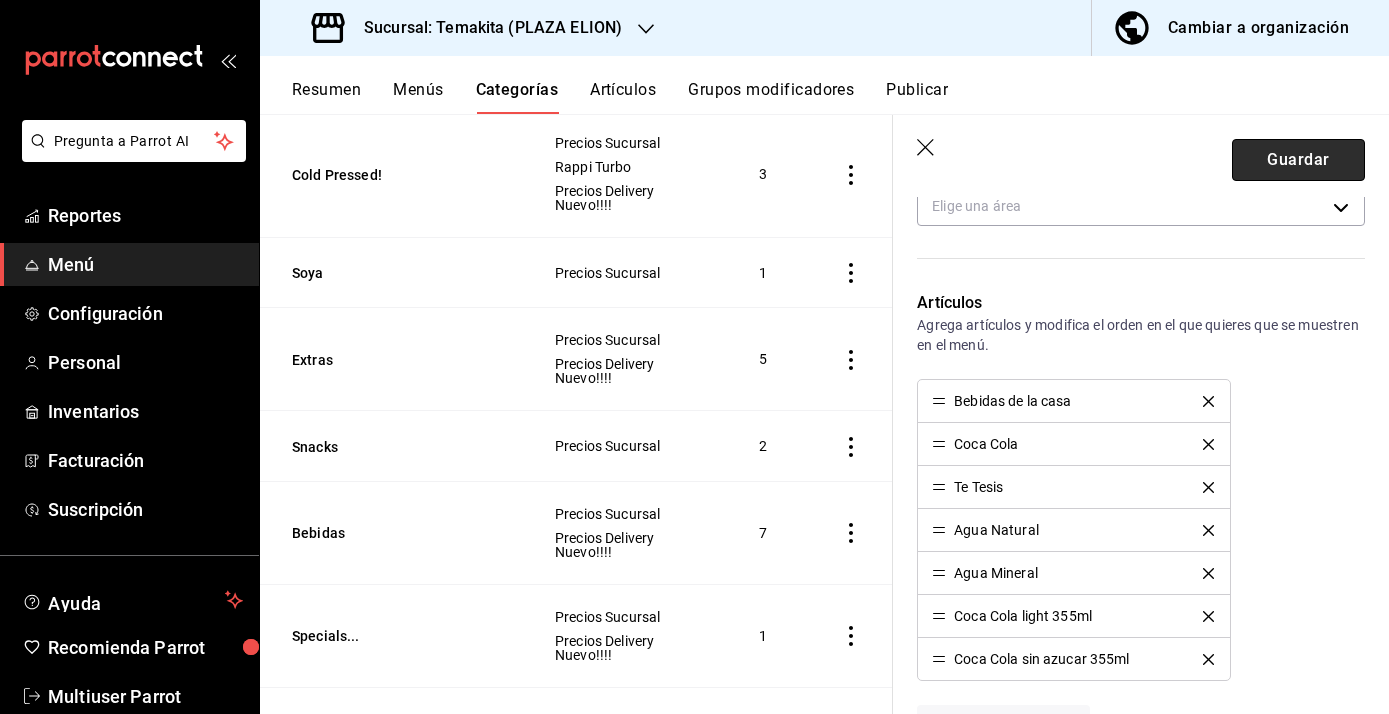 click on "Guardar" at bounding box center [1298, 160] 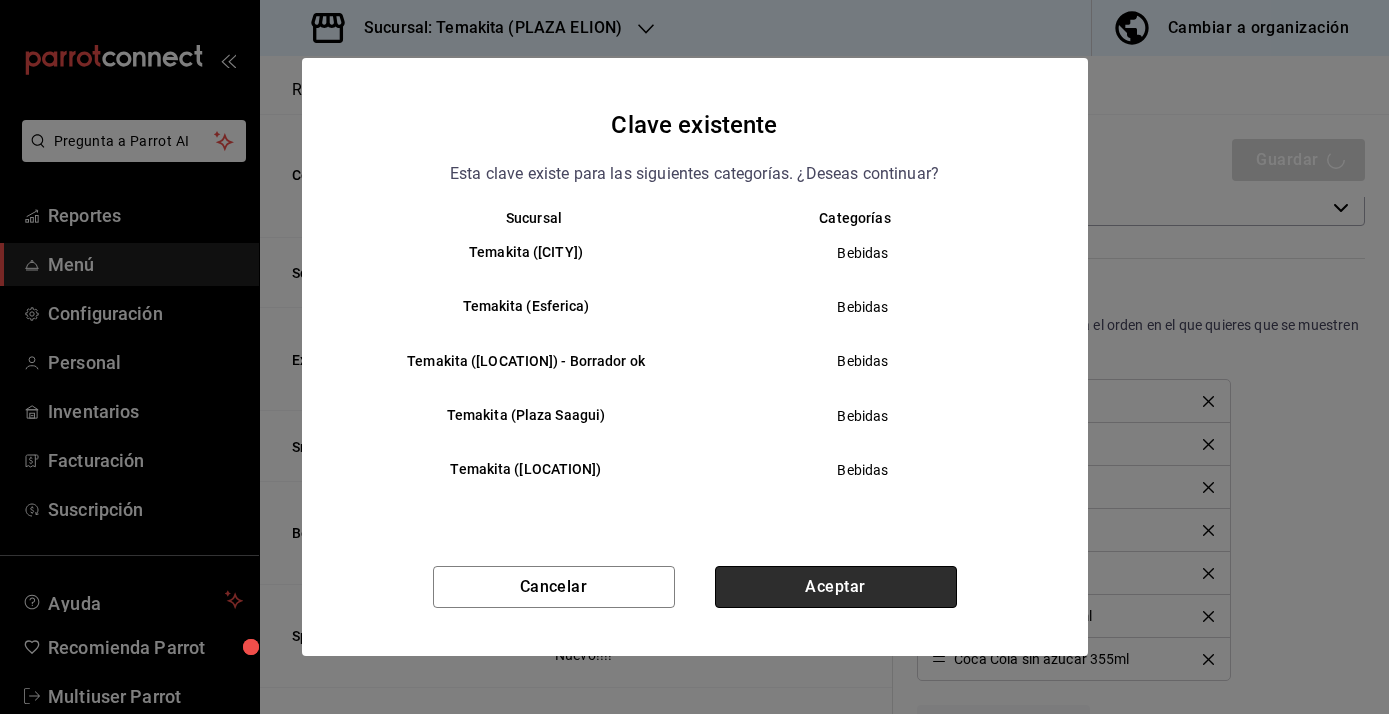 click on "Aceptar" at bounding box center [836, 587] 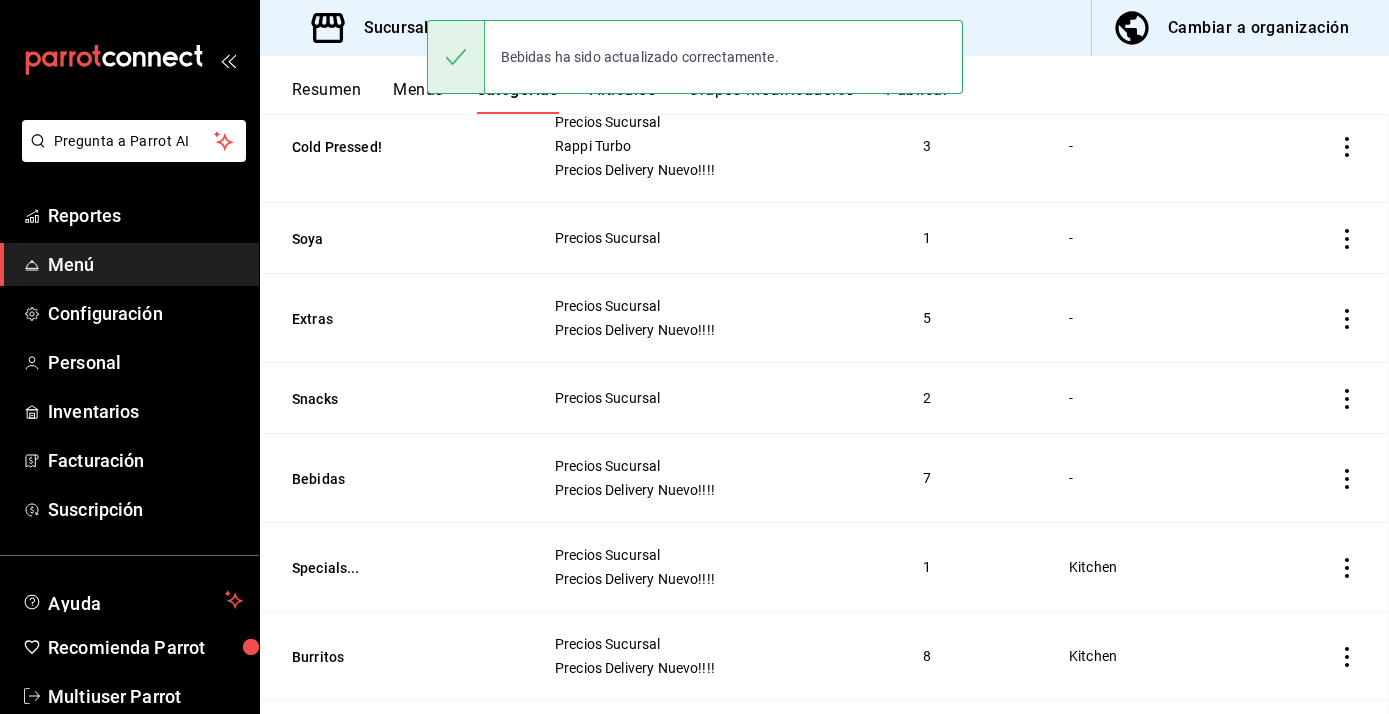 scroll, scrollTop: 0, scrollLeft: 0, axis: both 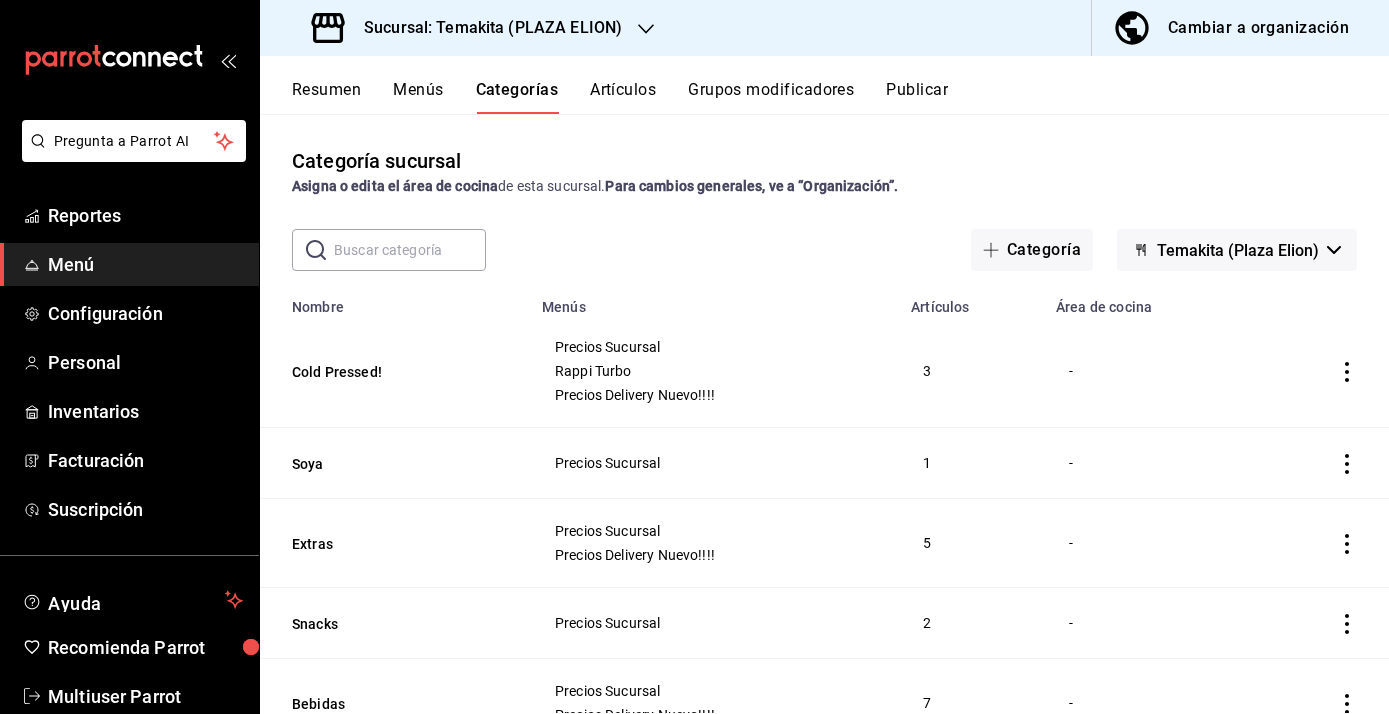 click on "Artículos" at bounding box center [623, 97] 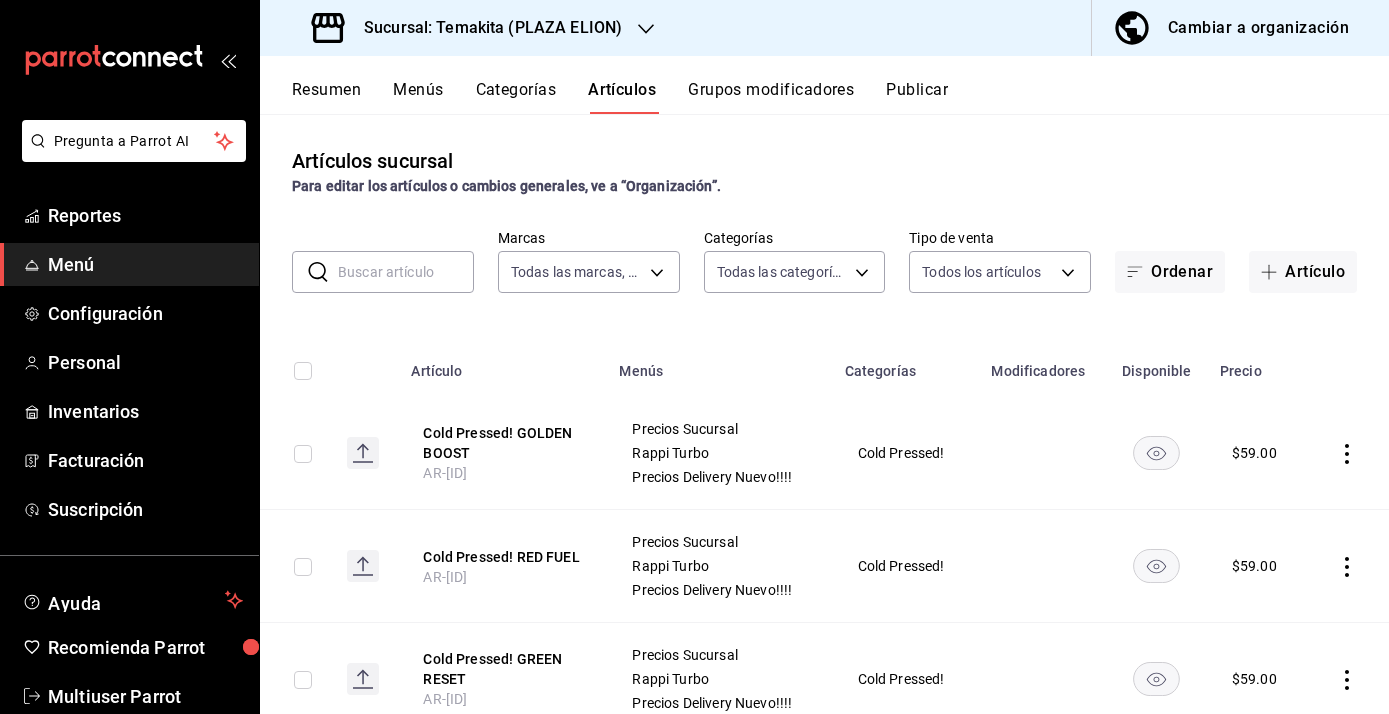 click on "Resumen Menús Categorías Artículos Grupos modificadores Publicar" at bounding box center [824, 85] 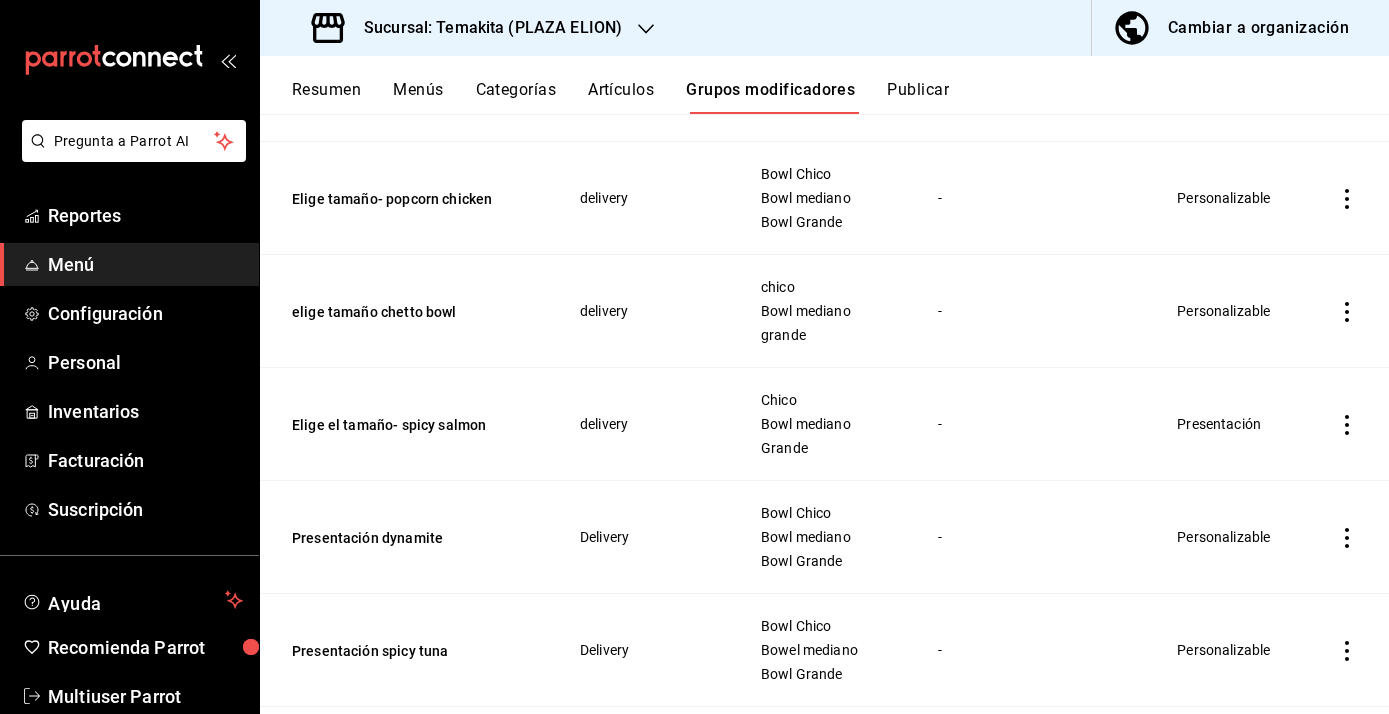 scroll, scrollTop: 324, scrollLeft: 0, axis: vertical 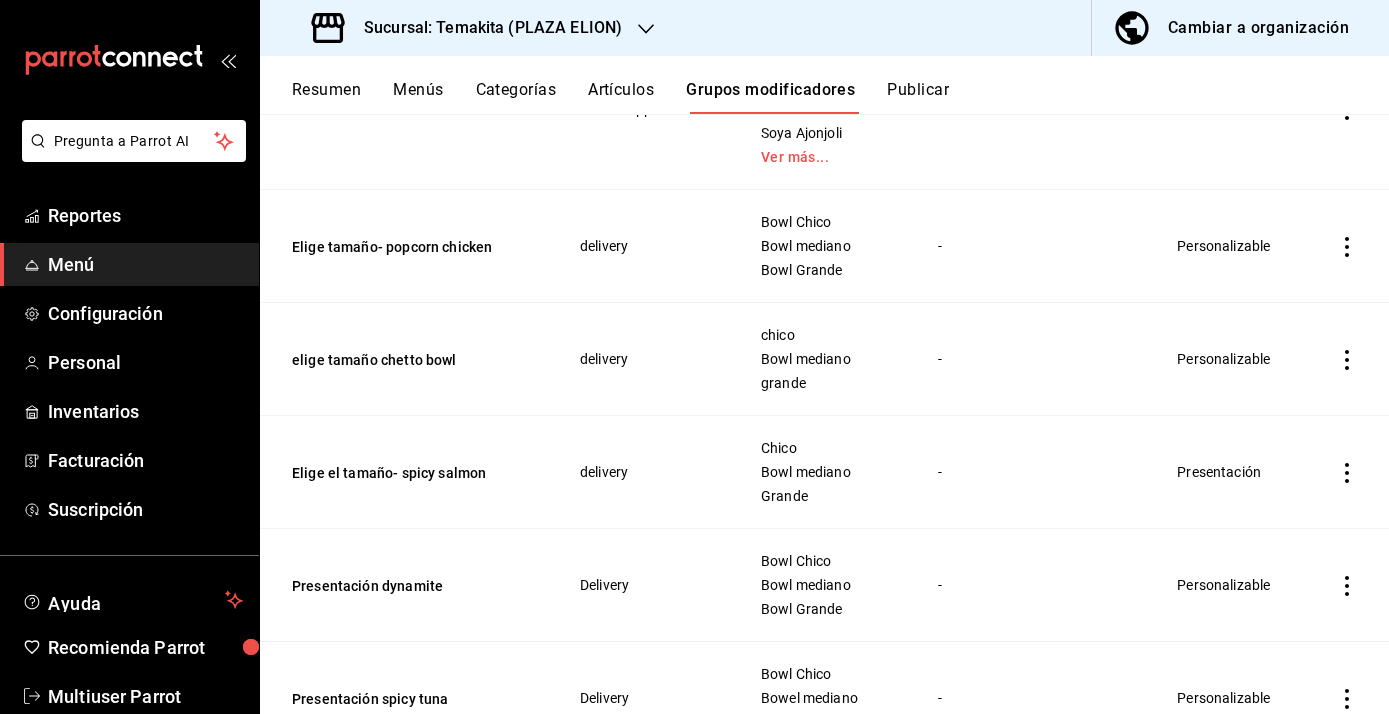 click on "Artículos" at bounding box center [621, 97] 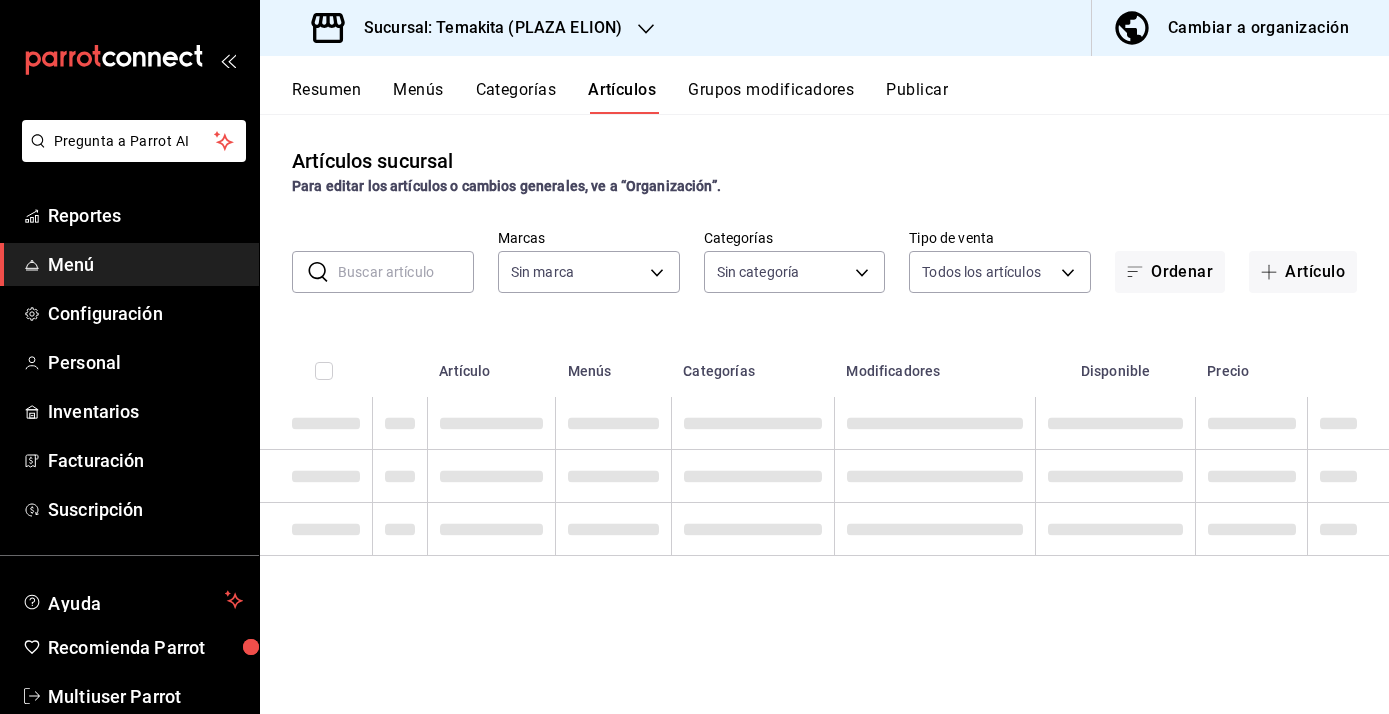 click at bounding box center [406, 272] 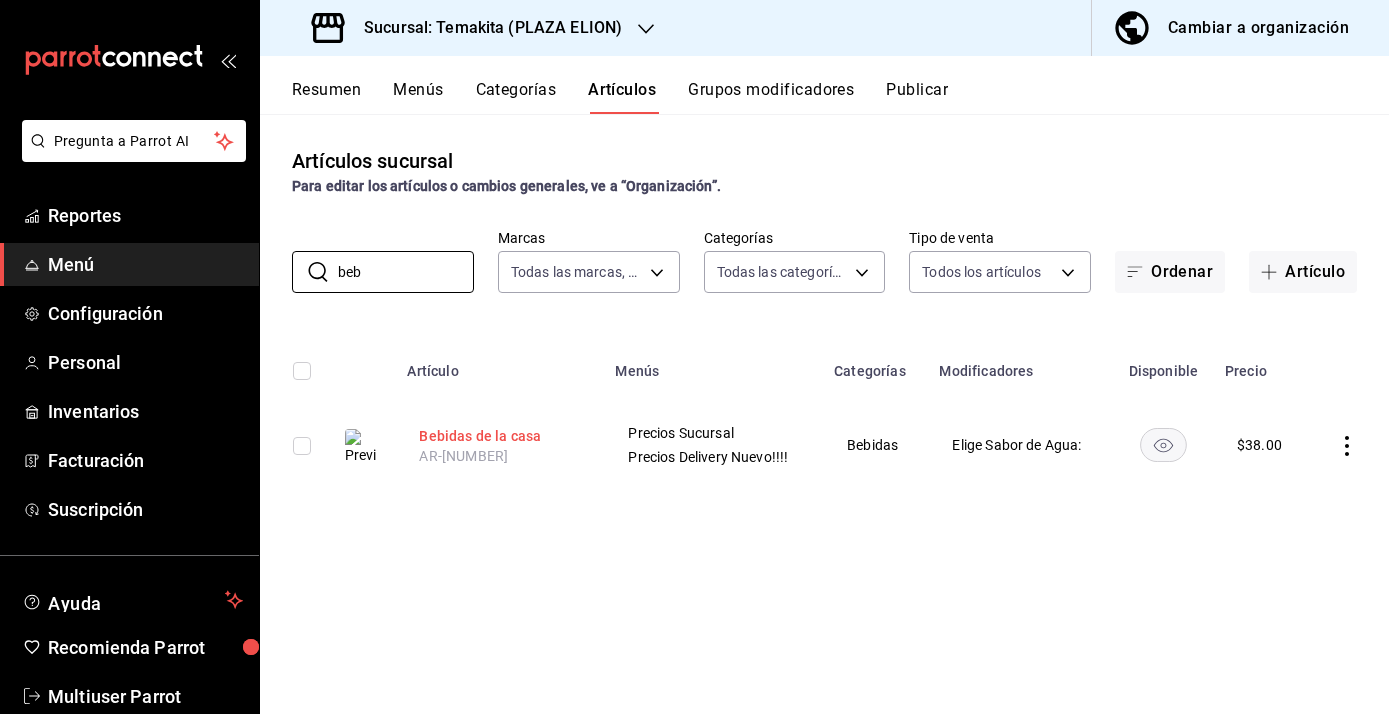 click on "Bebidas de la casa" at bounding box center [499, 436] 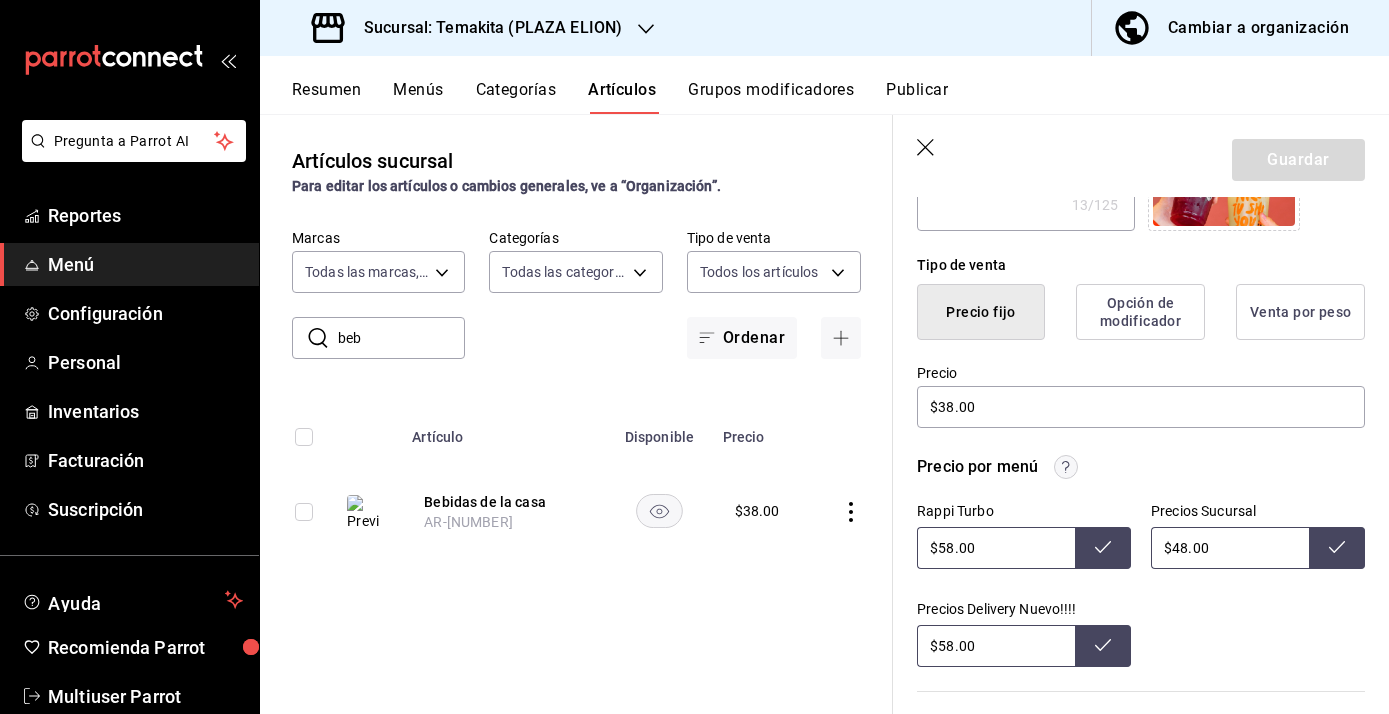 scroll, scrollTop: 0, scrollLeft: 0, axis: both 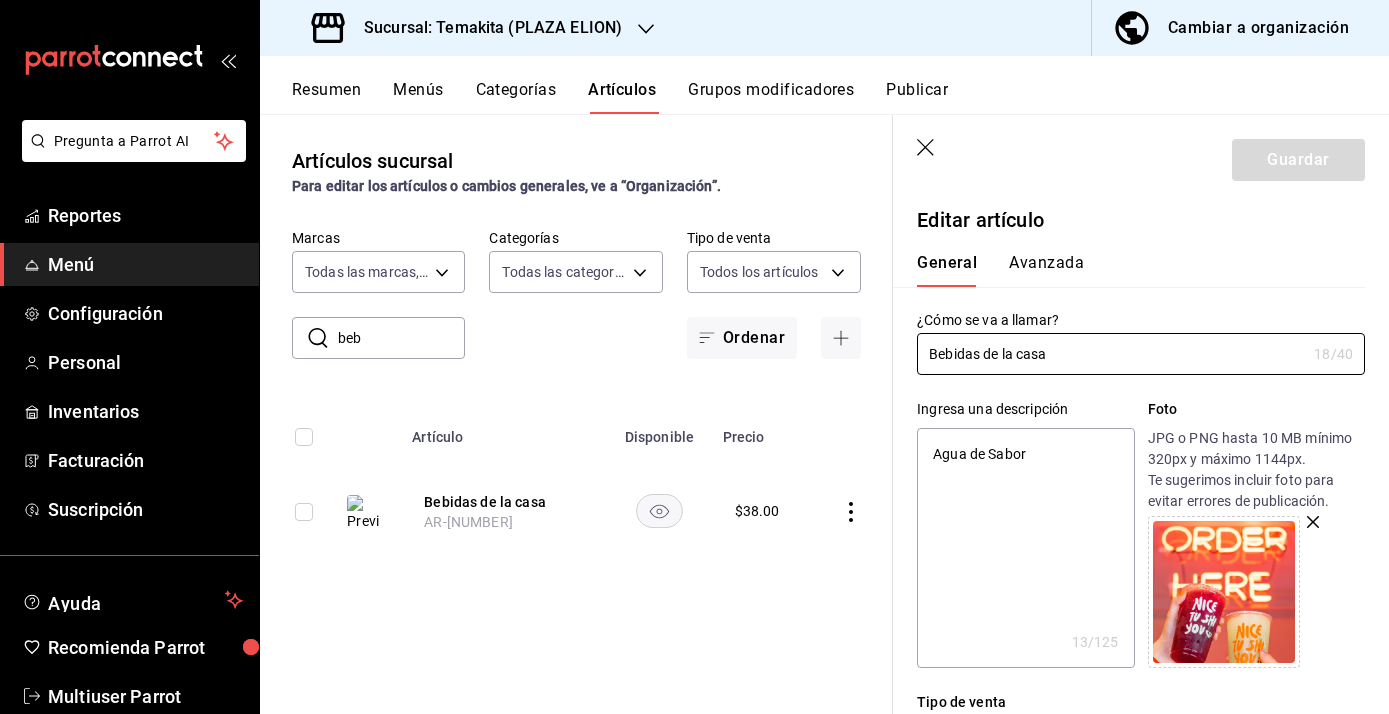 click on "Avanzada" at bounding box center (1046, 270) 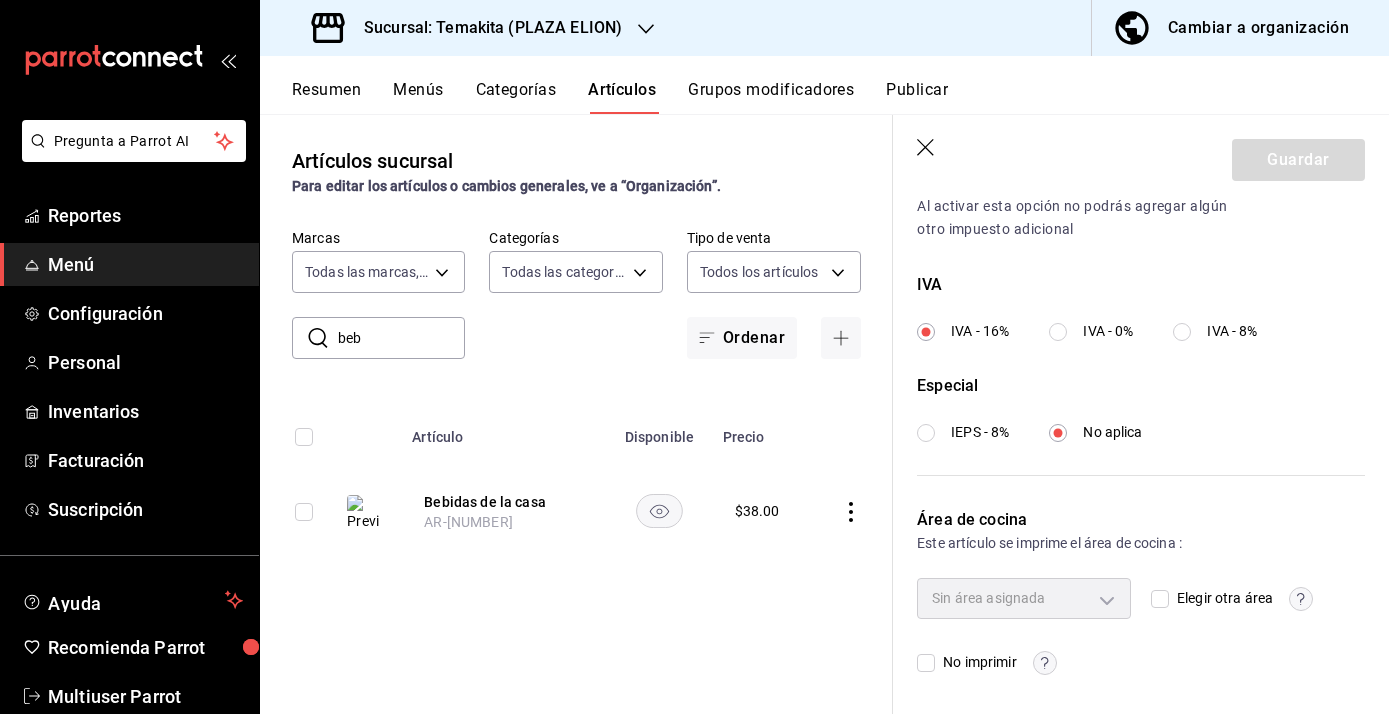 scroll, scrollTop: 0, scrollLeft: 0, axis: both 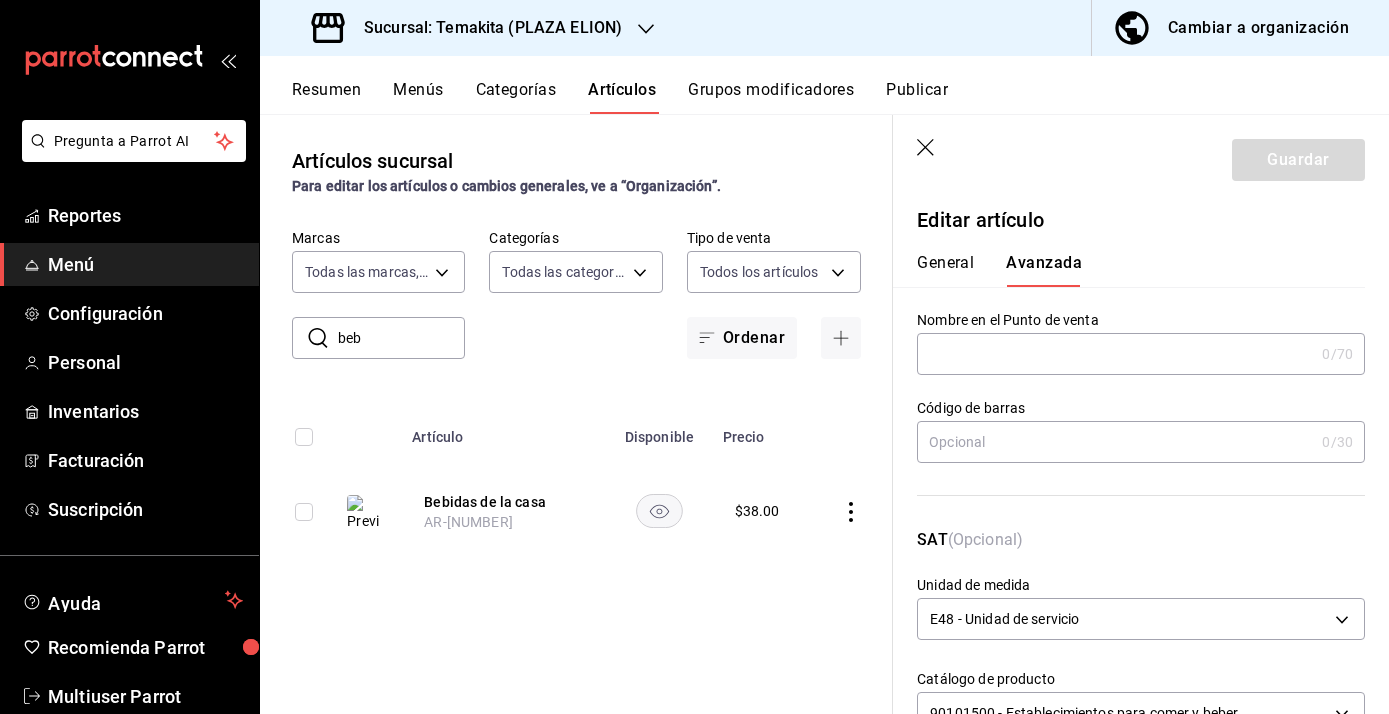 click on "General" at bounding box center [945, 270] 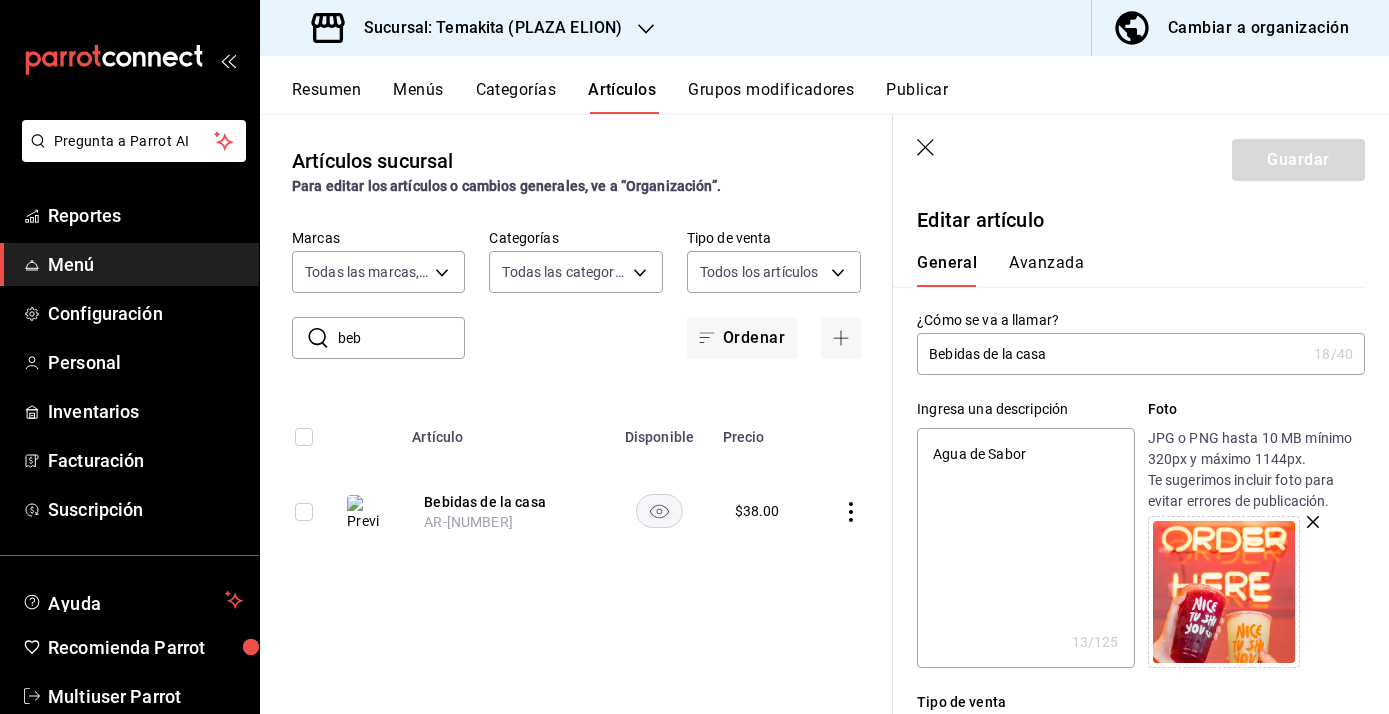 click 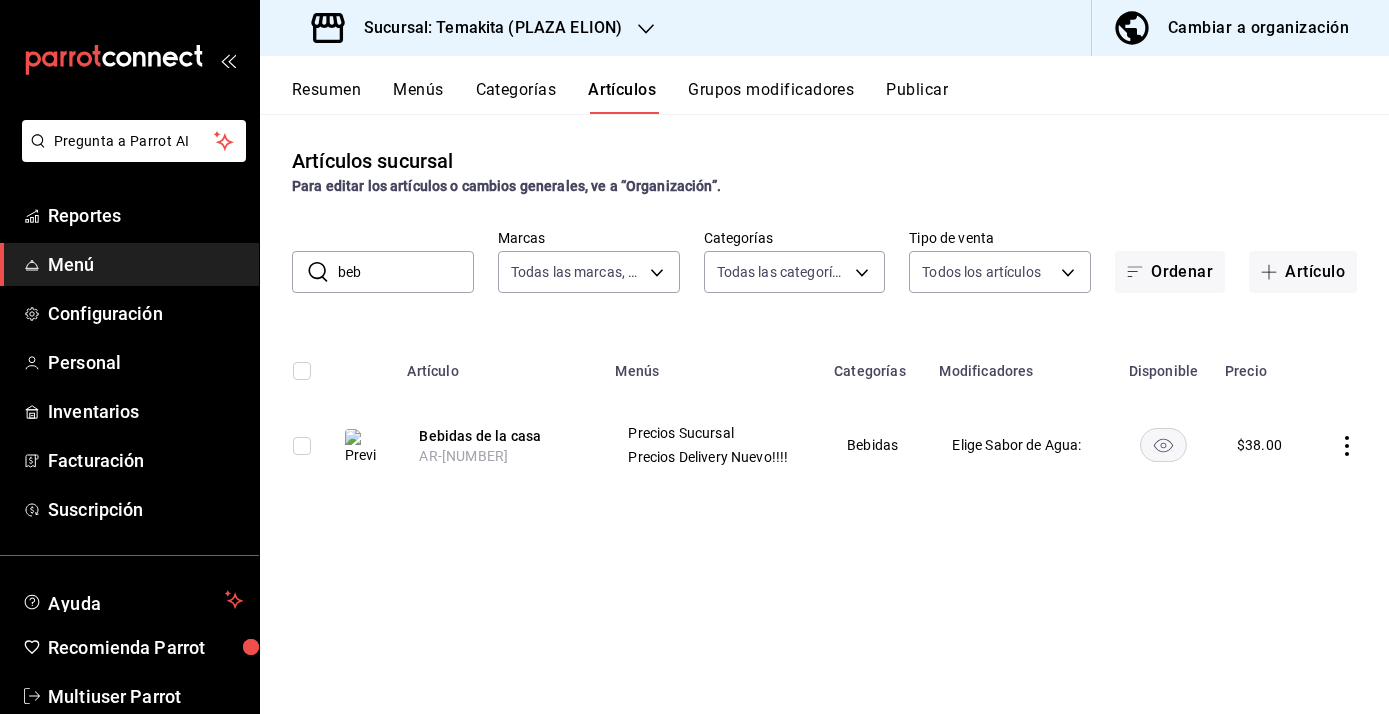 click on "Grupos modificadores" at bounding box center [771, 97] 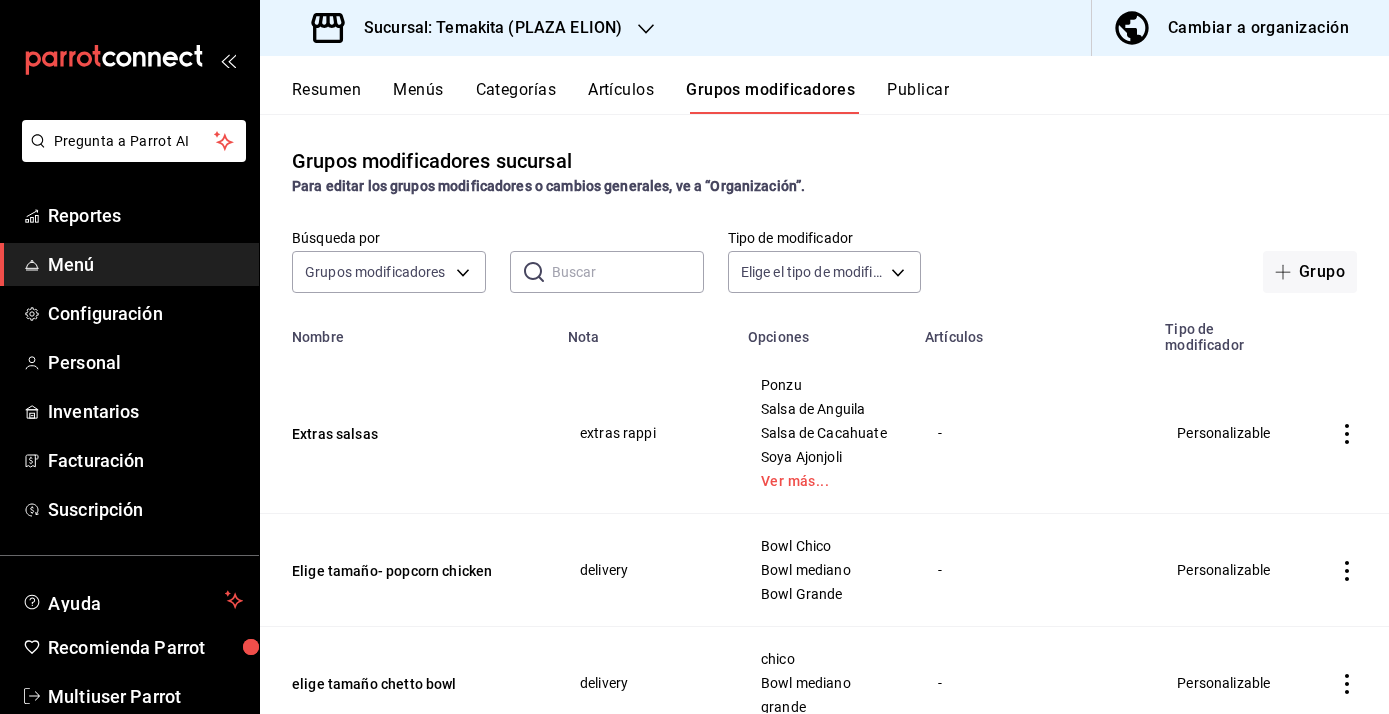 click on "Artículos" at bounding box center [621, 97] 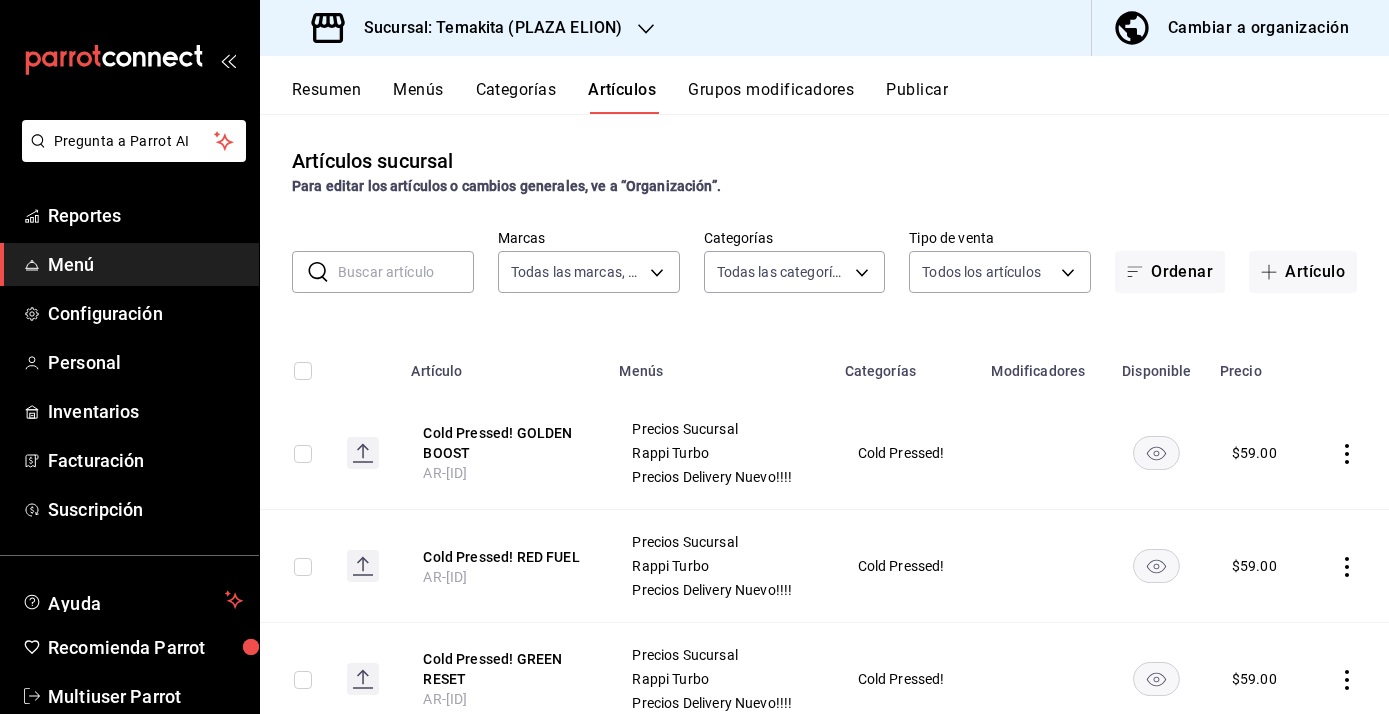 click 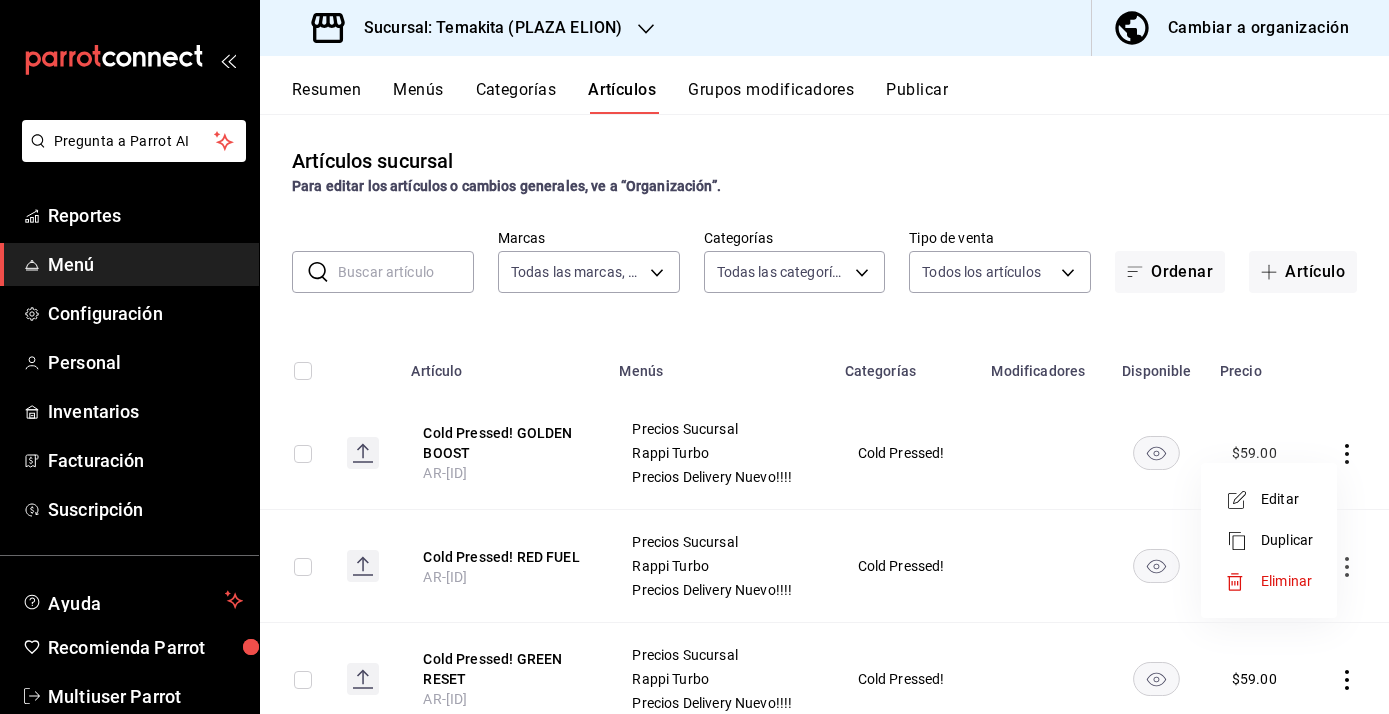 click on "Eliminar" at bounding box center (1269, 581) 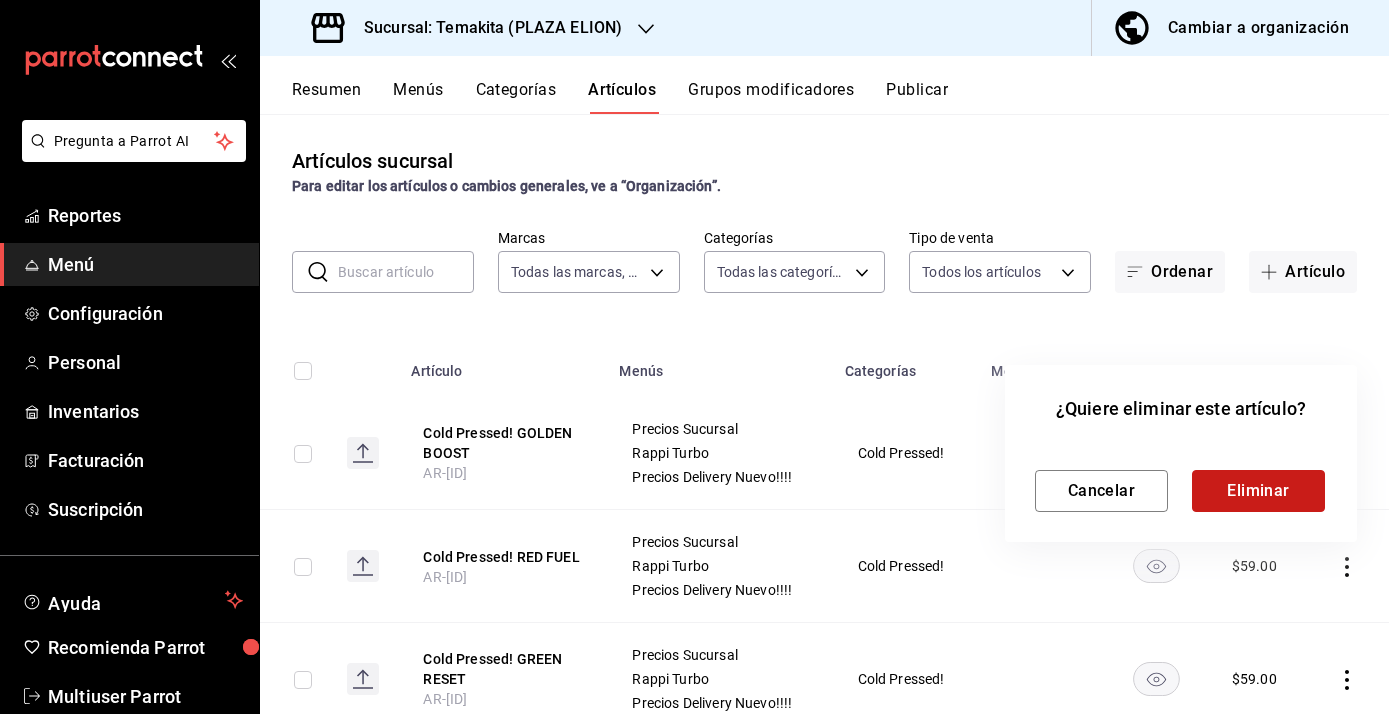 click on "Eliminar" at bounding box center [1258, 491] 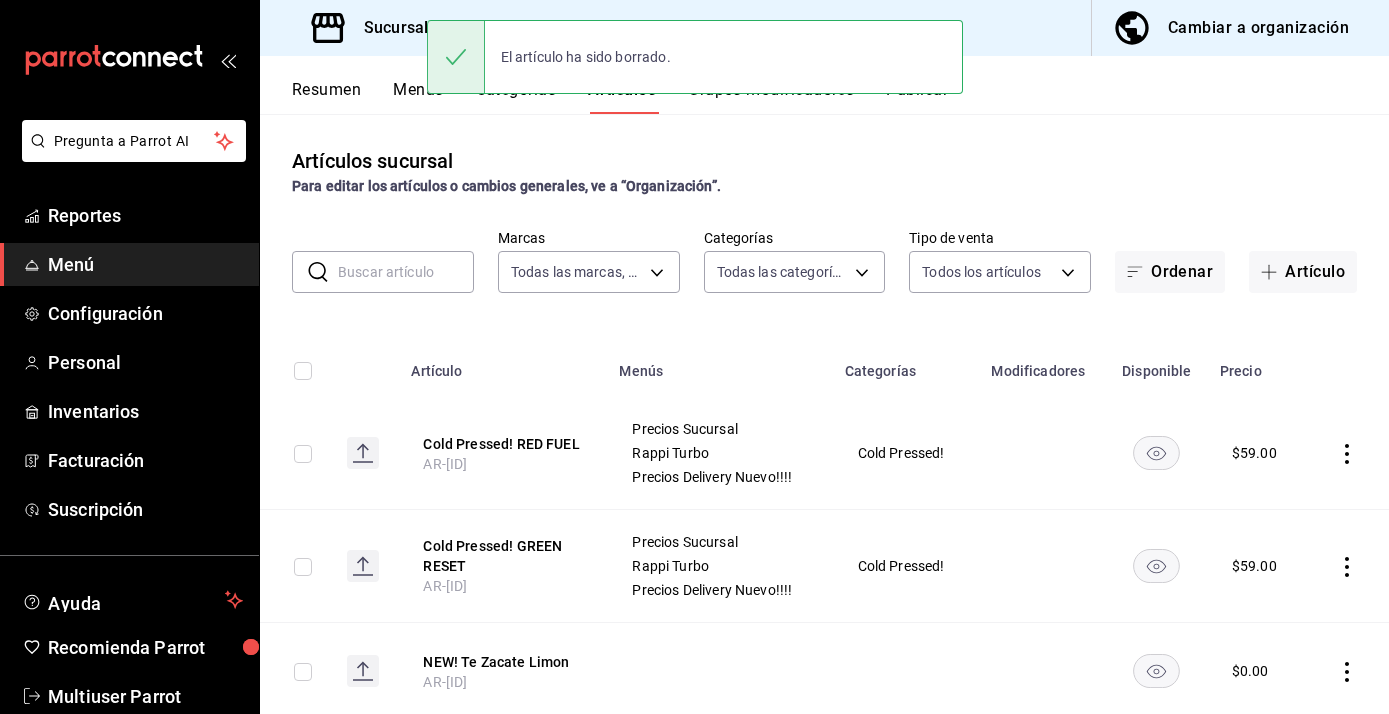 click 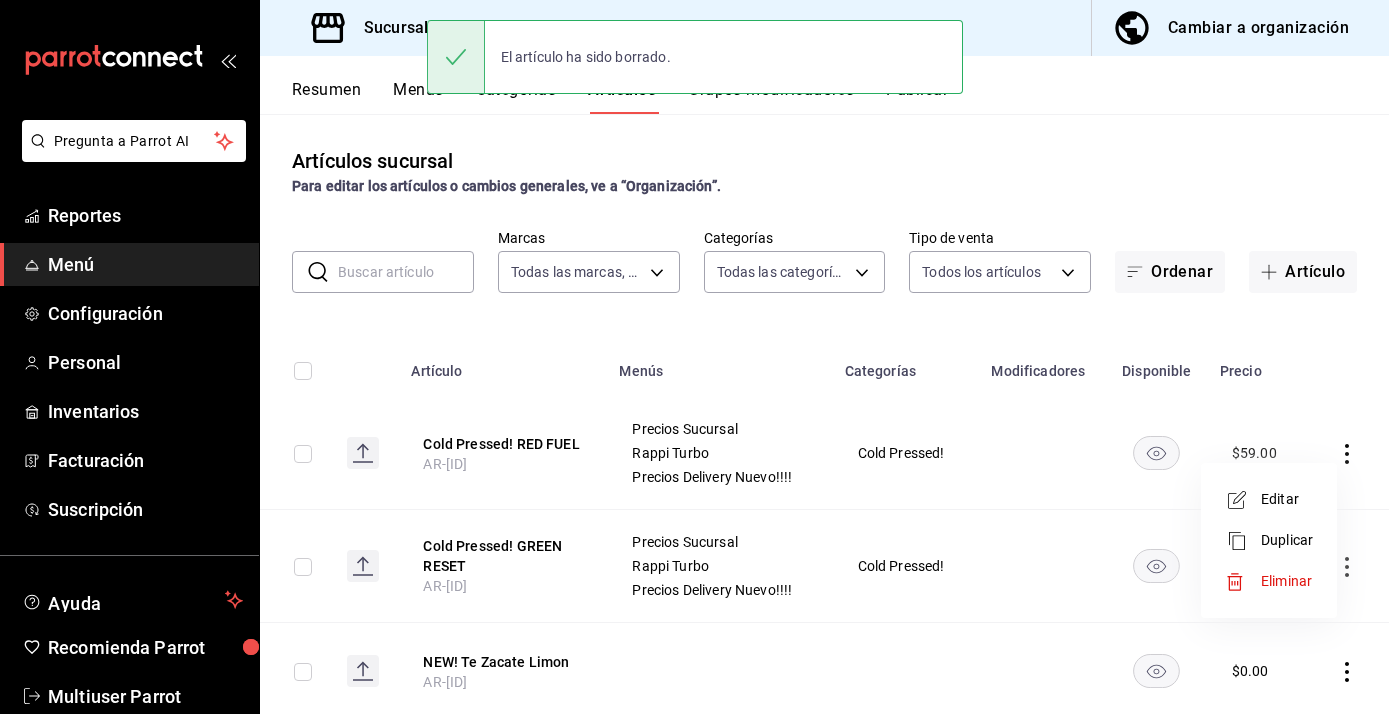 click on "Eliminar" at bounding box center [1287, 581] 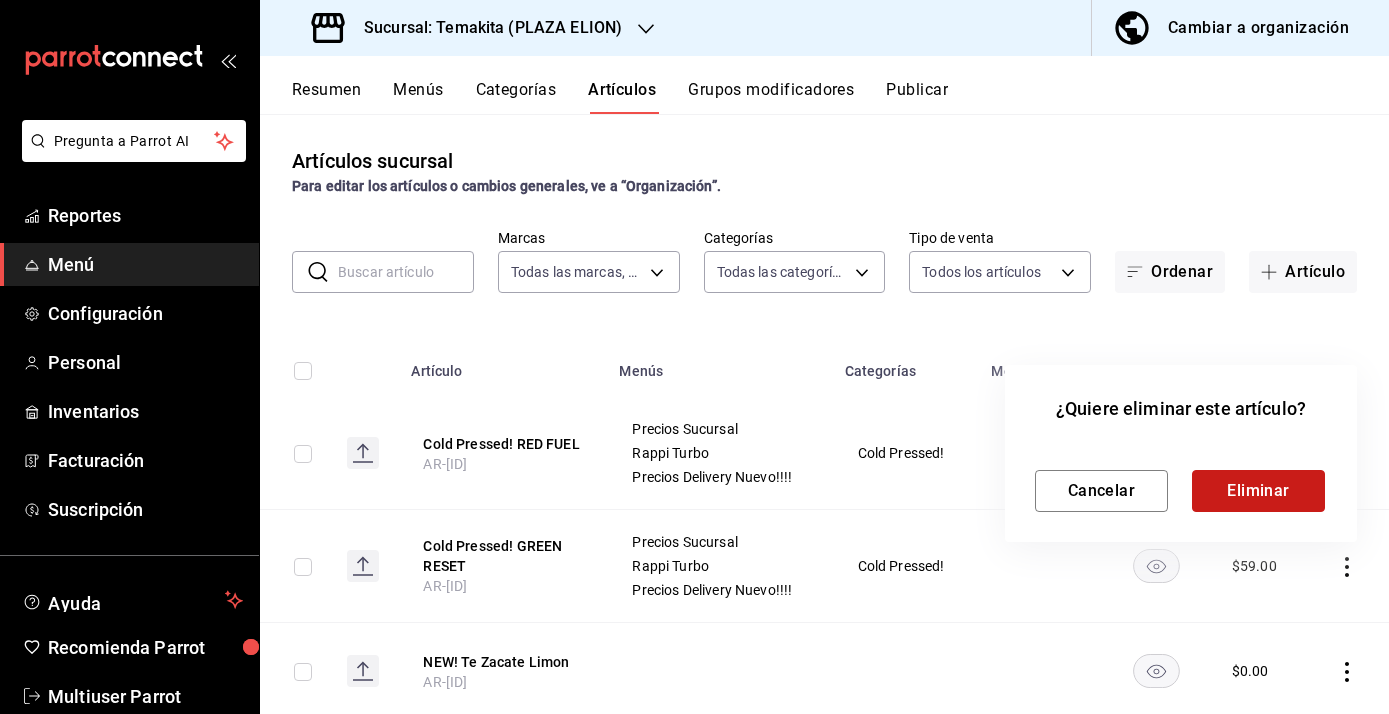 click on "Eliminar" at bounding box center [1258, 491] 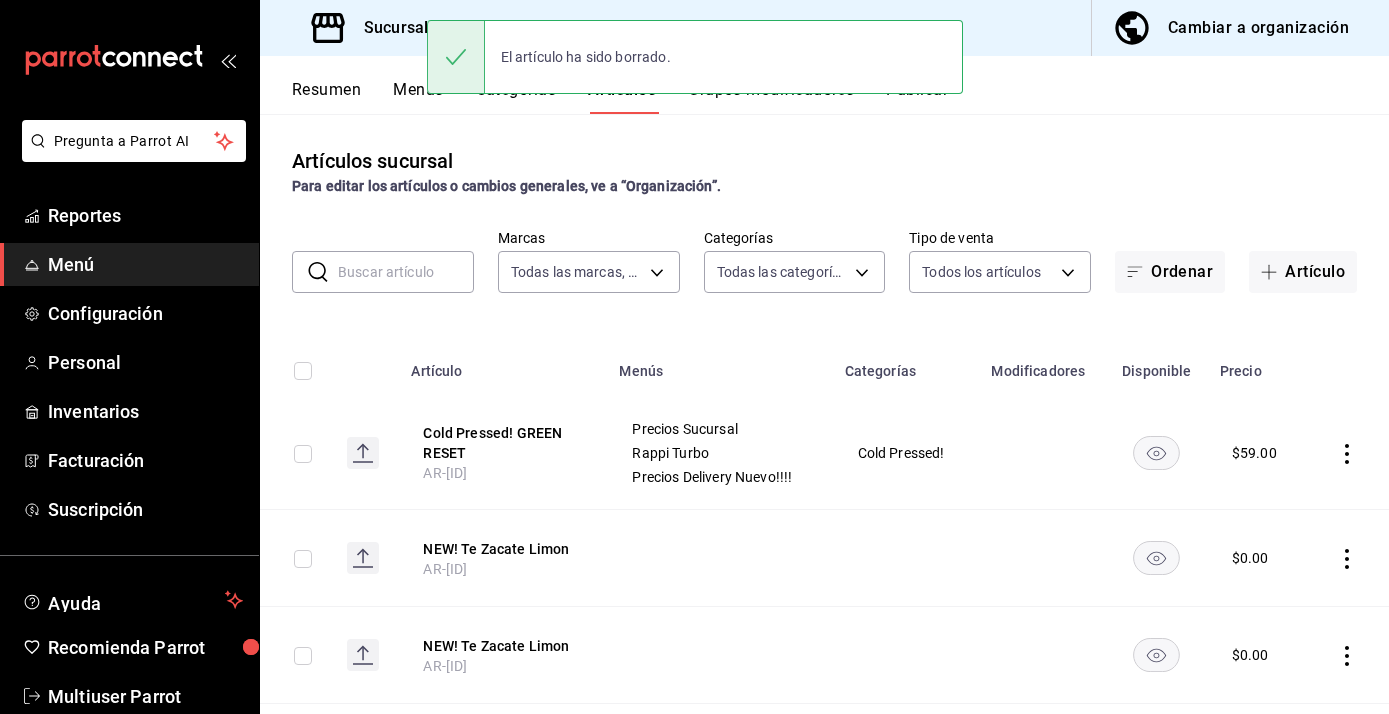 click 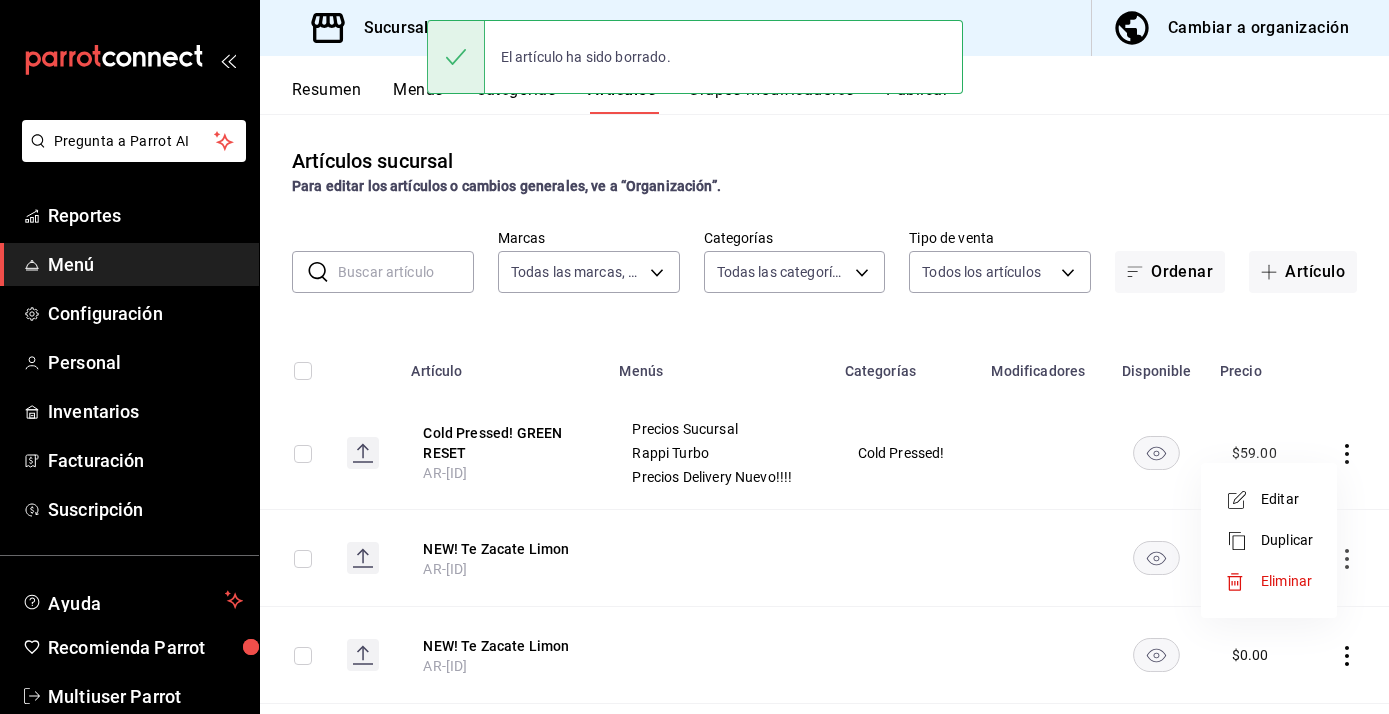 click on "Eliminar" at bounding box center (1286, 581) 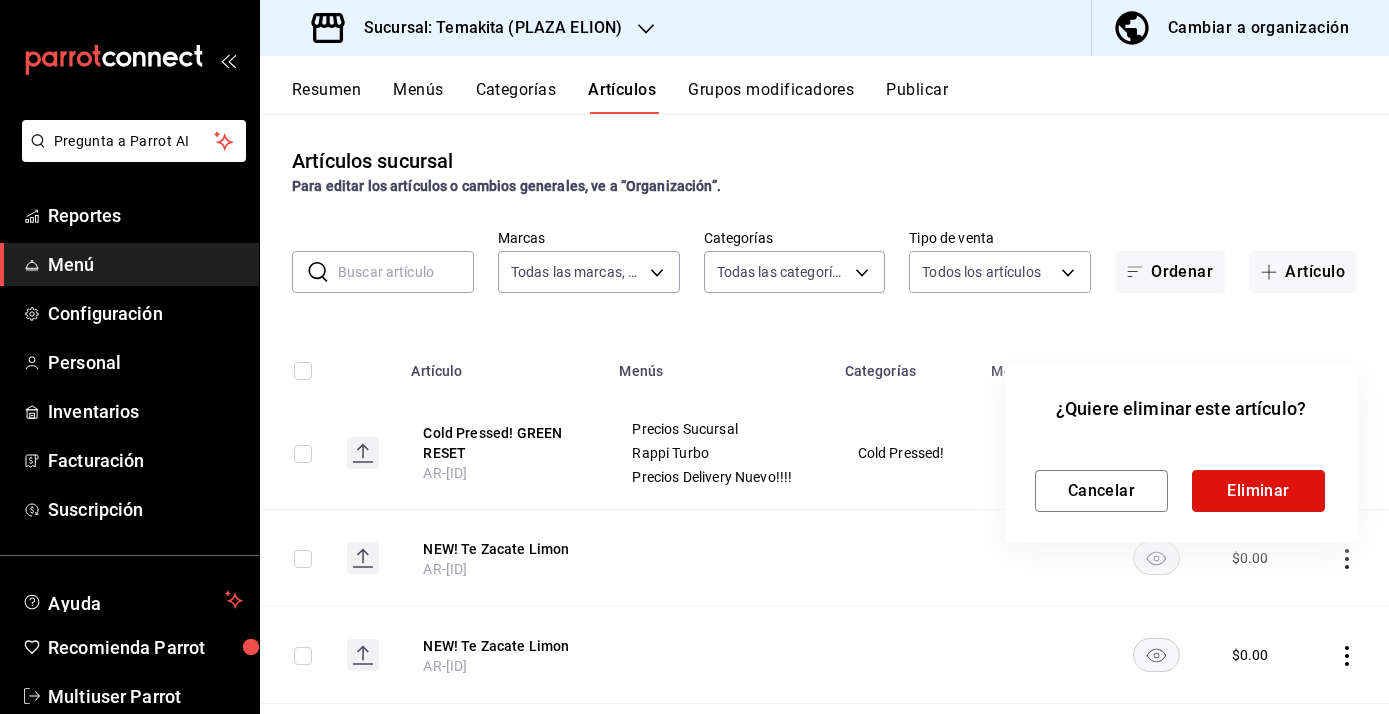 click on "Eliminar" at bounding box center [1258, 491] 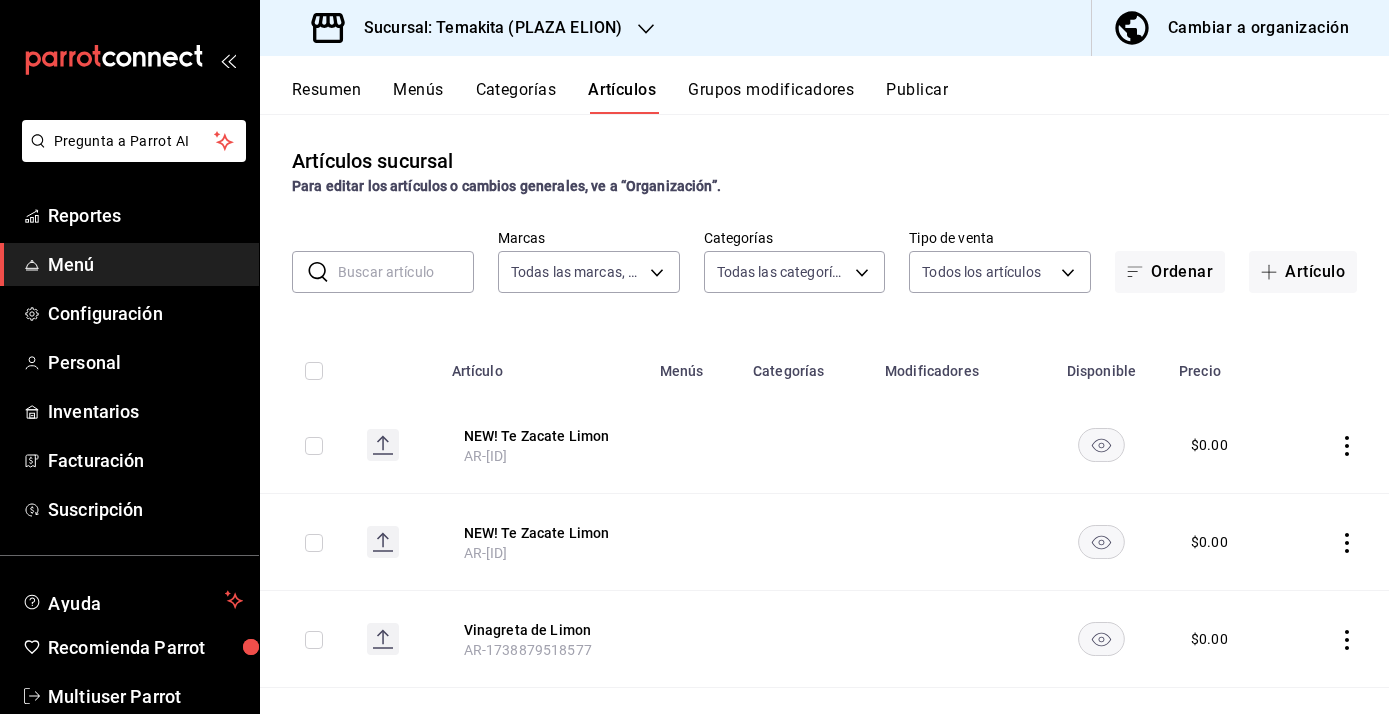 click at bounding box center [406, 272] 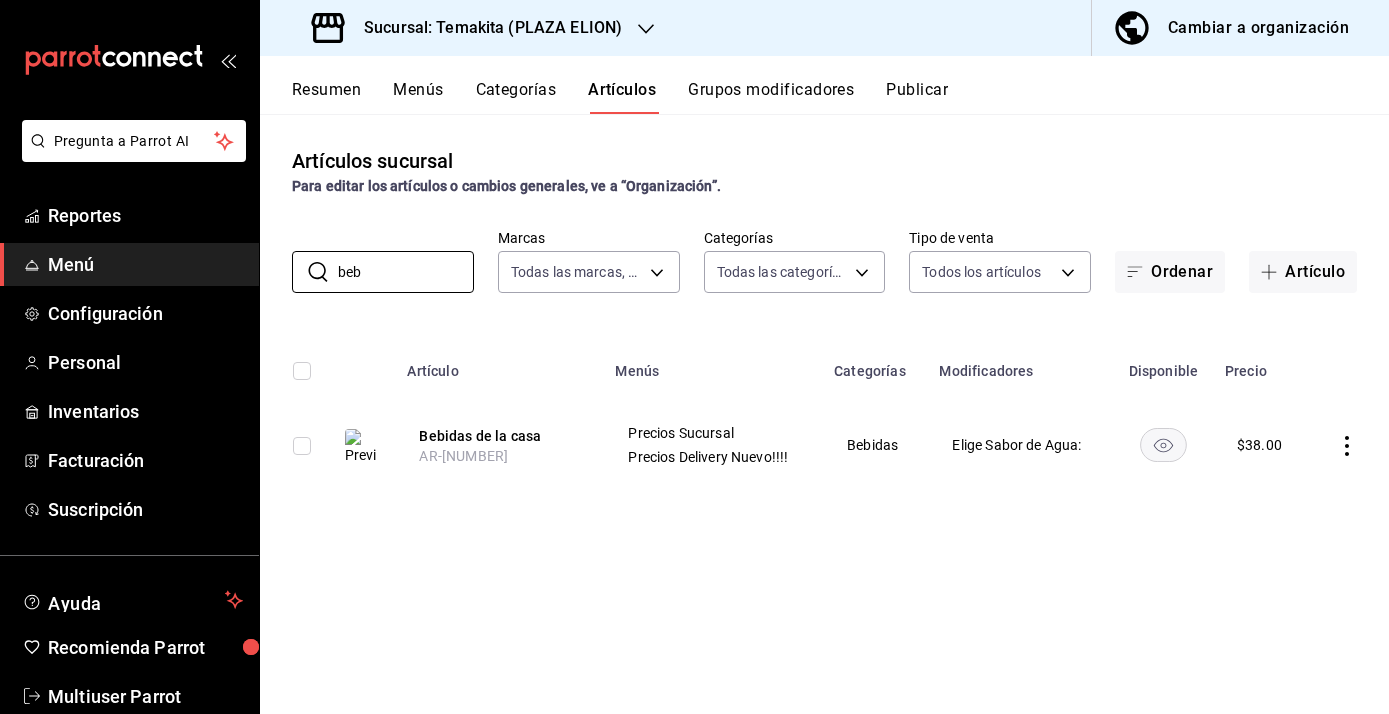 click on "Artículo Artículo Menús Categorías Modificadores Disponible Precio Bebidas de la casa AR-000446 Precios Sucursal Precios Delivery Nuevo!!!! Bebidas Elige Sabor de Agua: $ 38.00" at bounding box center [824, 413] 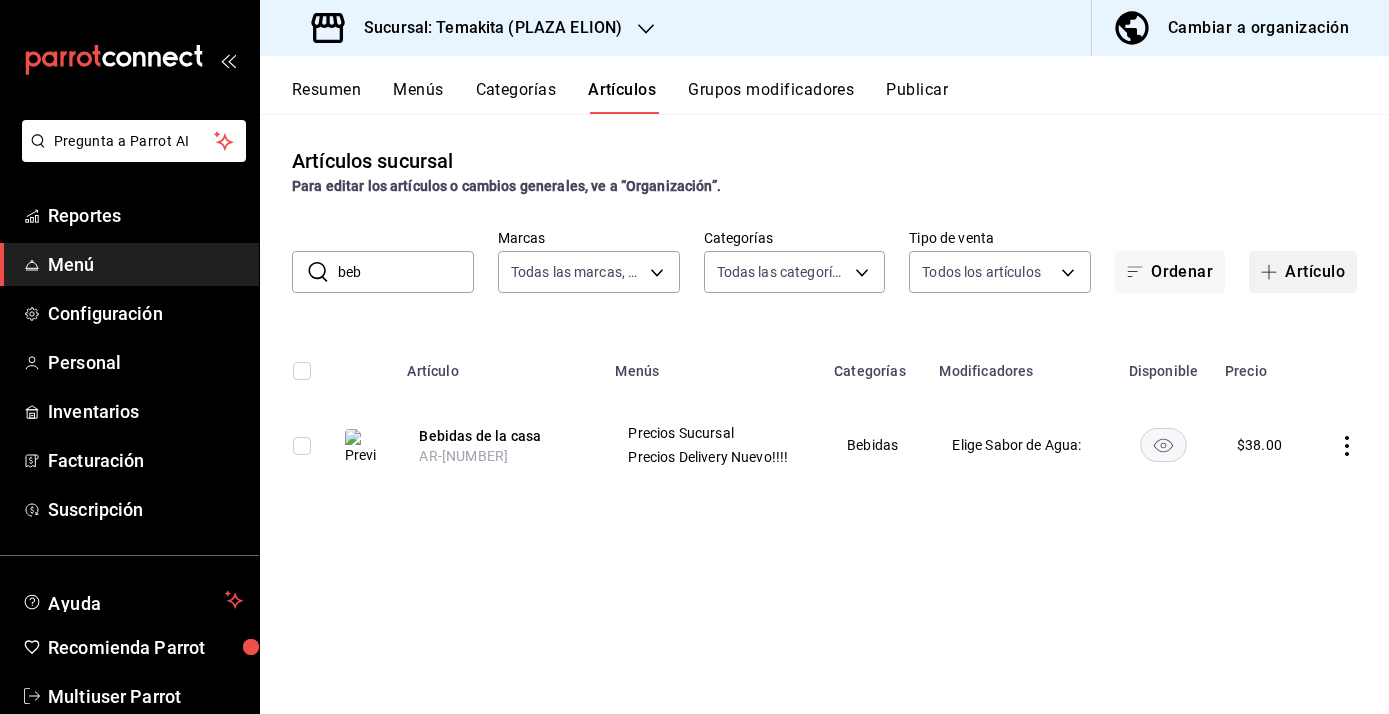 click 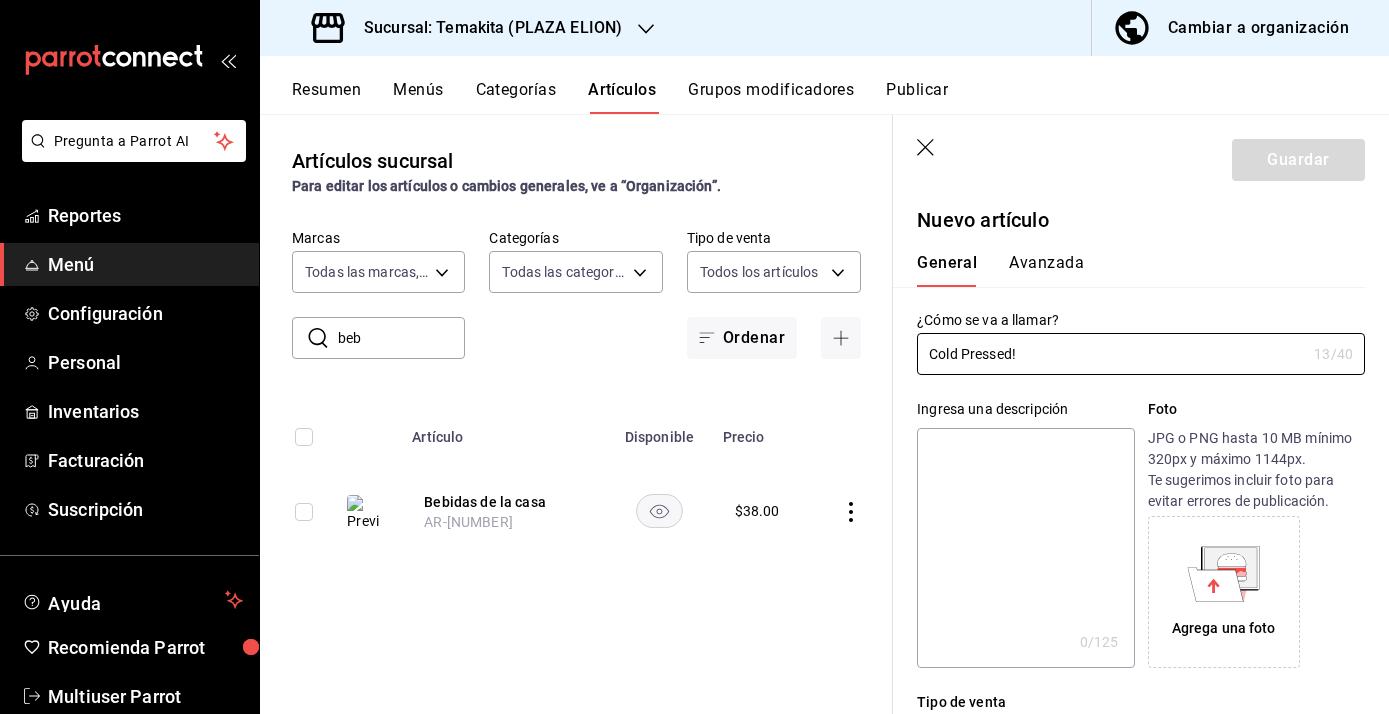 click at bounding box center (1025, 548) 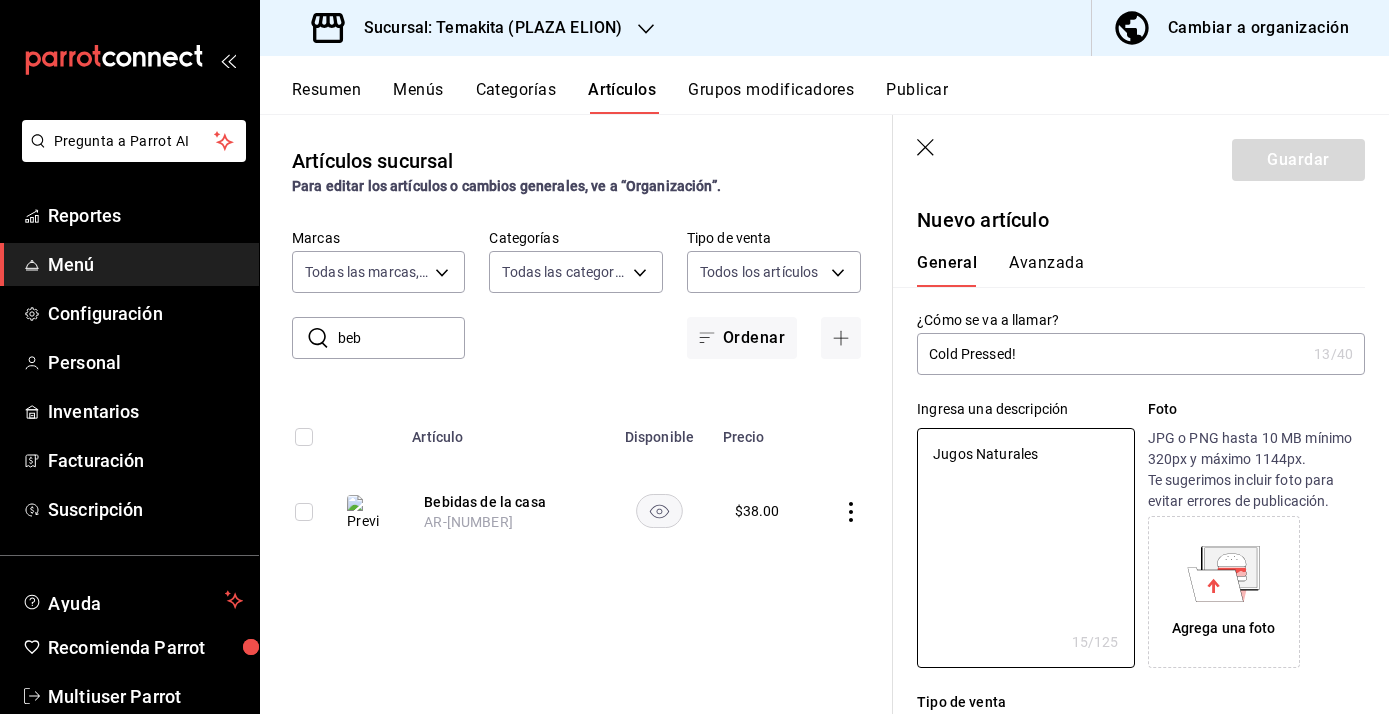 click 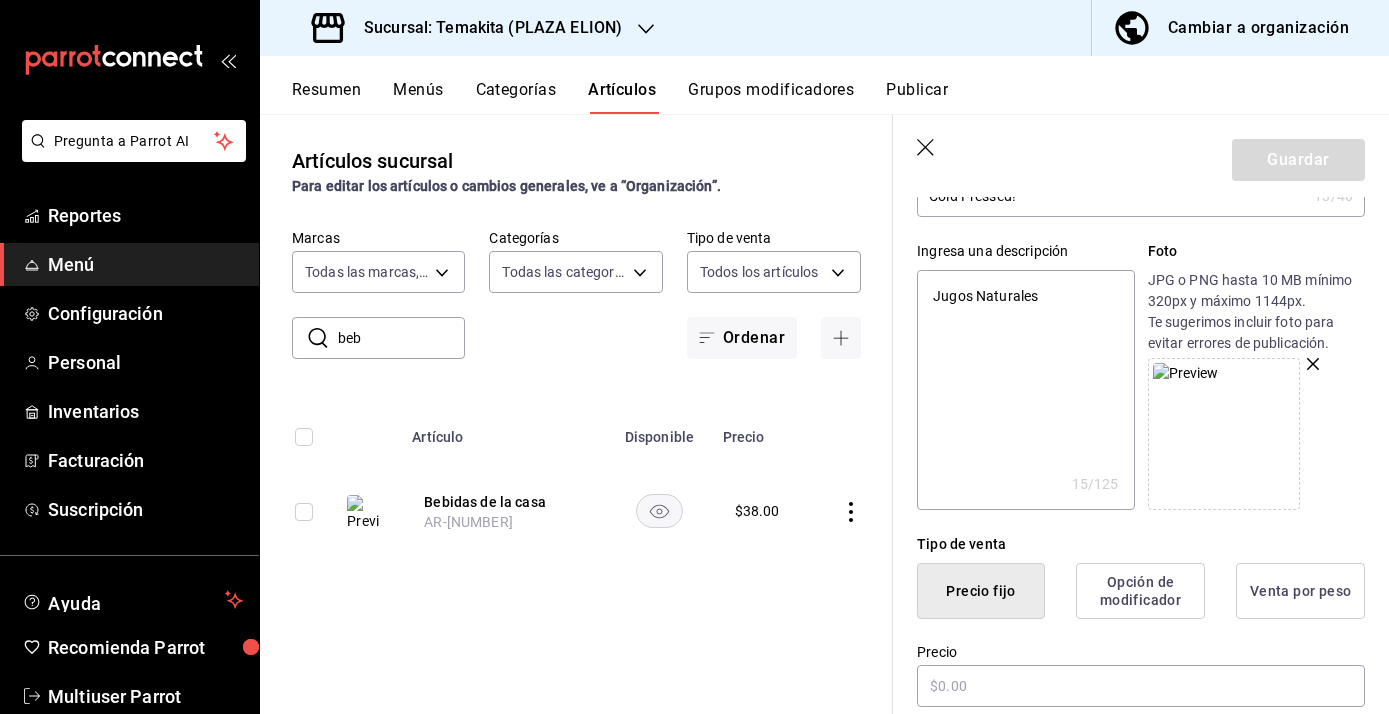 scroll, scrollTop: 172, scrollLeft: 0, axis: vertical 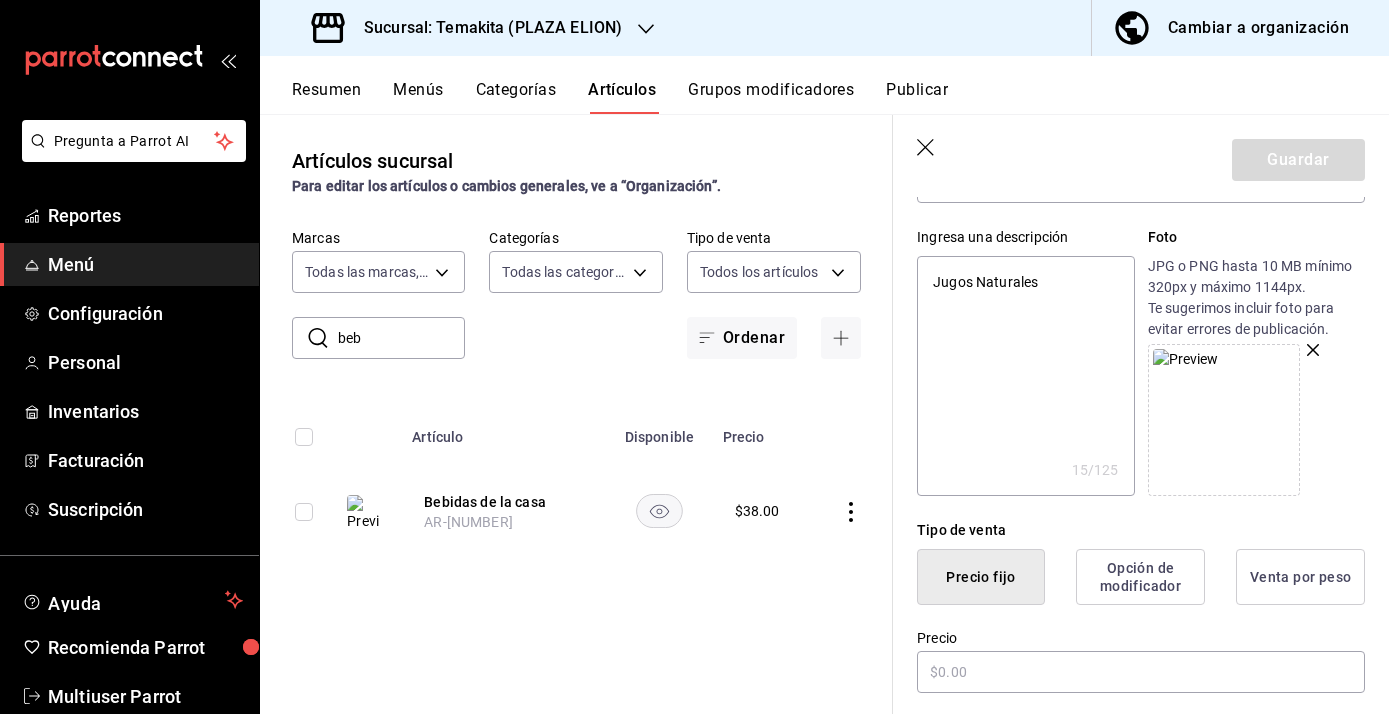 click on "Opción de modificador" at bounding box center [1140, 577] 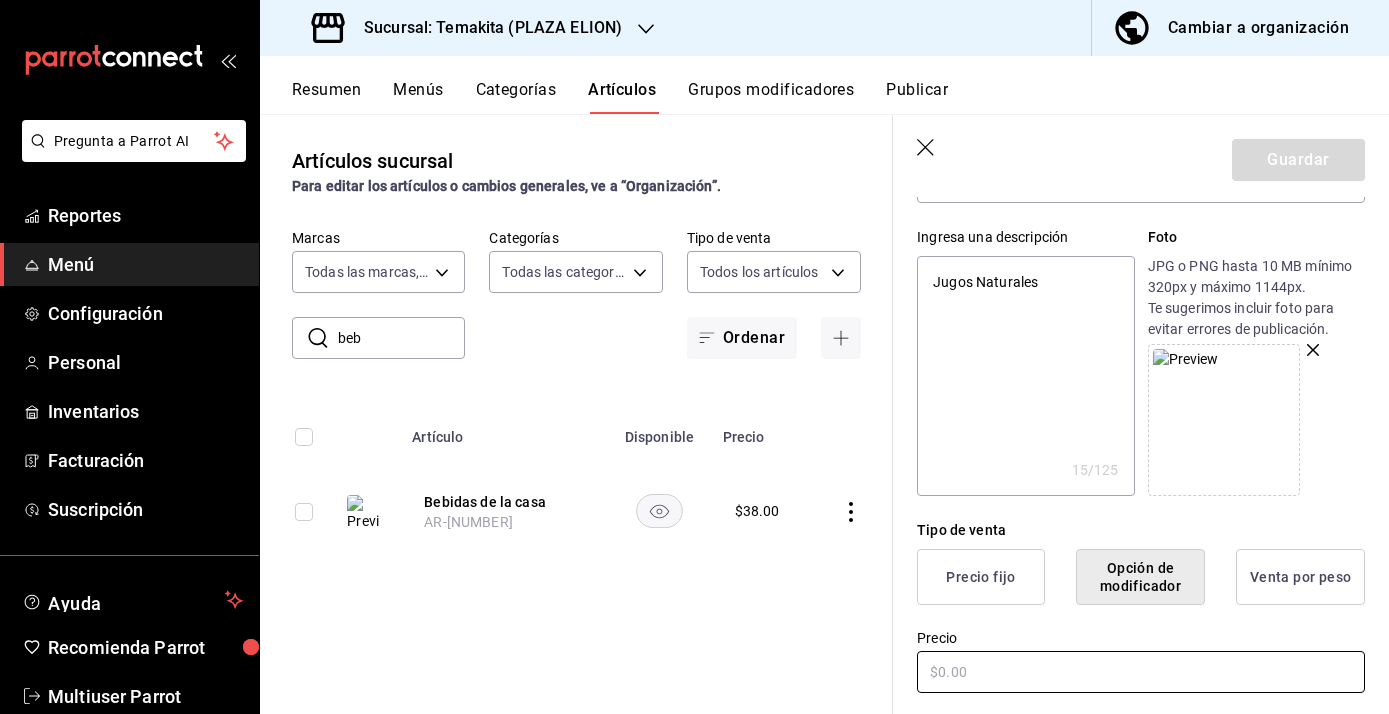 click at bounding box center (1141, 672) 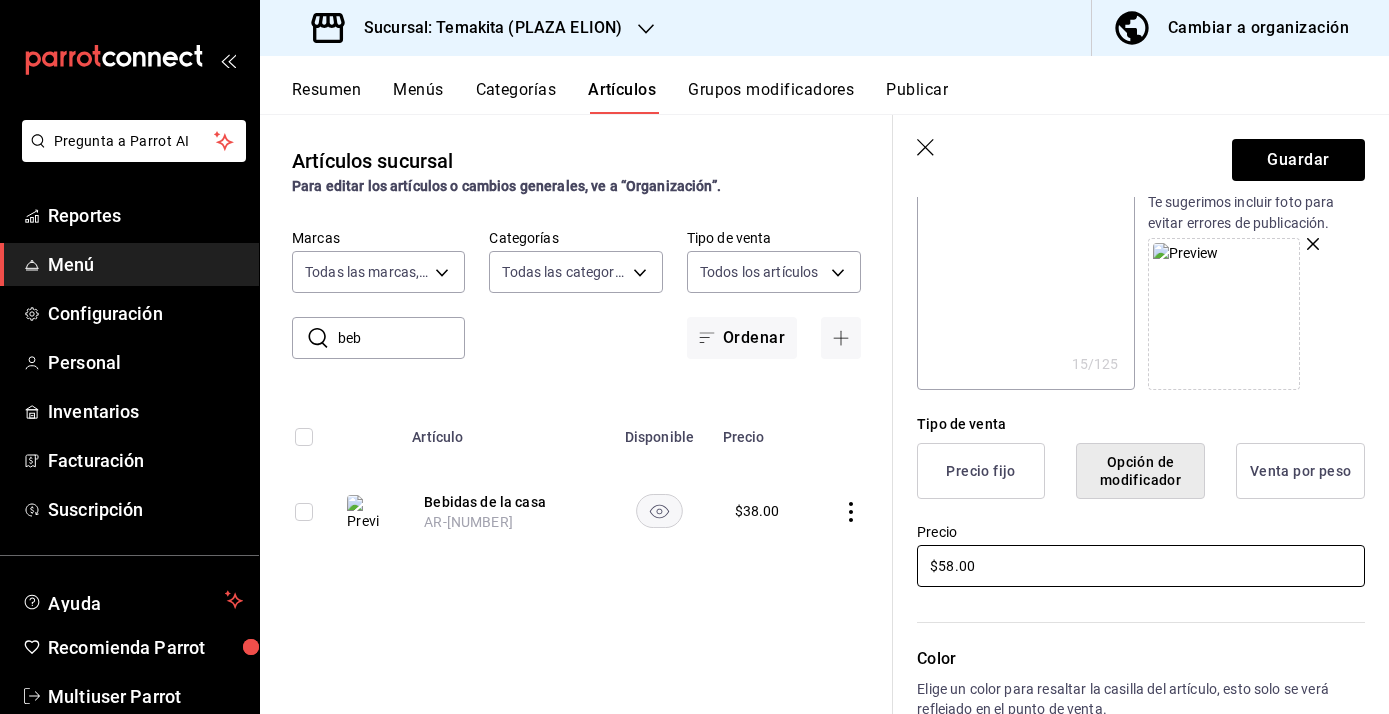 scroll, scrollTop: 0, scrollLeft: 0, axis: both 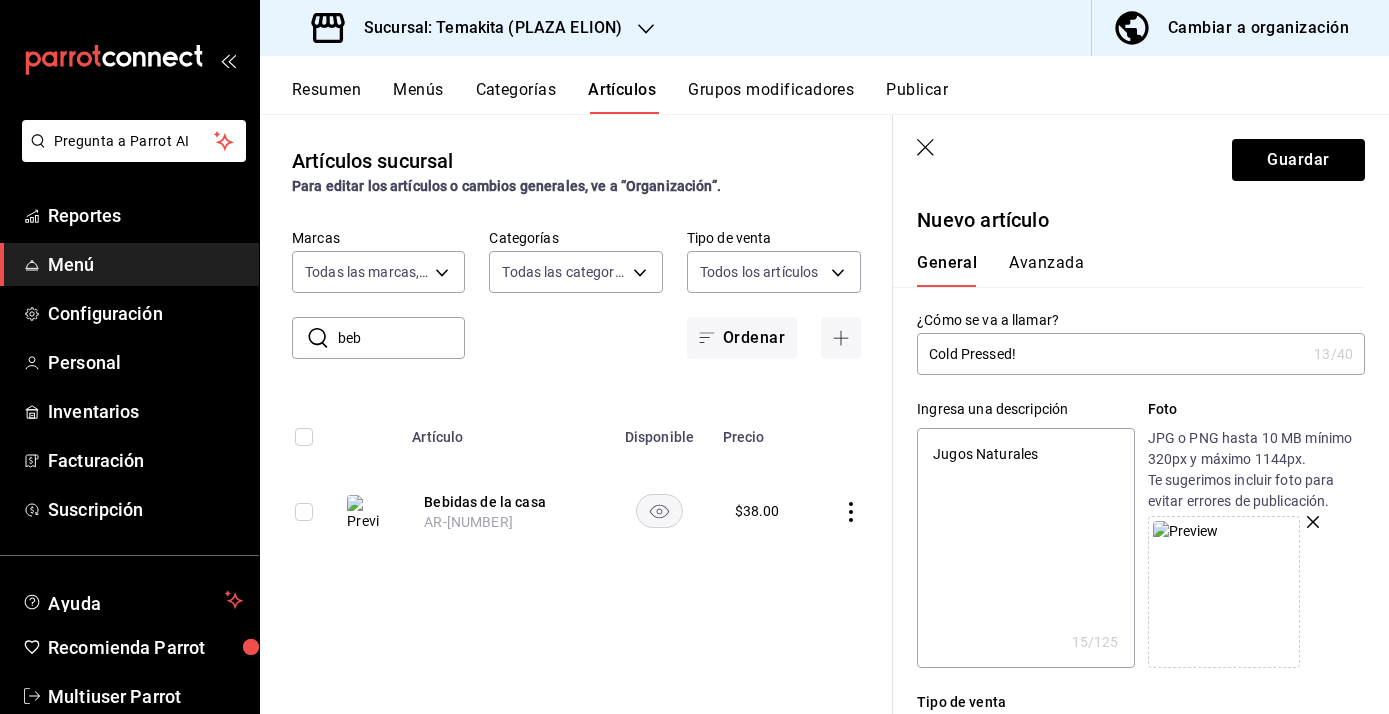 click on "Avanzada" at bounding box center [1046, 270] 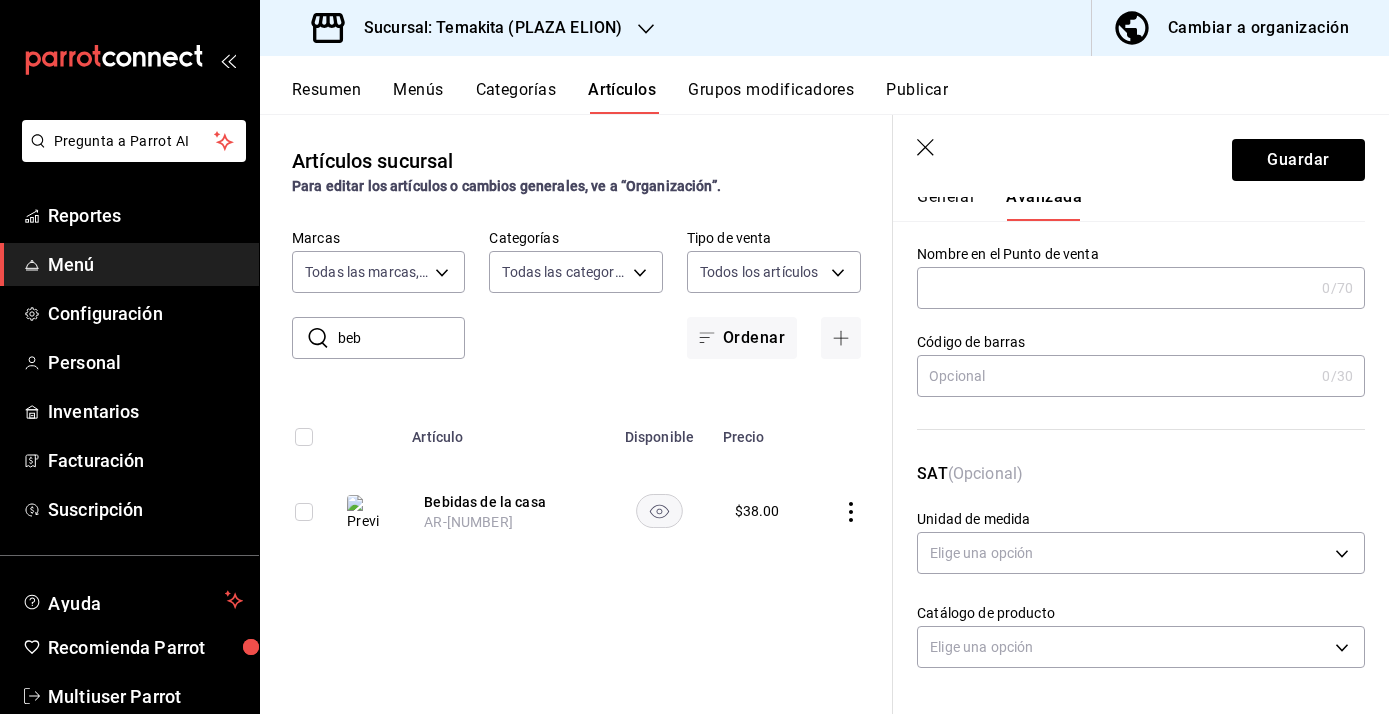 scroll, scrollTop: 0, scrollLeft: 0, axis: both 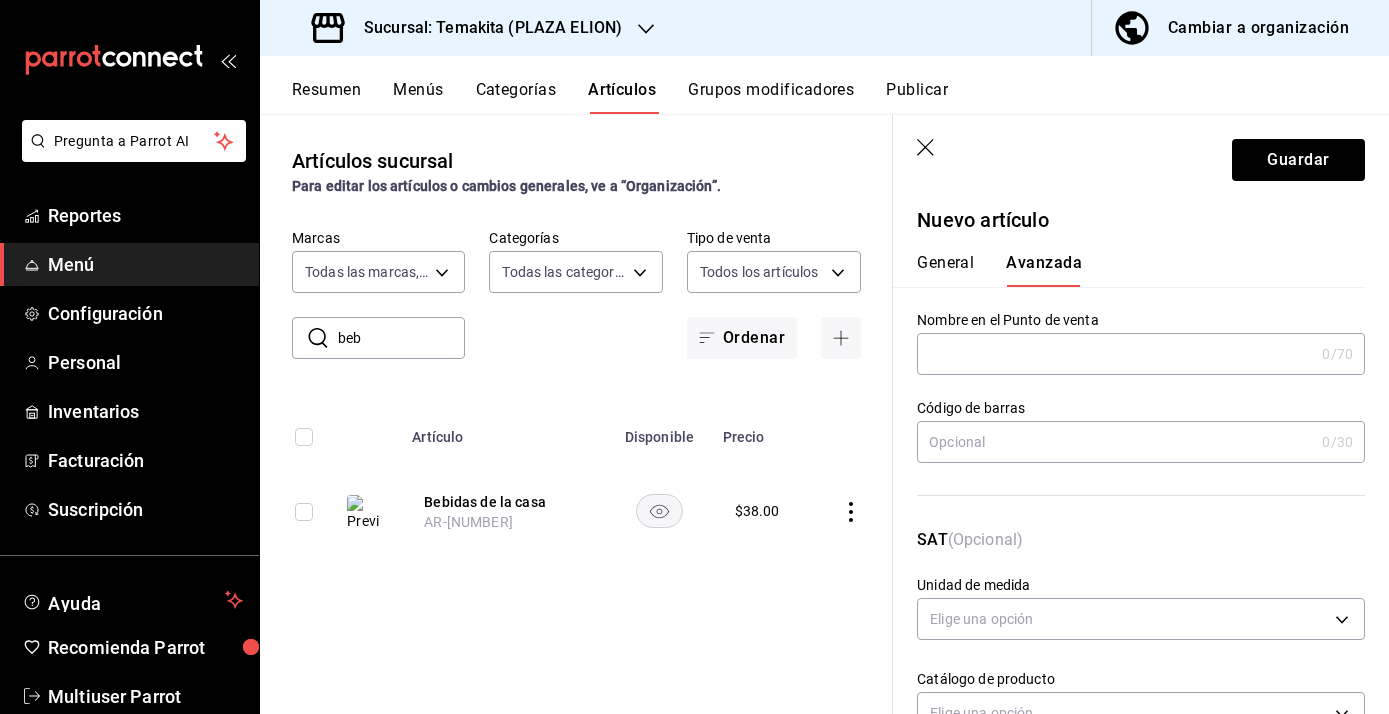 click on "General" at bounding box center [945, 270] 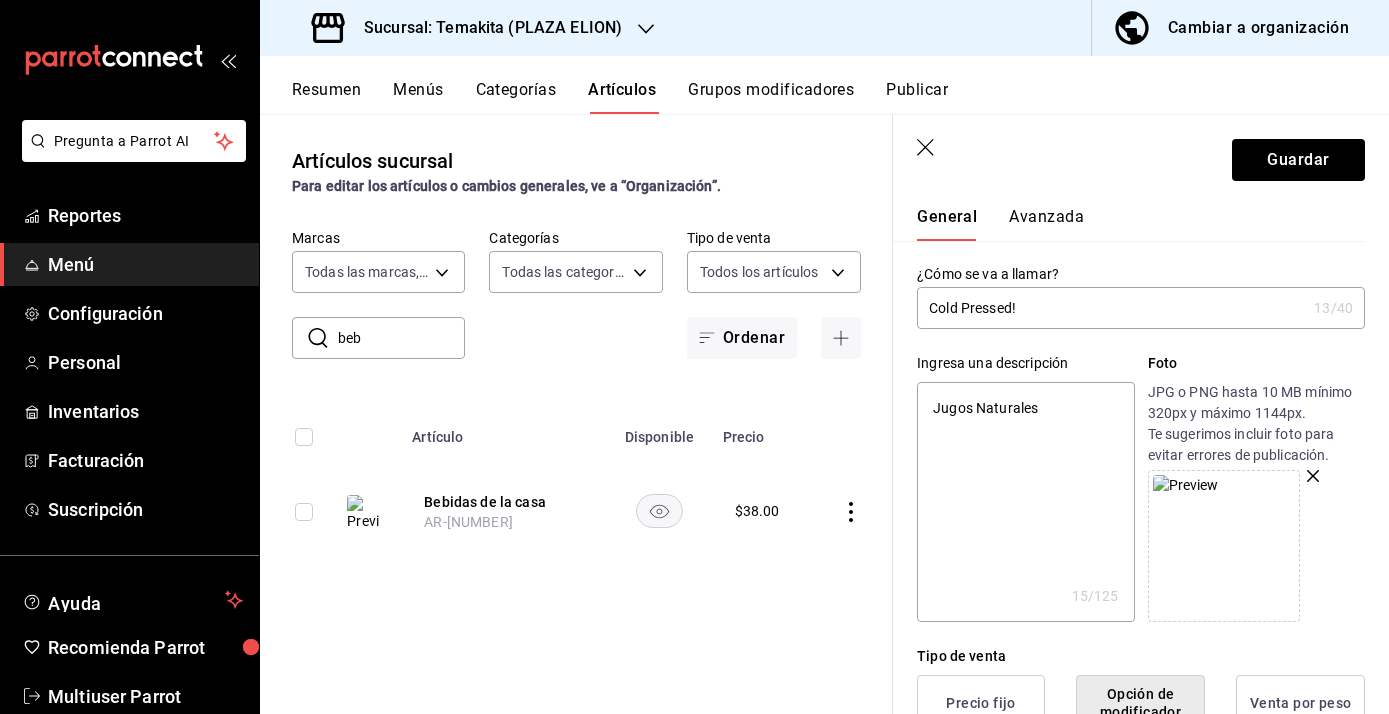 scroll, scrollTop: 62, scrollLeft: 0, axis: vertical 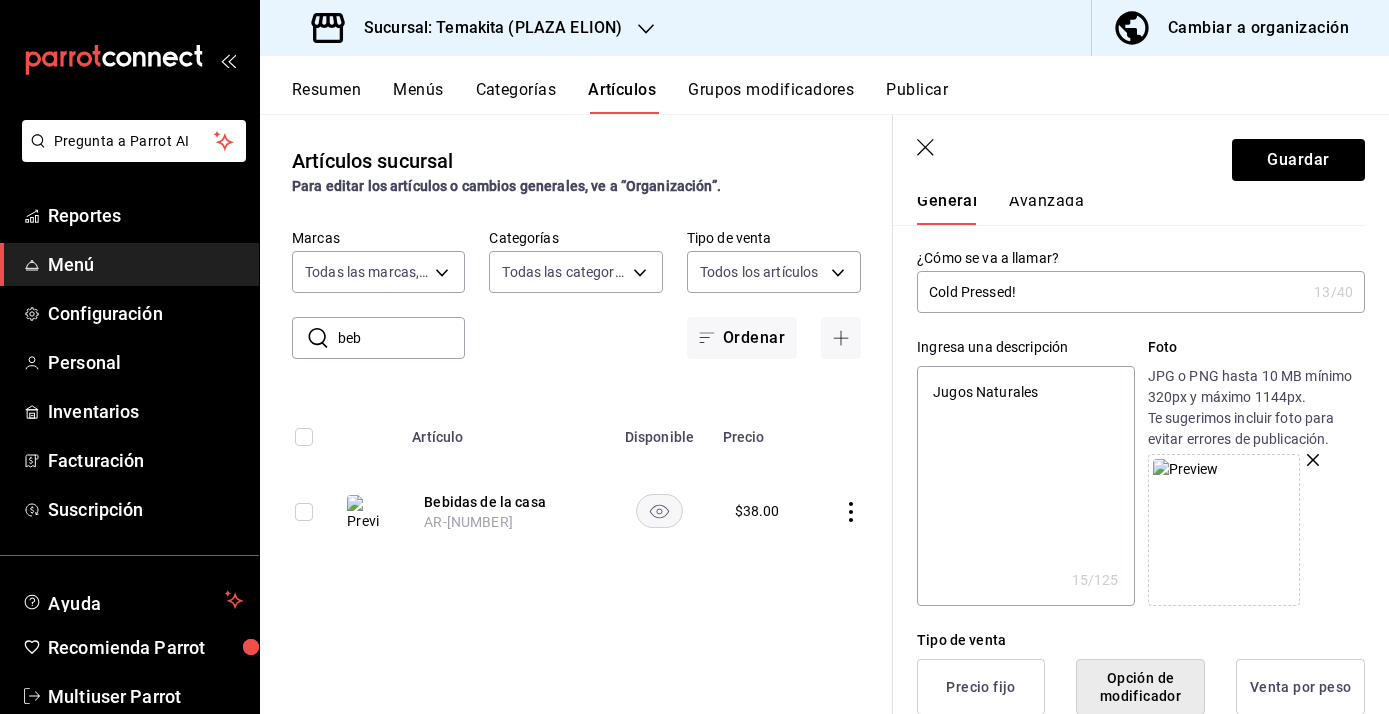 click 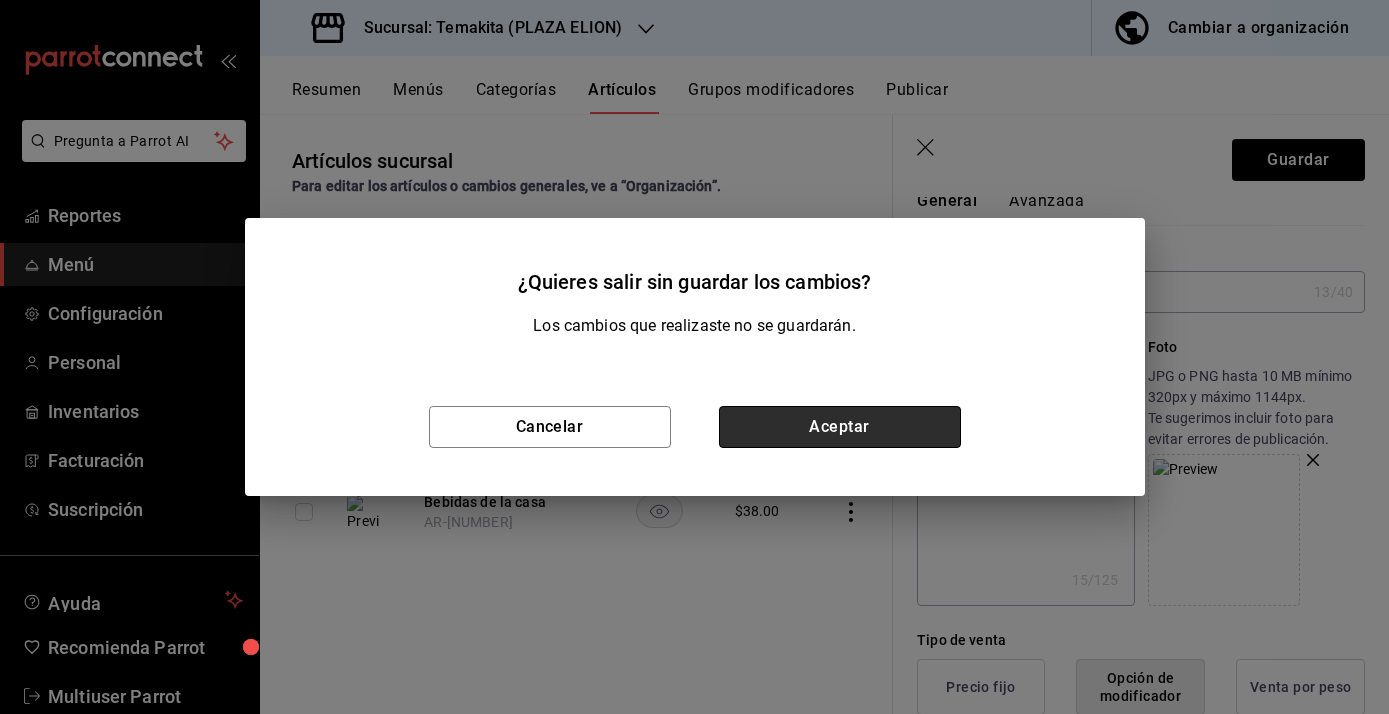 click on "Aceptar" at bounding box center [840, 427] 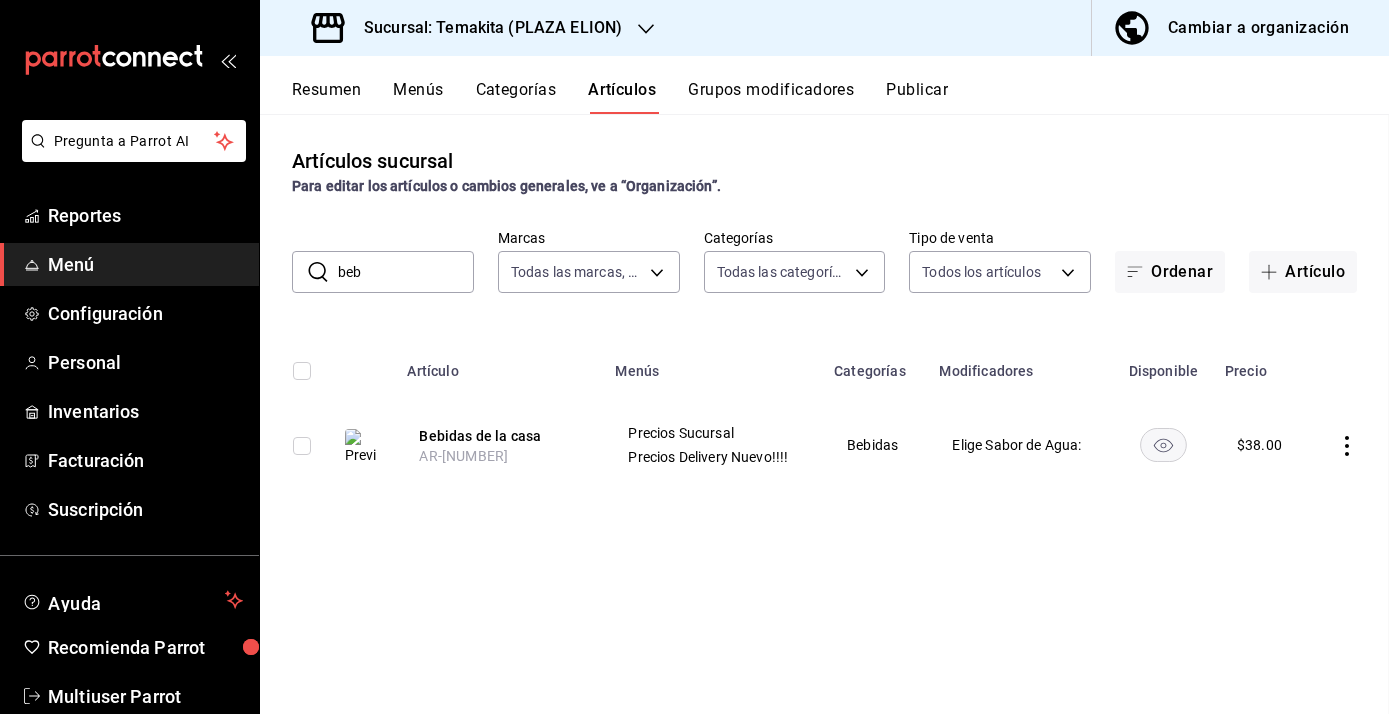 scroll, scrollTop: 0, scrollLeft: 0, axis: both 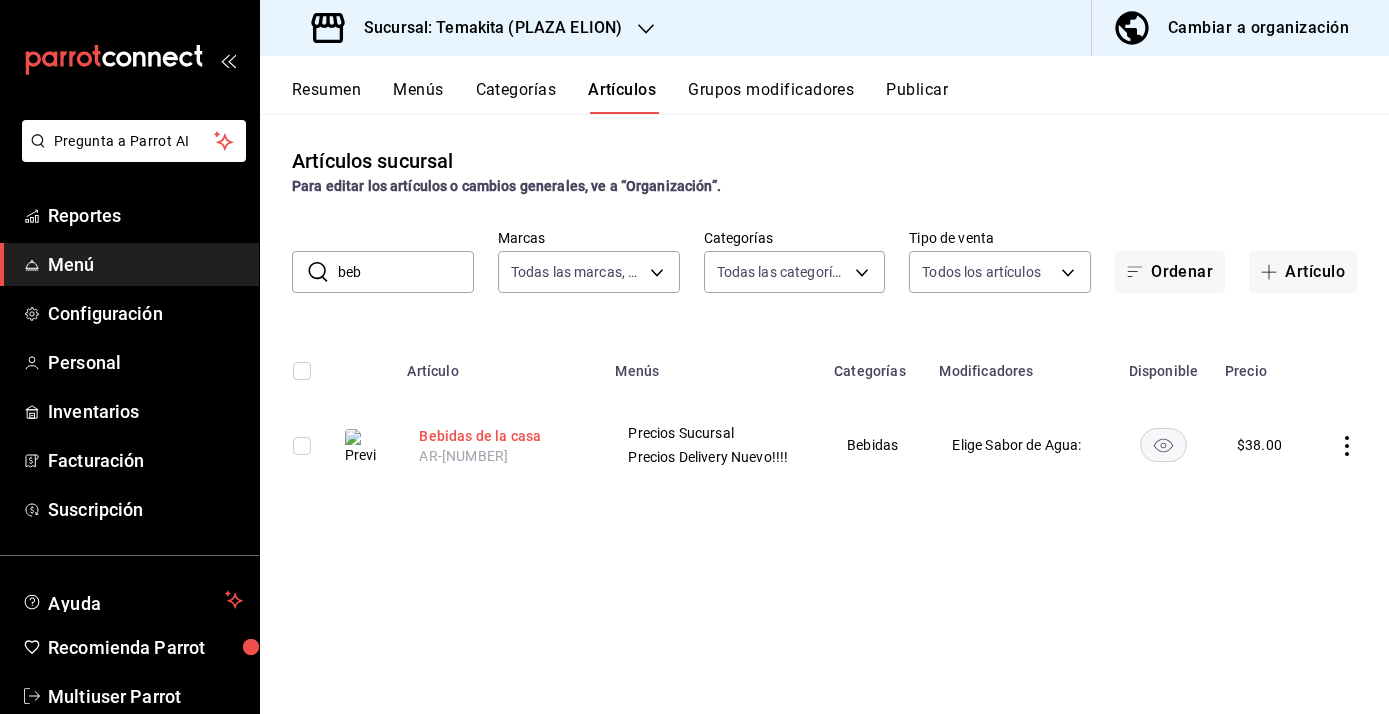 click on "Bebidas de la casa" at bounding box center (499, 436) 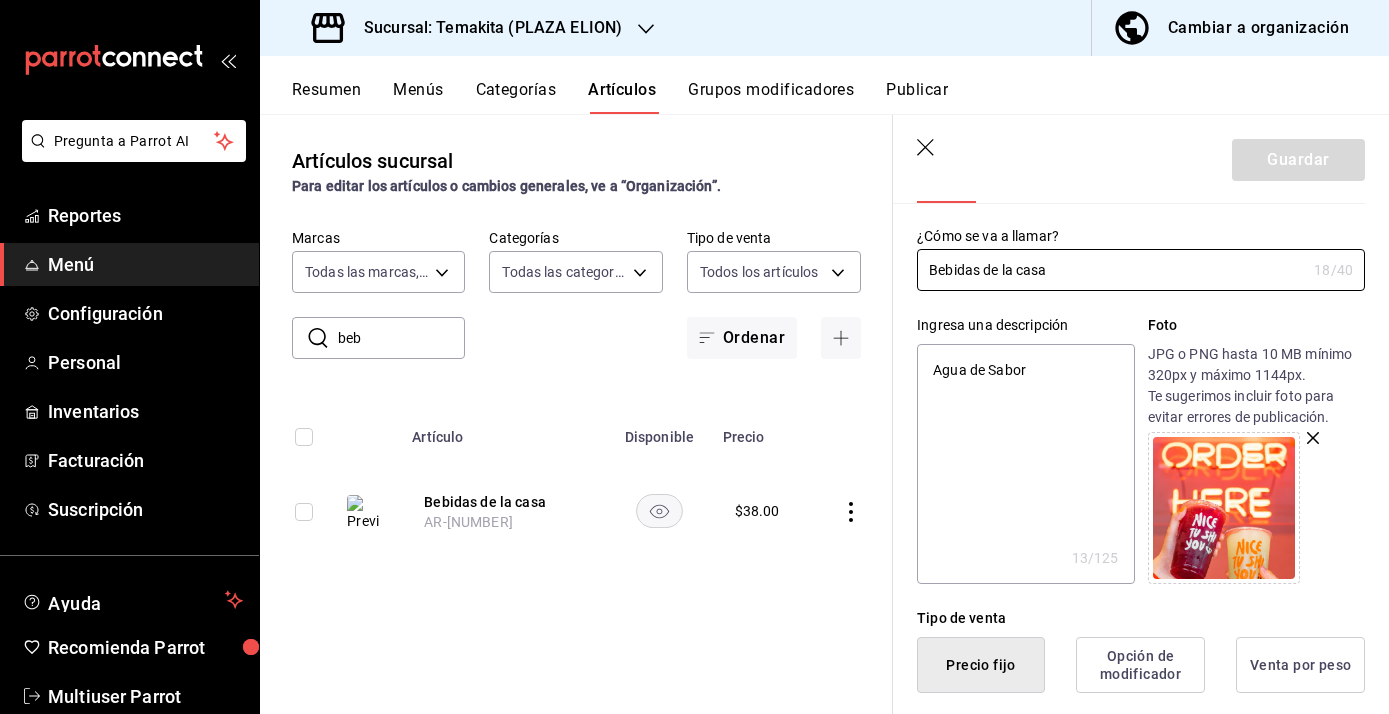 scroll, scrollTop: 0, scrollLeft: 0, axis: both 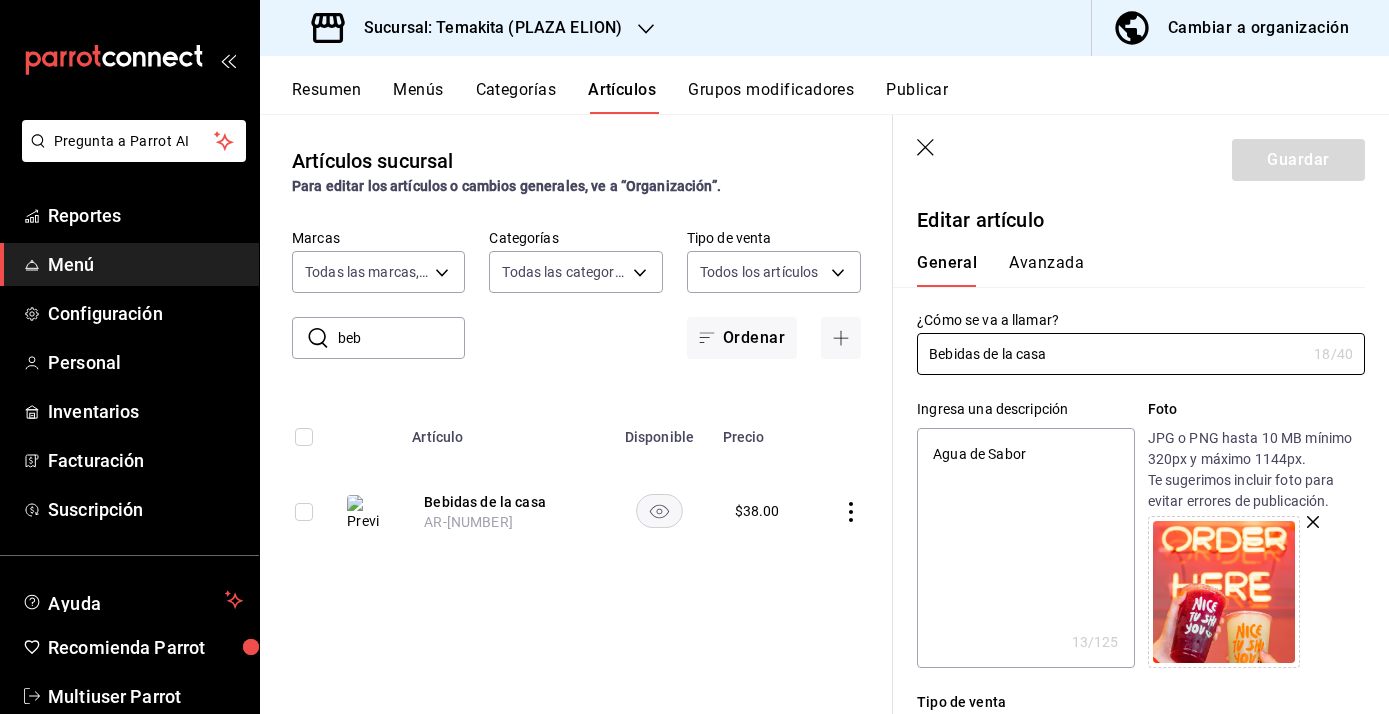 click 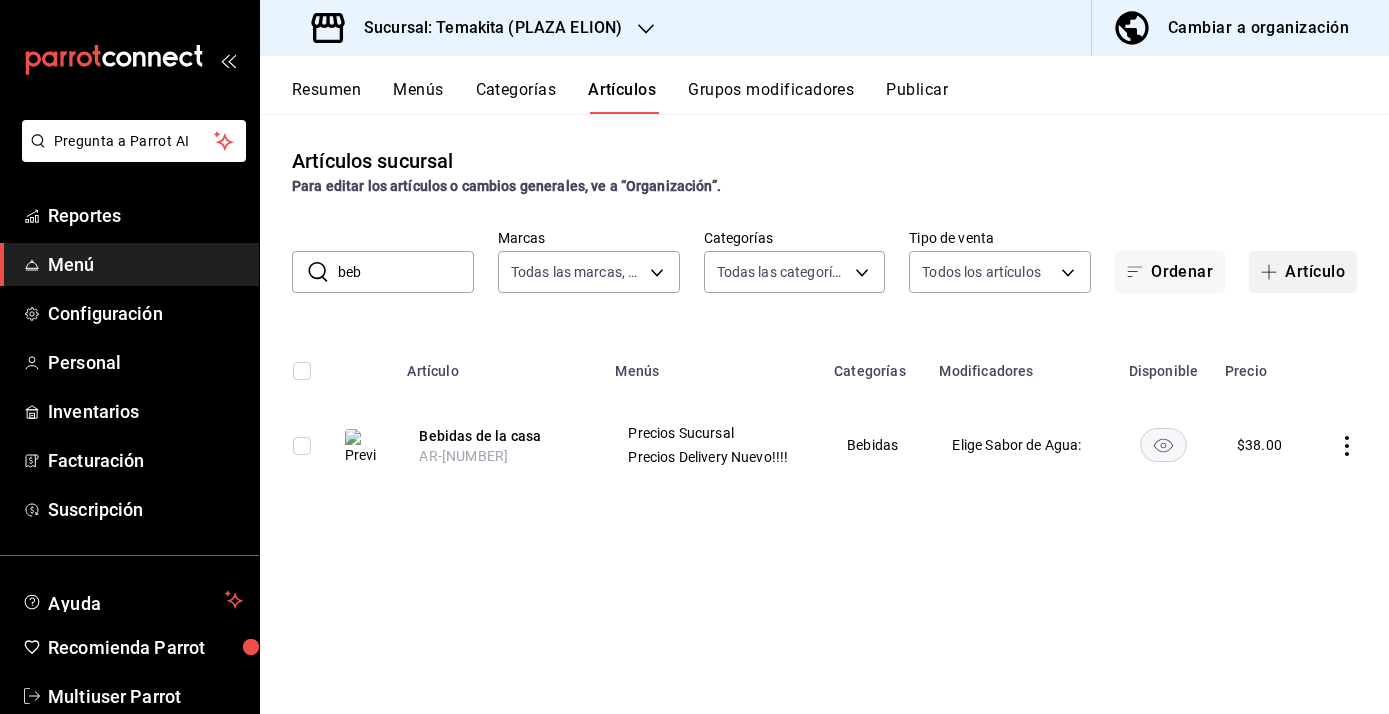 click on "Artículo" at bounding box center [1303, 272] 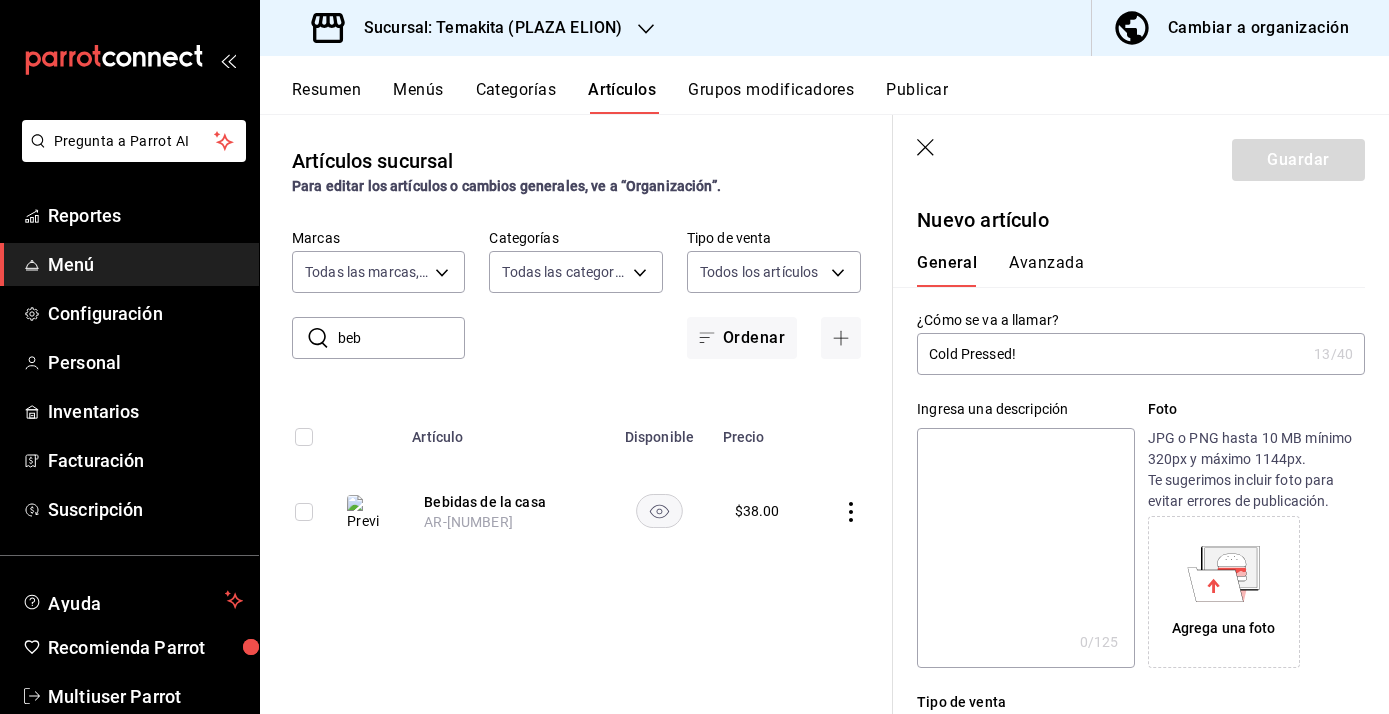 click at bounding box center (1025, 548) 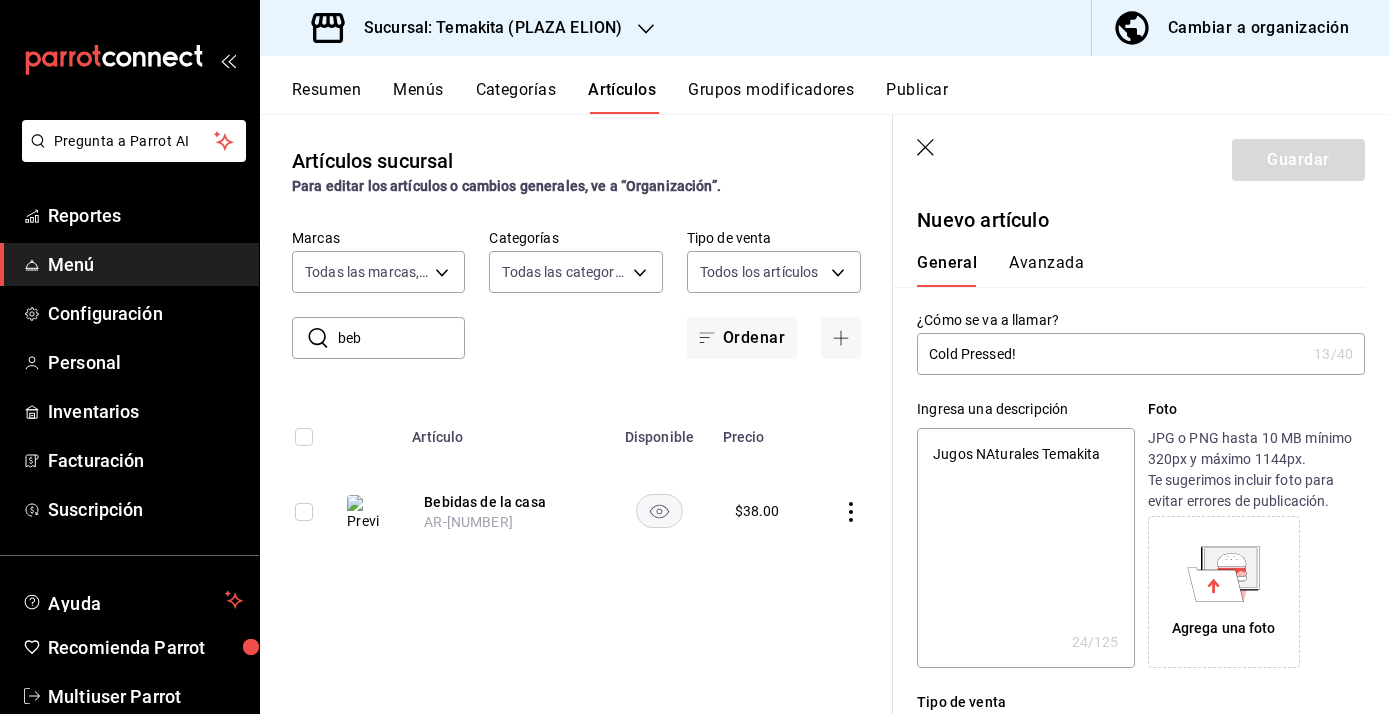 click on "Jugos NAturales Temakita" at bounding box center [1025, 548] 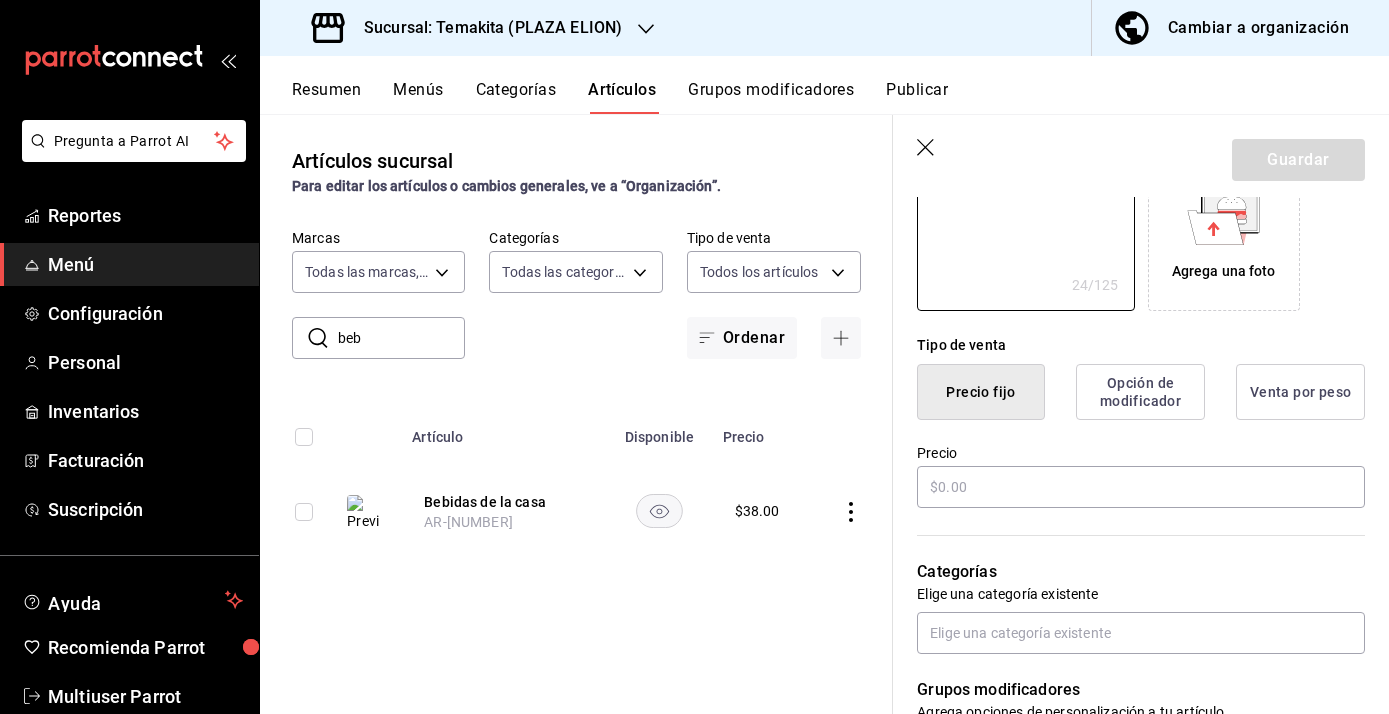 scroll, scrollTop: 359, scrollLeft: 0, axis: vertical 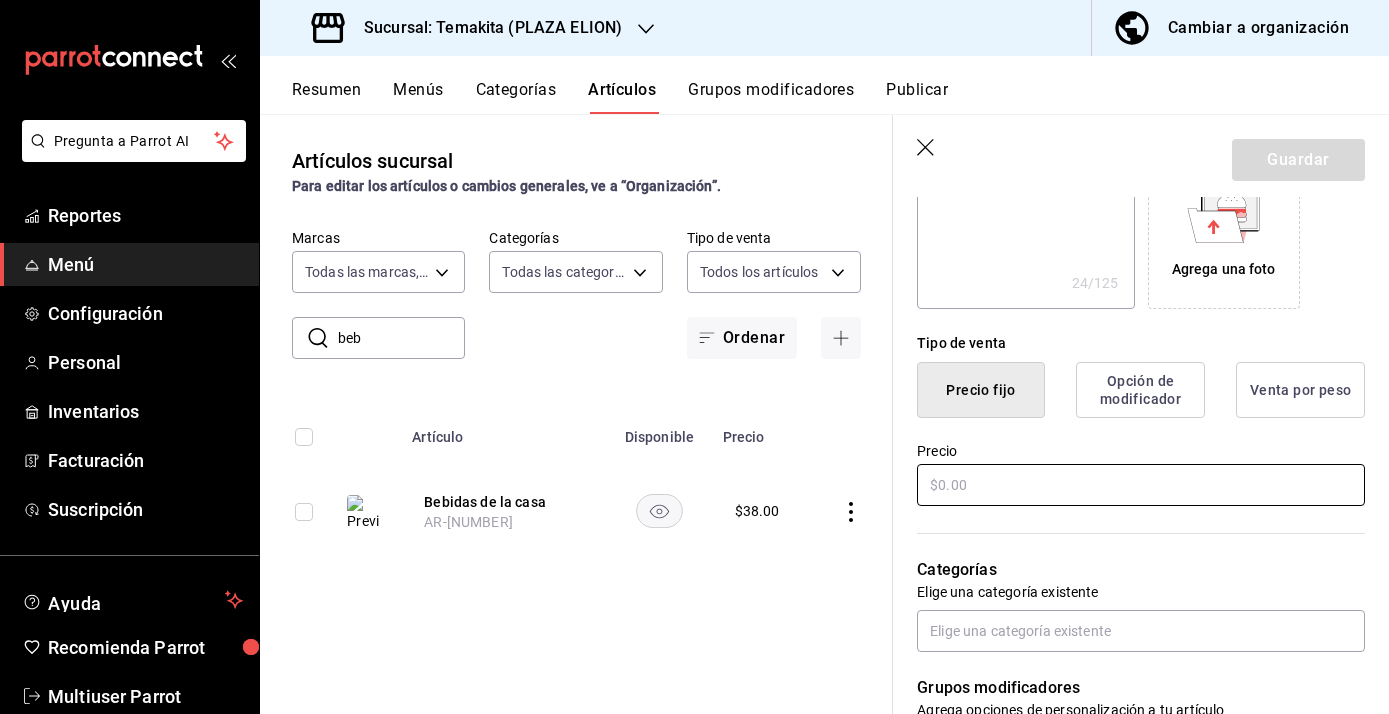 click at bounding box center [1141, 485] 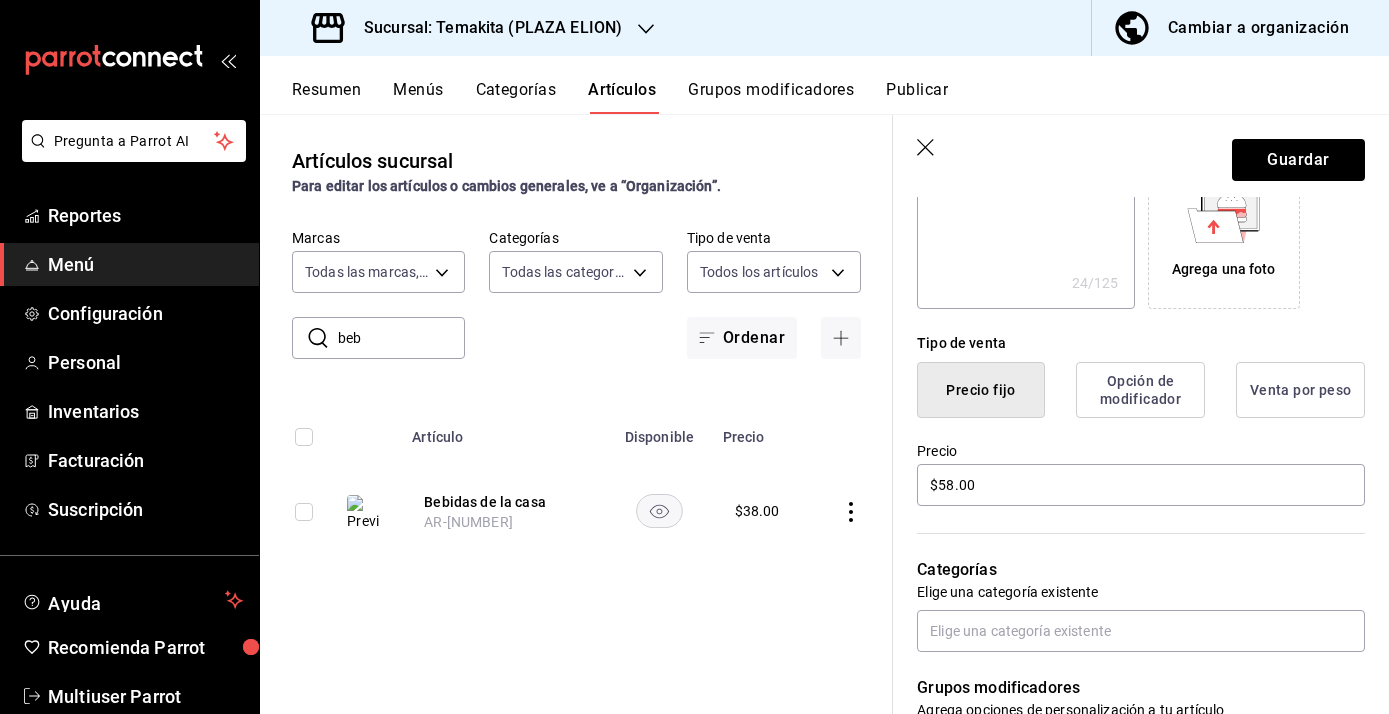 click on "Agrega una foto" at bounding box center (1224, 269) 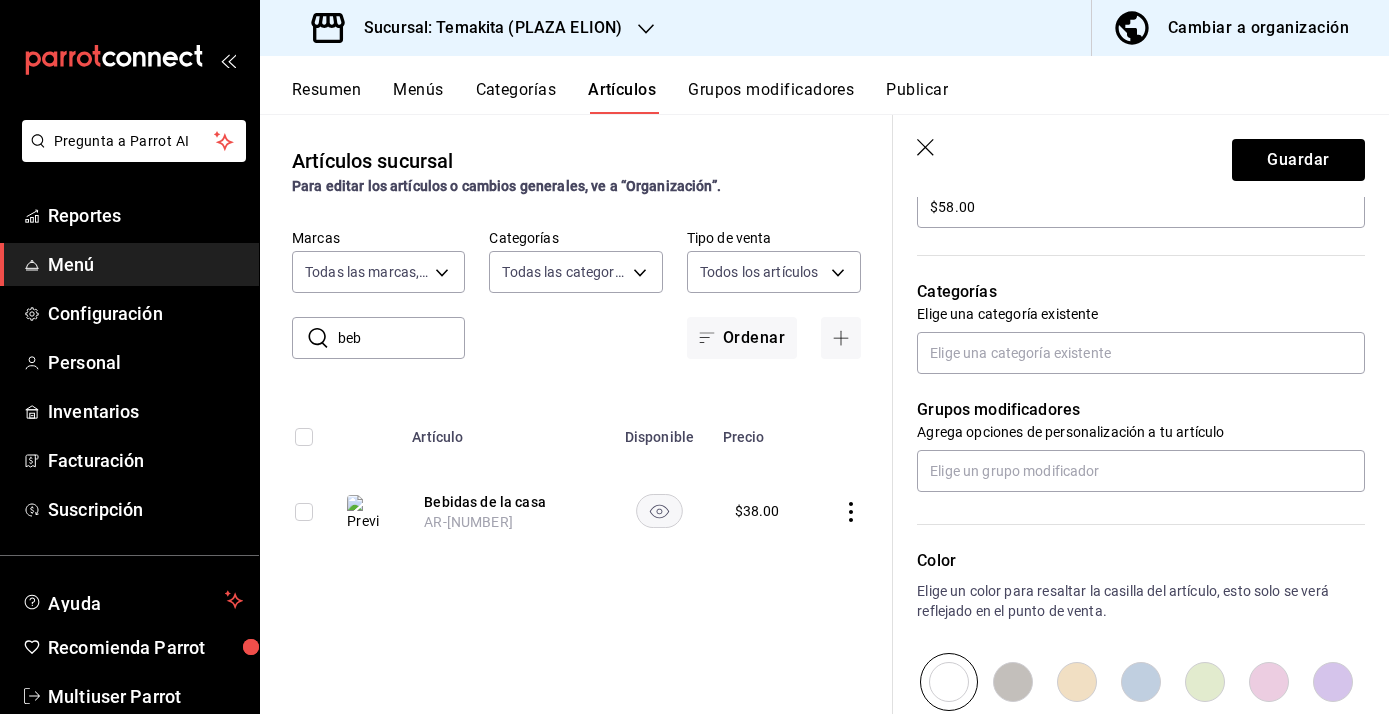 scroll, scrollTop: 640, scrollLeft: 0, axis: vertical 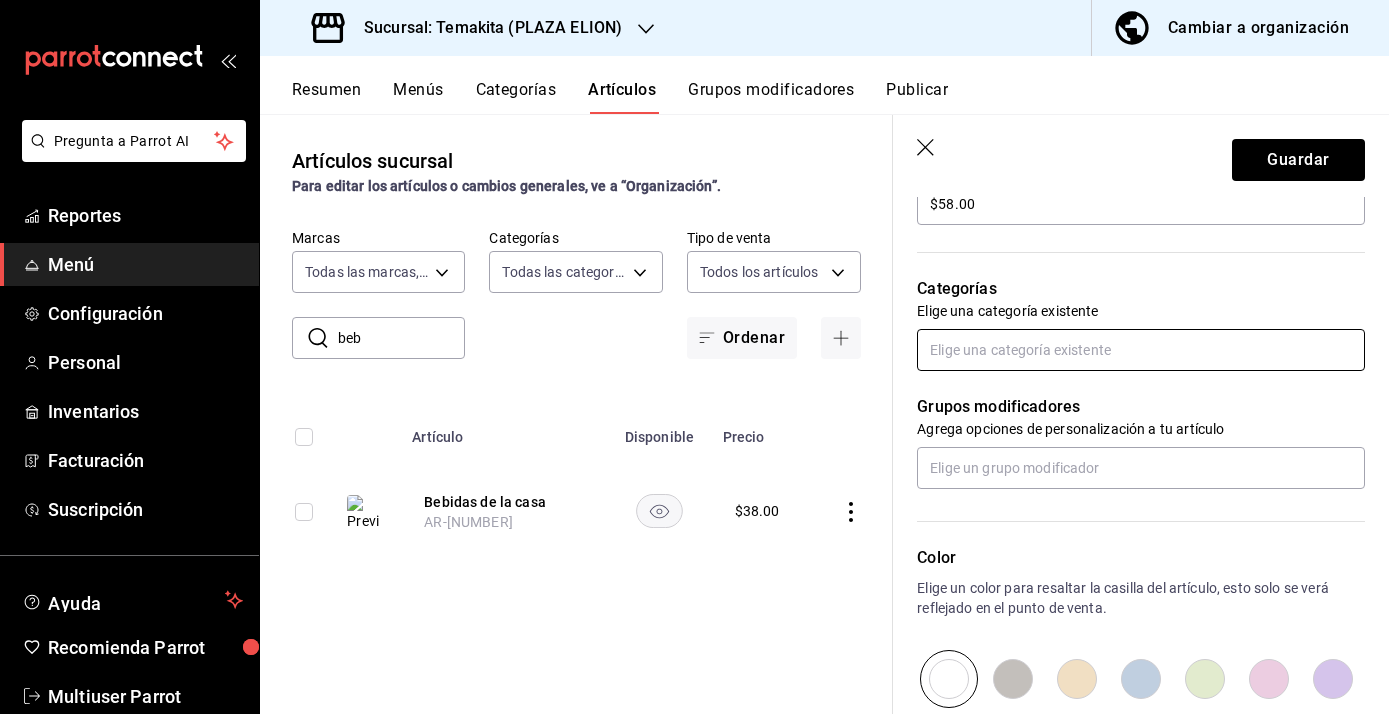 click at bounding box center (1141, 350) 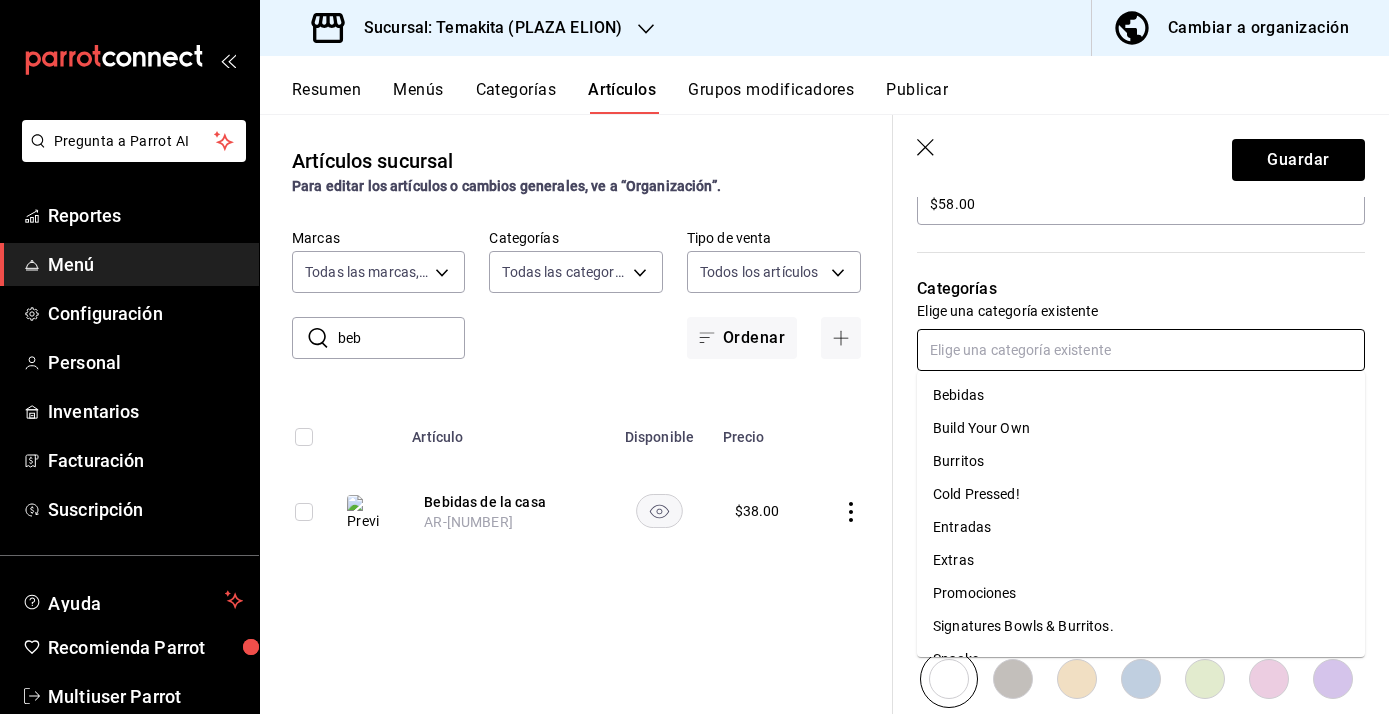 click on "Bebidas" at bounding box center [1141, 395] 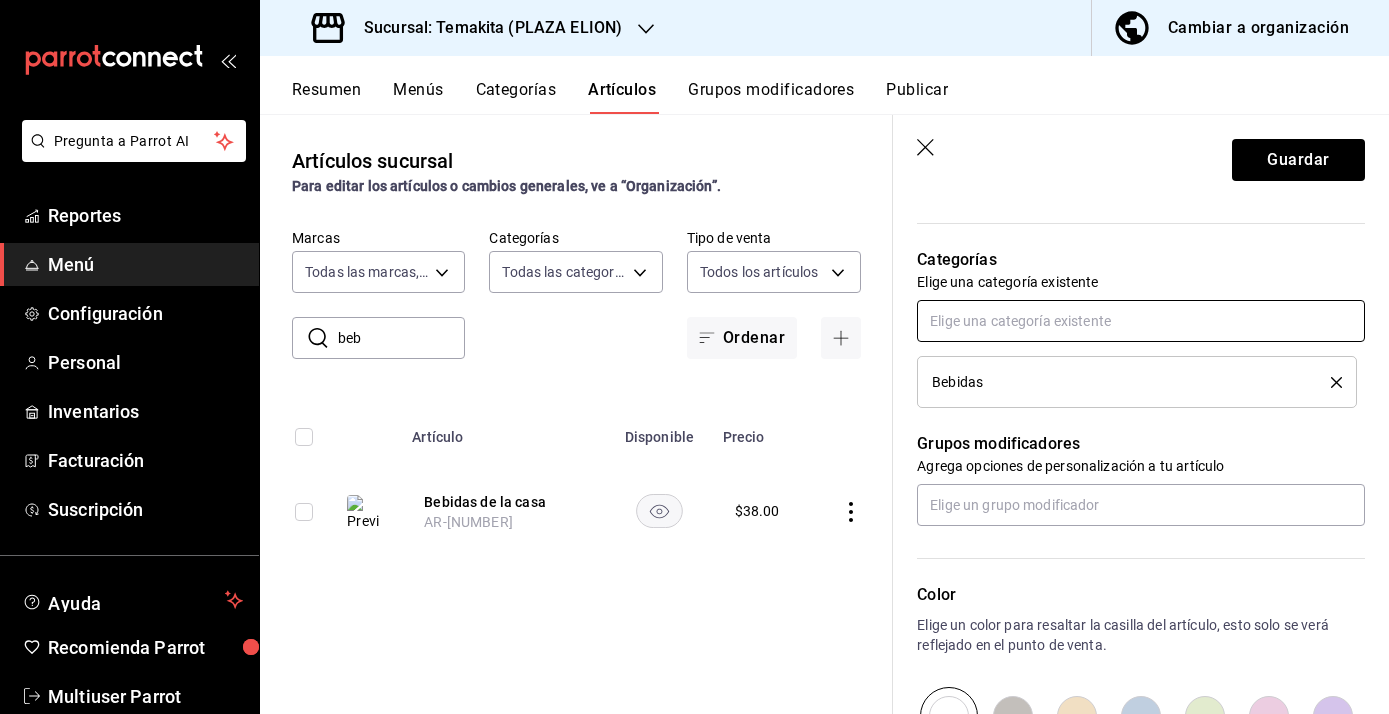 scroll, scrollTop: 673, scrollLeft: 0, axis: vertical 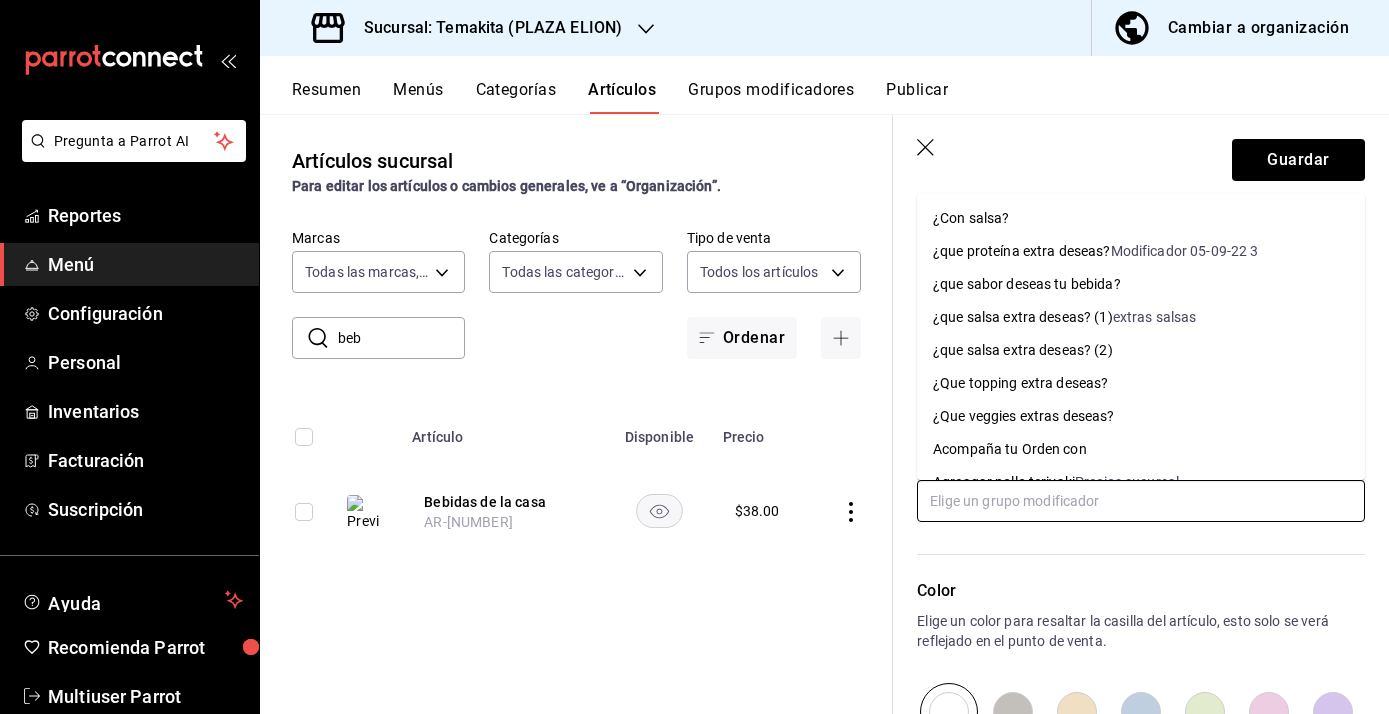 click at bounding box center [1141, 501] 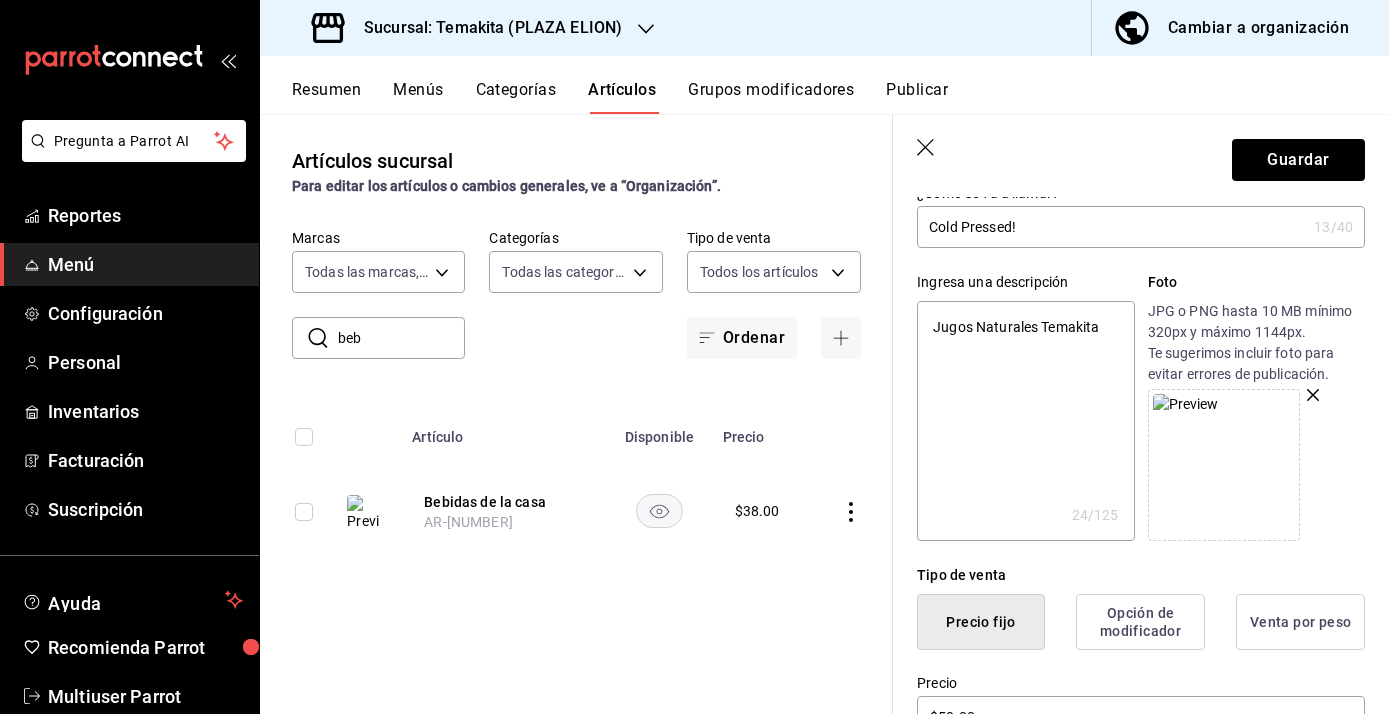 scroll, scrollTop: 0, scrollLeft: 0, axis: both 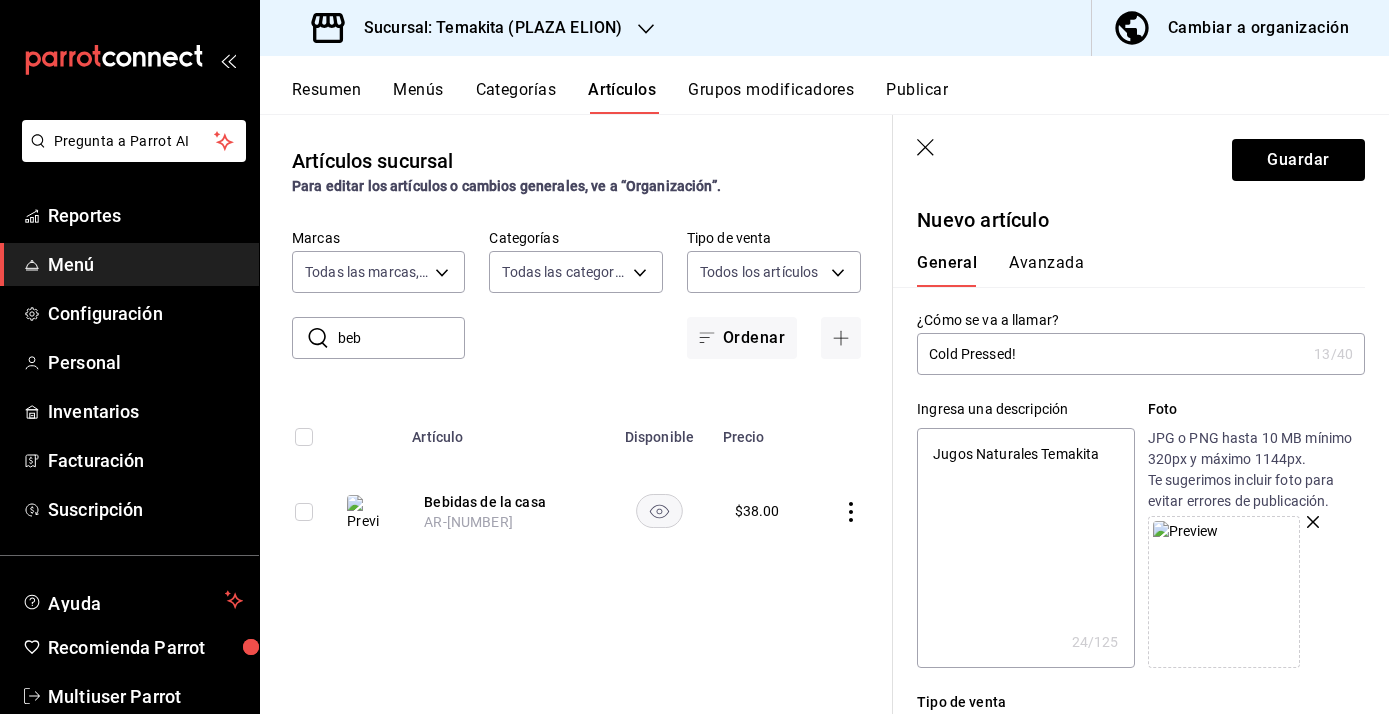 click on "Avanzada" at bounding box center [1046, 270] 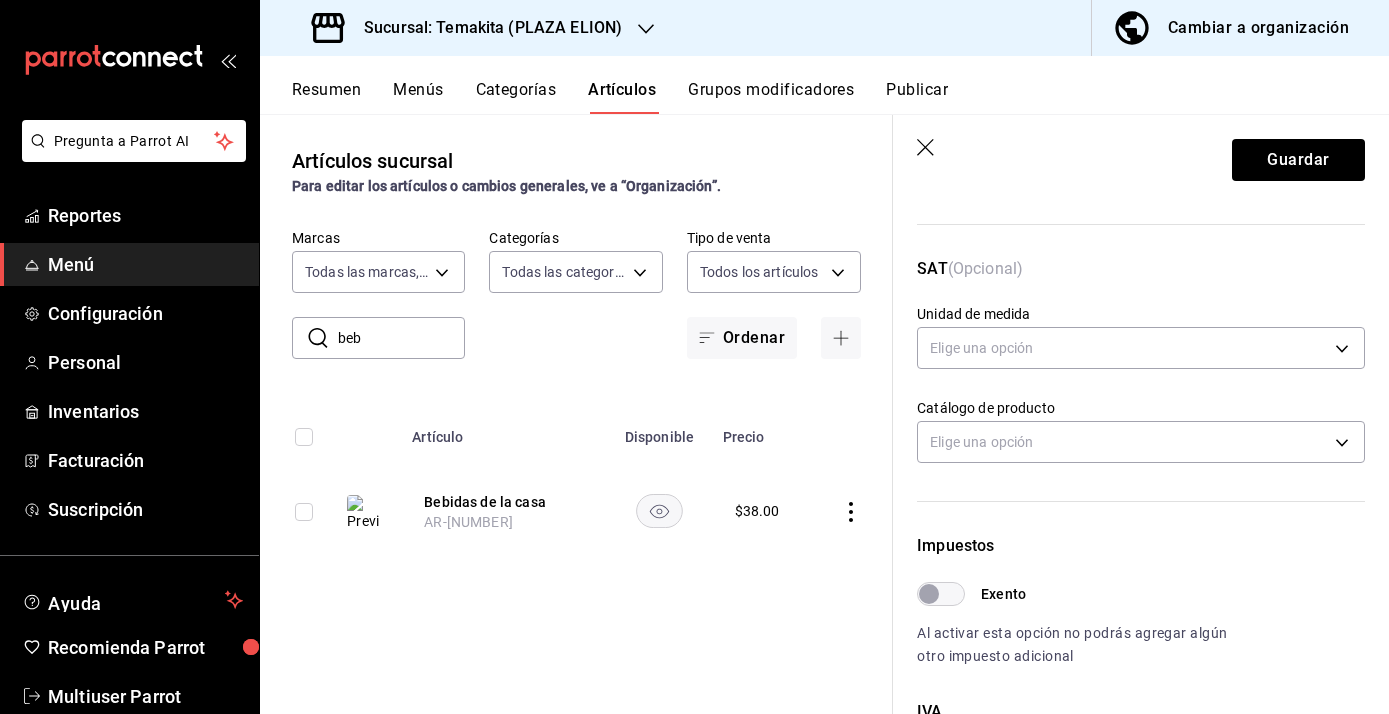 scroll, scrollTop: 0, scrollLeft: 0, axis: both 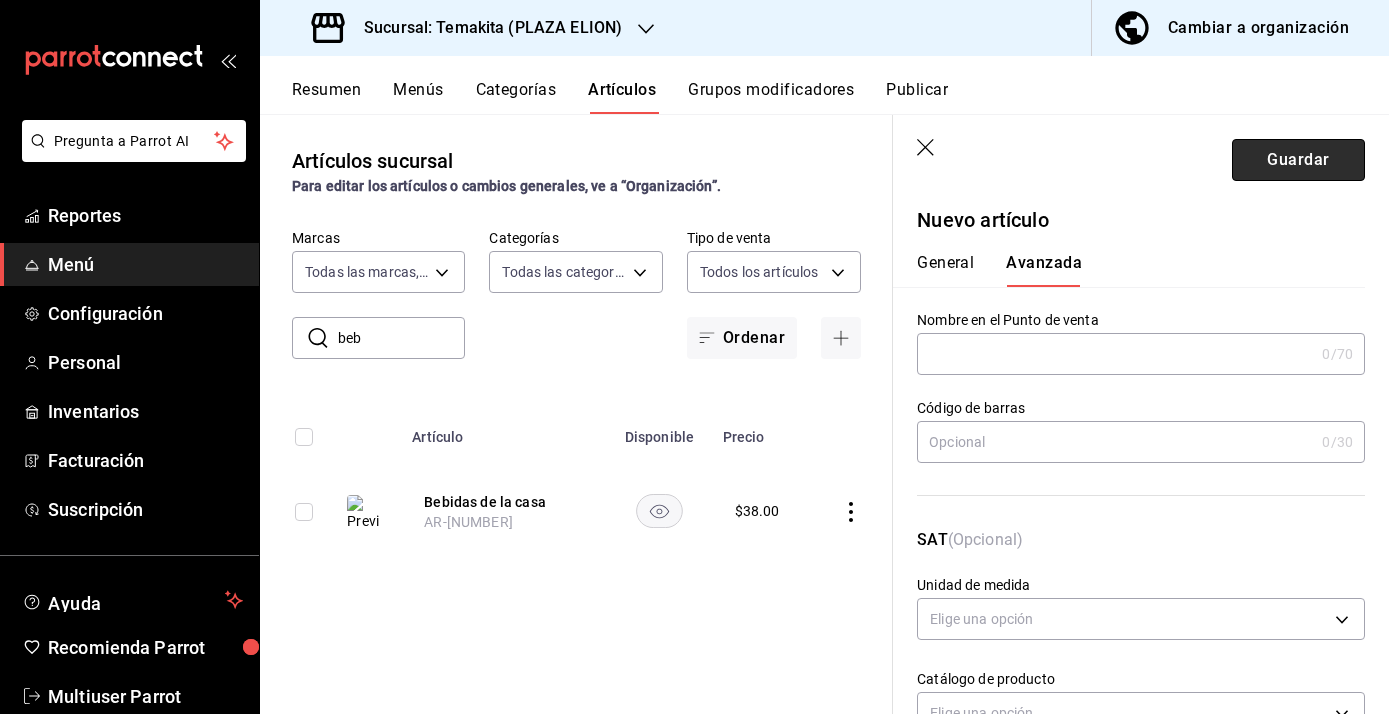 click on "Guardar" at bounding box center [1298, 160] 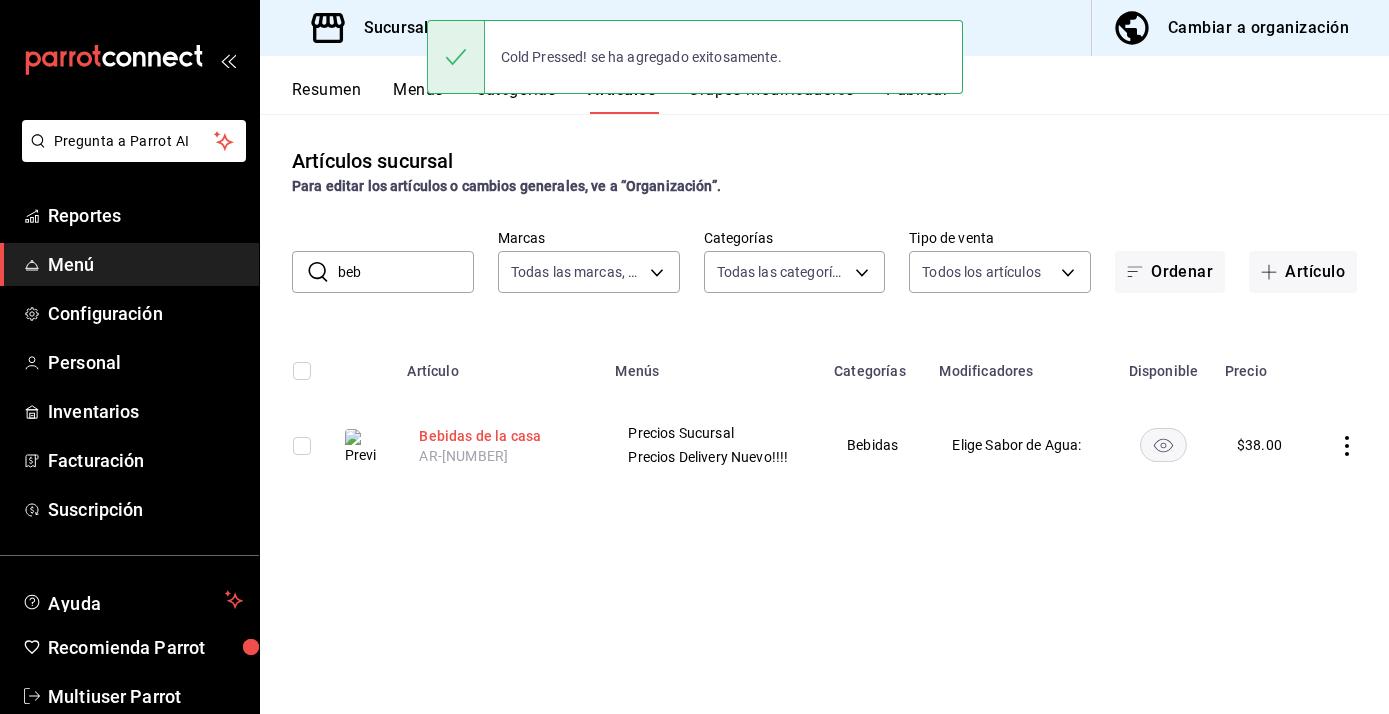 click on "Bebidas de la casa" at bounding box center (499, 436) 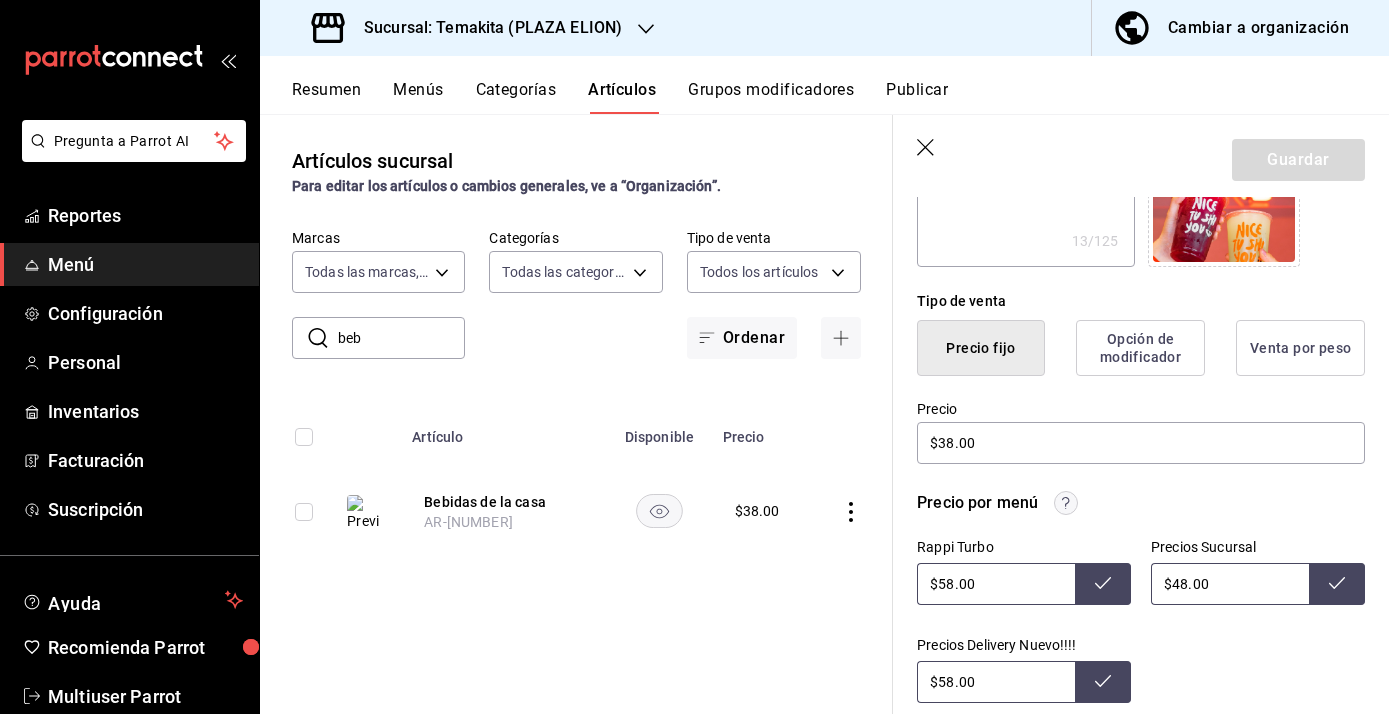 scroll, scrollTop: 0, scrollLeft: 0, axis: both 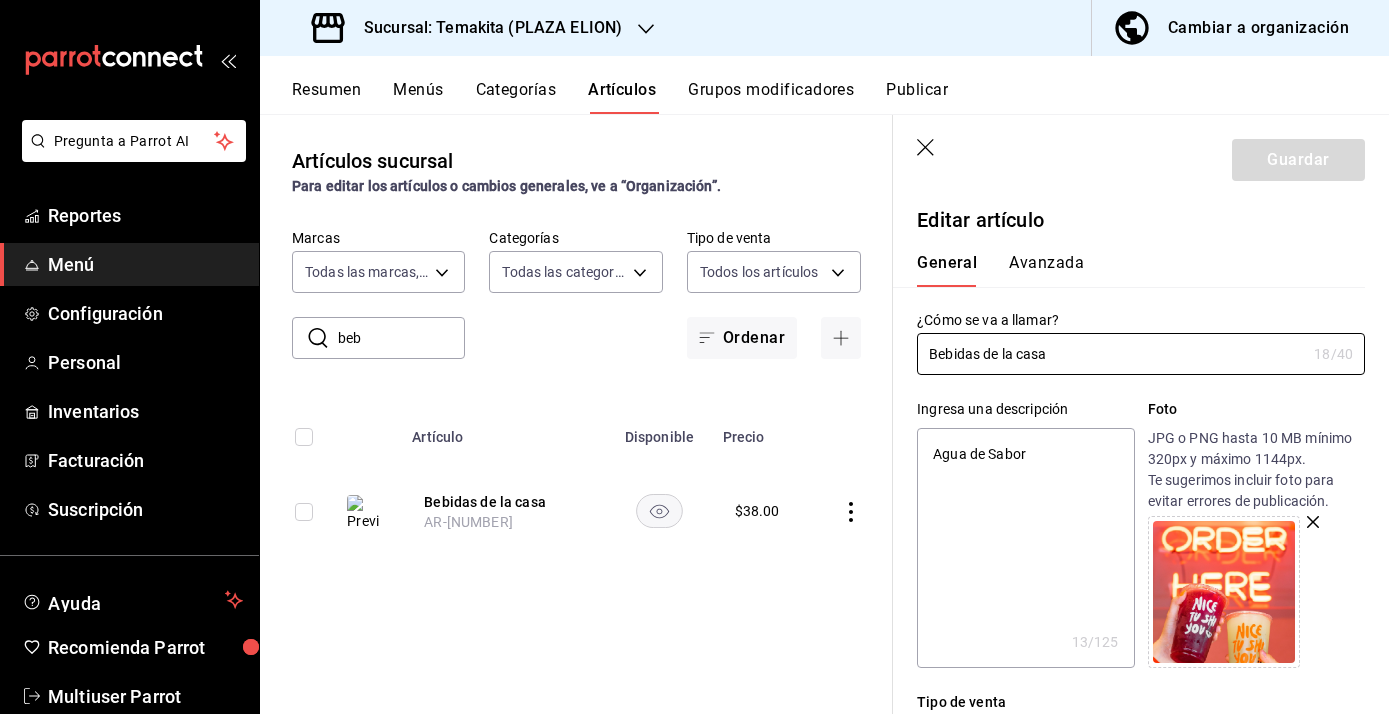 click on "beb" at bounding box center [401, 338] 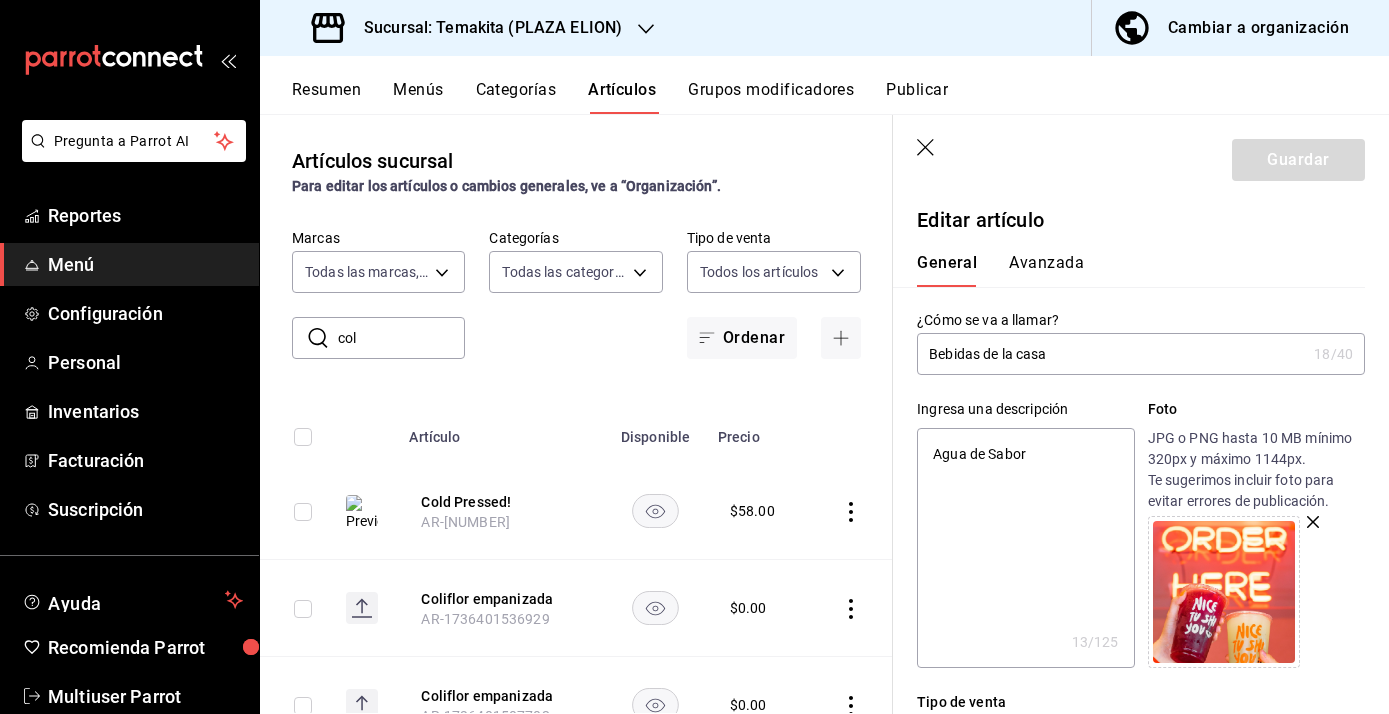 click 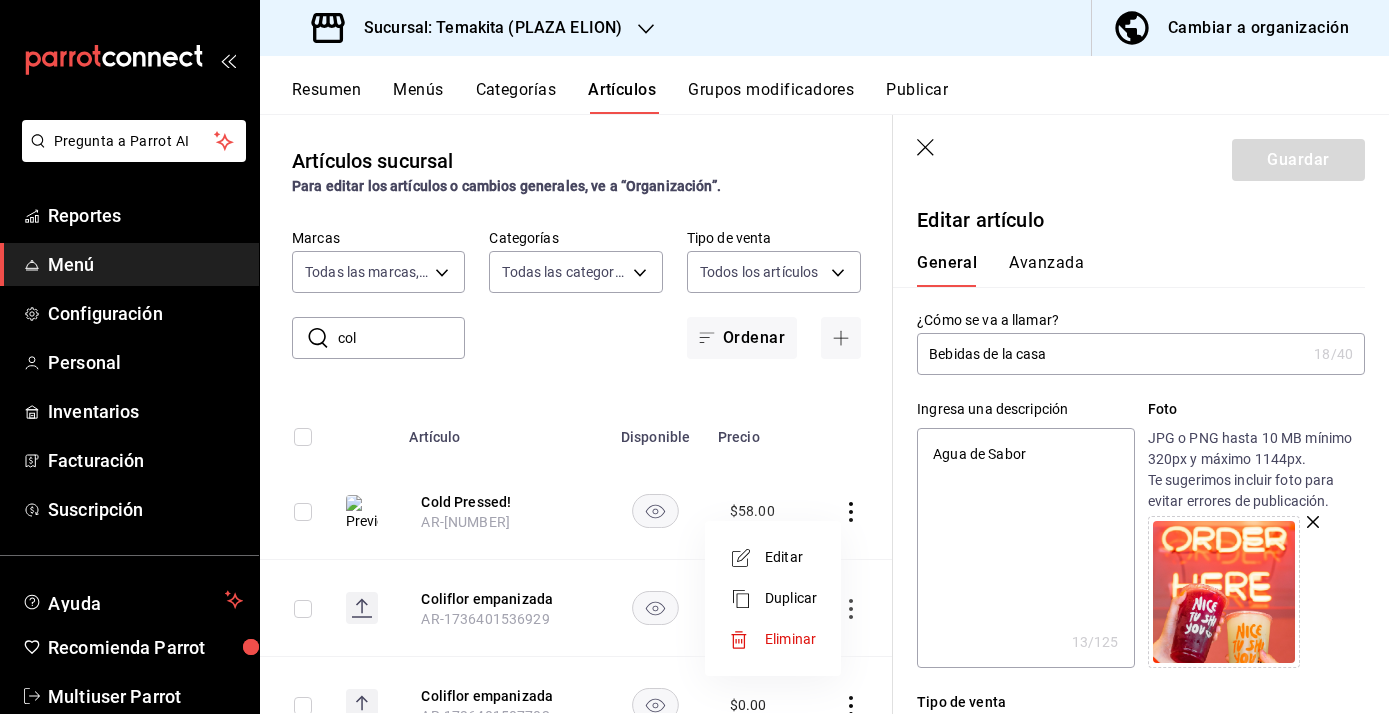 click on "Editar" at bounding box center (791, 557) 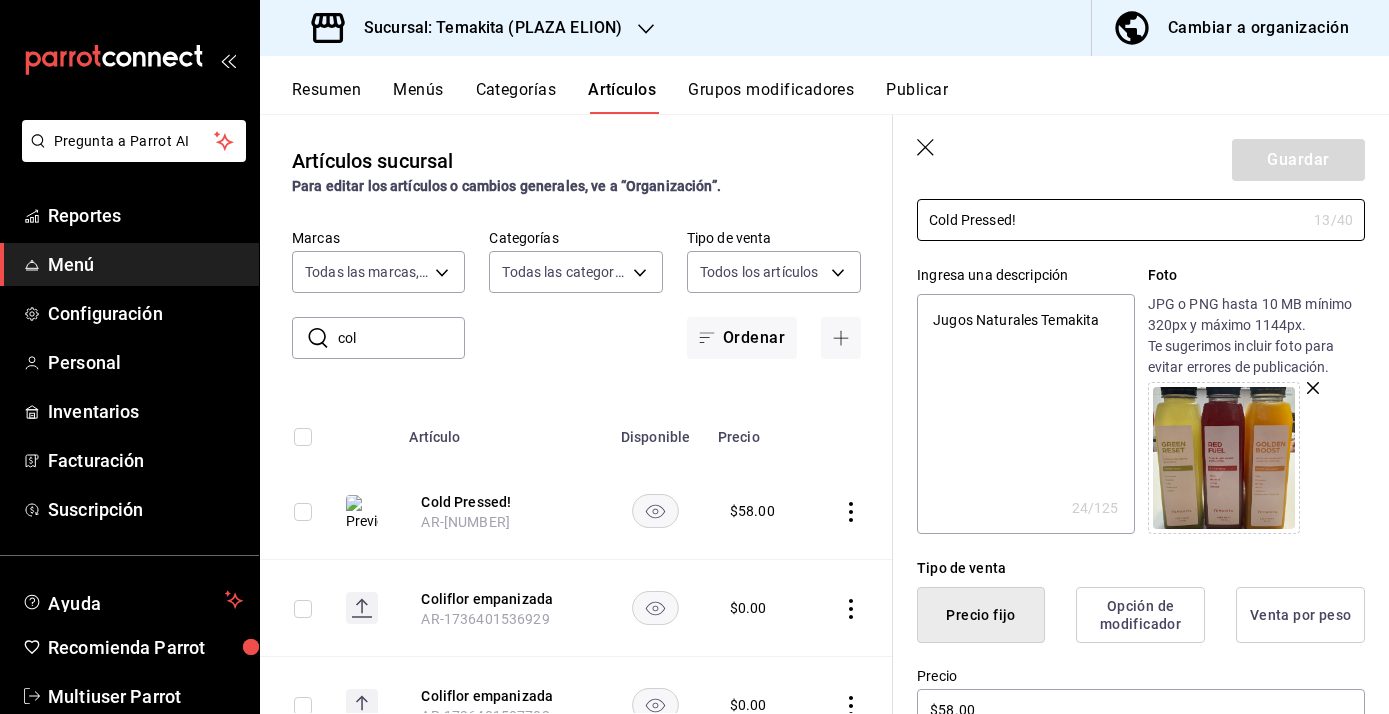 scroll, scrollTop: 0, scrollLeft: 0, axis: both 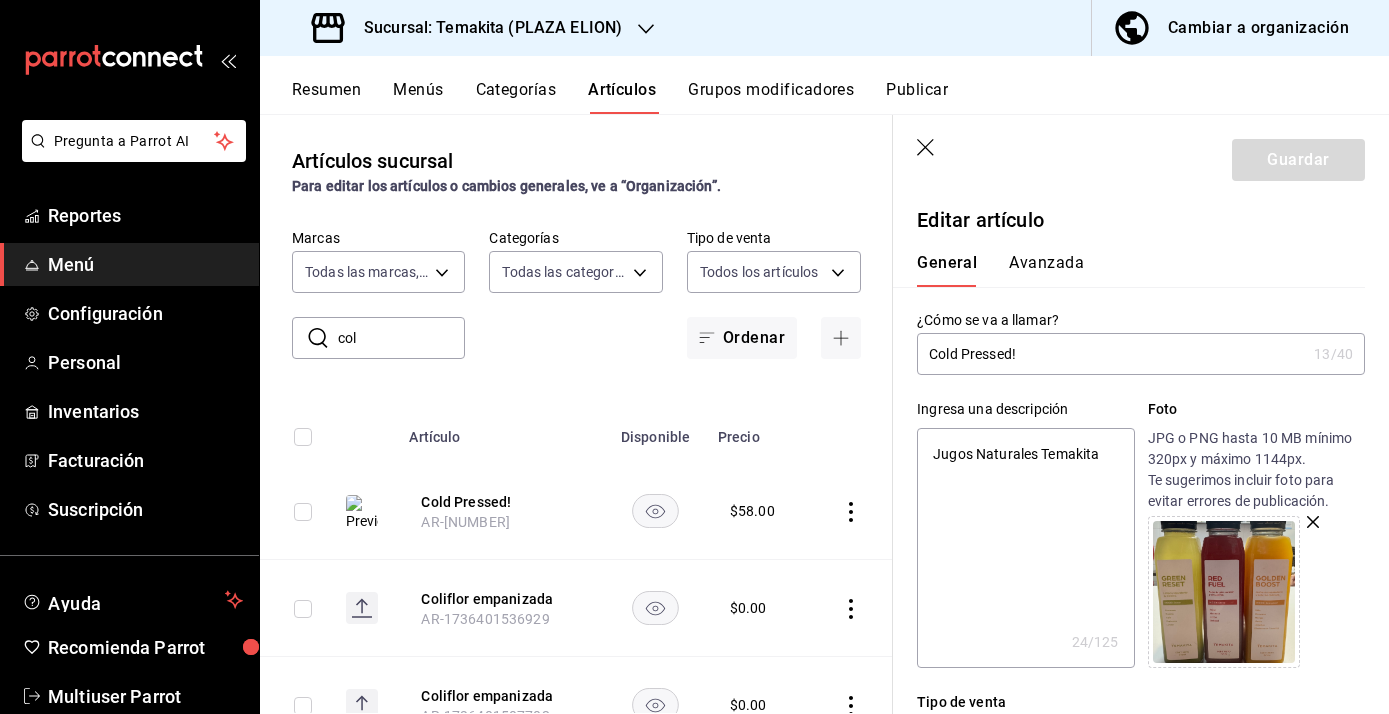 click 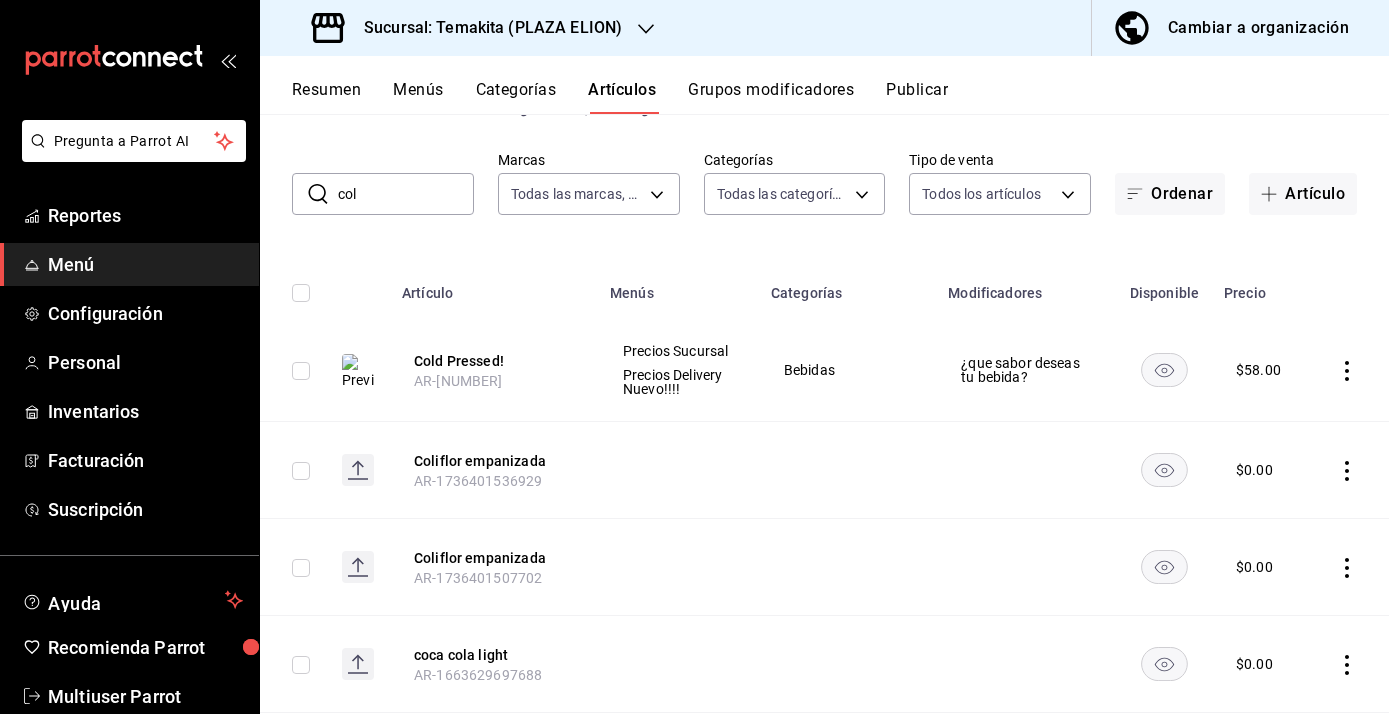scroll, scrollTop: 0, scrollLeft: 0, axis: both 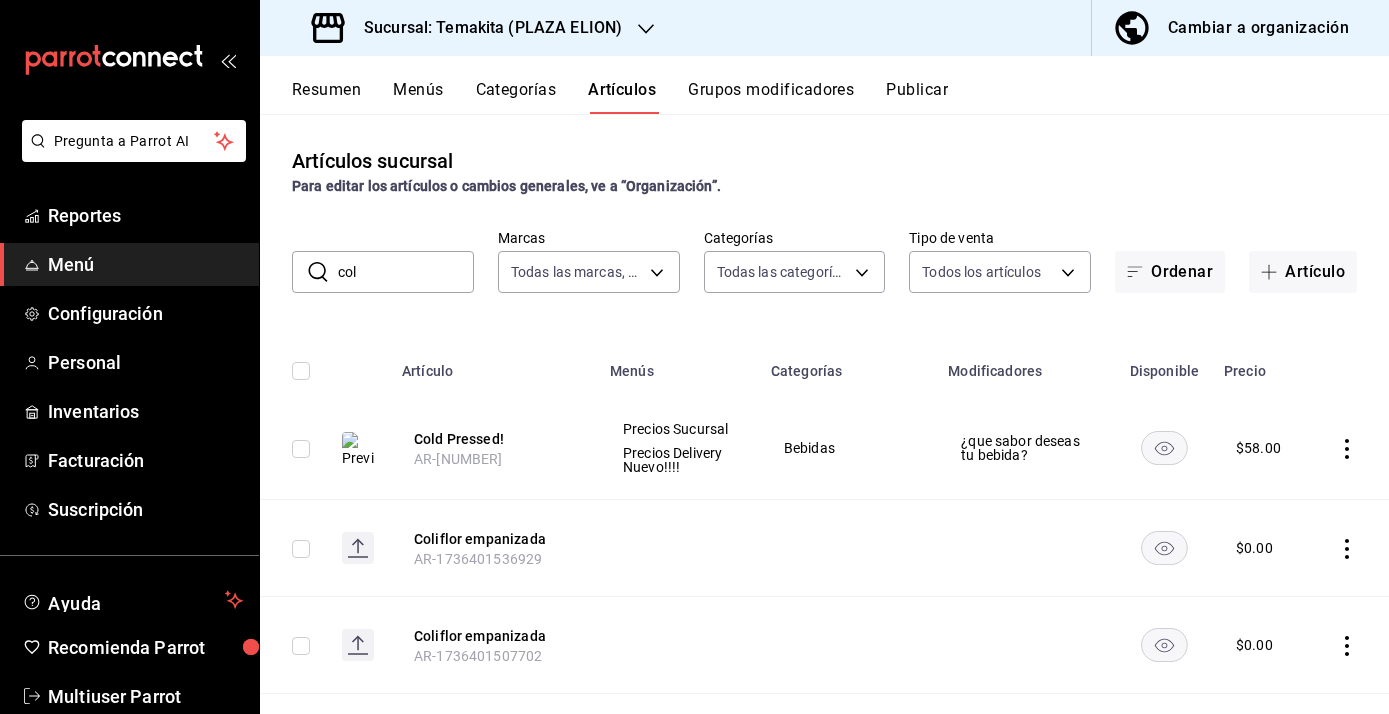 click on "Grupos modificadores" at bounding box center (771, 97) 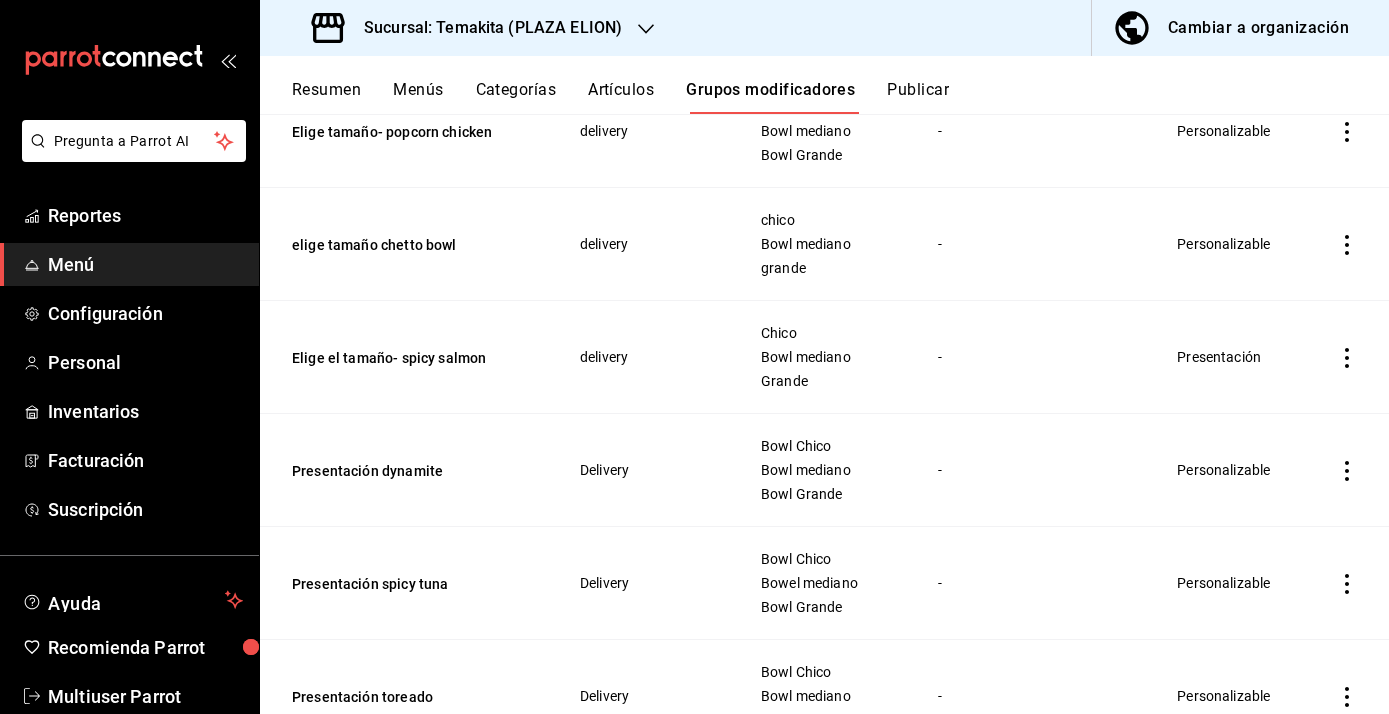 scroll, scrollTop: 0, scrollLeft: 0, axis: both 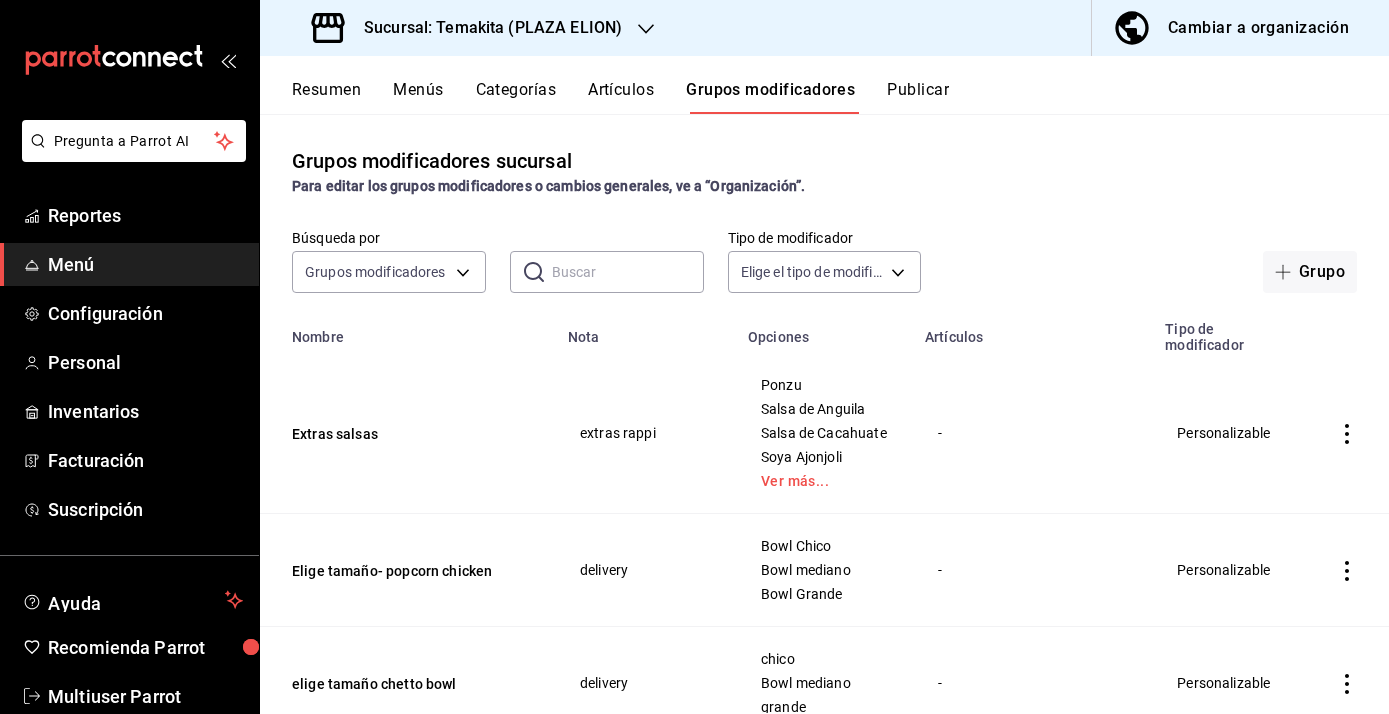 click at bounding box center [628, 272] 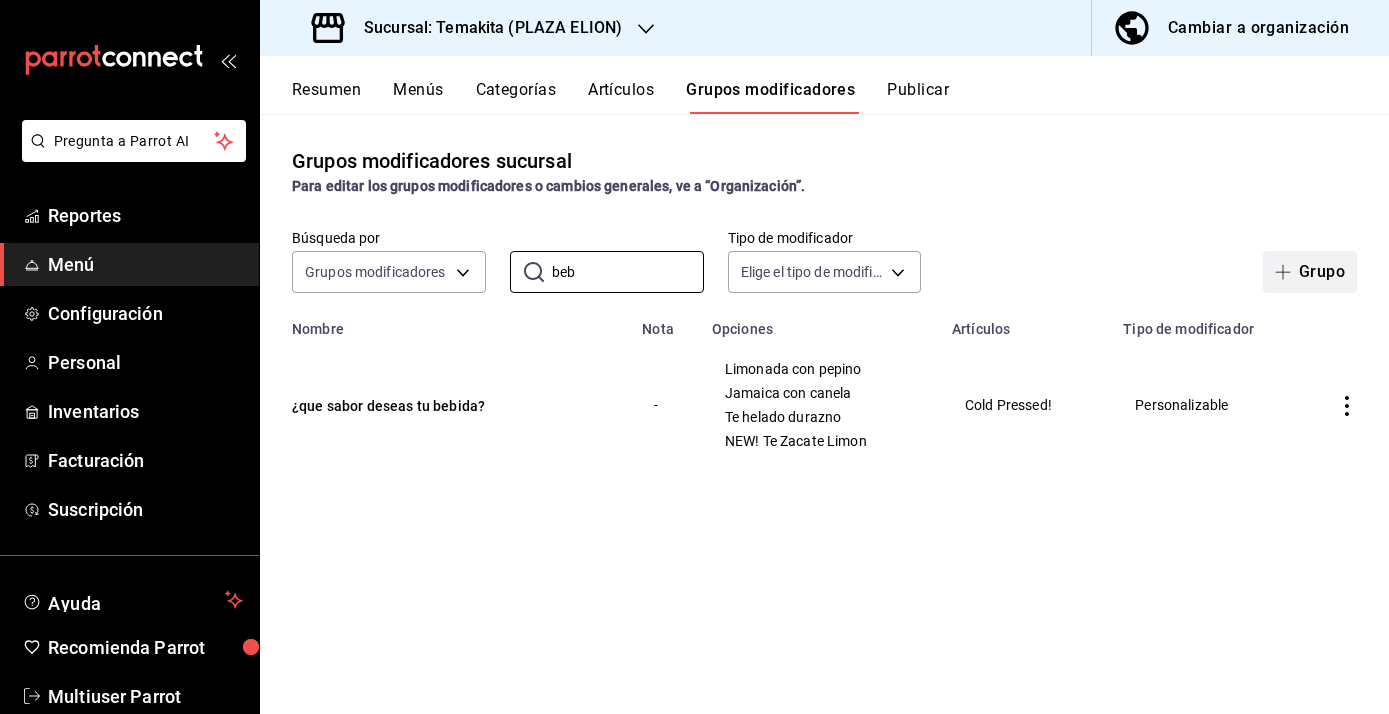 click on "Grupo" at bounding box center (1310, 272) 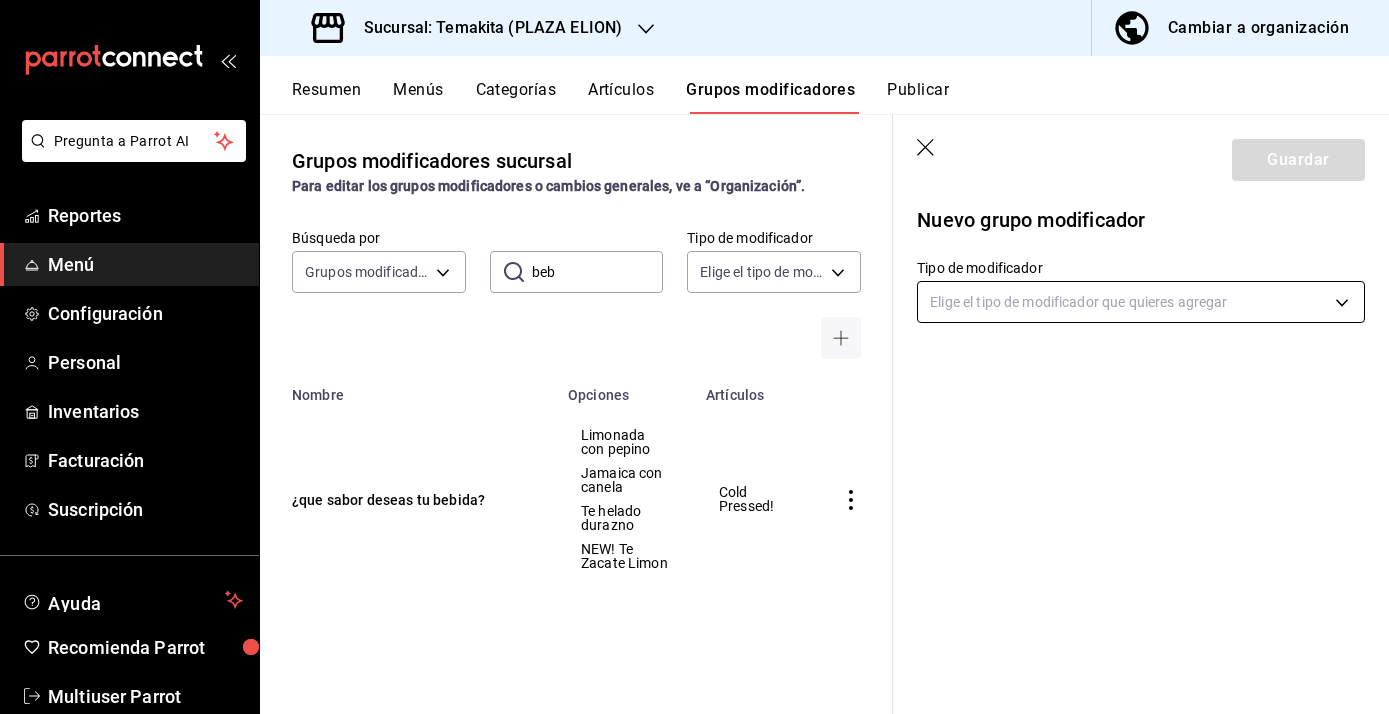 click on "Pregunta a Parrot AI Reportes   Menú   Configuración   Personal   Inventarios   Facturación   Suscripción   Ayuda Recomienda Parrot   Multiuser Parrot   Sugerir nueva función   Sucursal: Temakita ([CITY]) Cambiar a organización Resumen Menús Categorías Artículos Grupos modificadores Publicar Grupos modificadores sucursal Para editar los grupos modificadores o cambios generales, ve a “Organización”. Búsqueda por Grupos modificadores GROUP ​ beb ​ Tipo de modificador Elige el tipo de modificador Nombre Opciones Artículos ¿que sabor deseas tu bebida? Limonada con pepino Jamaica con canela Te helado durazno NEW! Te Zacate Limon Cold Pressed! Guardar Nuevo grupo modificador Tipo de modificador Elige el tipo de modificador que quieres agregar GANA 1 MES GRATIS EN TU SUSCRIPCIÓN AQUÍ Ver video tutorial Ir a video Ver video tutorial Ir a video Pregunta a Parrot AI Reportes   Menú   Configuración   Personal   Inventarios   Facturación   Suscripción   Ayuda Recomienda Parrot       Editar" at bounding box center (694, 357) 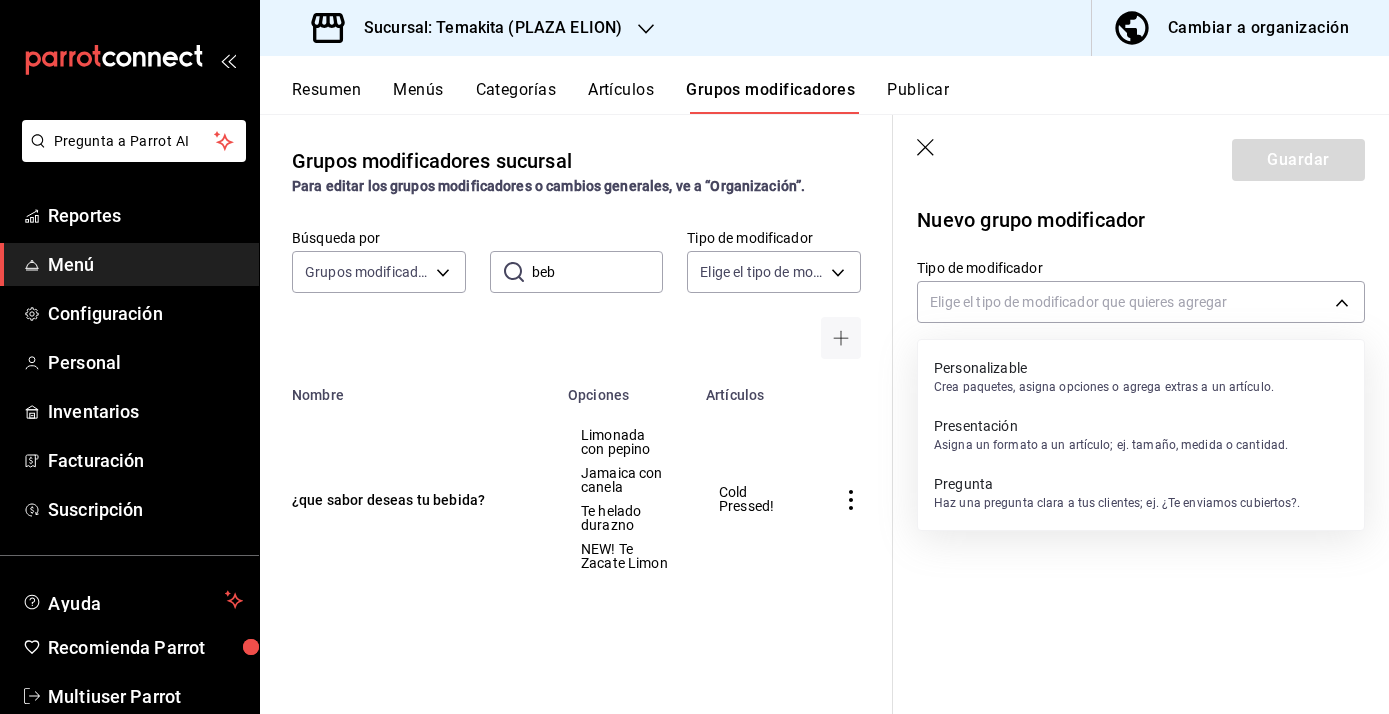 click at bounding box center (694, 357) 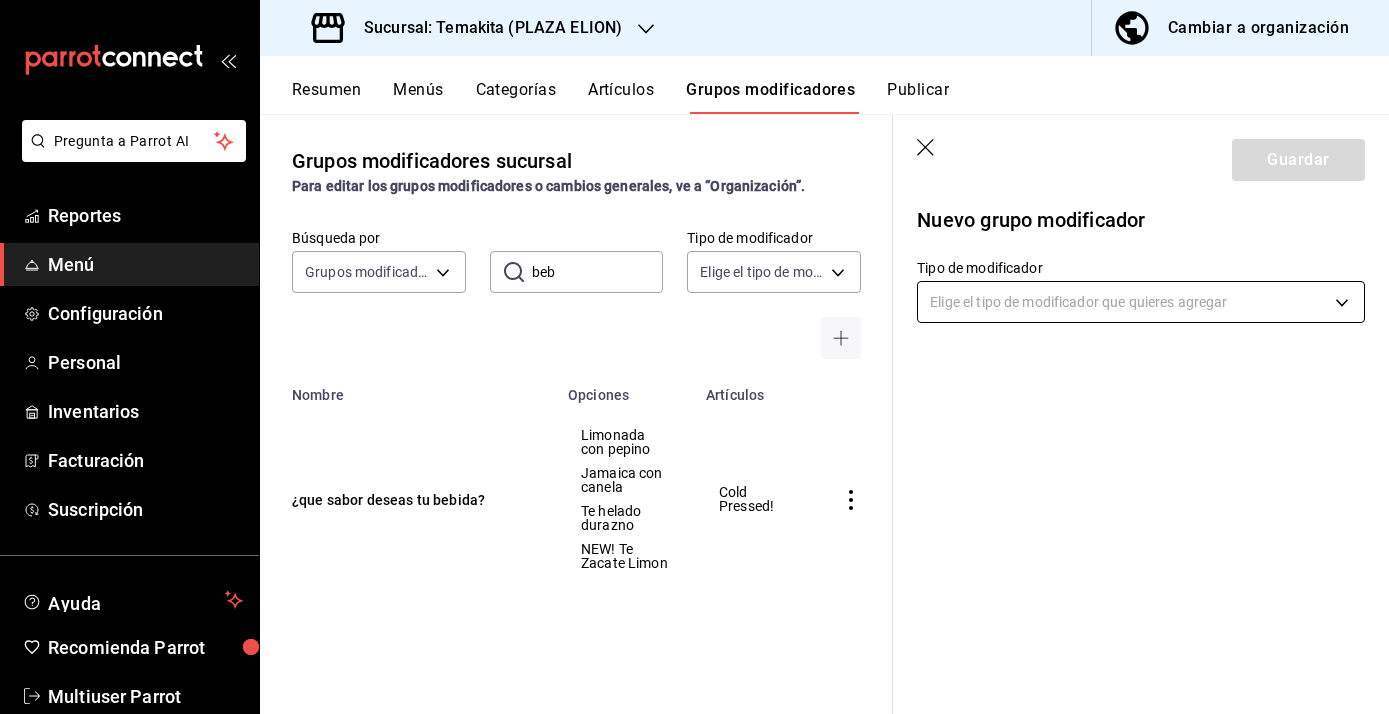click on "Pregunta a Parrot AI Reportes   Menú   Configuración   Personal   Inventarios   Facturación   Suscripción   Ayuda Recomienda Parrot   Multiuser Parrot   Sugerir nueva función   Sucursal: Temakita ([CITY]) Cambiar a organización Resumen Menús Categorías Artículos Grupos modificadores Publicar Grupos modificadores sucursal Para editar los grupos modificadores o cambios generales, ve a “Organización”. Búsqueda por Grupos modificadores GROUP ​ beb ​ Tipo de modificador Elige el tipo de modificador Nombre Opciones Artículos ¿que sabor deseas tu bebida? Limonada con pepino Jamaica con canela Te helado durazno NEW! Te Zacate Limon Cold Pressed! Guardar Nuevo grupo modificador Tipo de modificador Elige el tipo de modificador que quieres agregar GANA 1 MES GRATIS EN TU SUSCRIPCIÓN AQUÍ Ver video tutorial Ir a video Ver video tutorial Ir a video Pregunta a Parrot AI Reportes   Menú   Configuración   Personal   Inventarios   Facturación   Suscripción   Ayuda Recomienda Parrot       Editar" at bounding box center (694, 357) 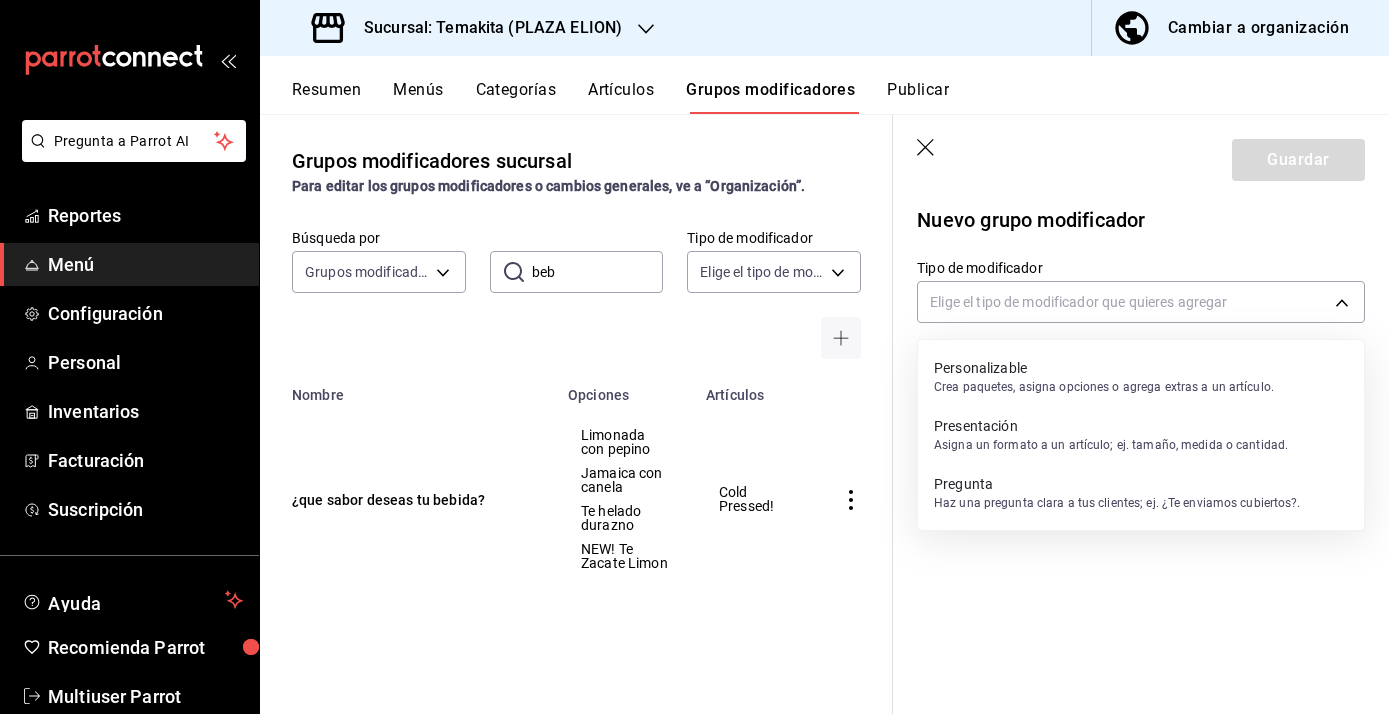 click on "Pregunta" at bounding box center (1117, 484) 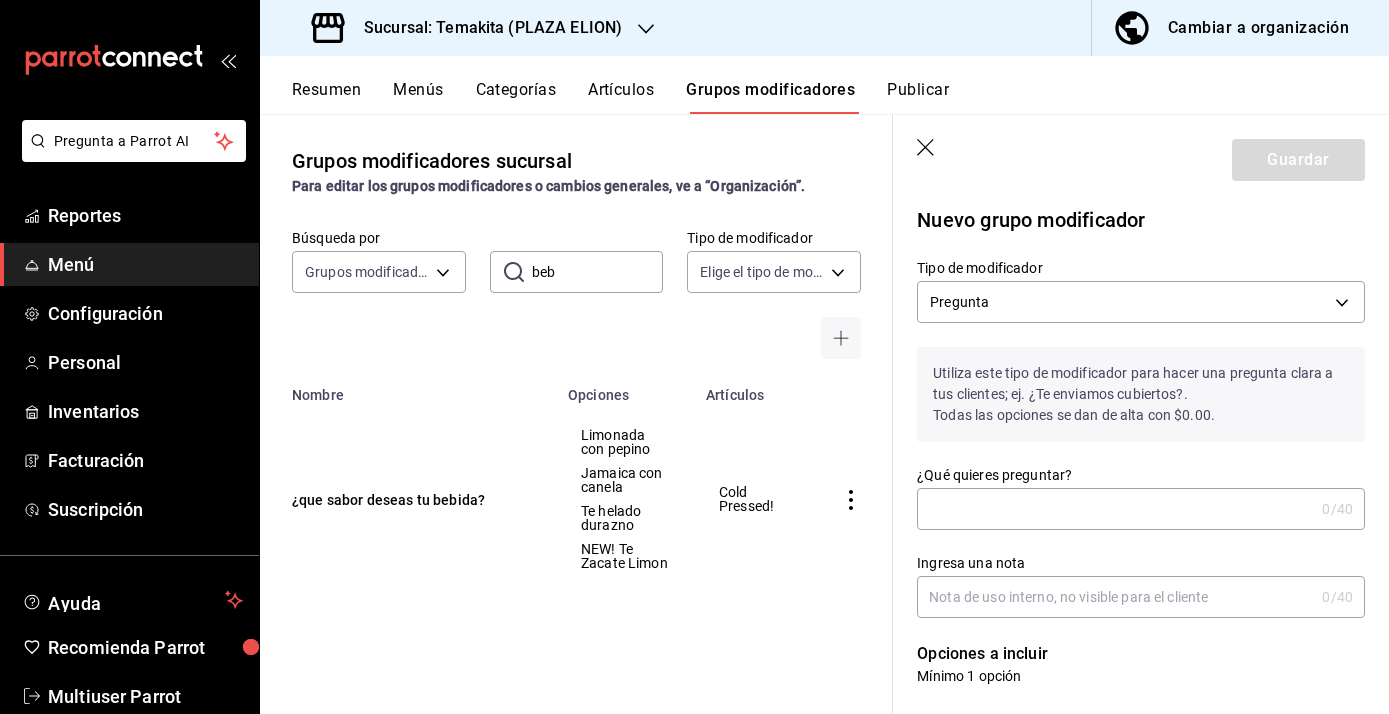 click on "¿Qué quieres preguntar?" at bounding box center [1115, 509] 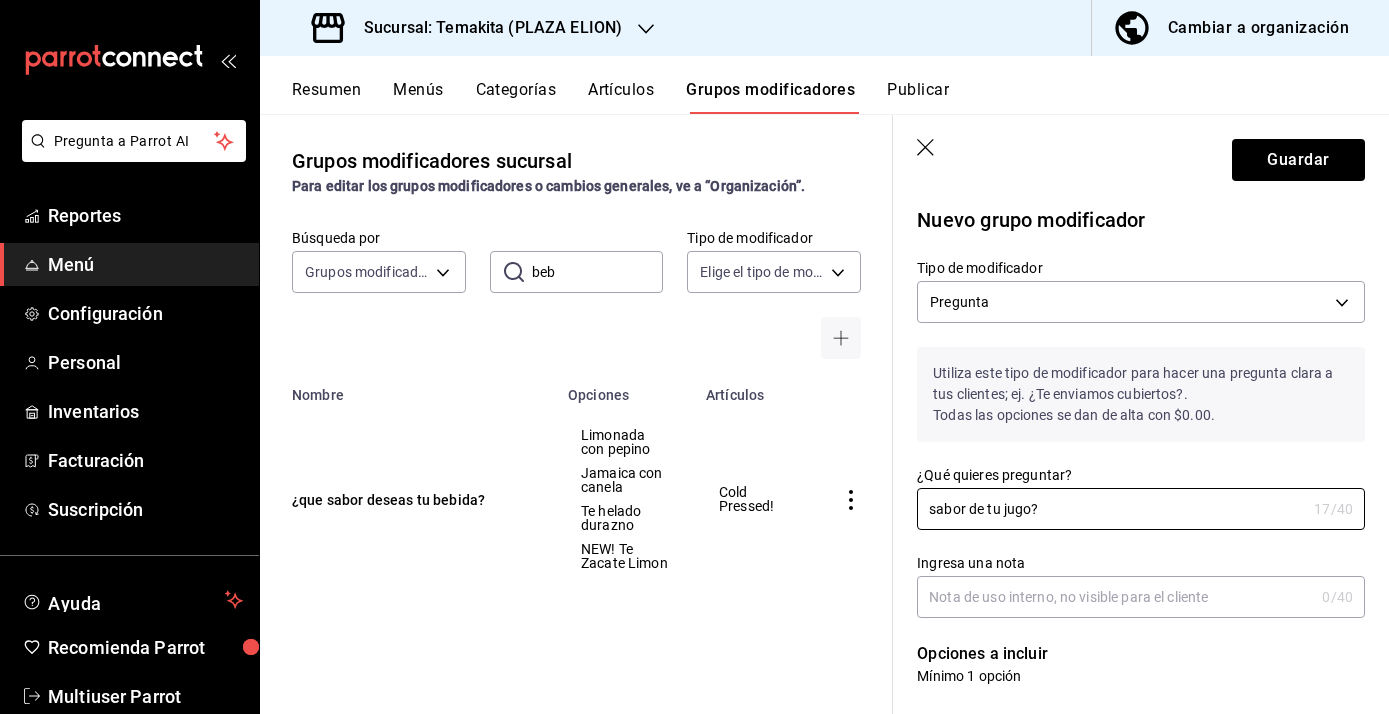 click on "Ingresa una nota" at bounding box center (1115, 597) 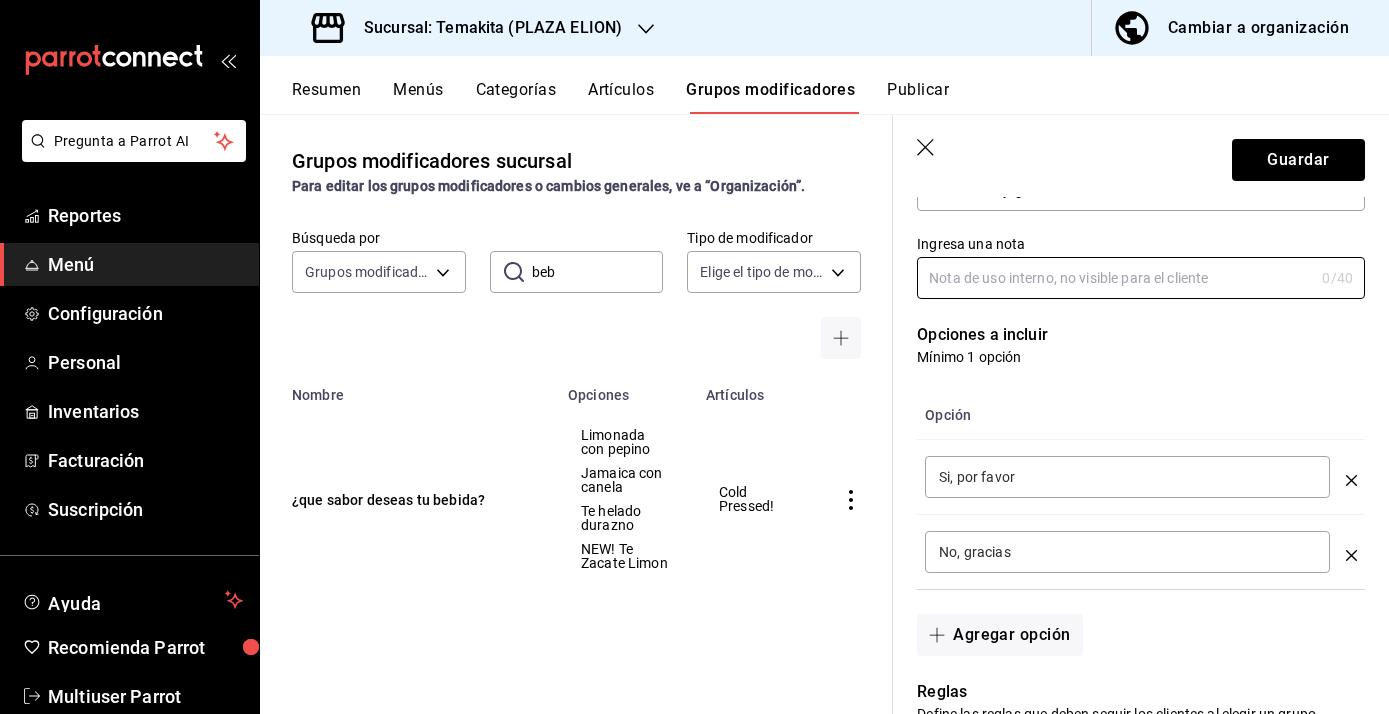 scroll, scrollTop: 320, scrollLeft: 0, axis: vertical 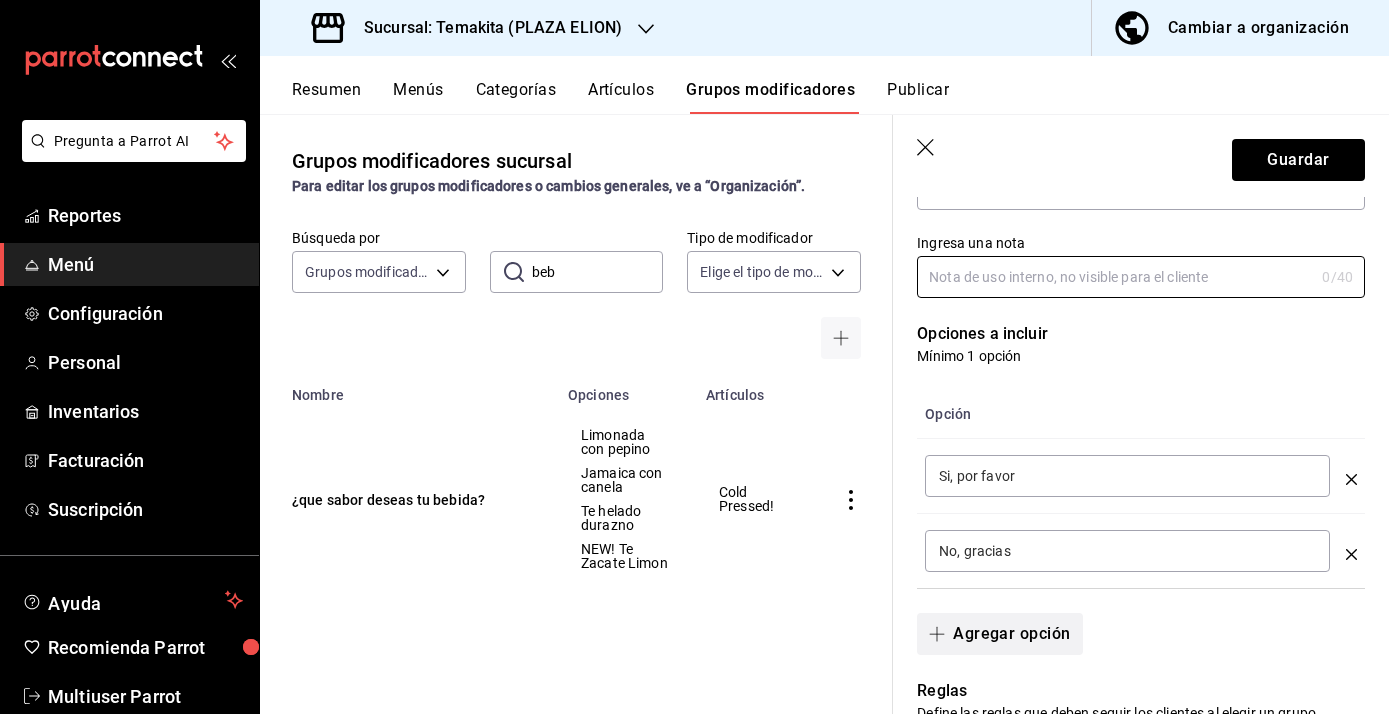 click 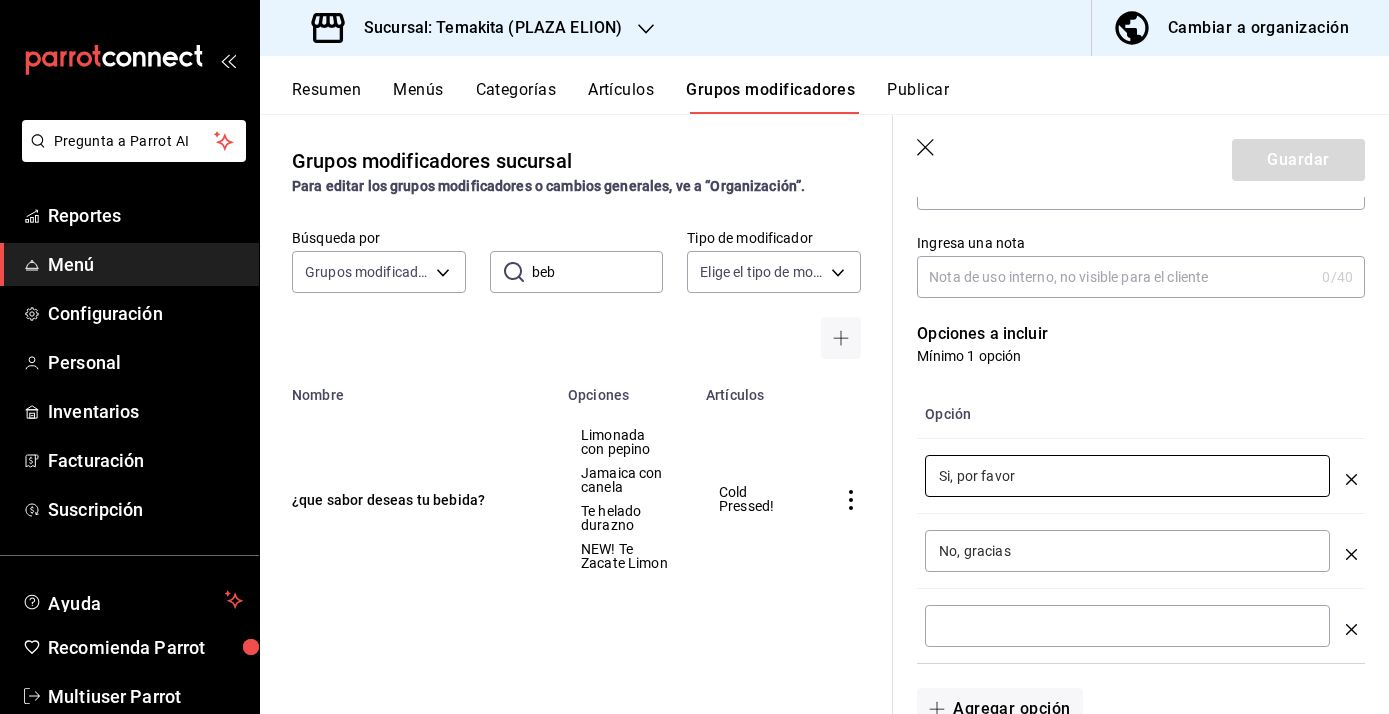 drag, startPoint x: 1033, startPoint y: 475, endPoint x: 796, endPoint y: 470, distance: 237.05273 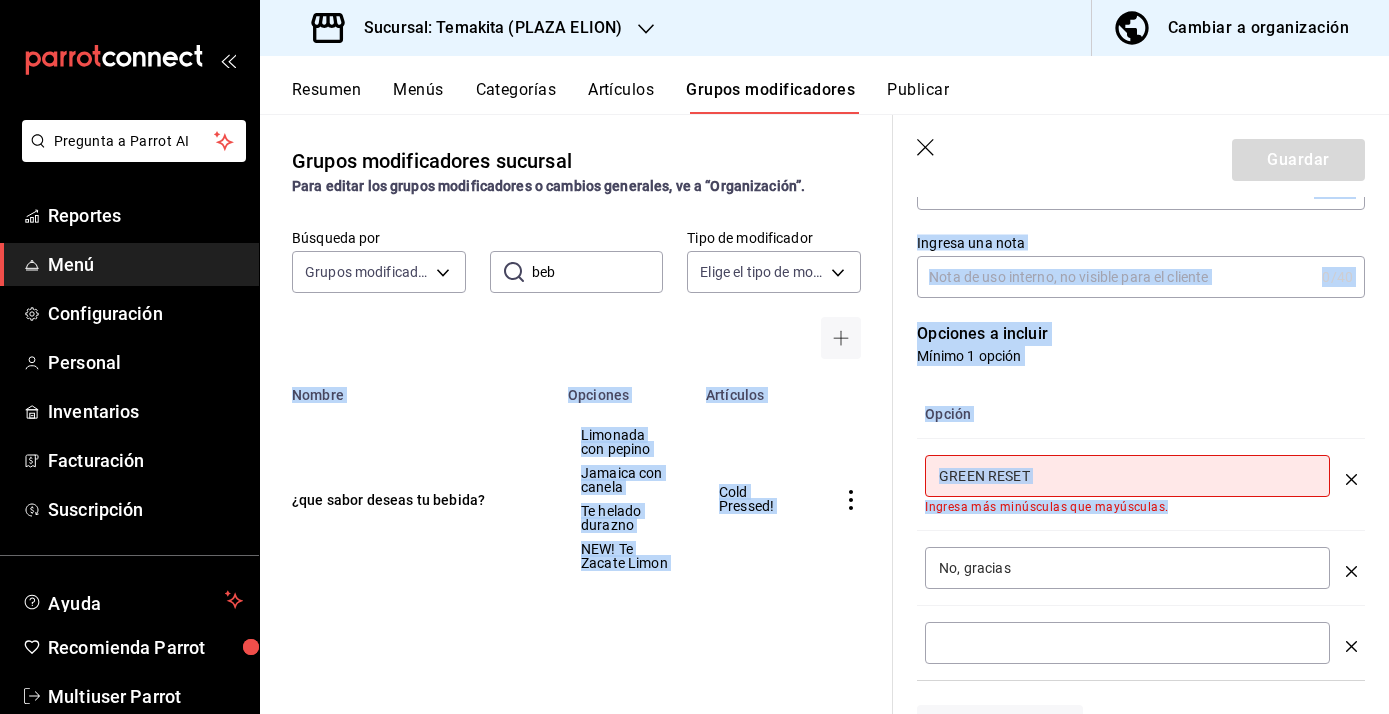 drag, startPoint x: 1037, startPoint y: 579, endPoint x: 853, endPoint y: 577, distance: 184.01086 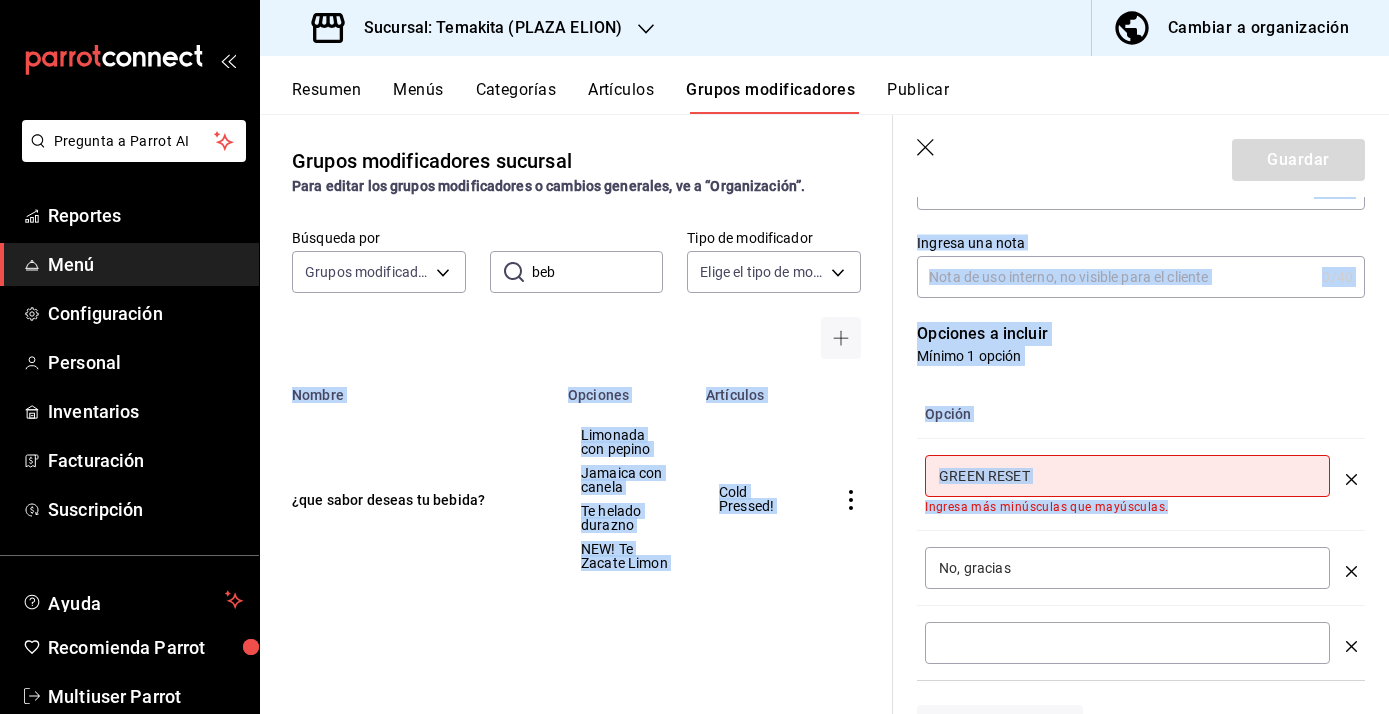 click on "GREEN RESET" at bounding box center [1127, 476] 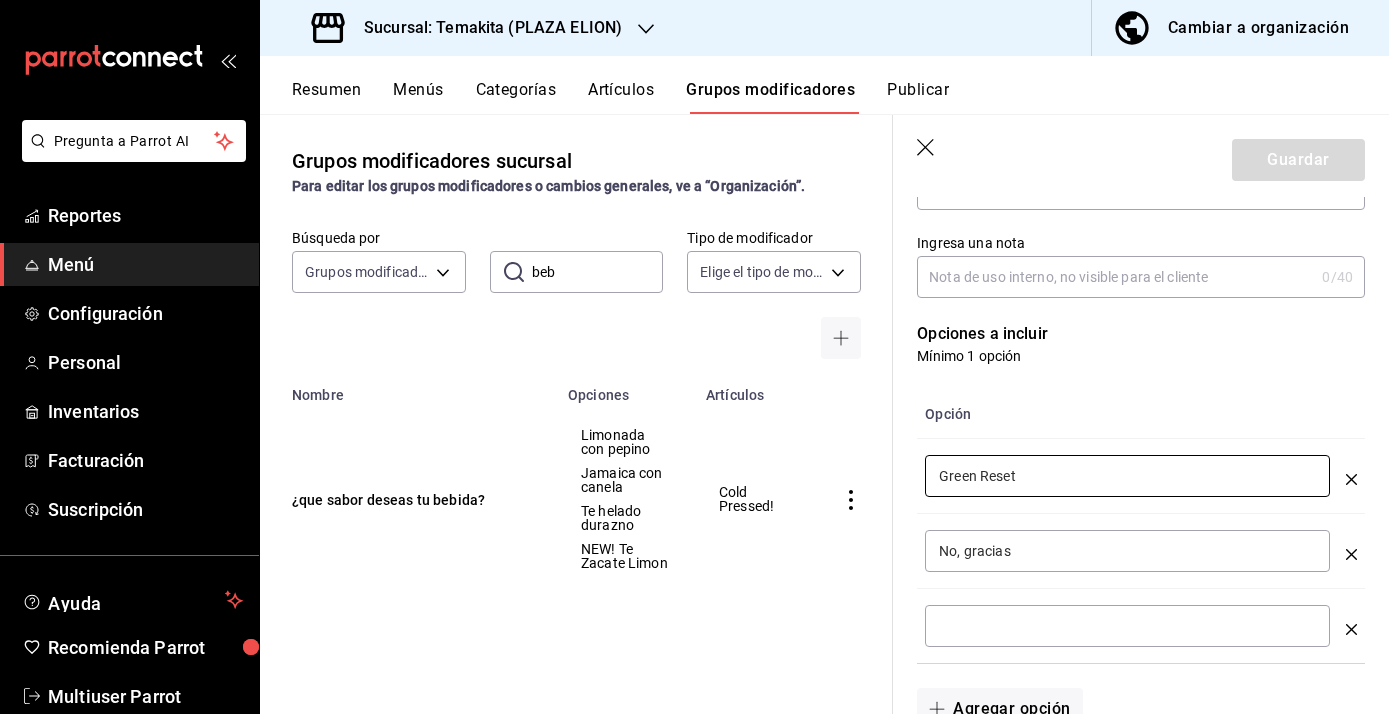 click on "No, gracias" at bounding box center [1127, 551] 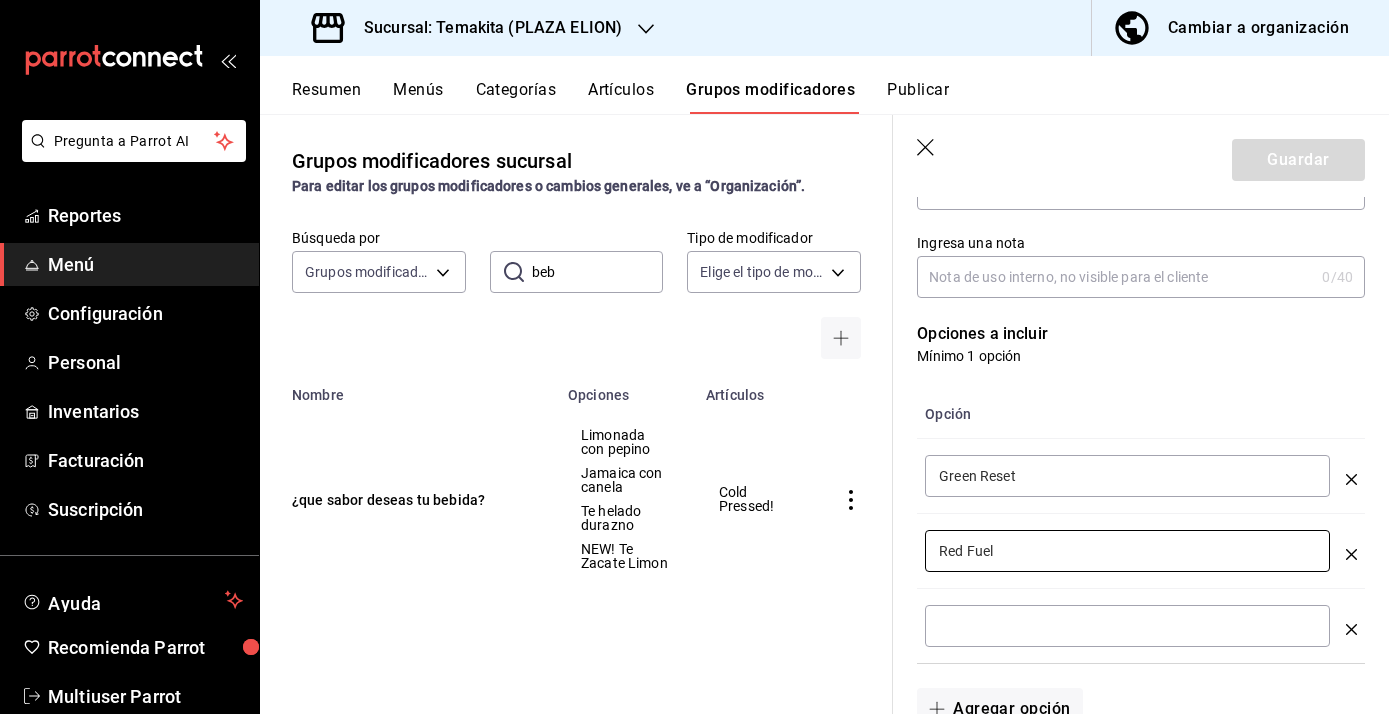 click at bounding box center (1127, 626) 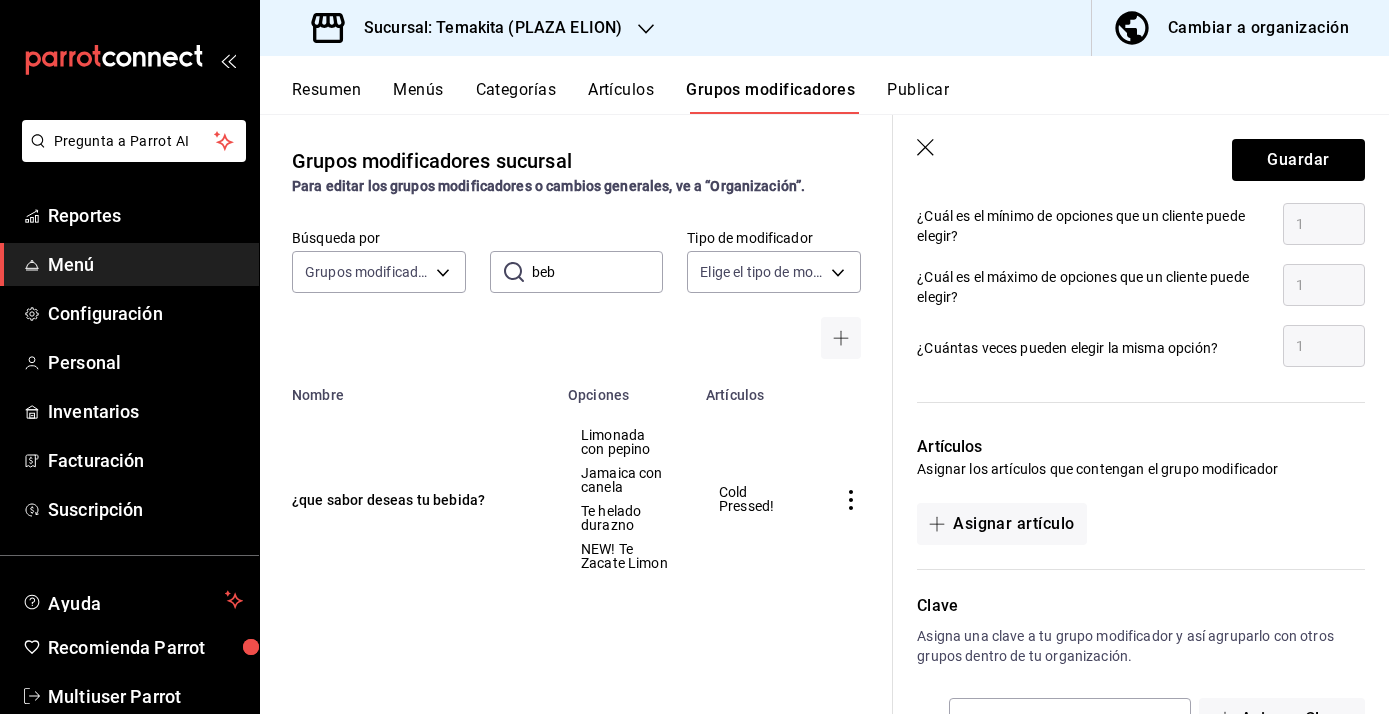scroll, scrollTop: 1038, scrollLeft: 0, axis: vertical 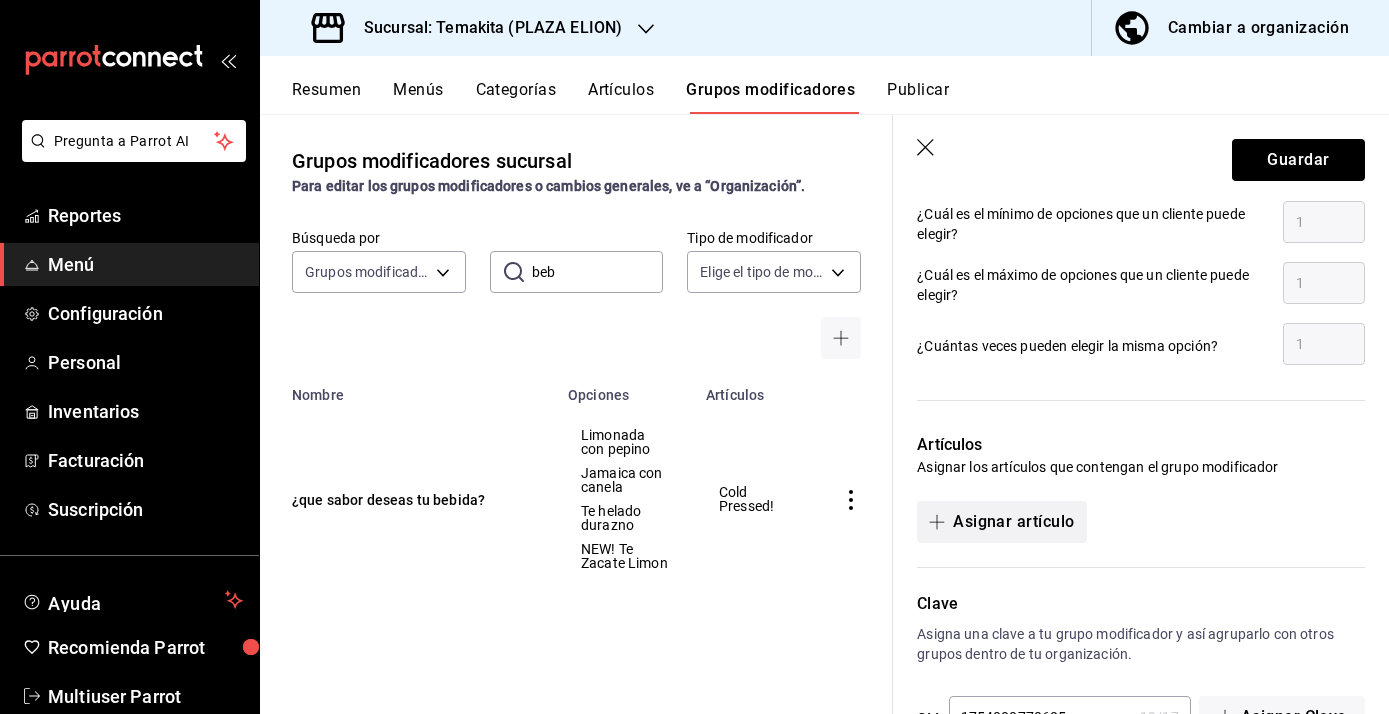 click on "Asignar artículo" at bounding box center [1001, 522] 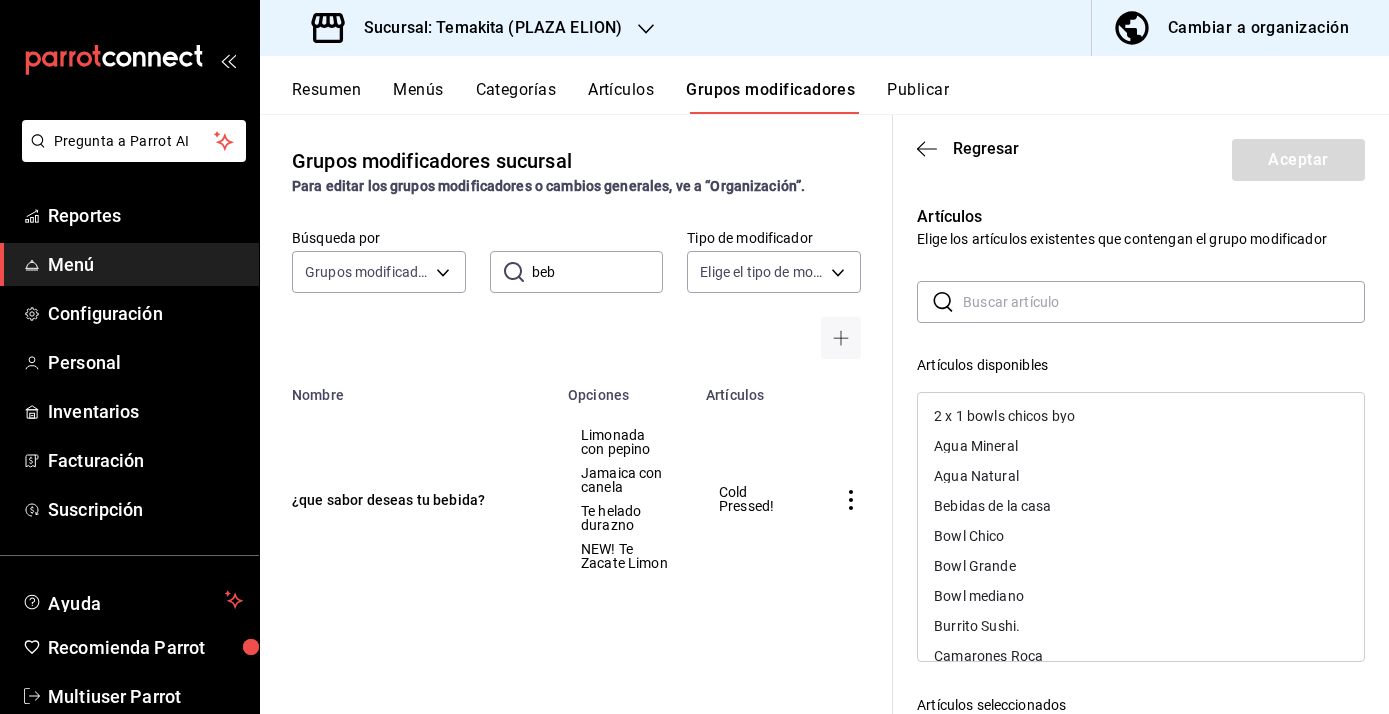 click at bounding box center [1164, 302] 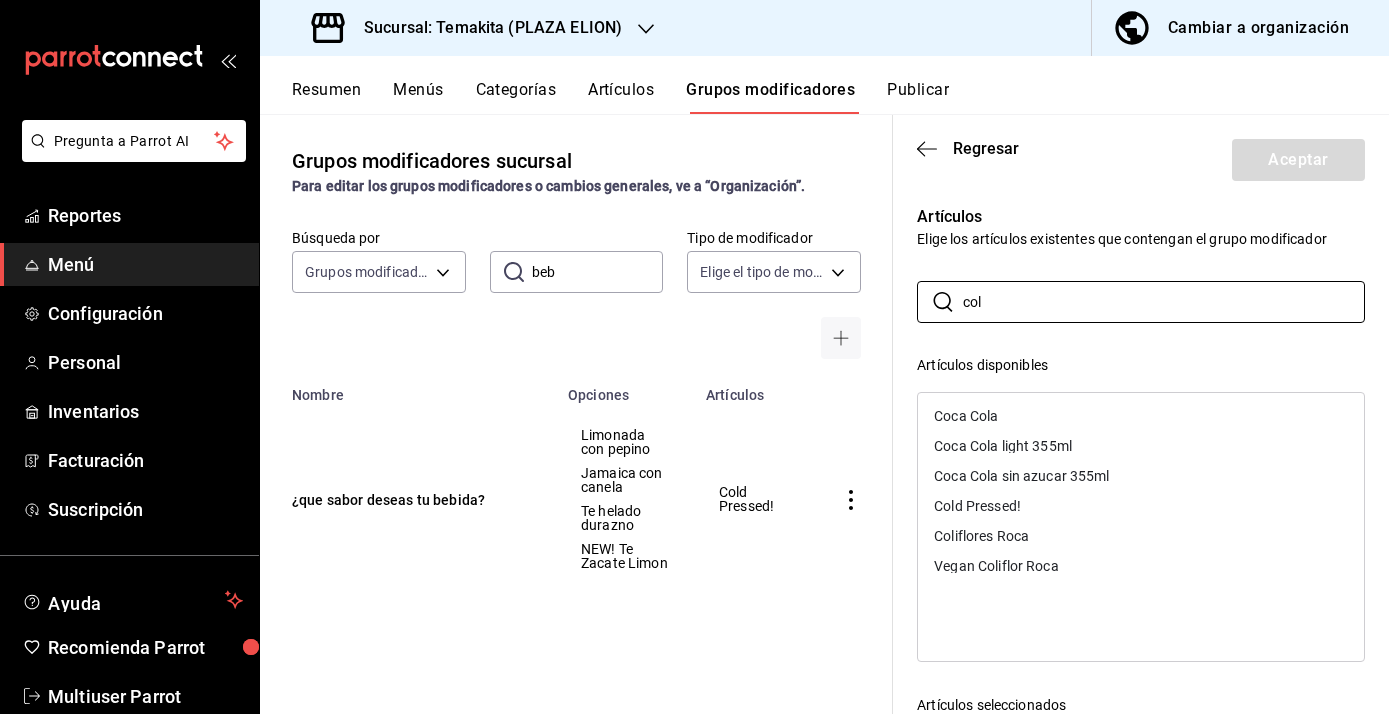 click on "Cold Pressed!" at bounding box center (1141, 506) 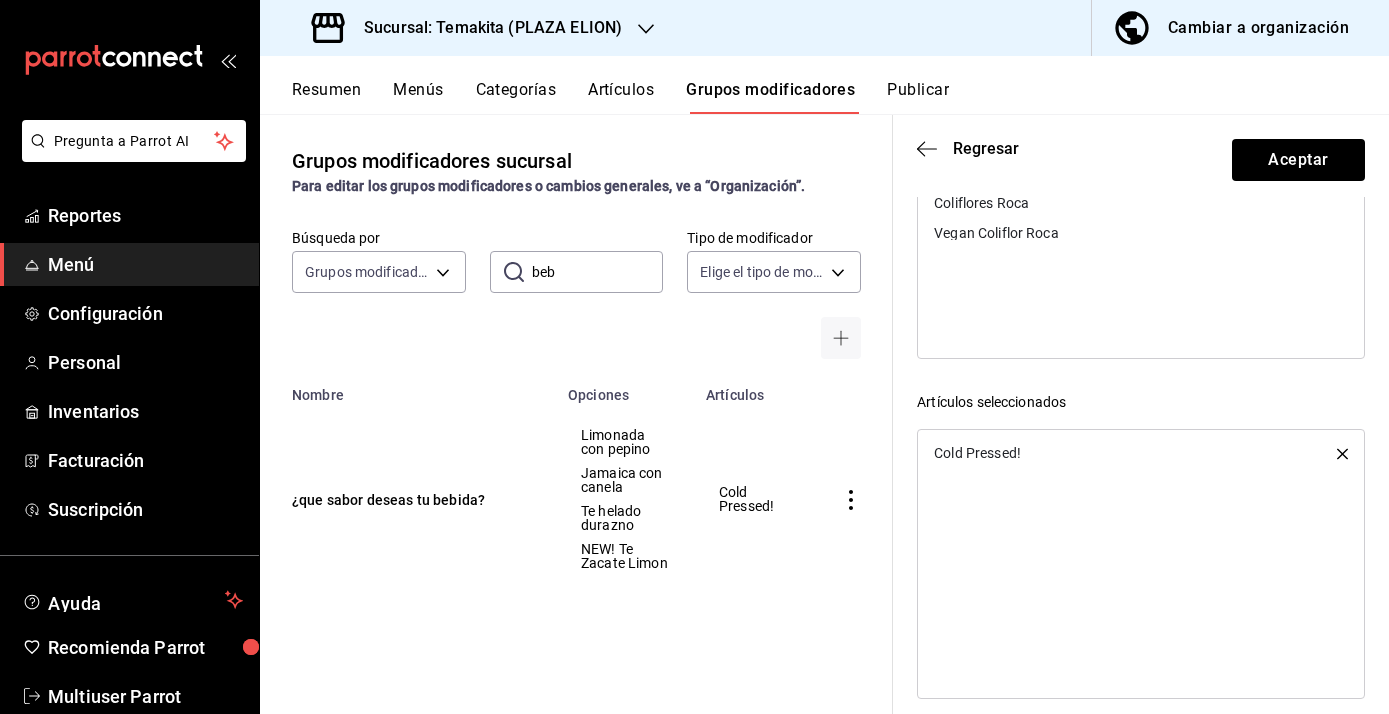 scroll, scrollTop: 321, scrollLeft: 0, axis: vertical 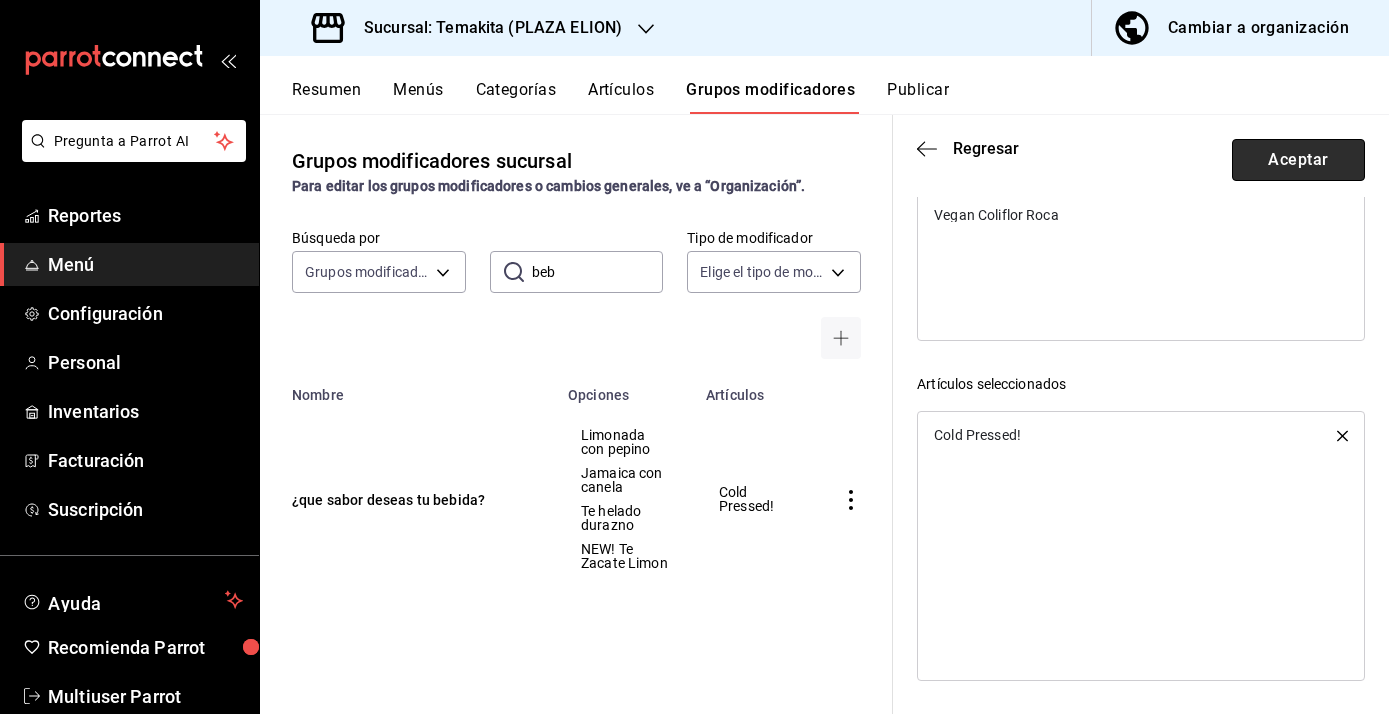click on "Aceptar" at bounding box center (1298, 160) 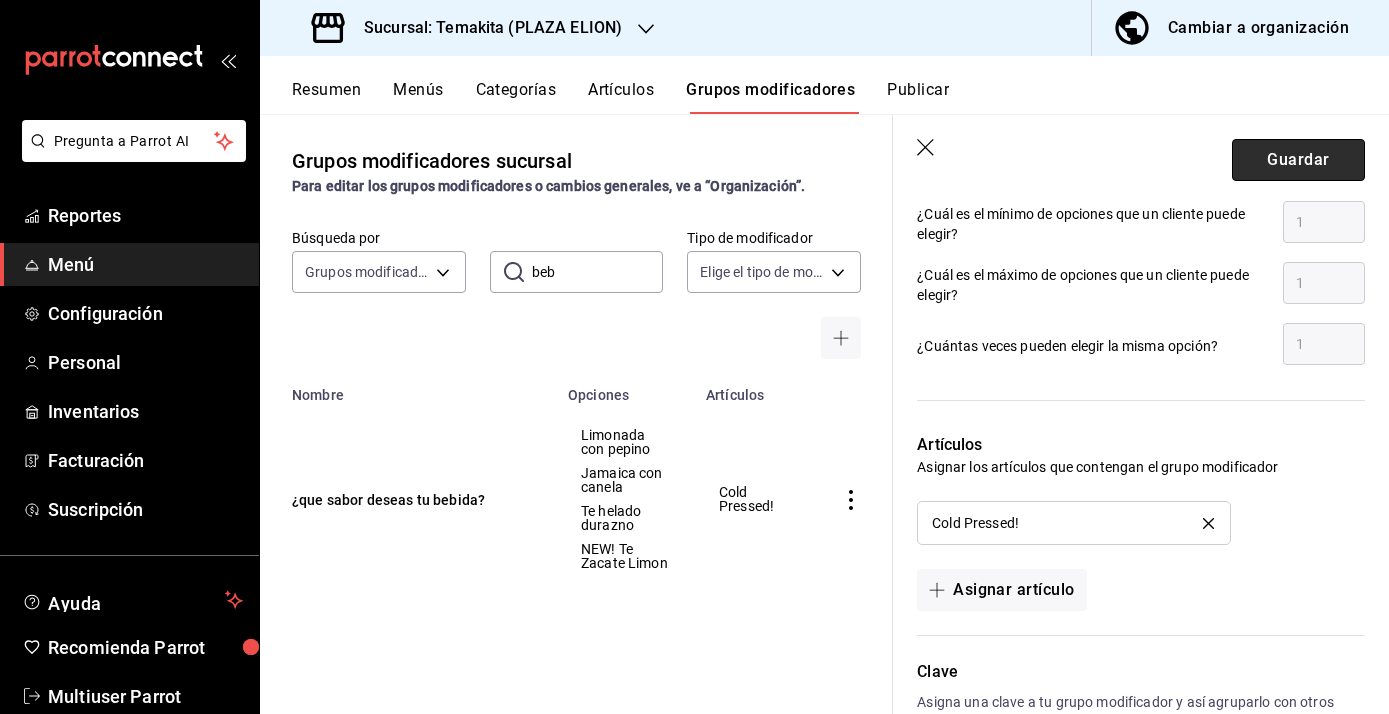 click on "Guardar" at bounding box center [1298, 160] 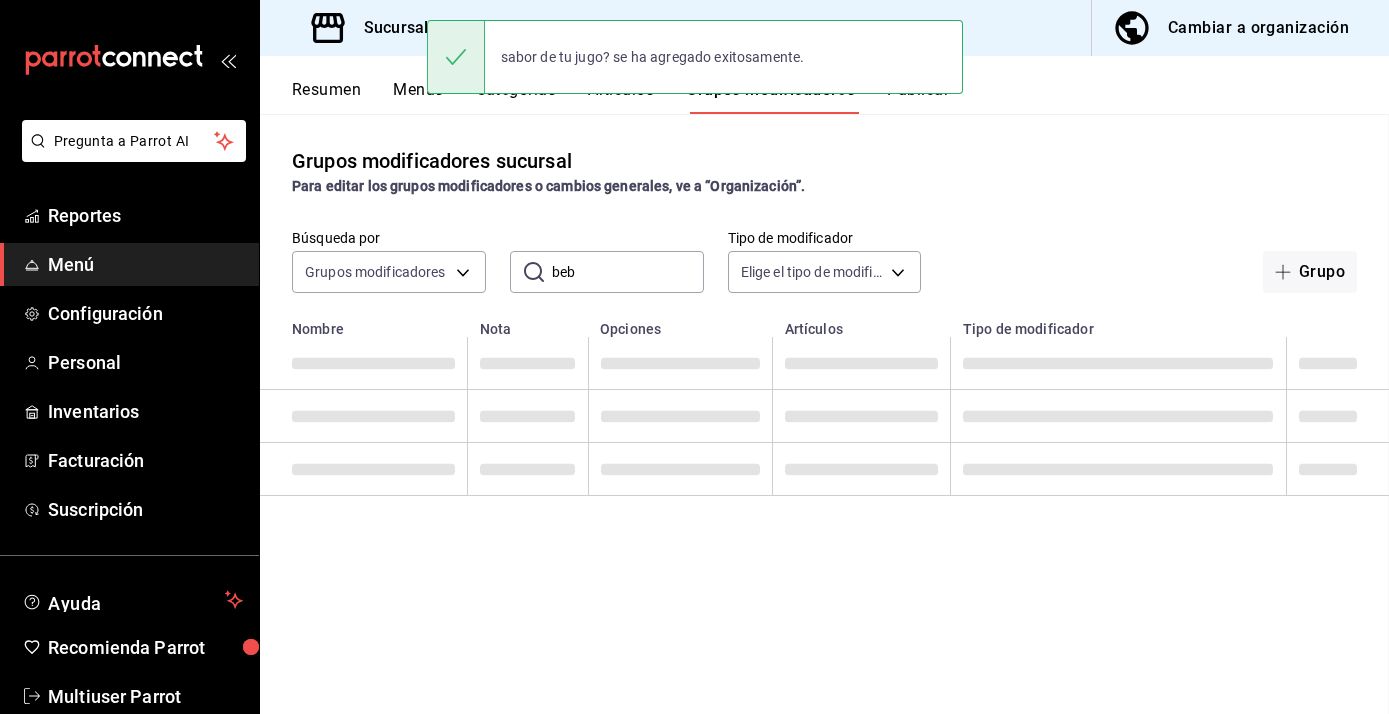 scroll, scrollTop: 0, scrollLeft: 0, axis: both 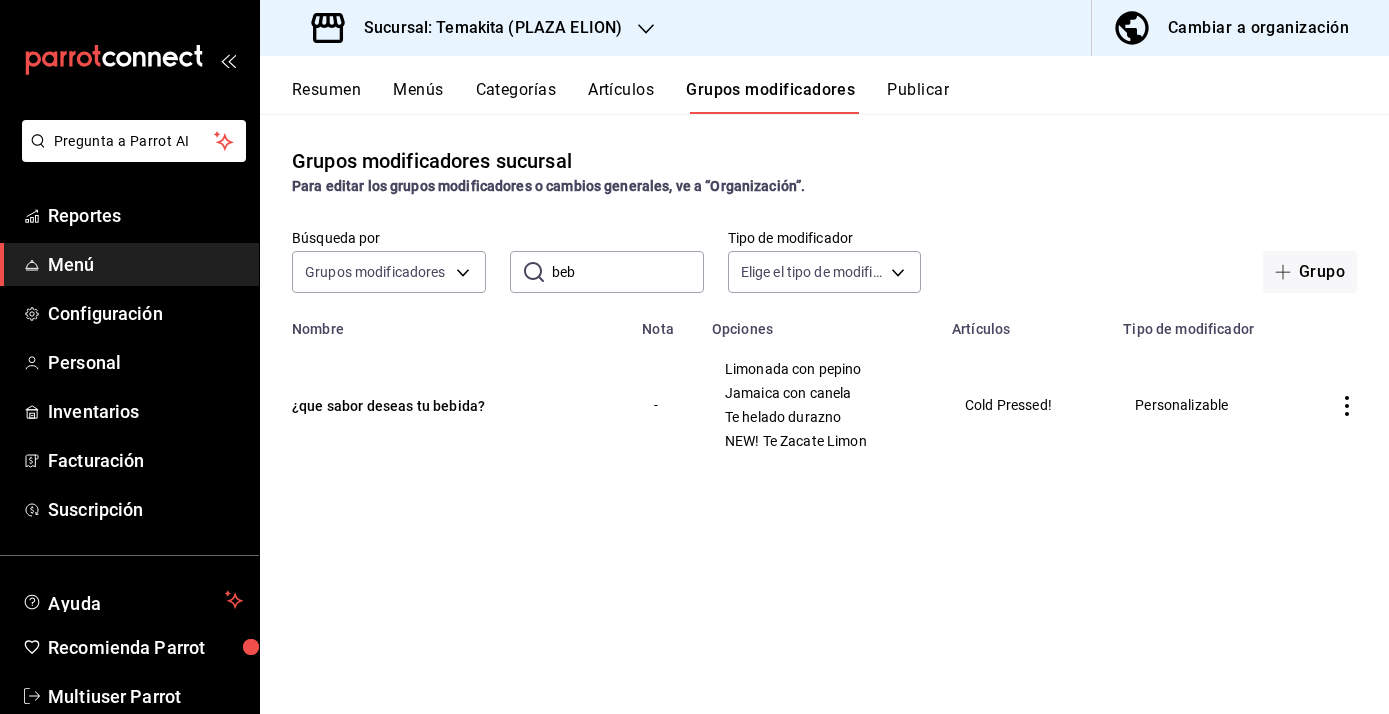 click 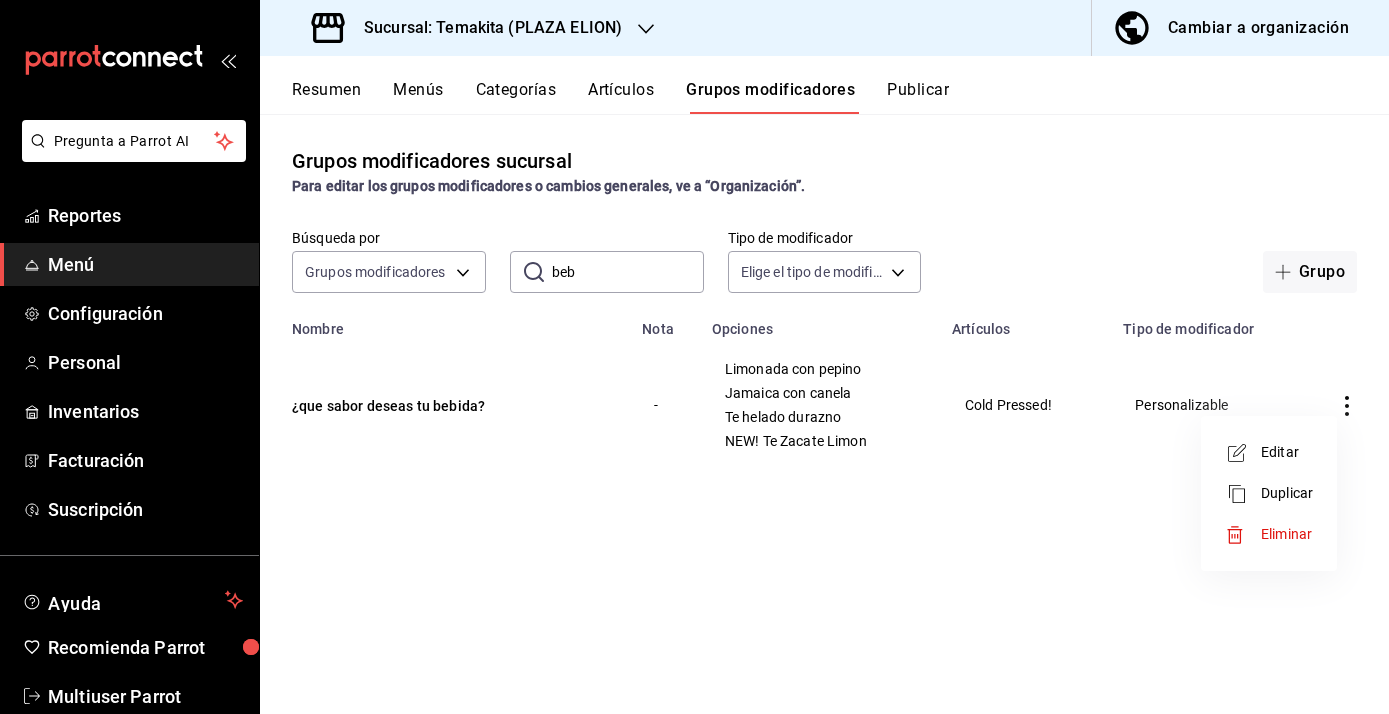 click on "Editar" at bounding box center [1287, 452] 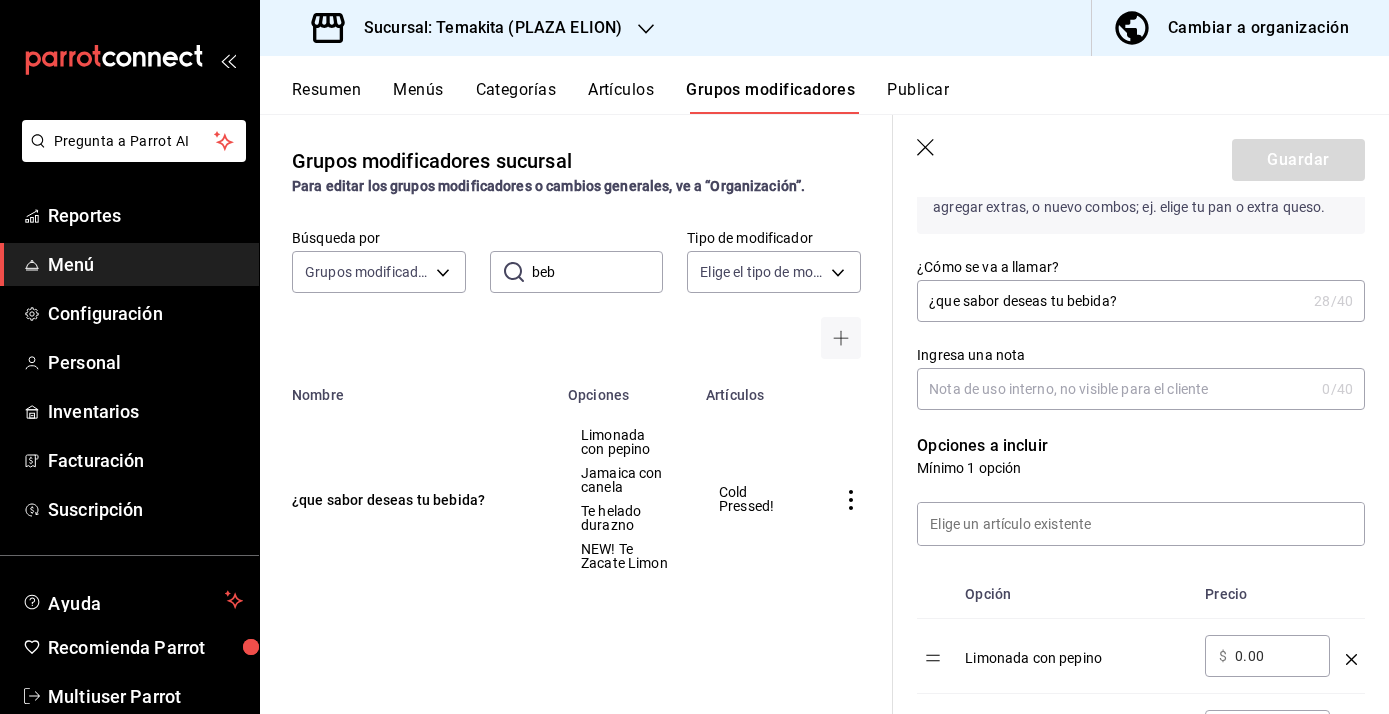 scroll, scrollTop: 0, scrollLeft: 0, axis: both 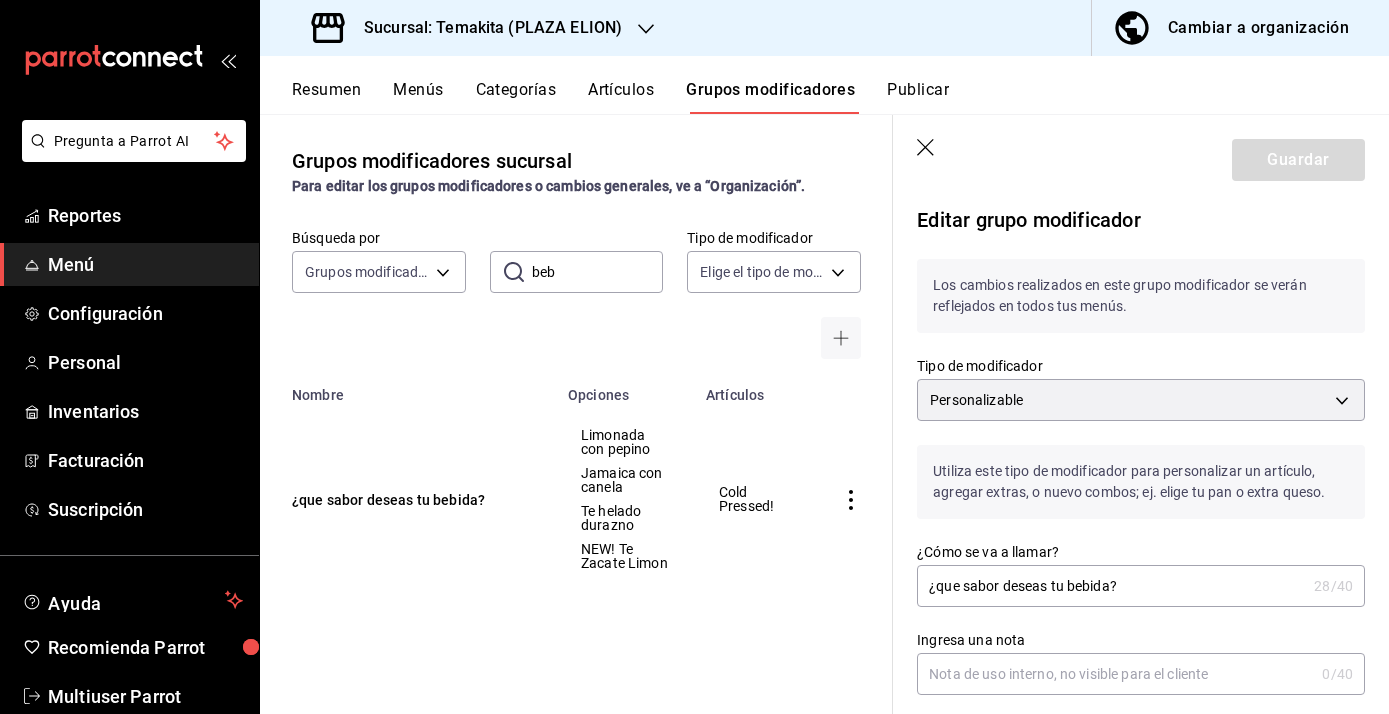 click 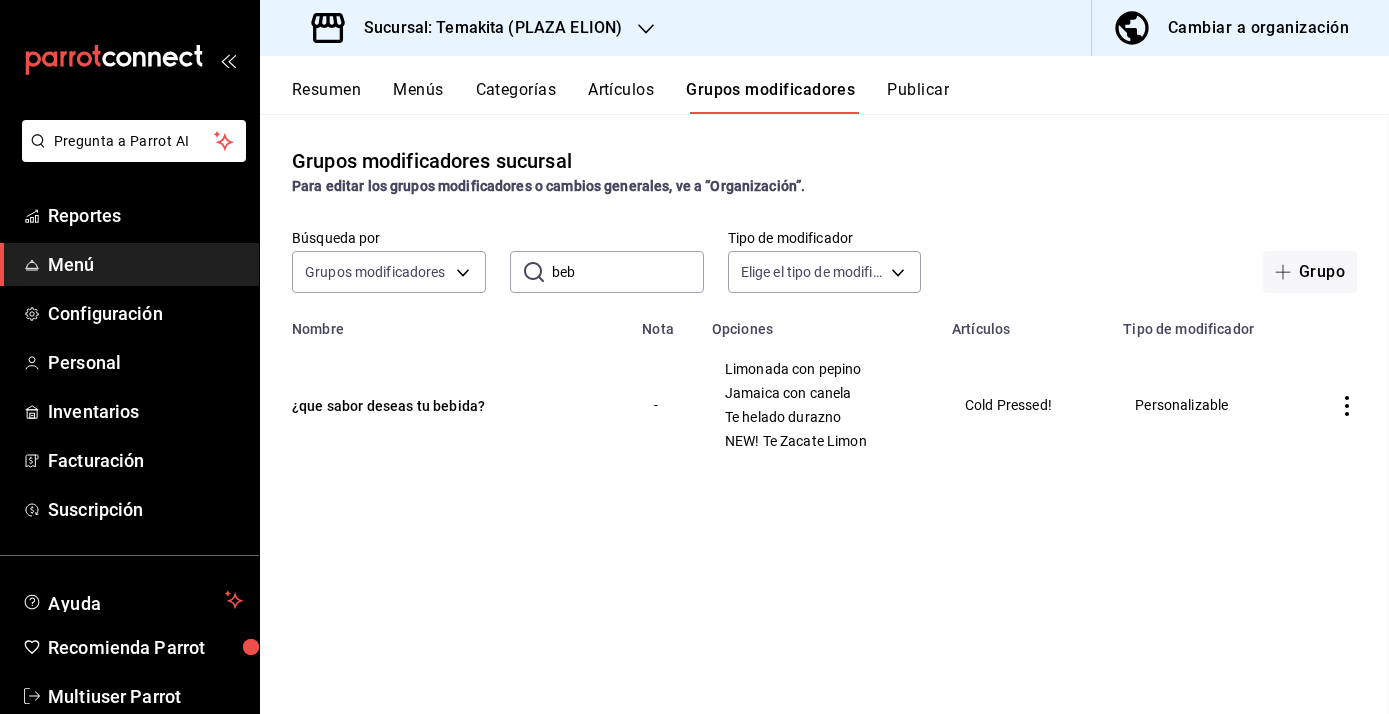 scroll, scrollTop: 0, scrollLeft: 0, axis: both 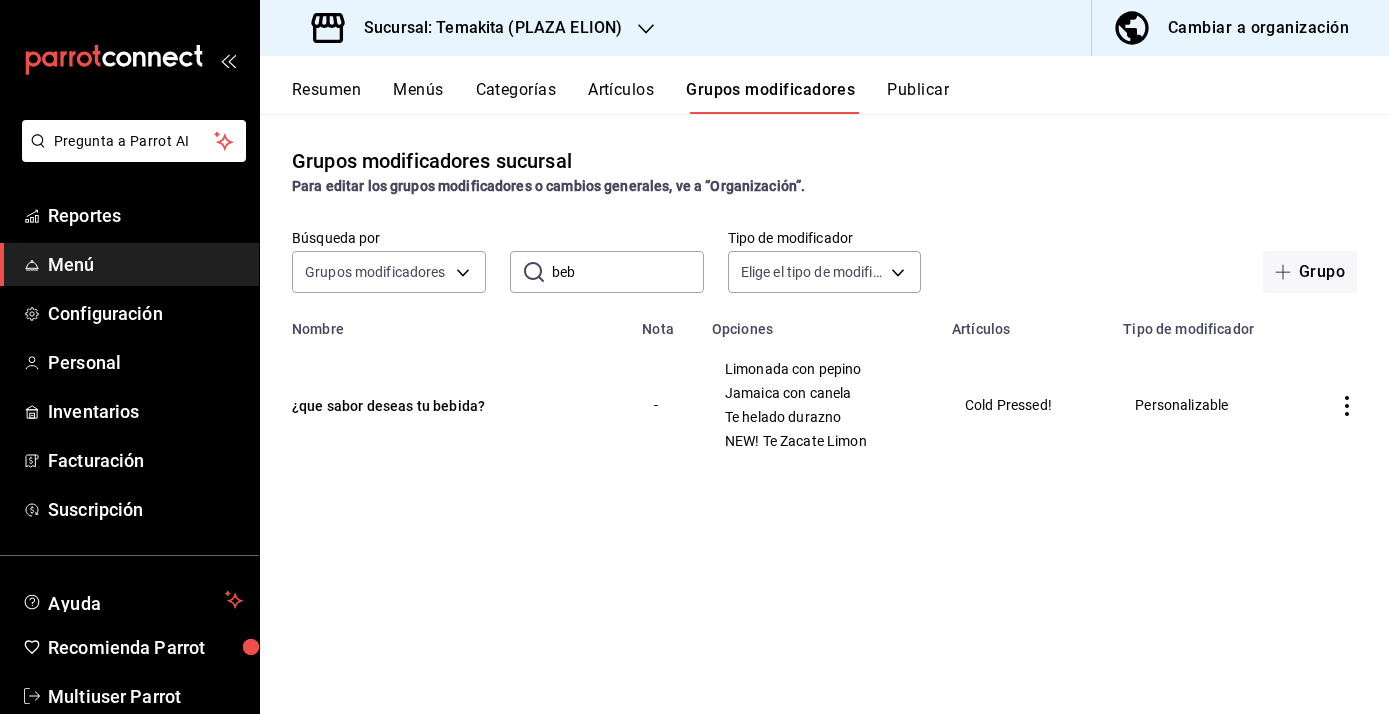 click 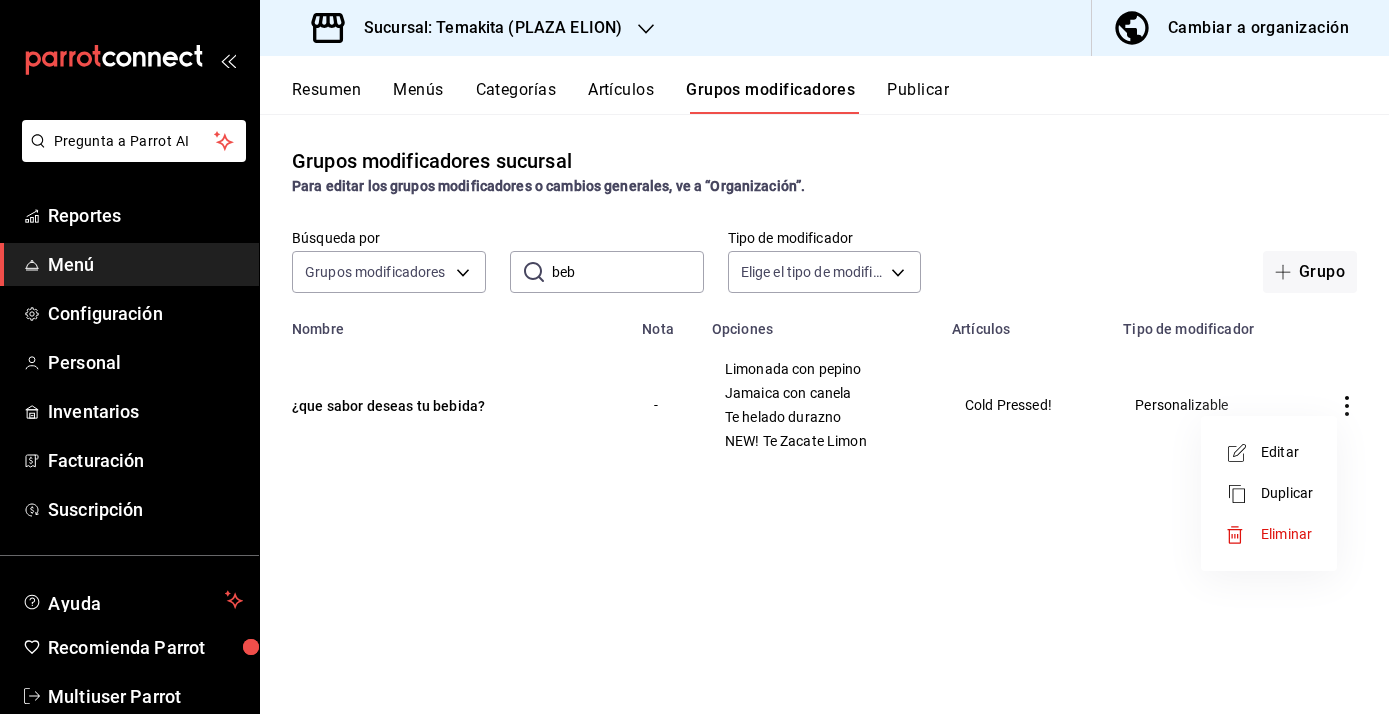 click on "Eliminar" at bounding box center (1286, 534) 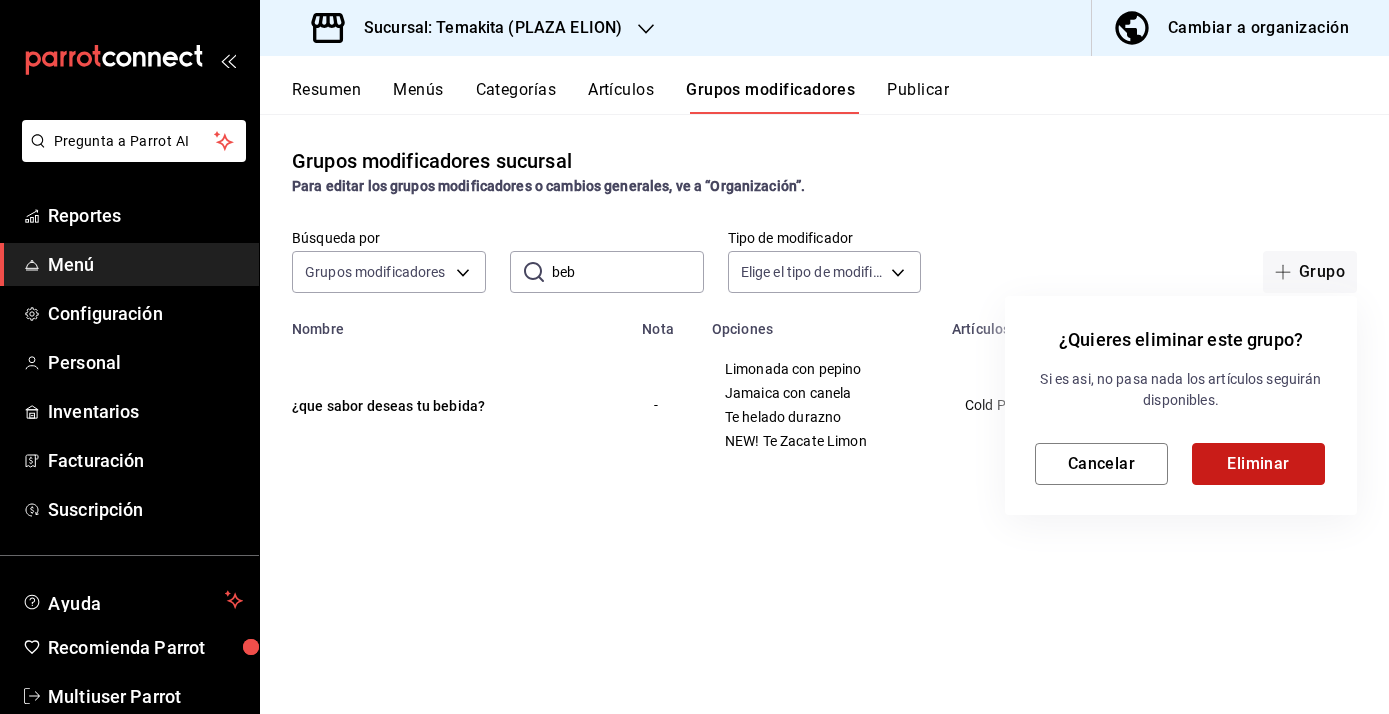 click on "Eliminar" at bounding box center (1258, 464) 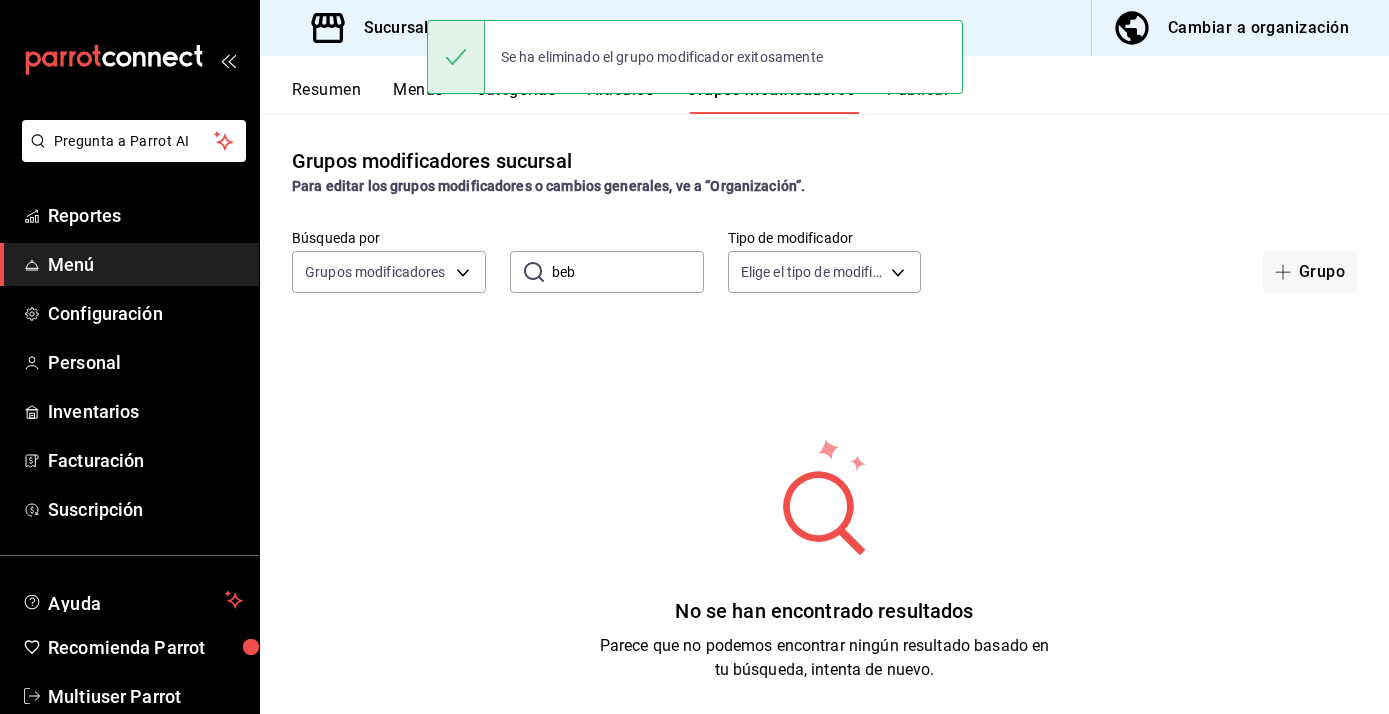 click on "beb" at bounding box center [628, 272] 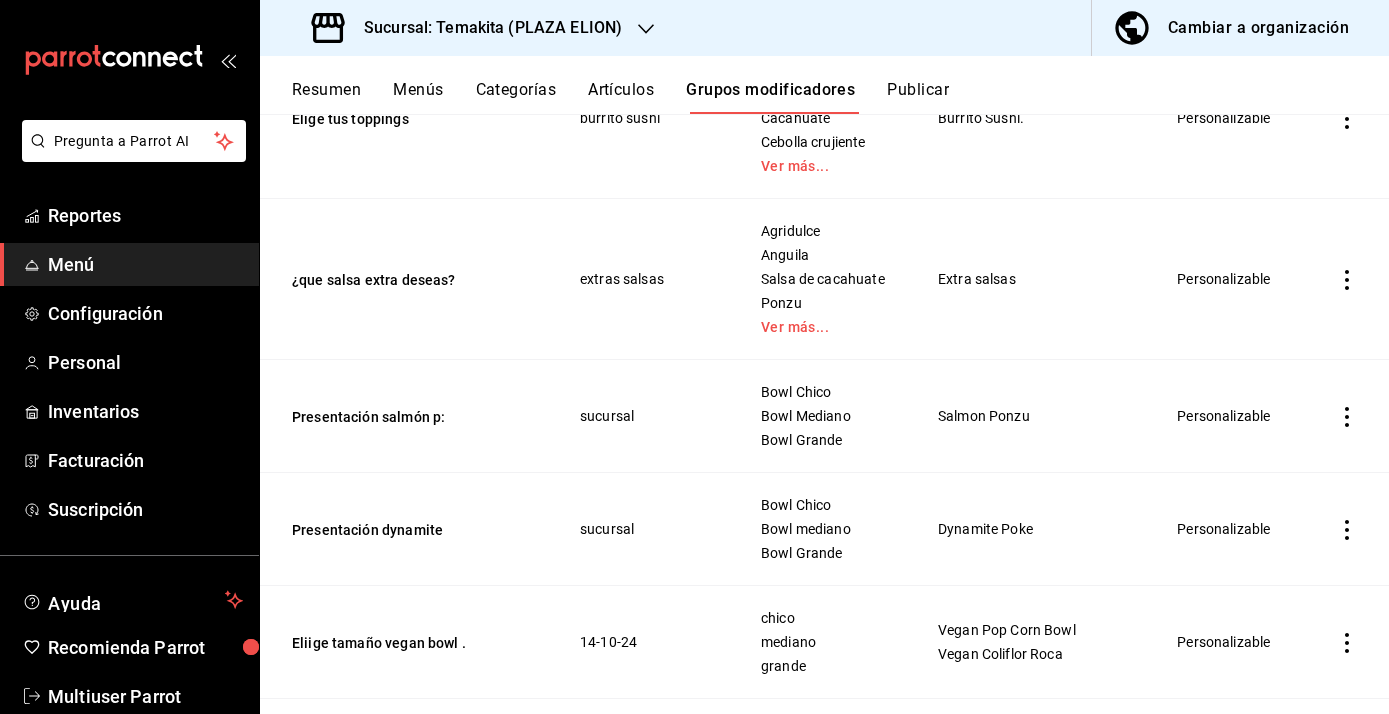 scroll, scrollTop: 0, scrollLeft: 0, axis: both 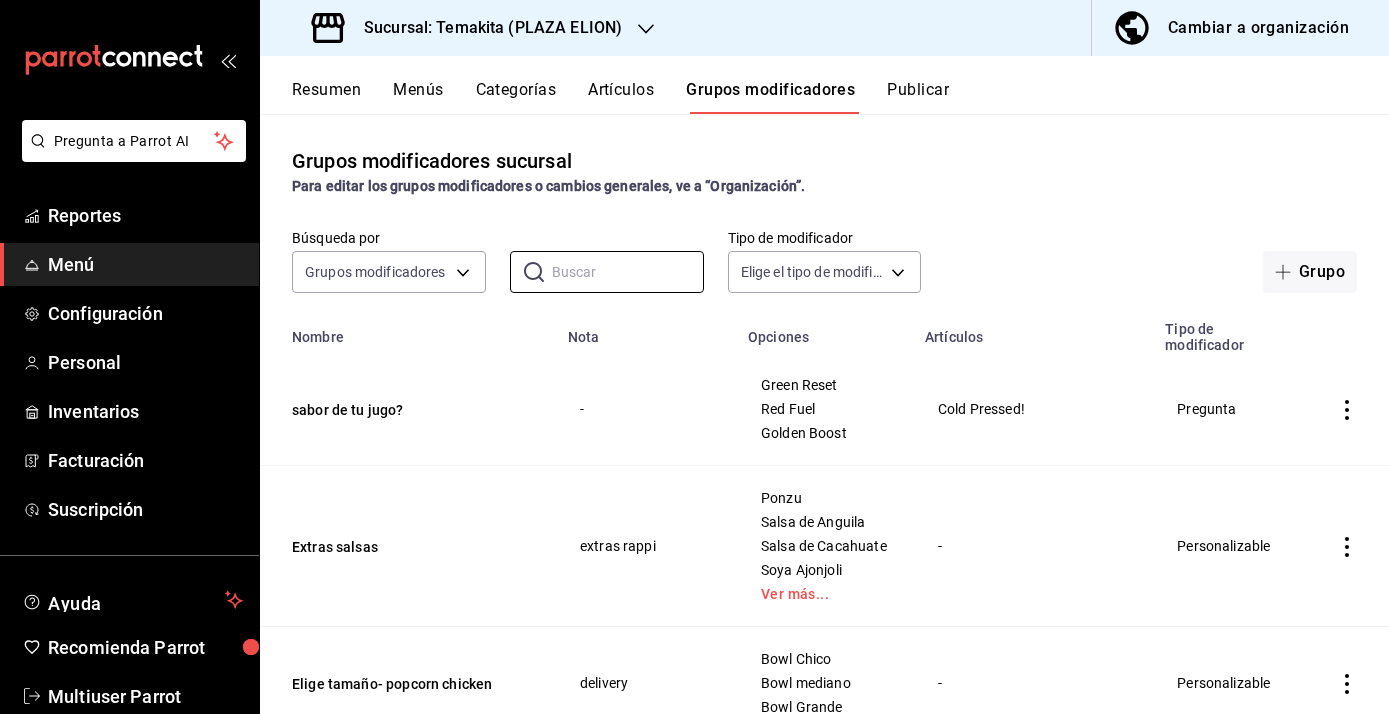 click on "Publicar" at bounding box center (918, 97) 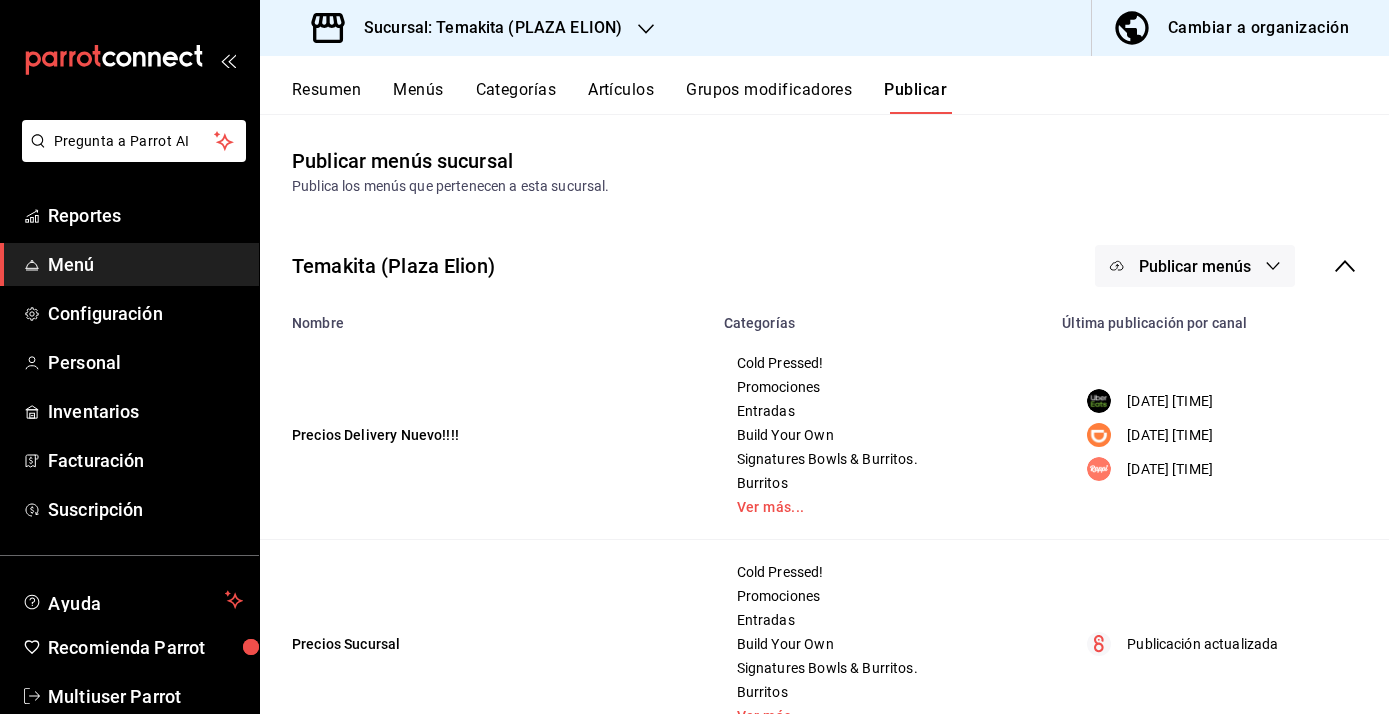 click on "Publicar menús" at bounding box center (1195, 266) 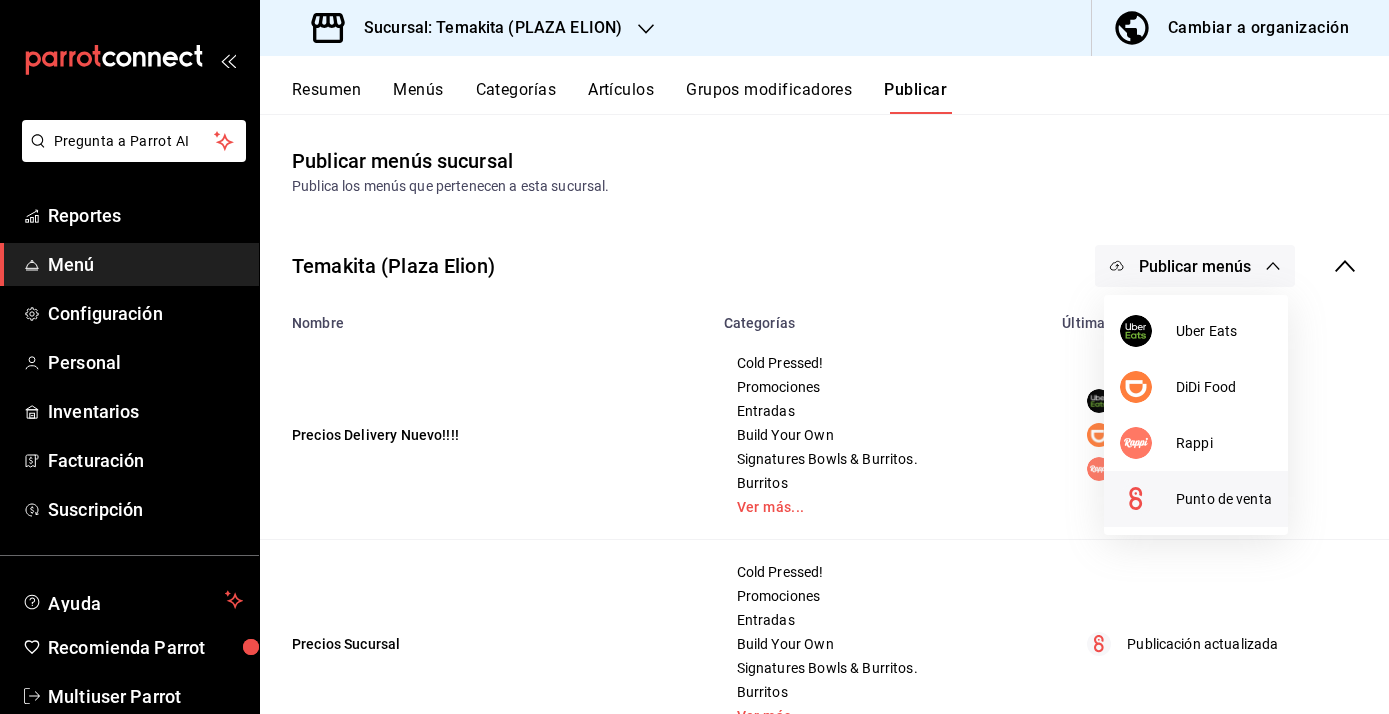 click on "Punto de venta" at bounding box center (1224, 499) 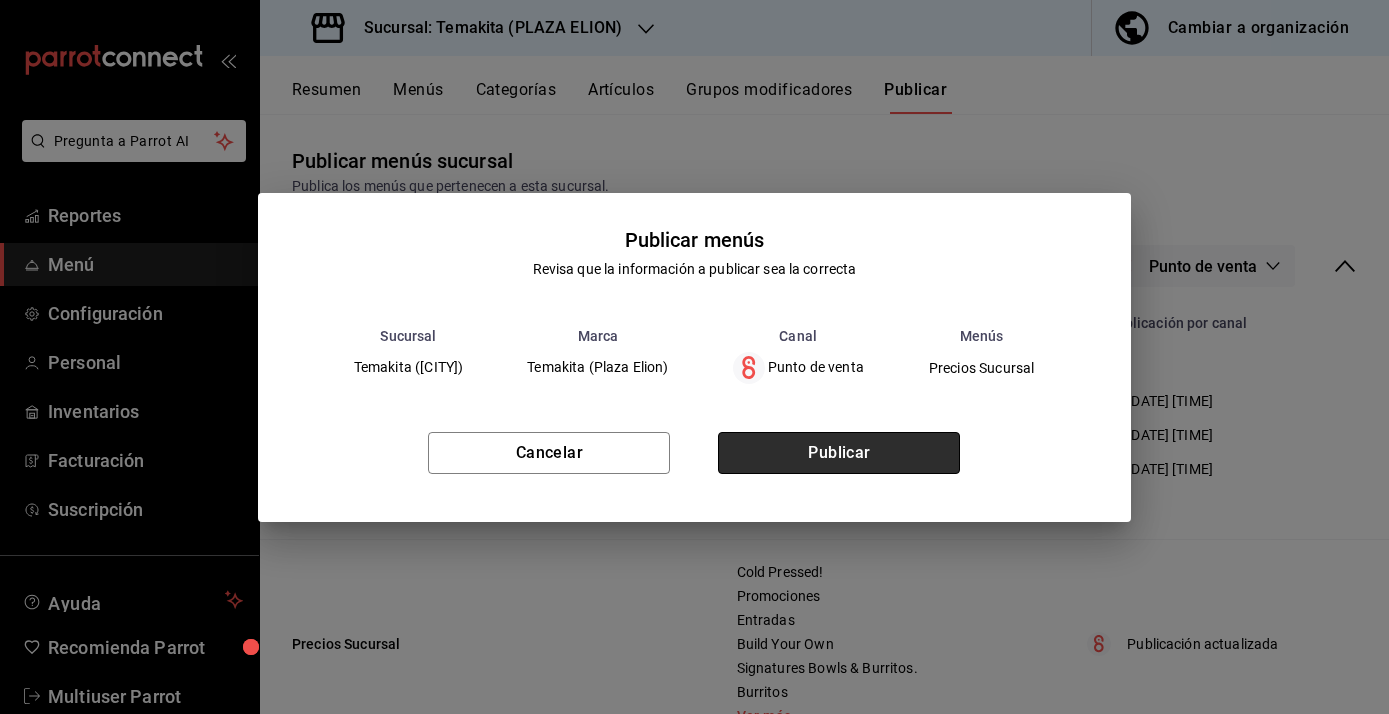 click on "Publicar" at bounding box center (839, 453) 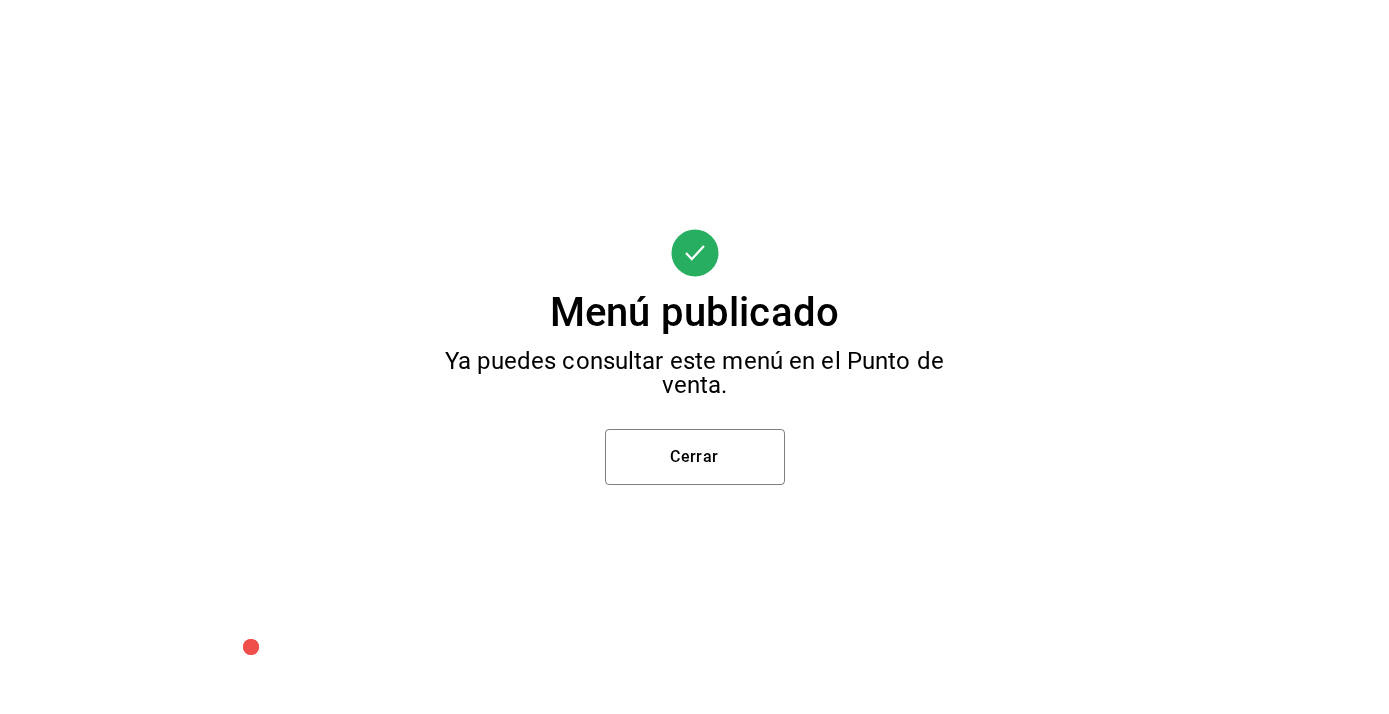 scroll, scrollTop: 0, scrollLeft: 0, axis: both 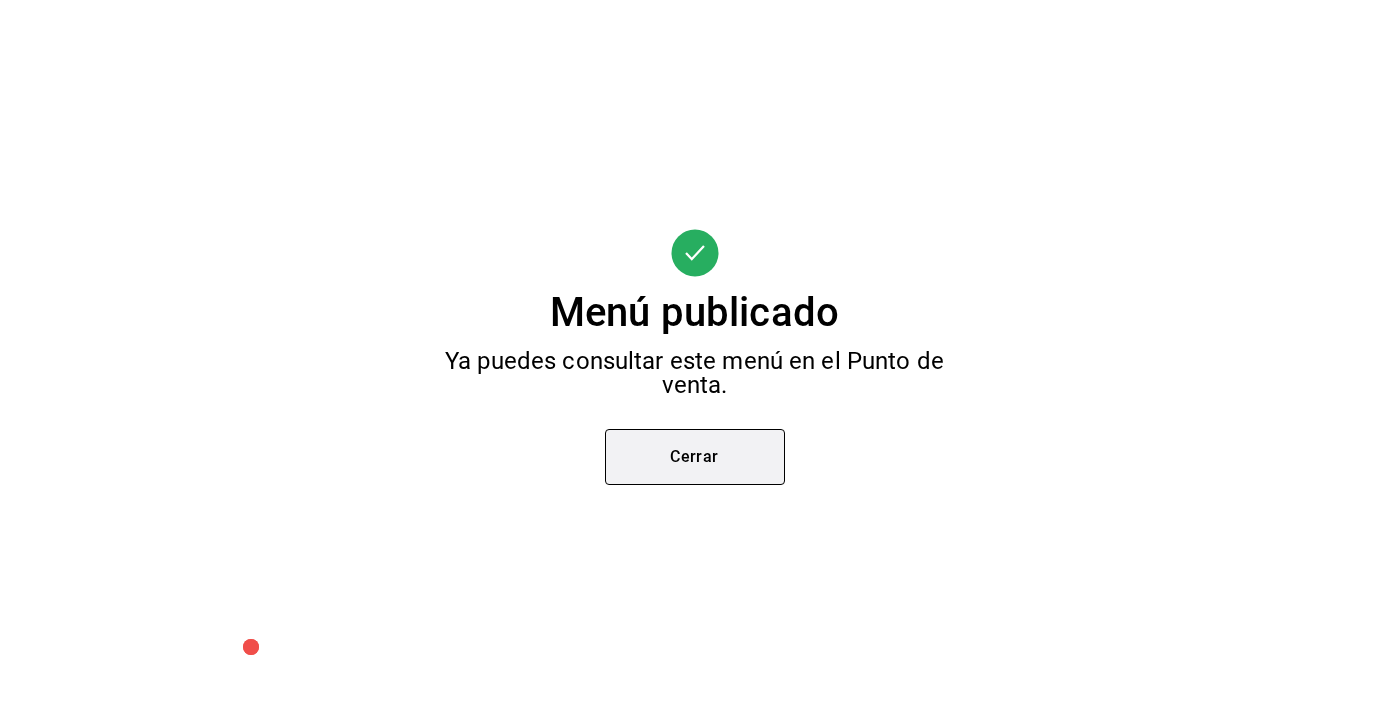click on "Cerrar" at bounding box center [695, 457] 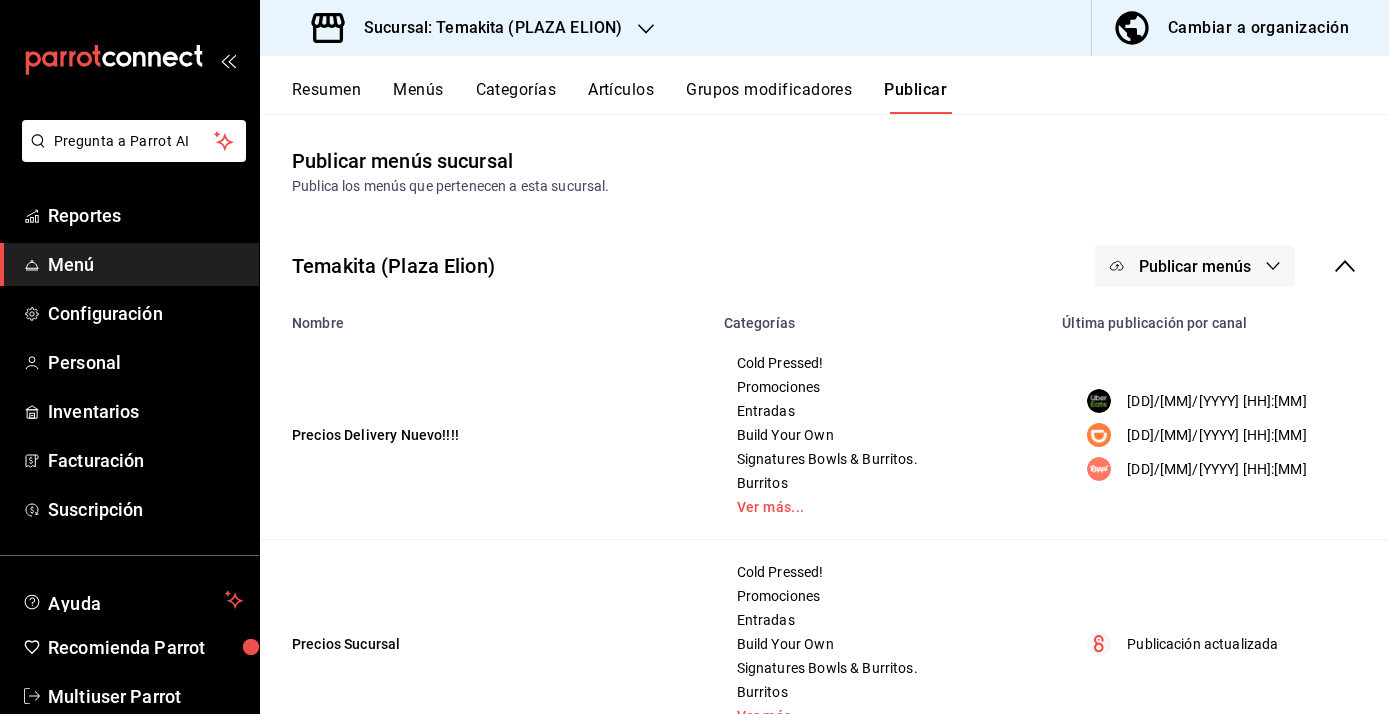 click on "Artículos" at bounding box center (621, 97) 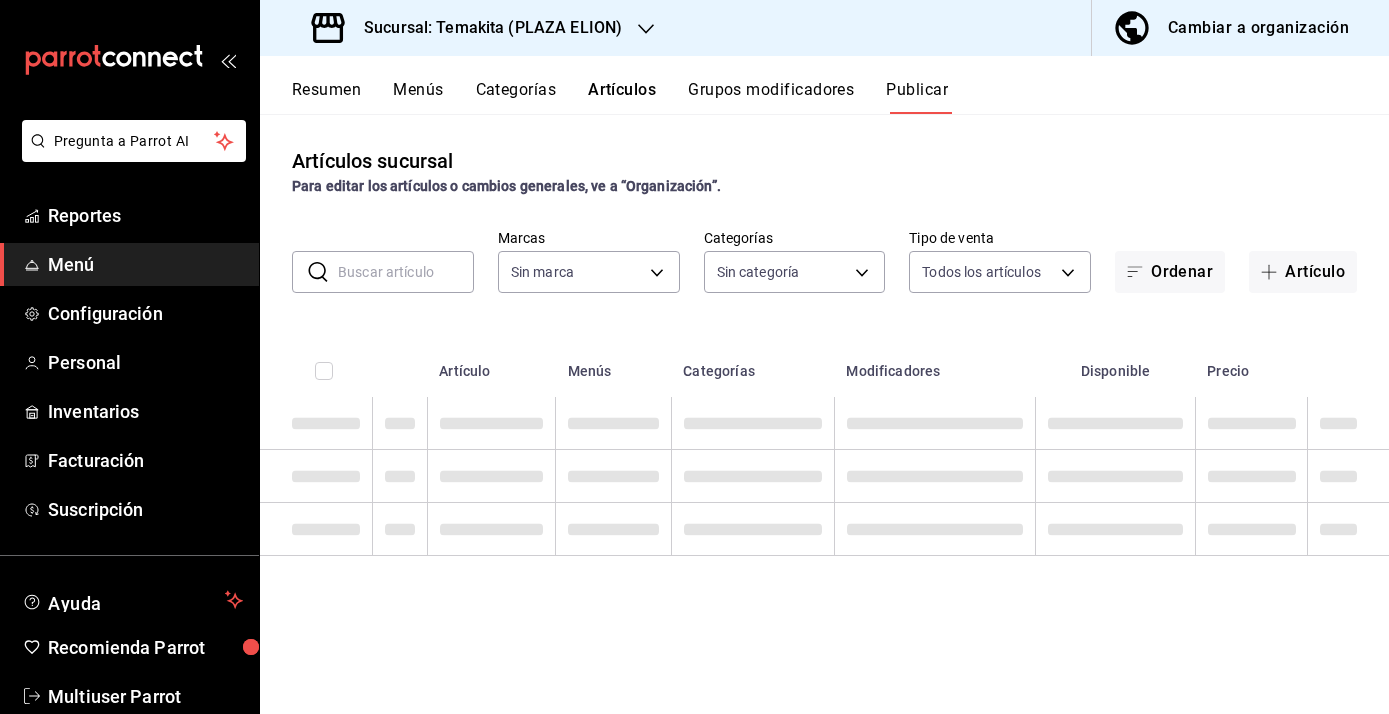 type on "5ecb883c-6082-454f-b014-e9f75b7424c0,f549d267-c7ca-4f3c-8681-269f550fd1cd" 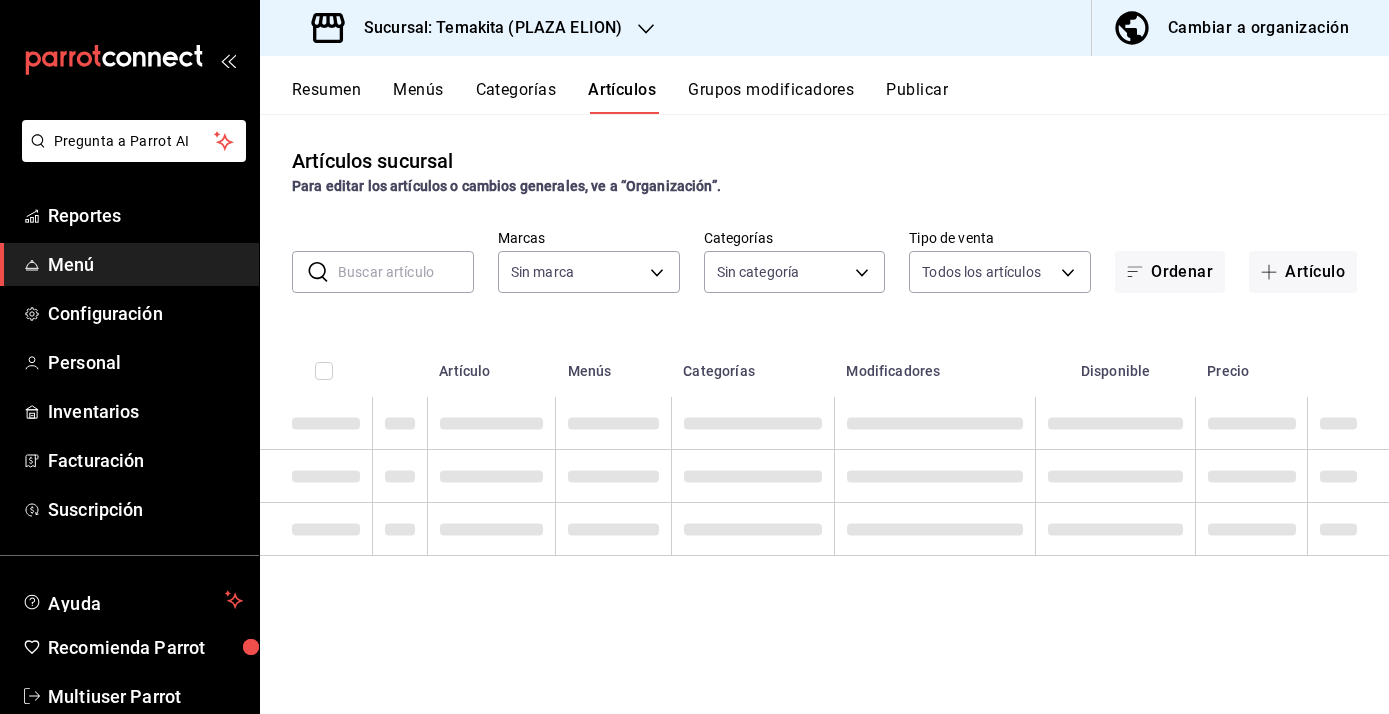 type 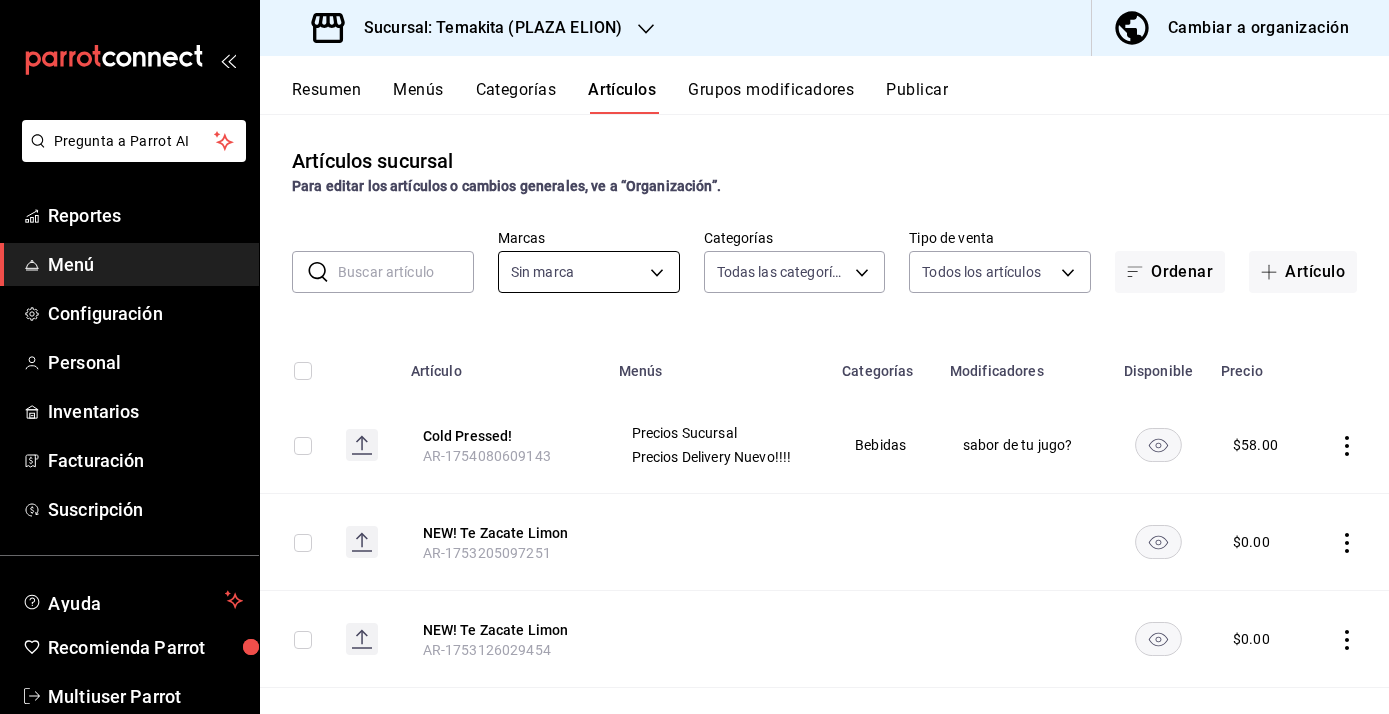 type on "14b7bb15-8e25-4695-bbef-9bc557b83853,c21959cc-edba-4e6b-9dfd-cc165f0bc96c,9bb8af40-0b71-4c05-830d-05e683936a5a,5a73d146-24c3-44c3-852b-a6c7a6999208,ac6a212b-22db-4314-b932-85a4f27b7b0f,aa96cbaa-fc43-4929-a8f3-94924e6768a4,4f92c985-66fa-4386-b68a-922e89172776,4aefc0bc-5223-4438-829d-f4e87aa70b87,d903298b-6dda-4044-b199-1b846582e7ed,cca10424-e55b-4464-96b4-7b3feedffcad,71dd0c17-a019-457d-b03a-e01181fbc244" 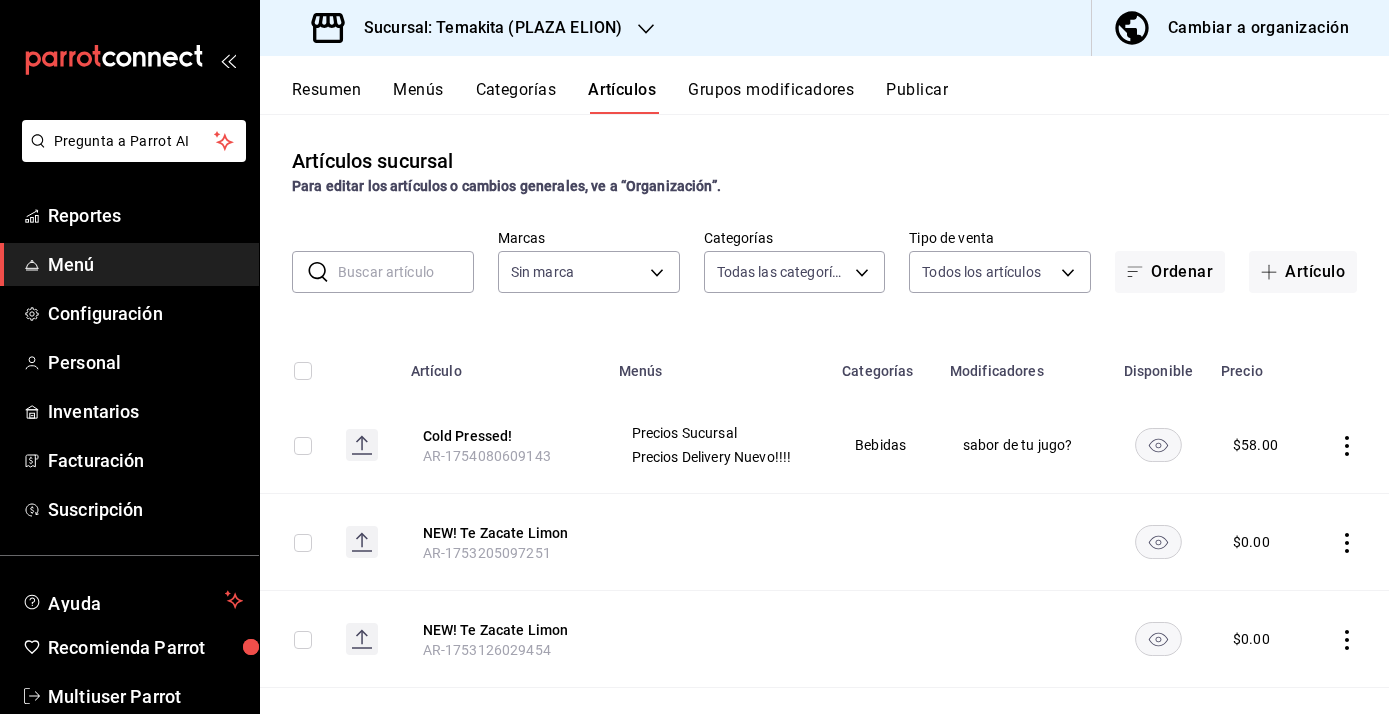 type on "5ecb883c-6082-454f-b014-e9f75b7424c0,f549d267-c7ca-4f3c-8681-269f550fd1cd" 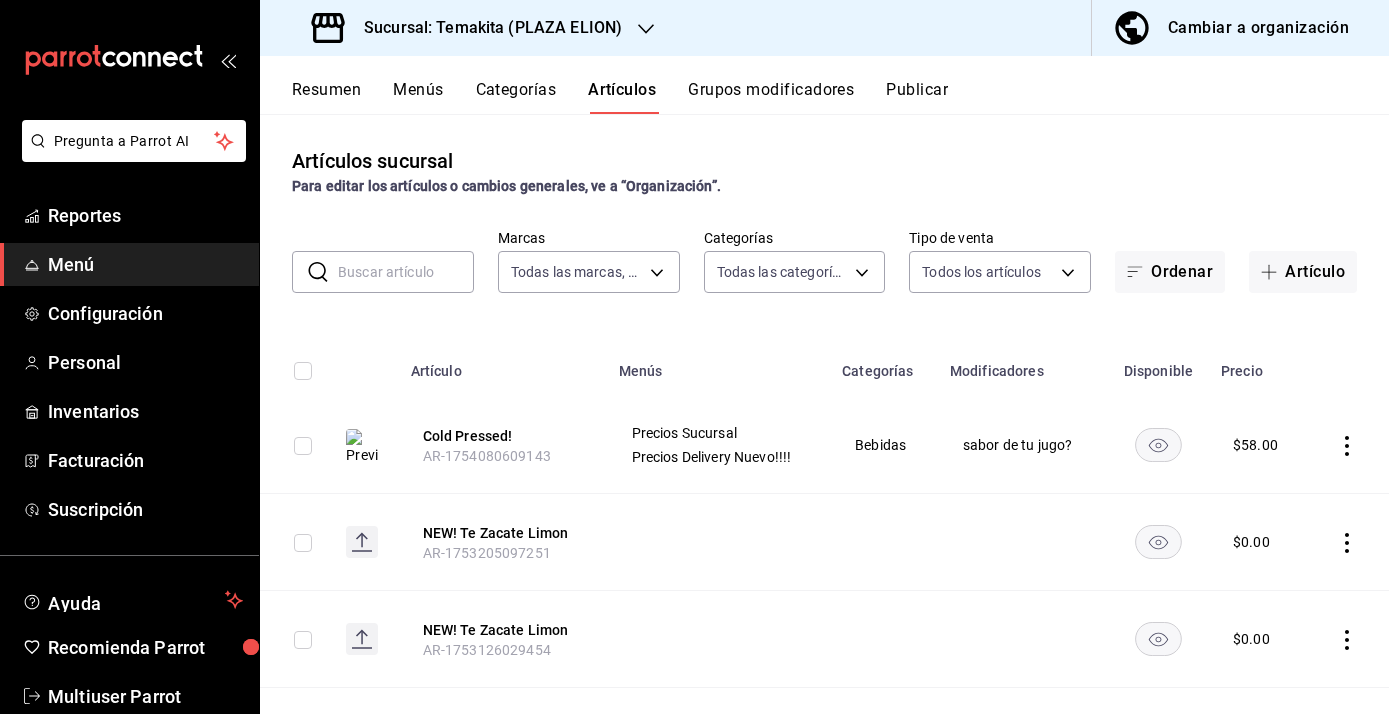 click 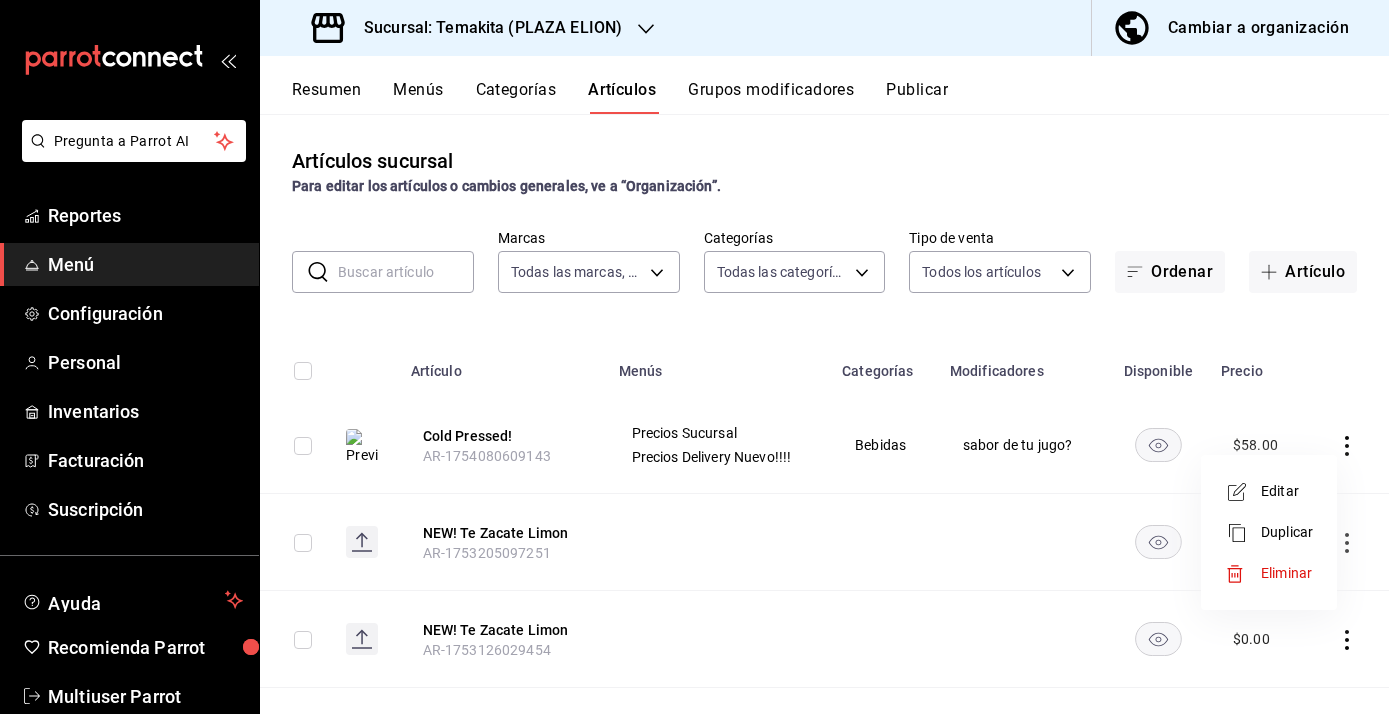 click at bounding box center (1243, 492) 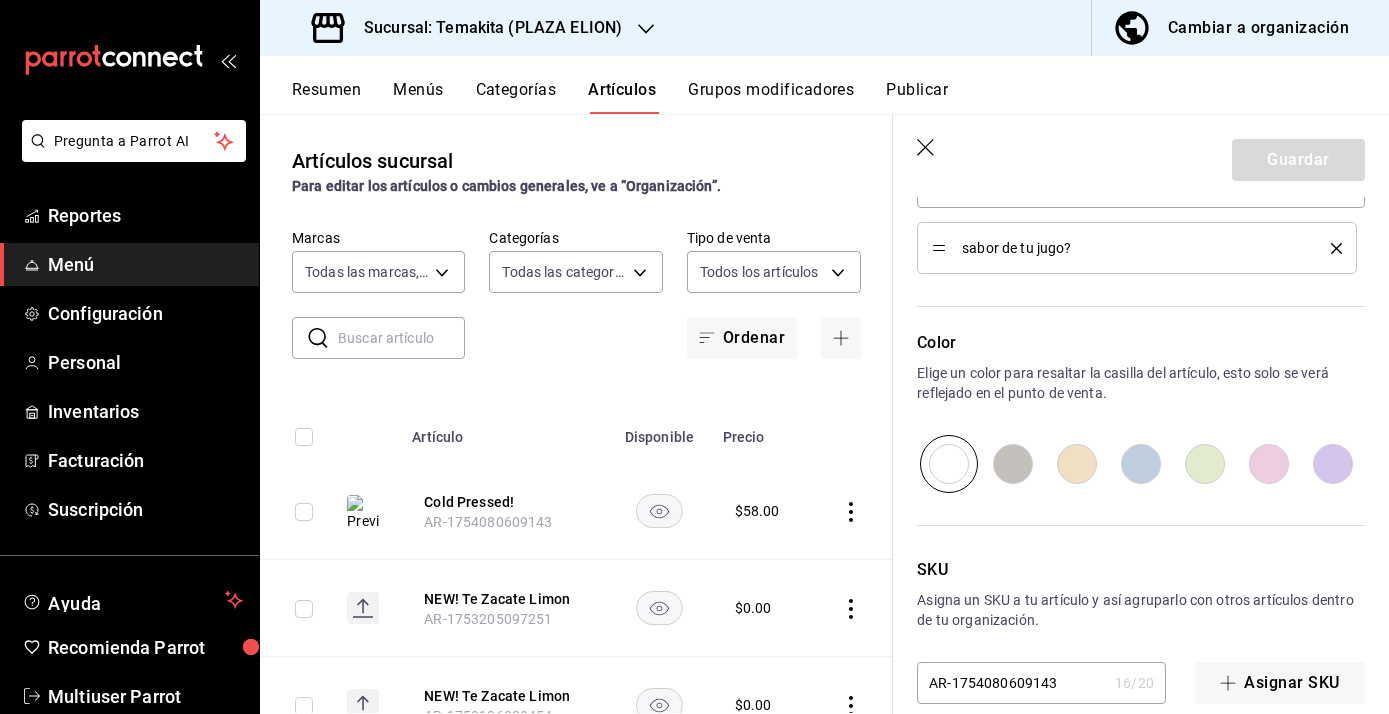 scroll, scrollTop: 1017, scrollLeft: 0, axis: vertical 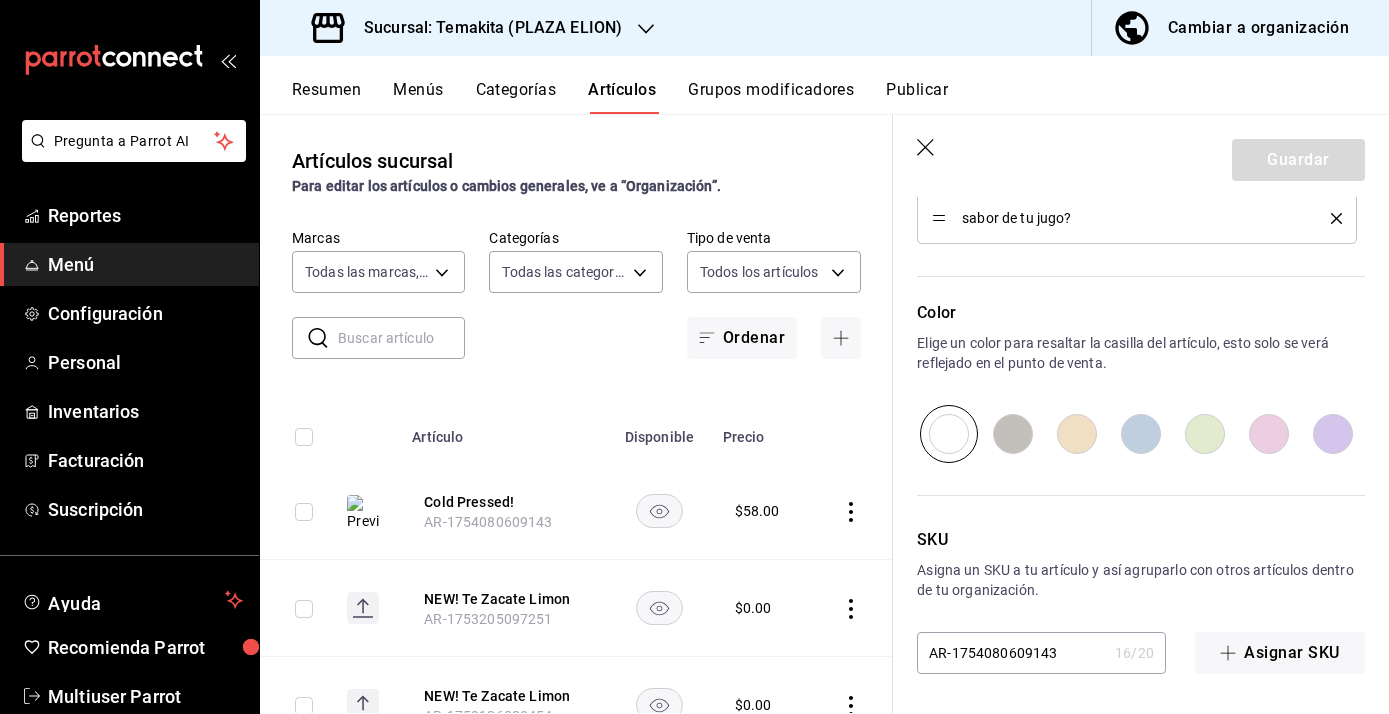 click on "Guardar" at bounding box center [1141, 156] 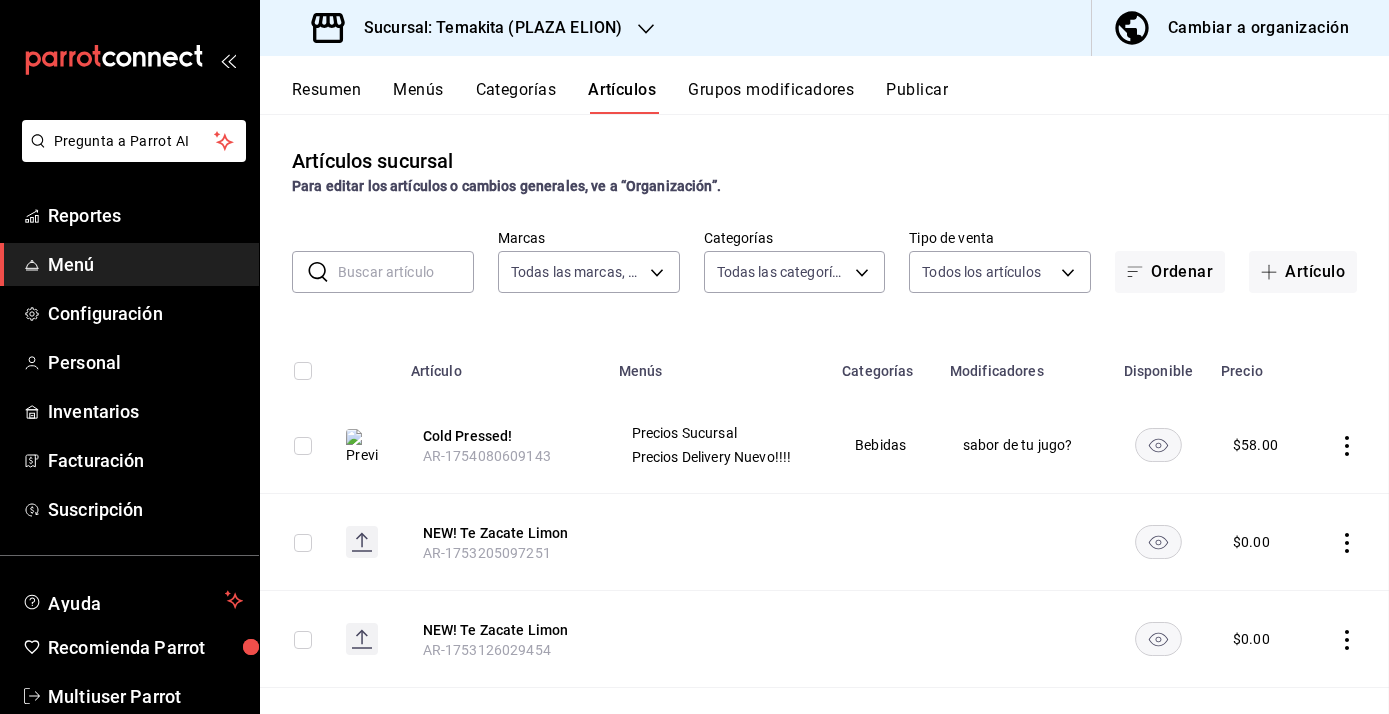 scroll, scrollTop: 0, scrollLeft: 0, axis: both 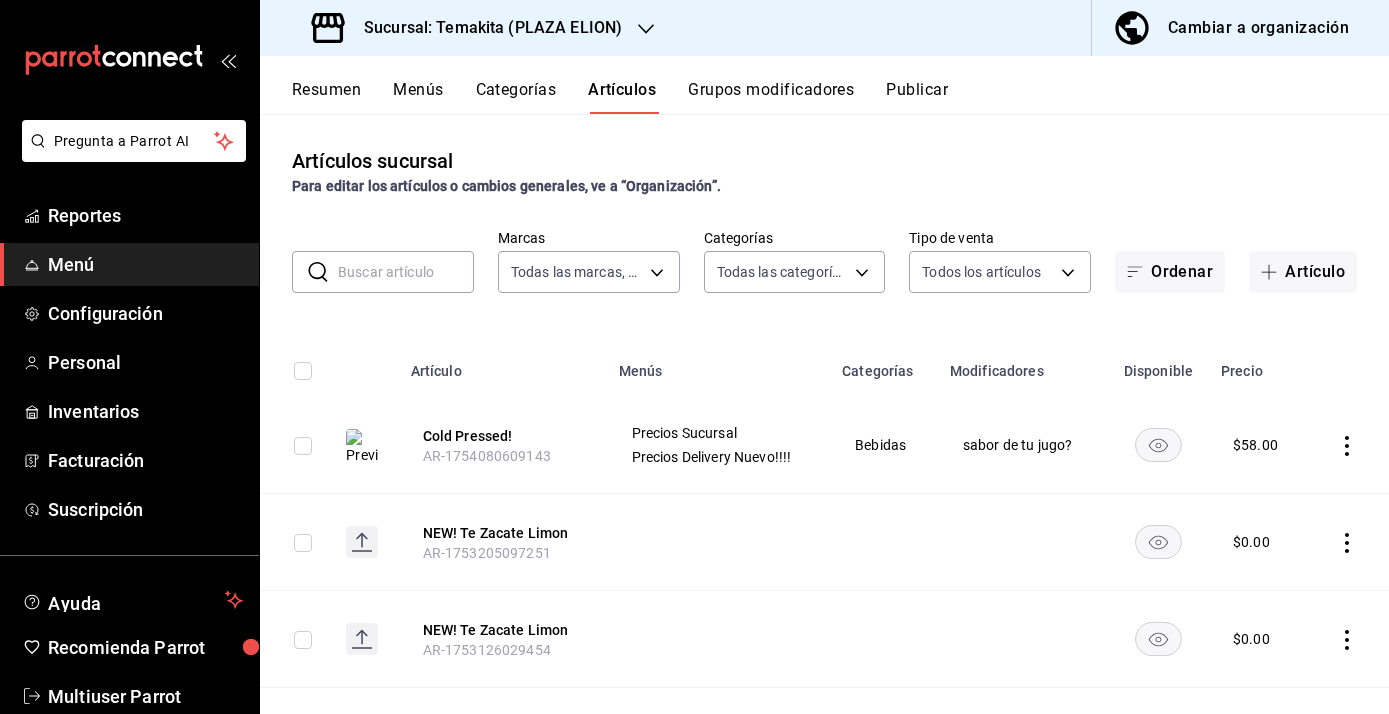 click on "Menús" at bounding box center (418, 97) 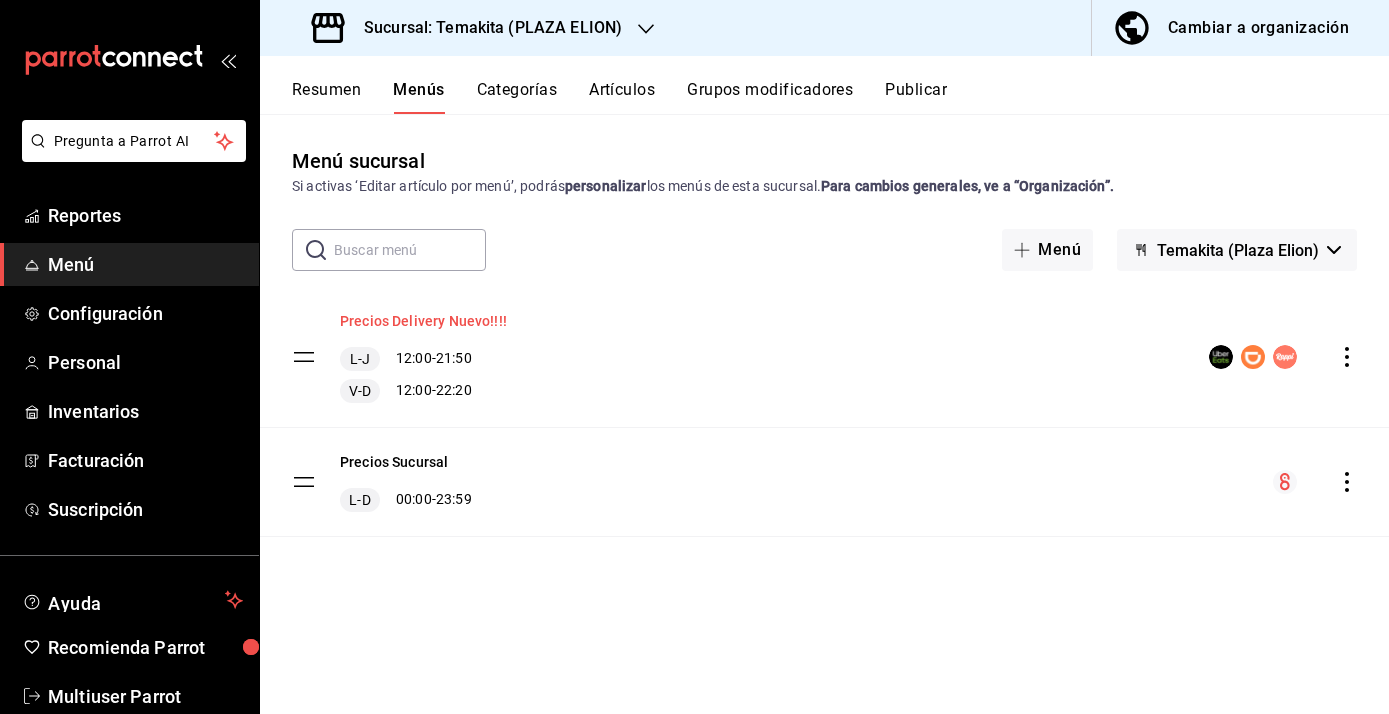 click on "Precios Delivery Nuevo!!!!" at bounding box center (423, 321) 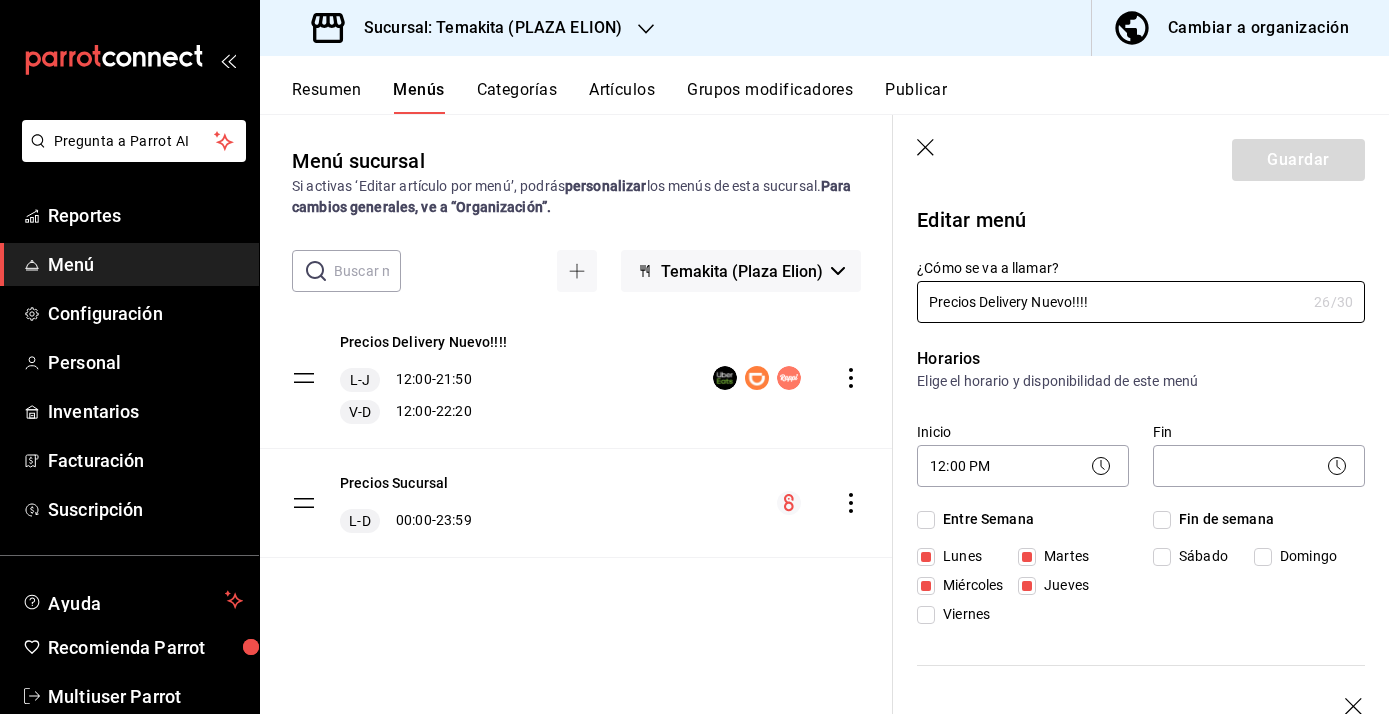 click on "Menú sucursal Si activas ‘Editar artículo por menú’, podrás  personalizar  los menús de esta sucursal.  Para cambios generales, ve a “Organización”. ​ ​ Temakita (Plaza Elion) Precios Delivery Nuevo!!!! L-J 12:00  -  21:50 V-D 12:00  -  22:20 Precios Sucursal L-D 00:00  -  23:59" at bounding box center (576, 429) 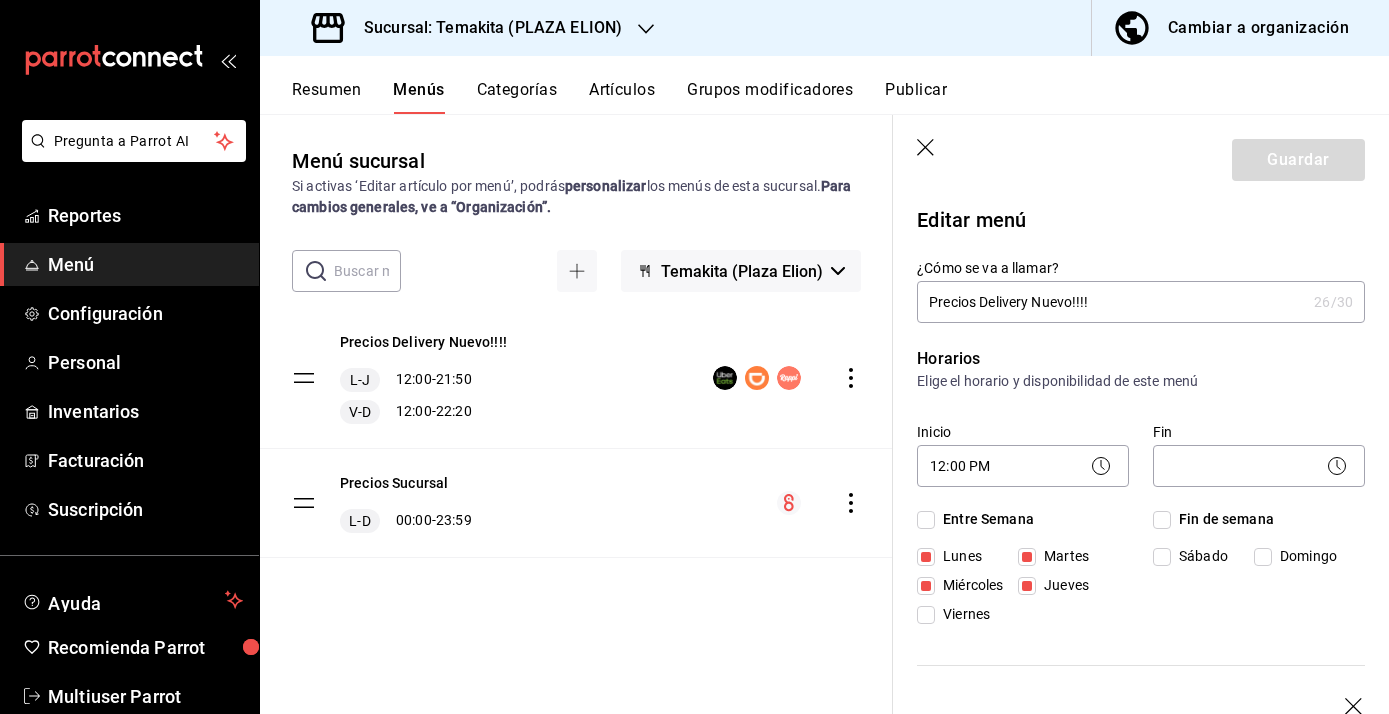 click 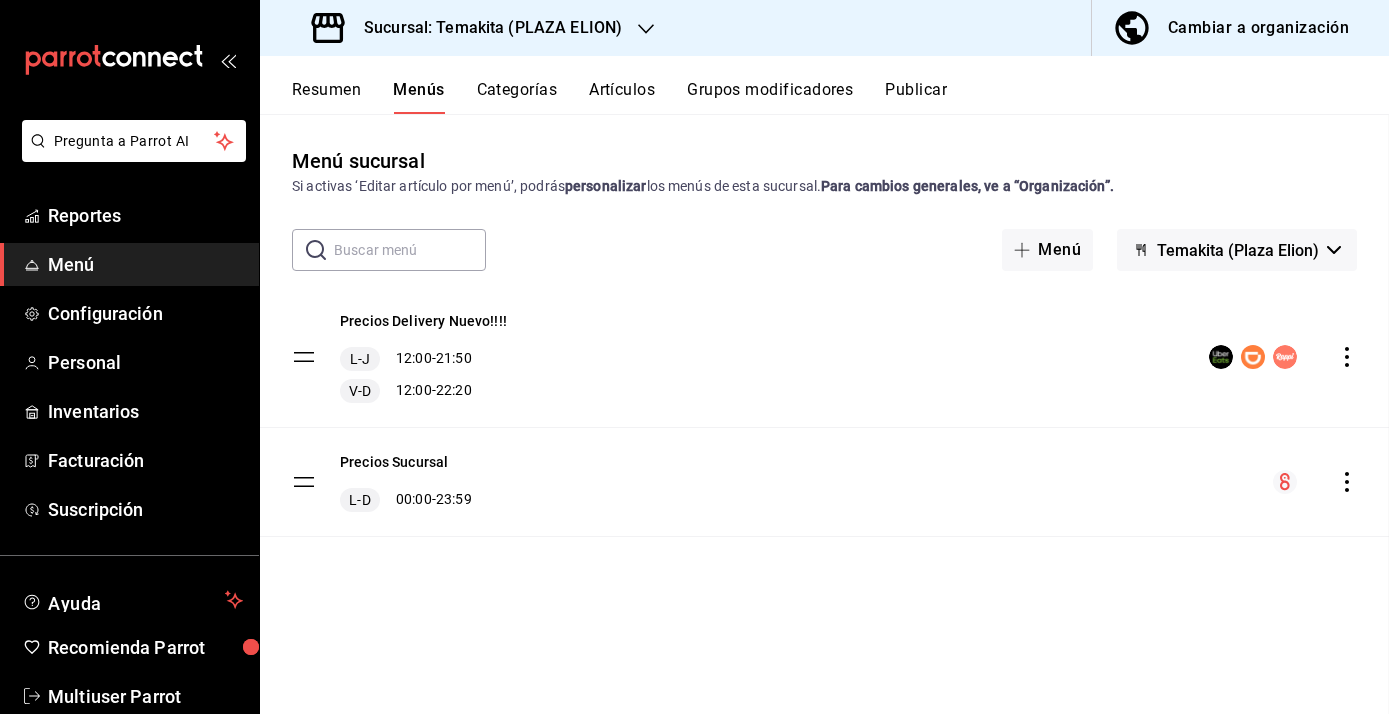 checkbox on "false" 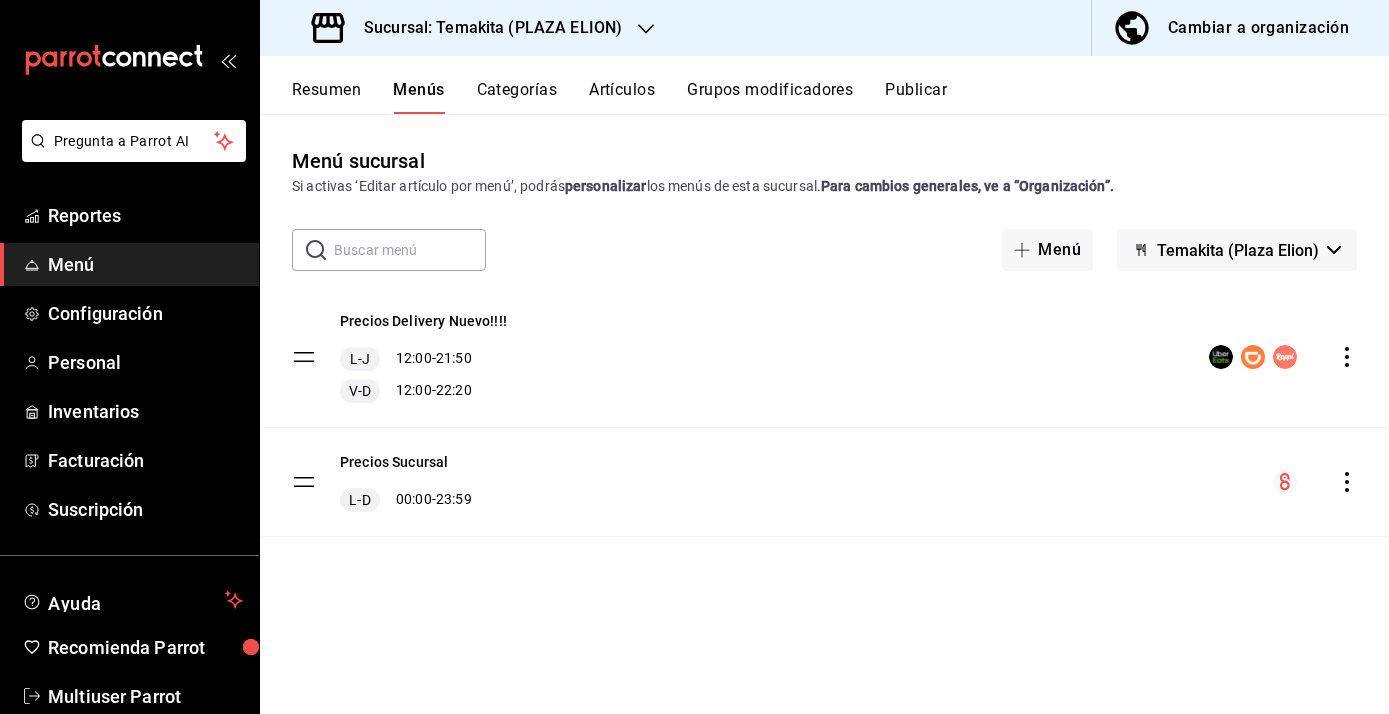 click on "Categorías" at bounding box center (517, 97) 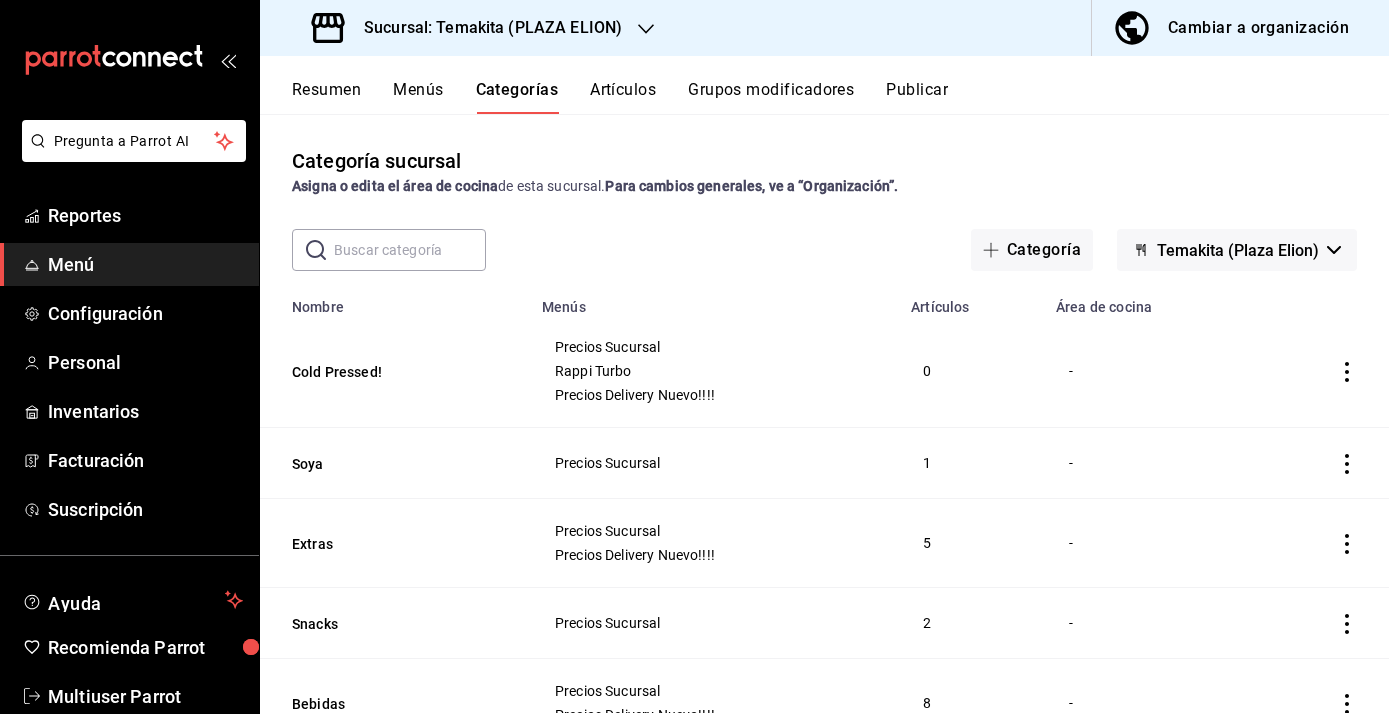 click 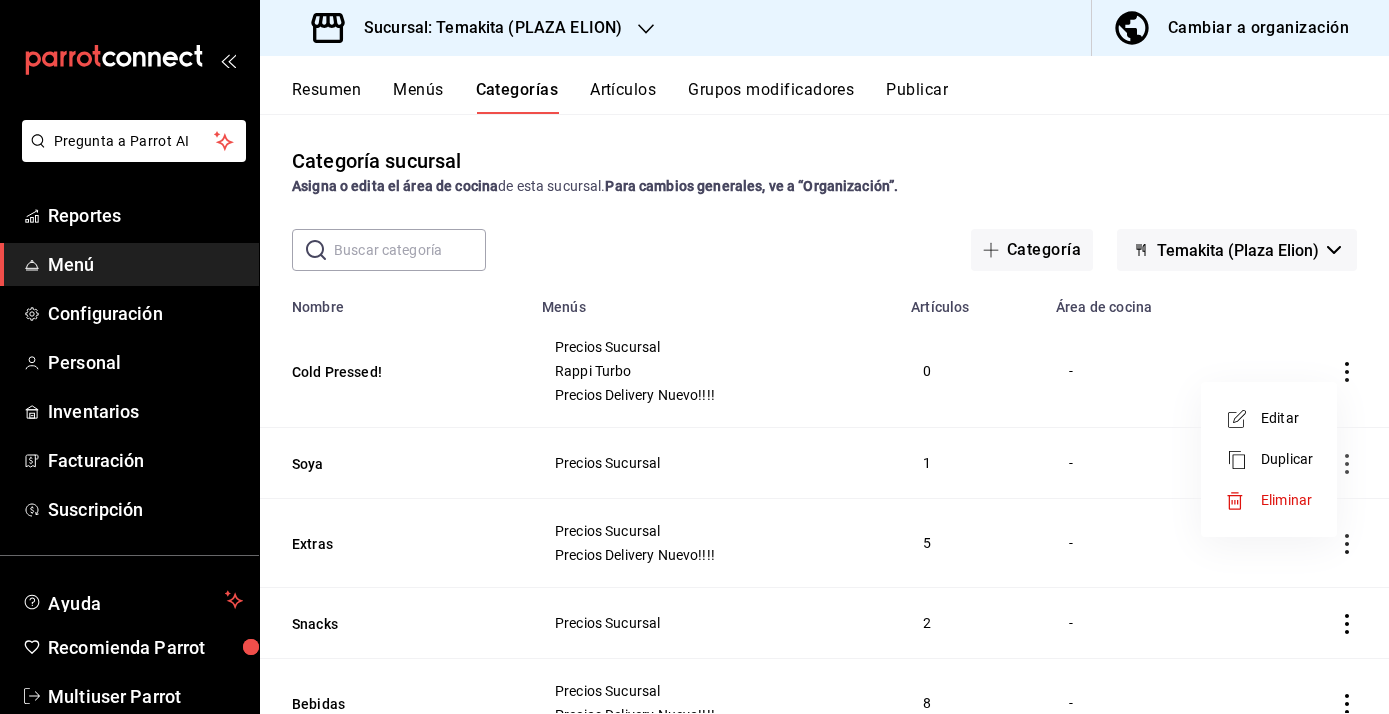 click at bounding box center (694, 357) 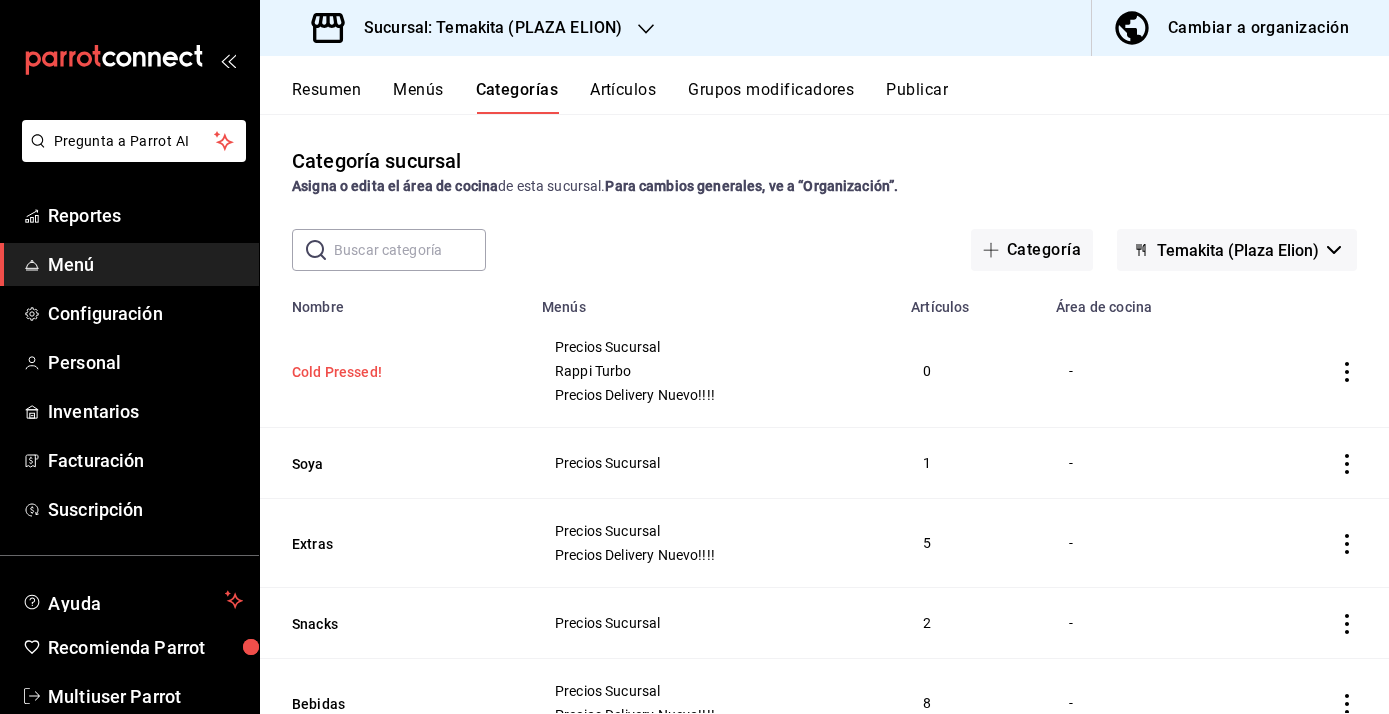 click on "Cold Pressed!" at bounding box center (392, 372) 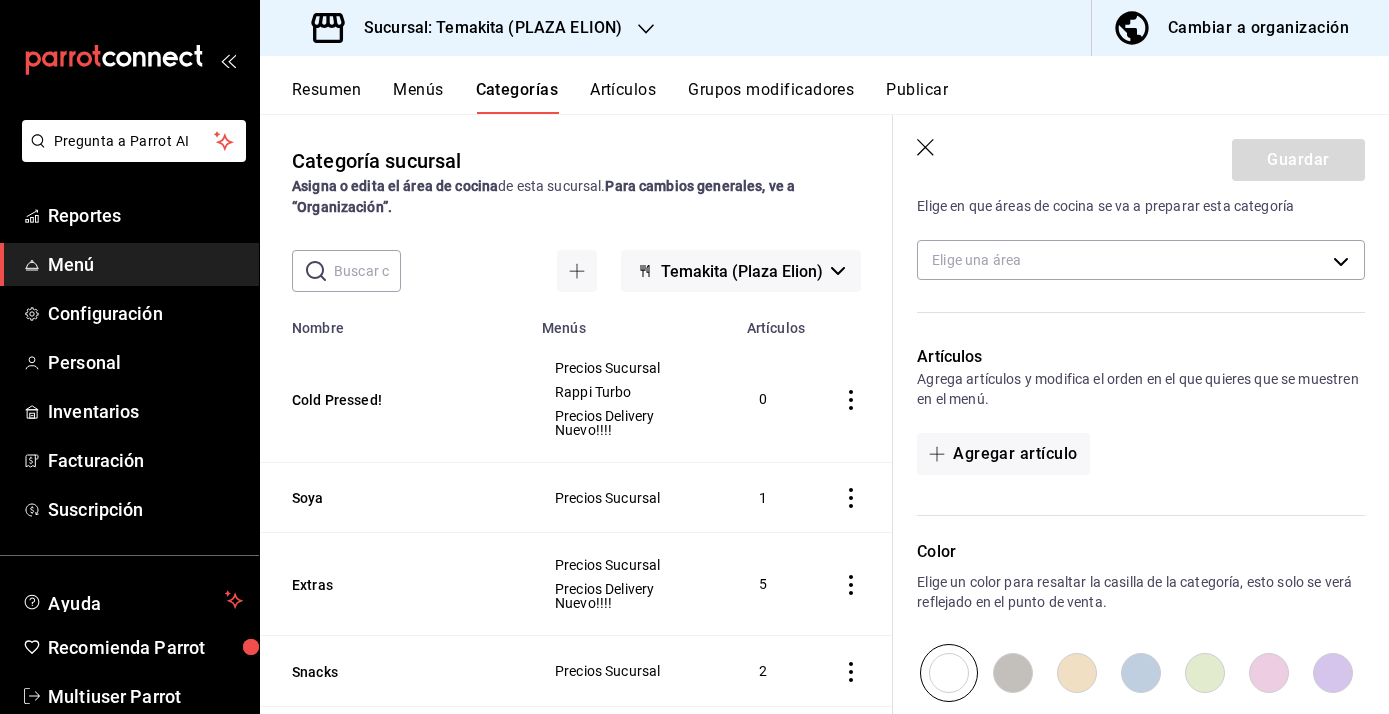 scroll, scrollTop: 438, scrollLeft: 0, axis: vertical 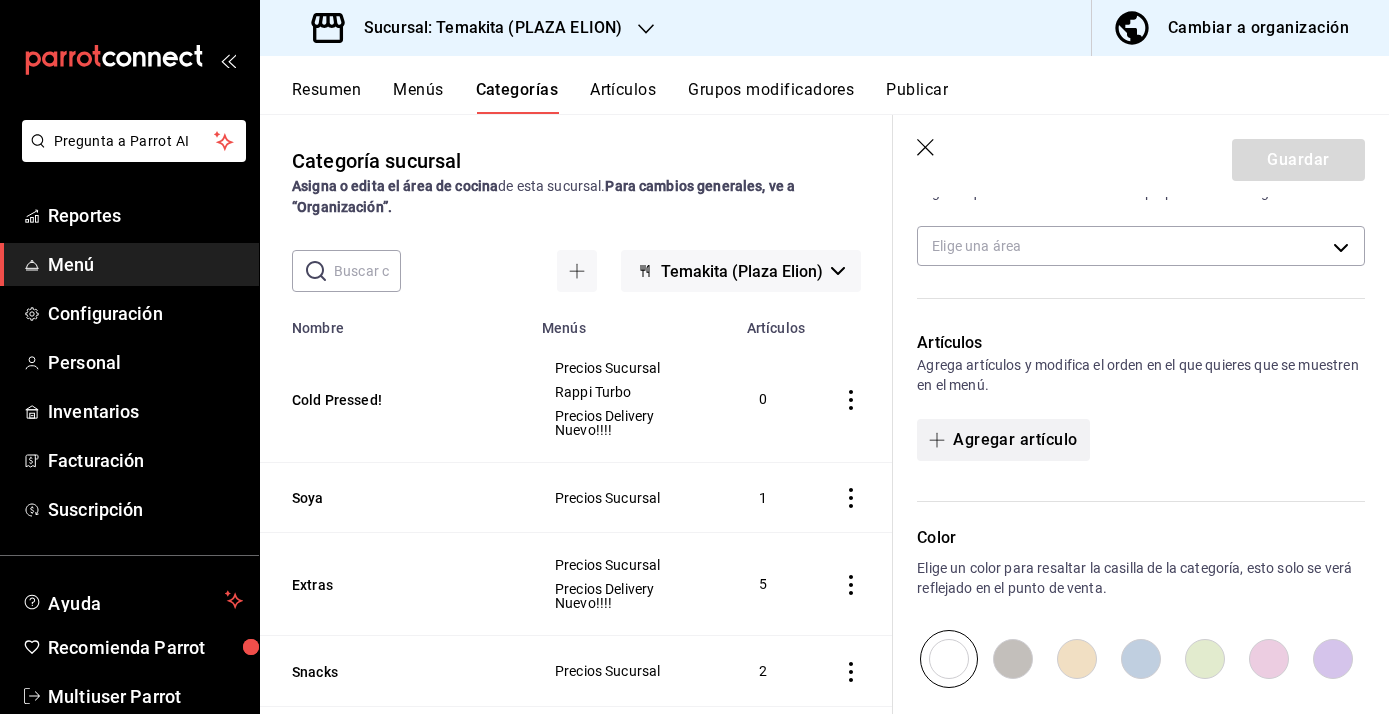 click on "Agregar artículo" at bounding box center [1003, 440] 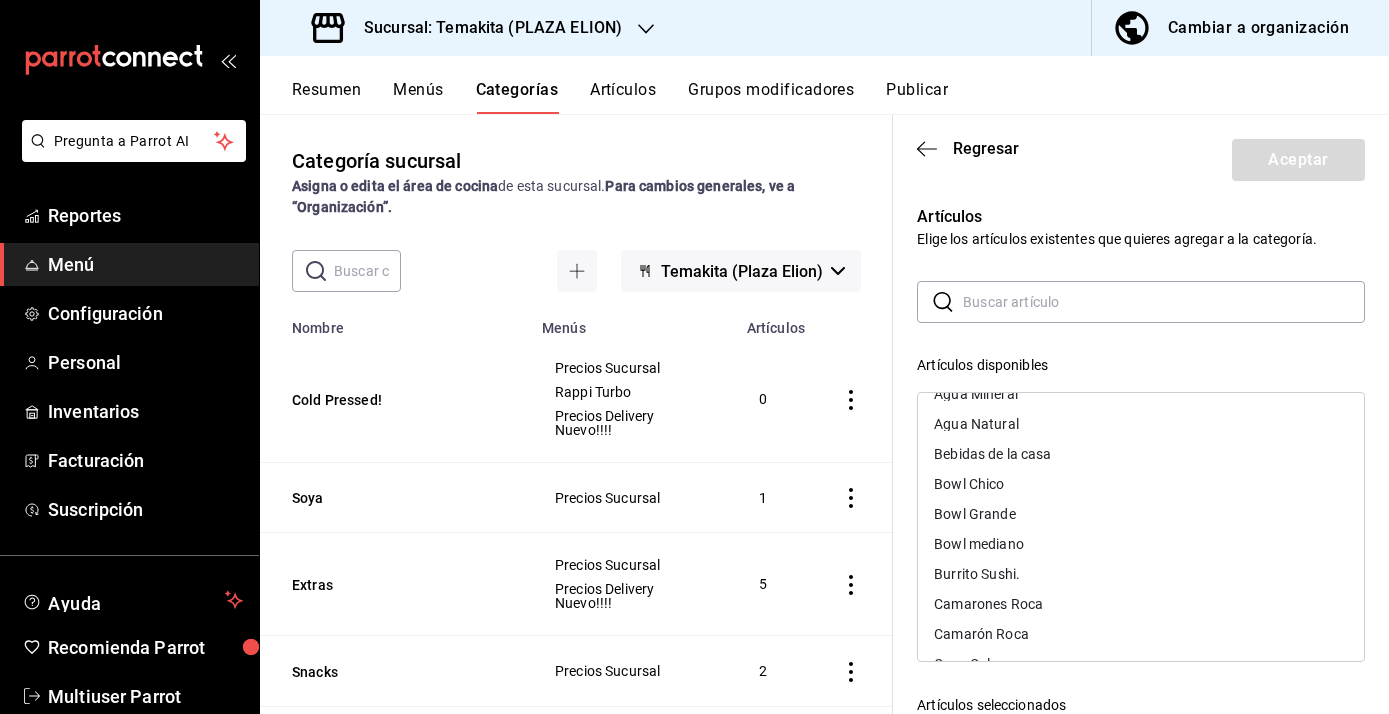 scroll, scrollTop: 0, scrollLeft: 0, axis: both 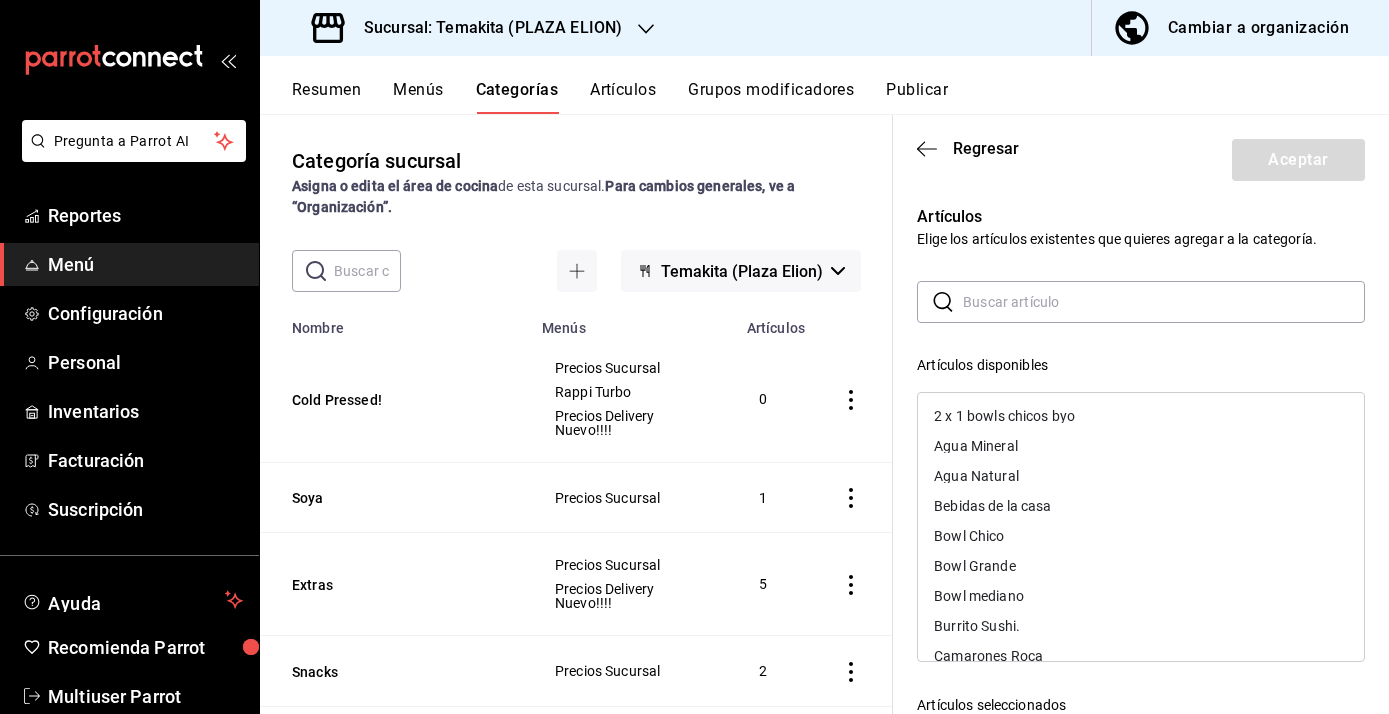 click at bounding box center (1164, 302) 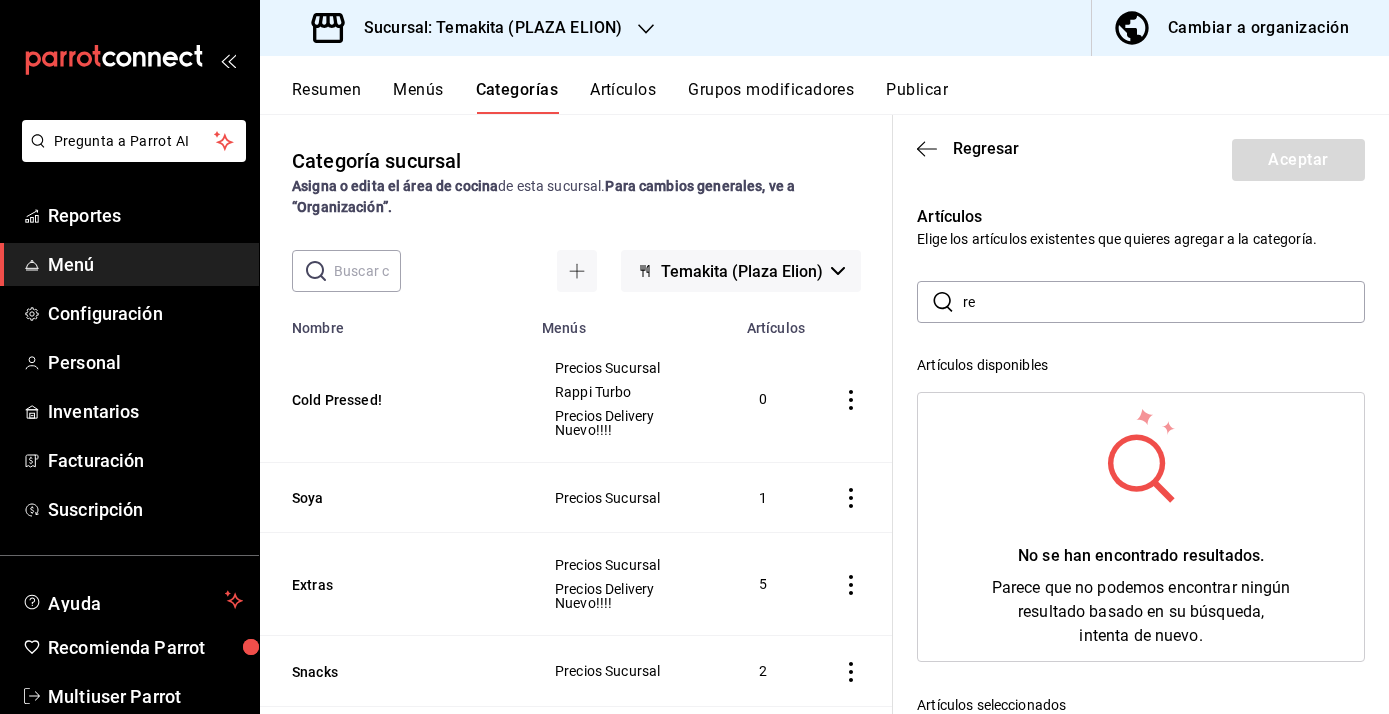 type on "r" 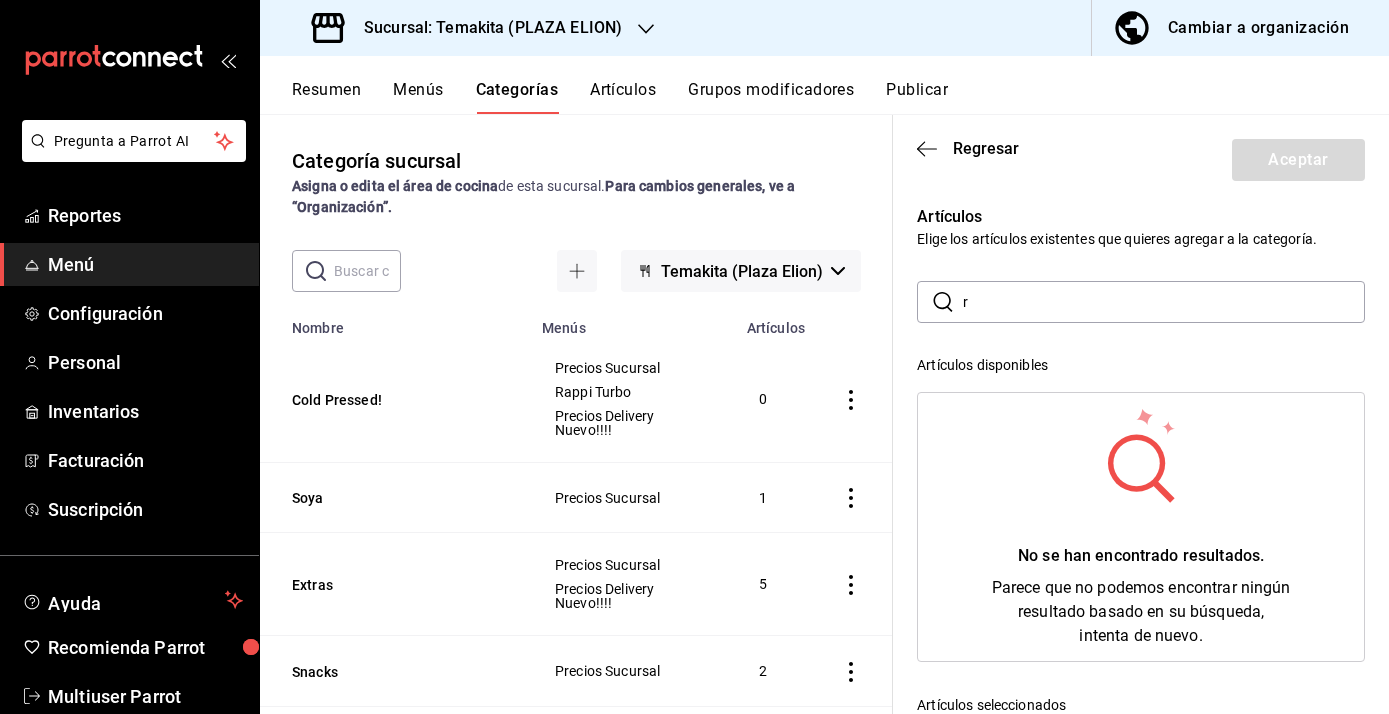 type 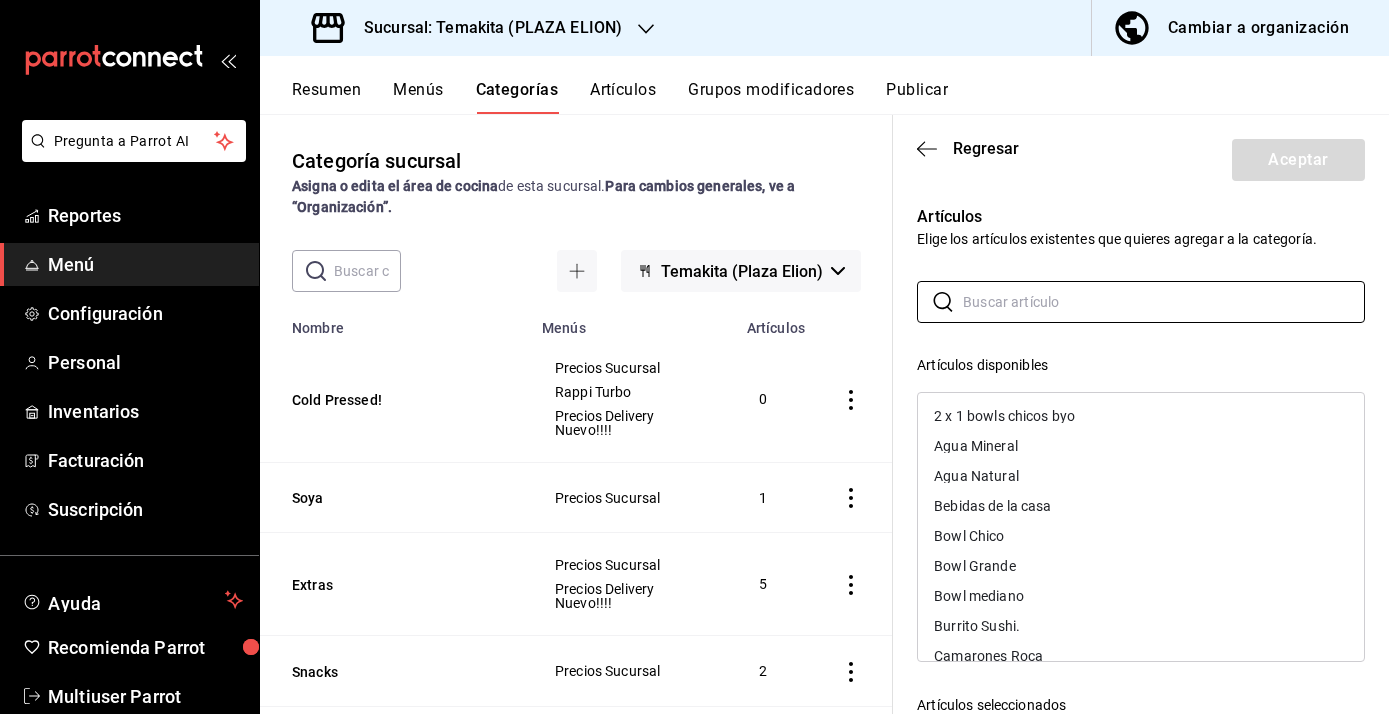 scroll, scrollTop: 134, scrollLeft: 0, axis: vertical 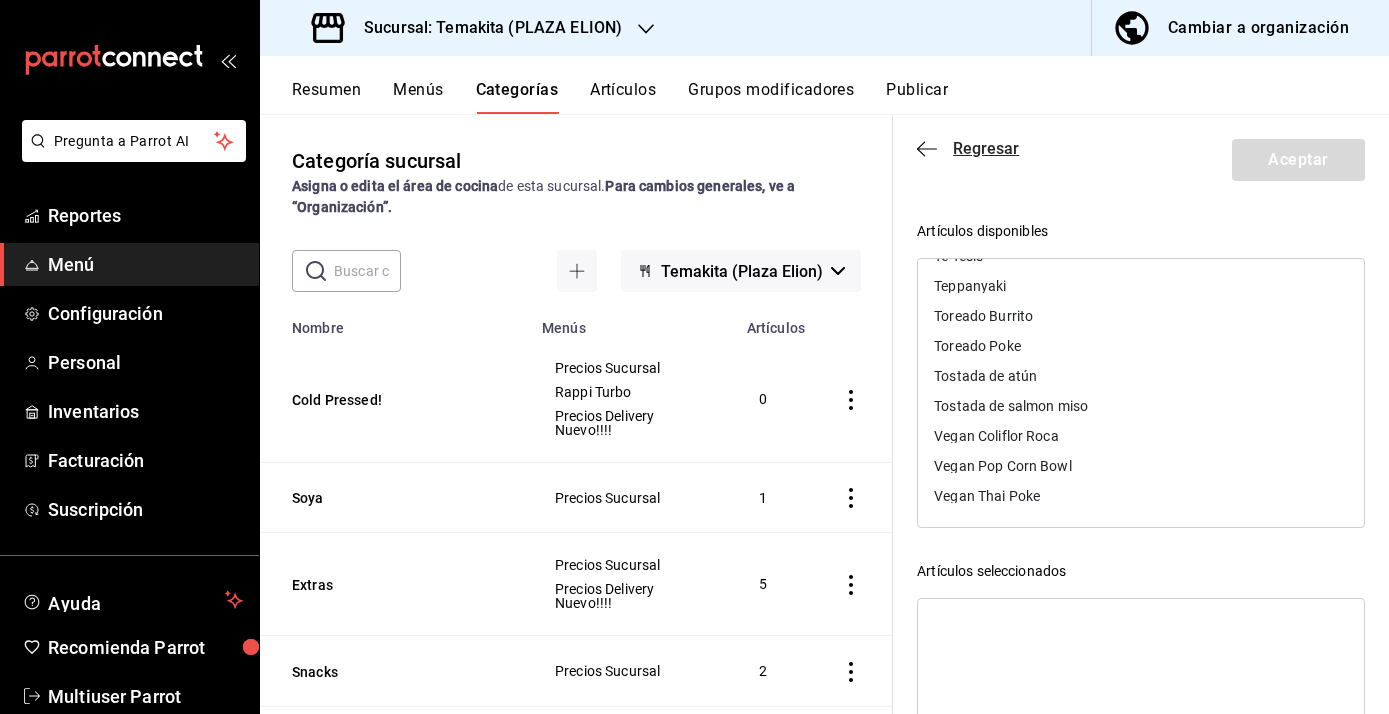 click 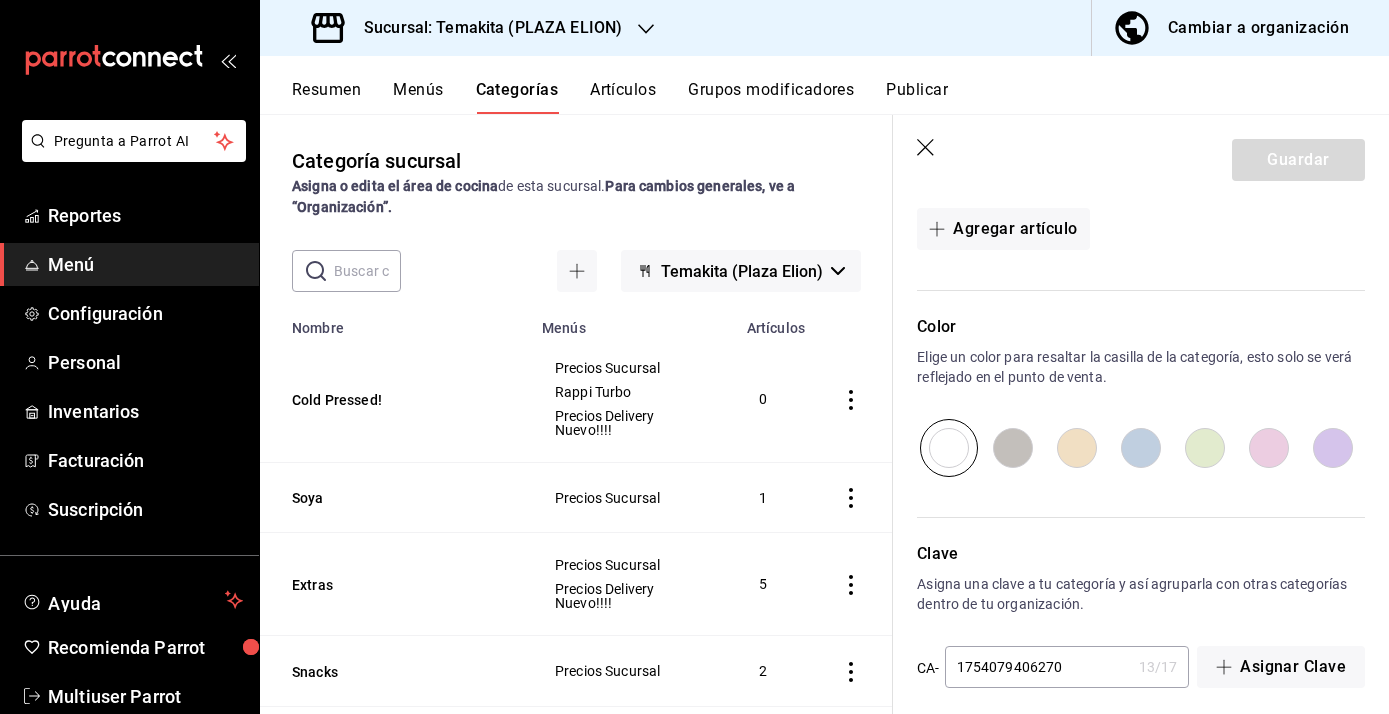 scroll, scrollTop: 665, scrollLeft: 0, axis: vertical 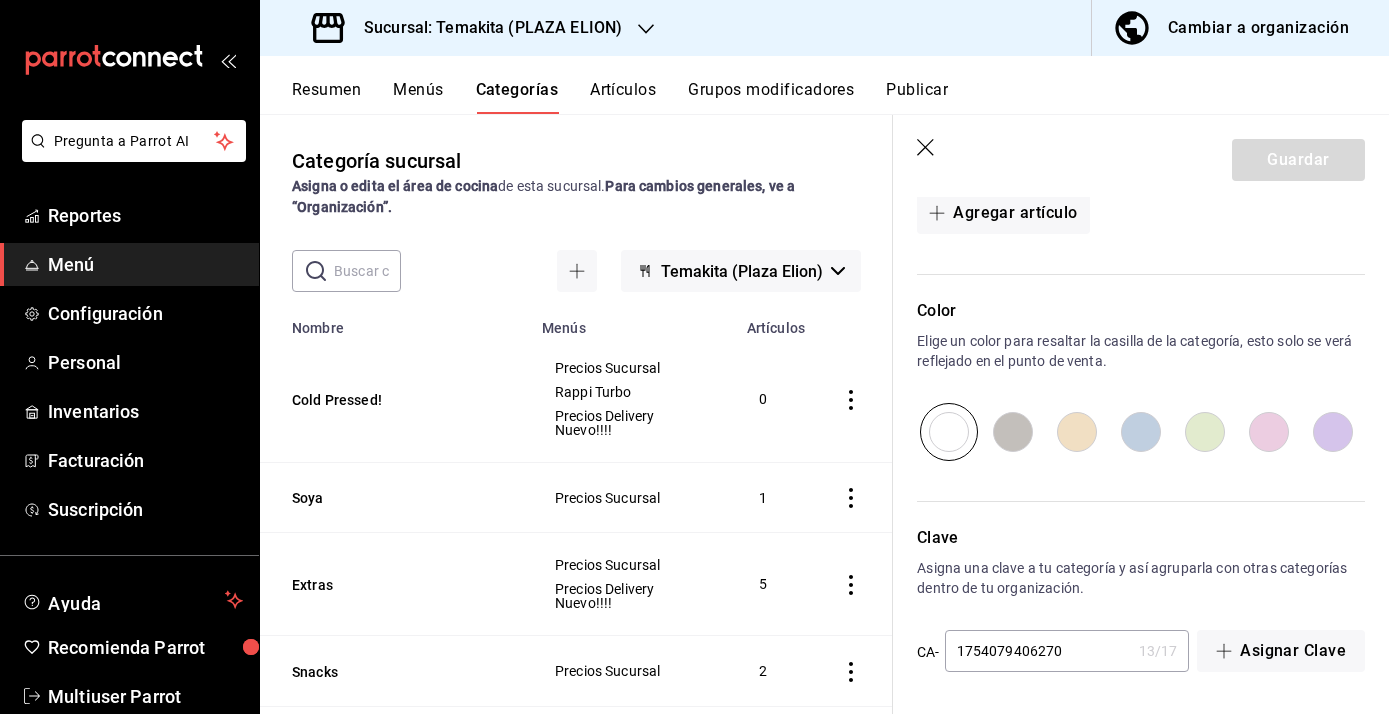 click 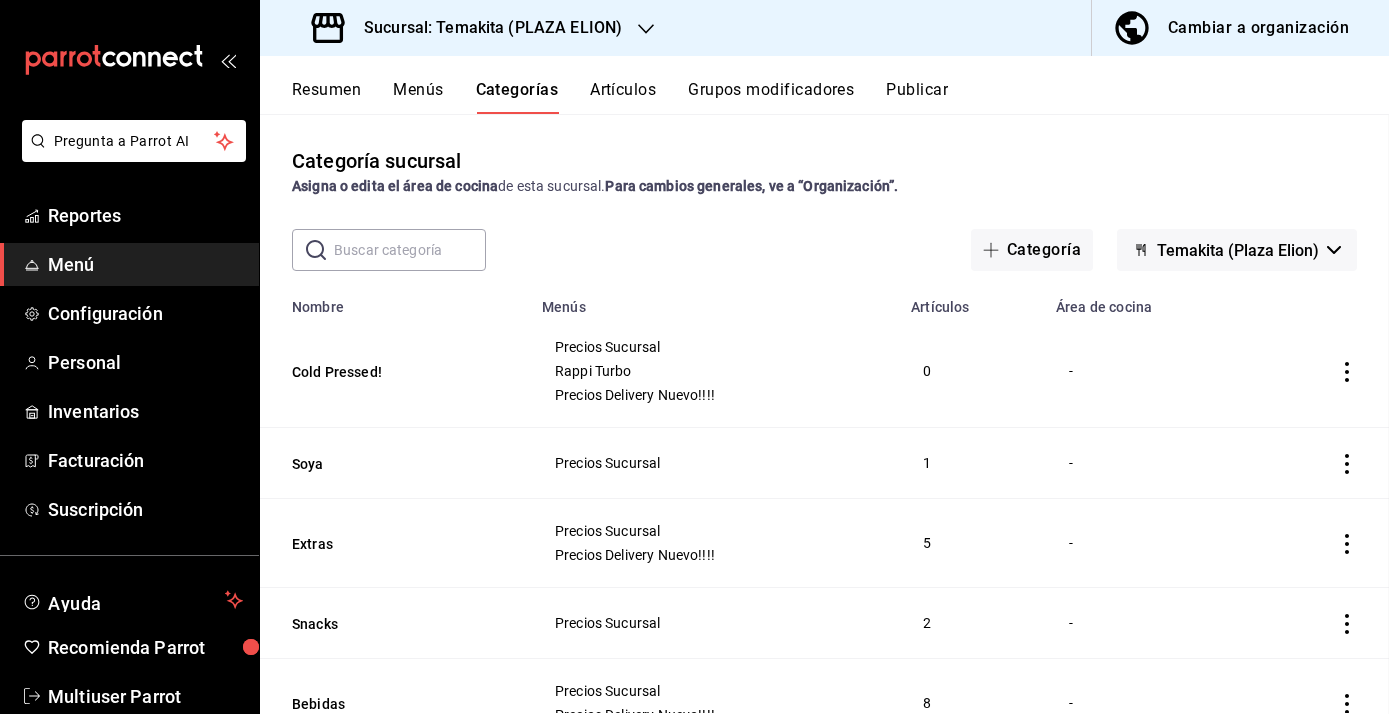scroll, scrollTop: 0, scrollLeft: 0, axis: both 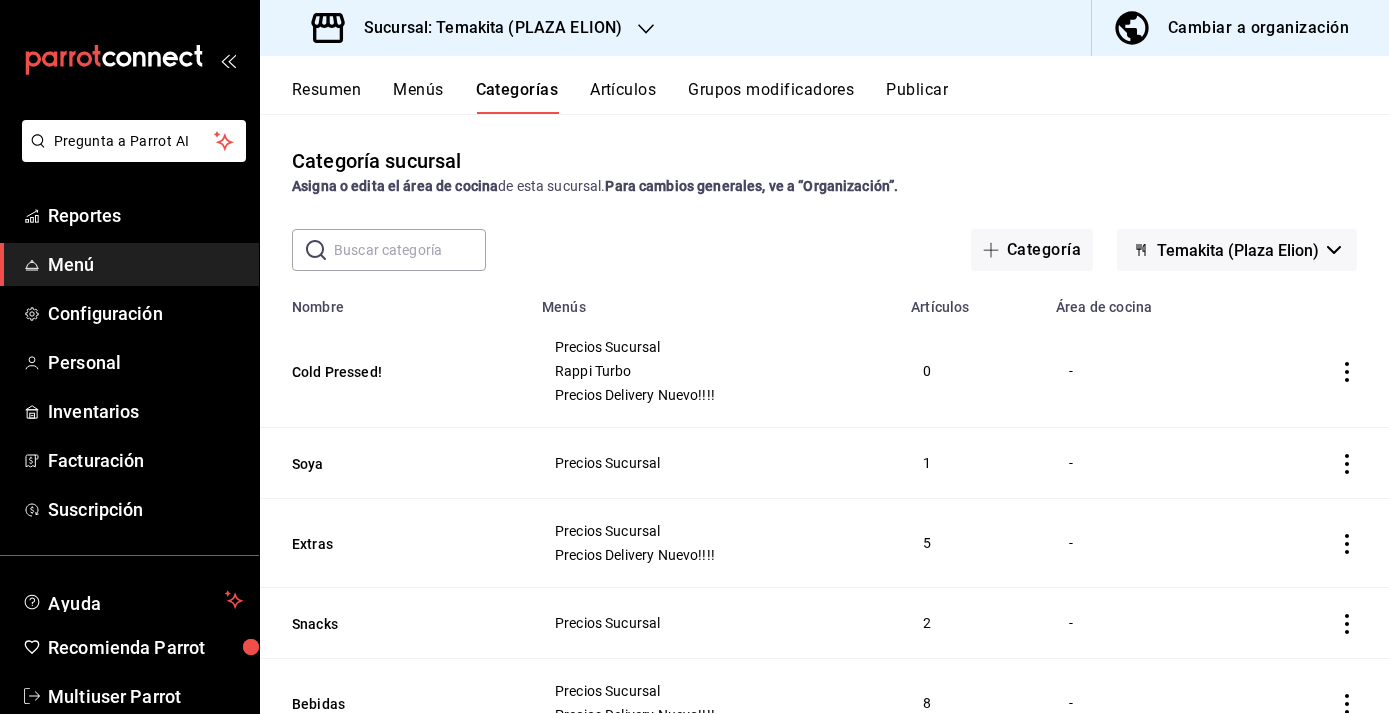 click 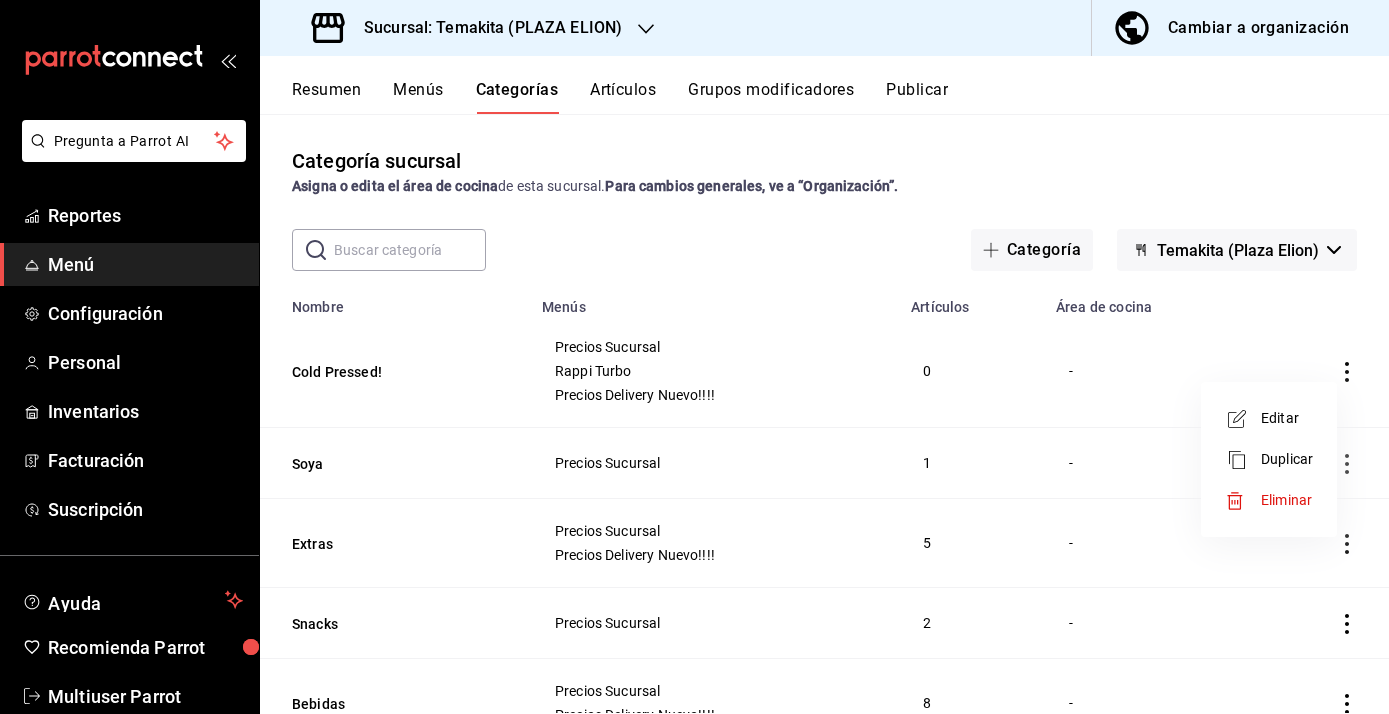 click at bounding box center (694, 357) 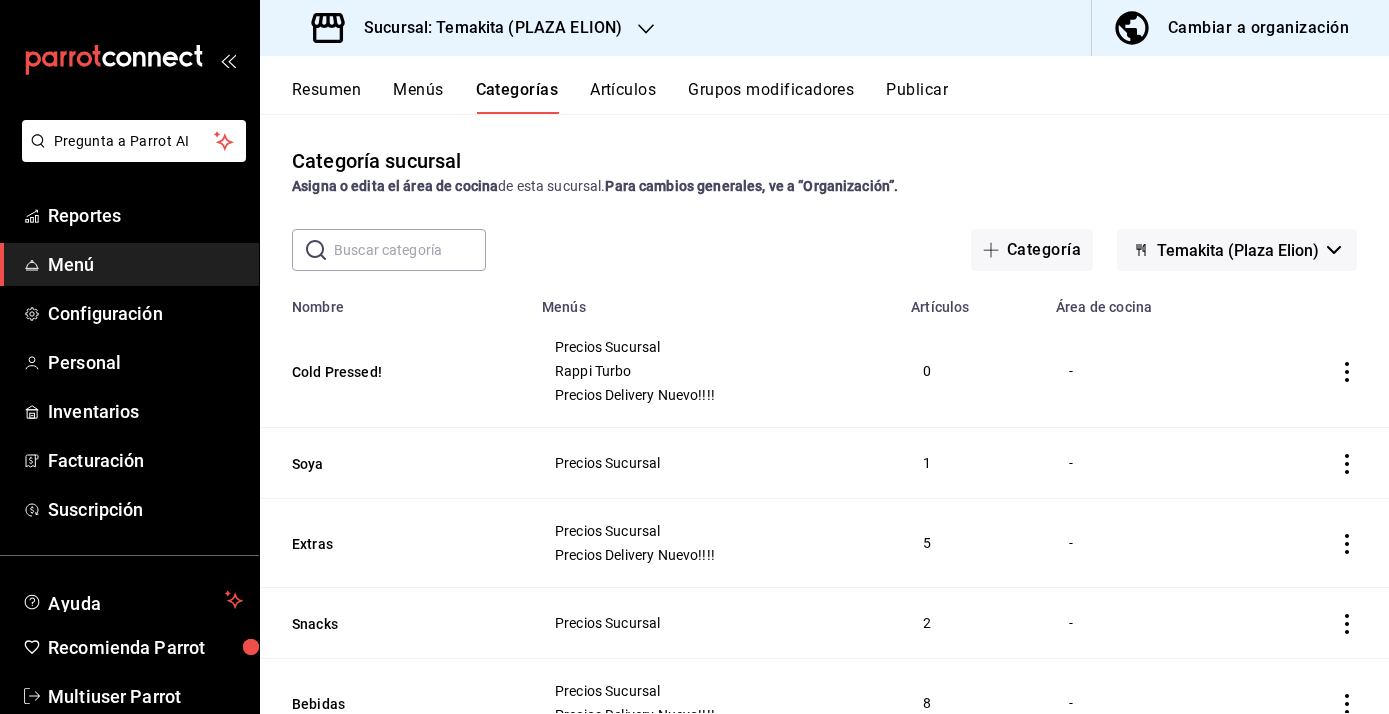 click on "Grupos modificadores" at bounding box center [771, 97] 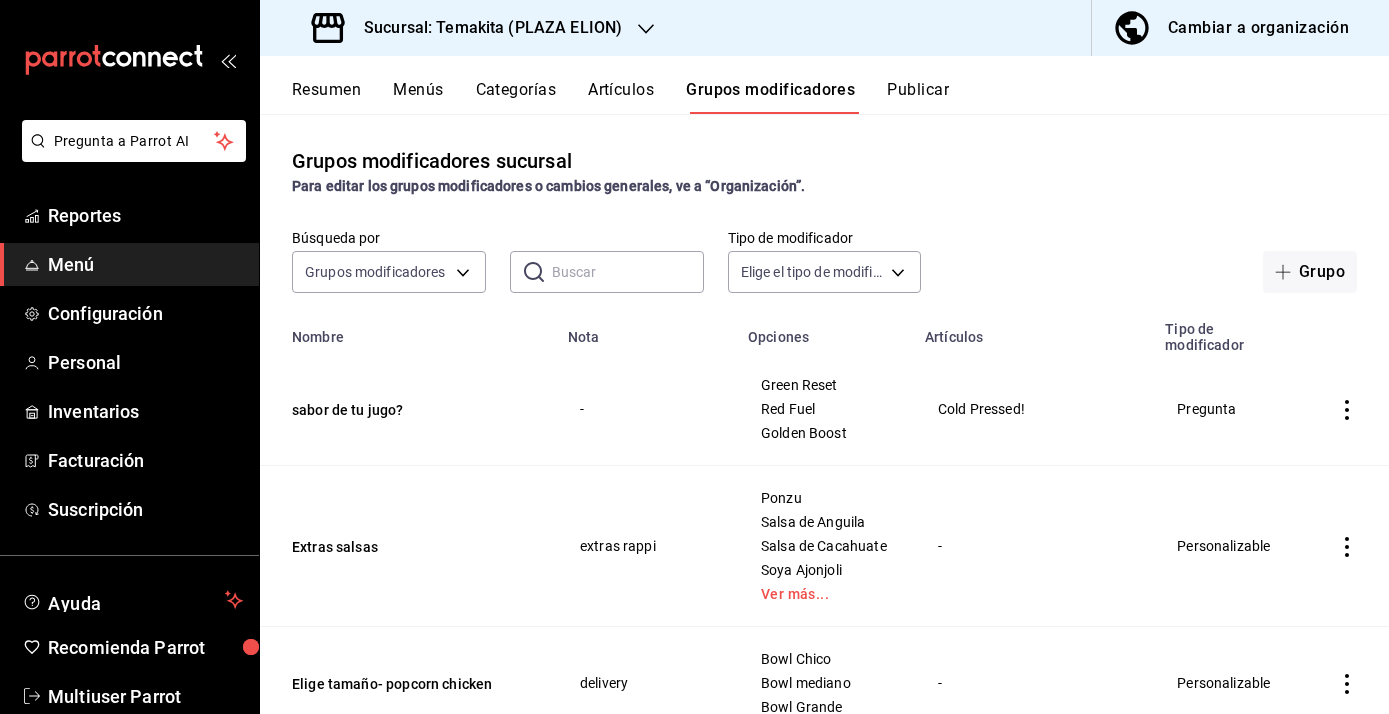 click at bounding box center (628, 272) 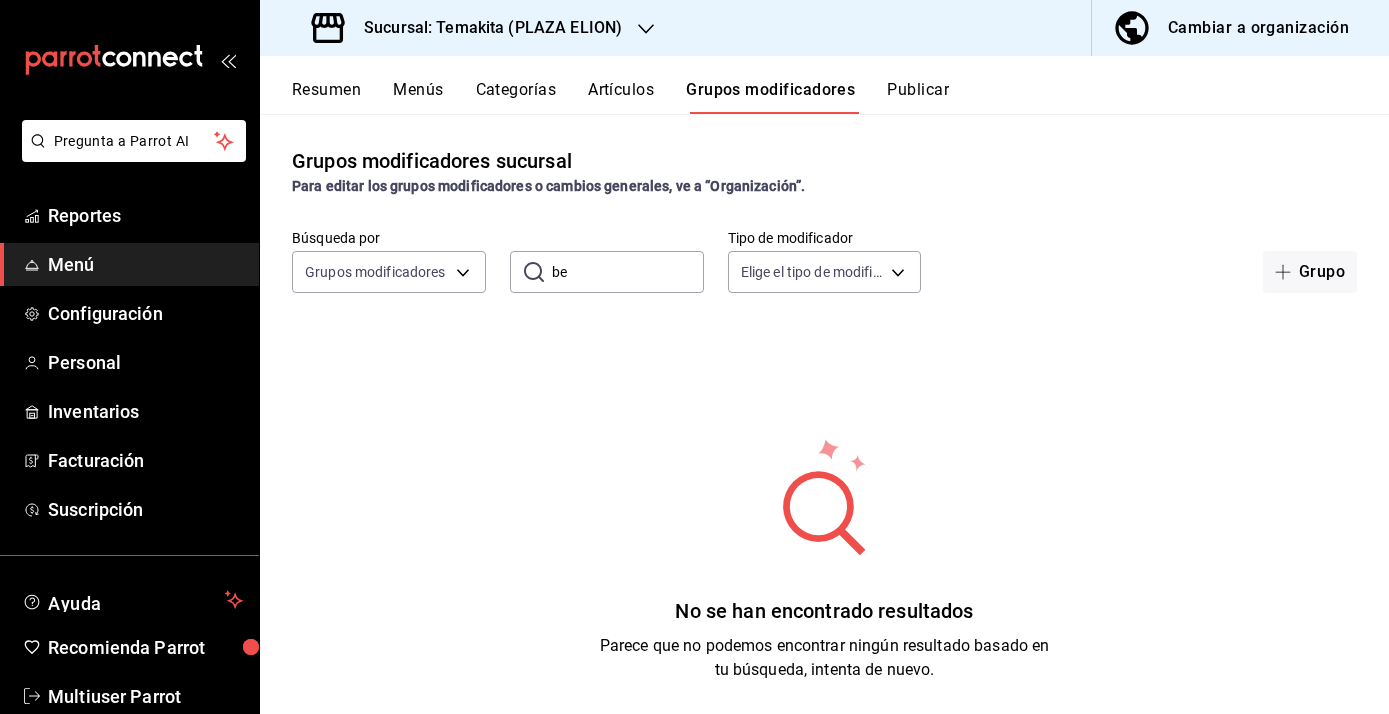 type on "b" 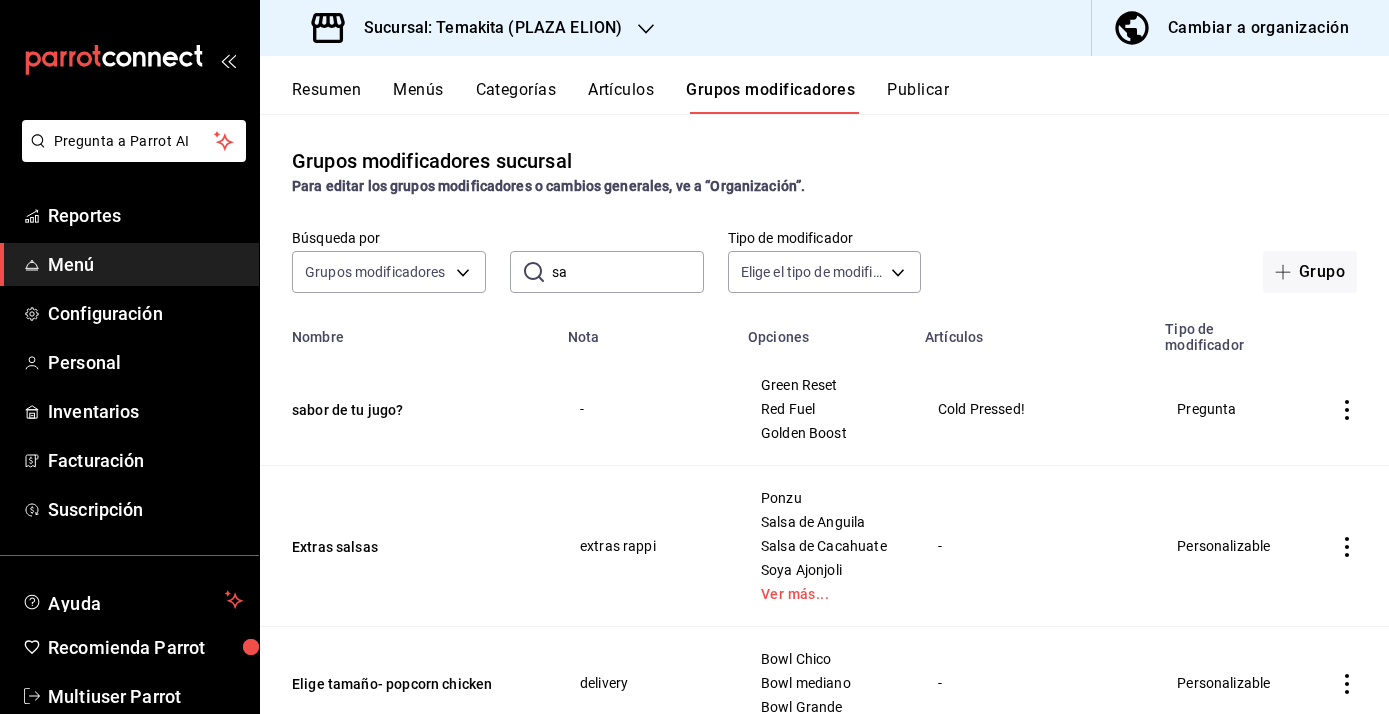 type on "s" 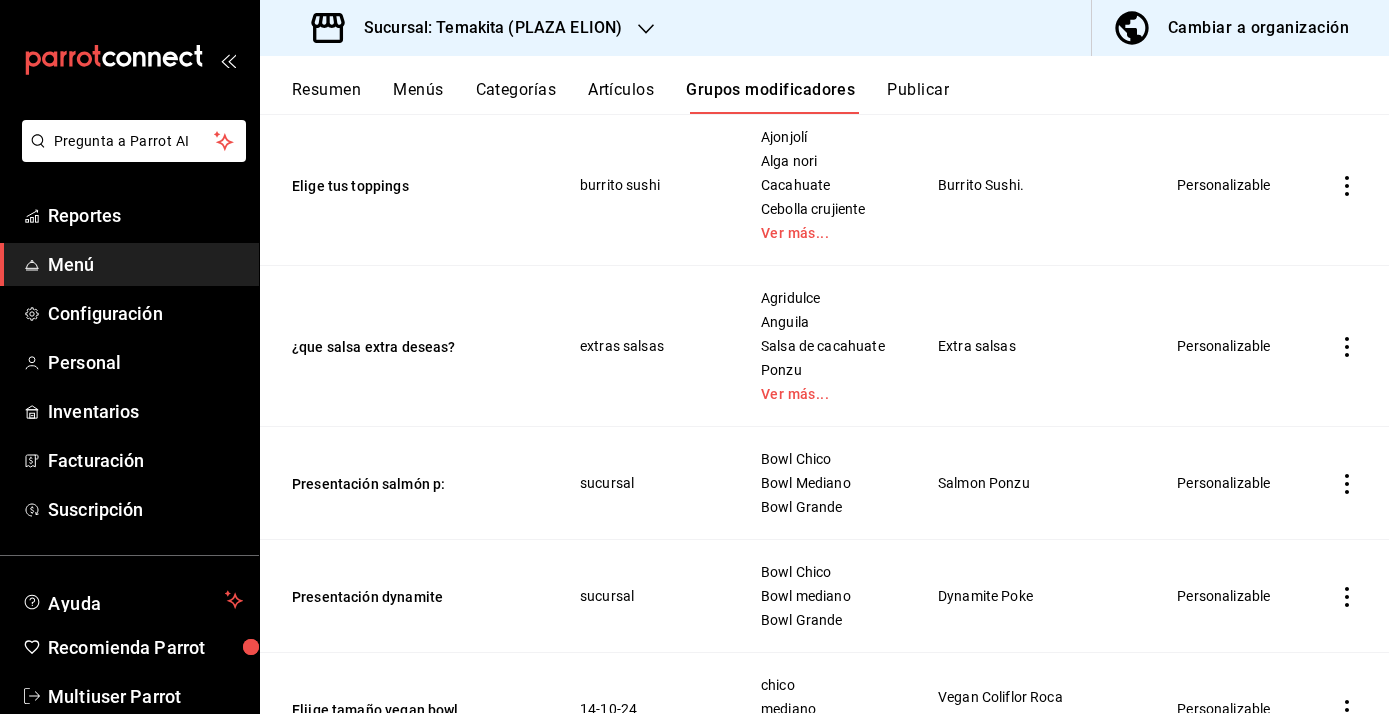 scroll, scrollTop: 0, scrollLeft: 0, axis: both 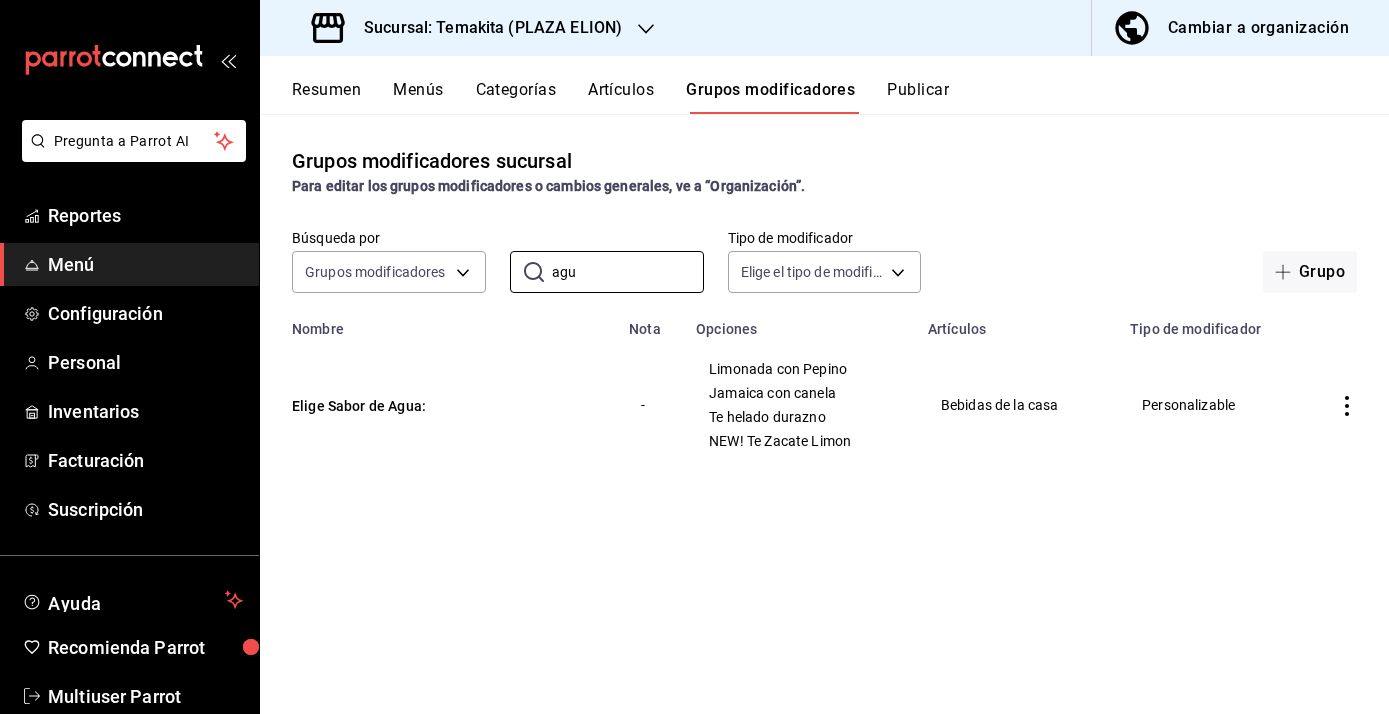 type on "agu" 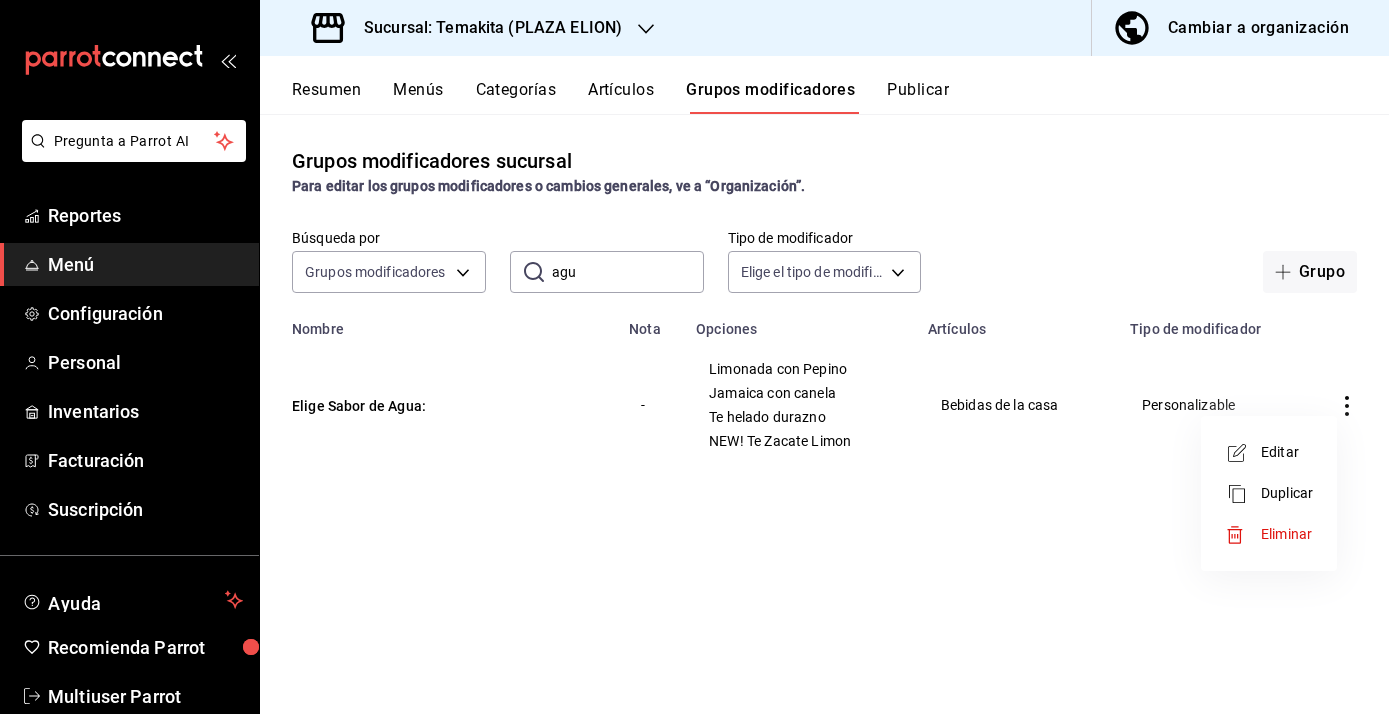 click on "Editar" at bounding box center (1287, 452) 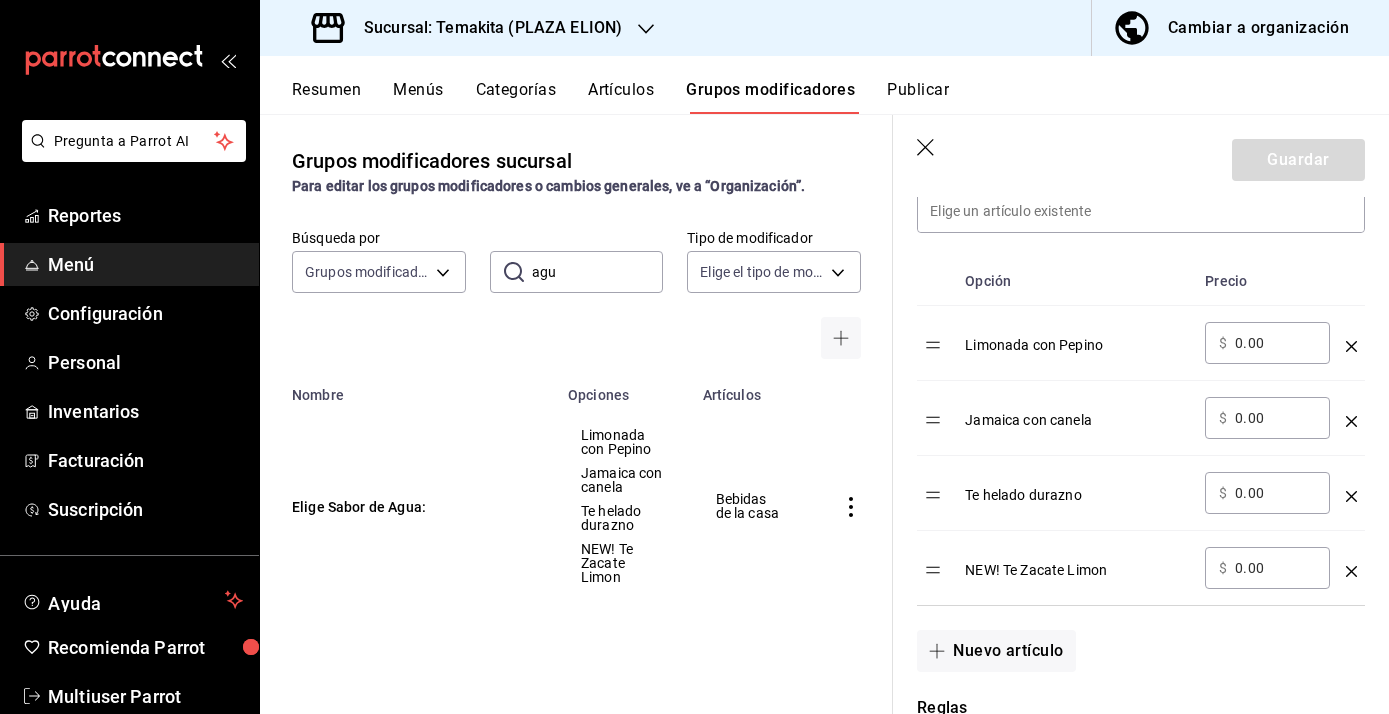 scroll, scrollTop: 623, scrollLeft: 0, axis: vertical 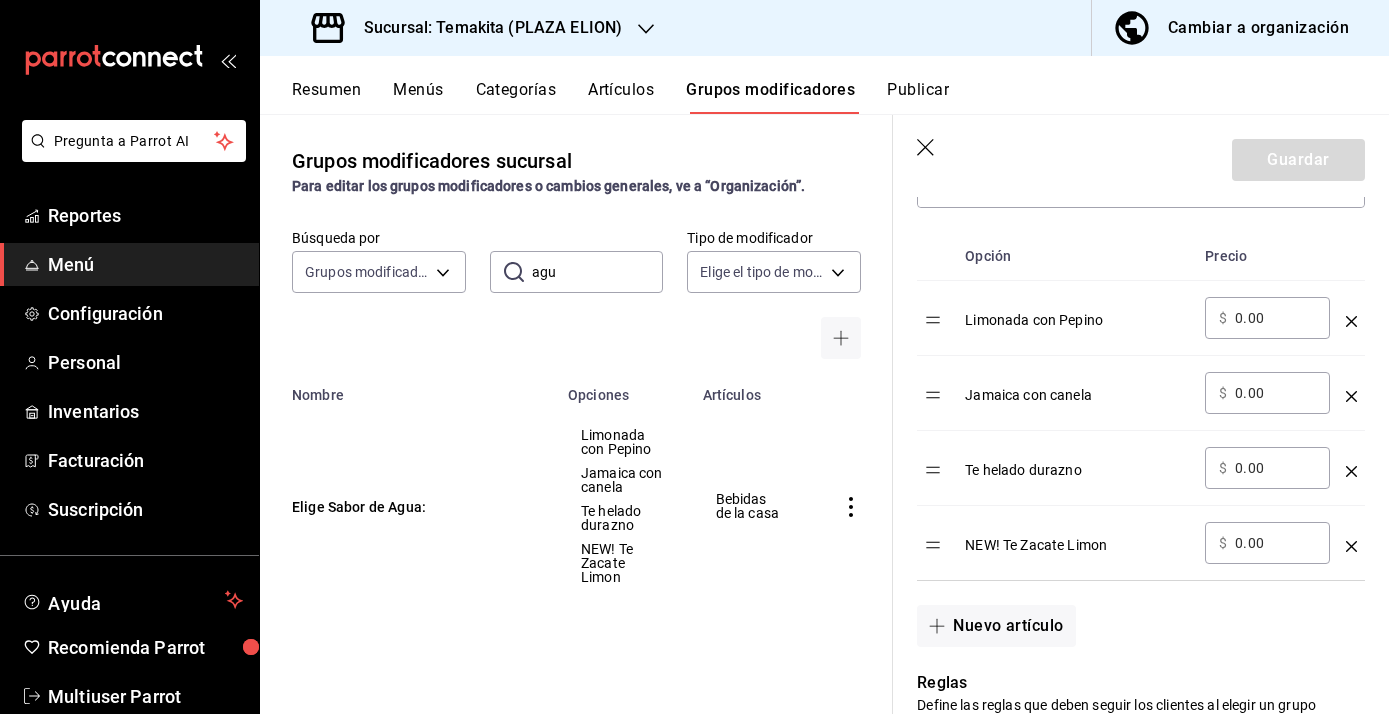 click 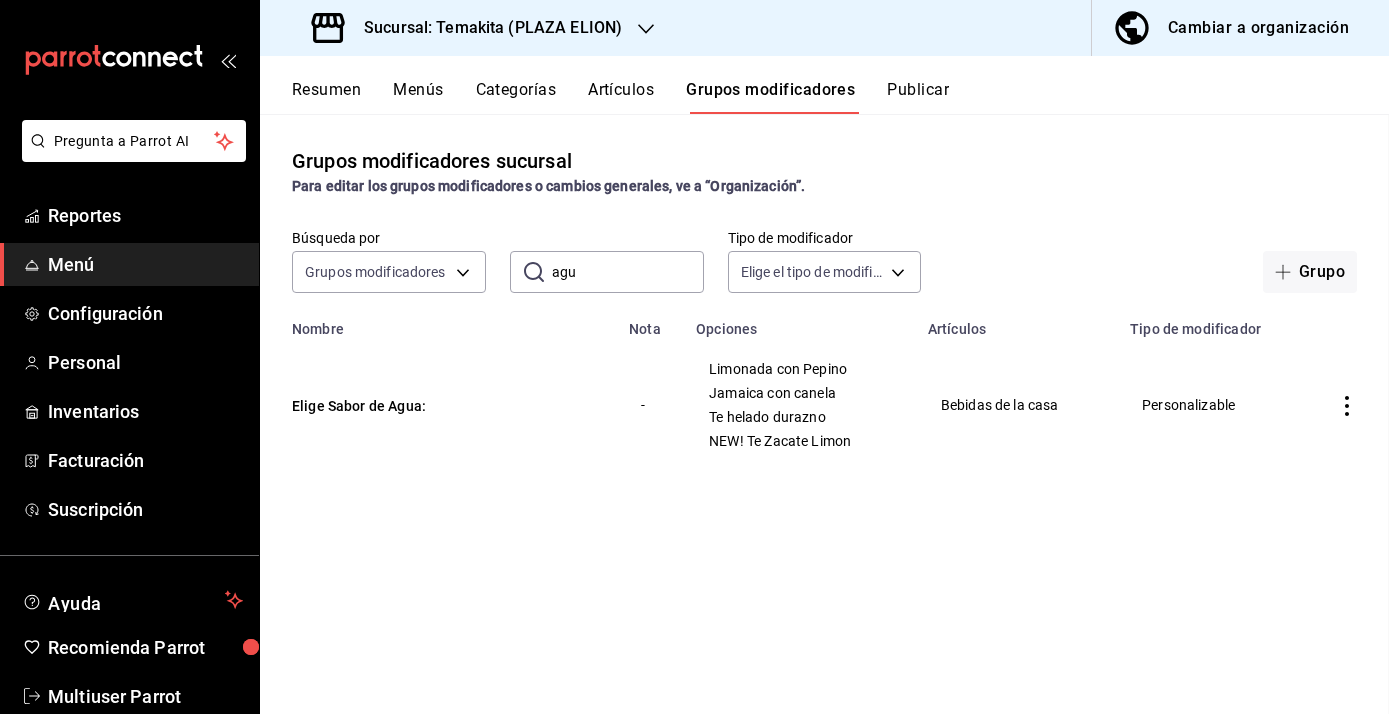 scroll, scrollTop: 0, scrollLeft: 0, axis: both 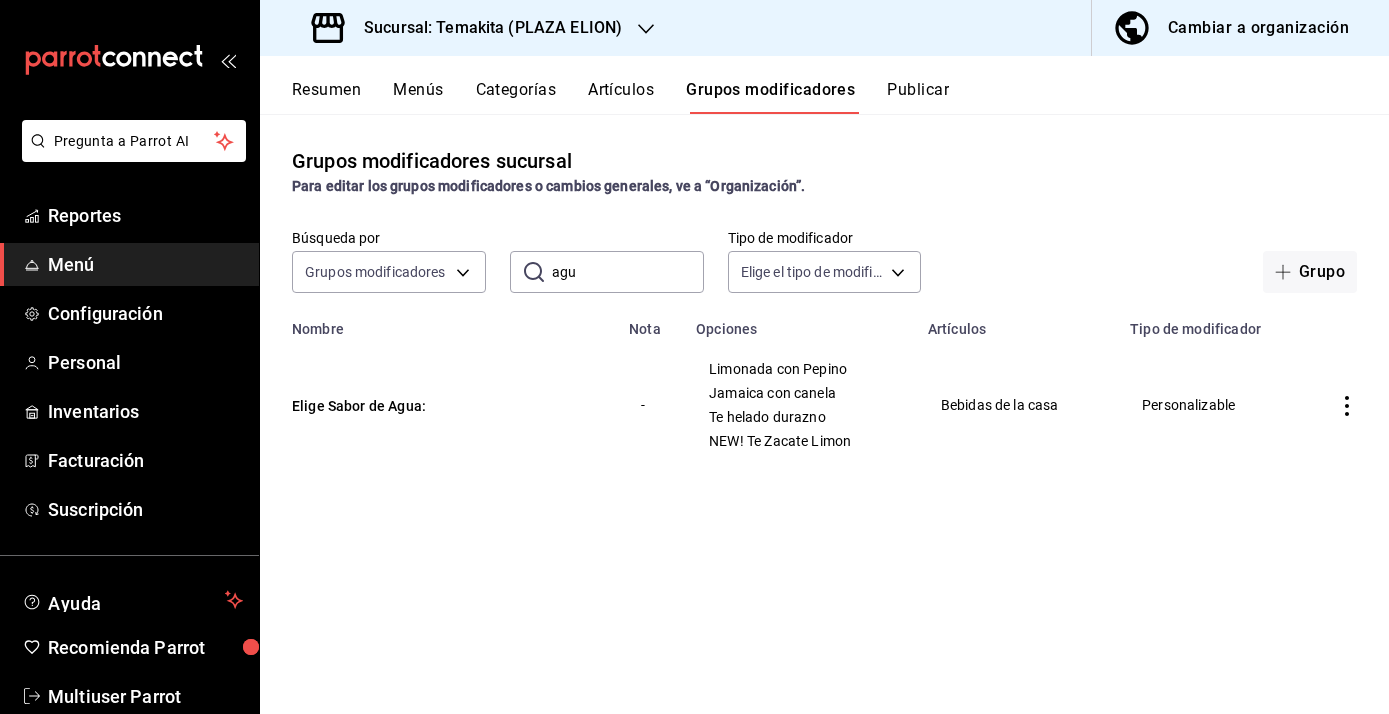click on "Artículos" at bounding box center [621, 97] 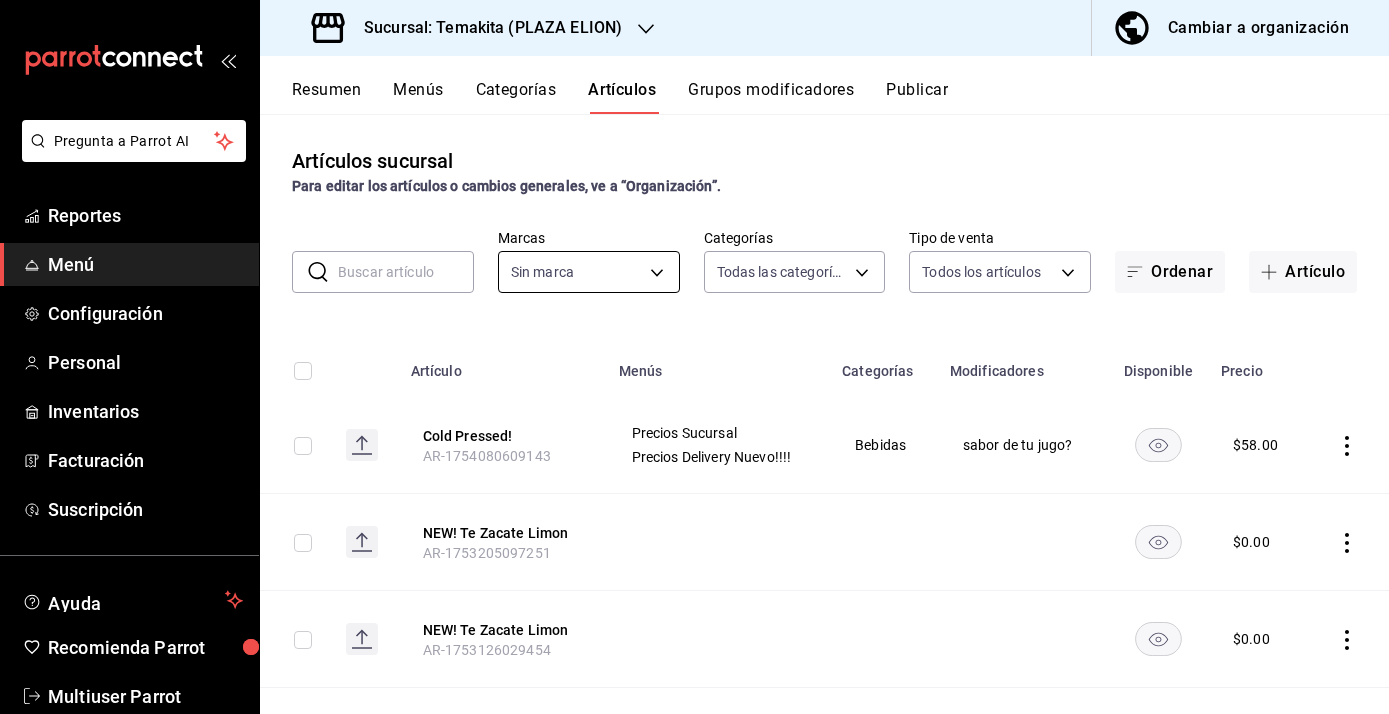 type on "[UUID],[UUID],[UUID],[UUID],[UUID],[UUID],[UUID],[UUID],[UUID],[UUID]" 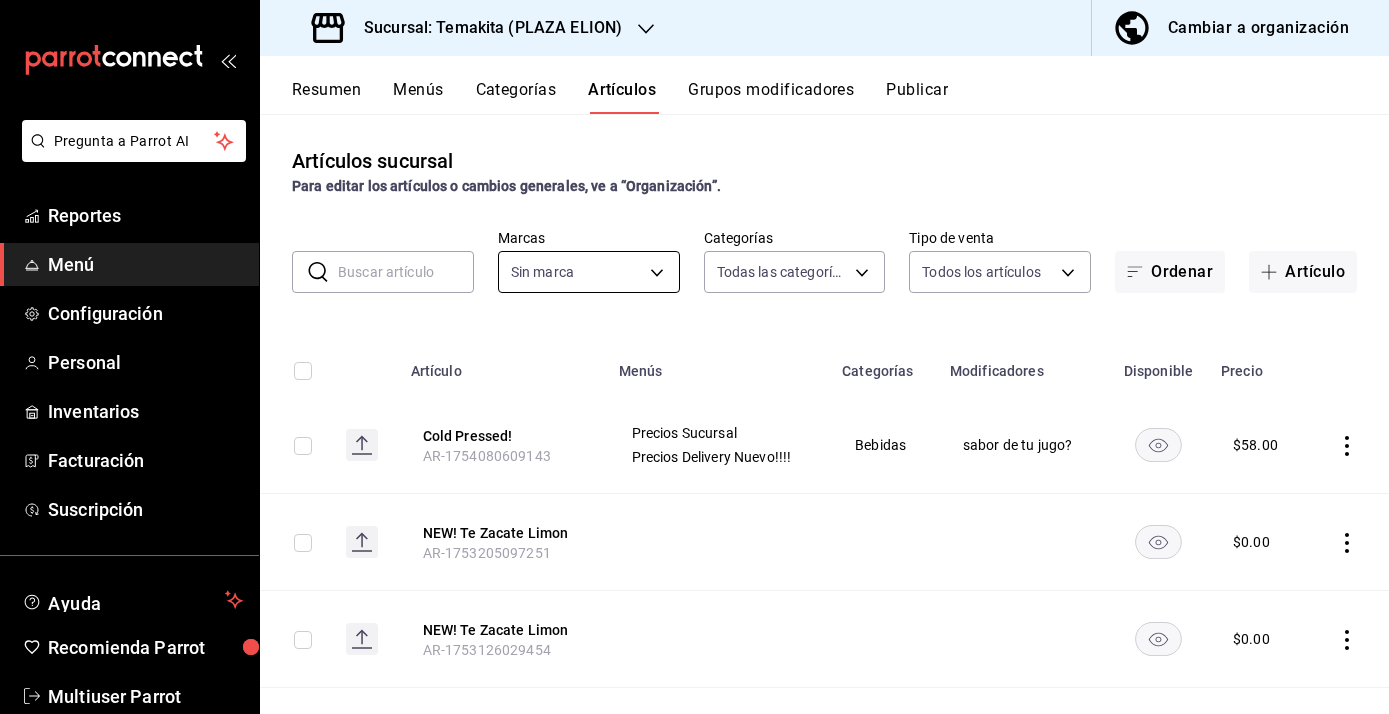 type on "[UUID],[UUID],[UUID],[UUID],[UUID],[UUID],[UUID],[UUID],[UUID],[UUID]" 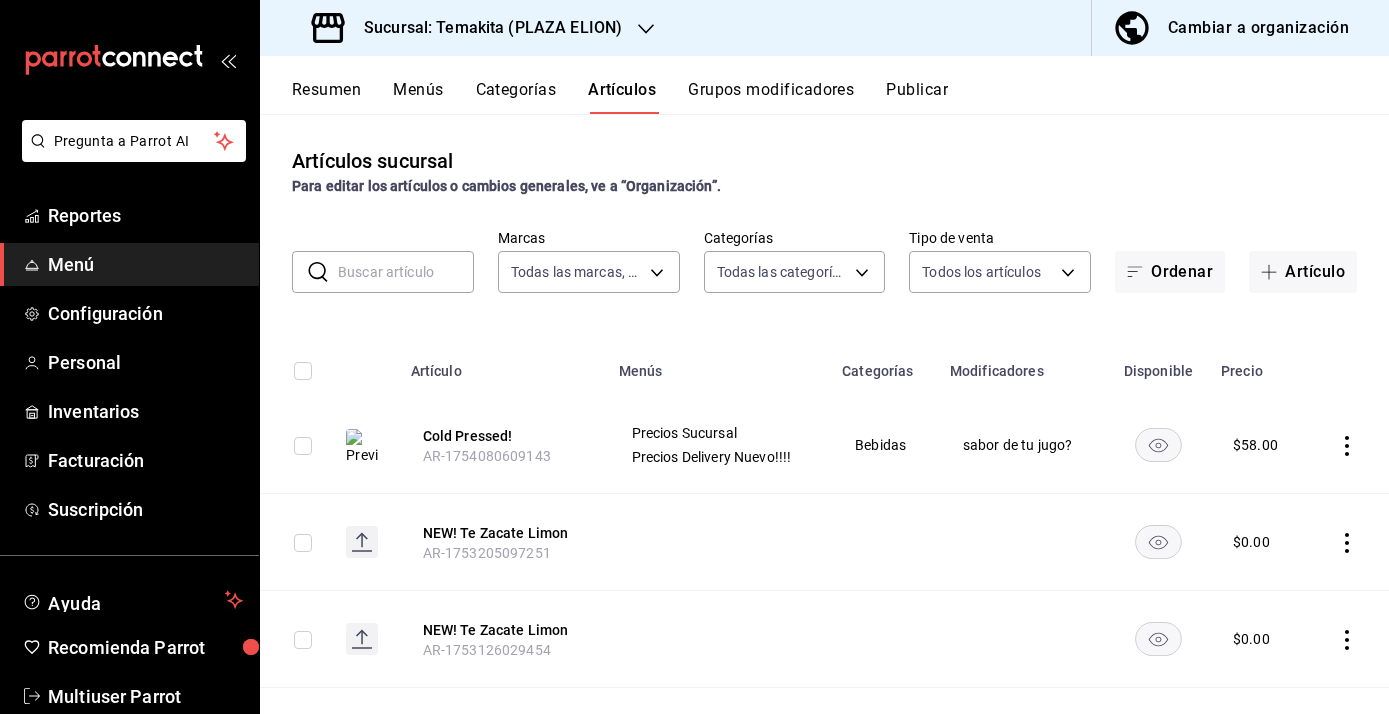 click at bounding box center (406, 272) 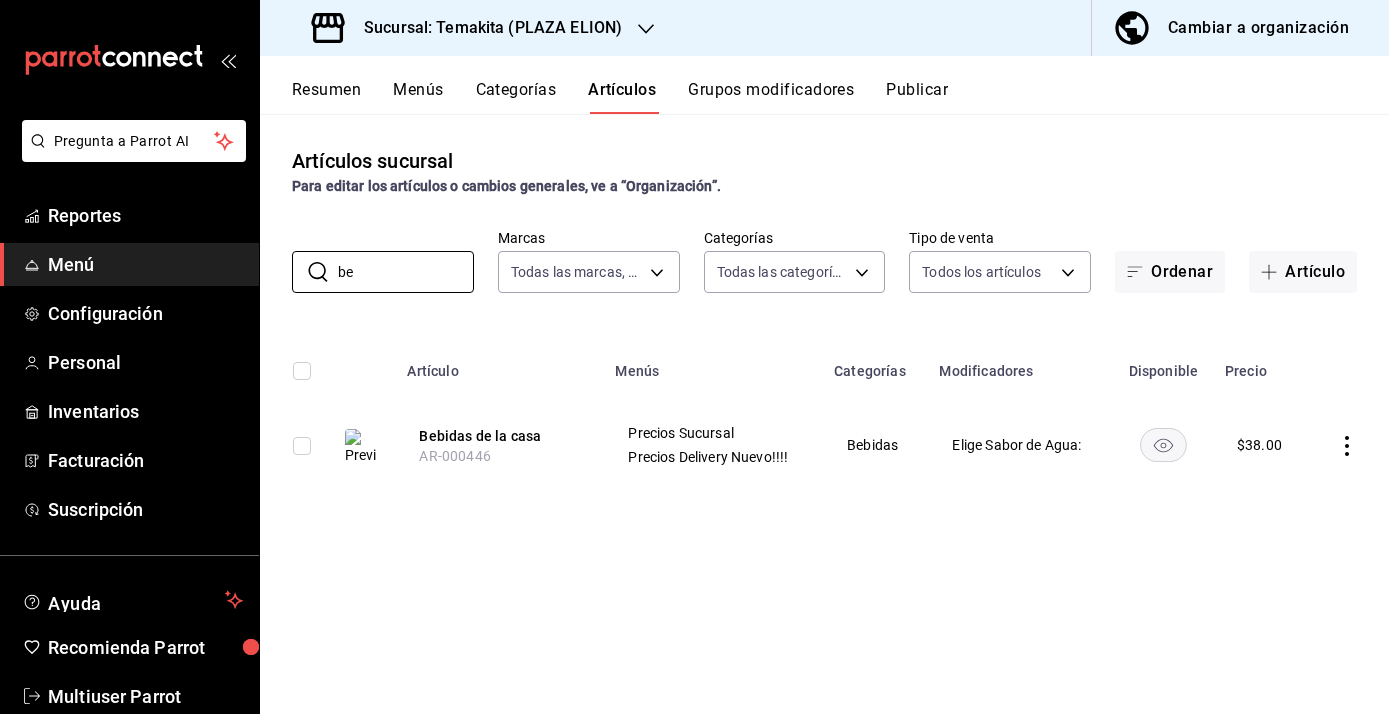 type on "b" 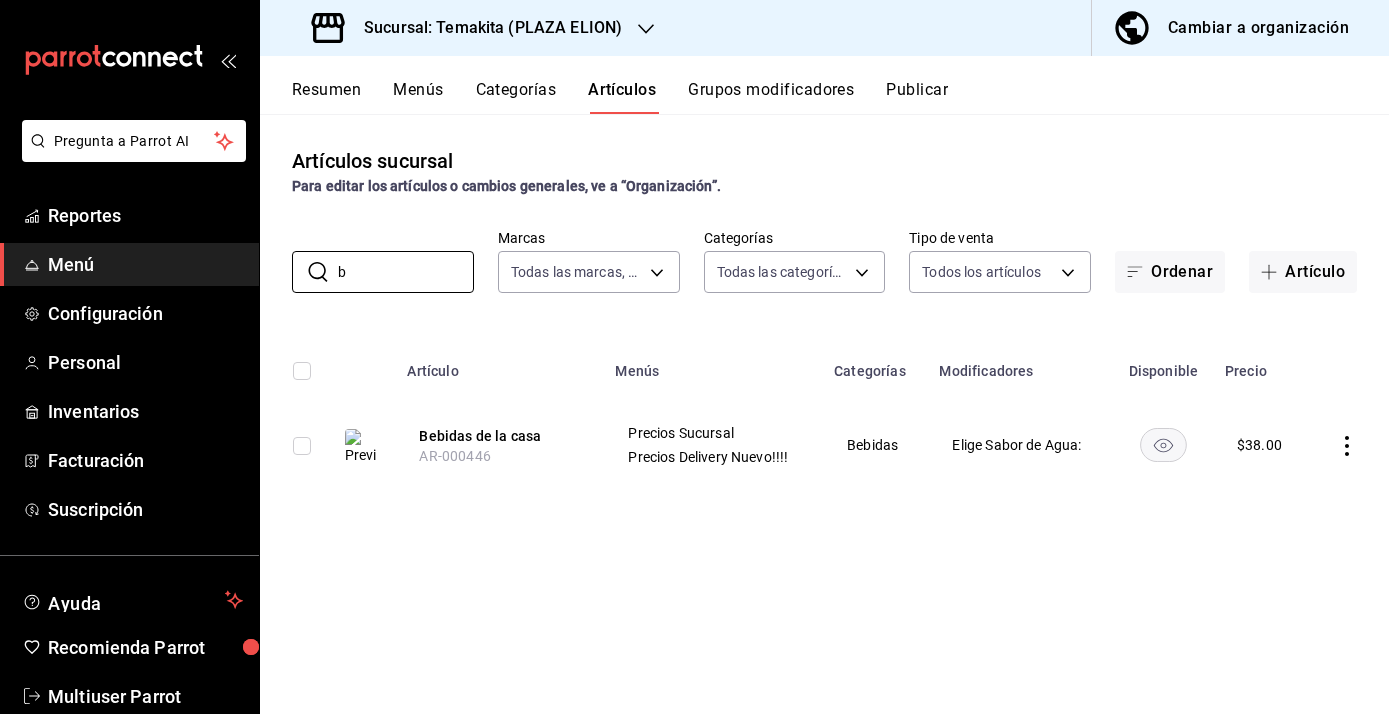 type 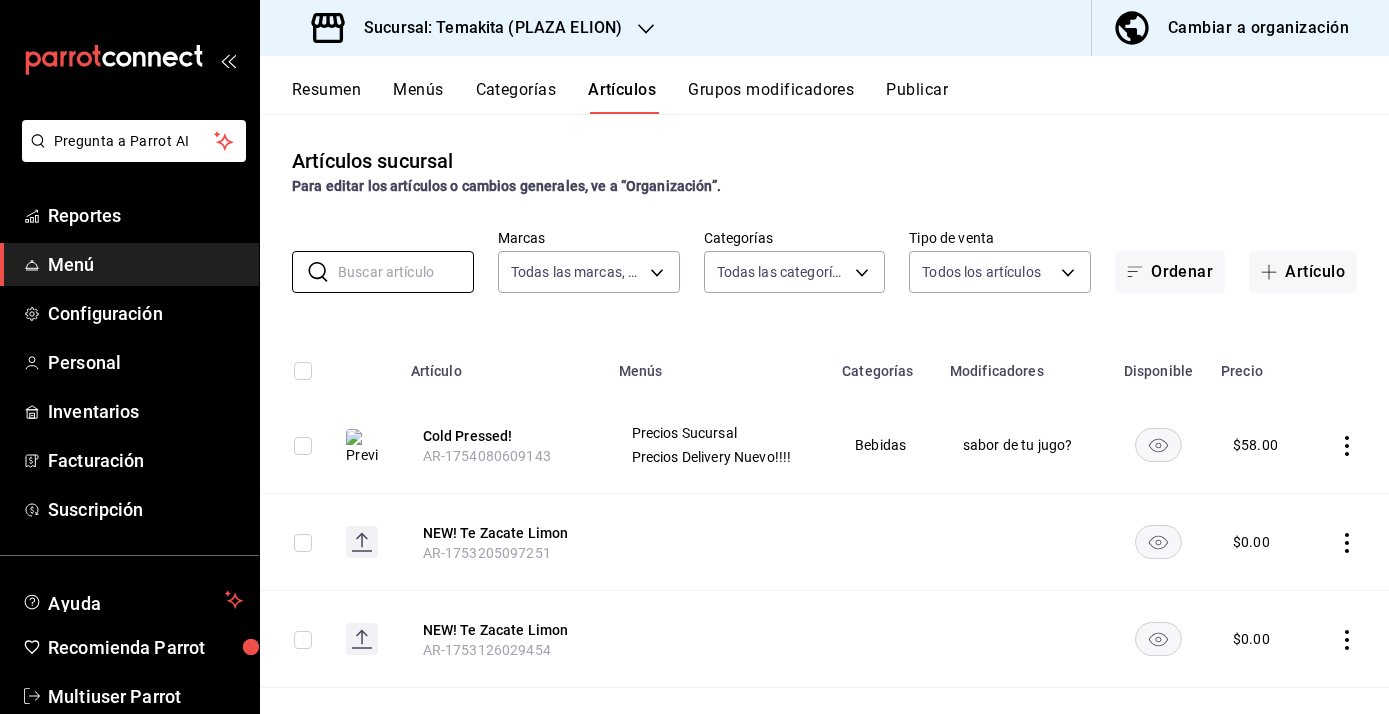 click 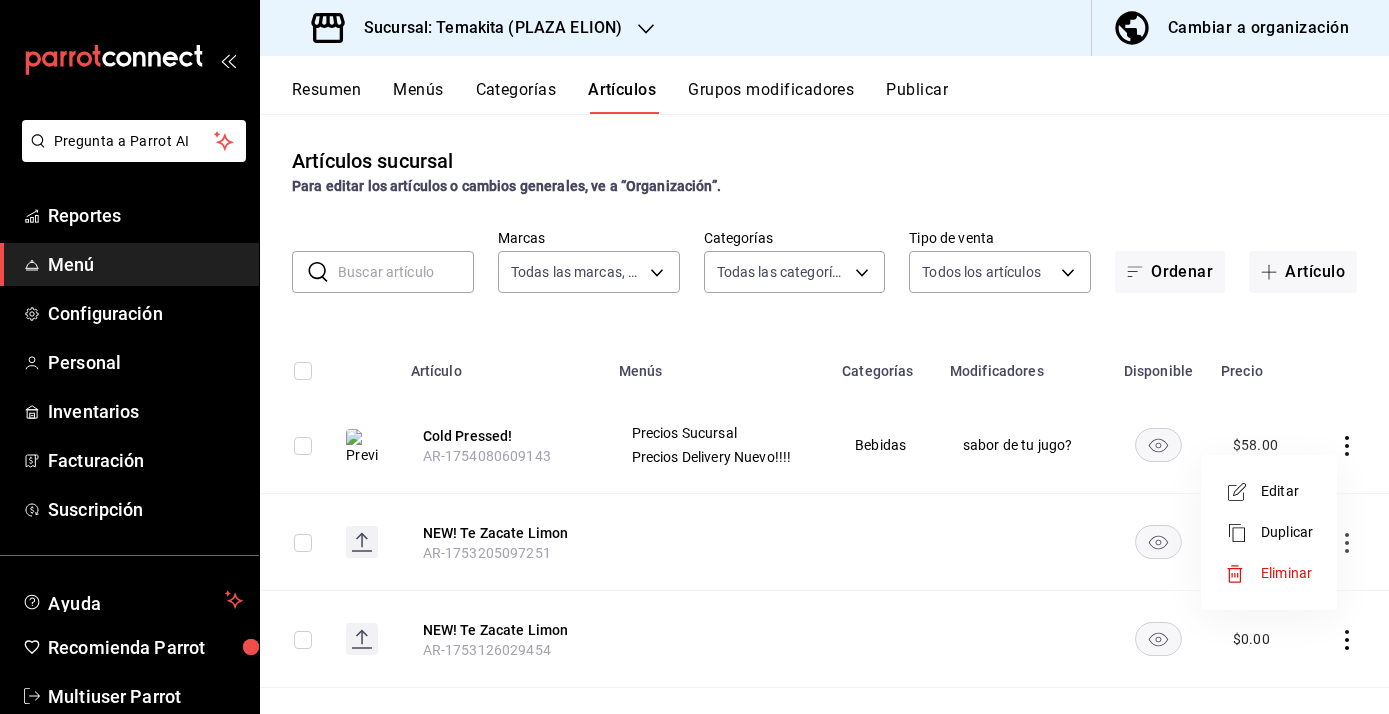 click on "Editar" at bounding box center (1287, 491) 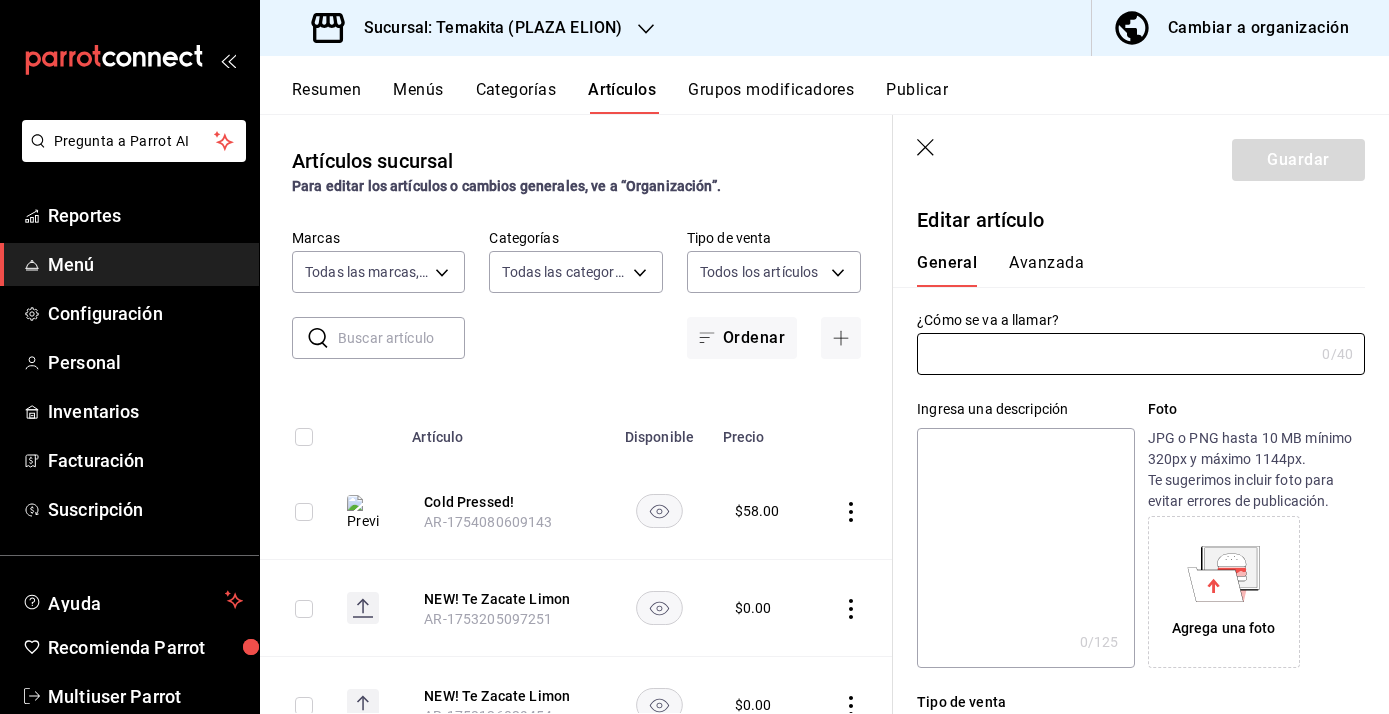 type on "Cold Pressed!" 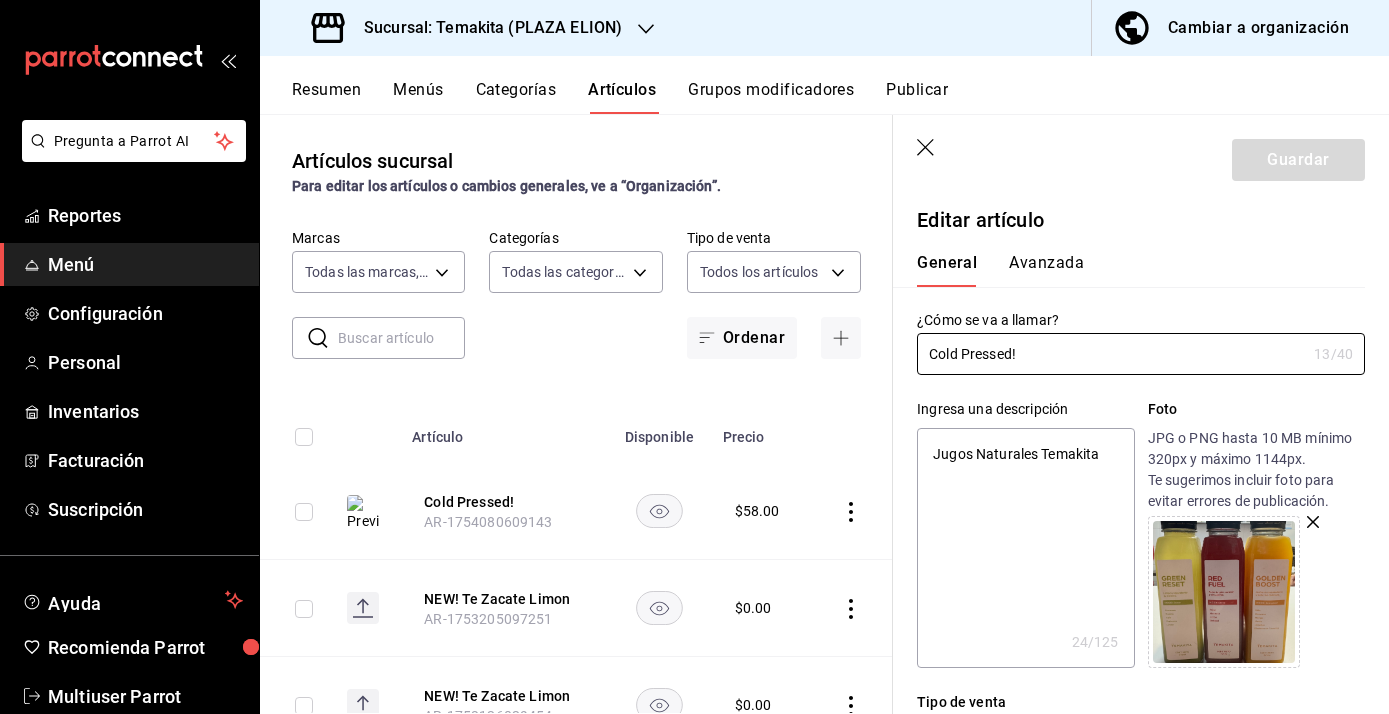 type on "x" 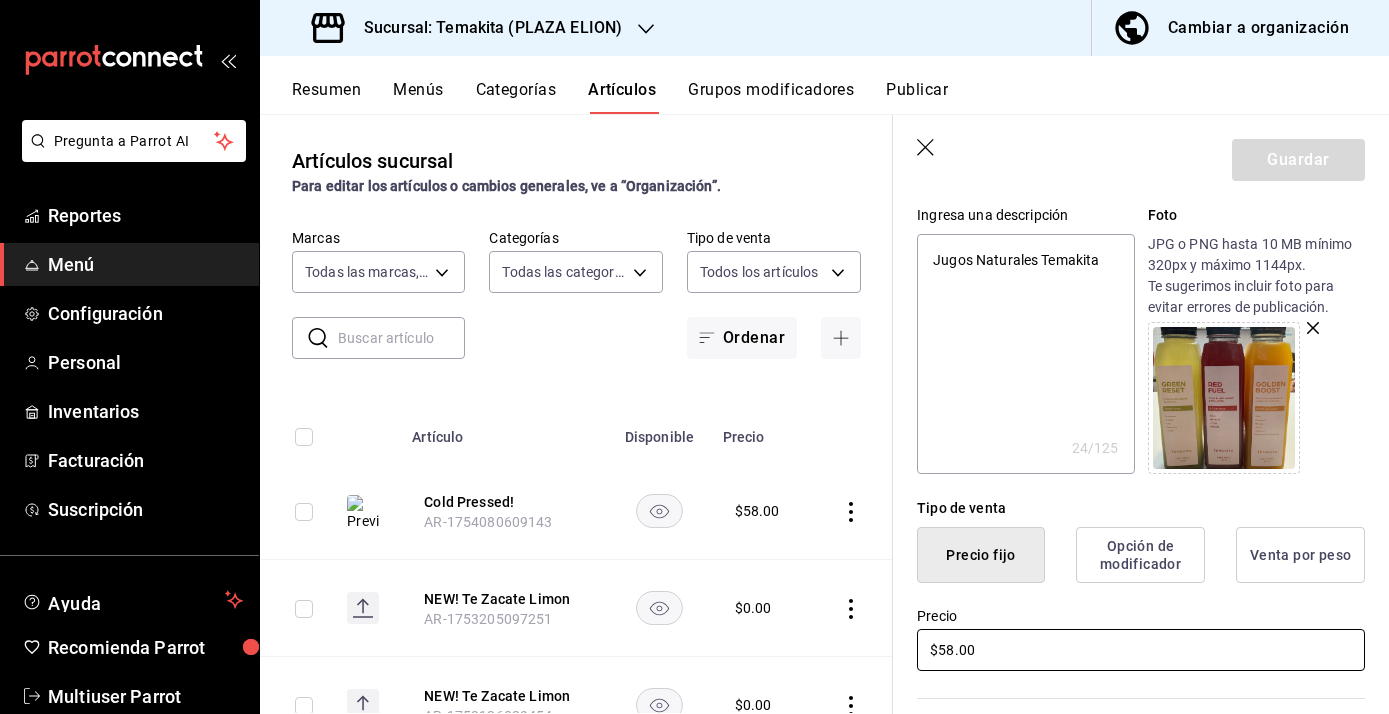 click on "$58.00" at bounding box center (1141, 650) 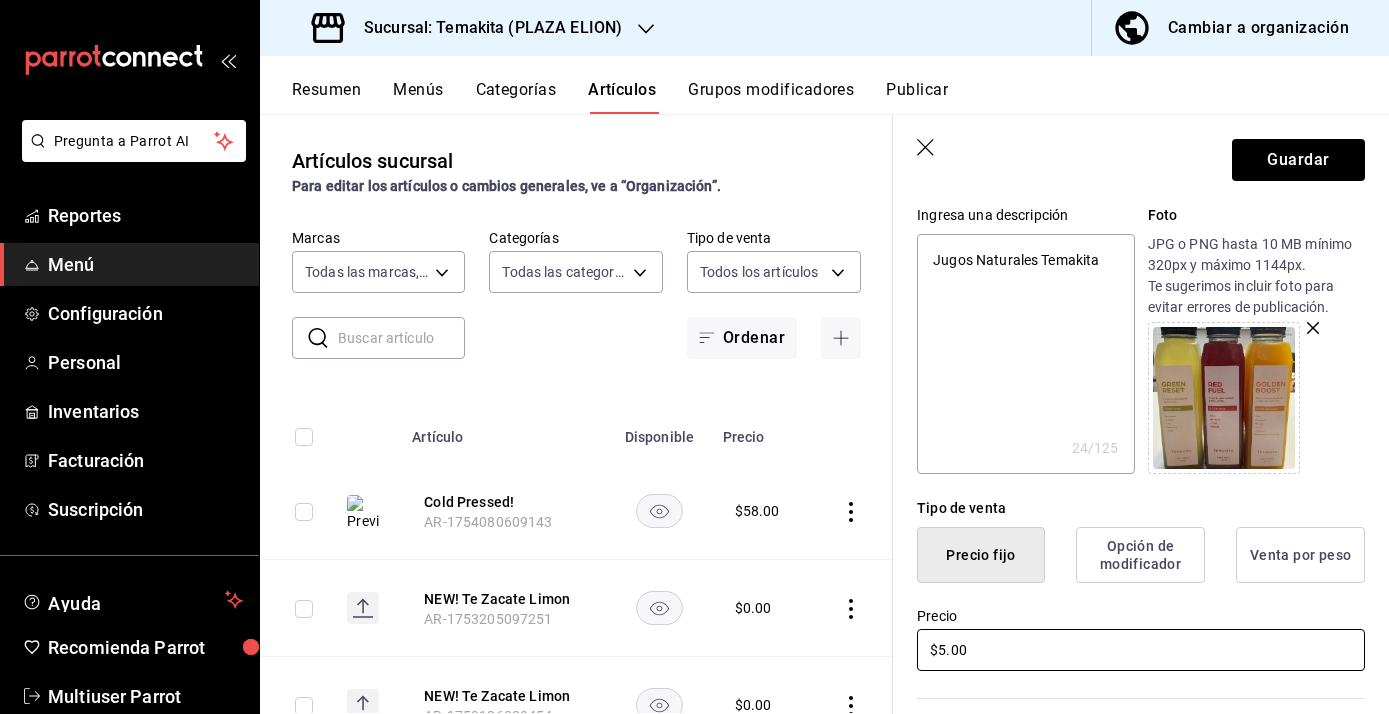 type on "x" 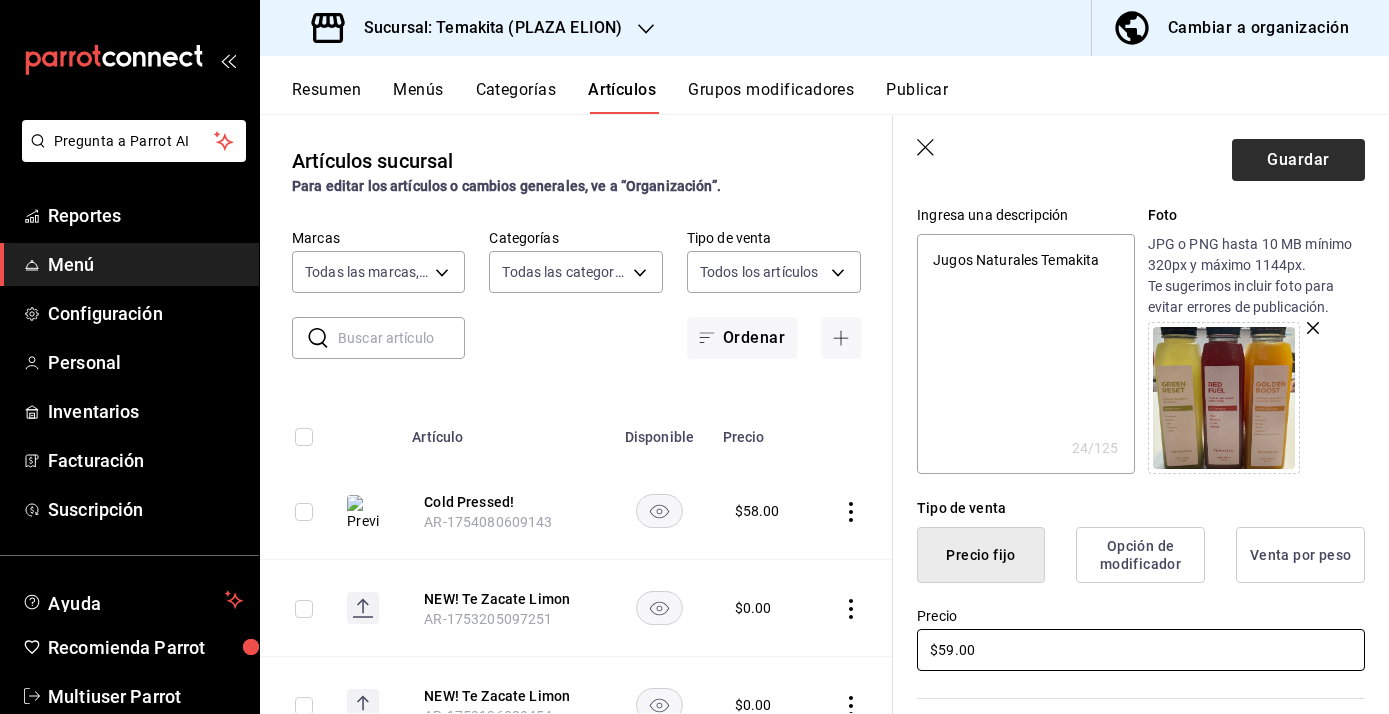 type on "$59.00" 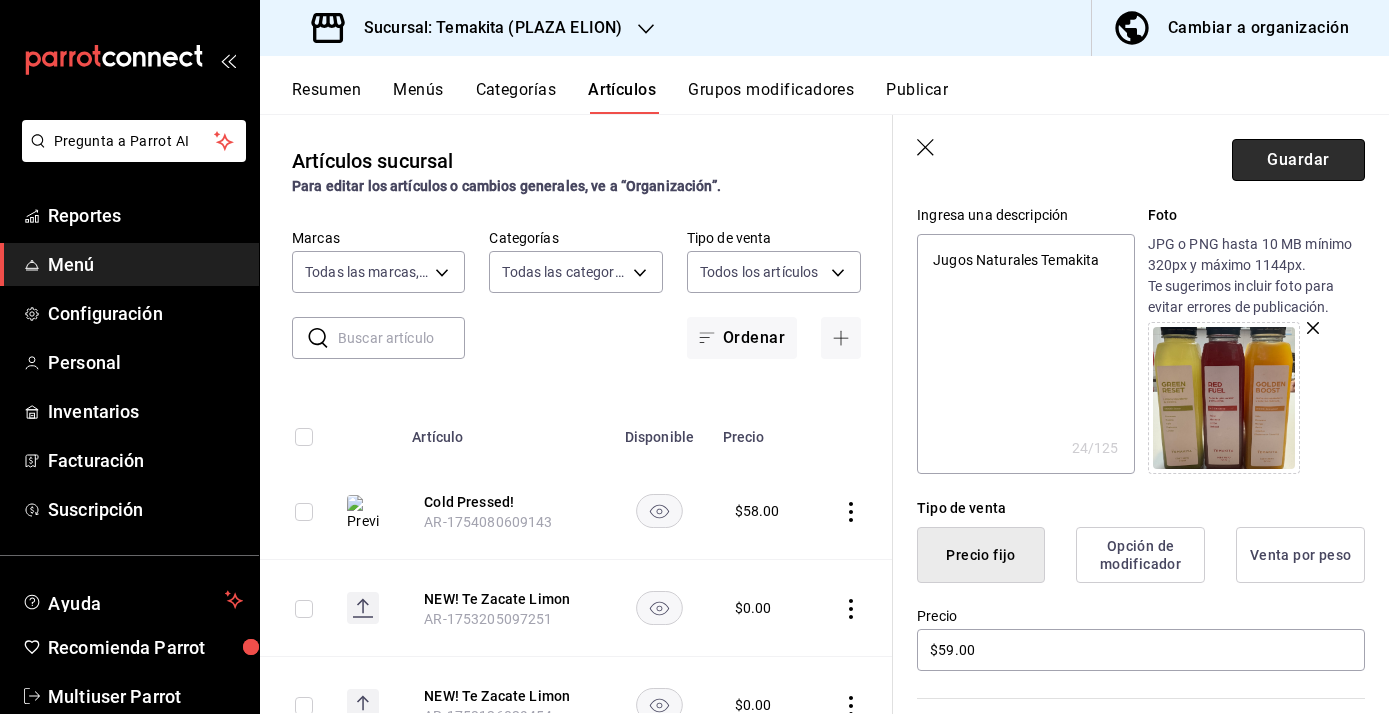 click on "Guardar" at bounding box center (1298, 160) 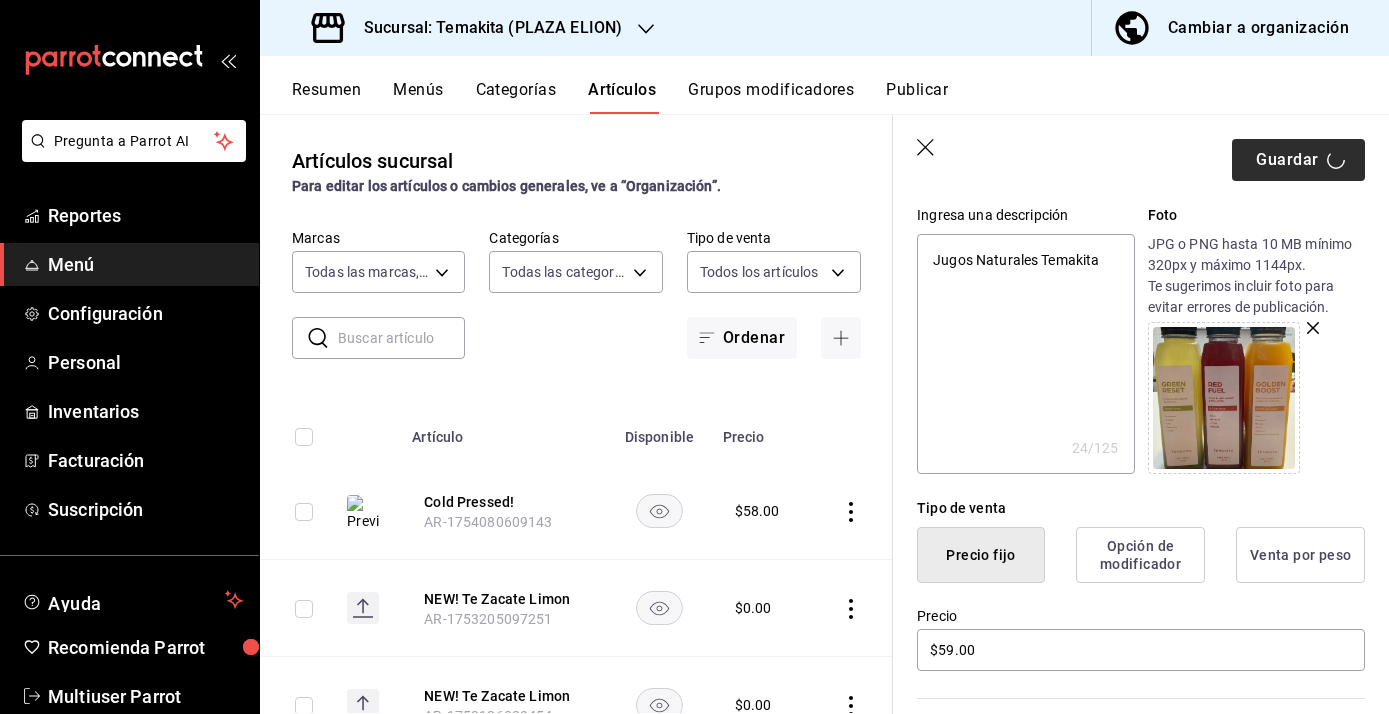 type on "x" 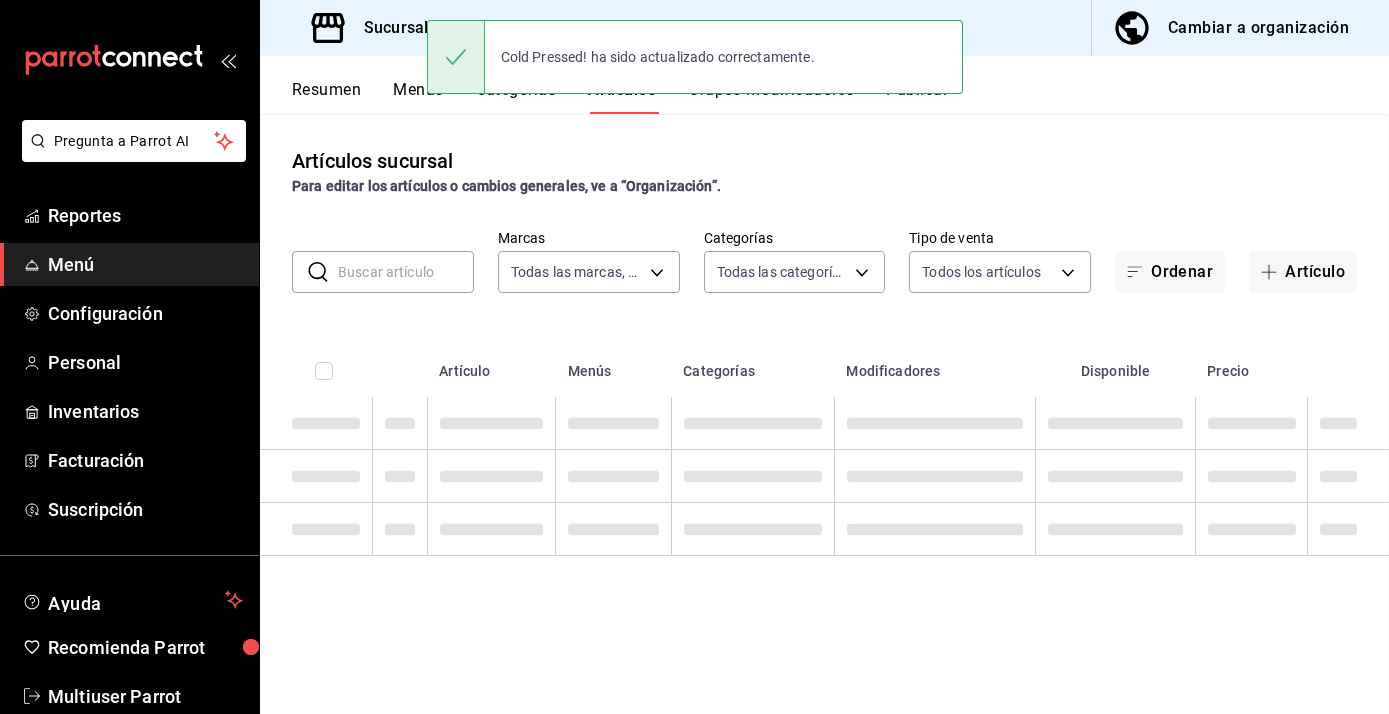 scroll, scrollTop: 0, scrollLeft: 0, axis: both 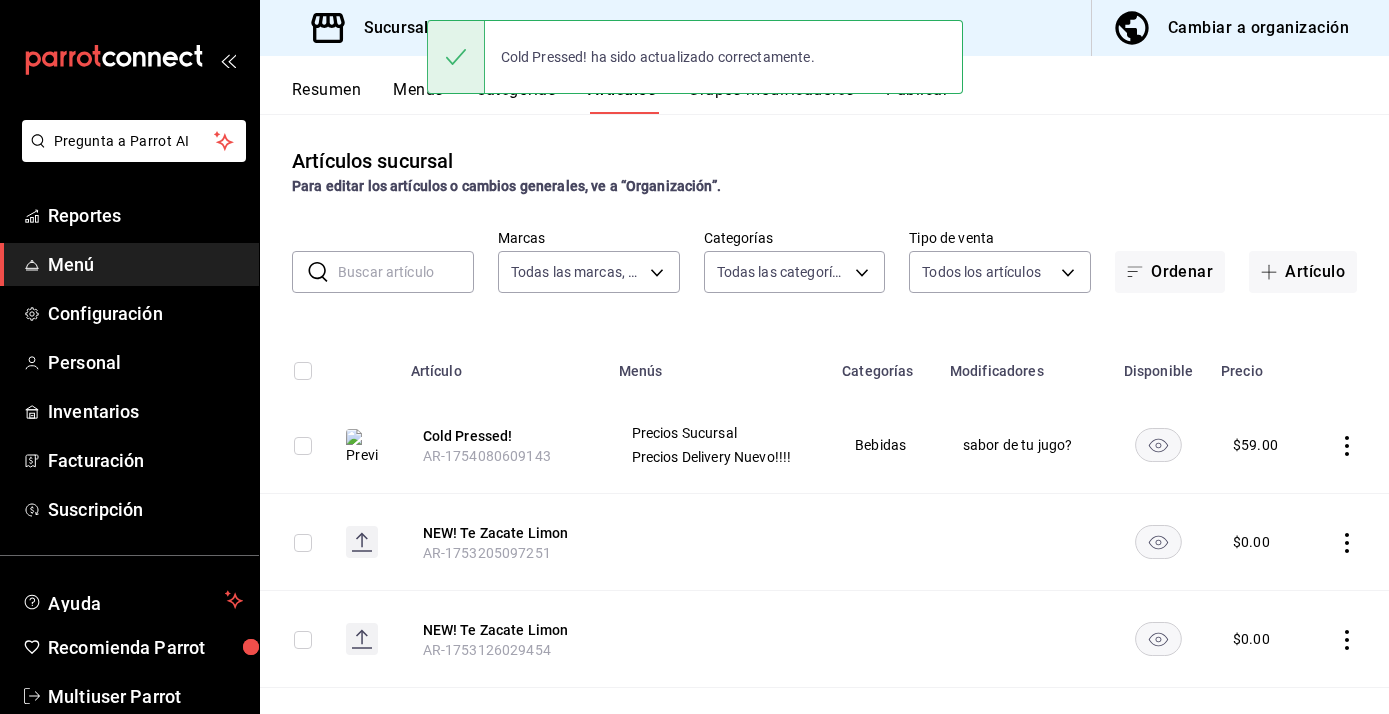 click at bounding box center [1348, 445] 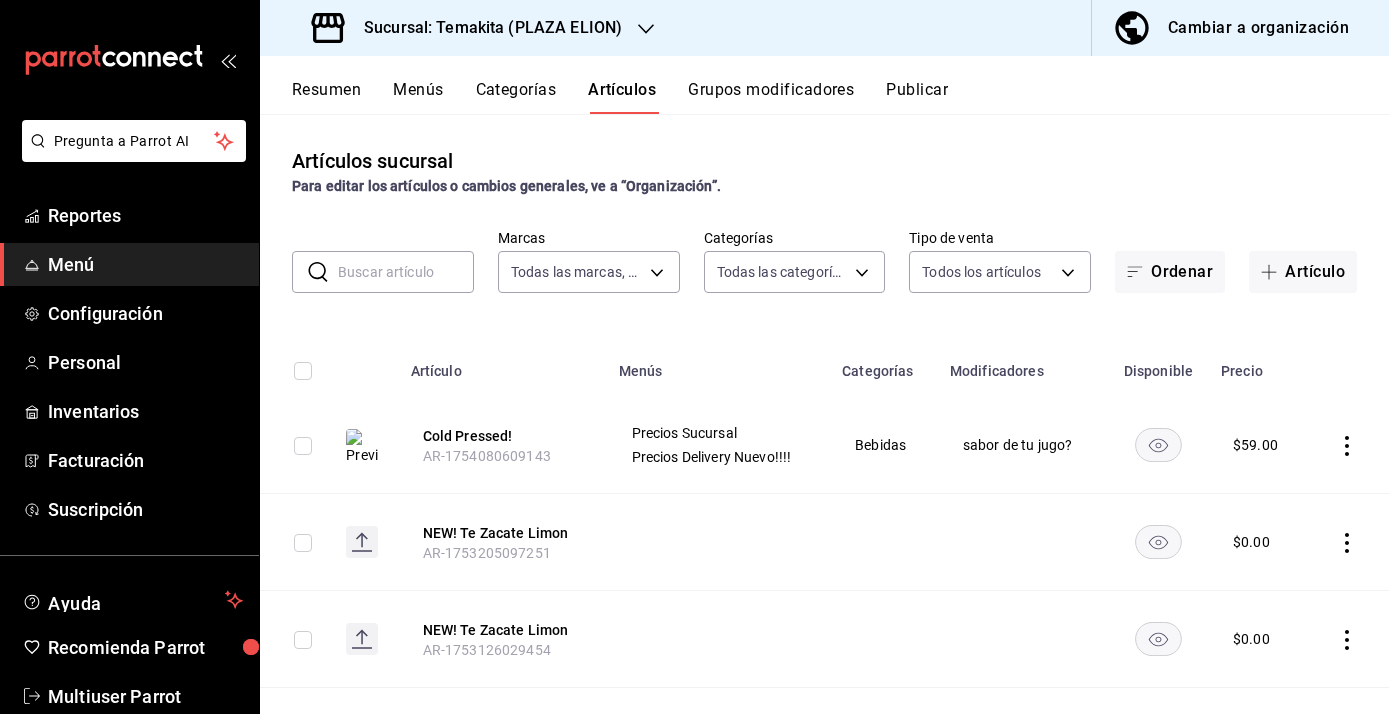 click 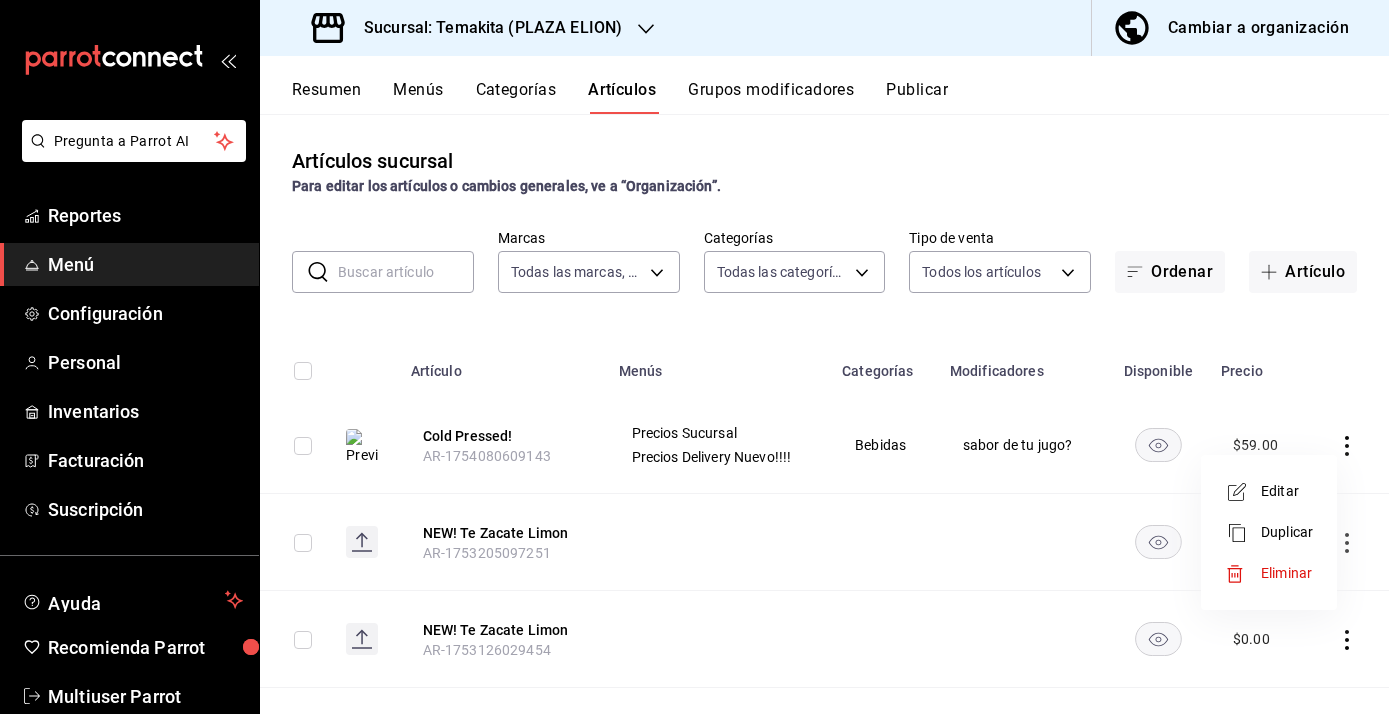 click at bounding box center (694, 357) 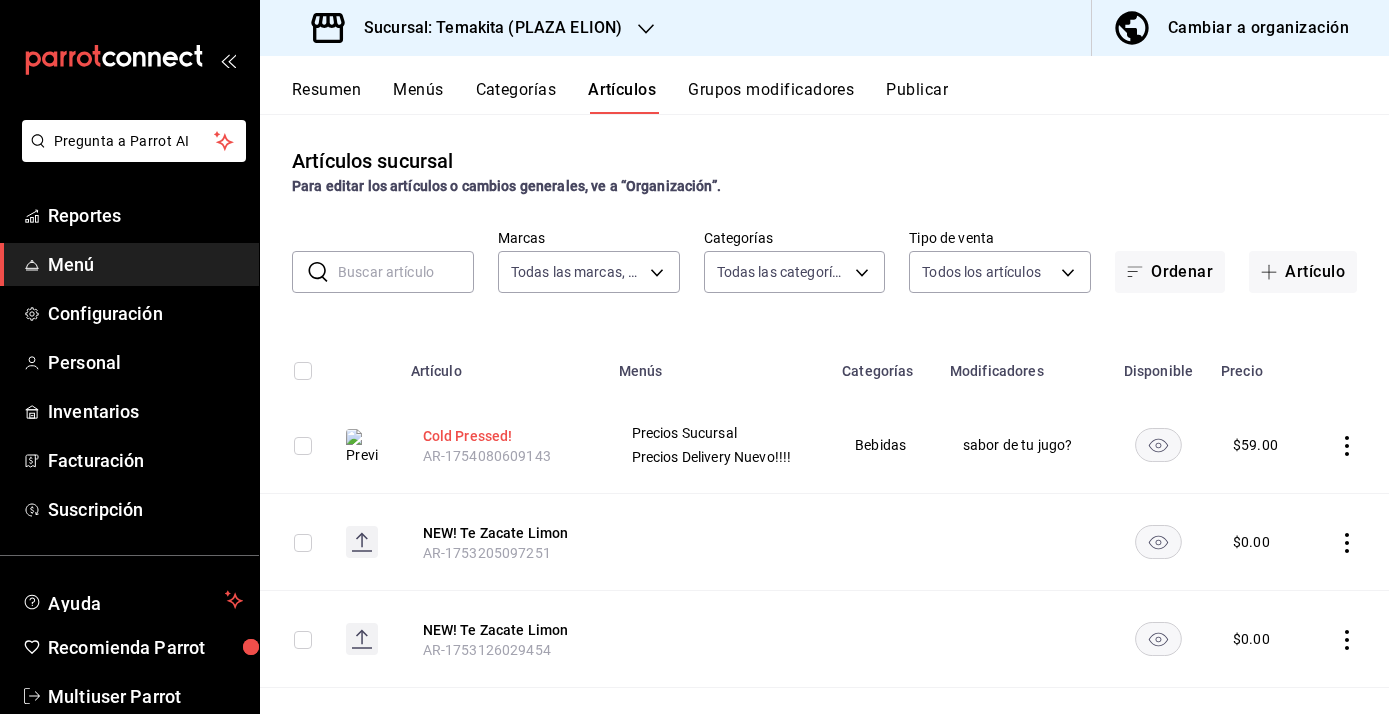 click on "Cold Pressed!" at bounding box center [503, 436] 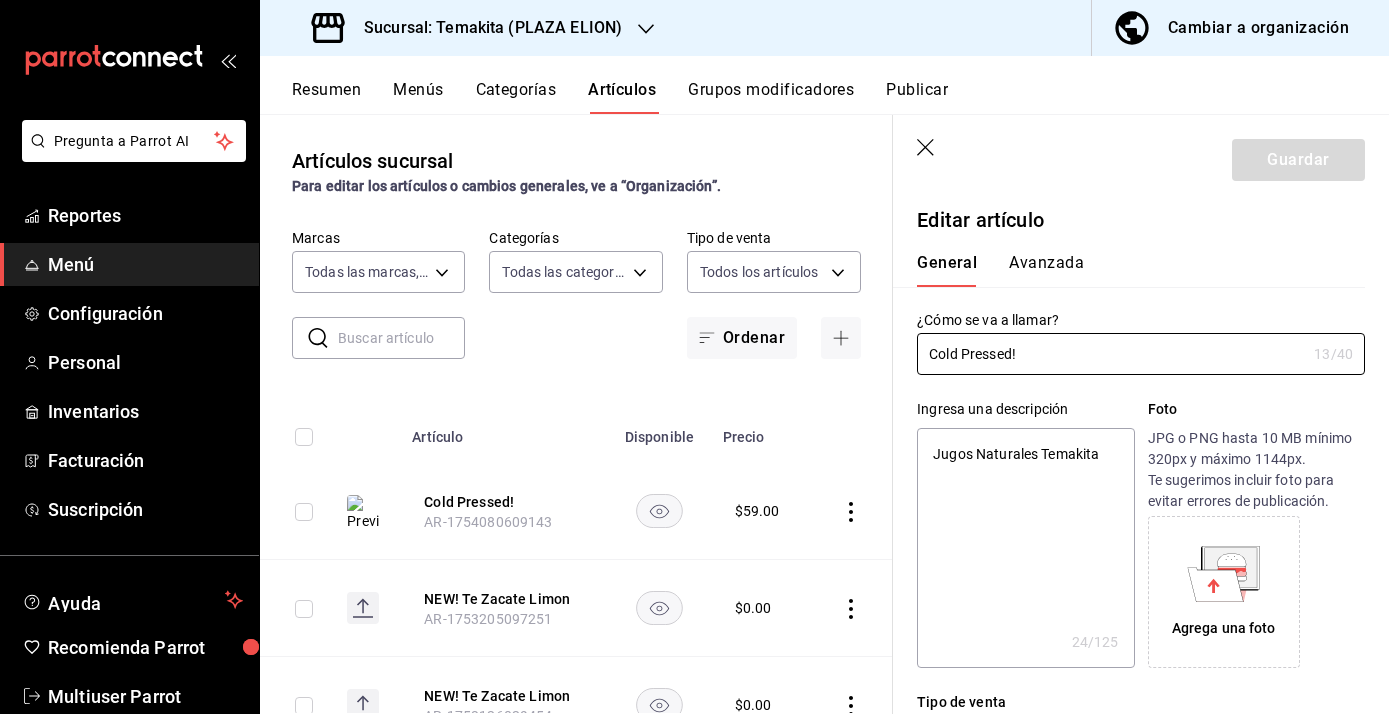 type on "x" 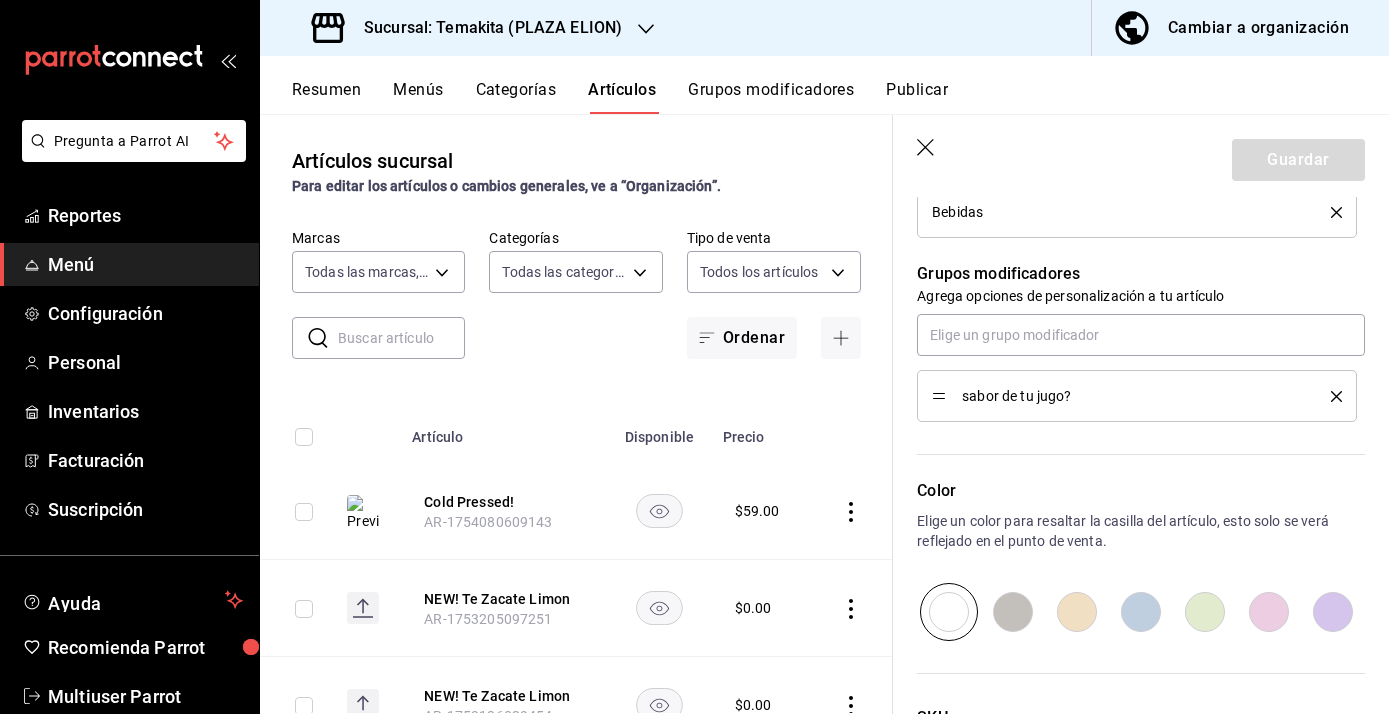 scroll, scrollTop: 1017, scrollLeft: 0, axis: vertical 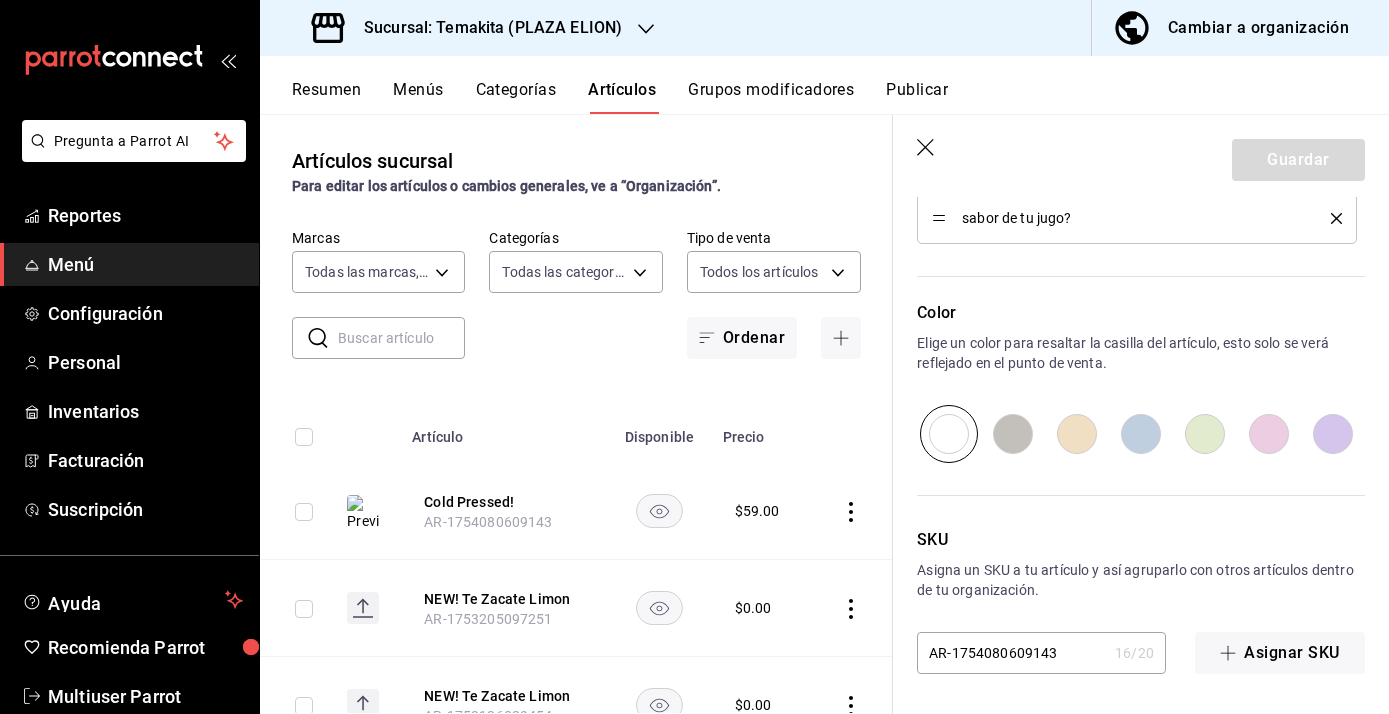 click 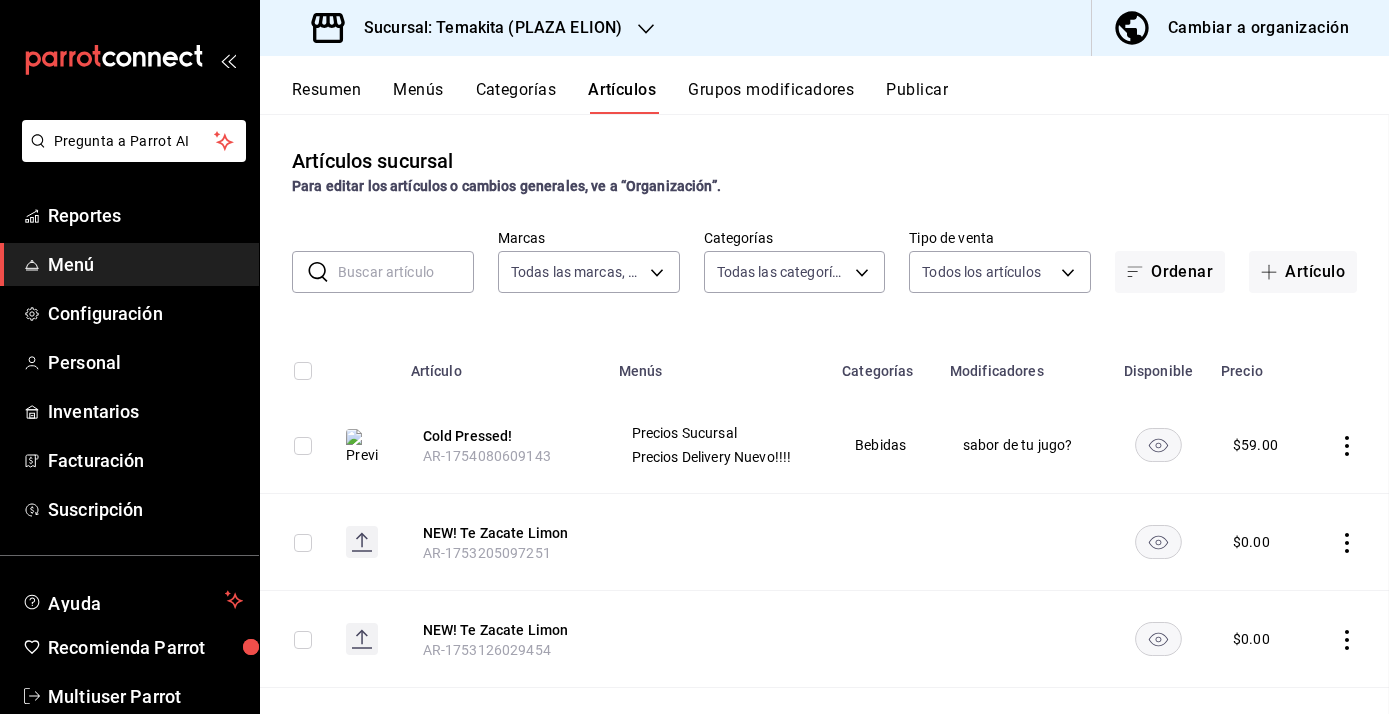scroll, scrollTop: 0, scrollLeft: 0, axis: both 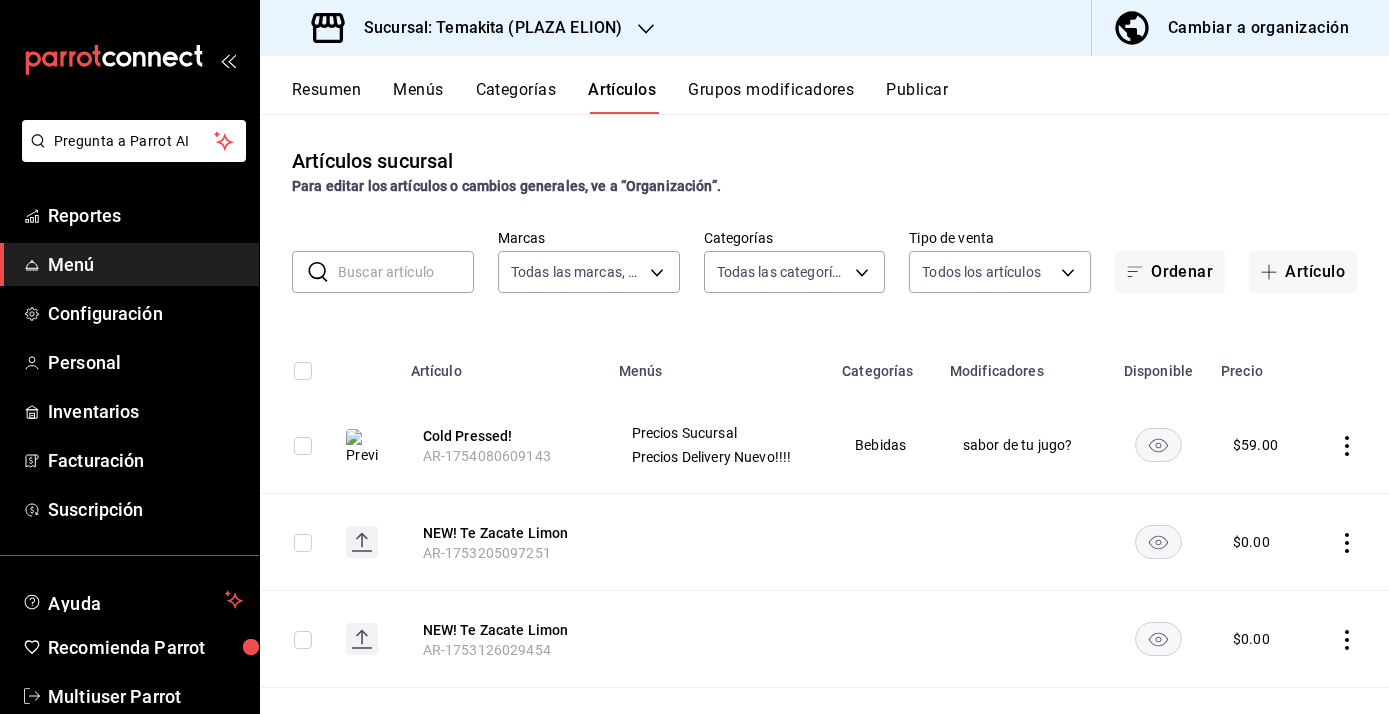 click at bounding box center [406, 272] 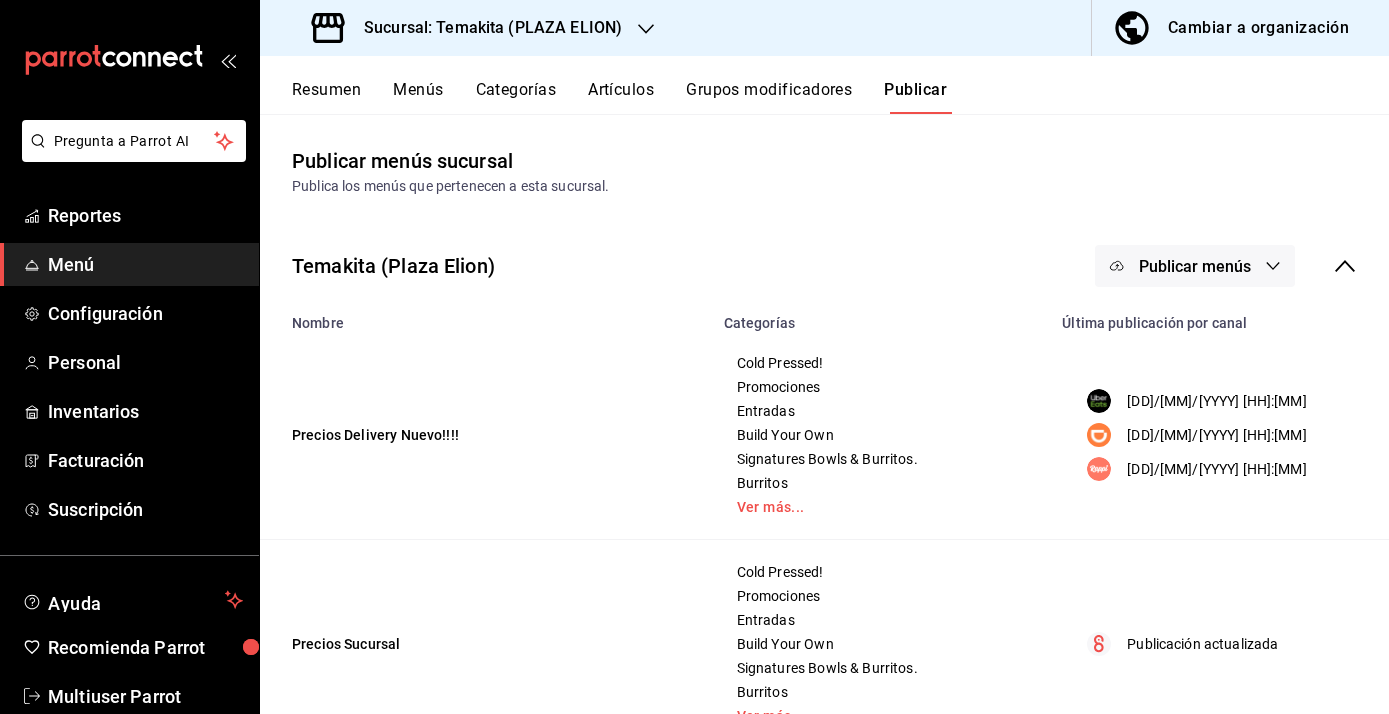 click on "Publicar menús" at bounding box center (1195, 266) 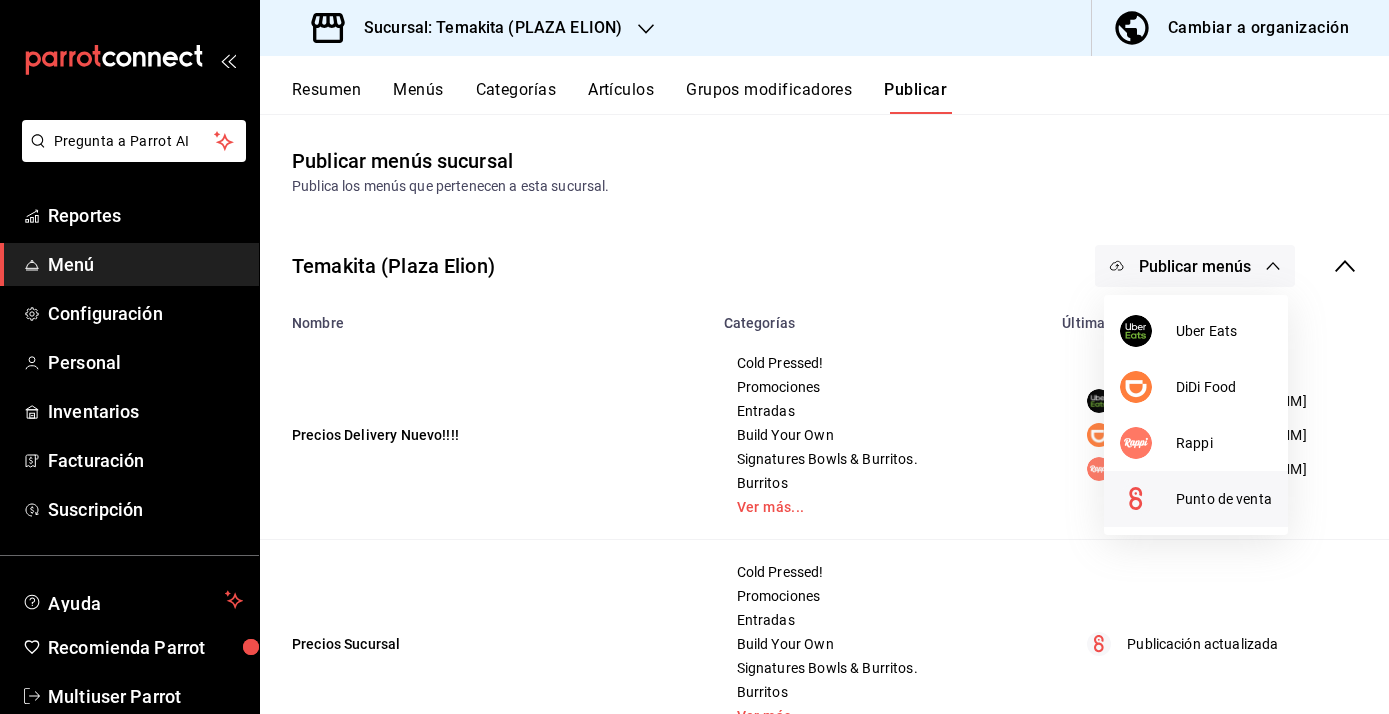 click on "Punto de venta" at bounding box center [1224, 499] 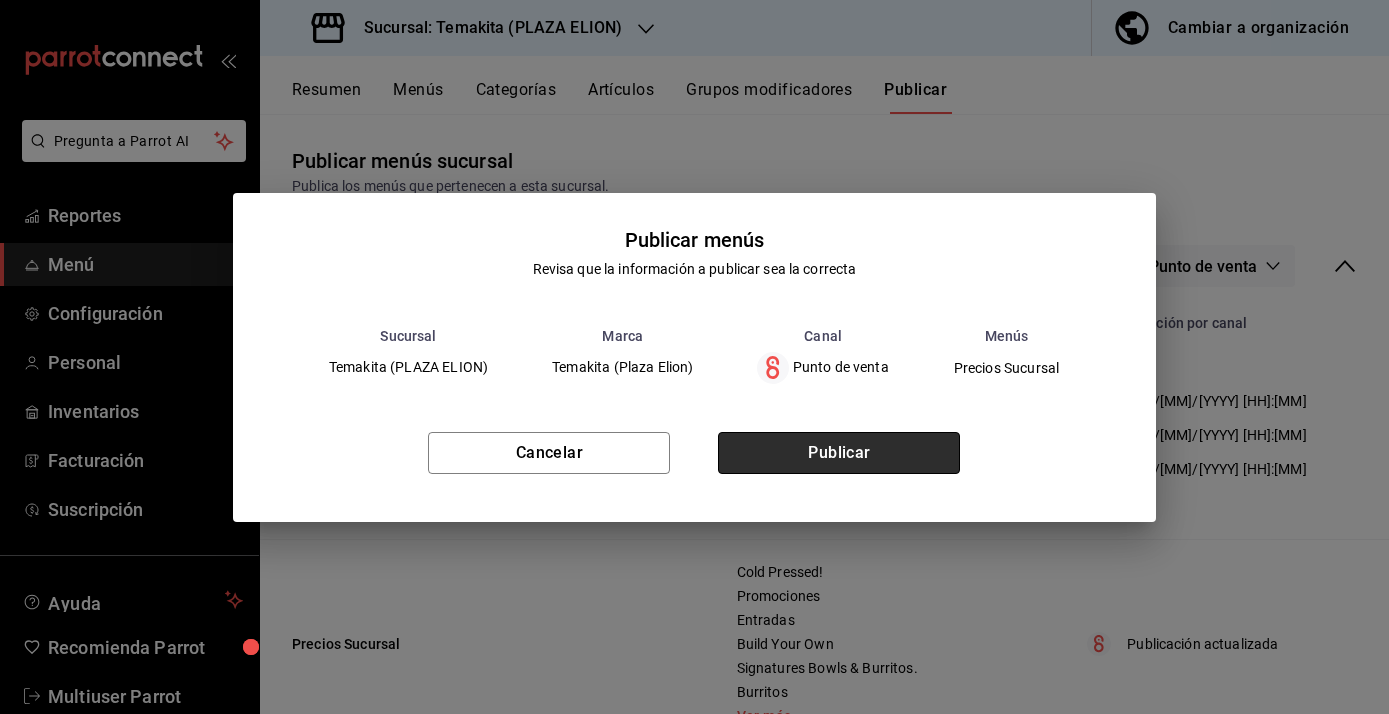 click on "Publicar" at bounding box center (839, 453) 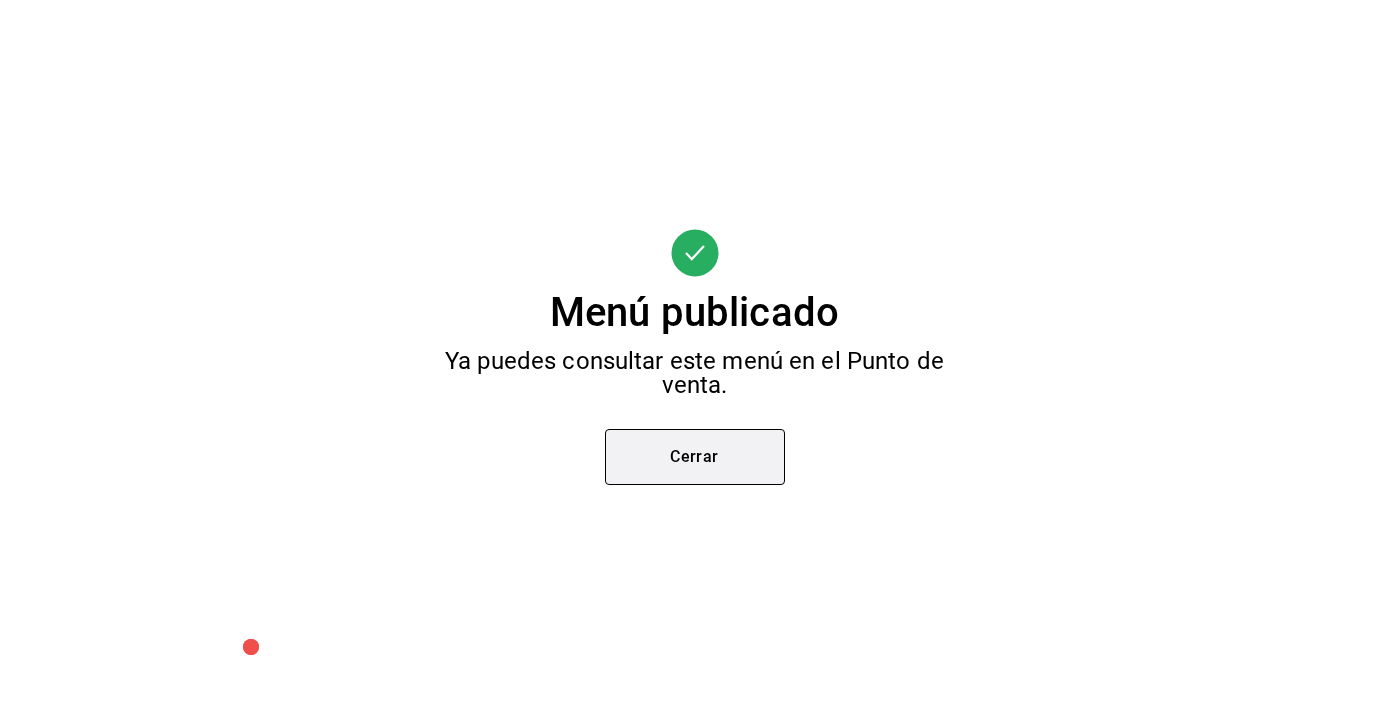 click on "Cerrar" at bounding box center (695, 457) 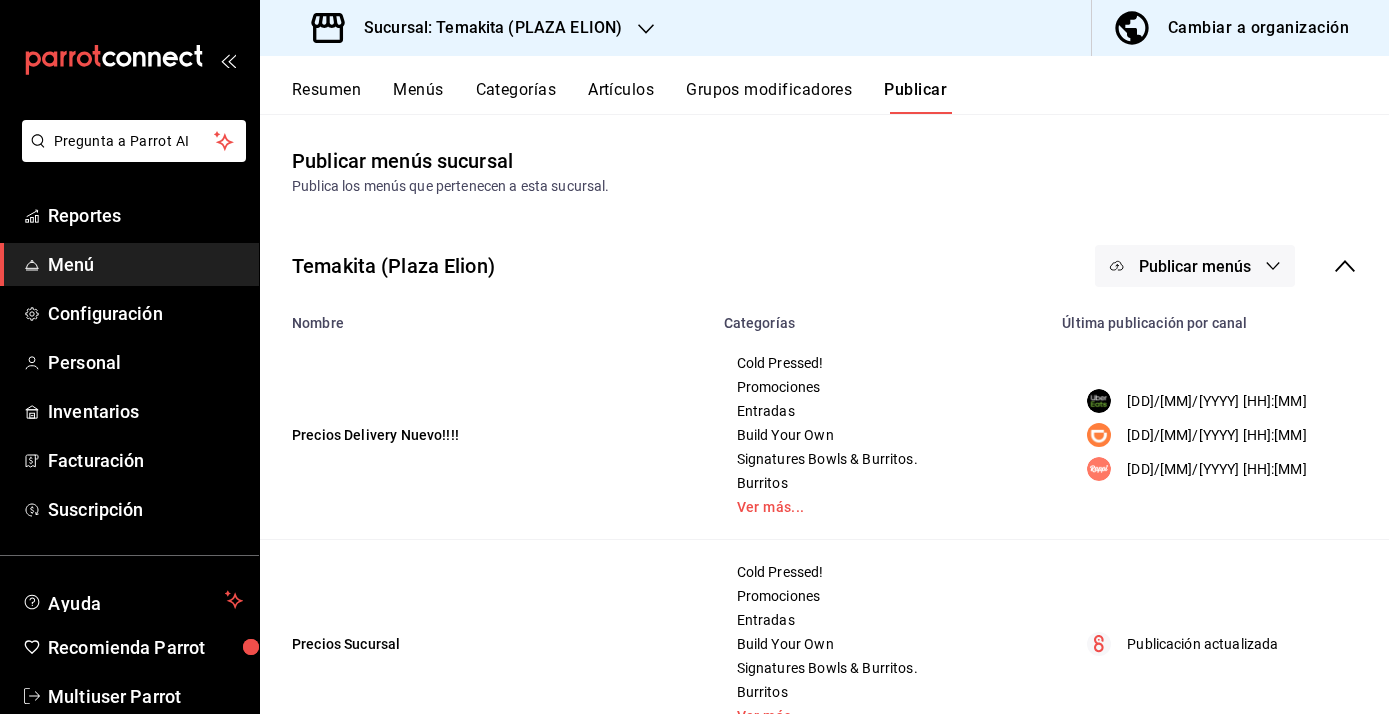 click on "Artículos" at bounding box center (621, 97) 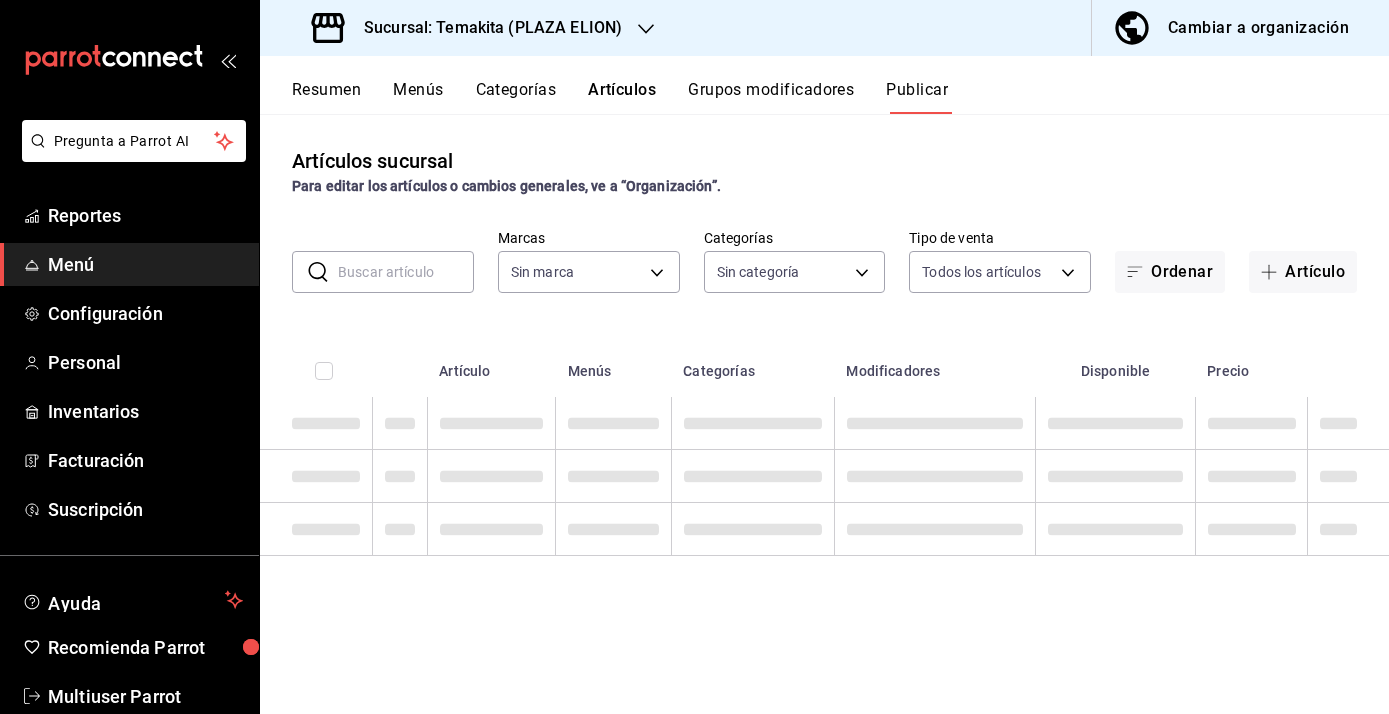 type on "[UUID],[UUID],[UUID],[UUID],[UUID],[UUID],[UUID],[UUID],[UUID],[UUID]" 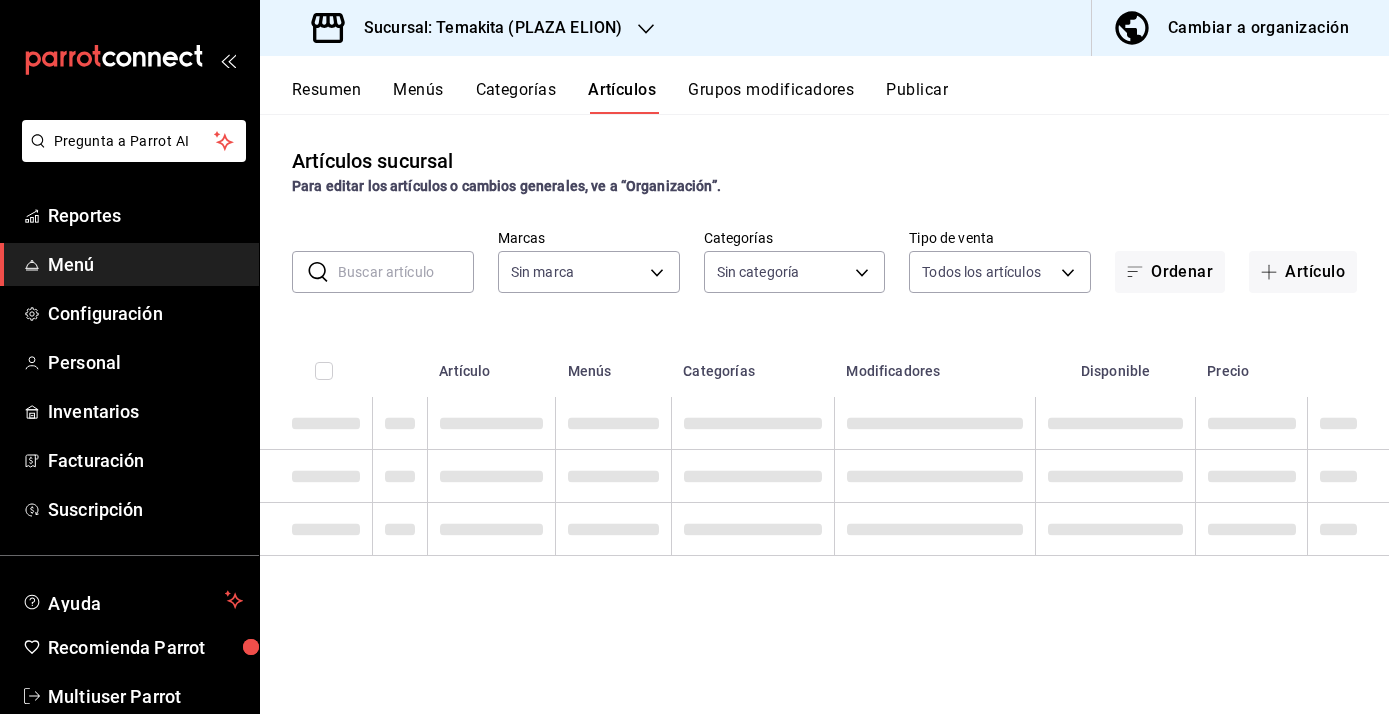 type 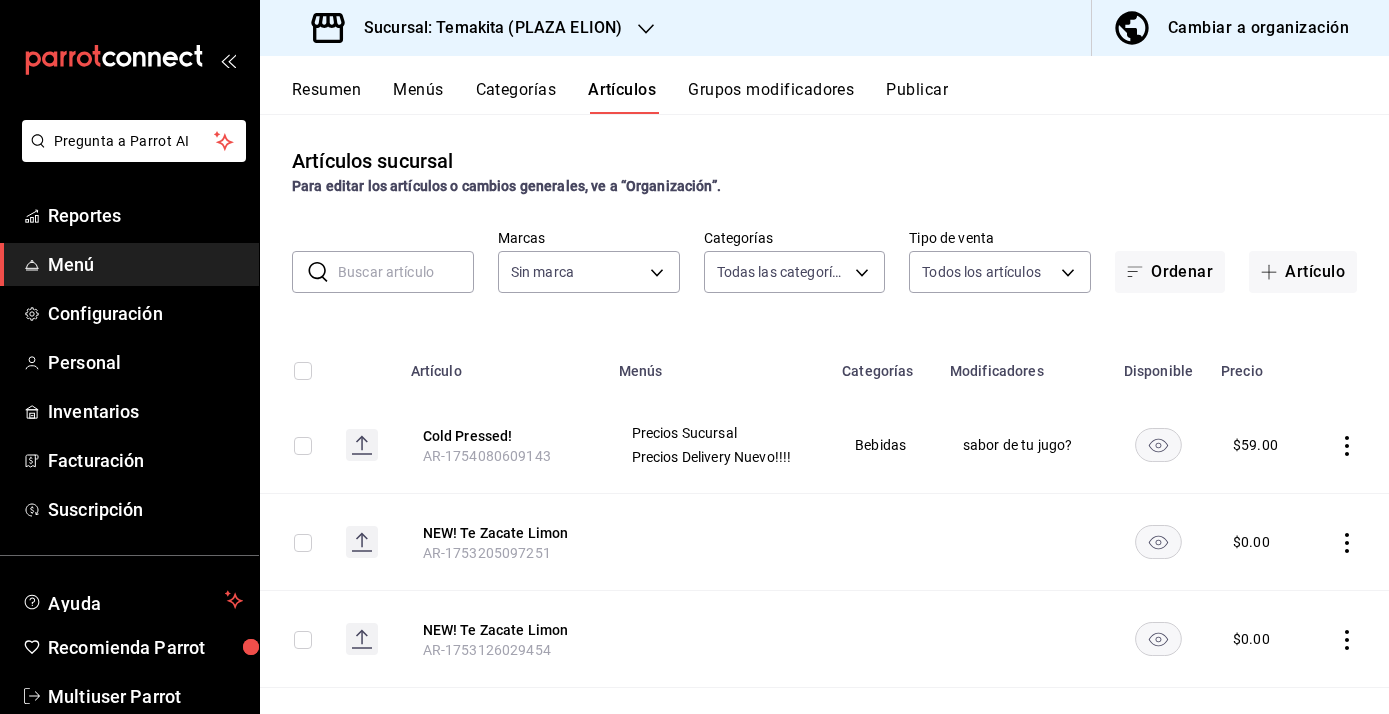type on "[UUID],[UUID],[UUID],[UUID],[UUID],[UUID],[UUID],[UUID],[UUID],[UUID]" 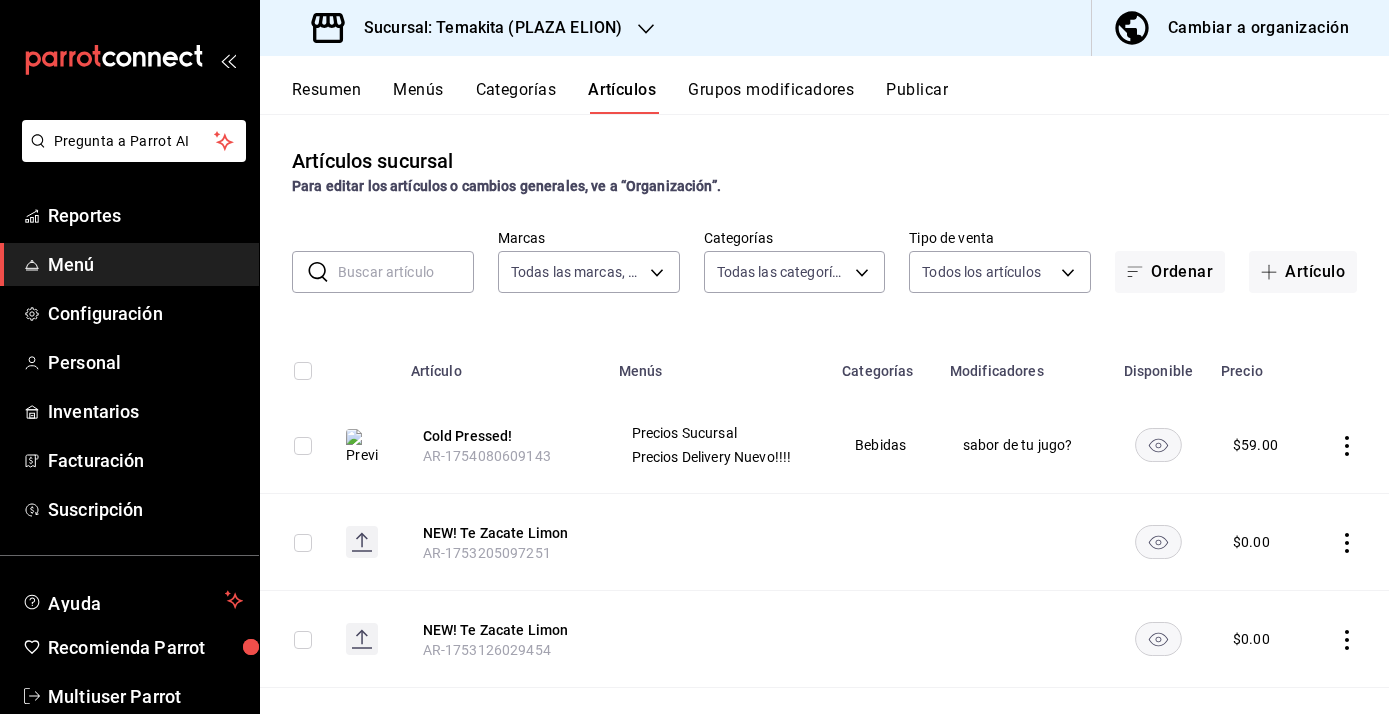 click on "Categorías" at bounding box center [516, 97] 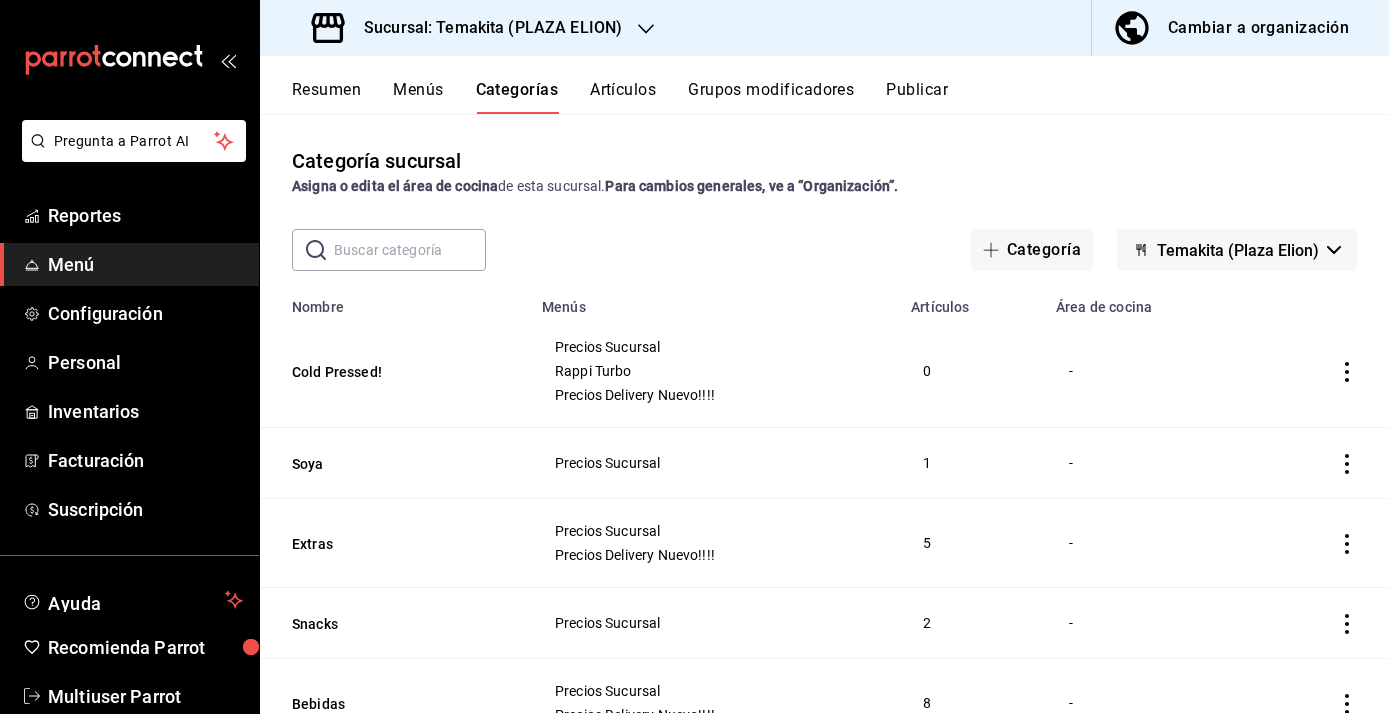 click 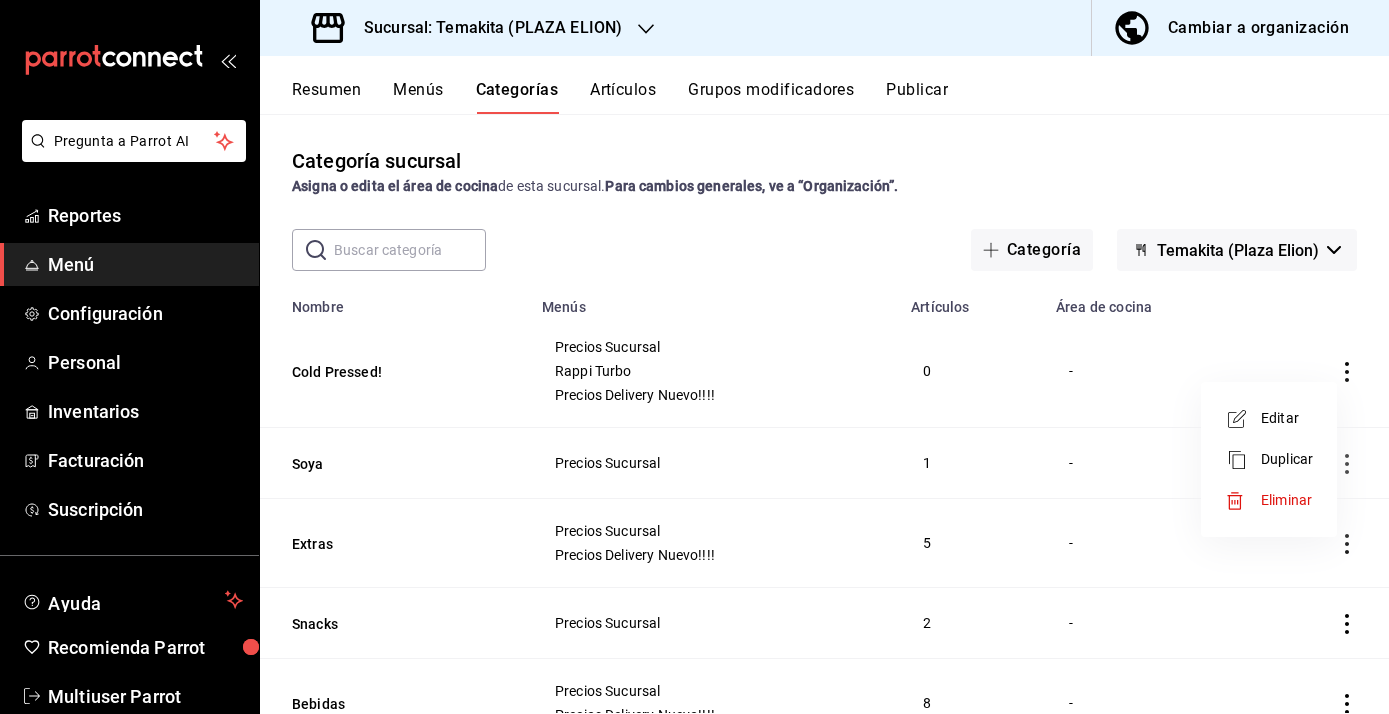 click on "Eliminar" at bounding box center [1286, 500] 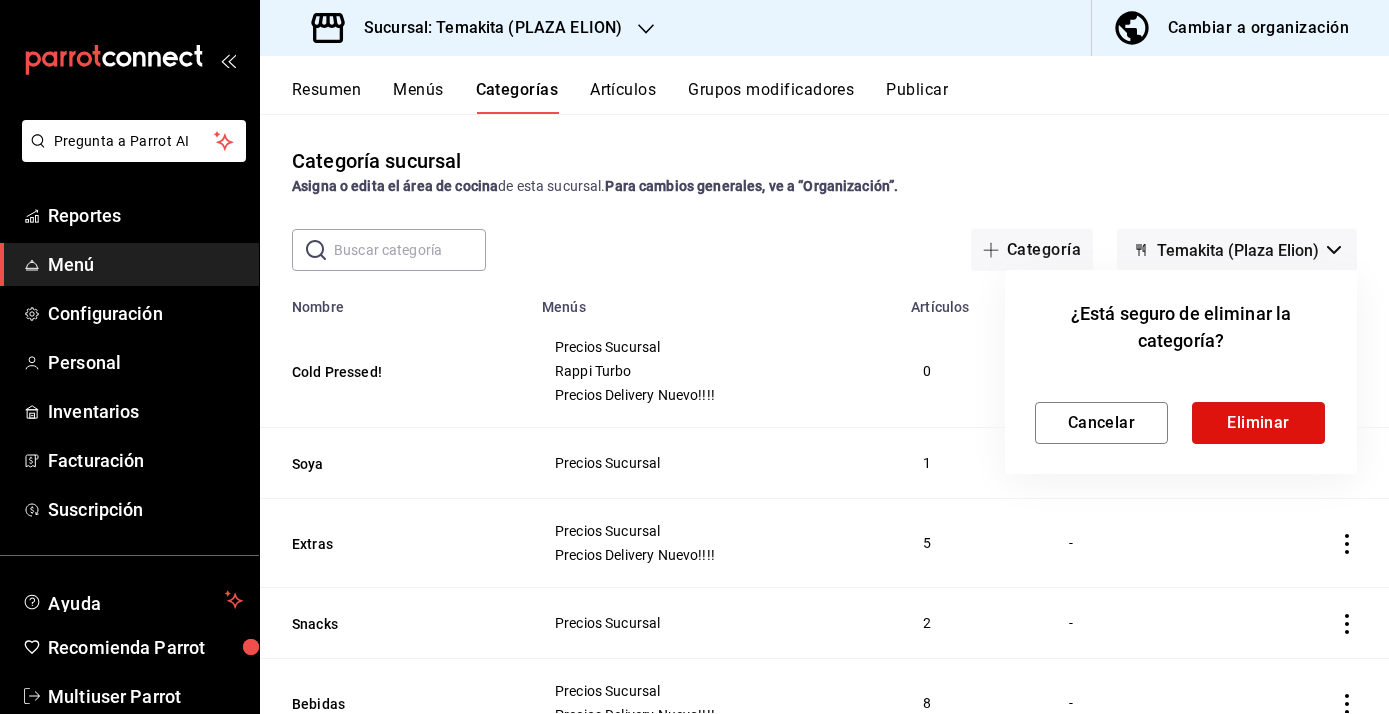 click on "Eliminar" at bounding box center (1258, 423) 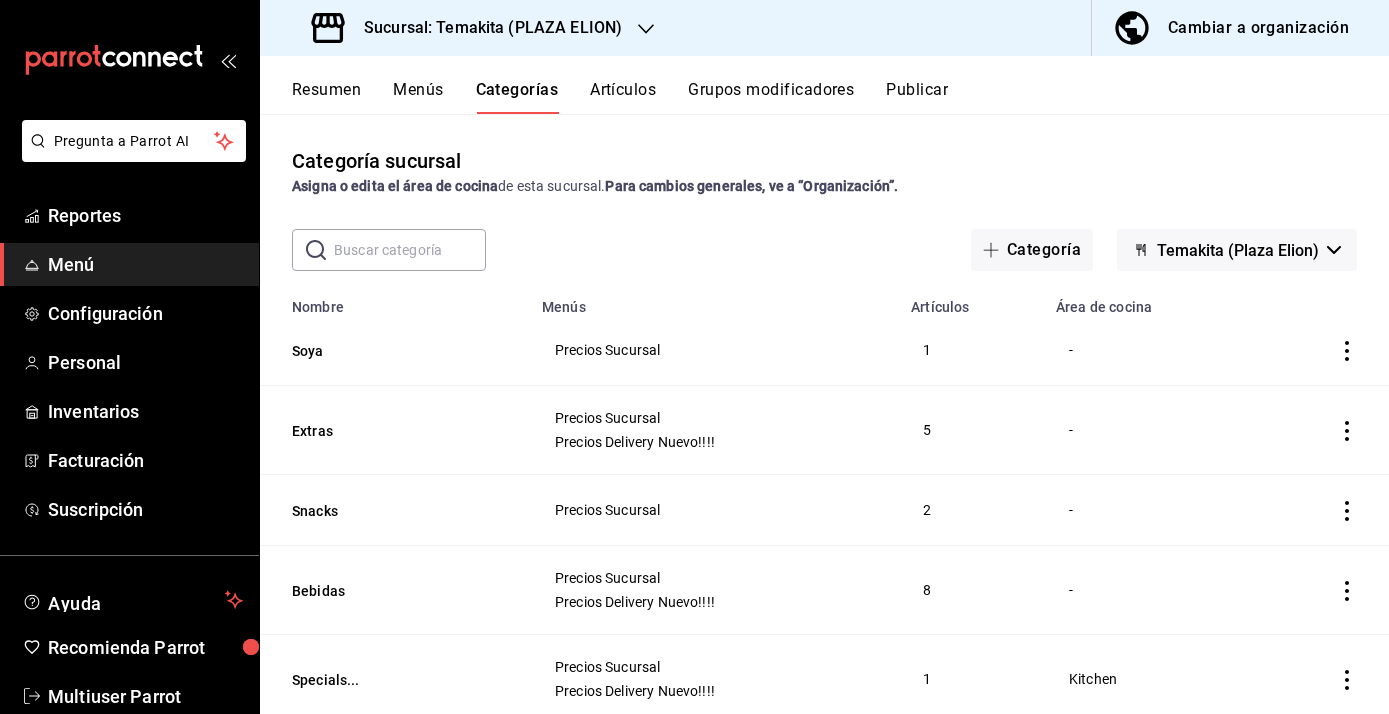 click on "Artículos" at bounding box center [623, 97] 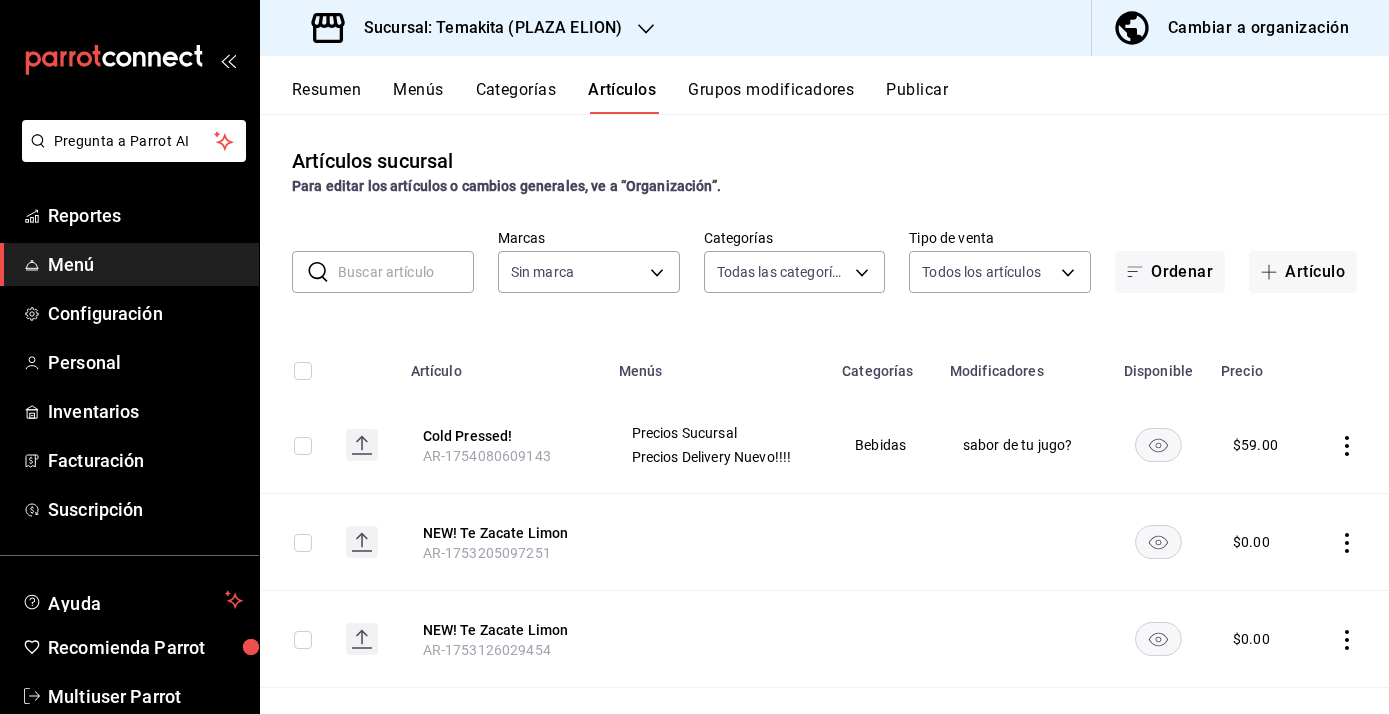 type on "[UUID],[UUID],[UUID],[UUID],[UUID],[UUID],[UUID],[UUID],[UUID],[UUID]" 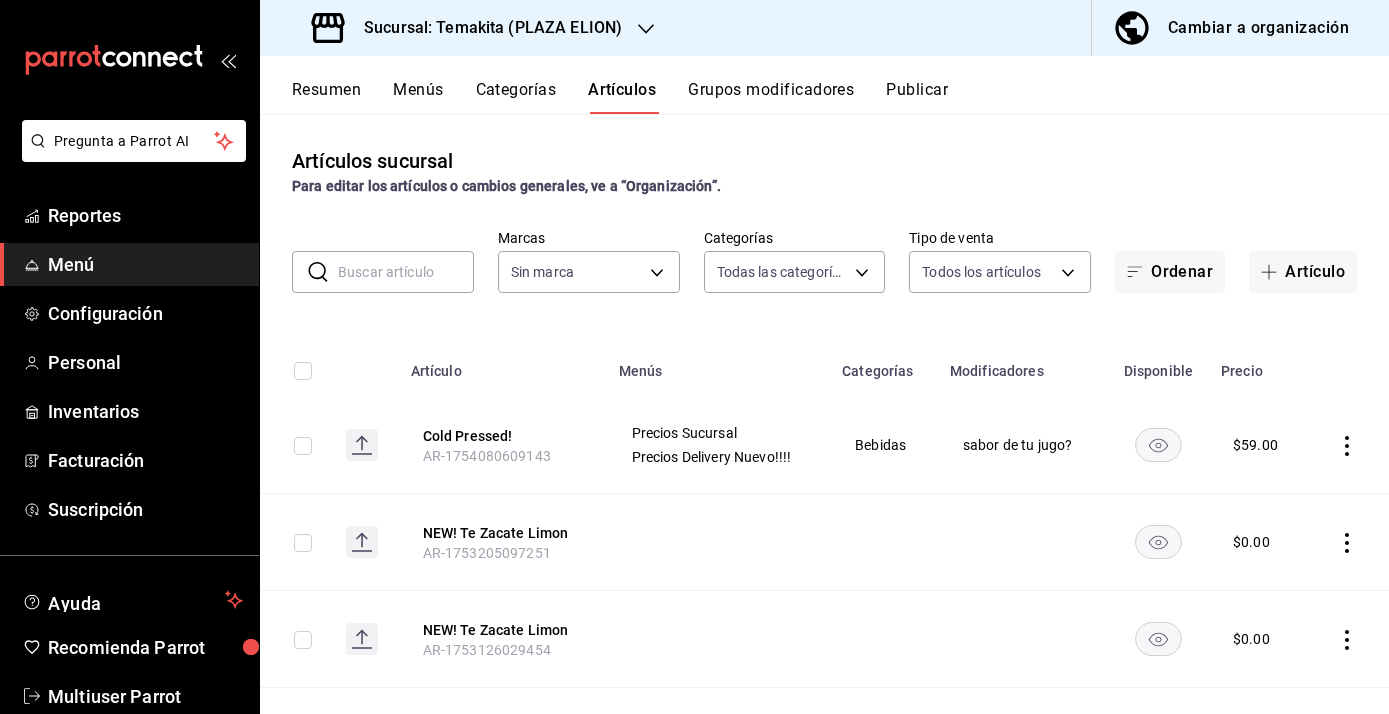 type on "[UUID],[UUID],[UUID],[UUID],[UUID],[UUID],[UUID],[UUID],[UUID],[UUID]" 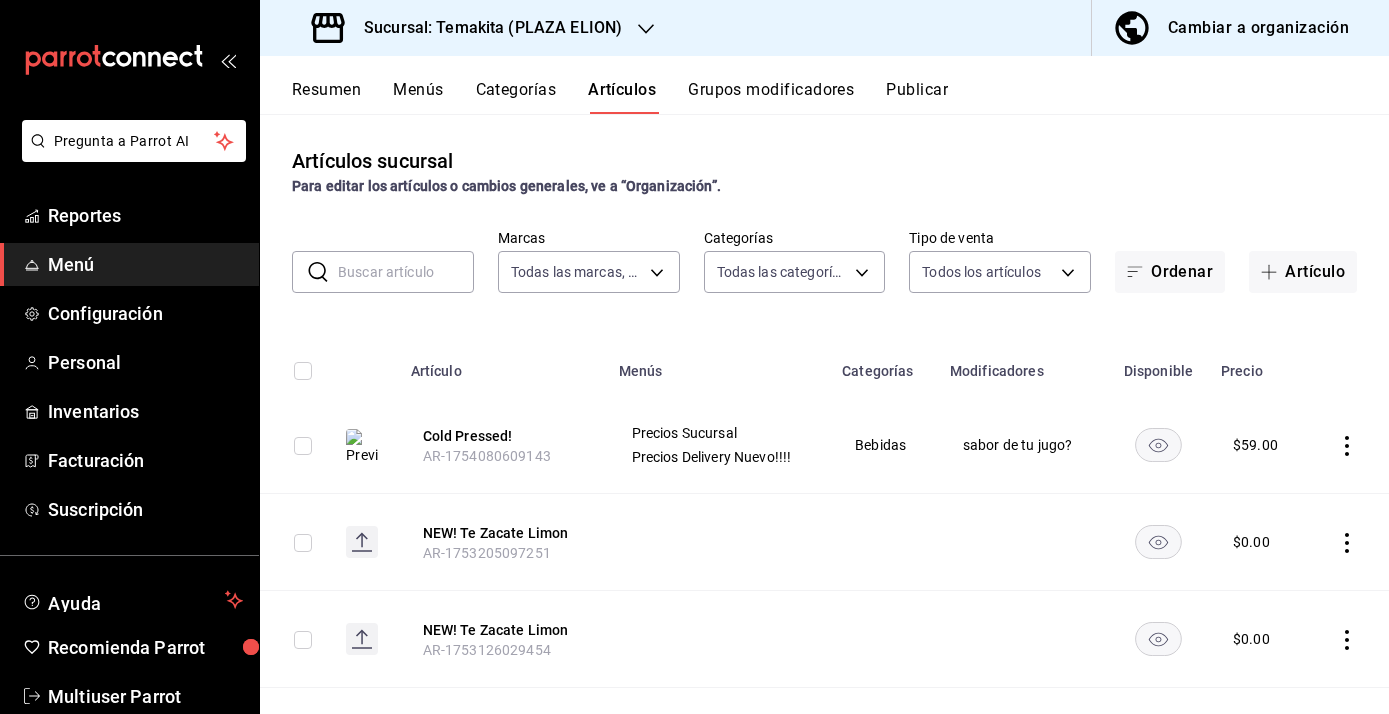 click at bounding box center [406, 272] 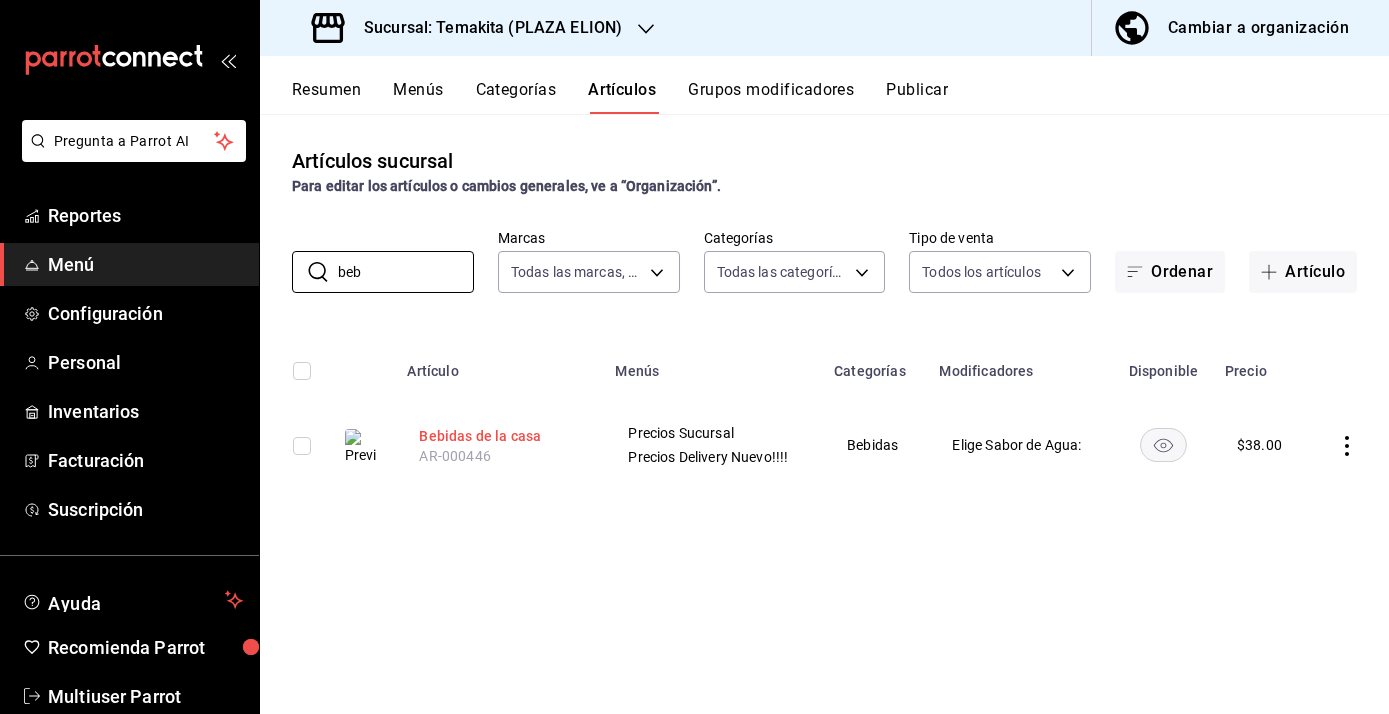 type on "beb" 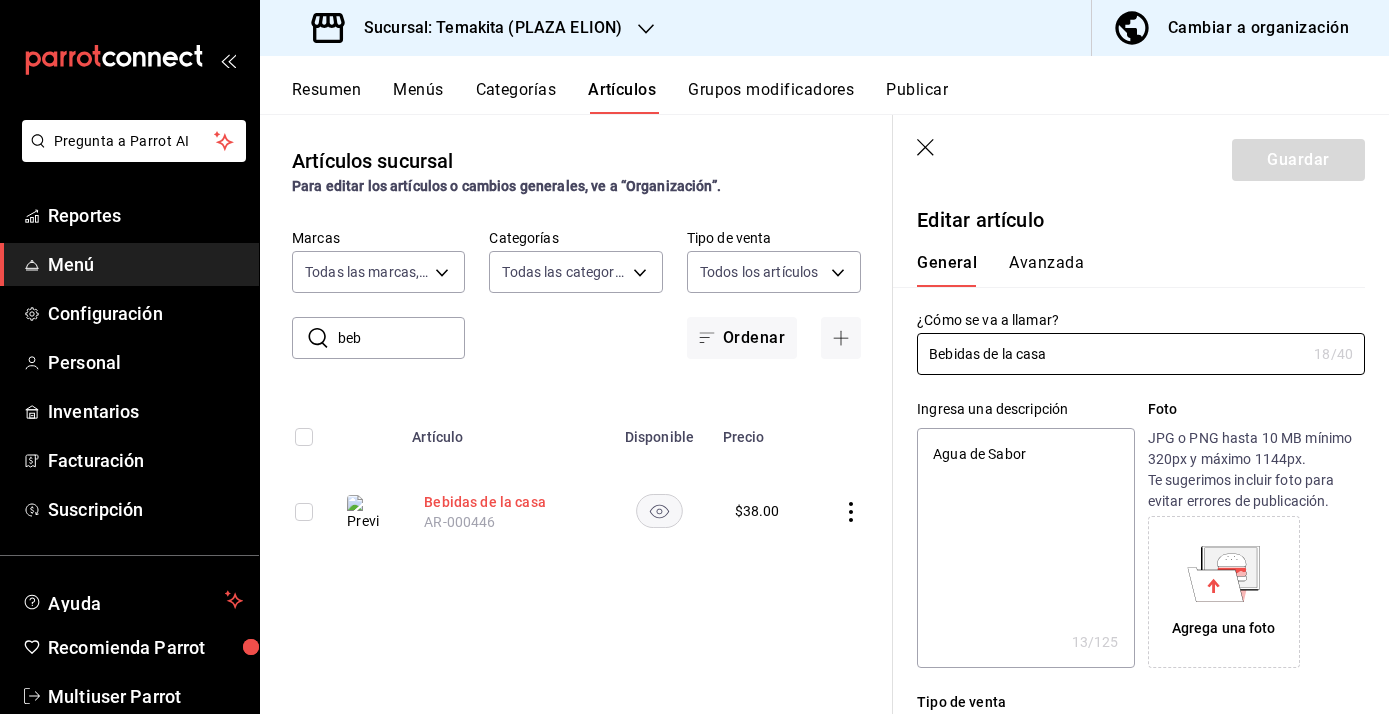 type on "x" 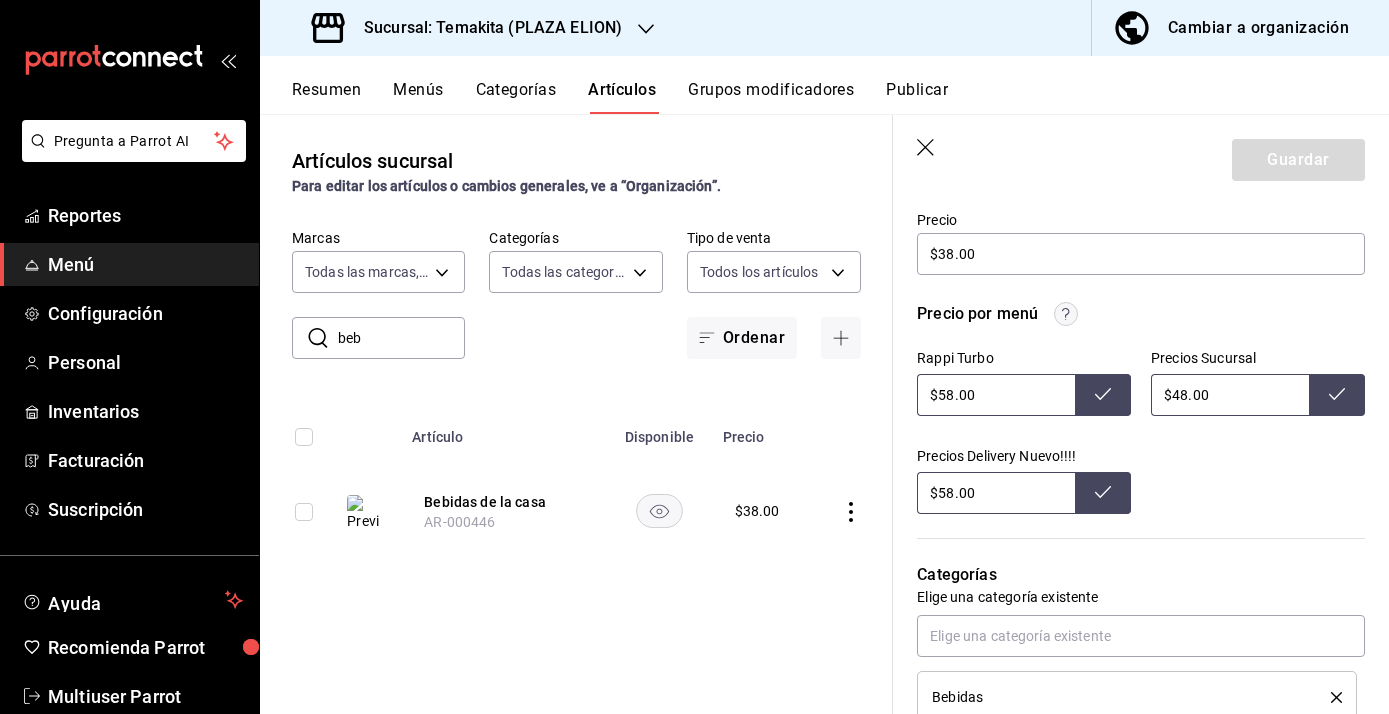 scroll, scrollTop: 586, scrollLeft: 0, axis: vertical 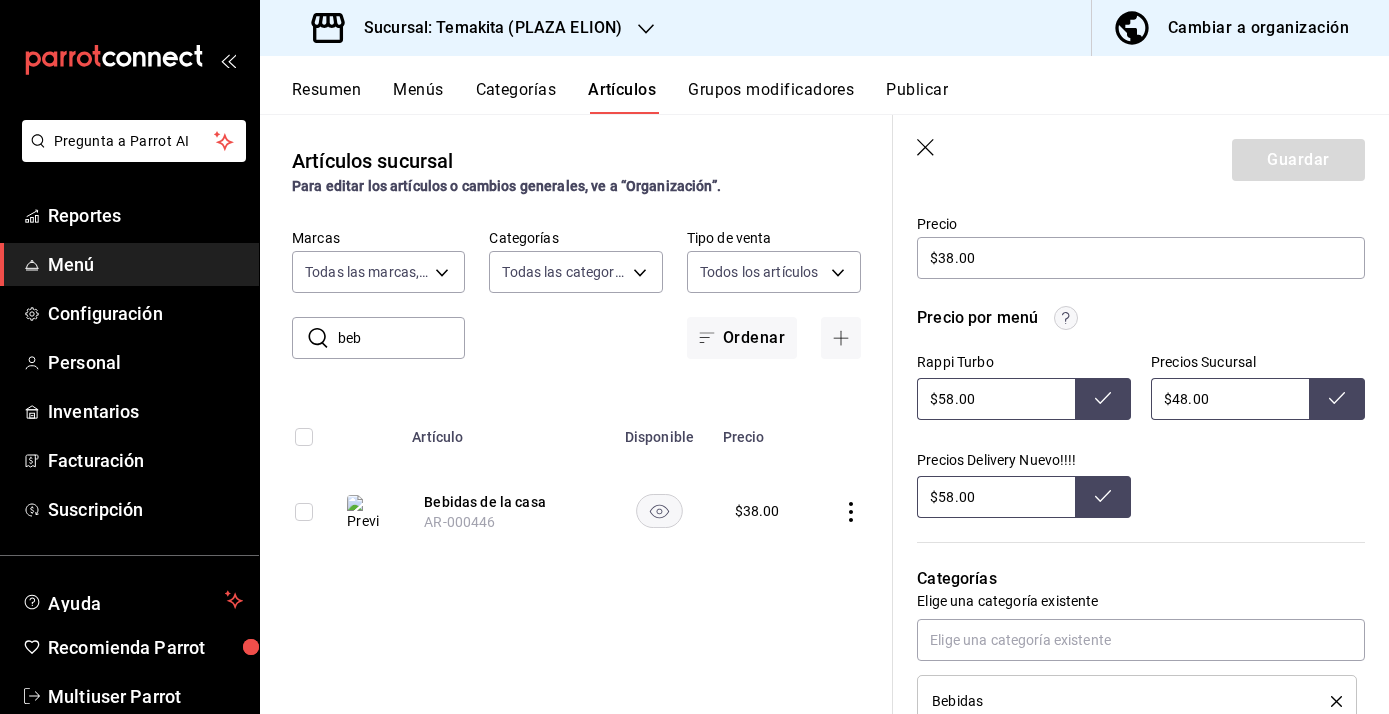 click 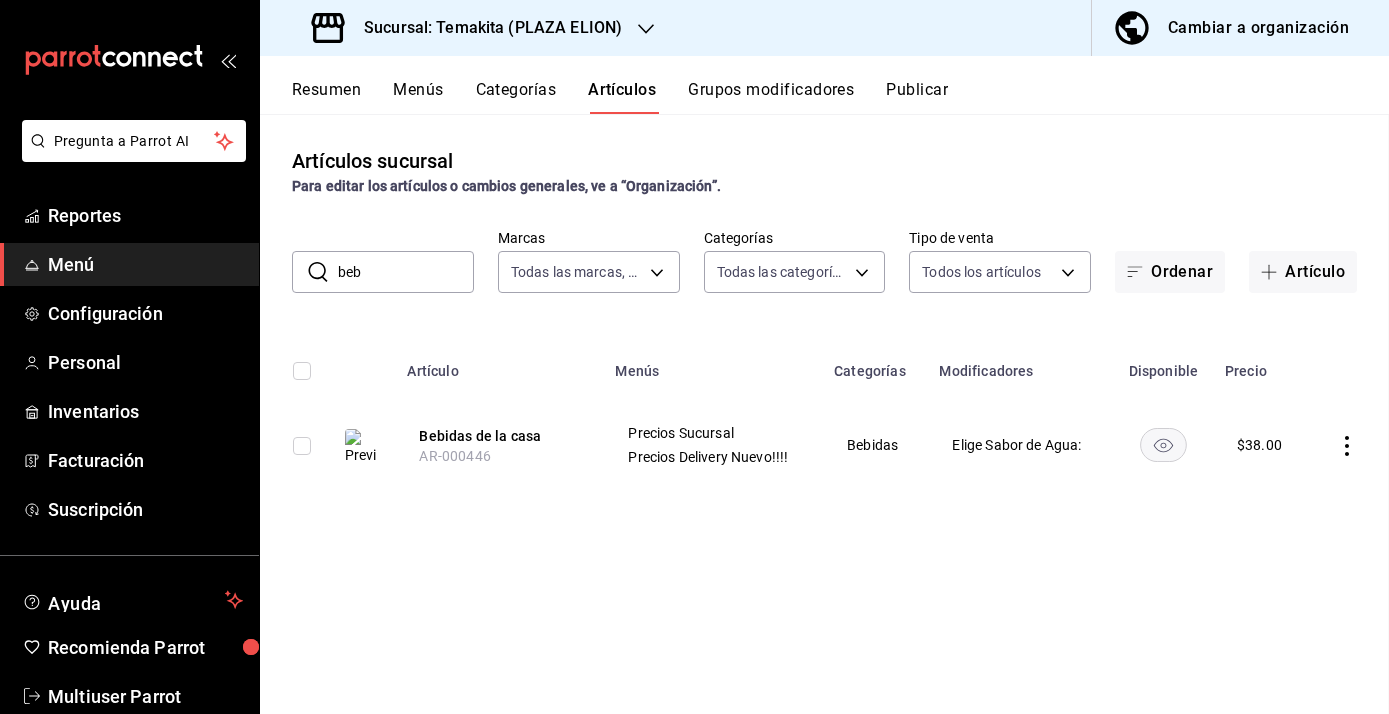 scroll, scrollTop: 0, scrollLeft: 0, axis: both 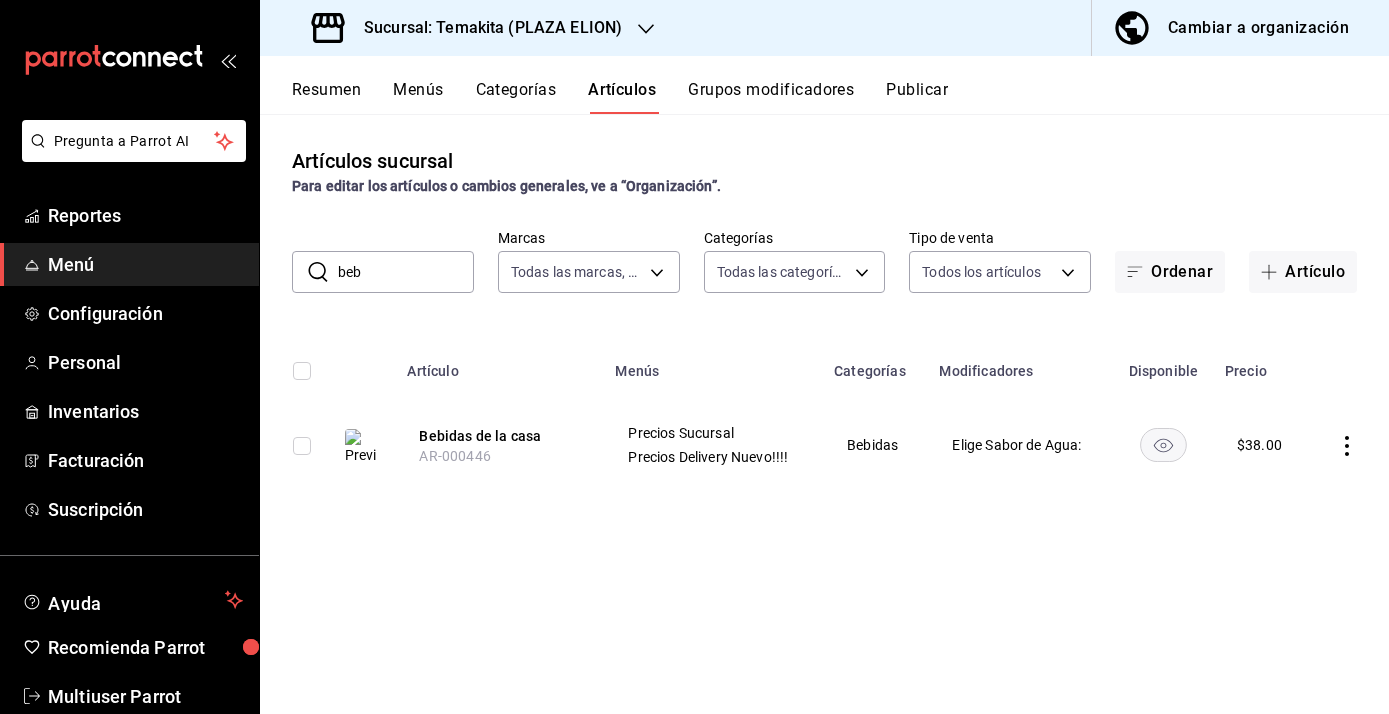 click on "beb" at bounding box center [406, 272] 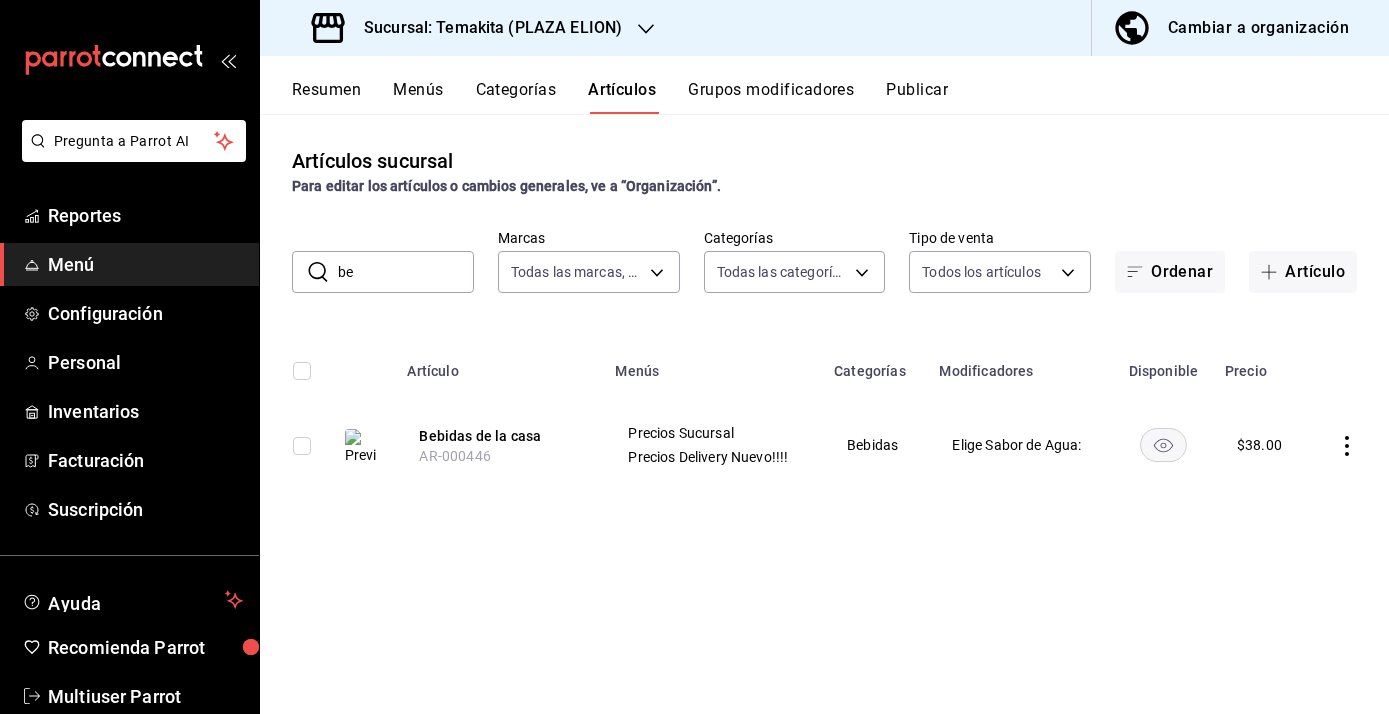 type on "b" 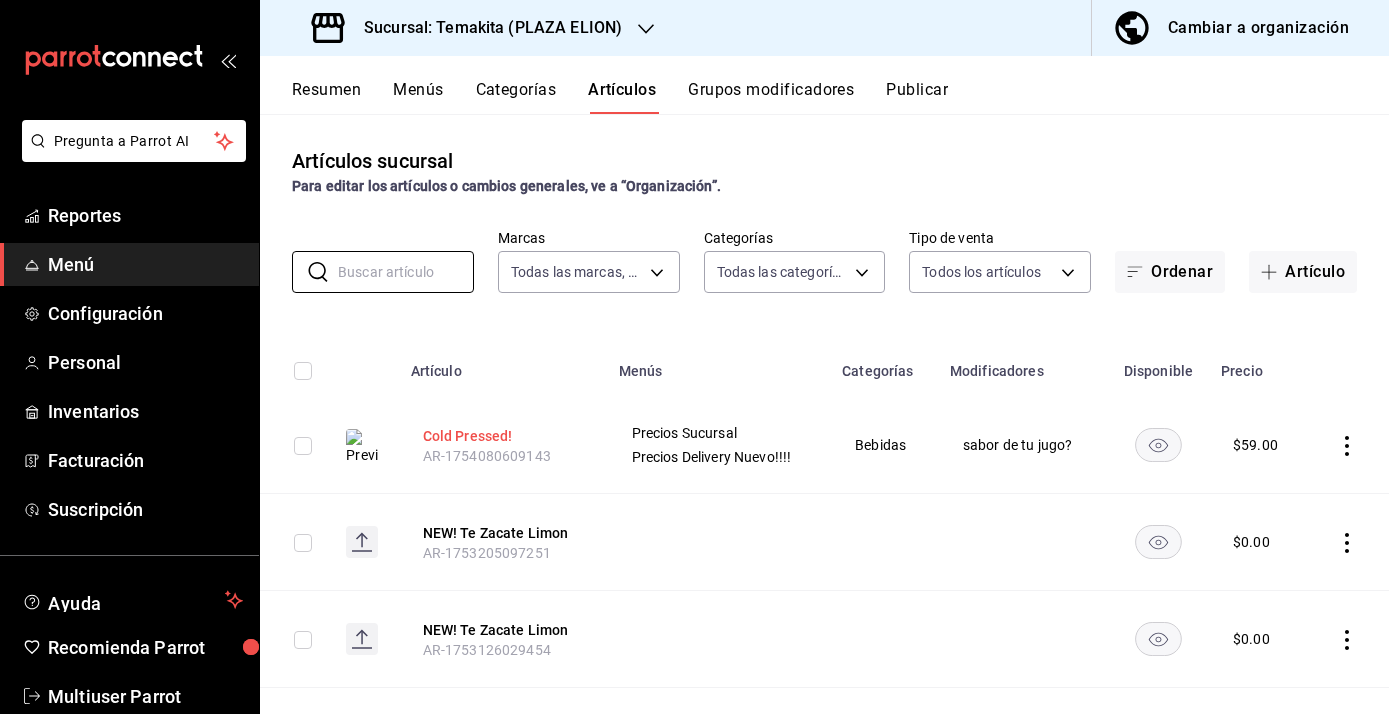 type 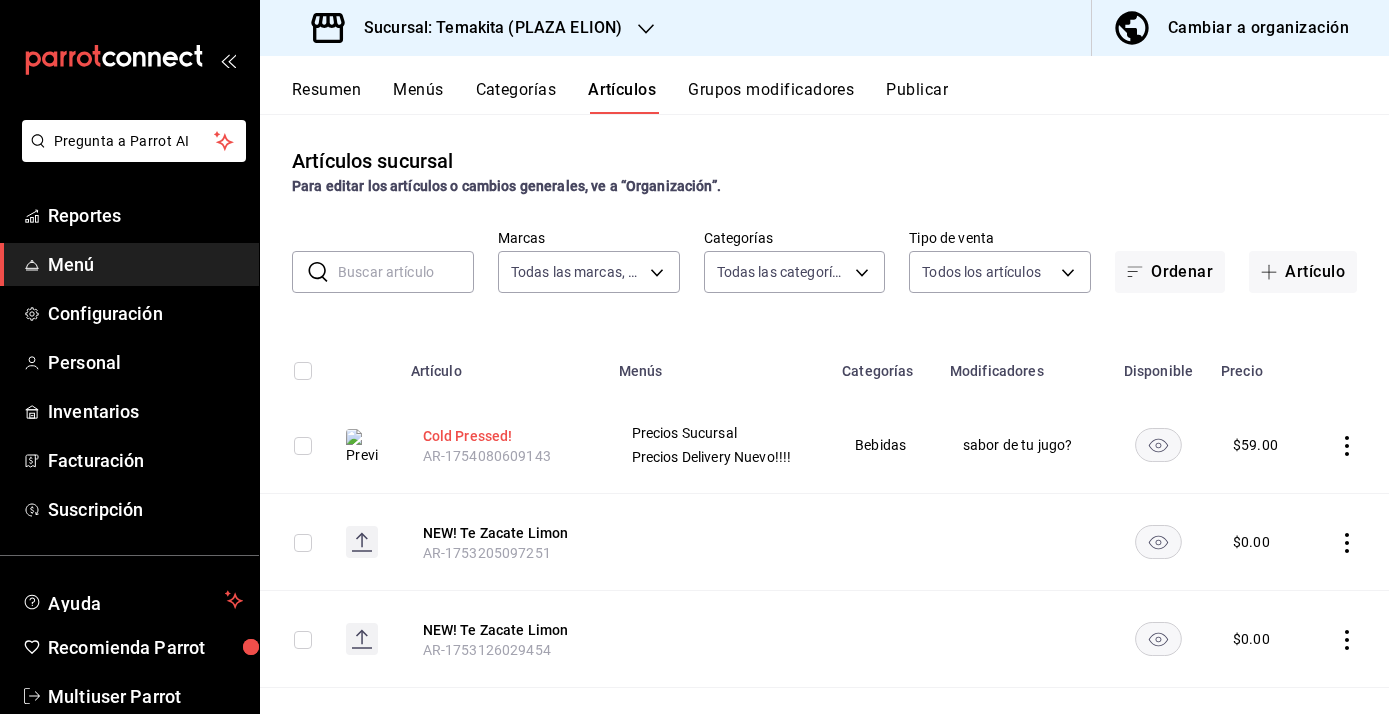 click on "Cold Pressed!" at bounding box center (503, 436) 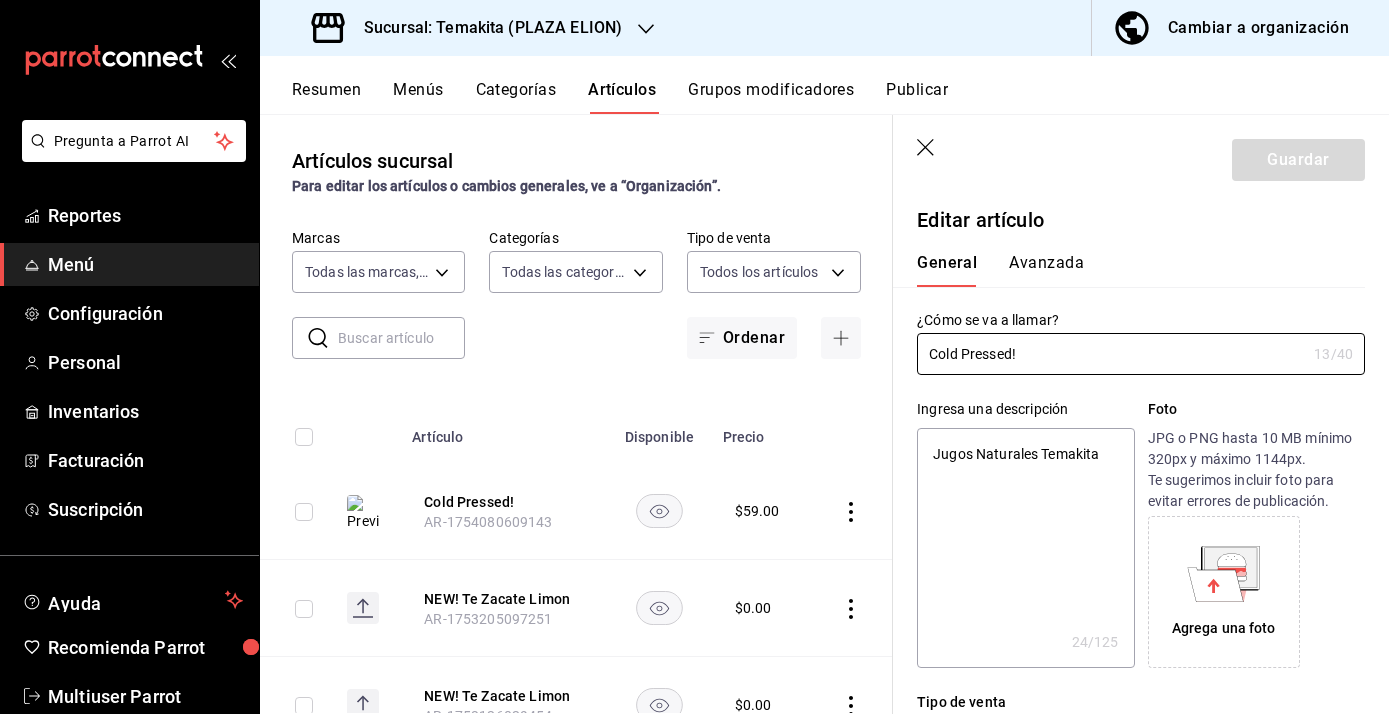 type on "x" 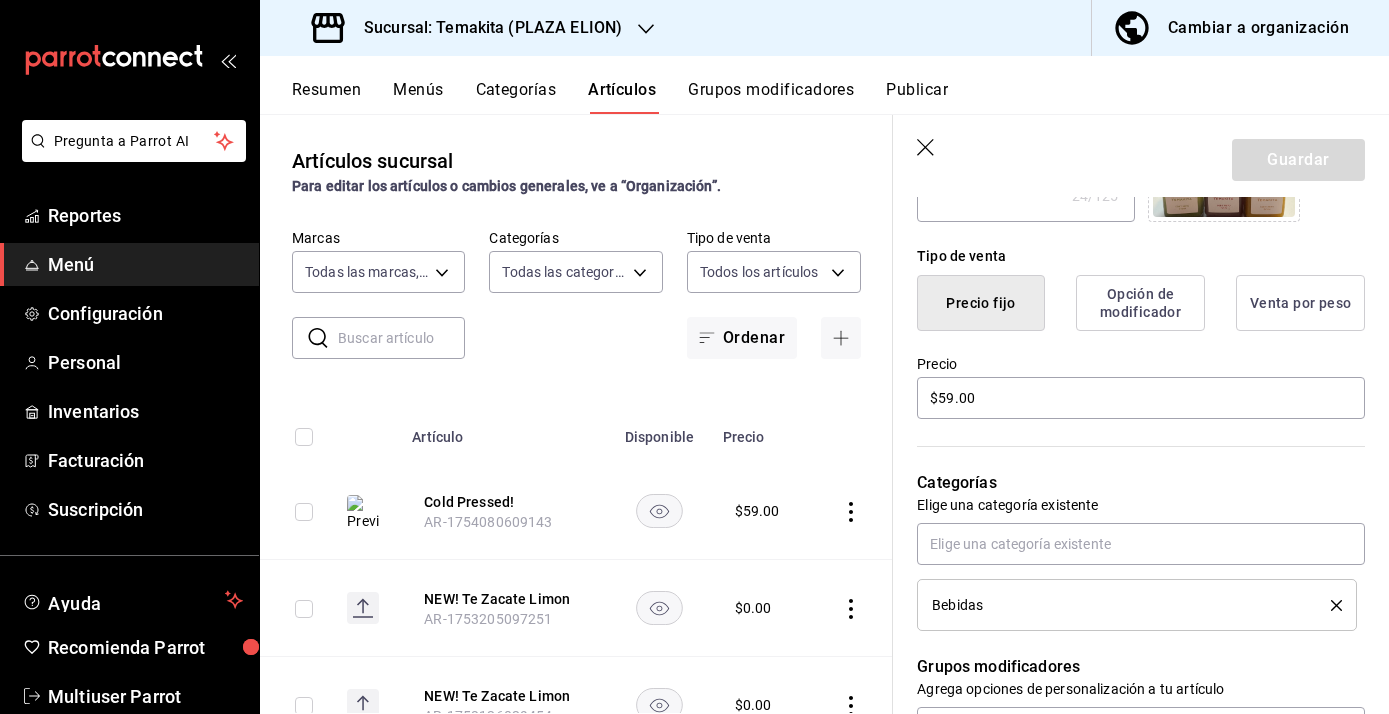 scroll, scrollTop: 424, scrollLeft: 0, axis: vertical 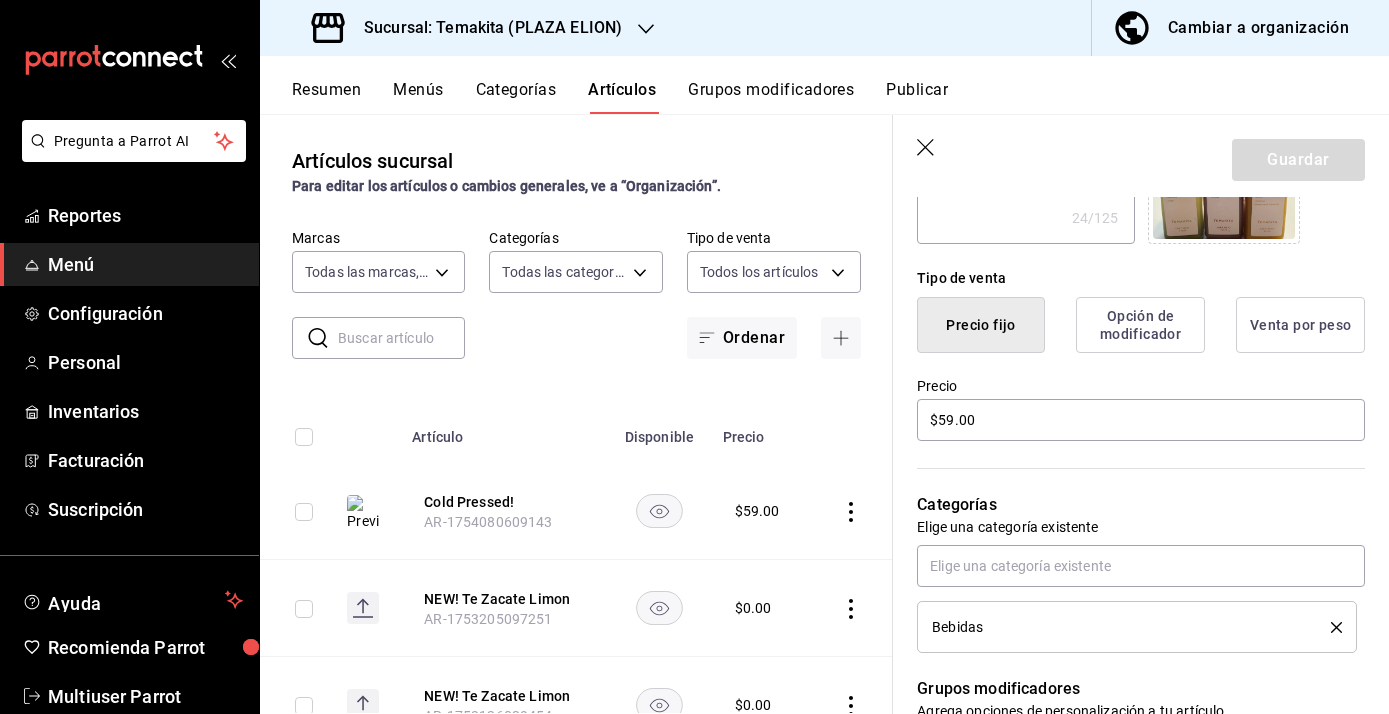 click 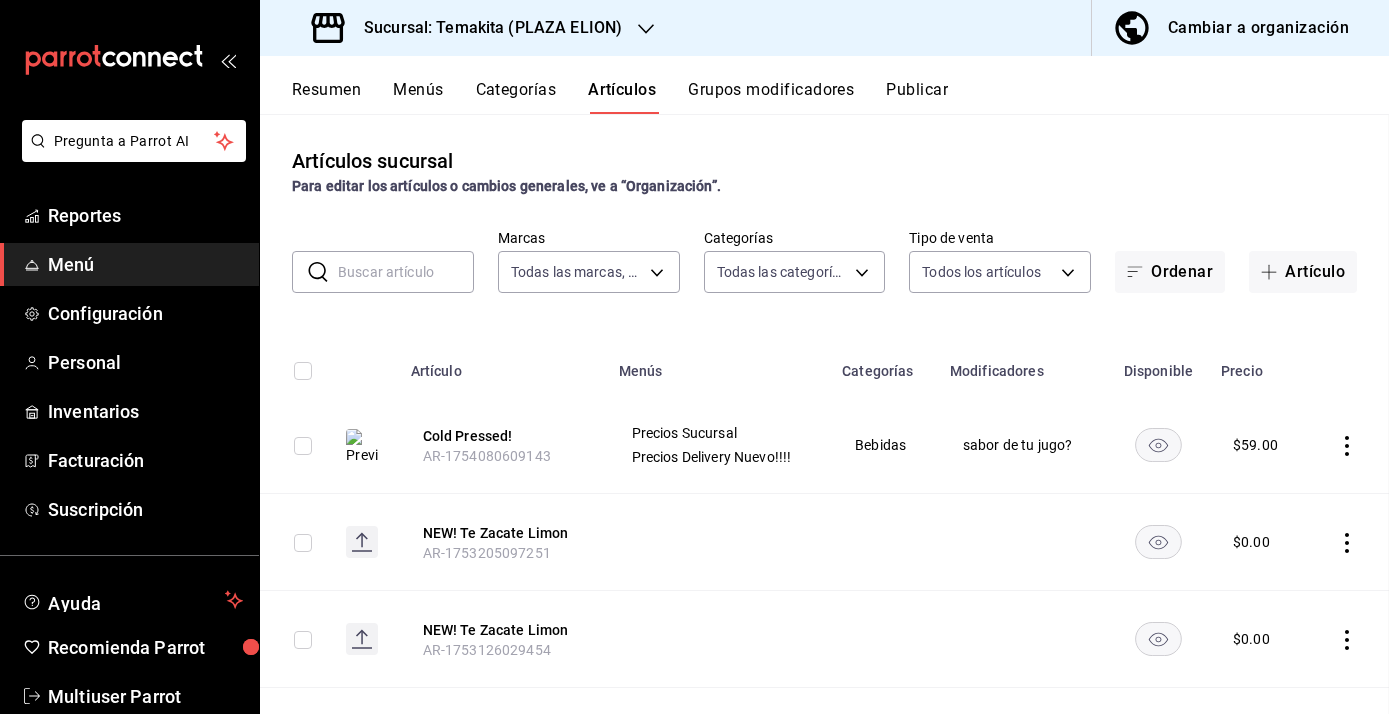 scroll, scrollTop: 0, scrollLeft: 0, axis: both 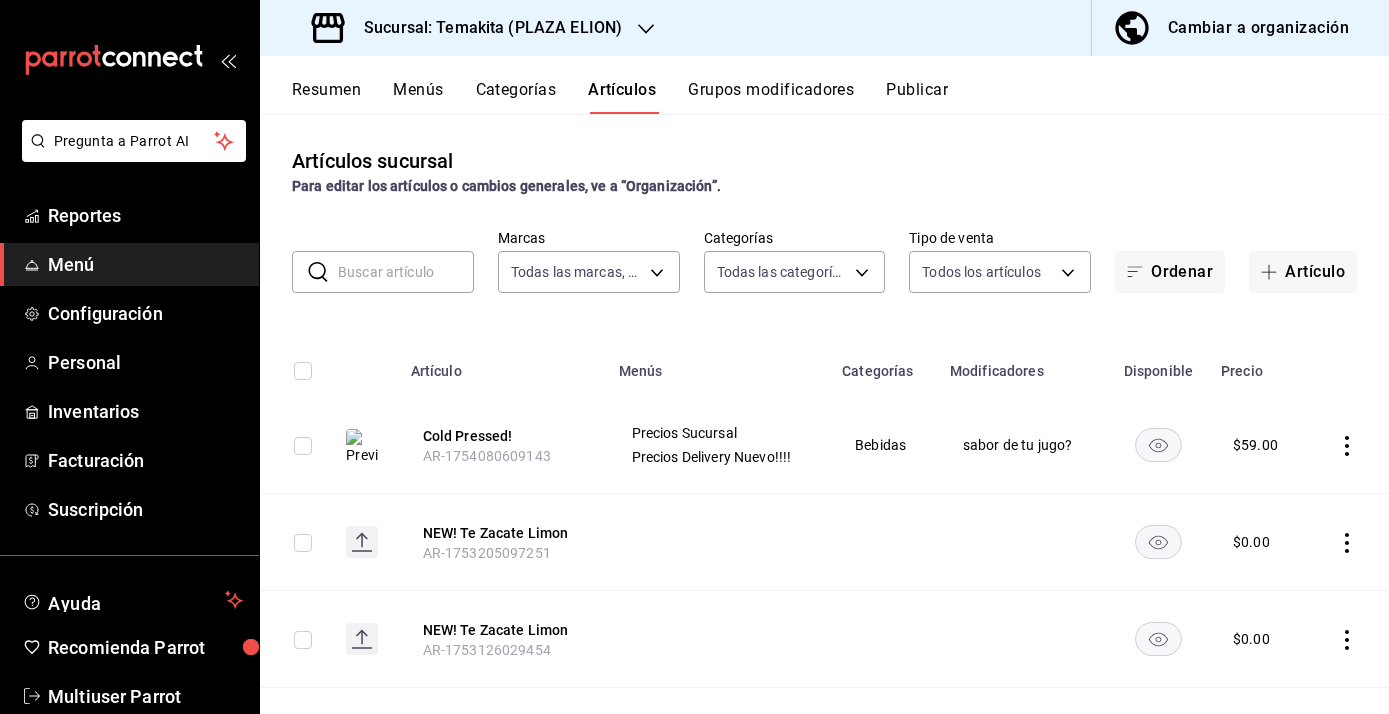 click at bounding box center [406, 272] 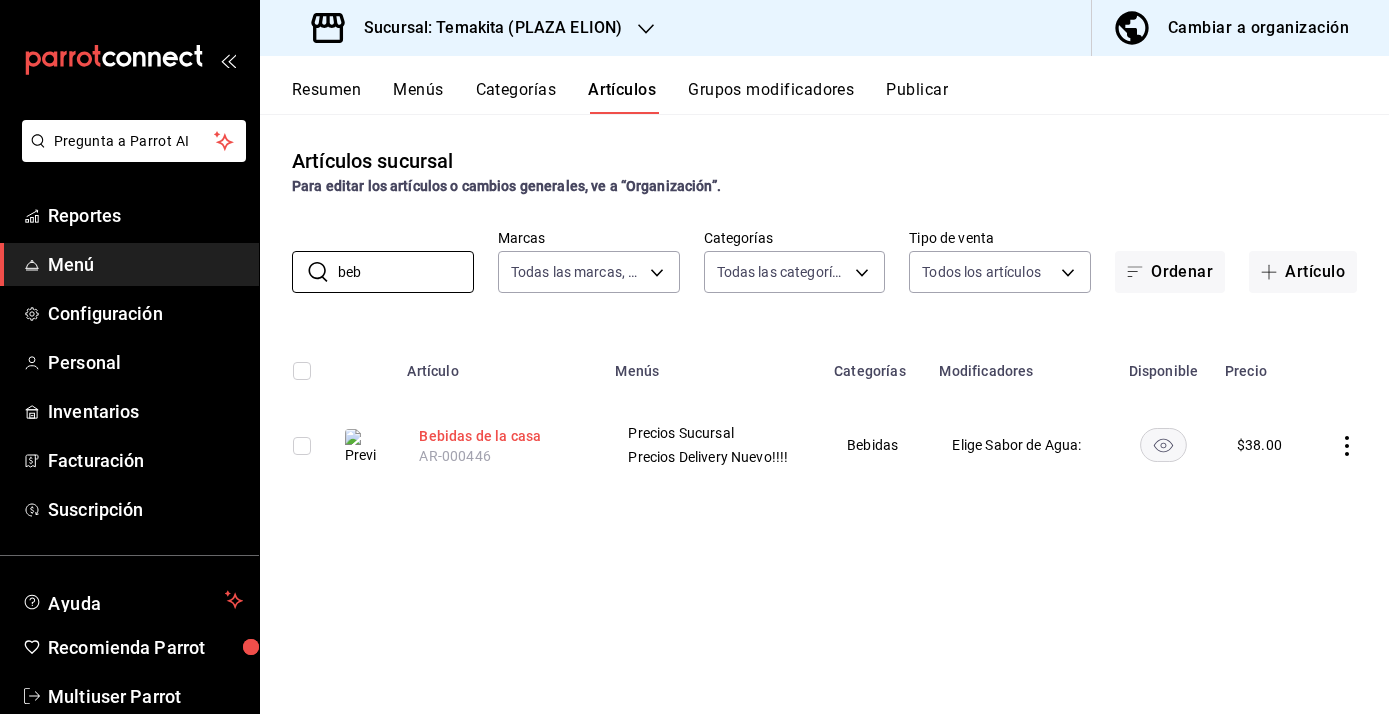 type on "beb" 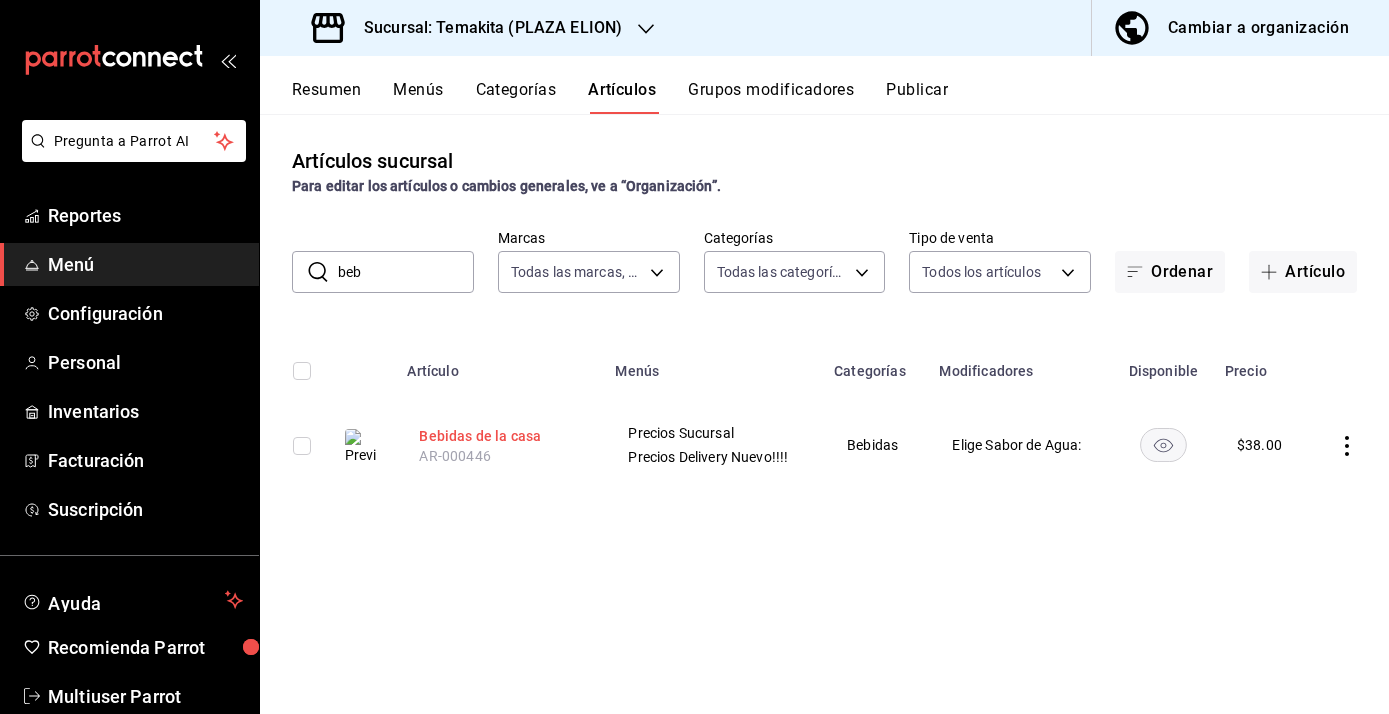 click on "Bebidas de la casa" at bounding box center (499, 436) 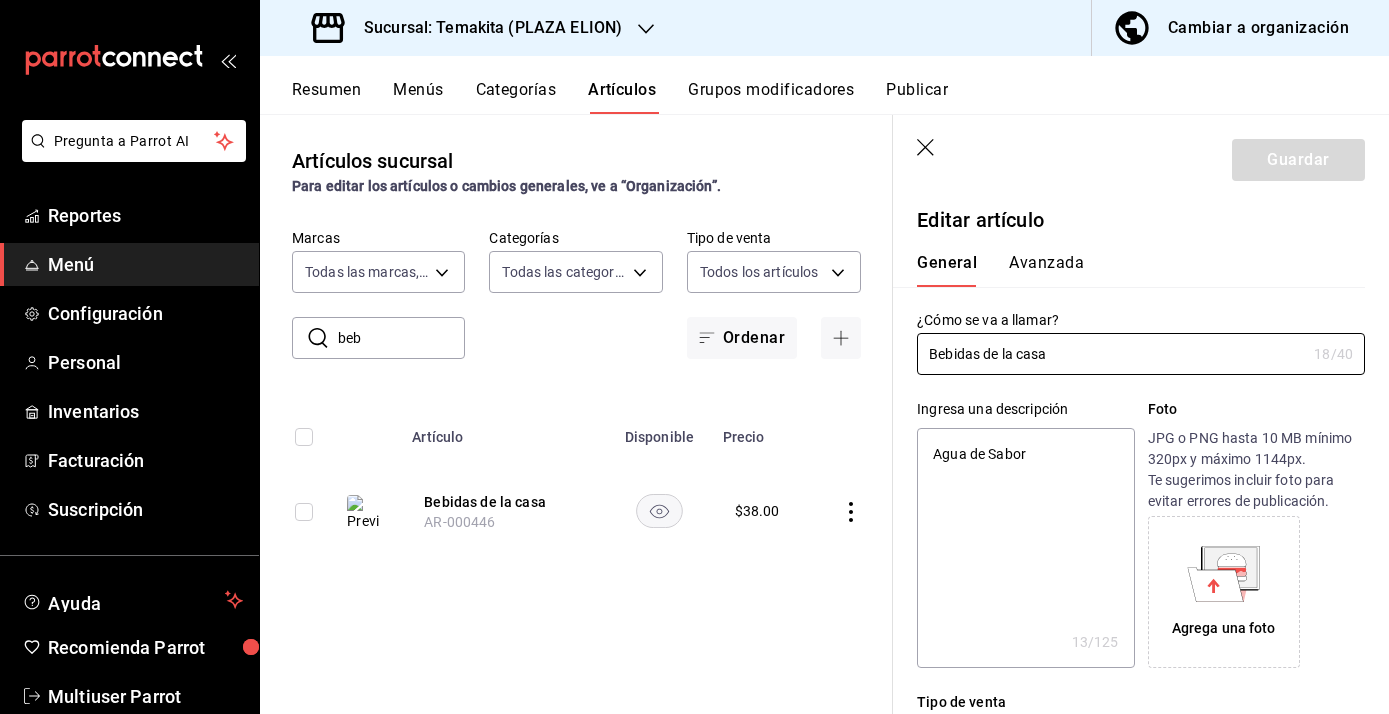 type on "x" 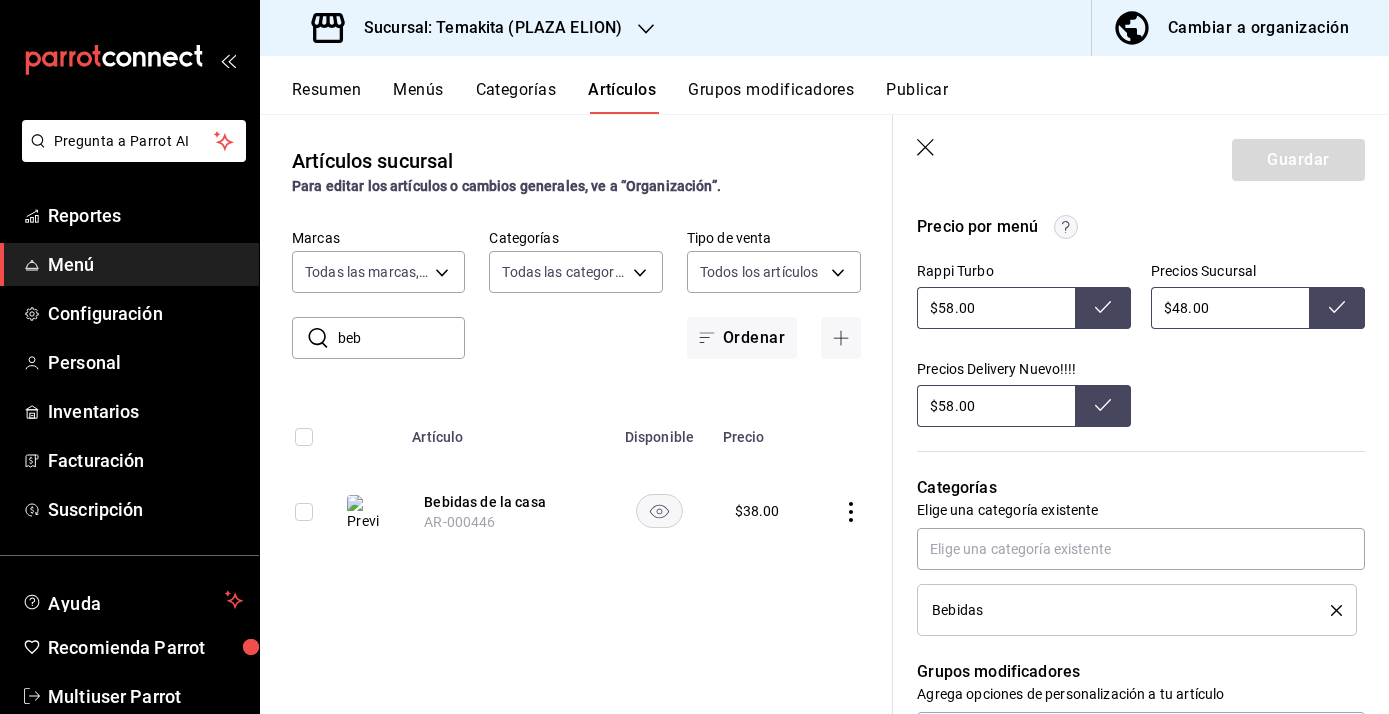 scroll, scrollTop: 681, scrollLeft: 0, axis: vertical 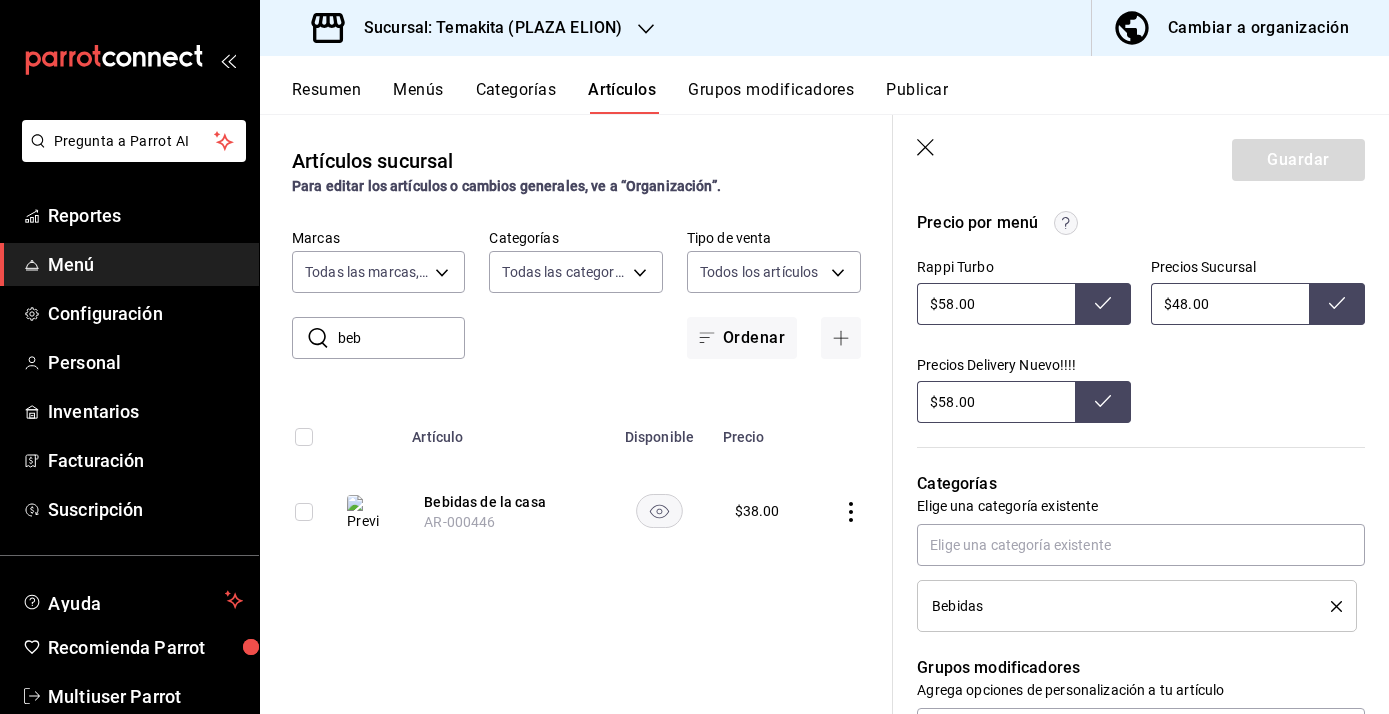 click 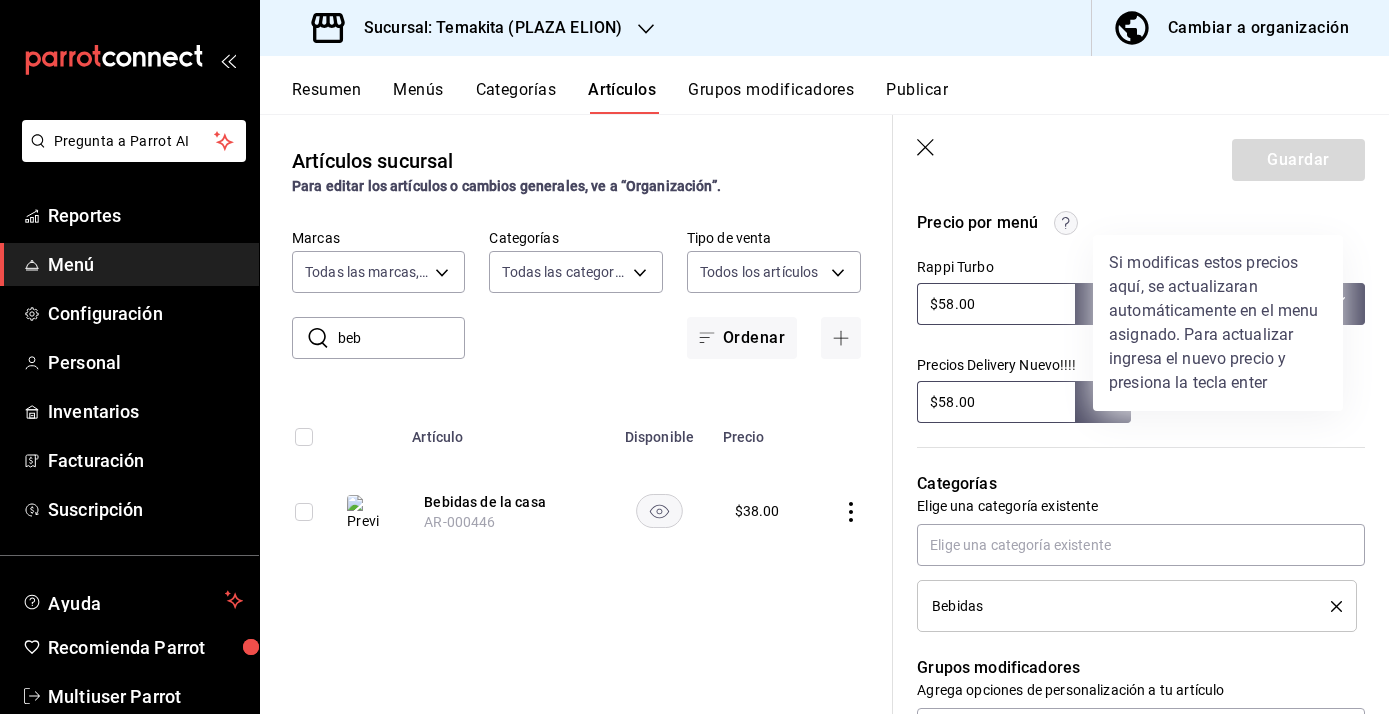 click at bounding box center [694, 357] 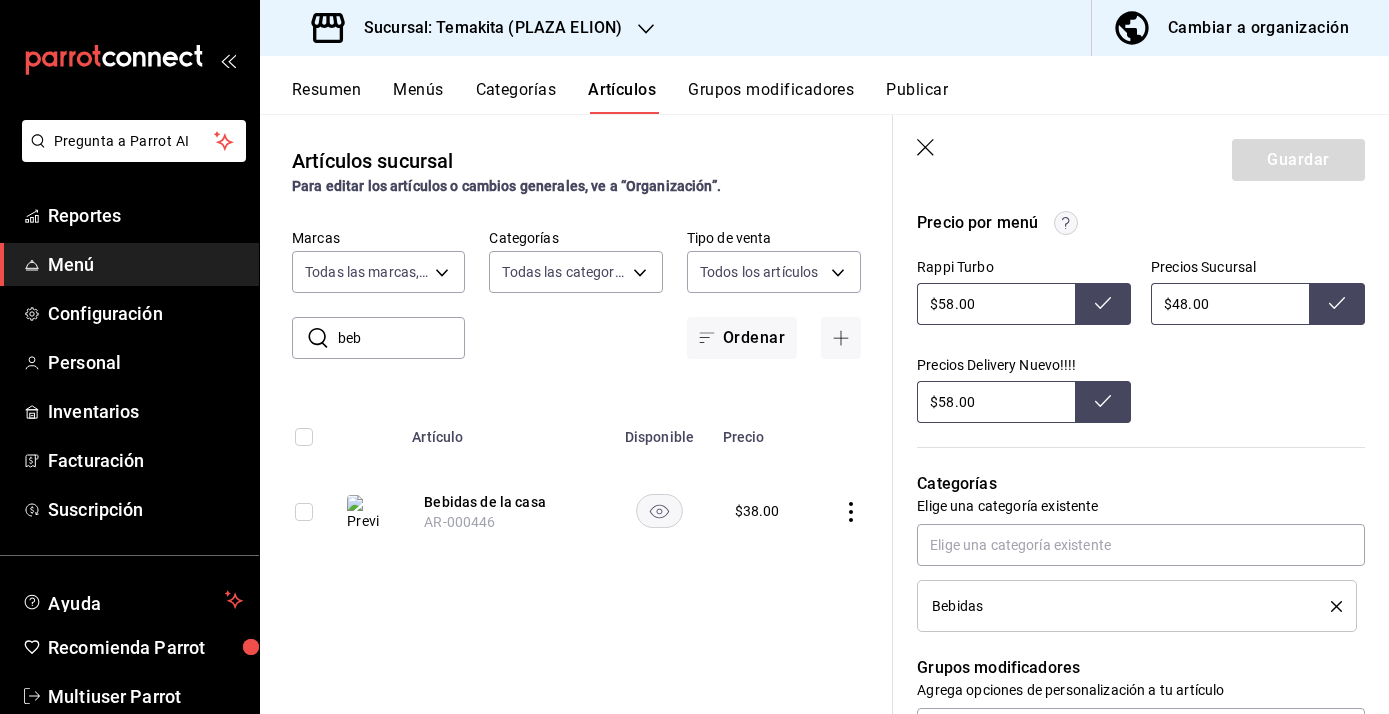 click 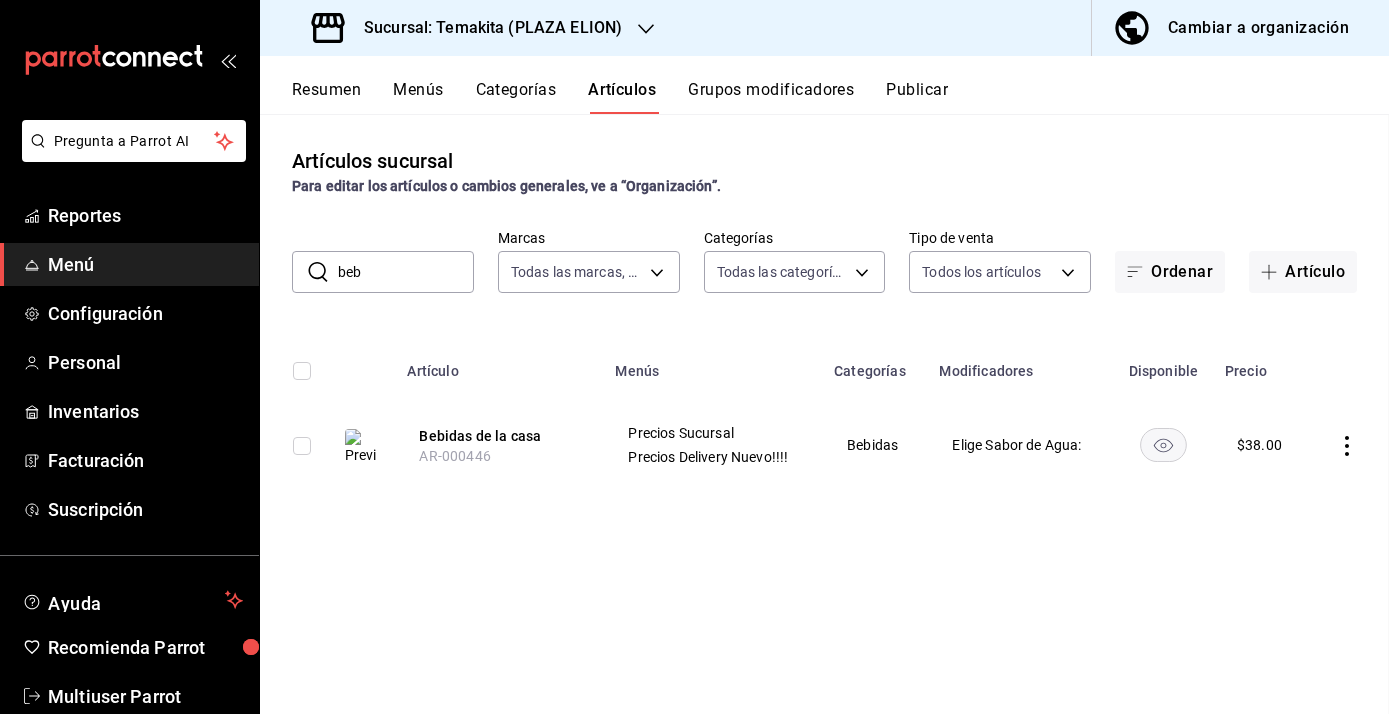 scroll, scrollTop: 0, scrollLeft: 0, axis: both 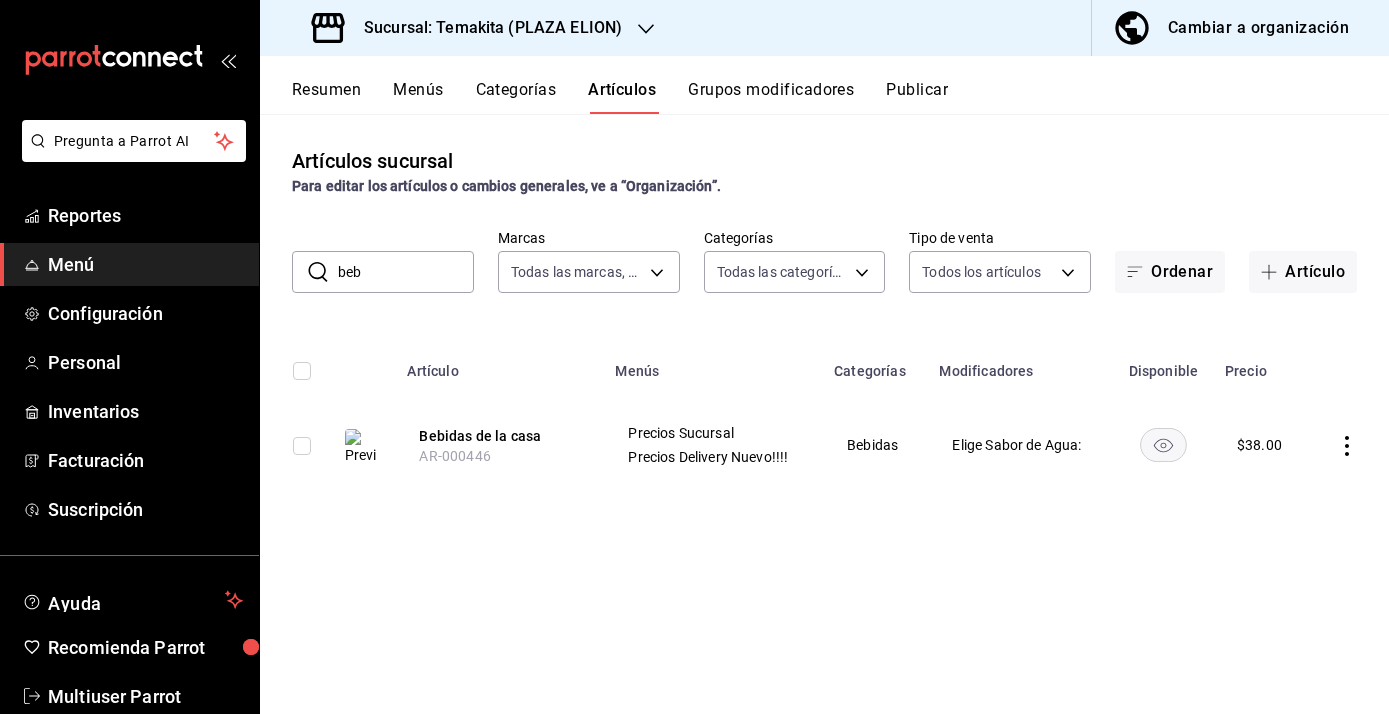 click on "beb" at bounding box center (406, 272) 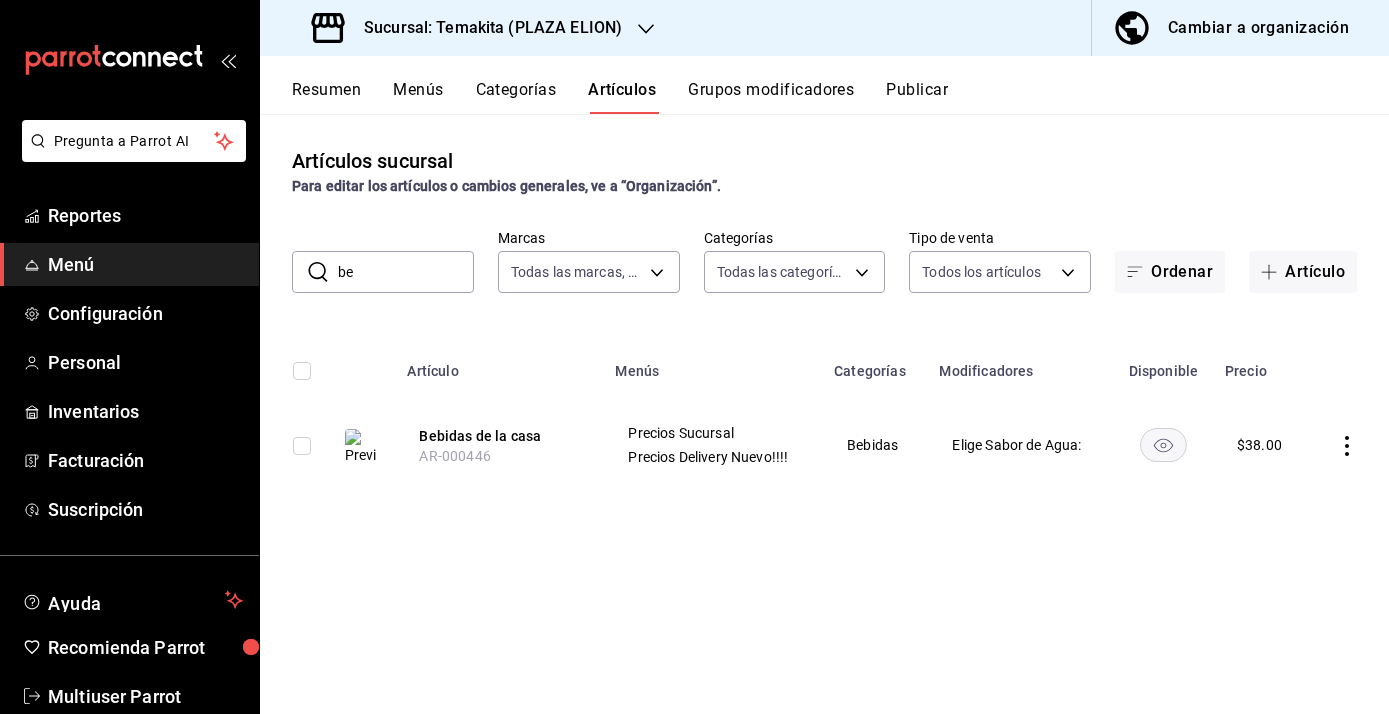type on "b" 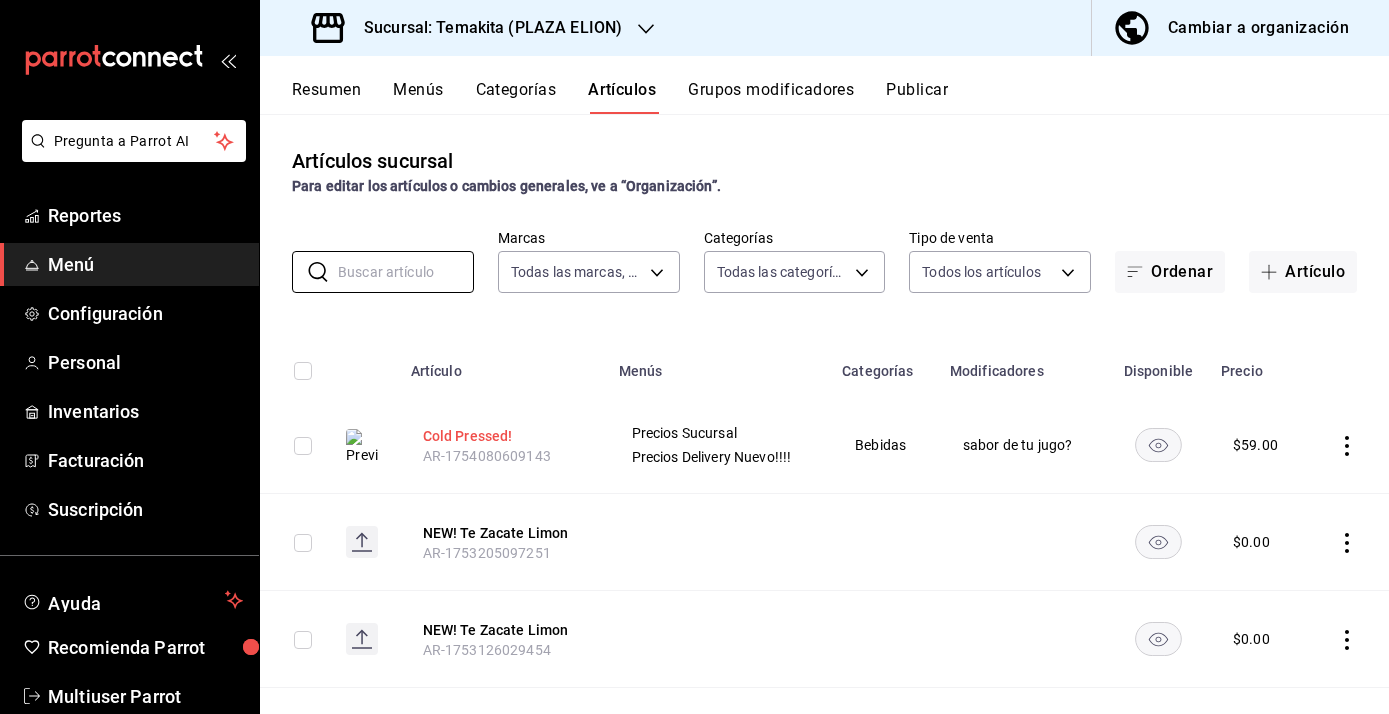 type 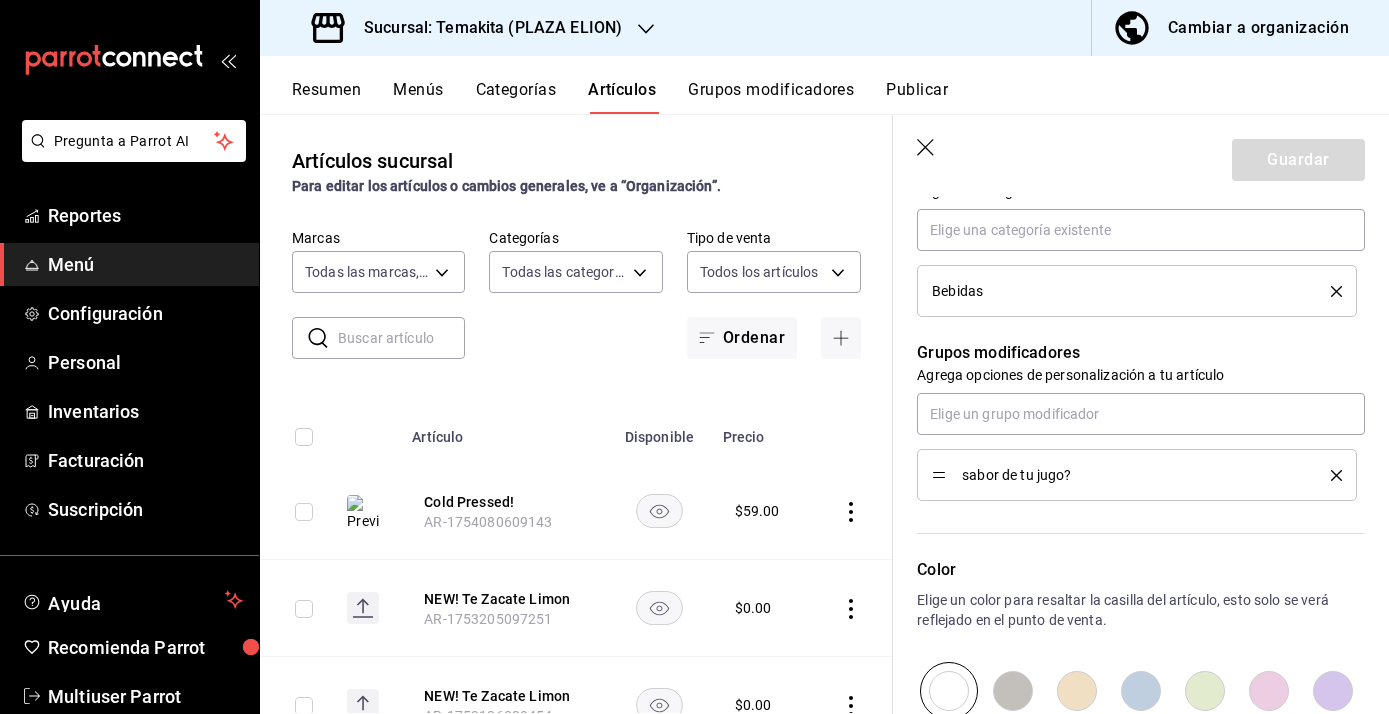 scroll, scrollTop: 0, scrollLeft: 0, axis: both 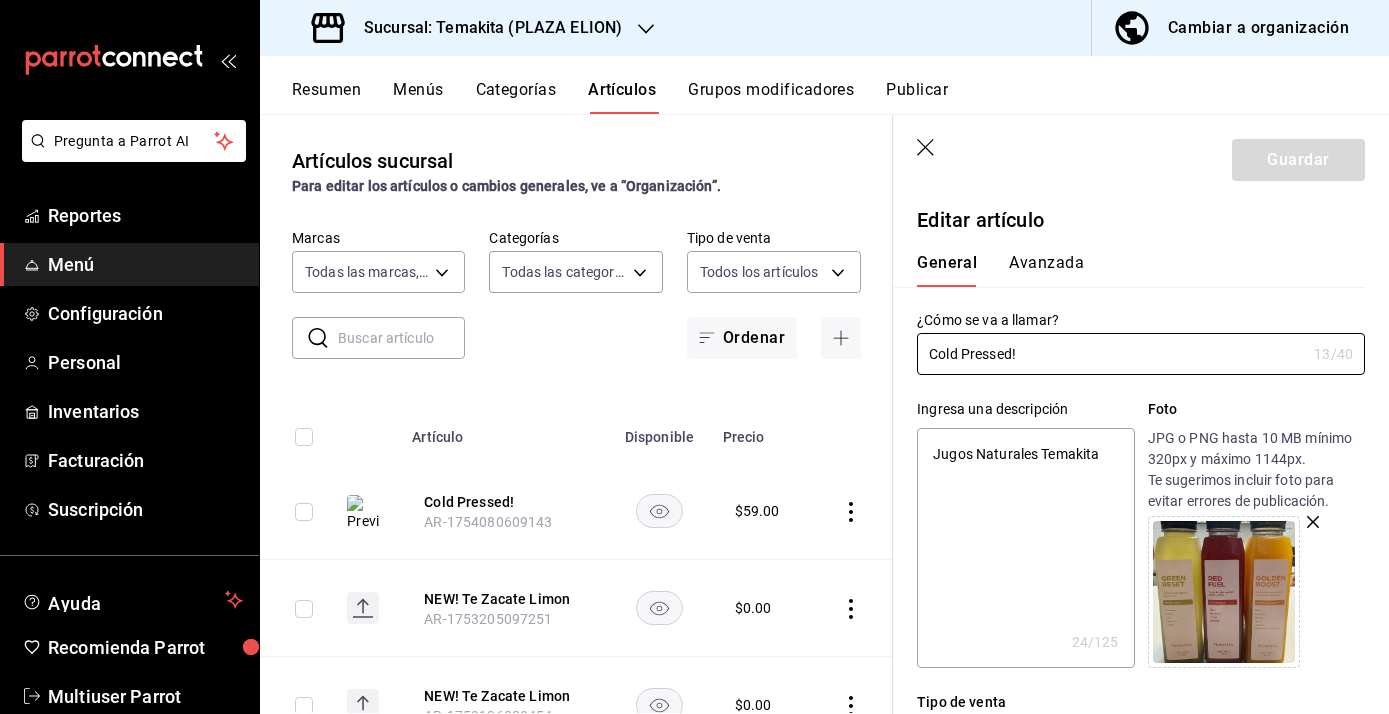 click on "Avanzada" at bounding box center [1046, 270] 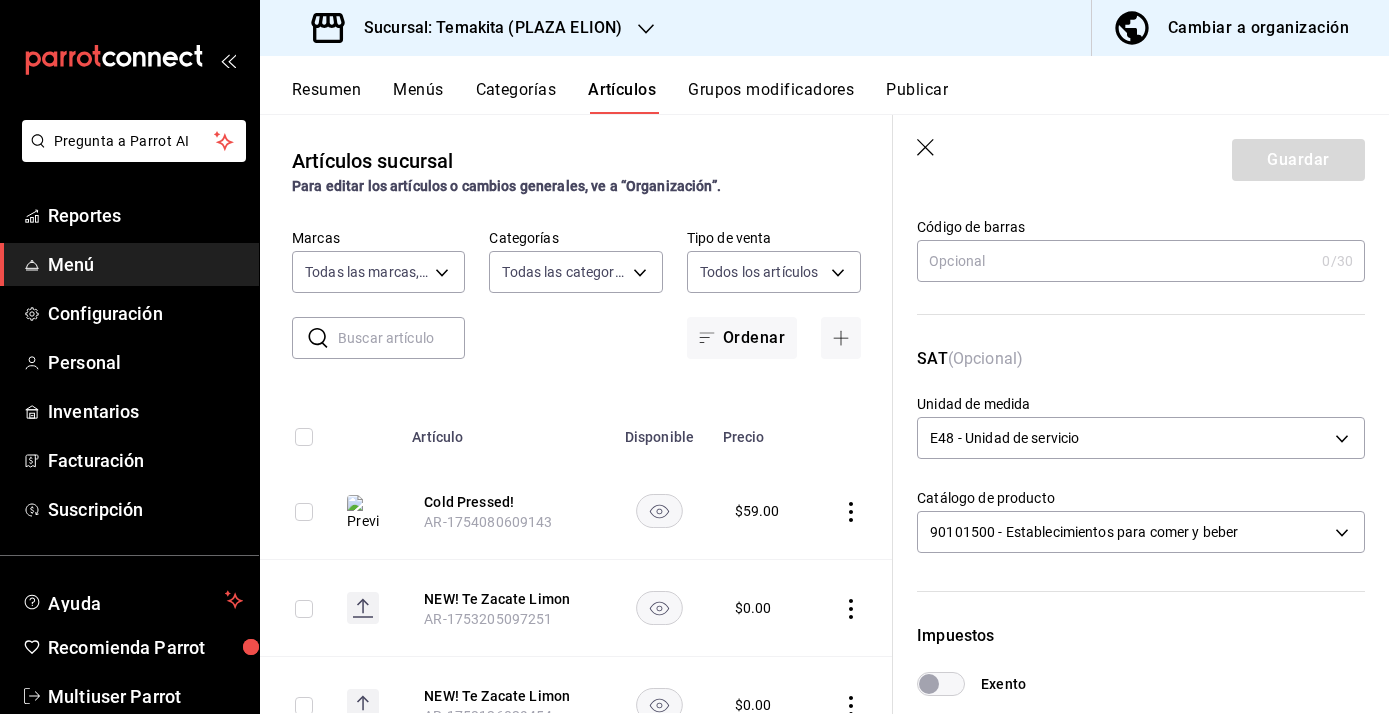 scroll, scrollTop: 0, scrollLeft: 0, axis: both 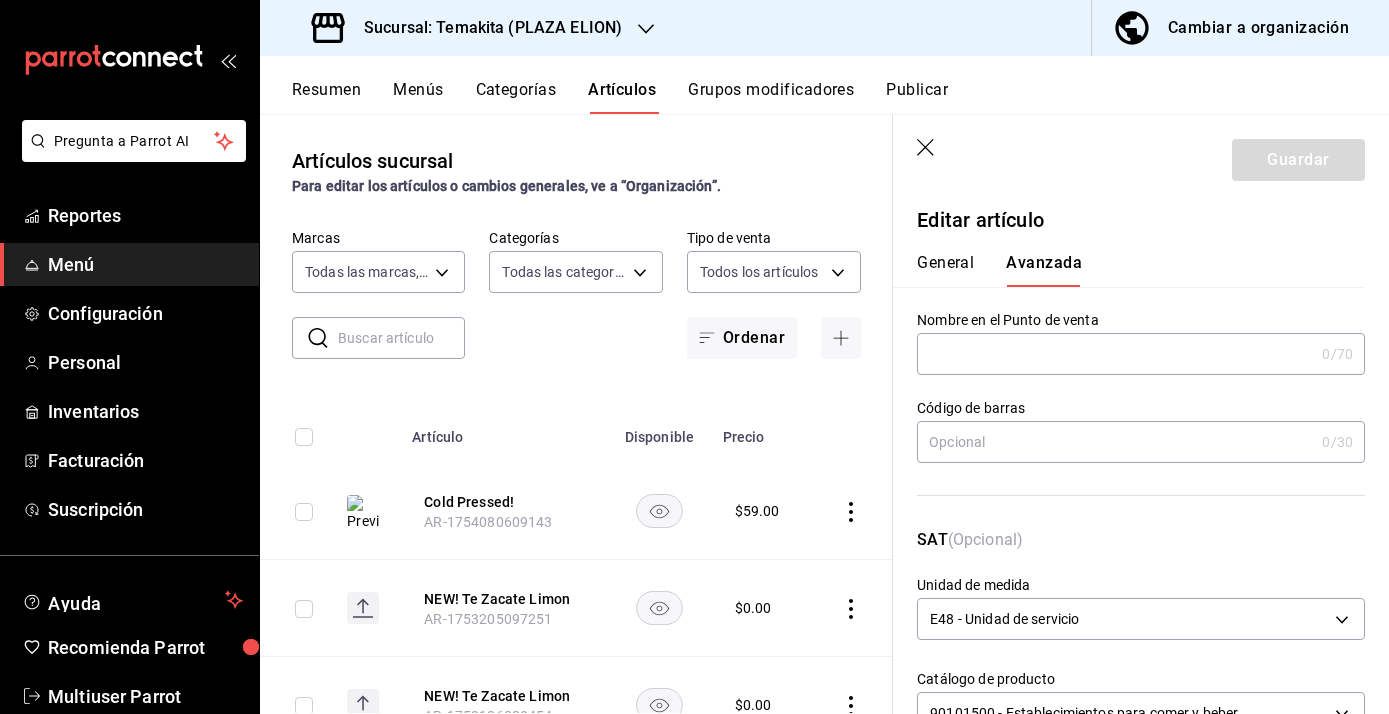 click 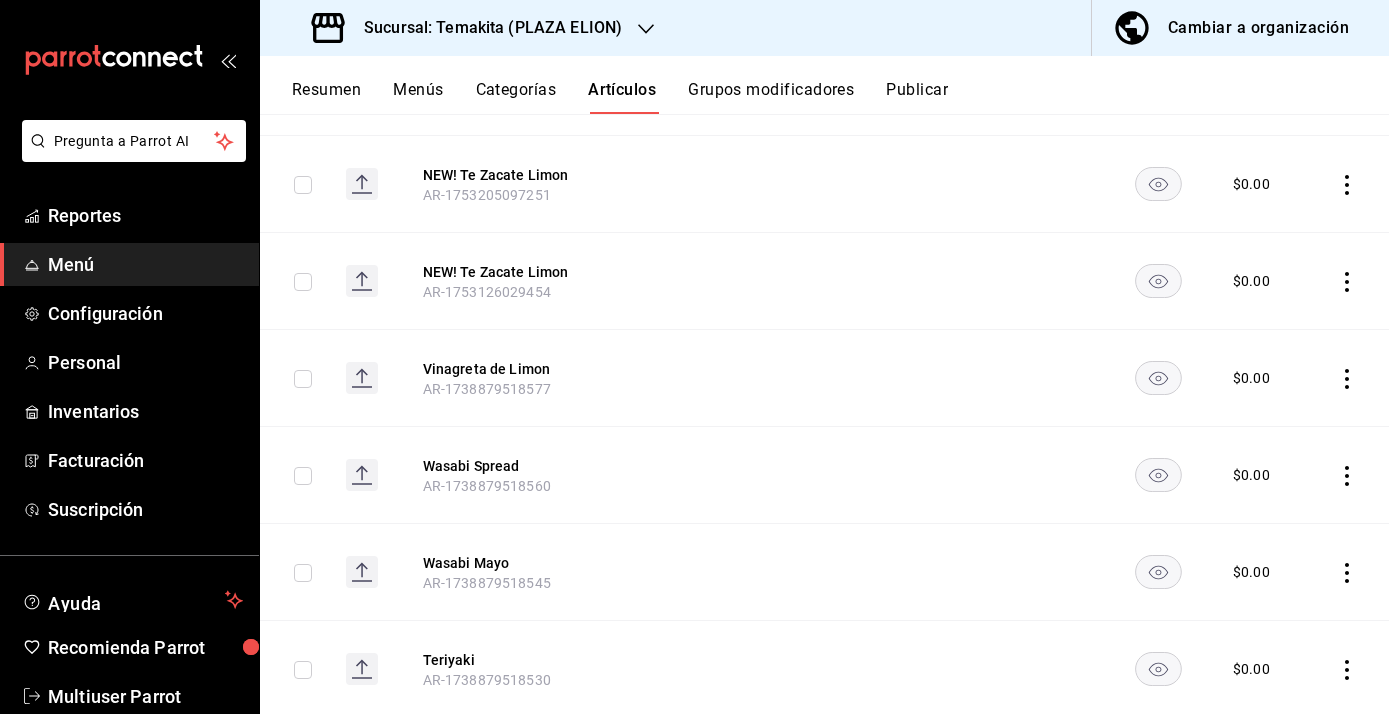 scroll, scrollTop: 0, scrollLeft: 0, axis: both 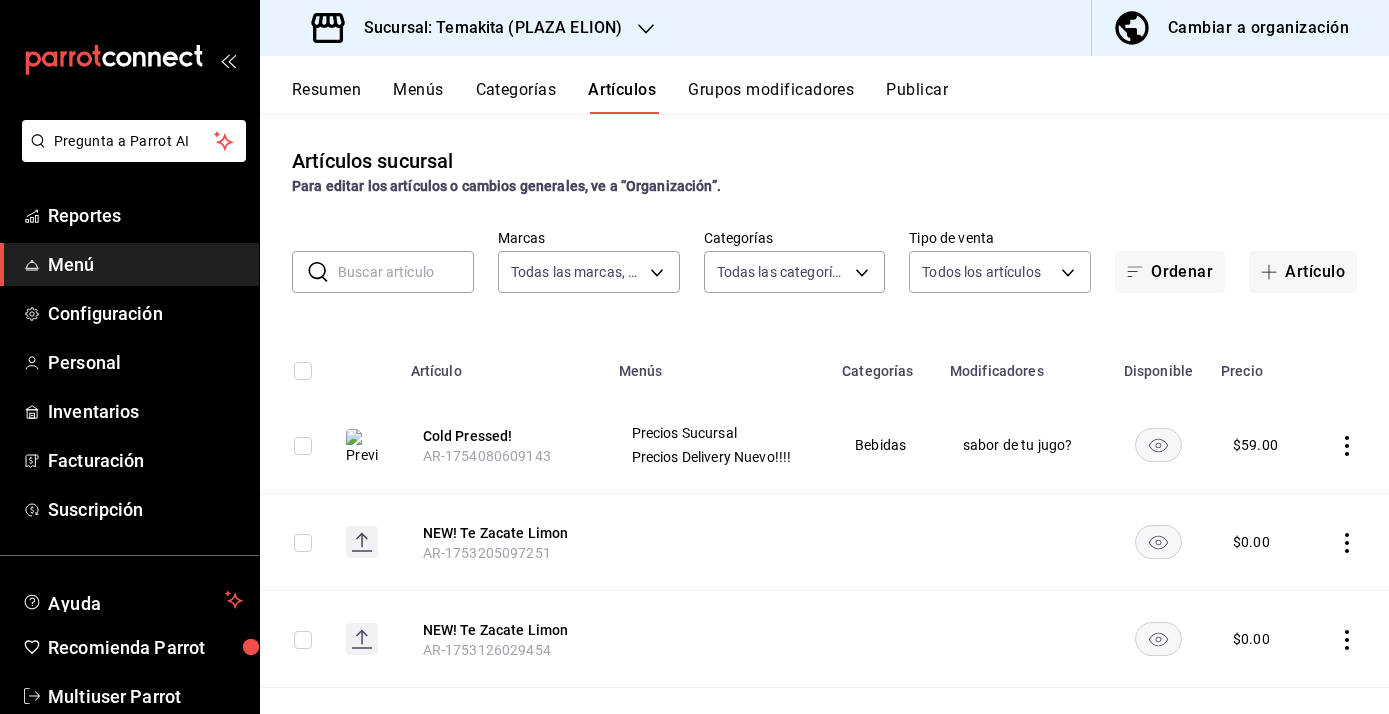 click 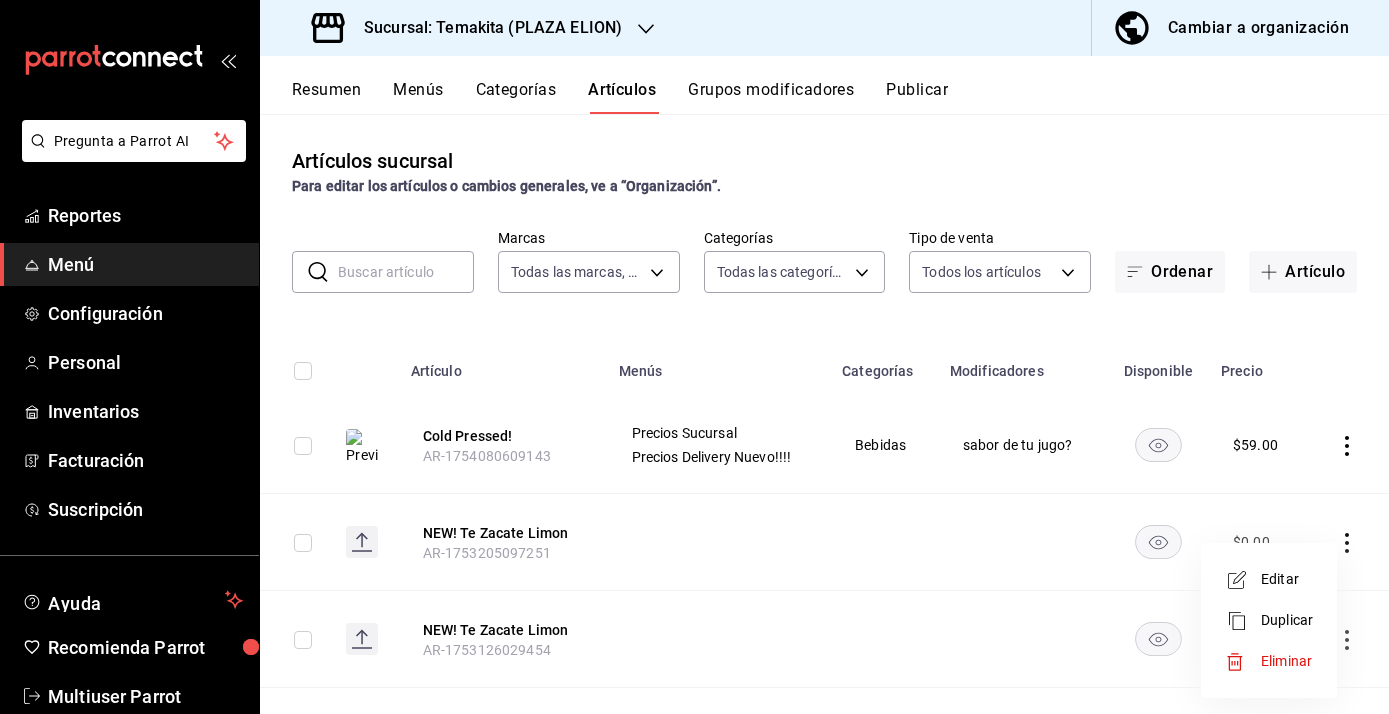 click at bounding box center [694, 357] 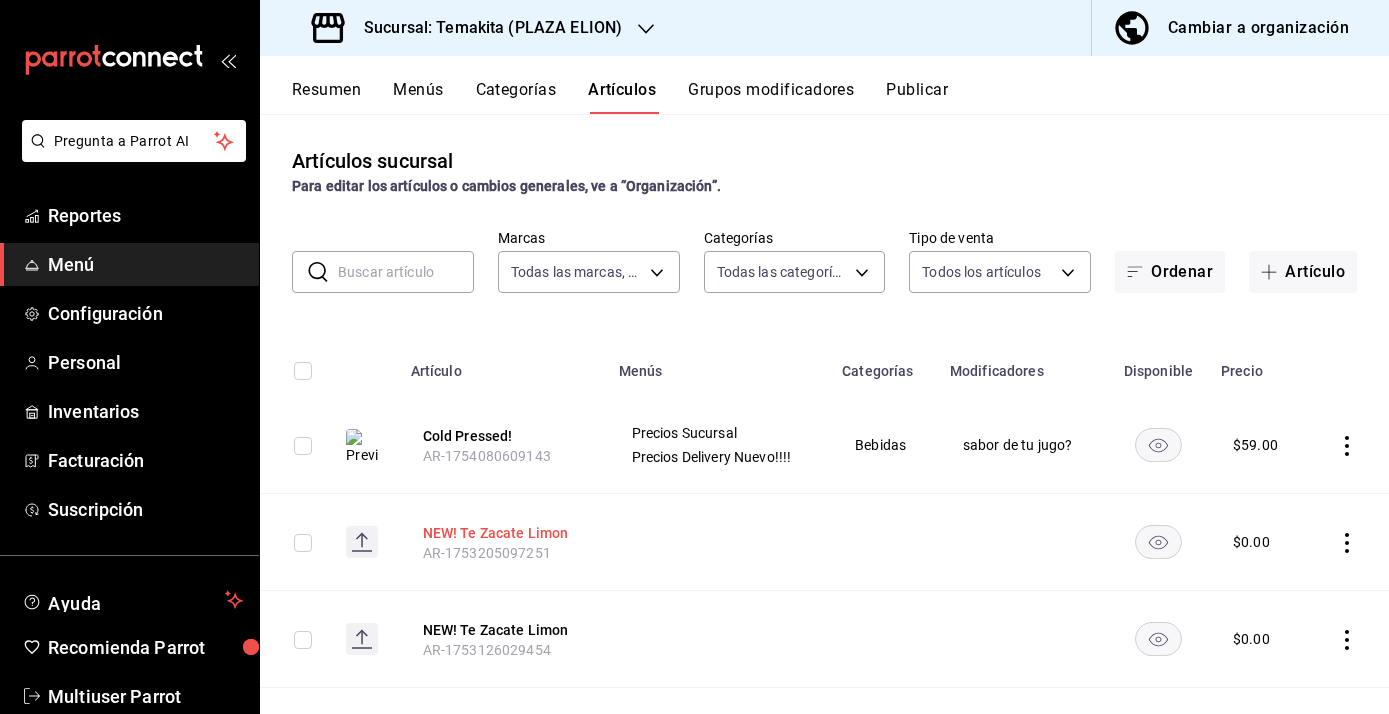 click on "NEW! Te Zacate Limon" at bounding box center [503, 533] 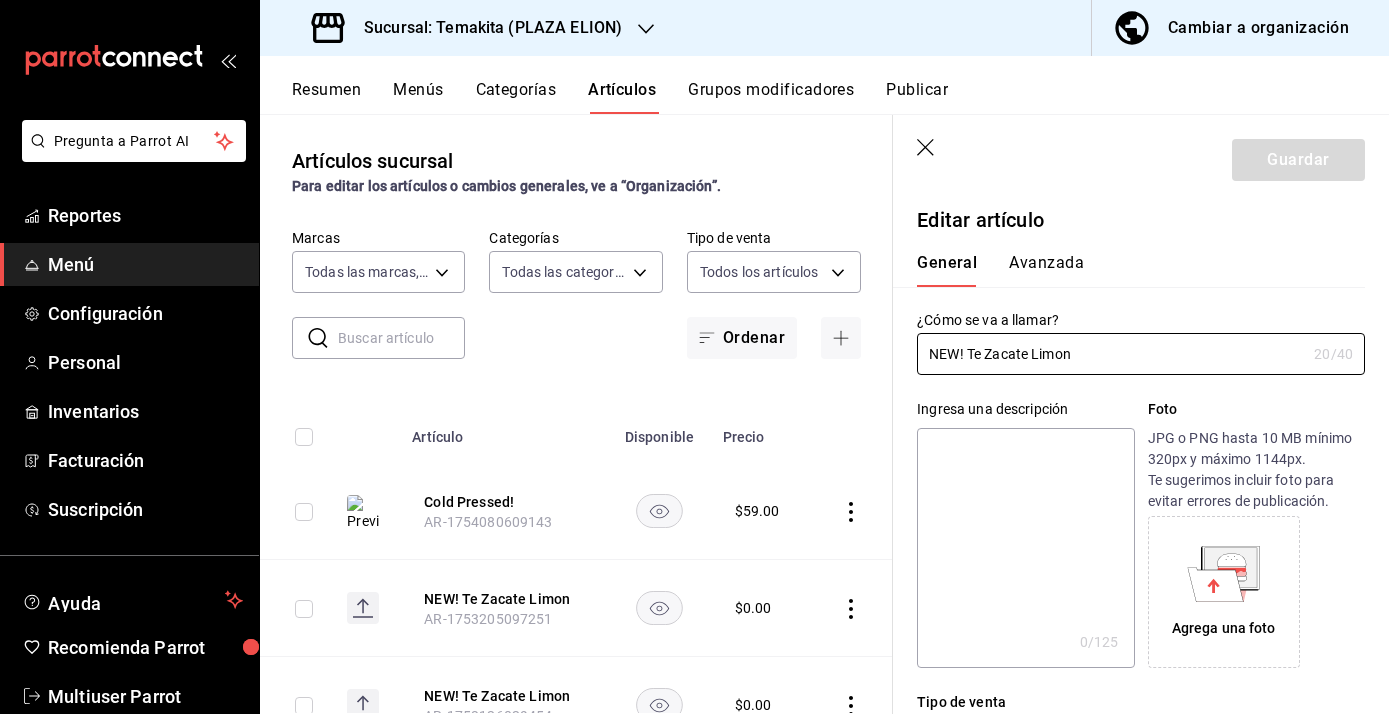 type on "$0.00" 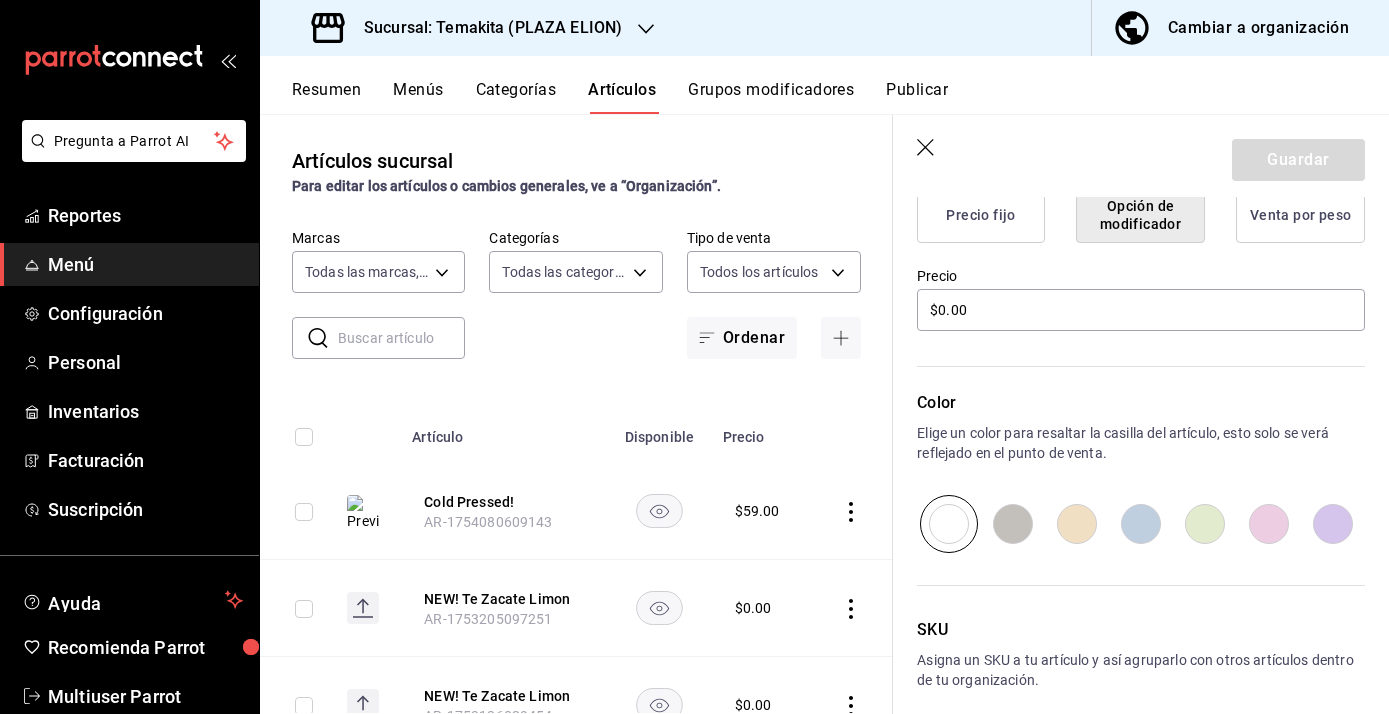 scroll, scrollTop: 624, scrollLeft: 0, axis: vertical 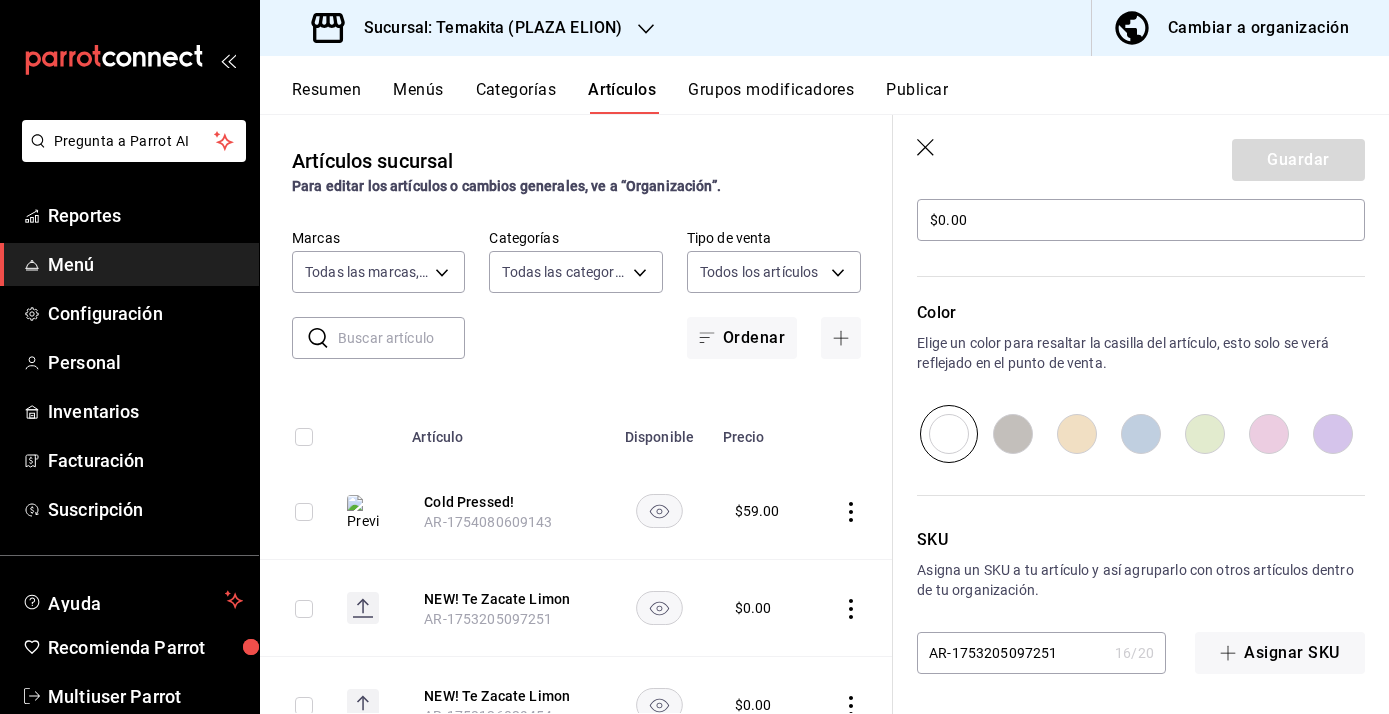 click on "Guardar" at bounding box center (1141, 156) 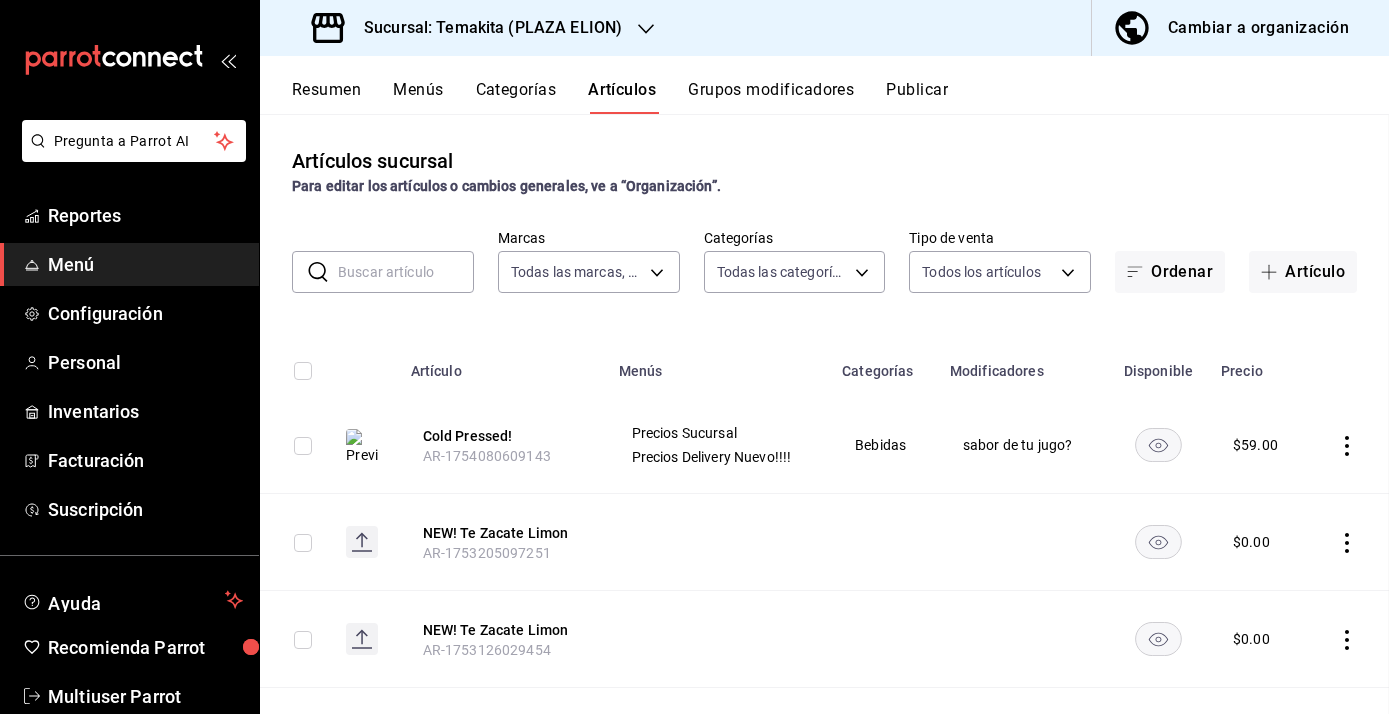 scroll, scrollTop: 0, scrollLeft: 0, axis: both 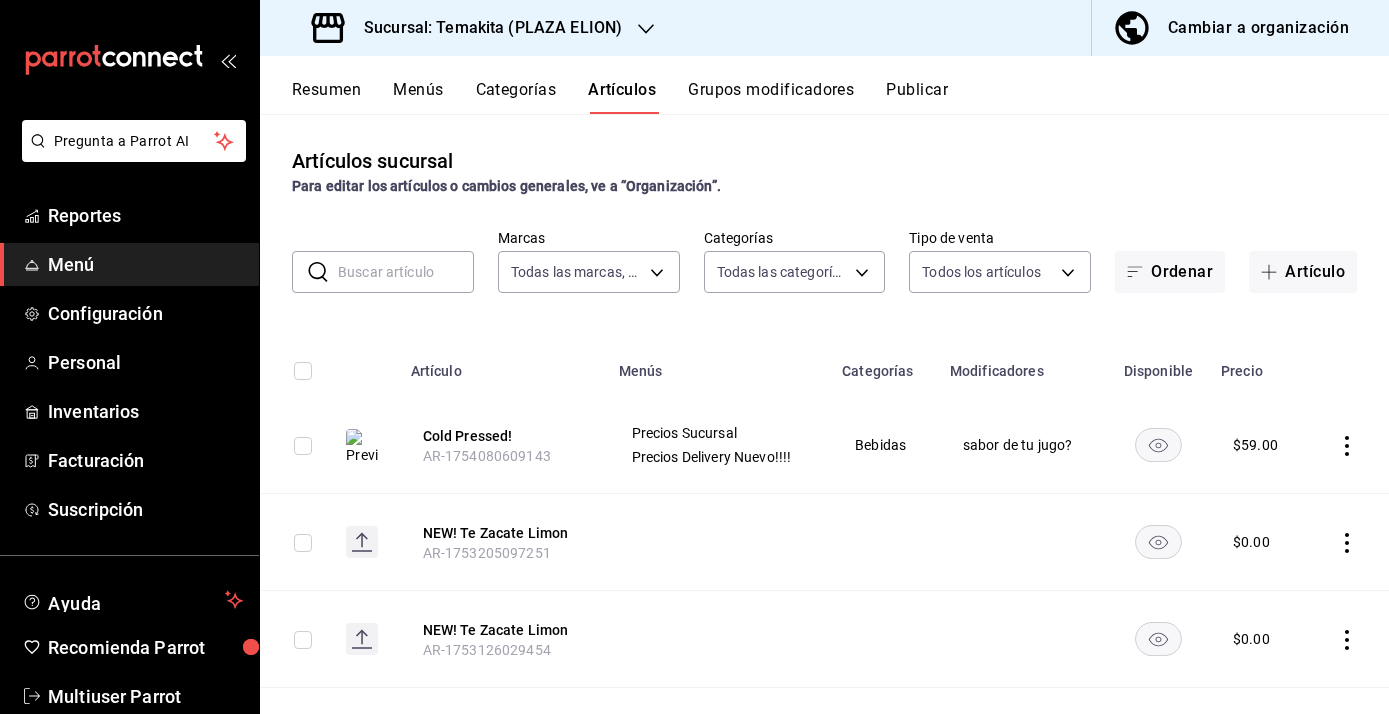 click on "Categorías" at bounding box center [516, 97] 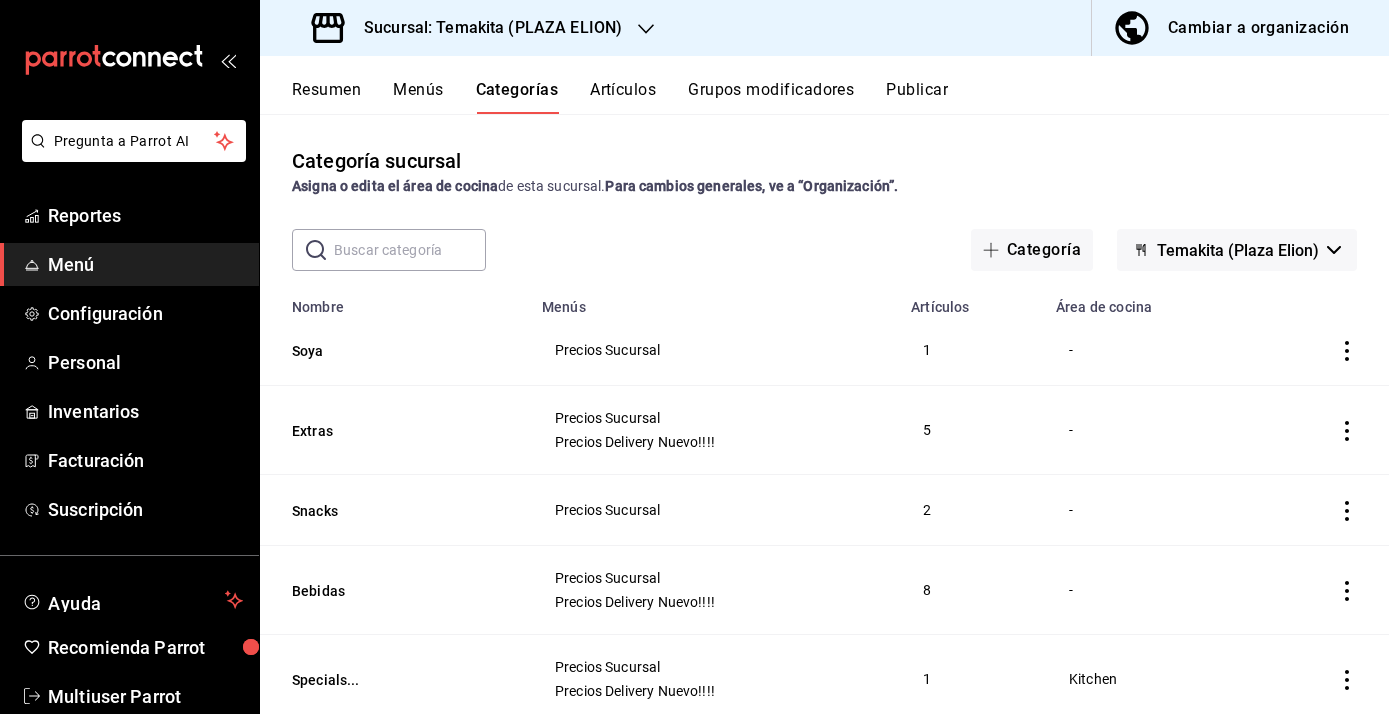 click at bounding box center [410, 250] 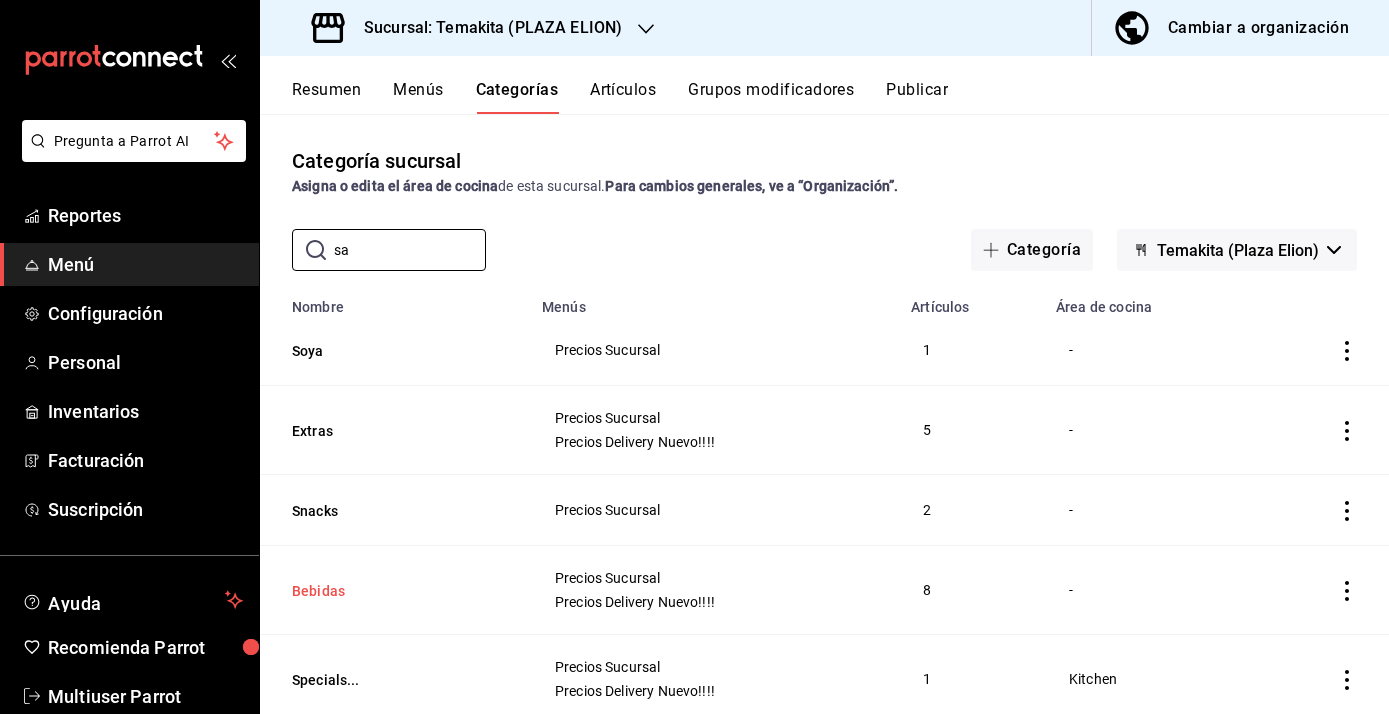 type on "sa" 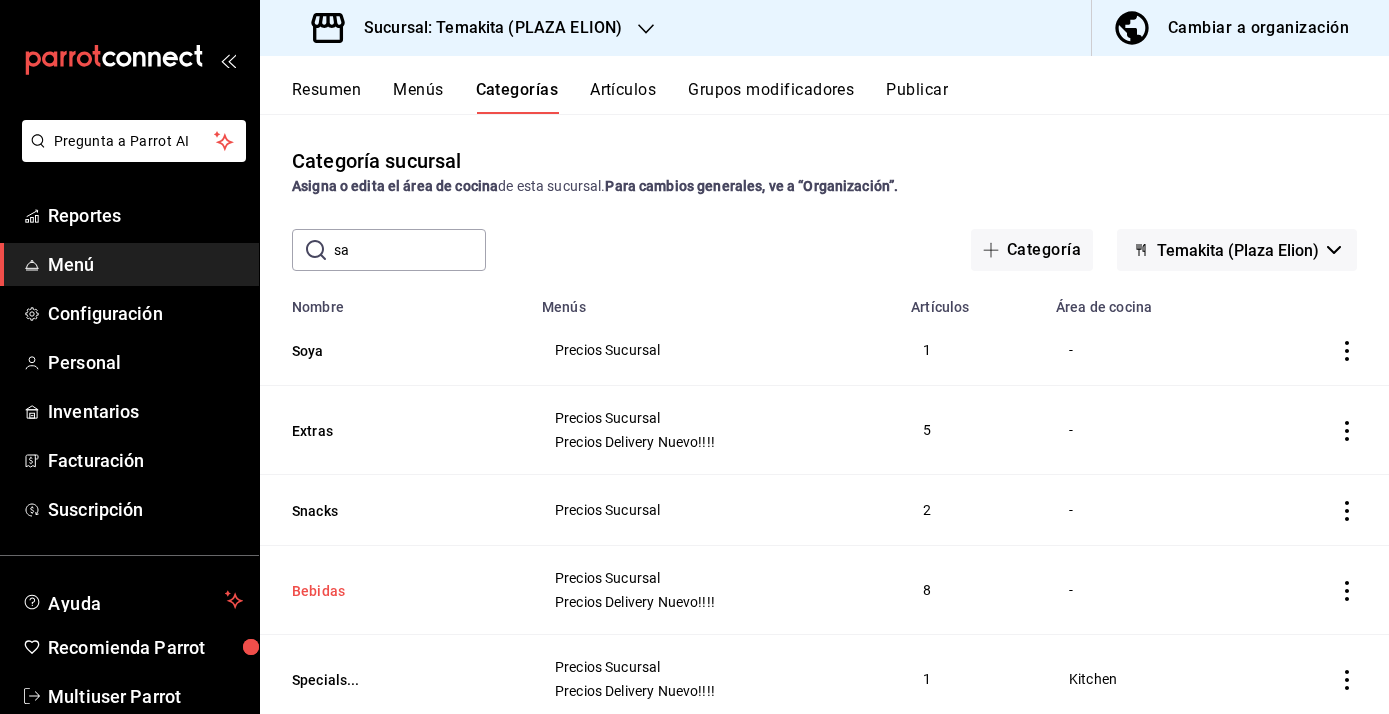 click on "Bebidas" at bounding box center [392, 591] 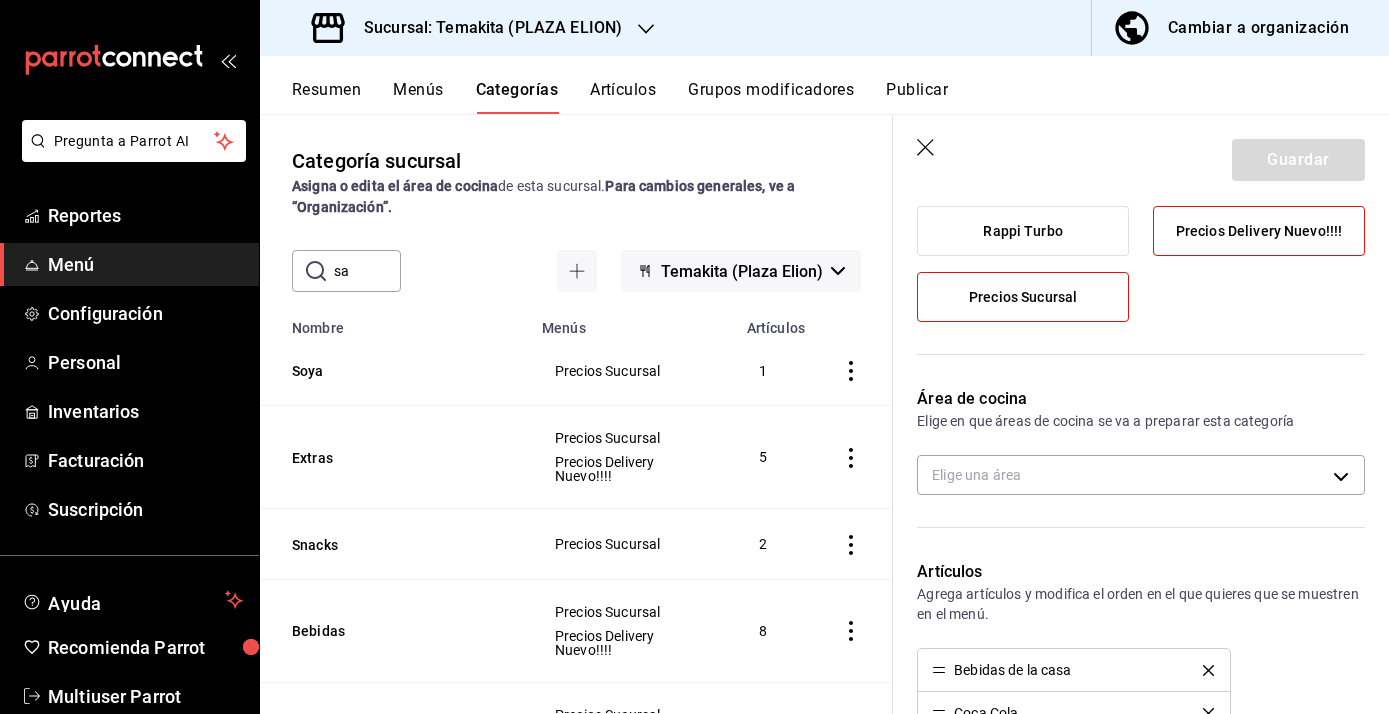 scroll, scrollTop: 202, scrollLeft: 0, axis: vertical 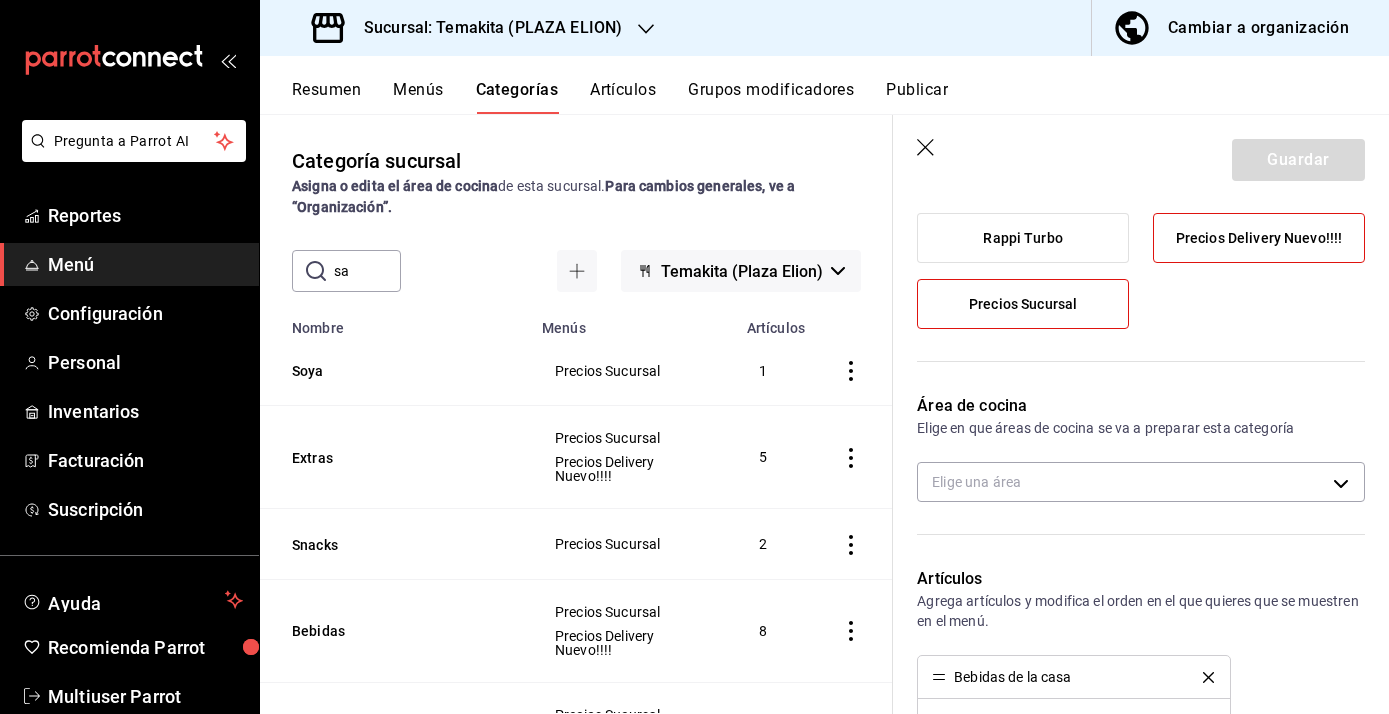 click on "Rappi Turbo" at bounding box center [1023, 238] 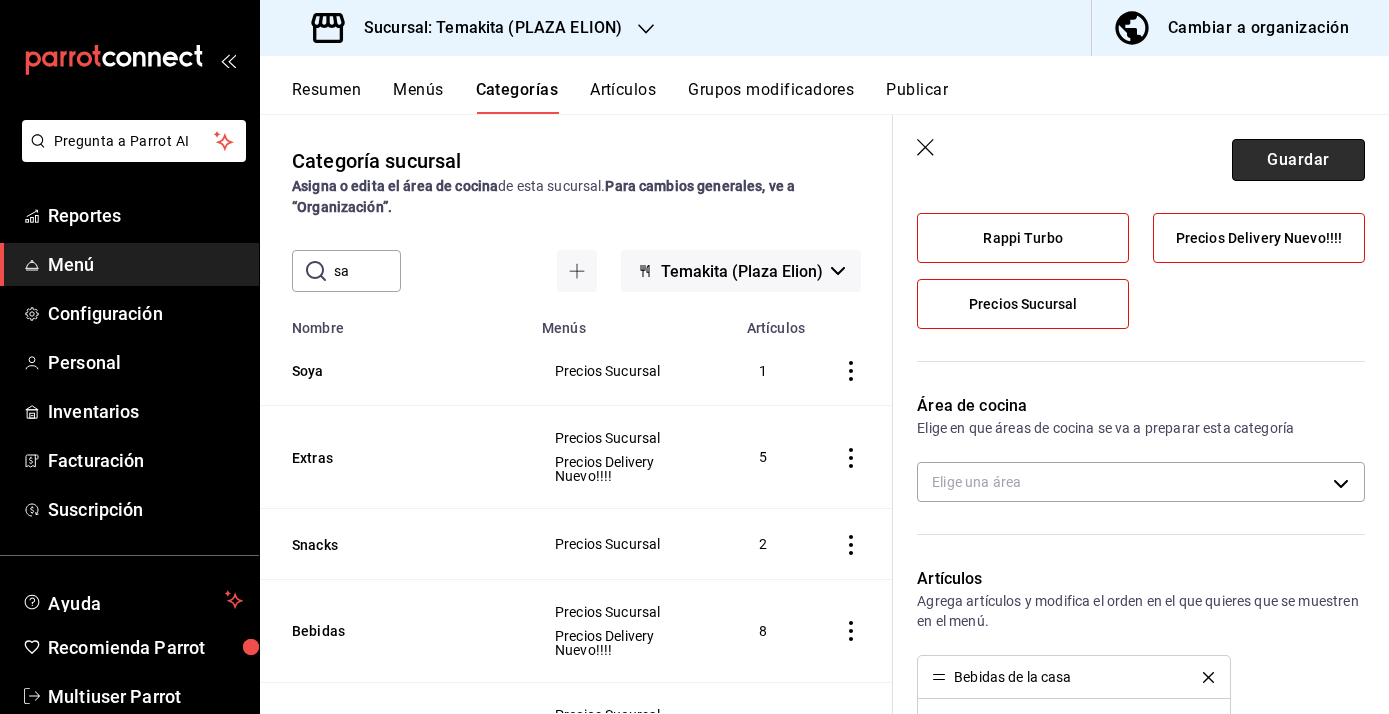click on "Guardar" at bounding box center [1298, 160] 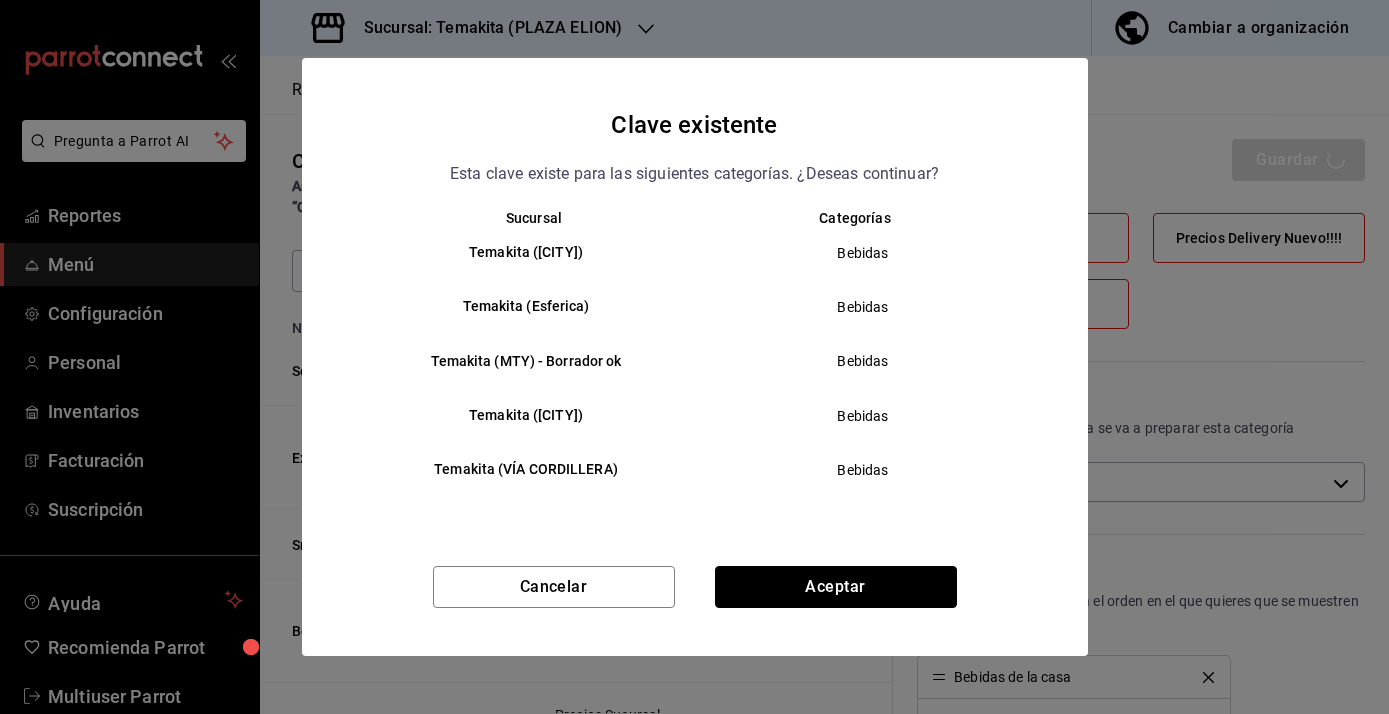 click on "Aceptar" at bounding box center [836, 587] 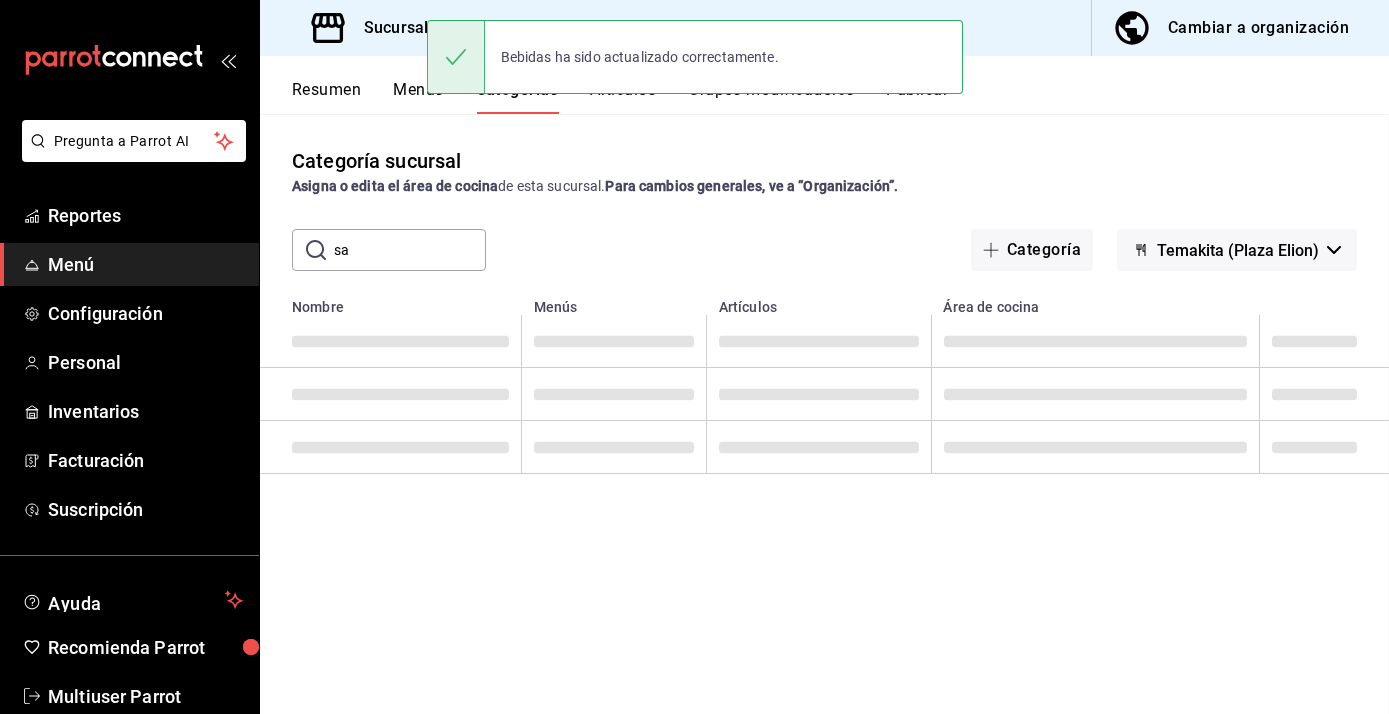 scroll, scrollTop: 0, scrollLeft: 0, axis: both 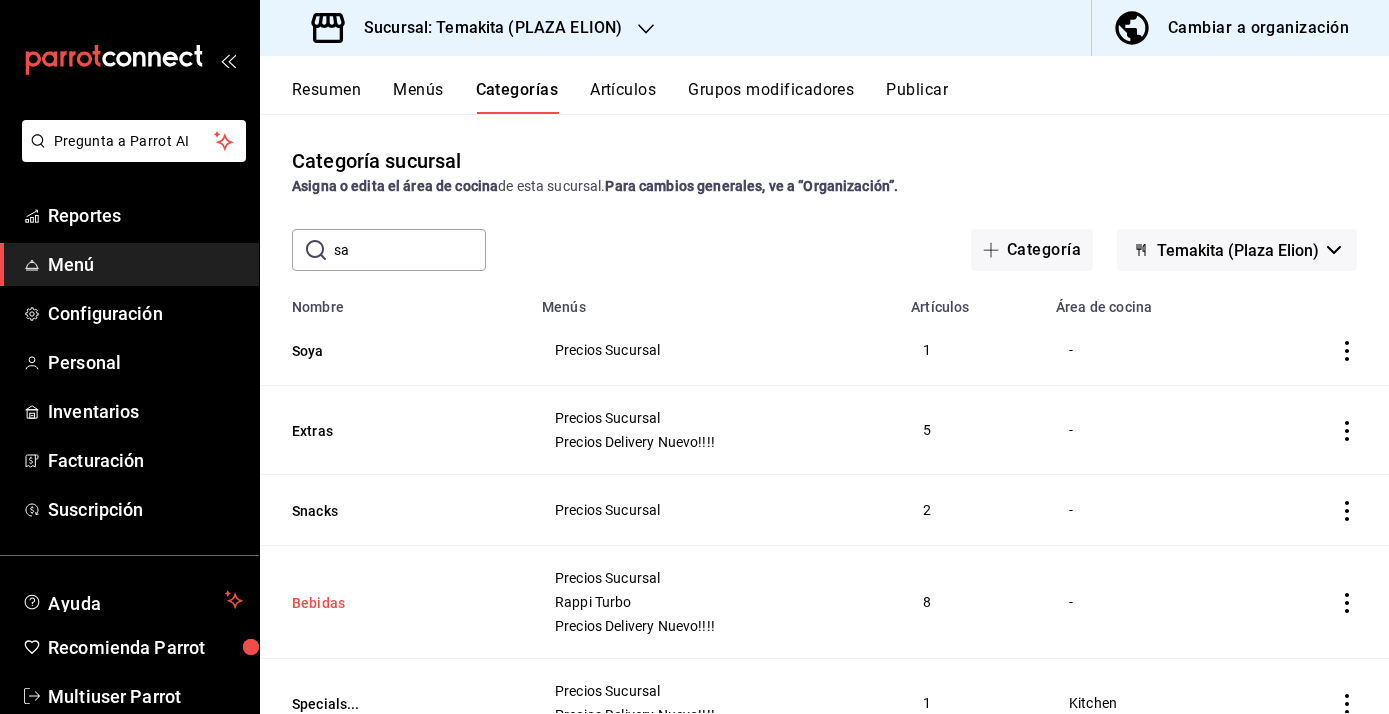 click on "Bebidas" at bounding box center (392, 603) 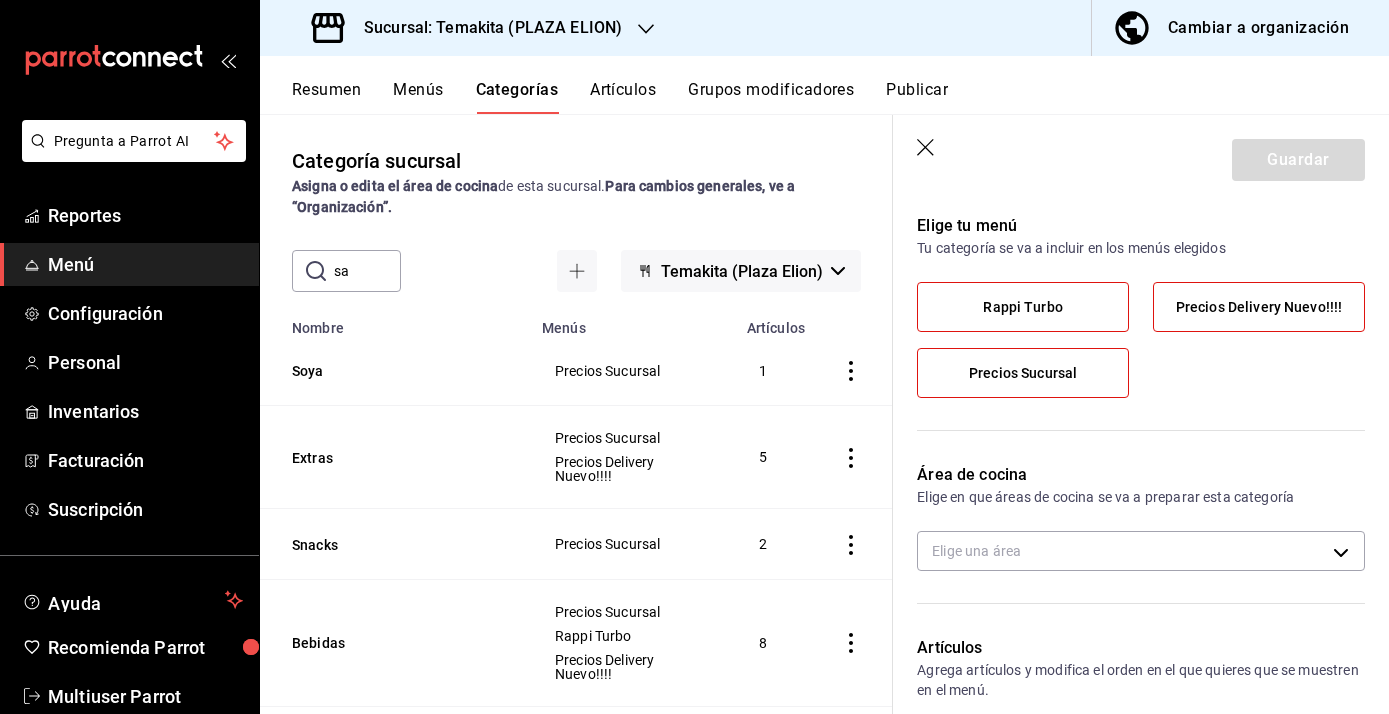 scroll, scrollTop: 0, scrollLeft: 0, axis: both 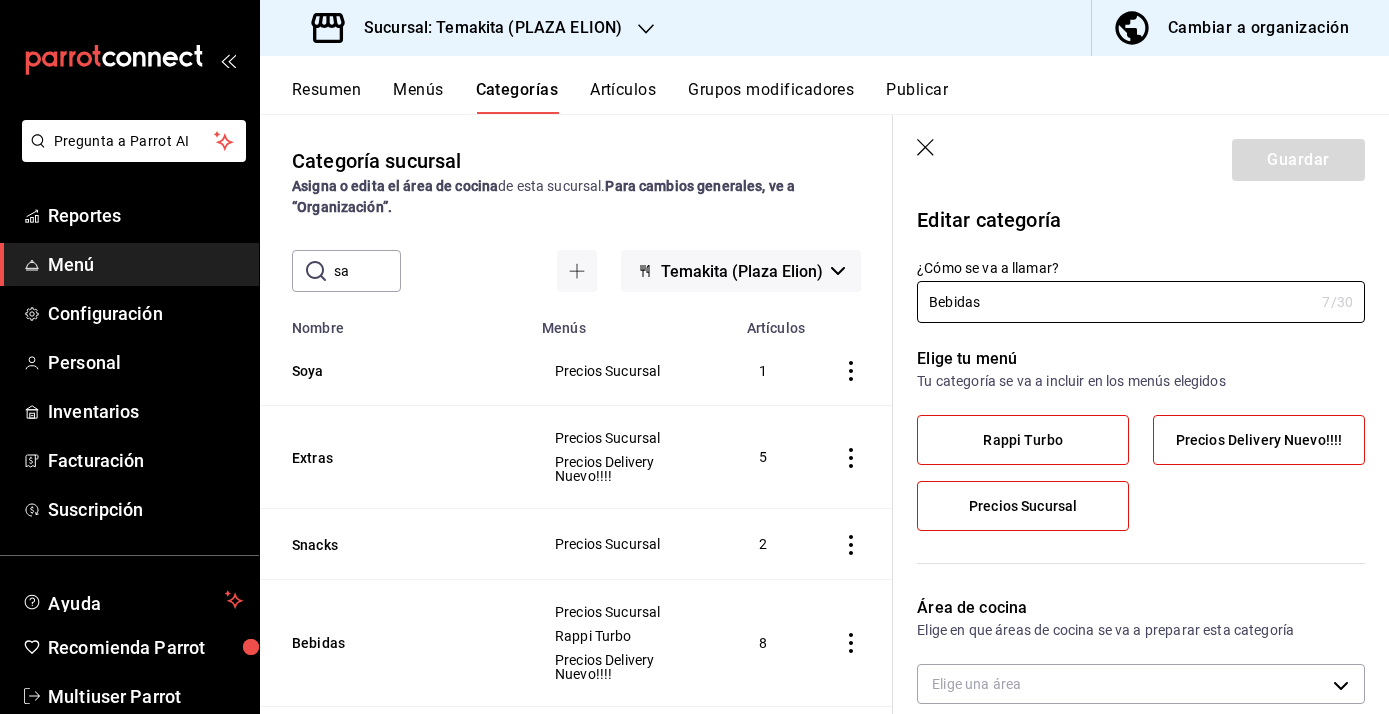 click 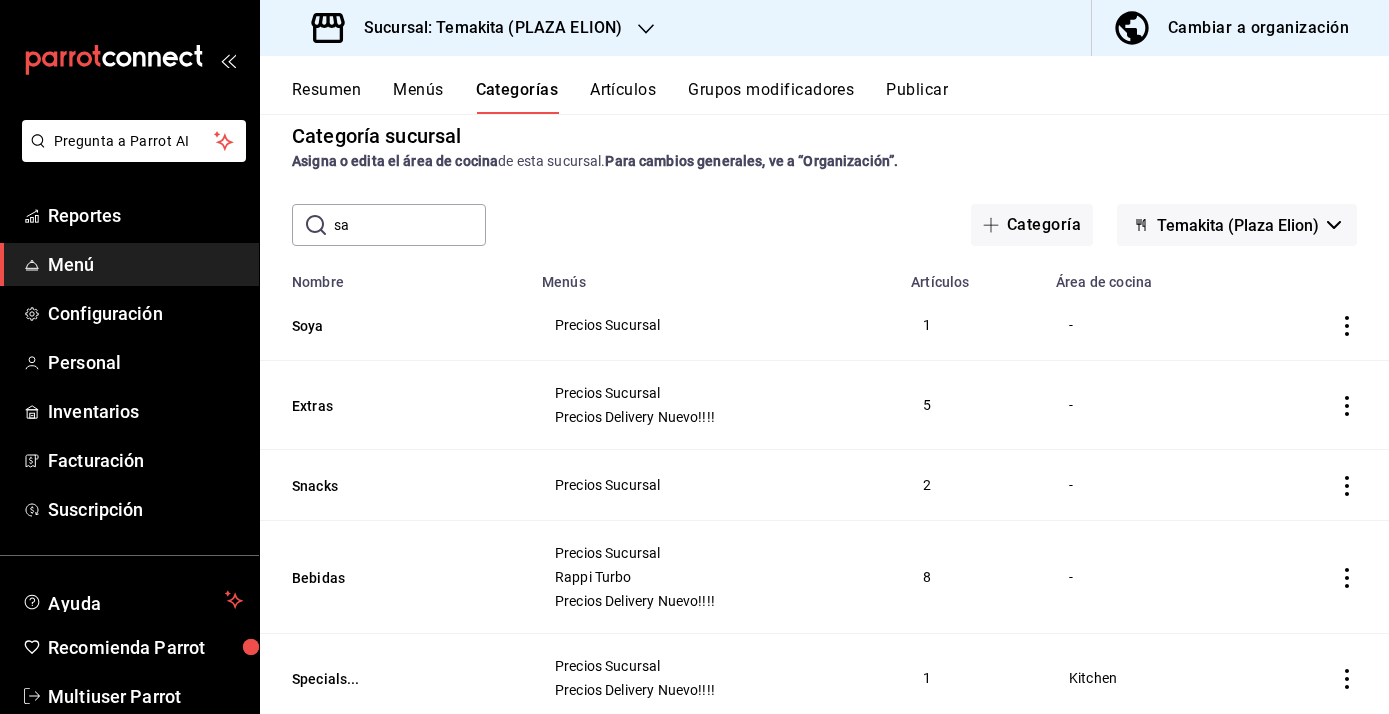 scroll, scrollTop: 0, scrollLeft: 0, axis: both 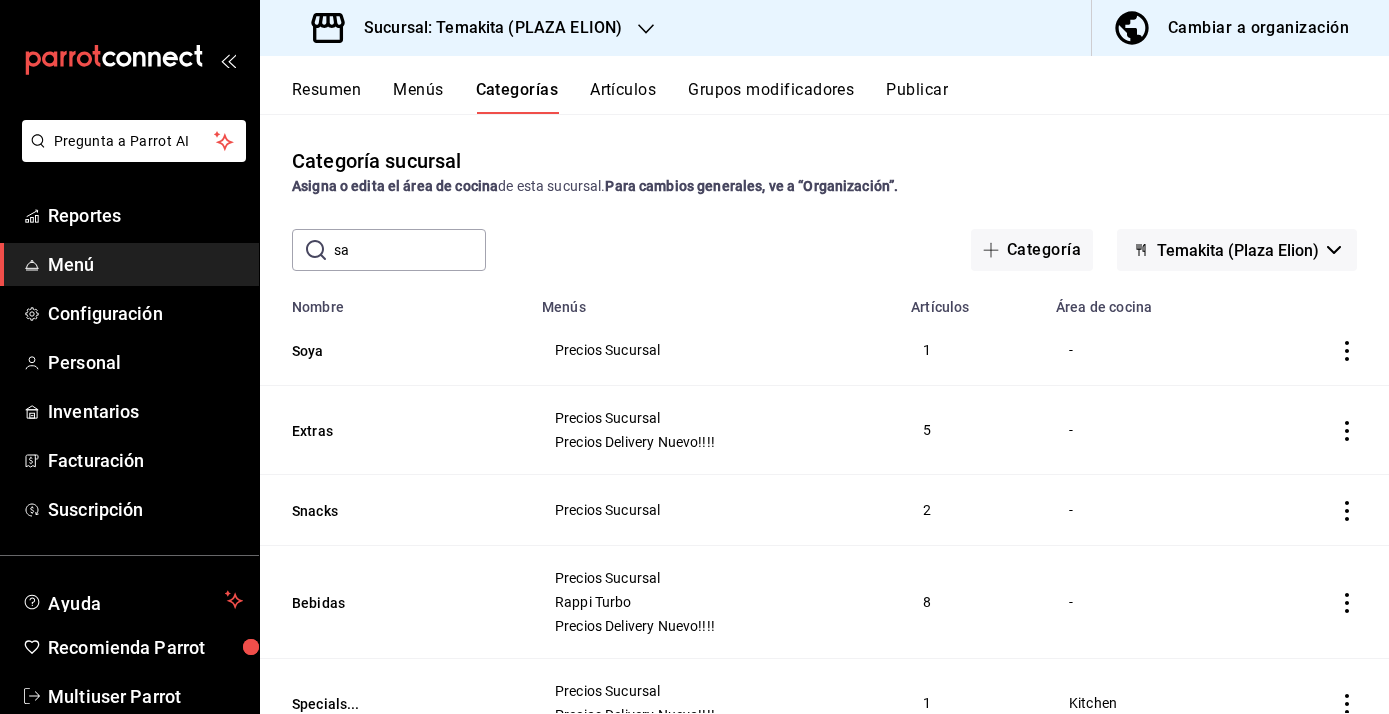click on "Artículos" at bounding box center [623, 97] 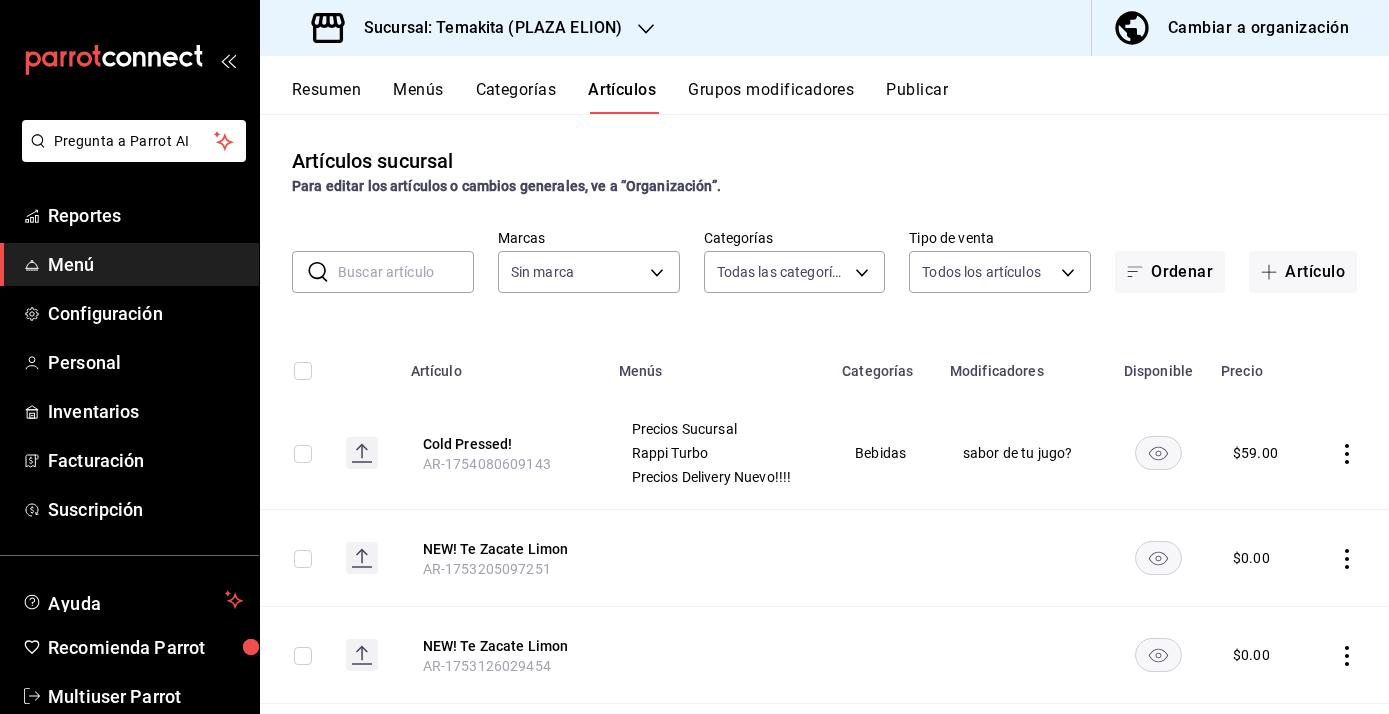 type on "[UUID],[UUID],[UUID],[UUID],[UUID],[UUID],[UUID],[UUID],[UUID],[UUID]" 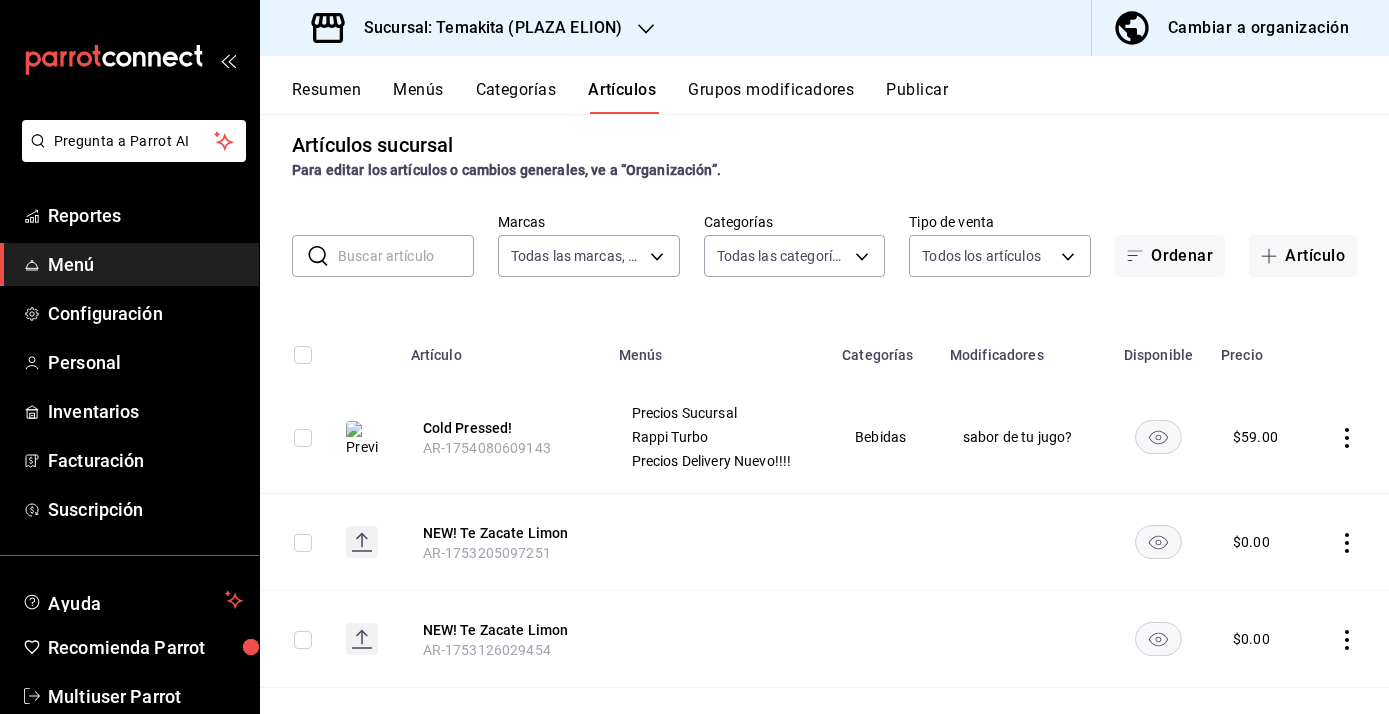 scroll, scrollTop: 0, scrollLeft: 0, axis: both 